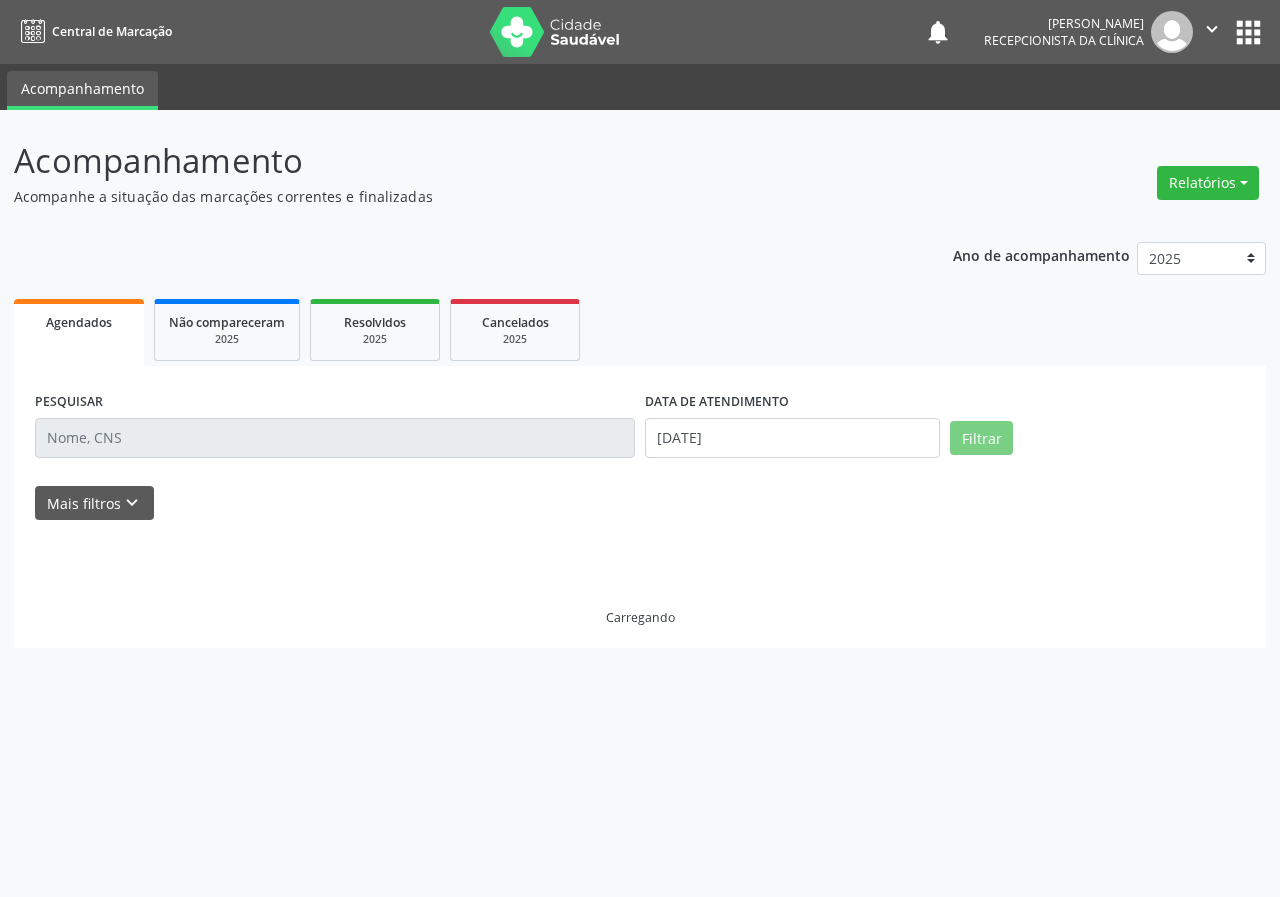 select on "6" 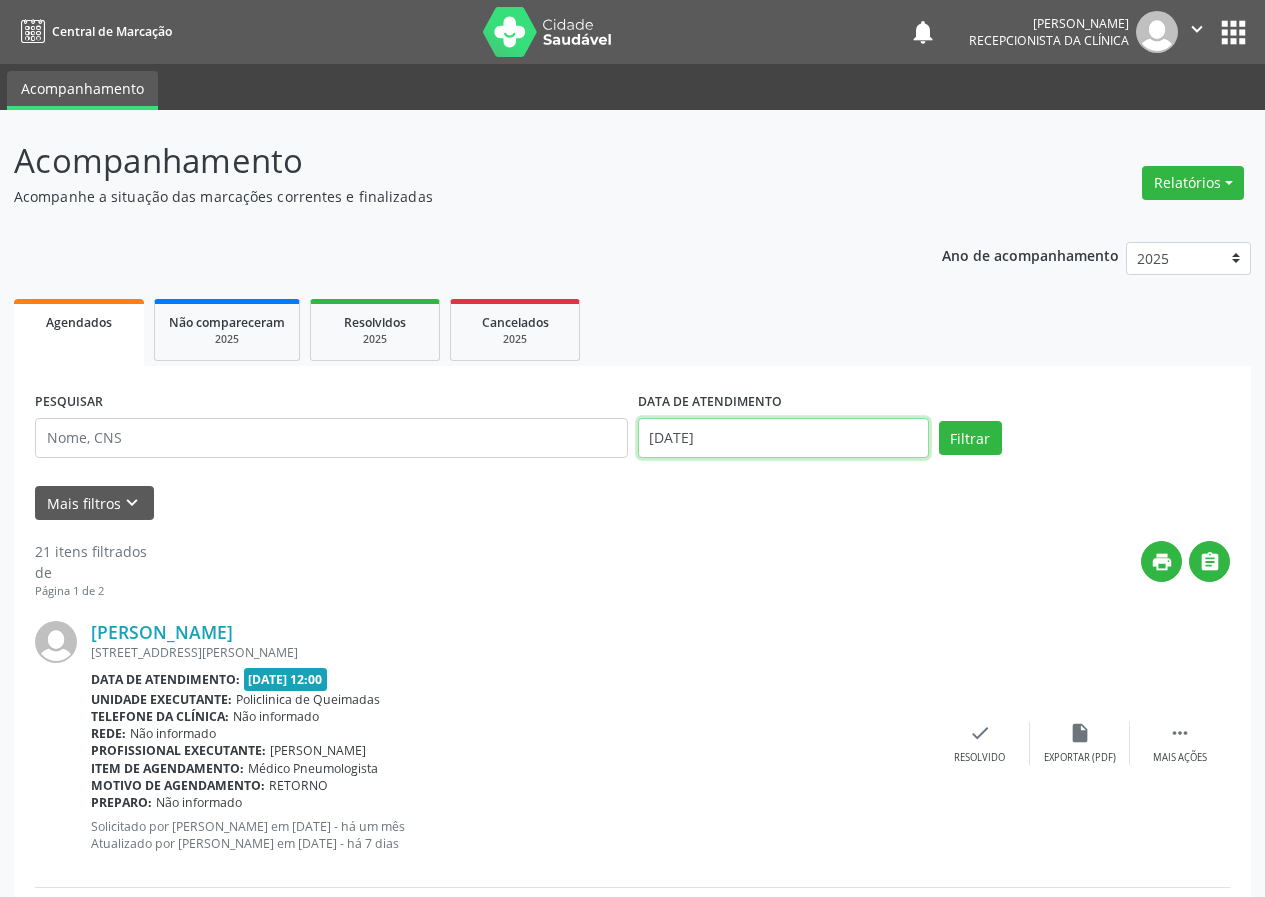 click on "[DATE]" at bounding box center [783, 438] 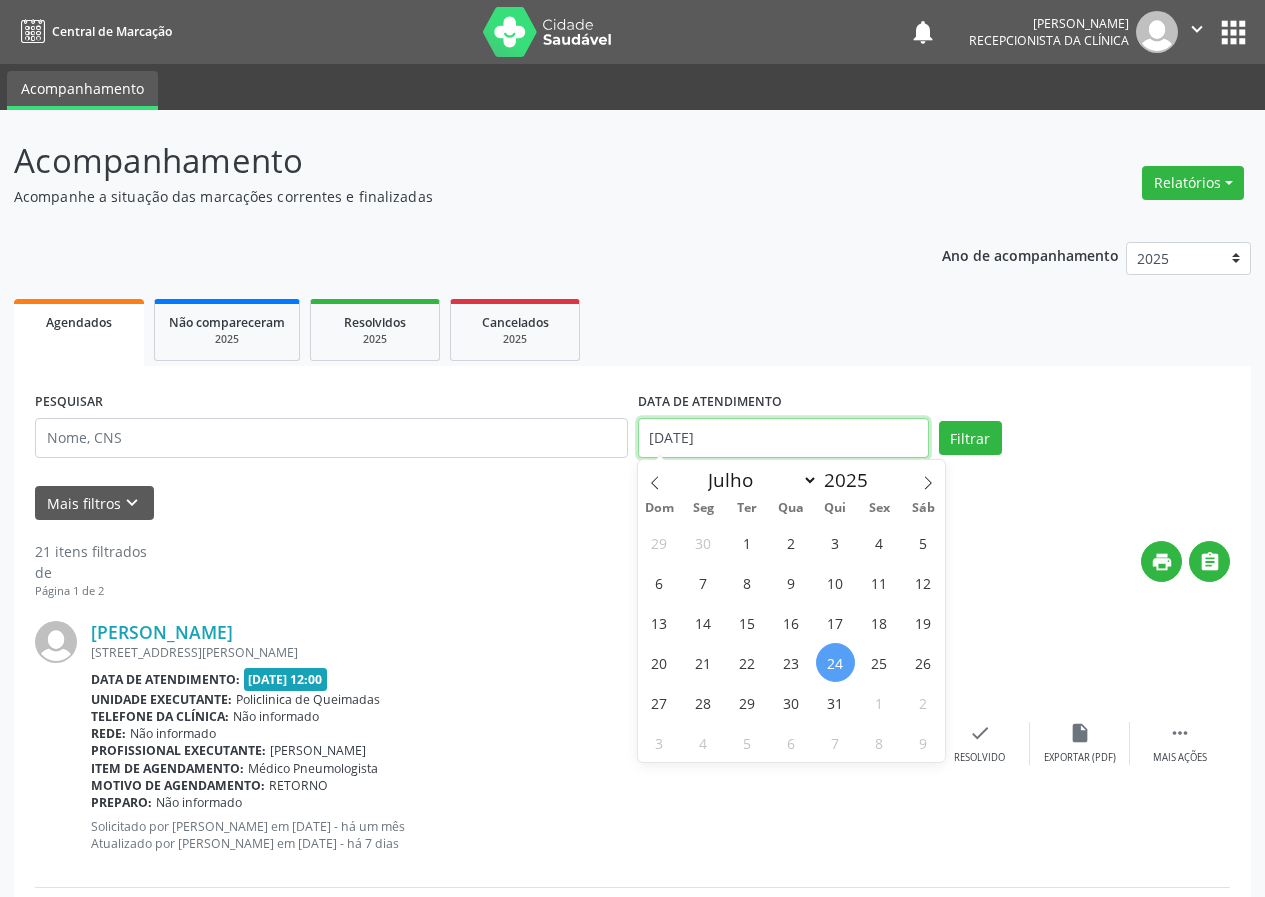 type 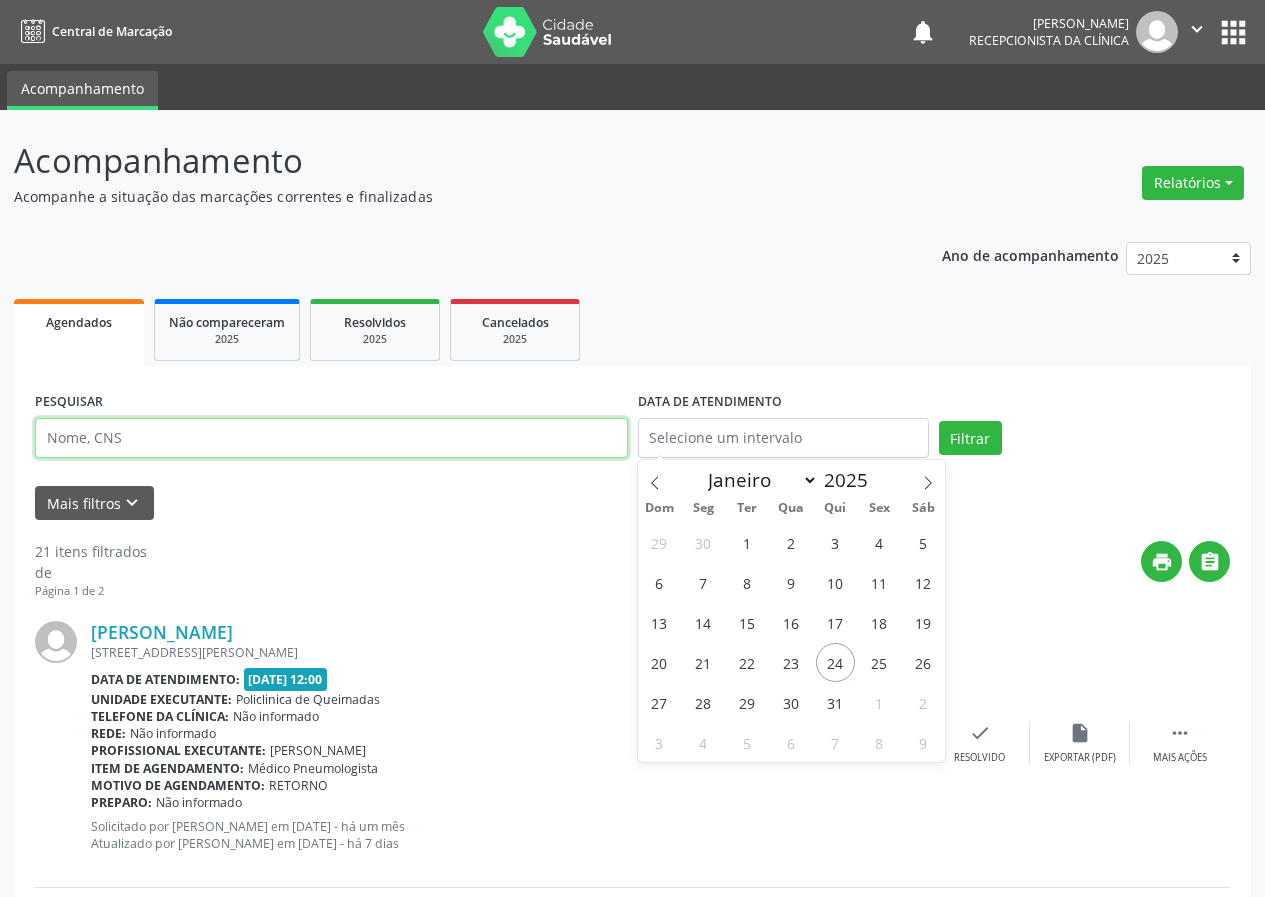 click at bounding box center (331, 438) 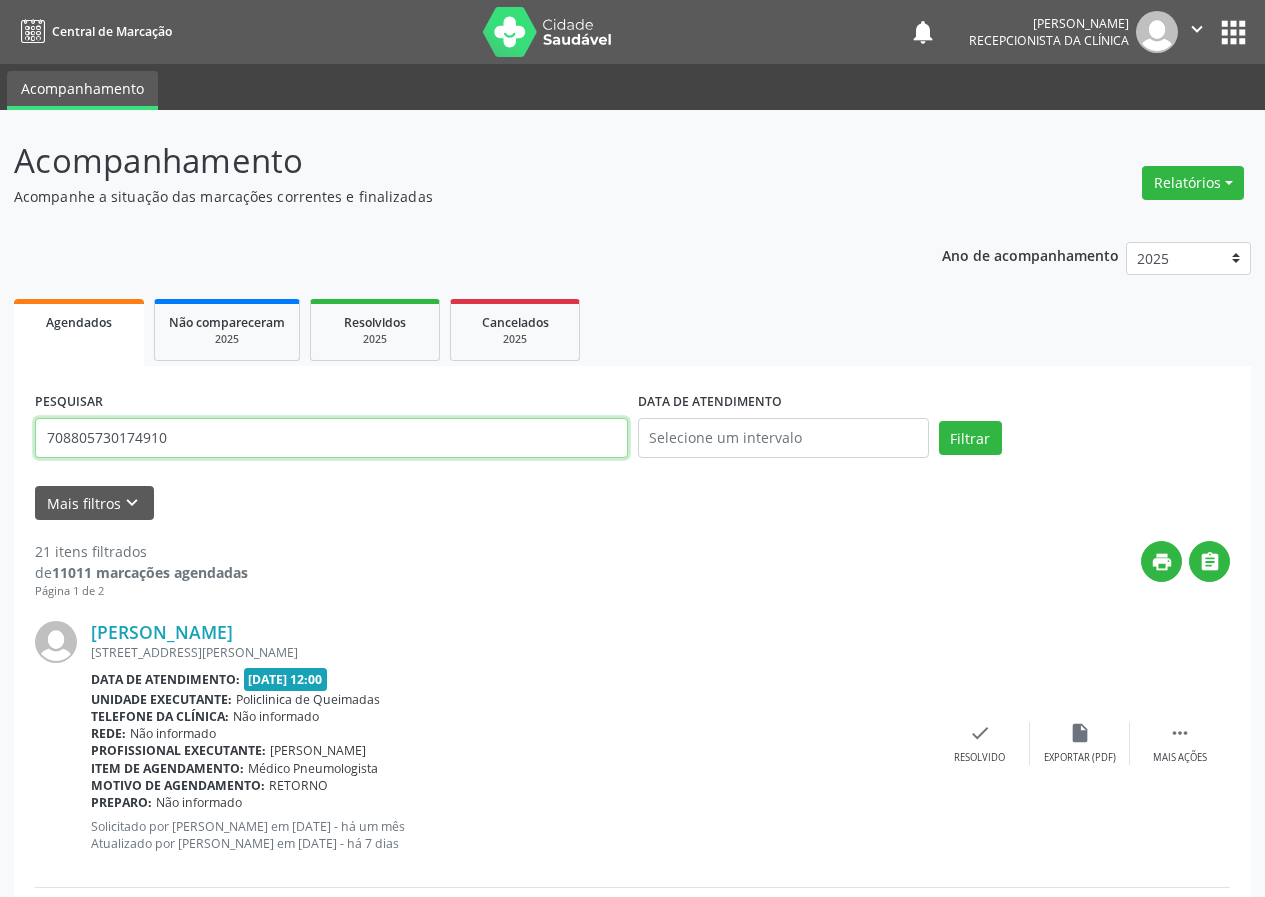 click on "Filtrar" at bounding box center [970, 438] 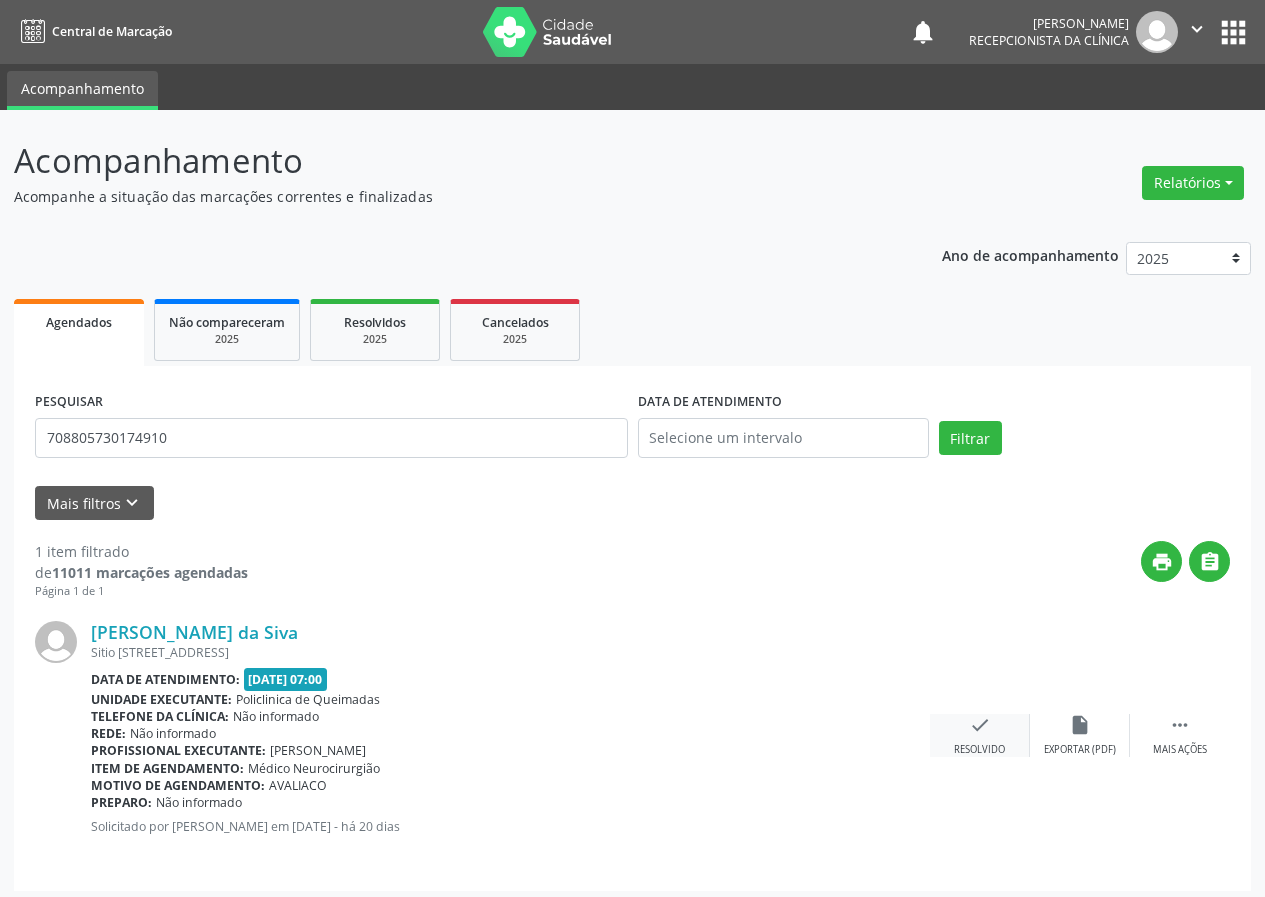 click on "check" at bounding box center [980, 725] 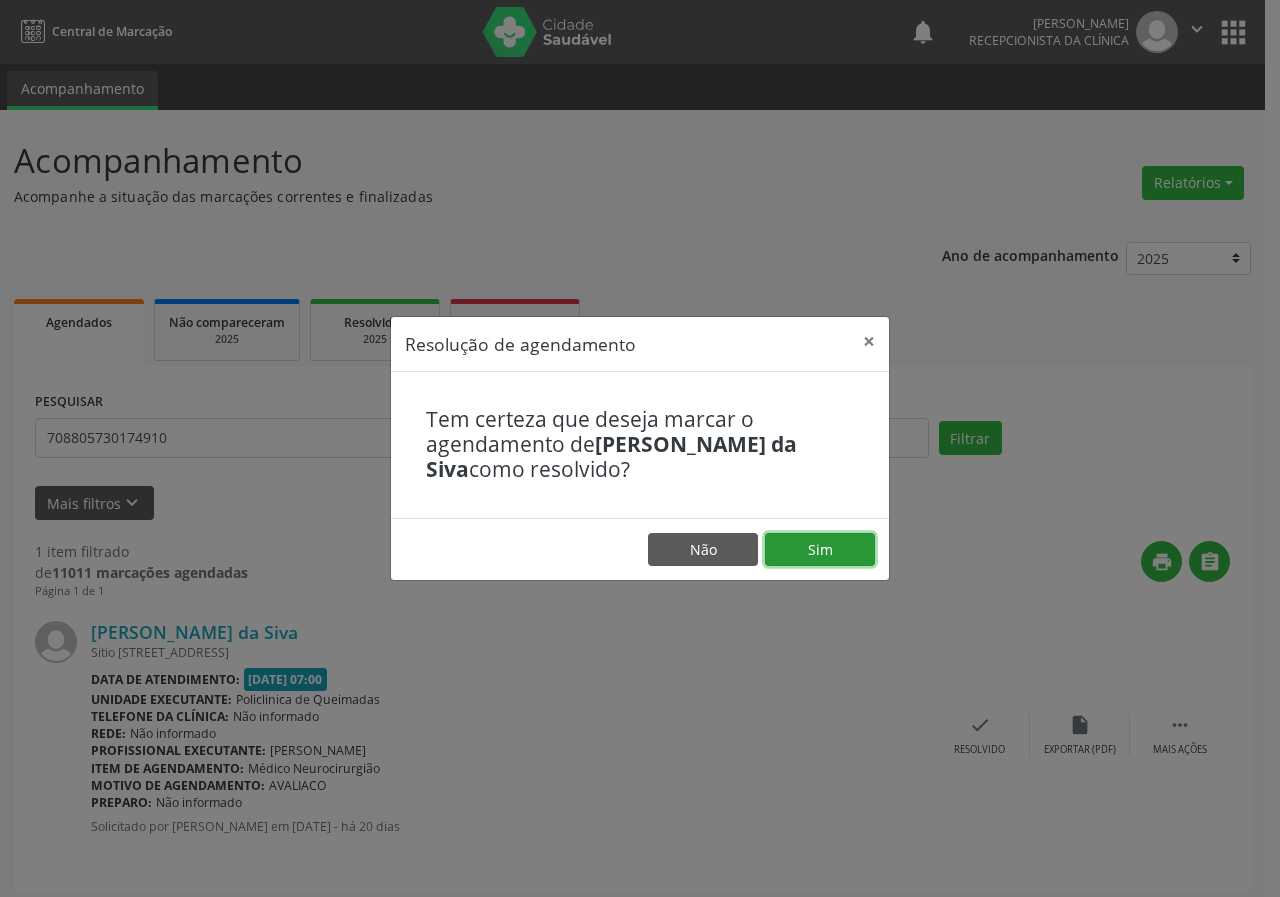 click on "Sim" at bounding box center (820, 550) 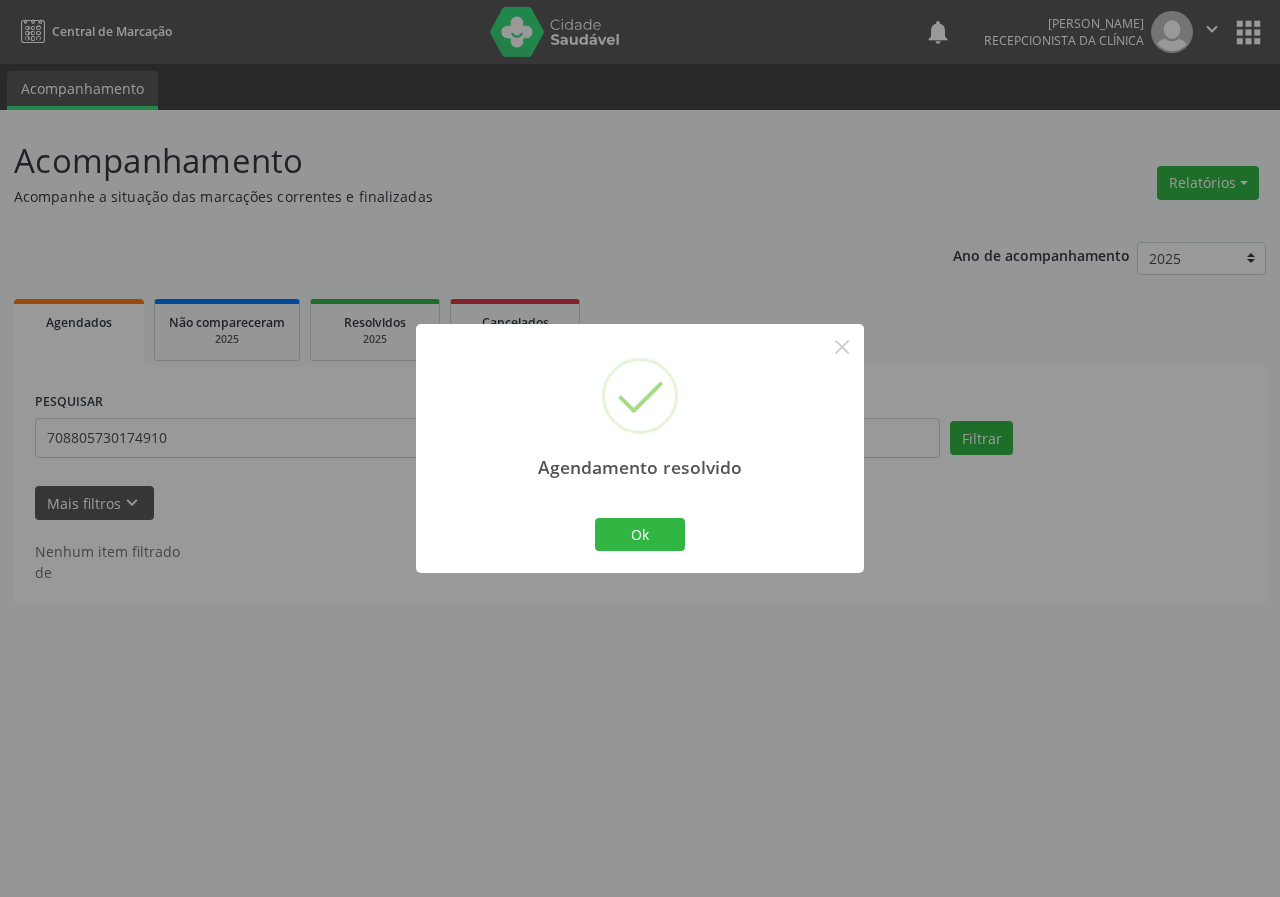 click on "Ok Cancel" at bounding box center (640, 534) 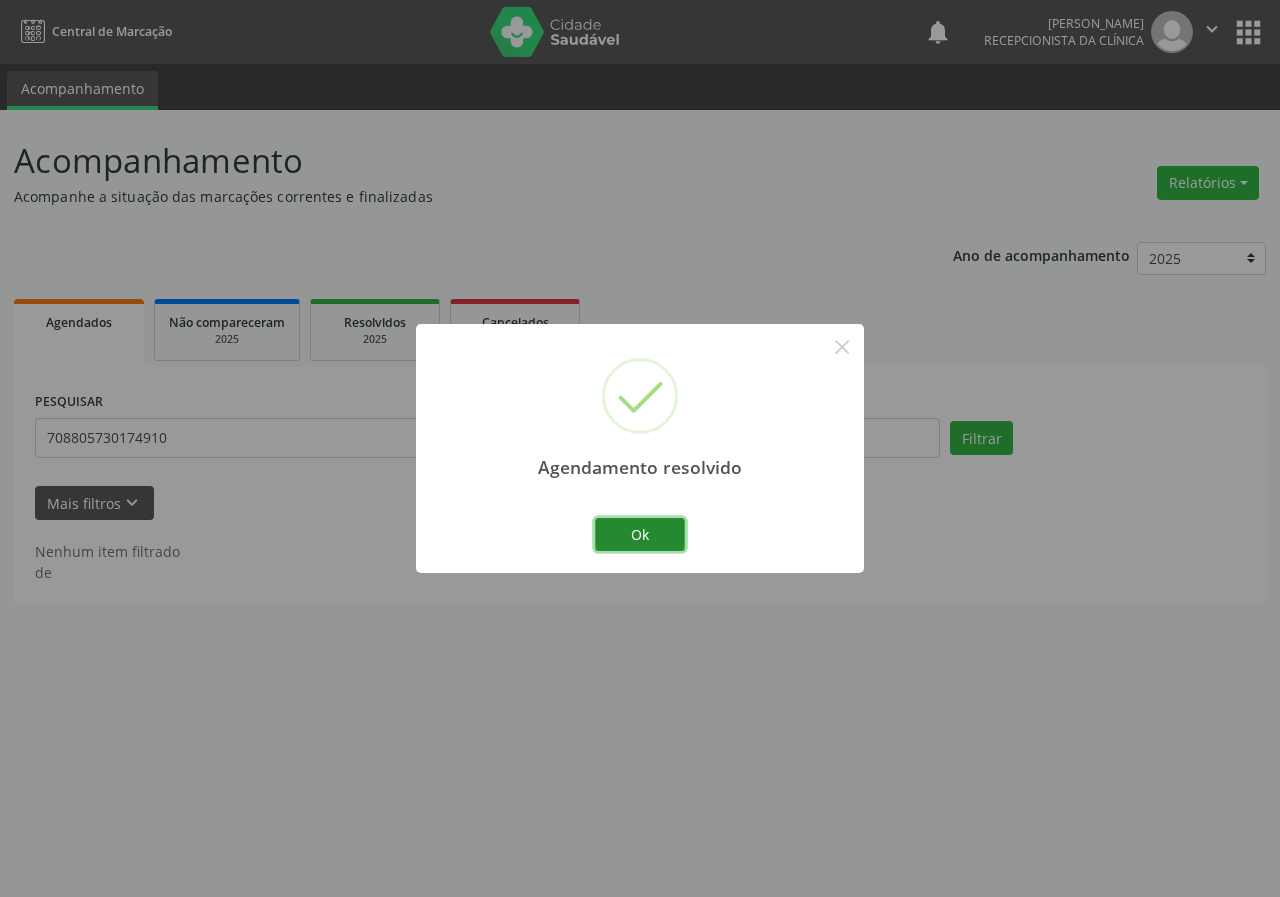 click on "Ok" at bounding box center [640, 535] 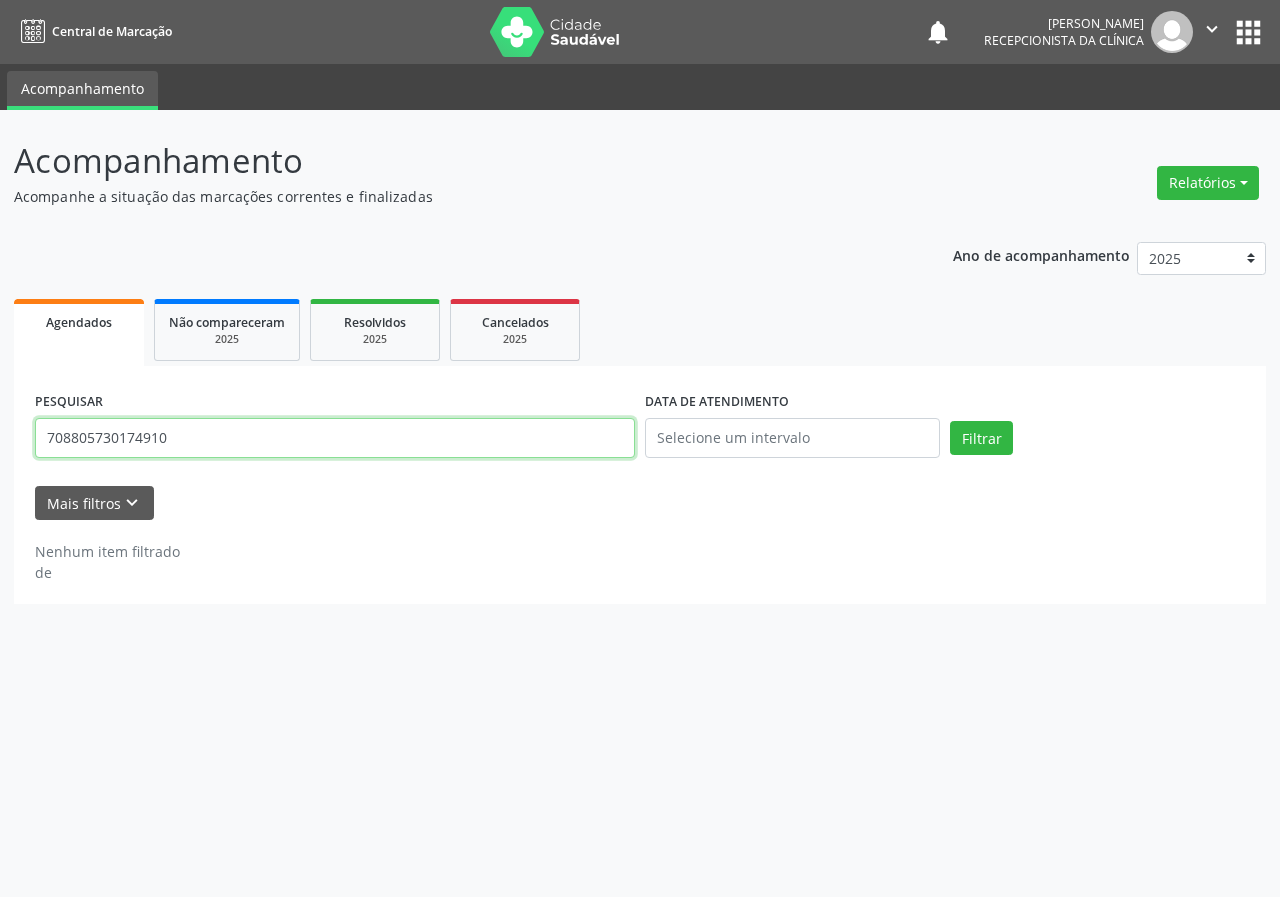 click on "708805730174910" at bounding box center [335, 438] 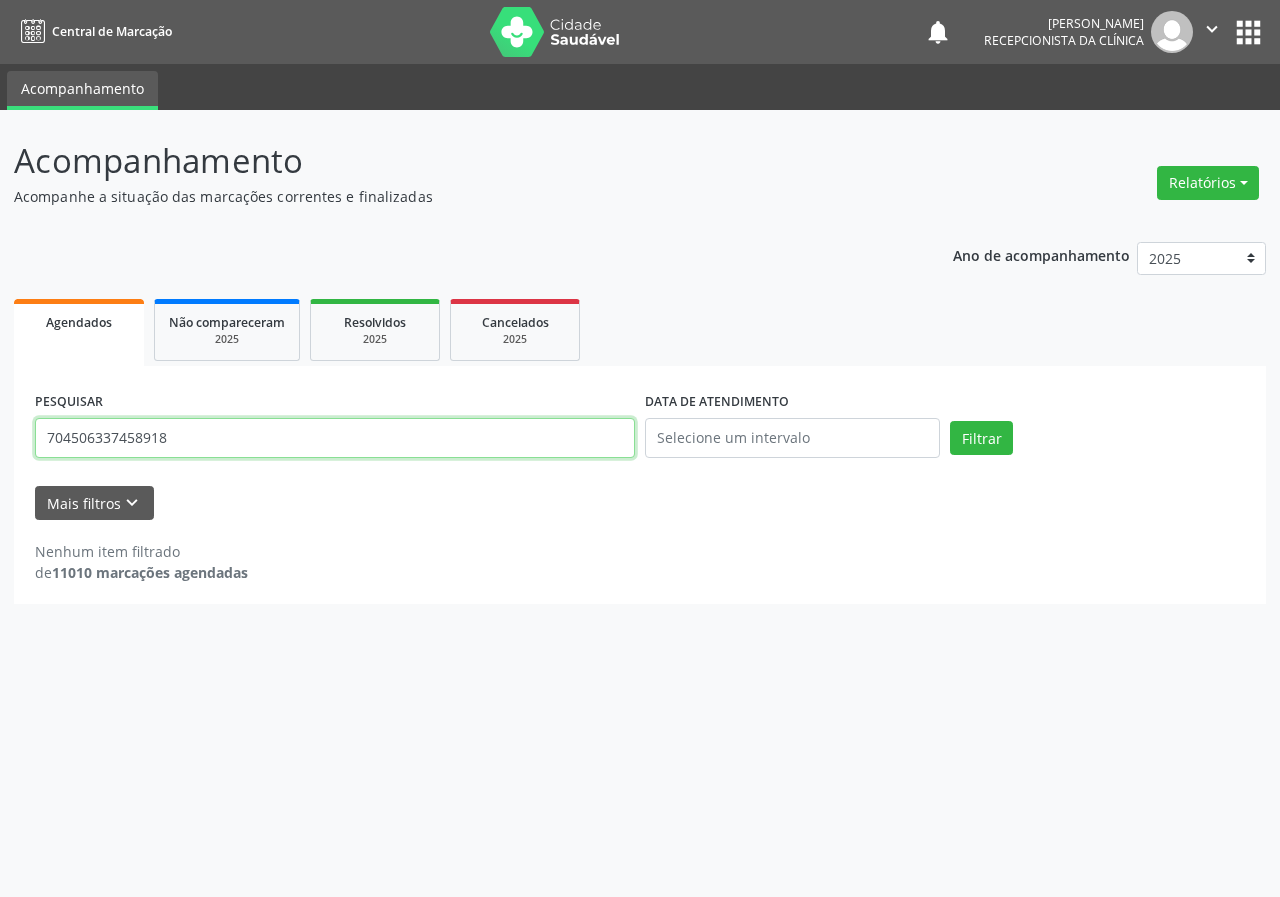 click on "Filtrar" at bounding box center (981, 438) 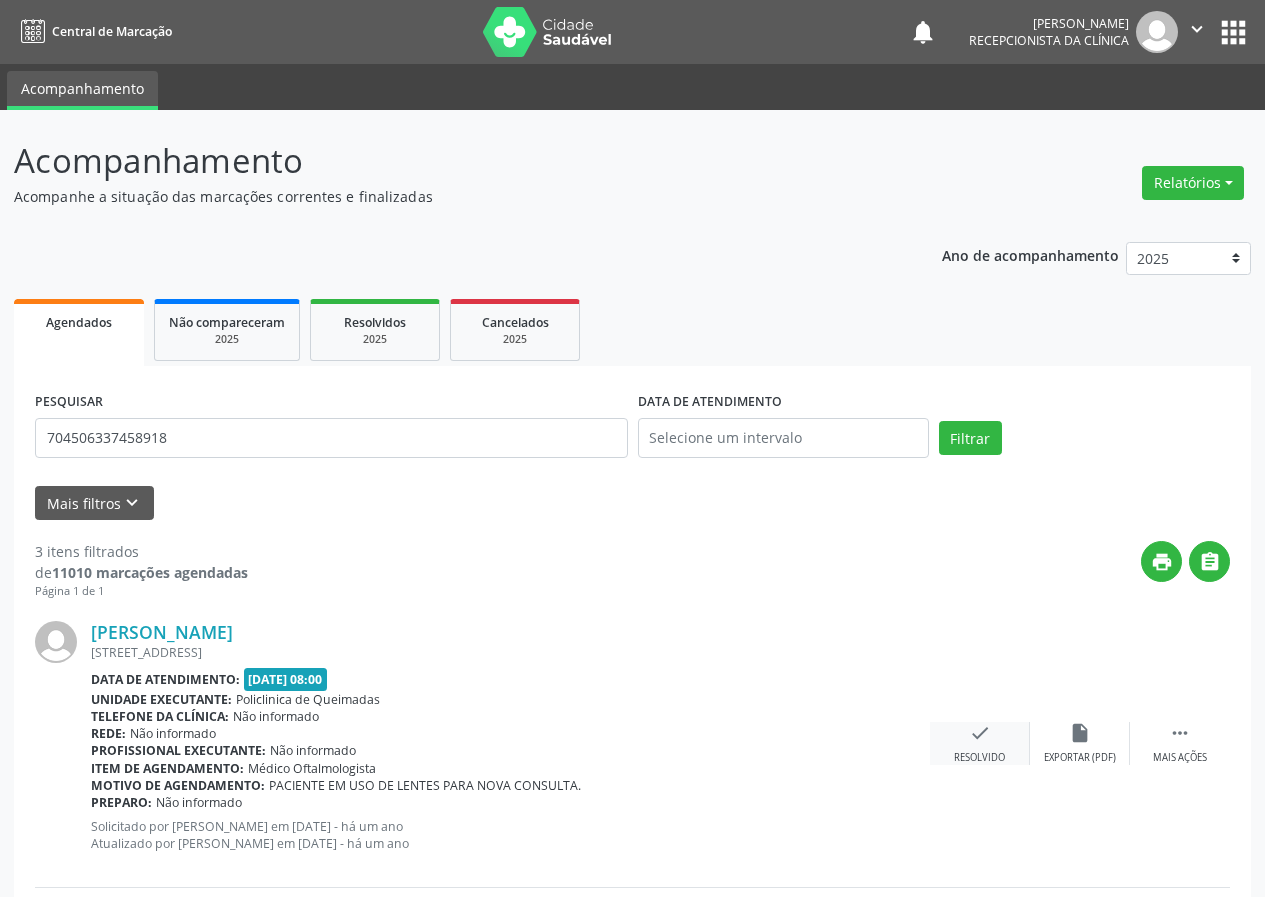 click on "check" at bounding box center (980, 733) 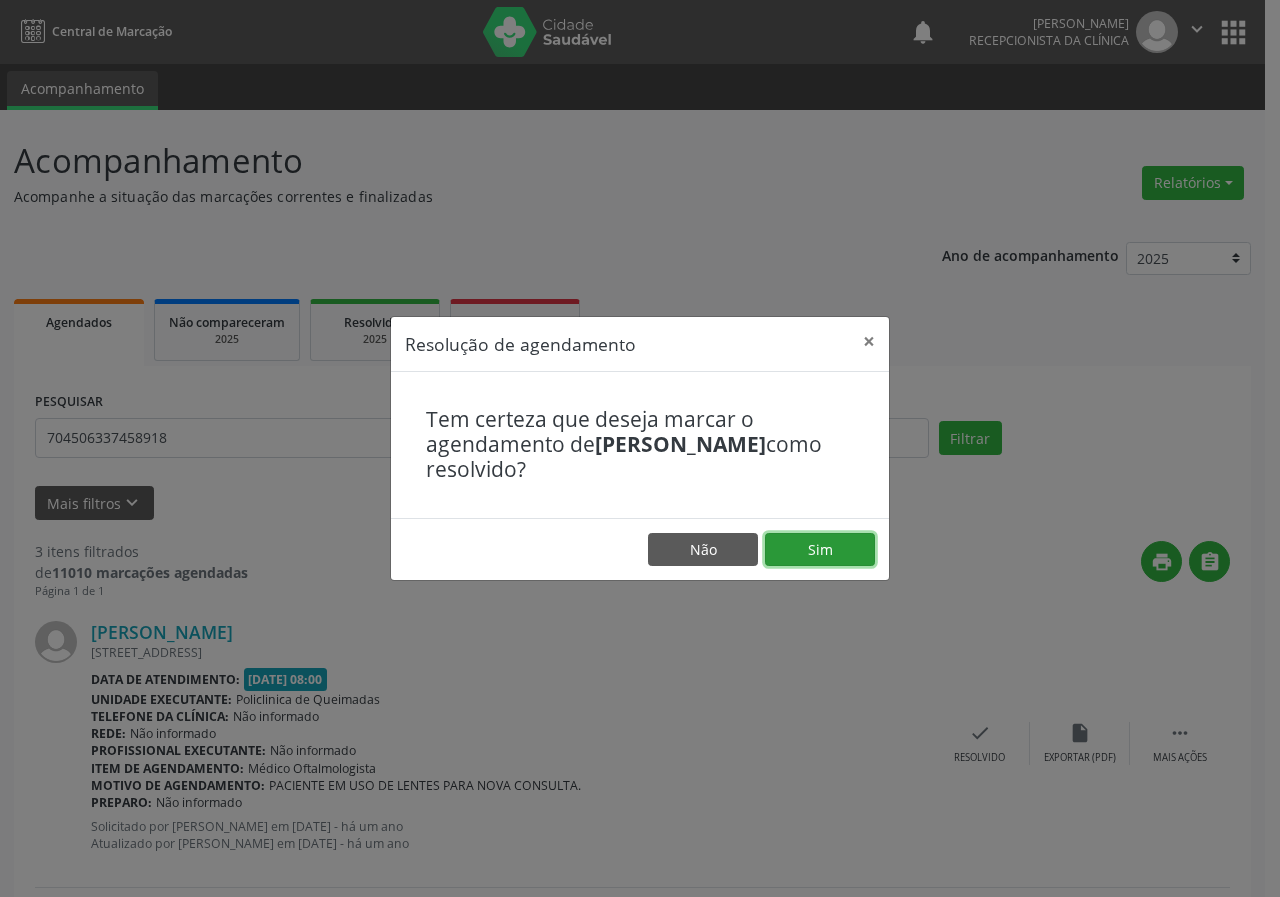 click on "Sim" at bounding box center (820, 550) 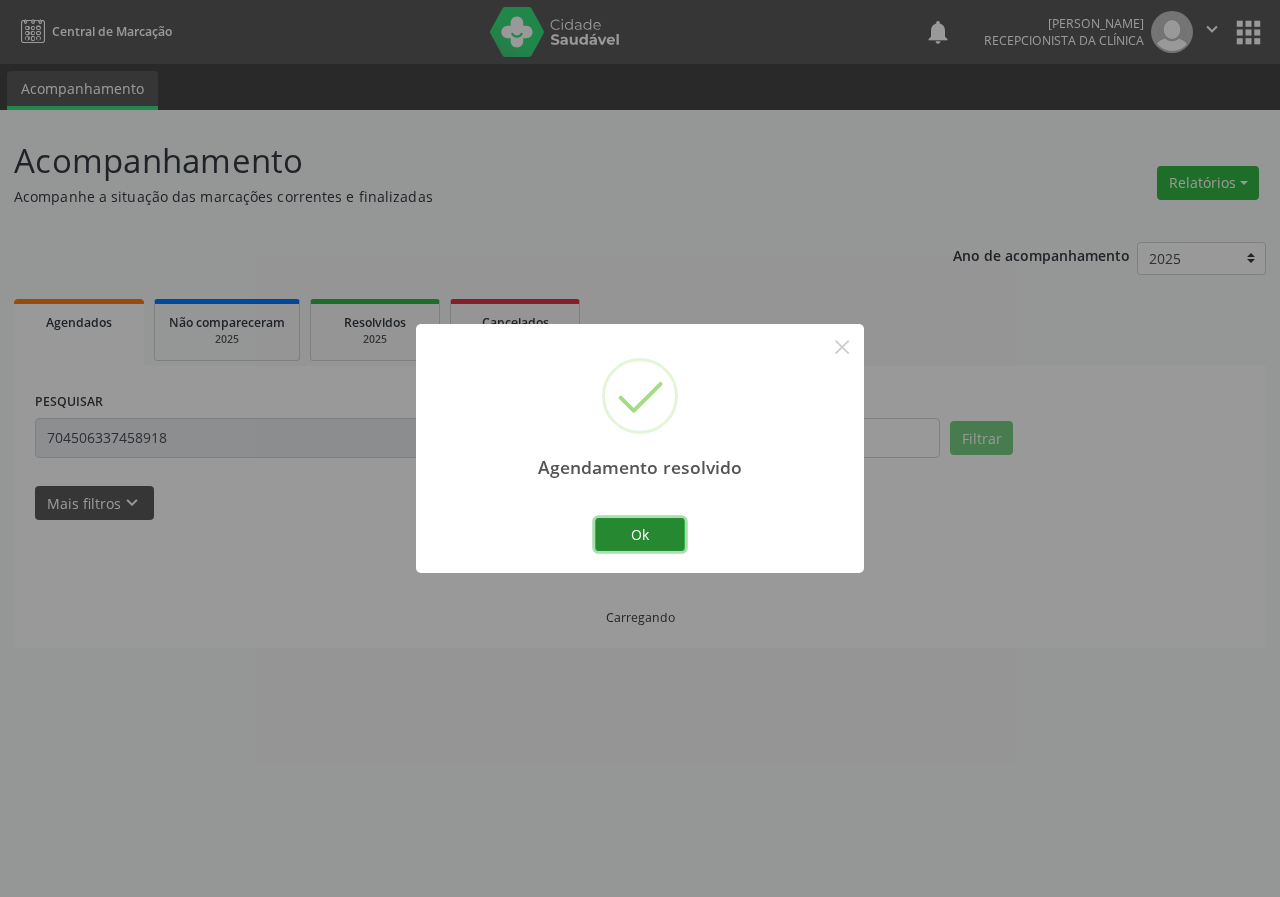 click on "Ok" at bounding box center [640, 535] 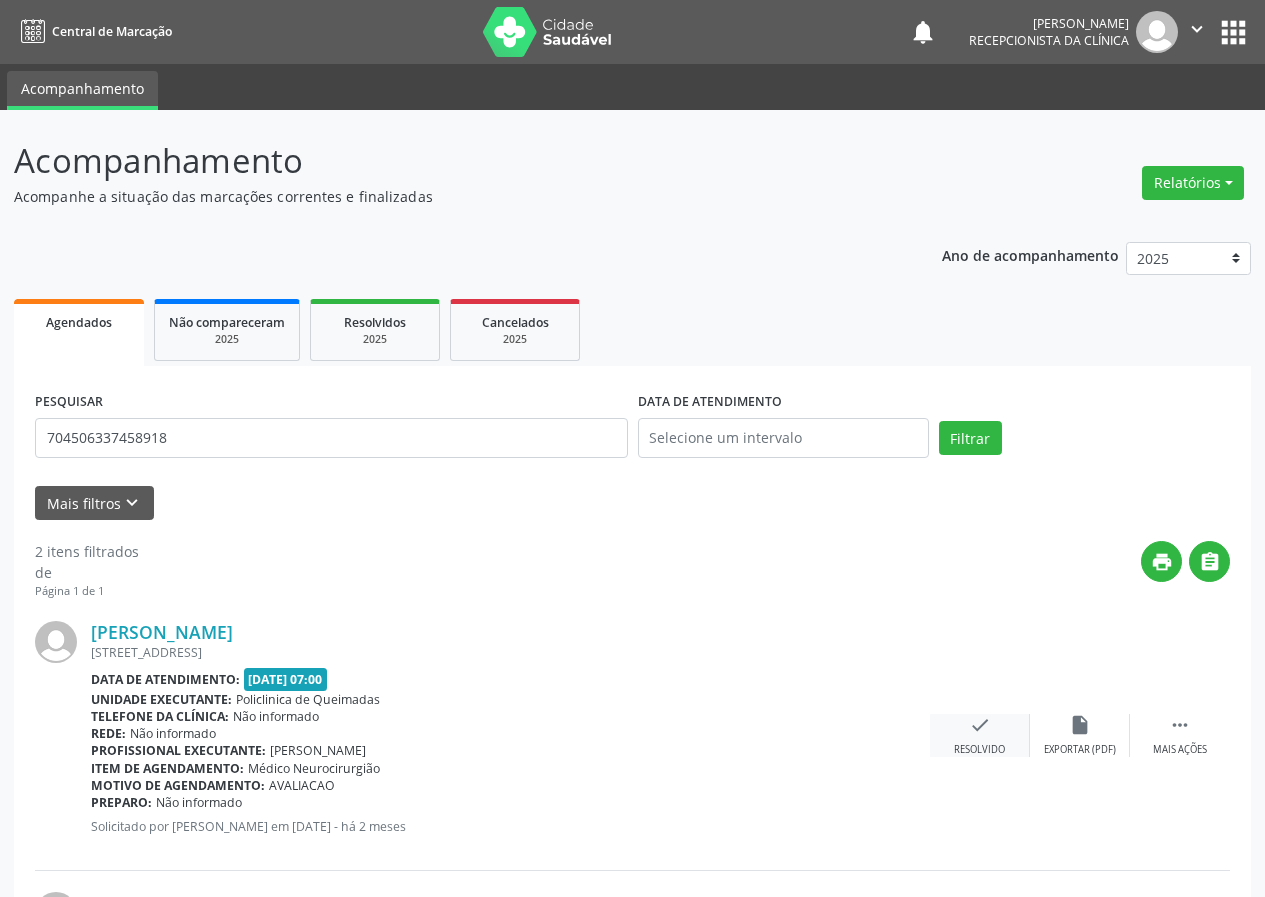 click on "check" at bounding box center (980, 725) 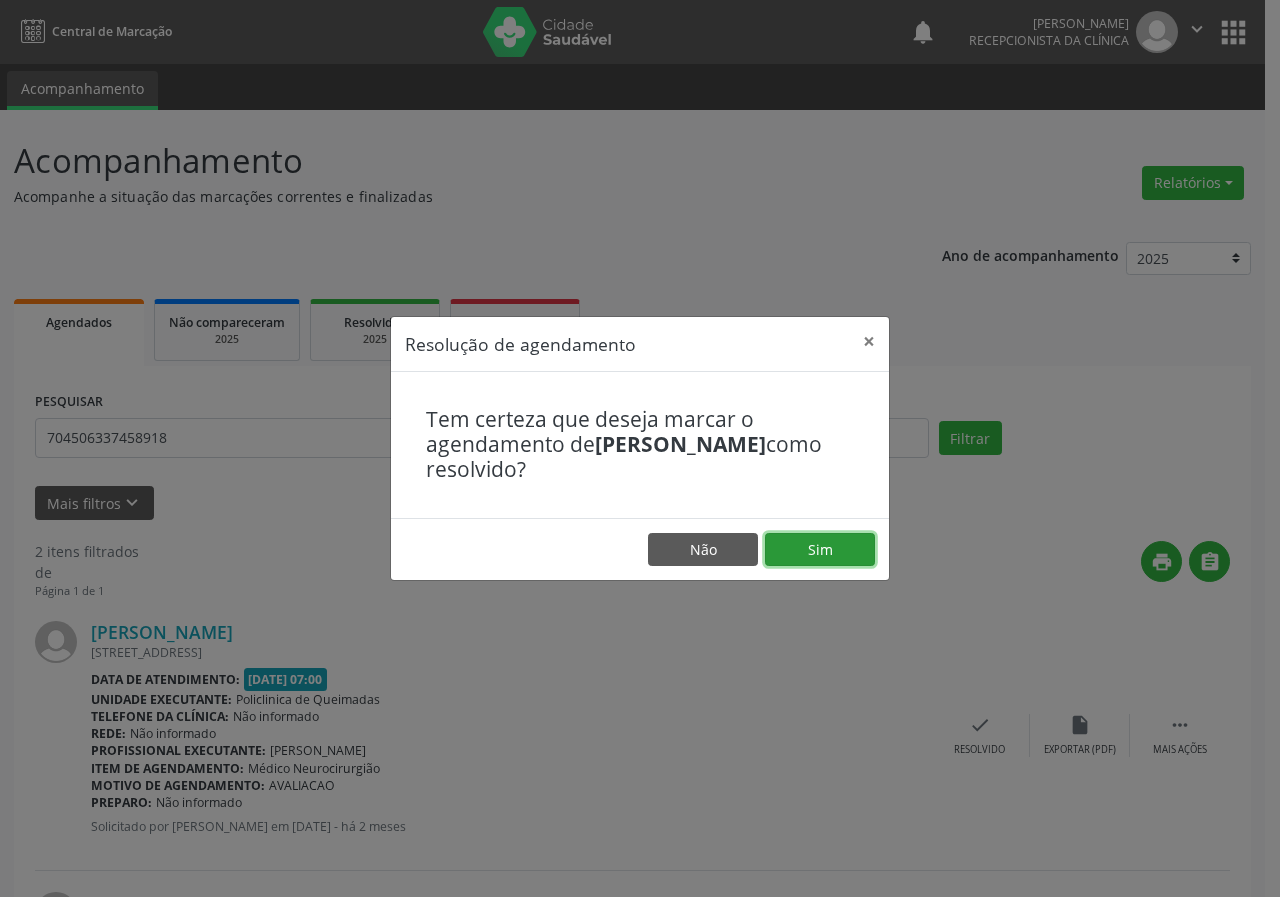 click on "Sim" at bounding box center (820, 550) 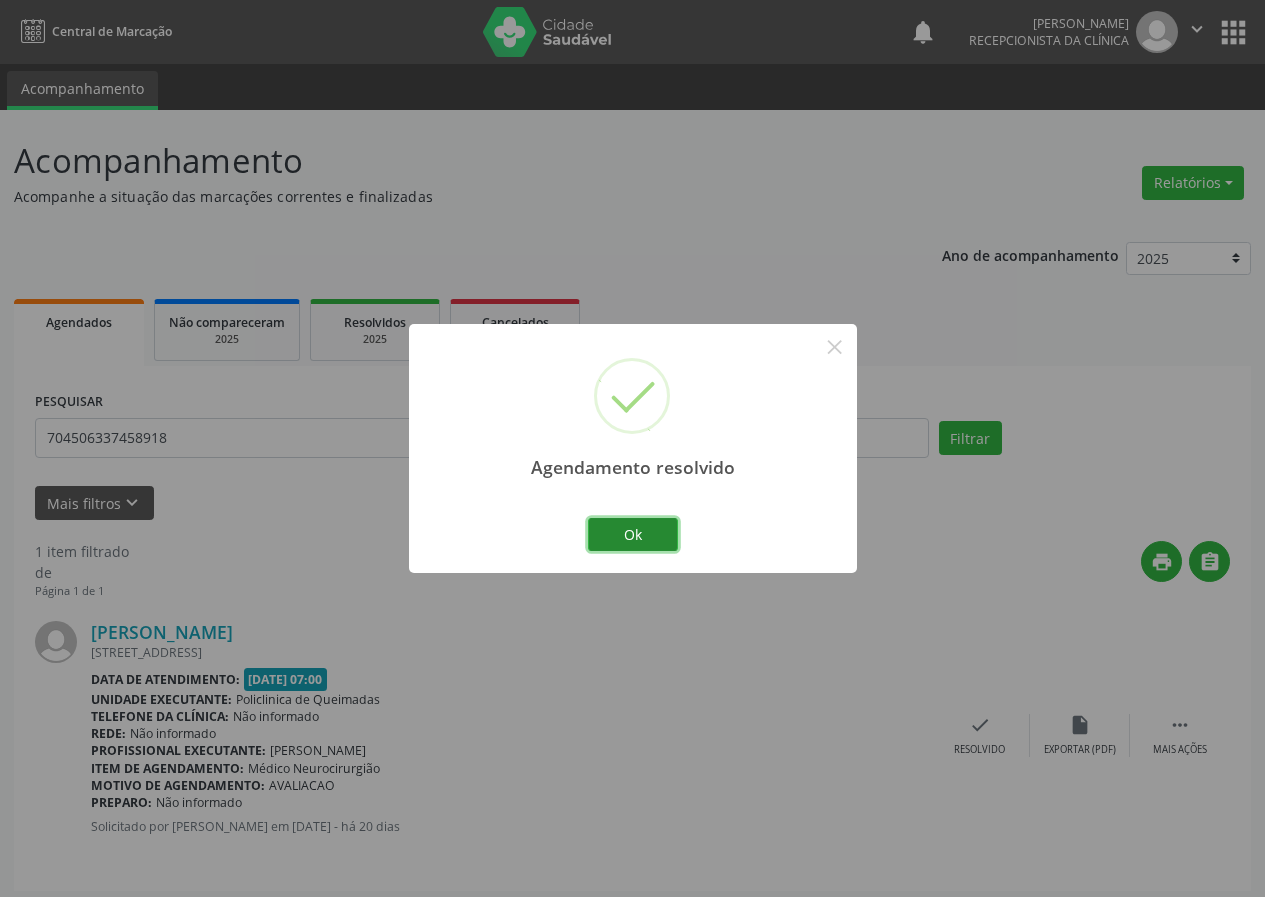 click on "Ok" at bounding box center (633, 535) 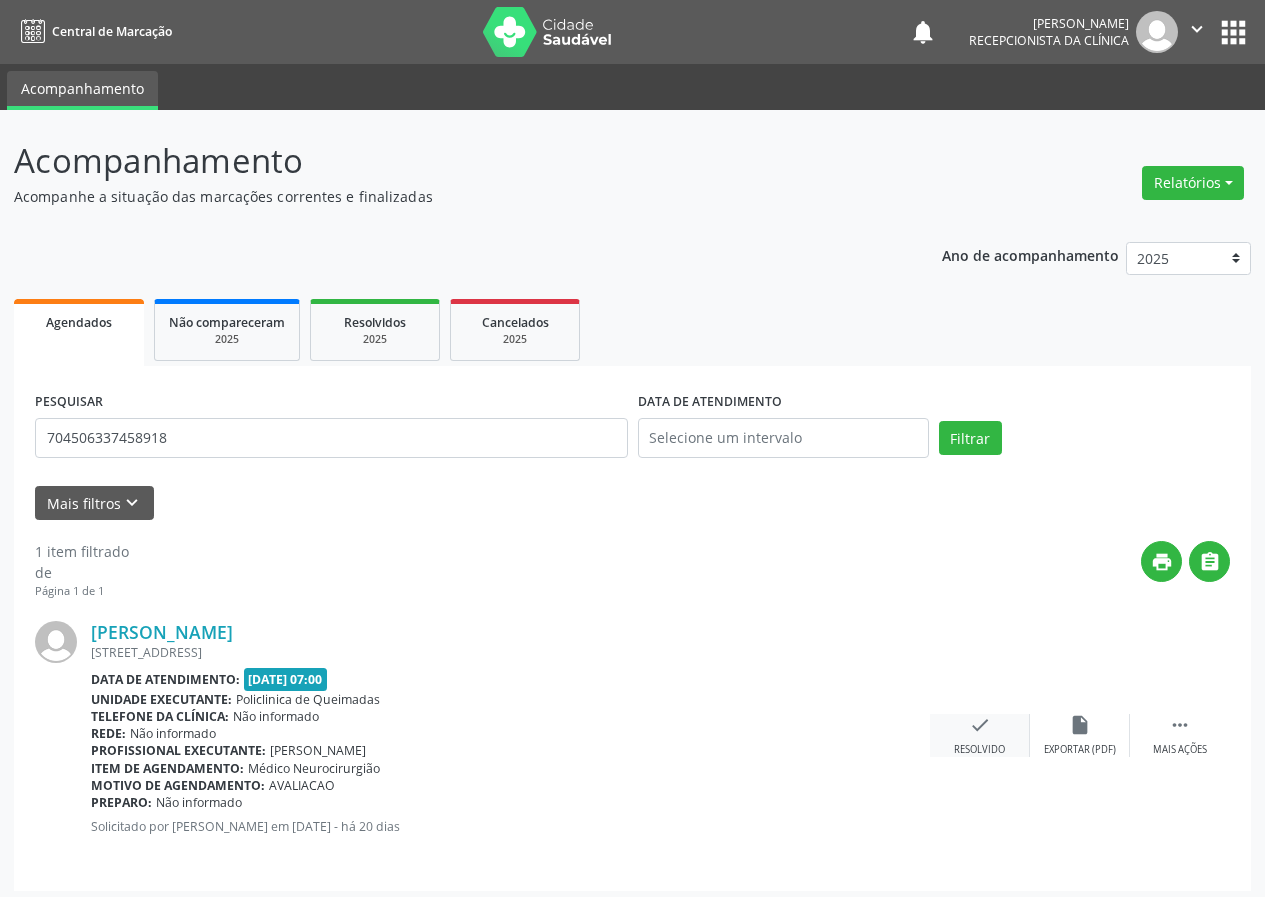 click on "check" at bounding box center (980, 725) 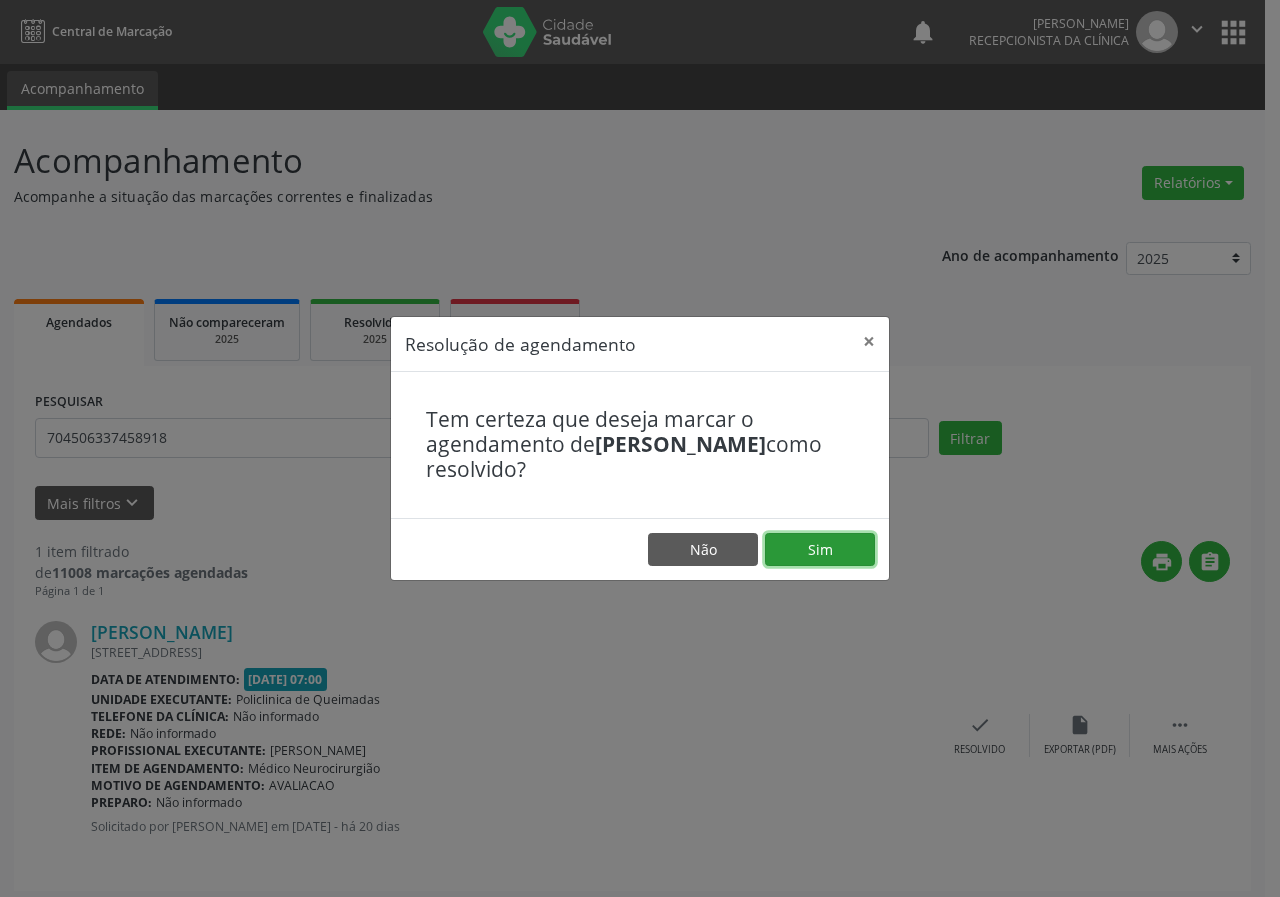 click on "Sim" at bounding box center [820, 550] 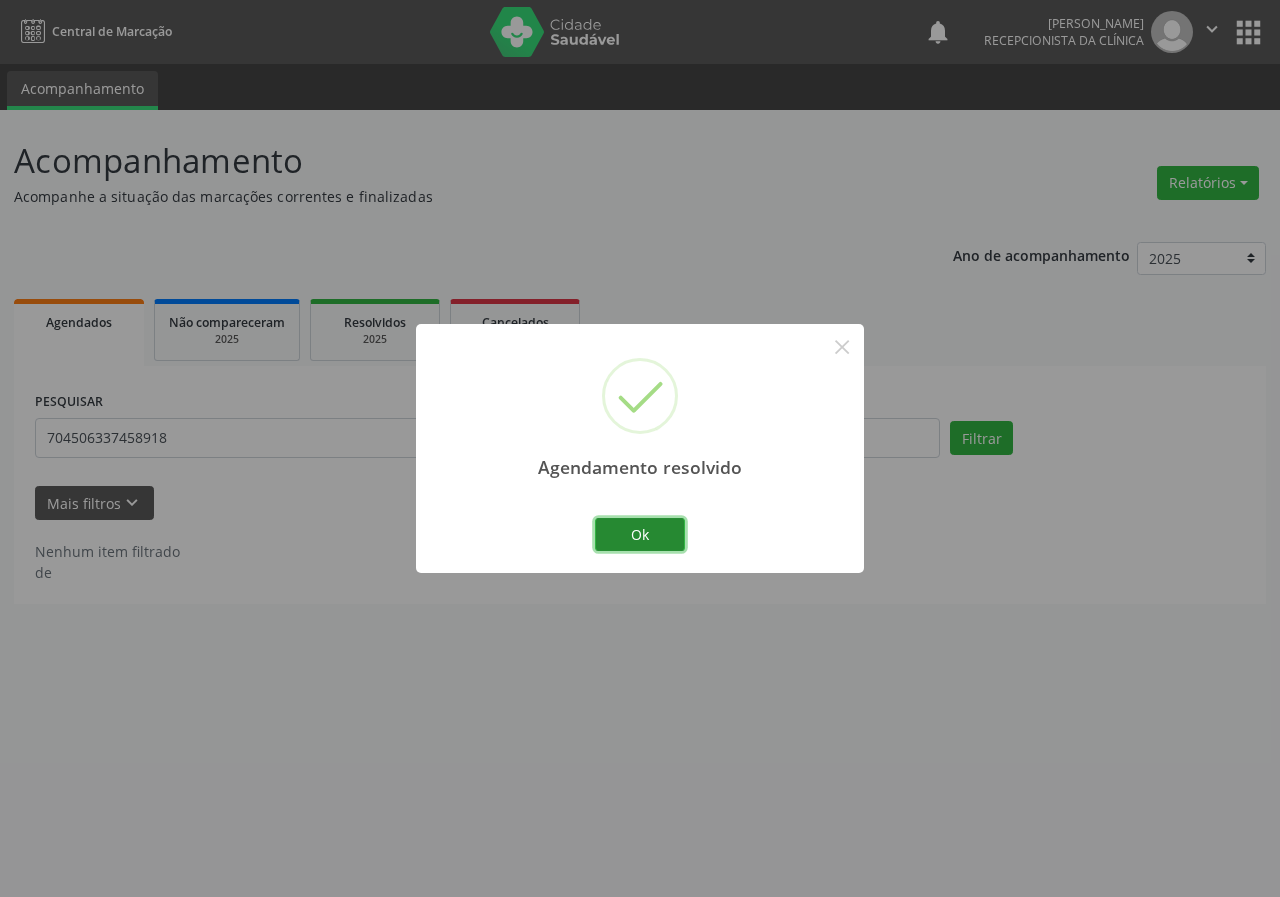 click on "Ok" at bounding box center [640, 535] 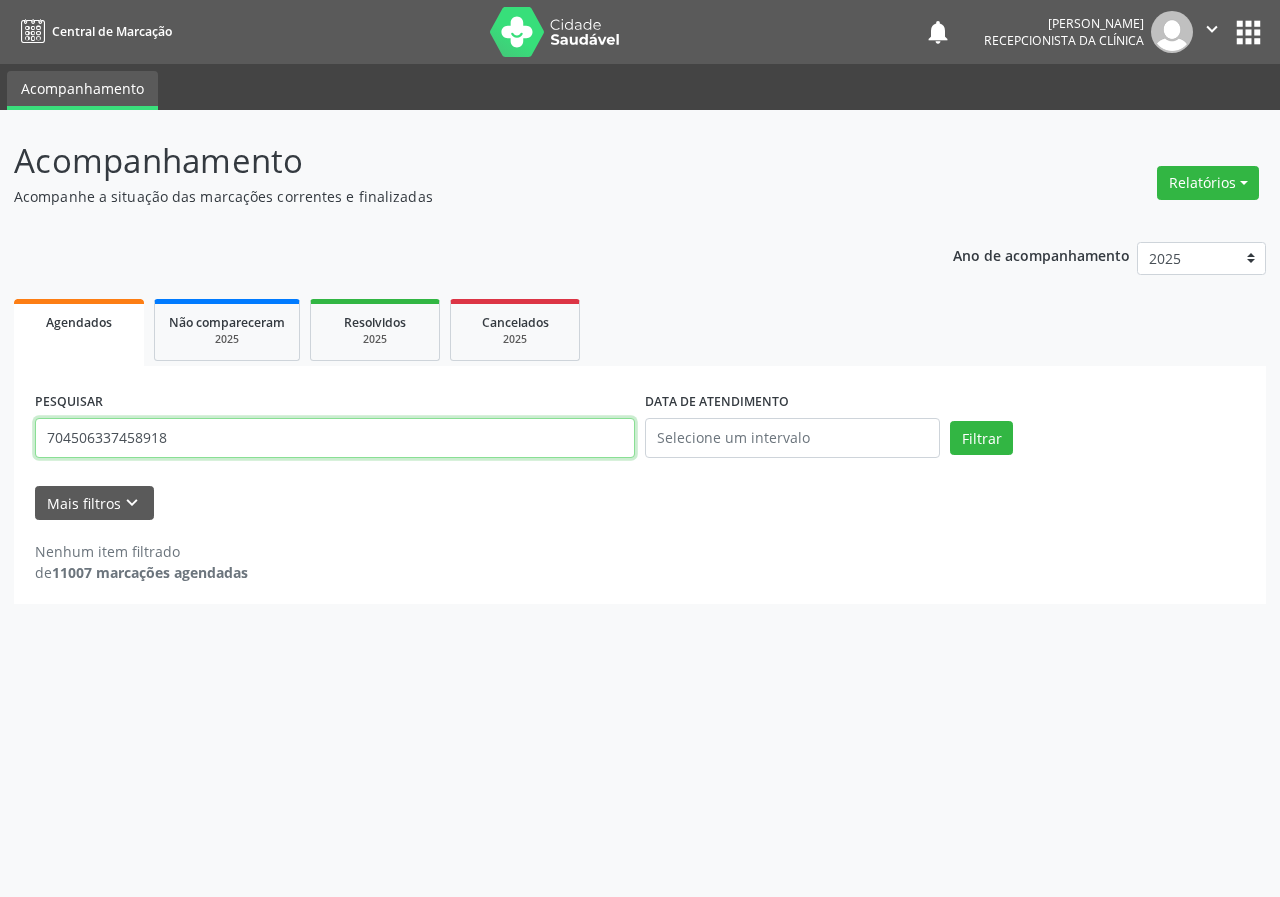 click on "704506337458918" at bounding box center [335, 438] 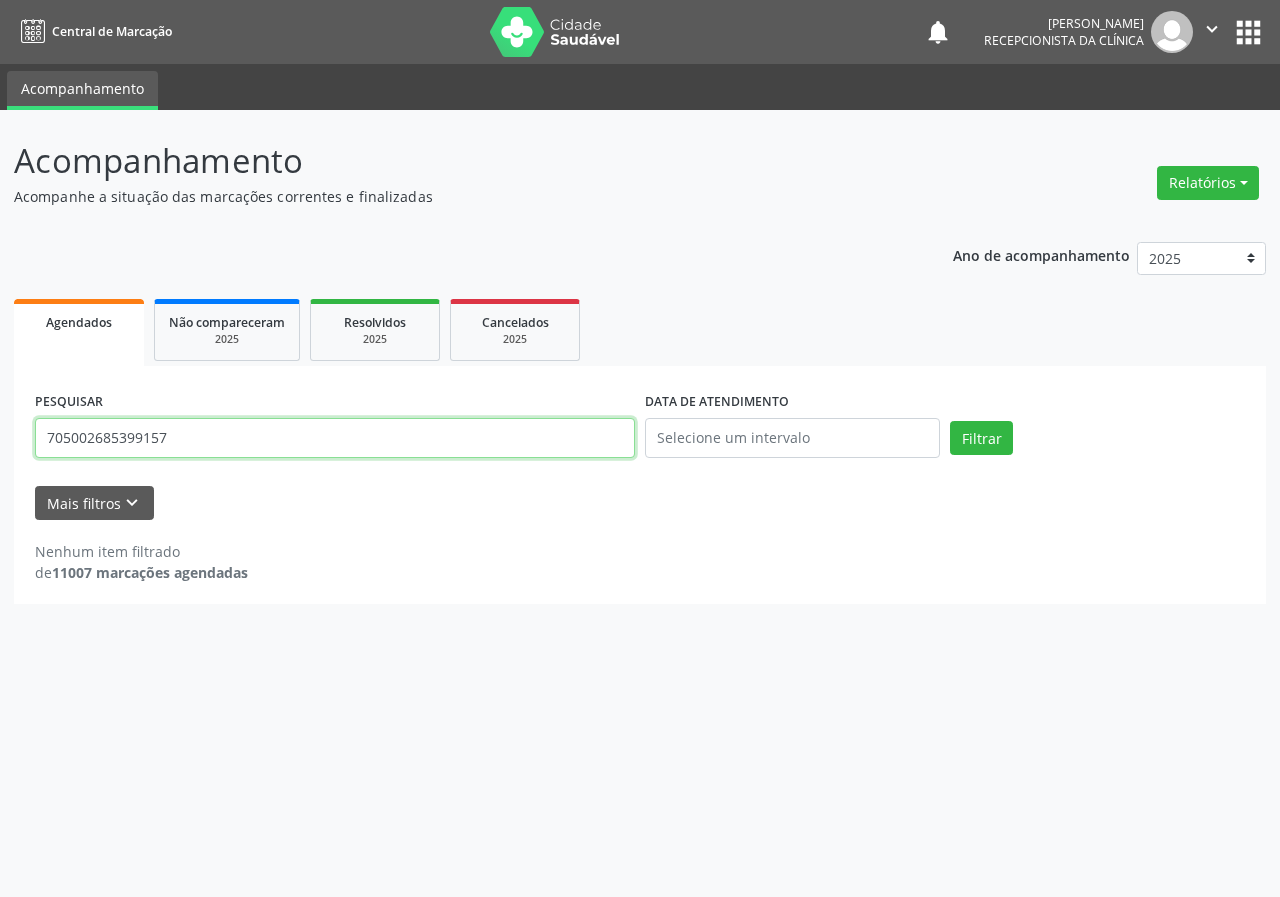 click on "Filtrar" at bounding box center (981, 438) 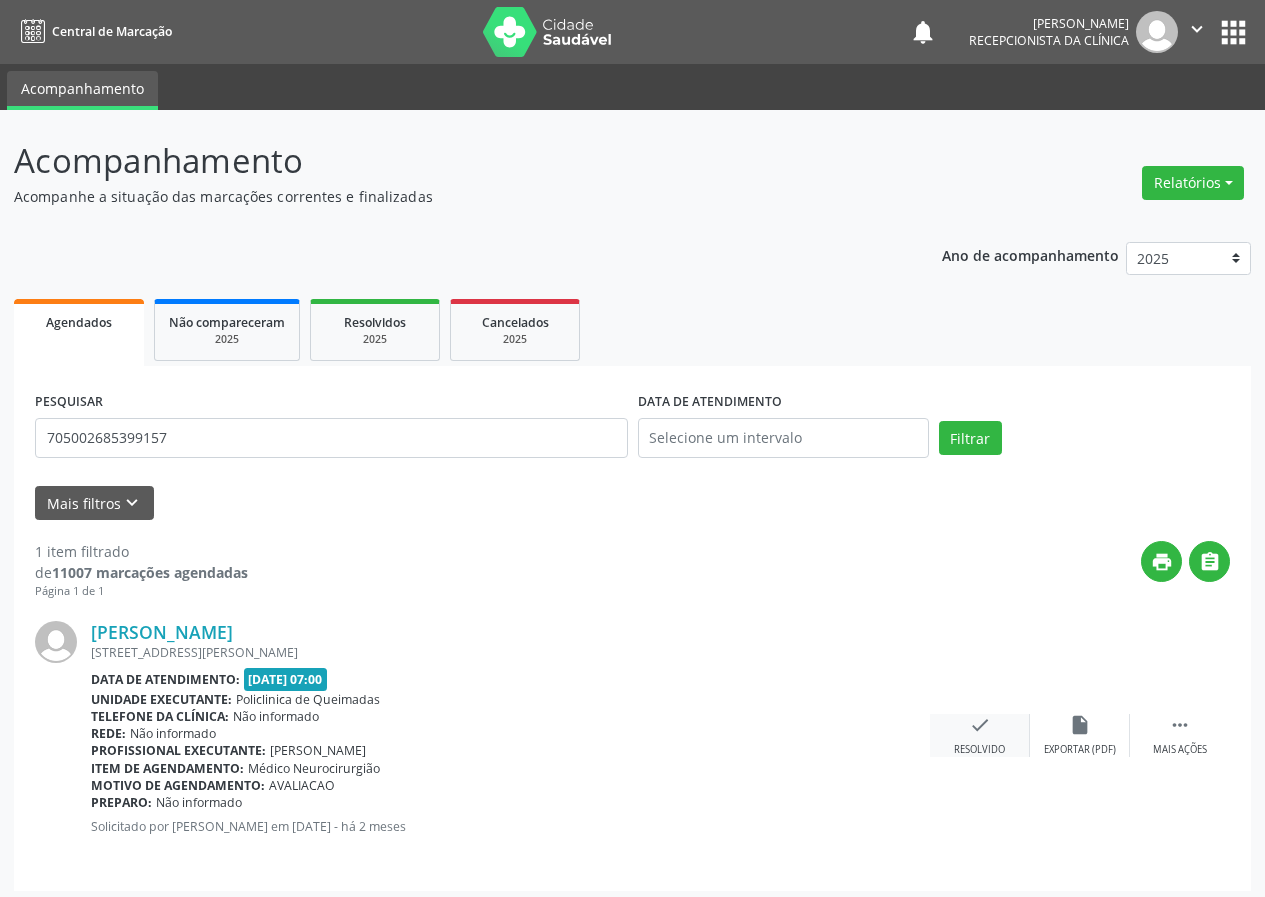 click on "check" at bounding box center (980, 725) 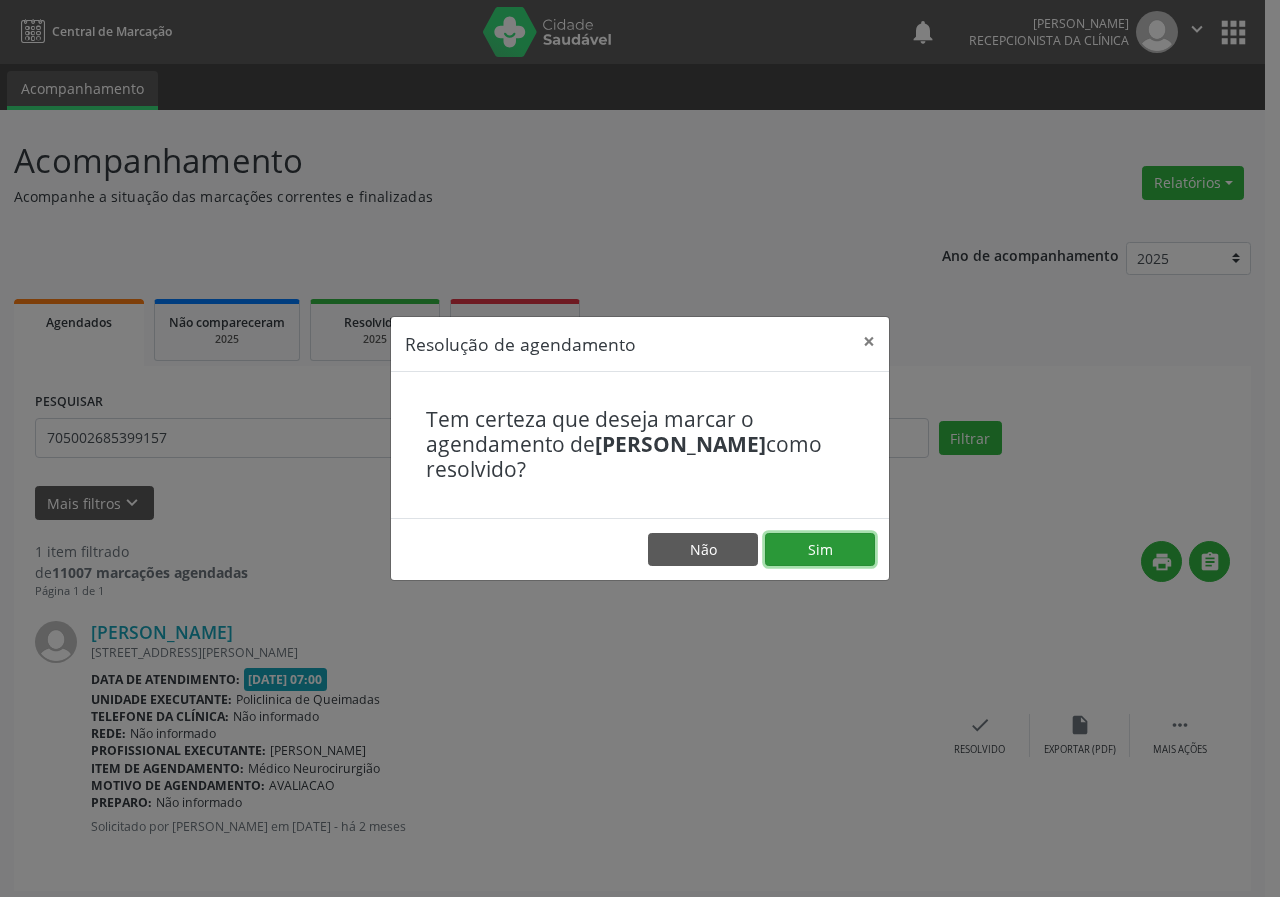 click on "Sim" at bounding box center (820, 550) 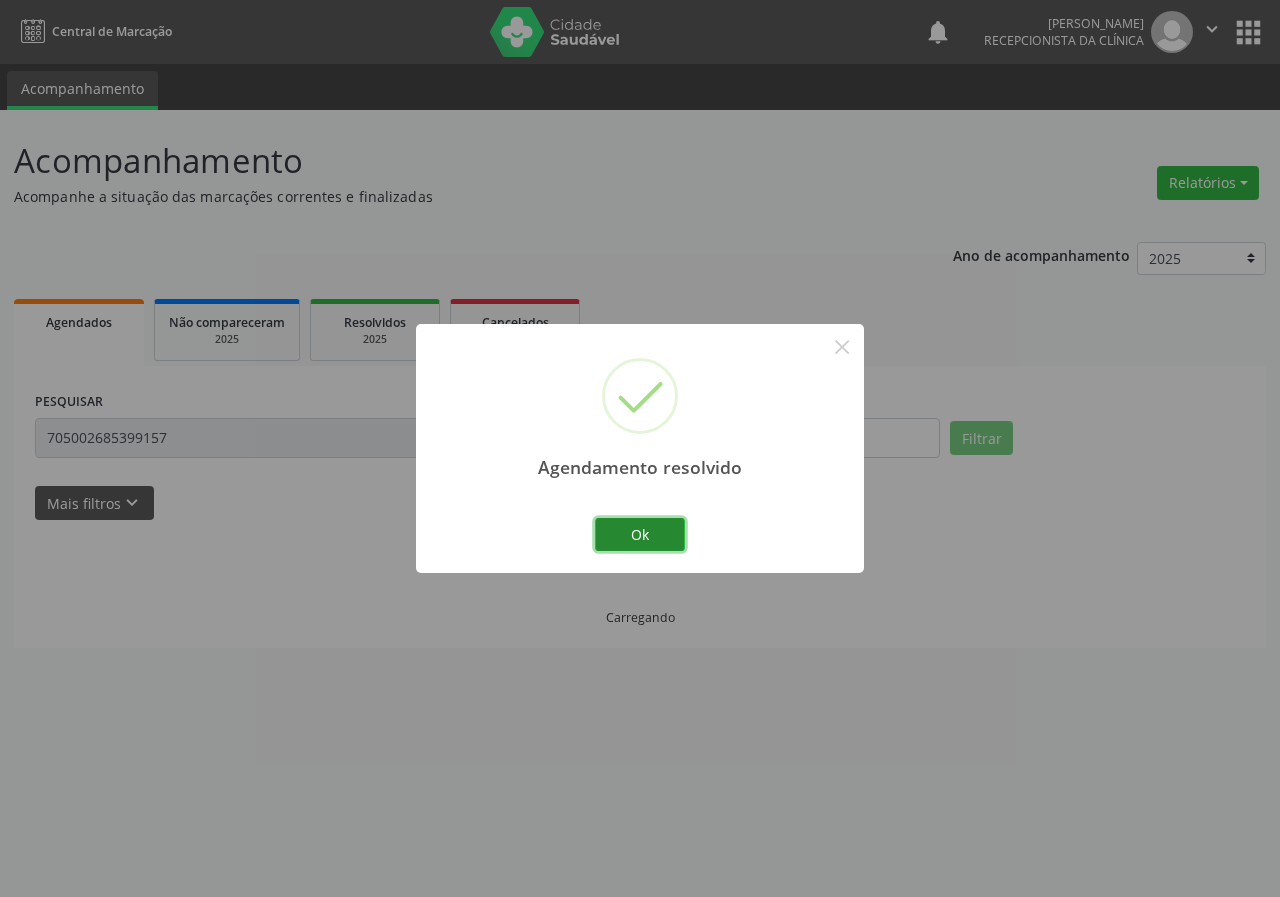 click on "Ok" at bounding box center [640, 535] 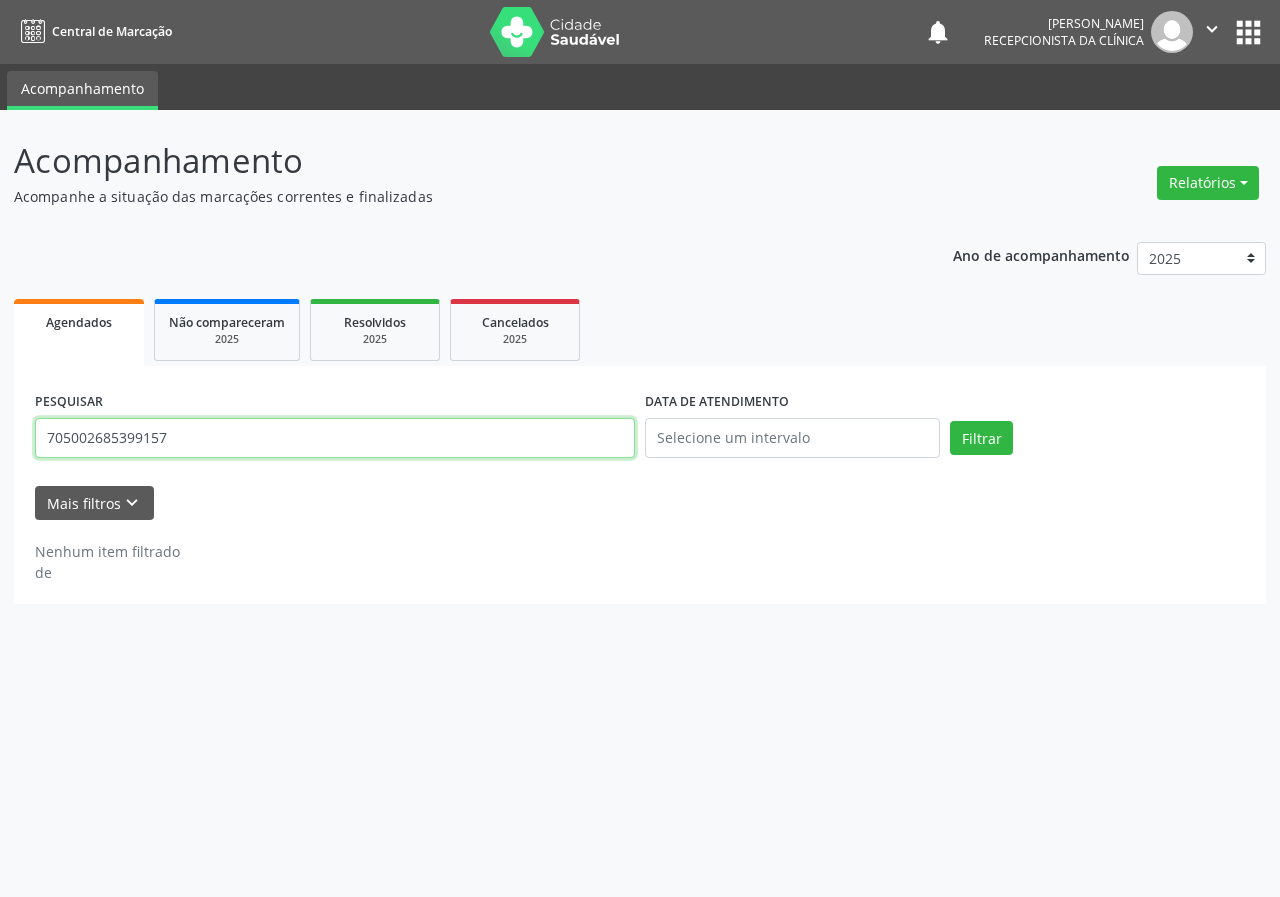 click on "705002685399157" at bounding box center [335, 438] 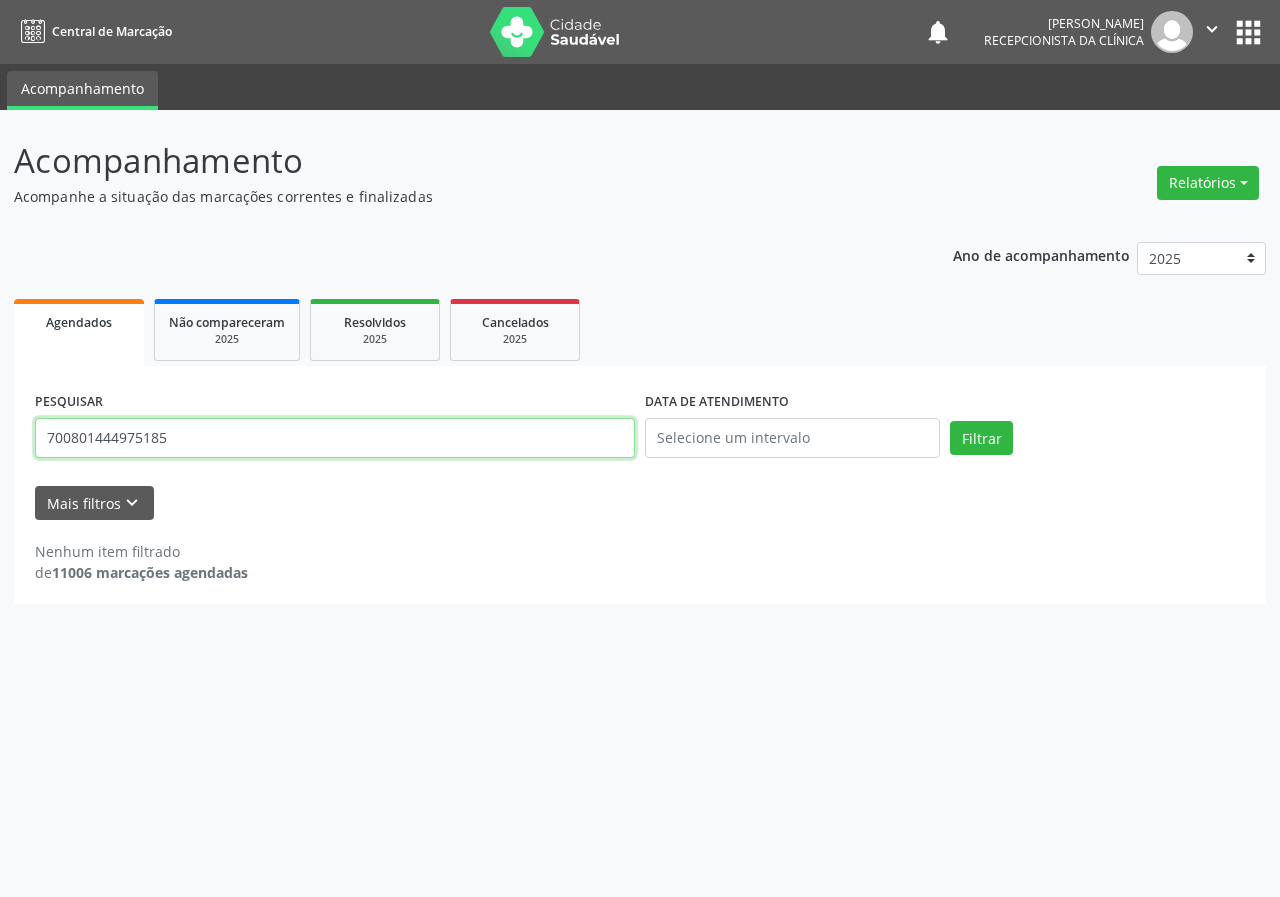 click on "Filtrar" at bounding box center [981, 438] 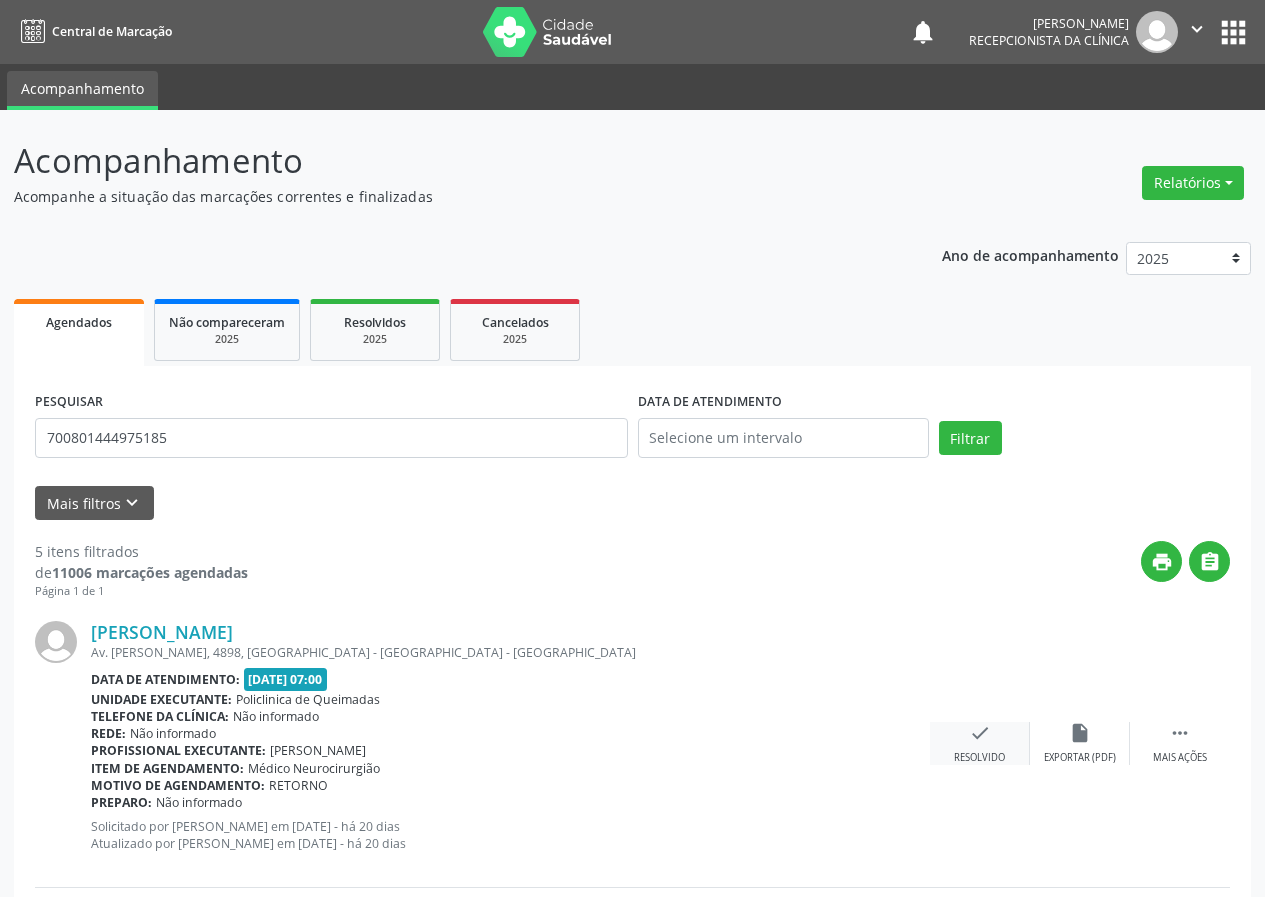 click on "check" at bounding box center (980, 733) 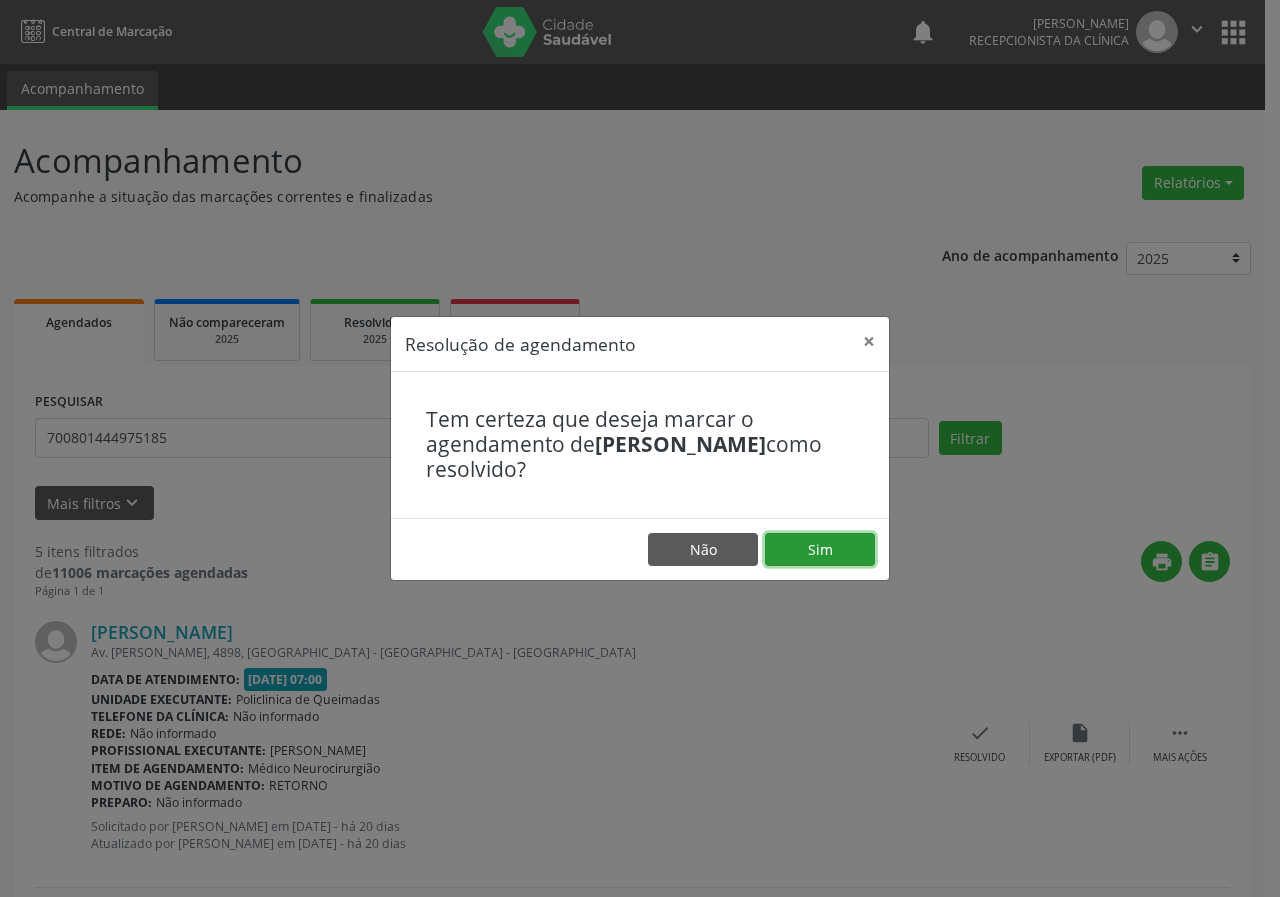 click on "Sim" at bounding box center [820, 550] 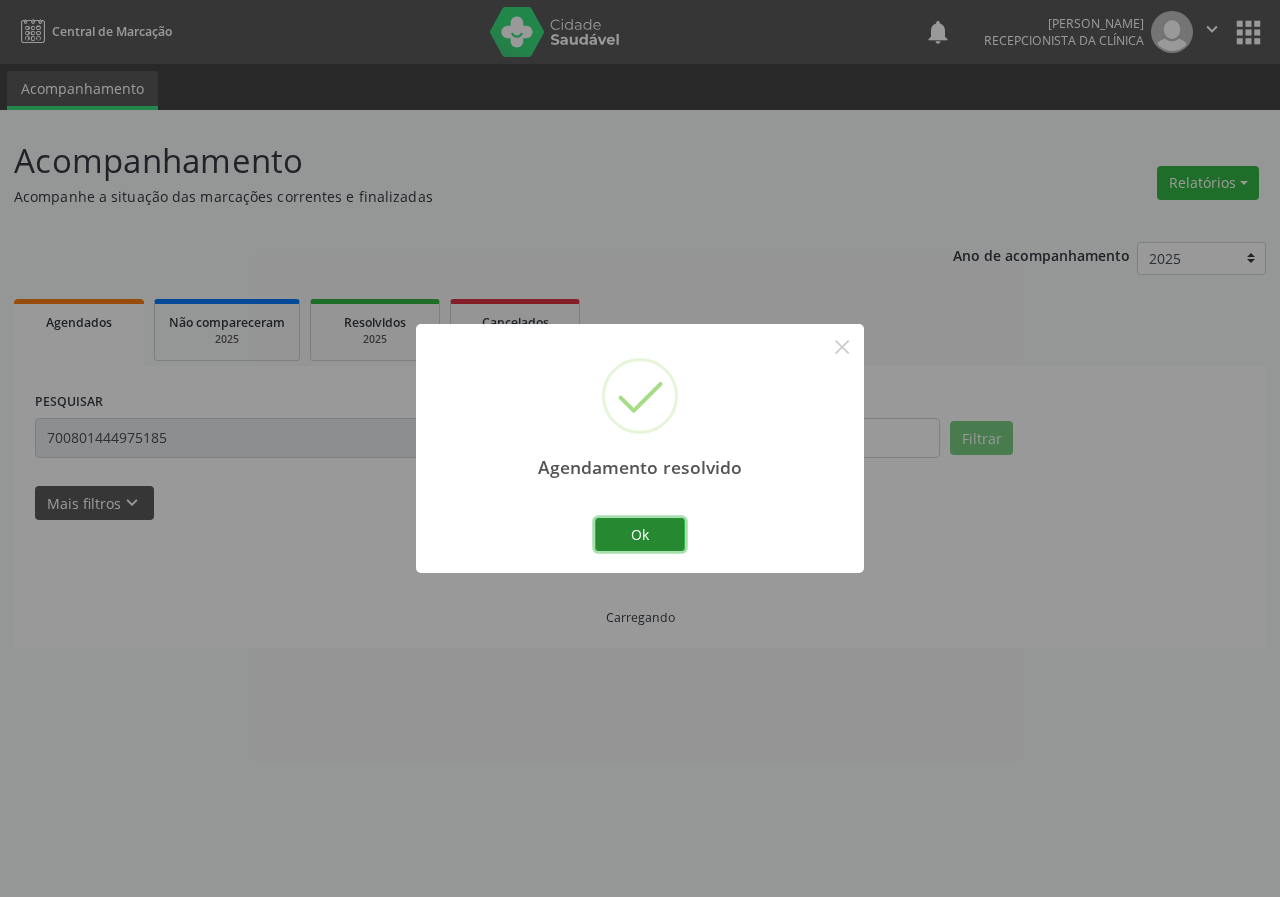 click on "Ok" at bounding box center (640, 535) 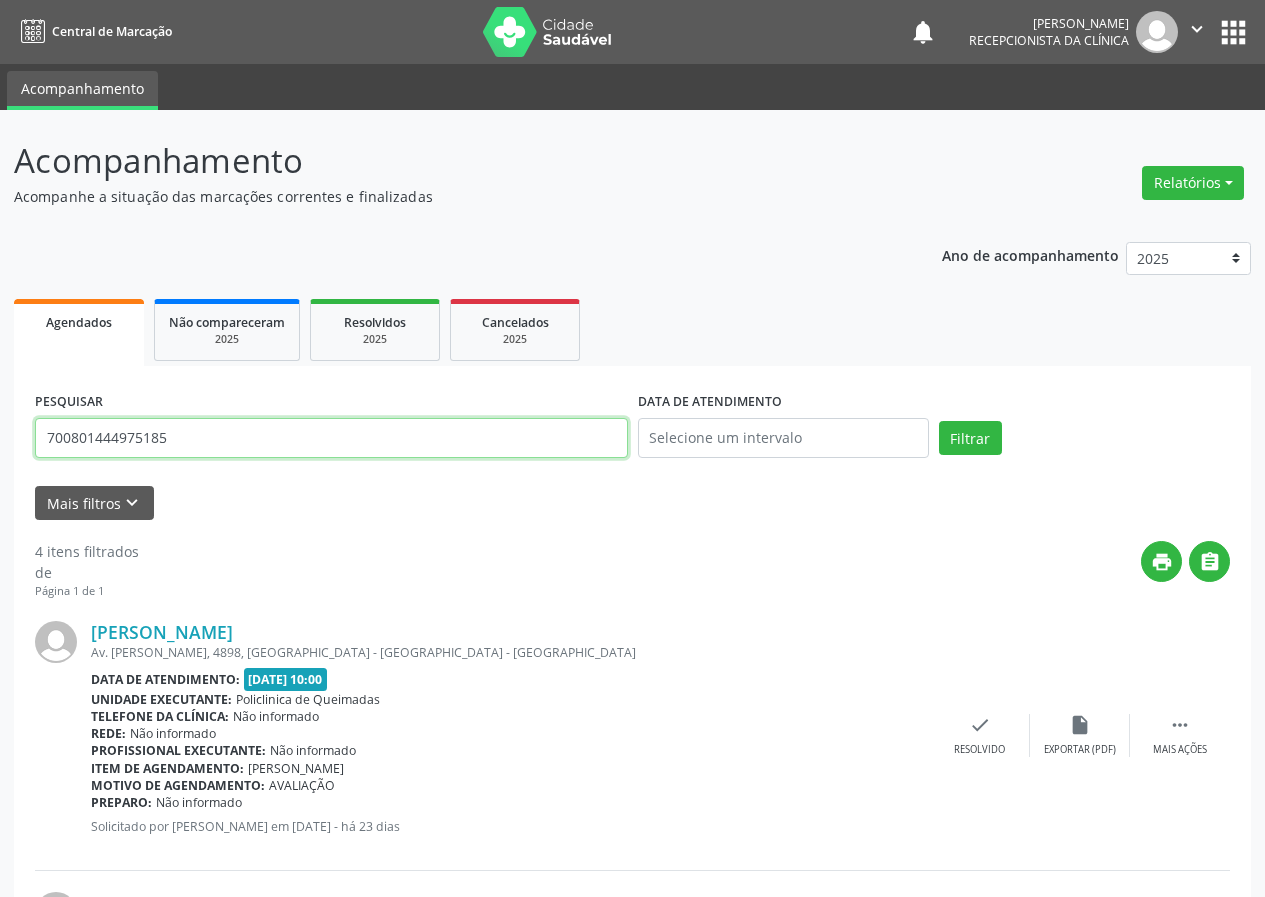 click on "700801444975185" at bounding box center (331, 438) 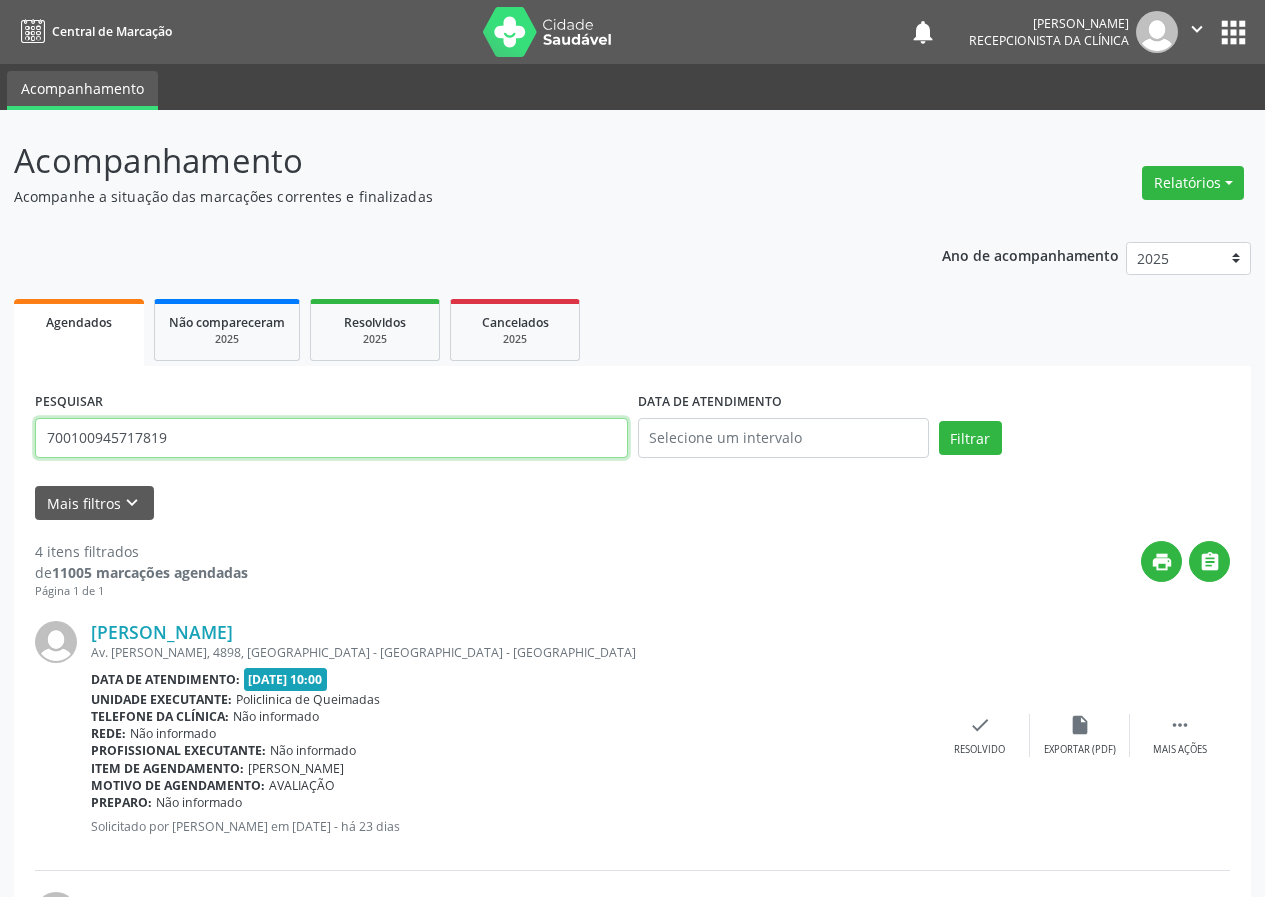 click on "Filtrar" at bounding box center [970, 438] 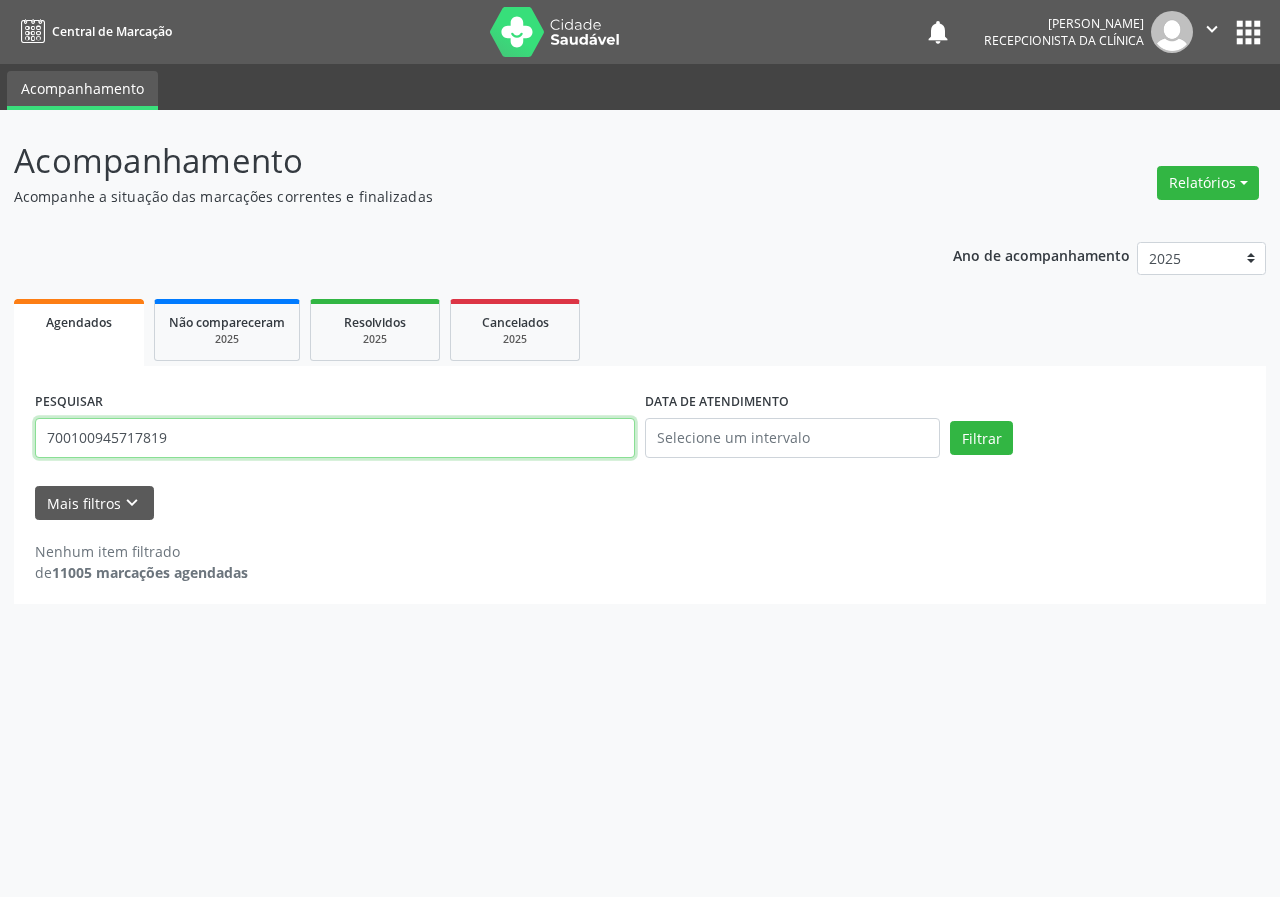 click on "700100945717819" at bounding box center (335, 438) 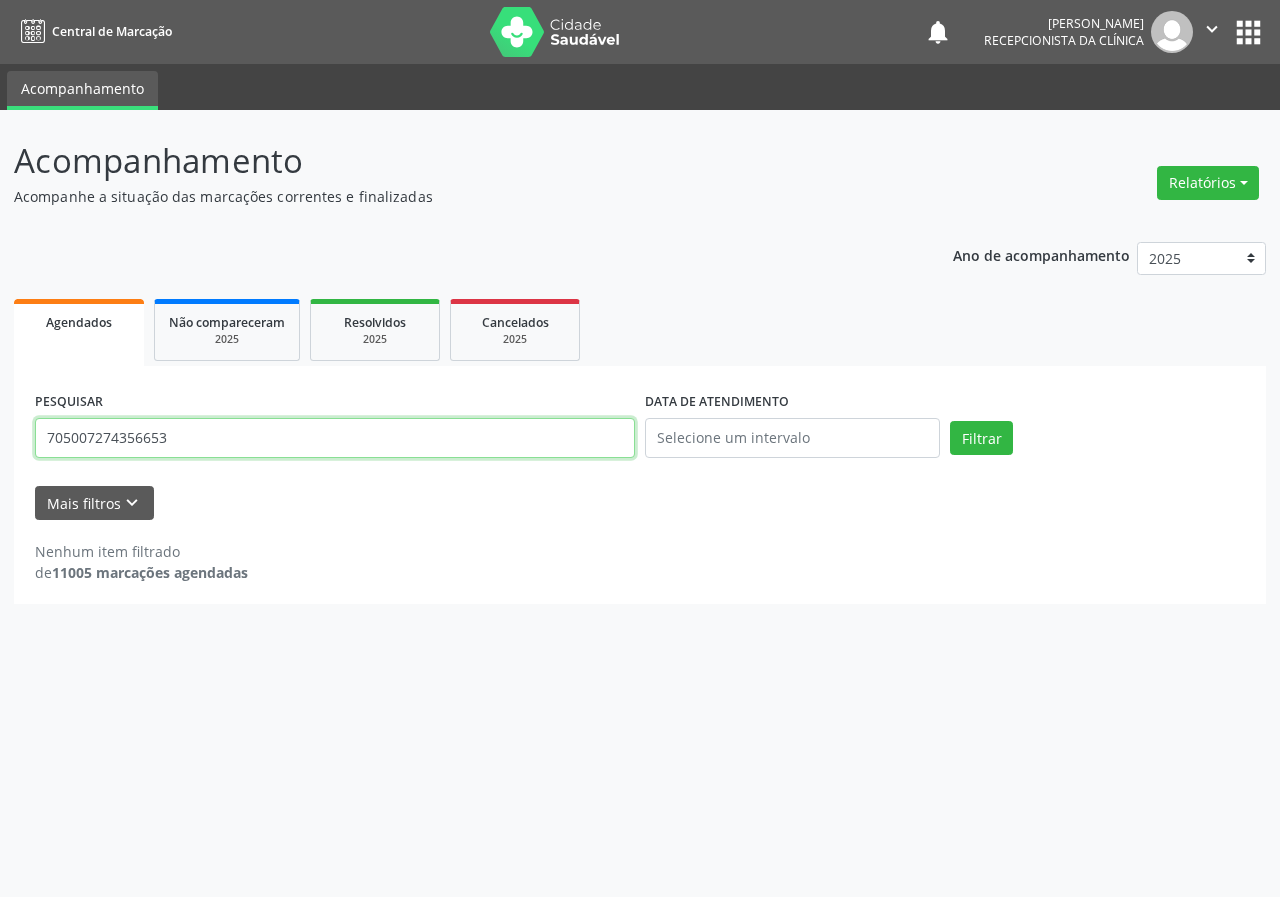click on "Filtrar" at bounding box center (981, 438) 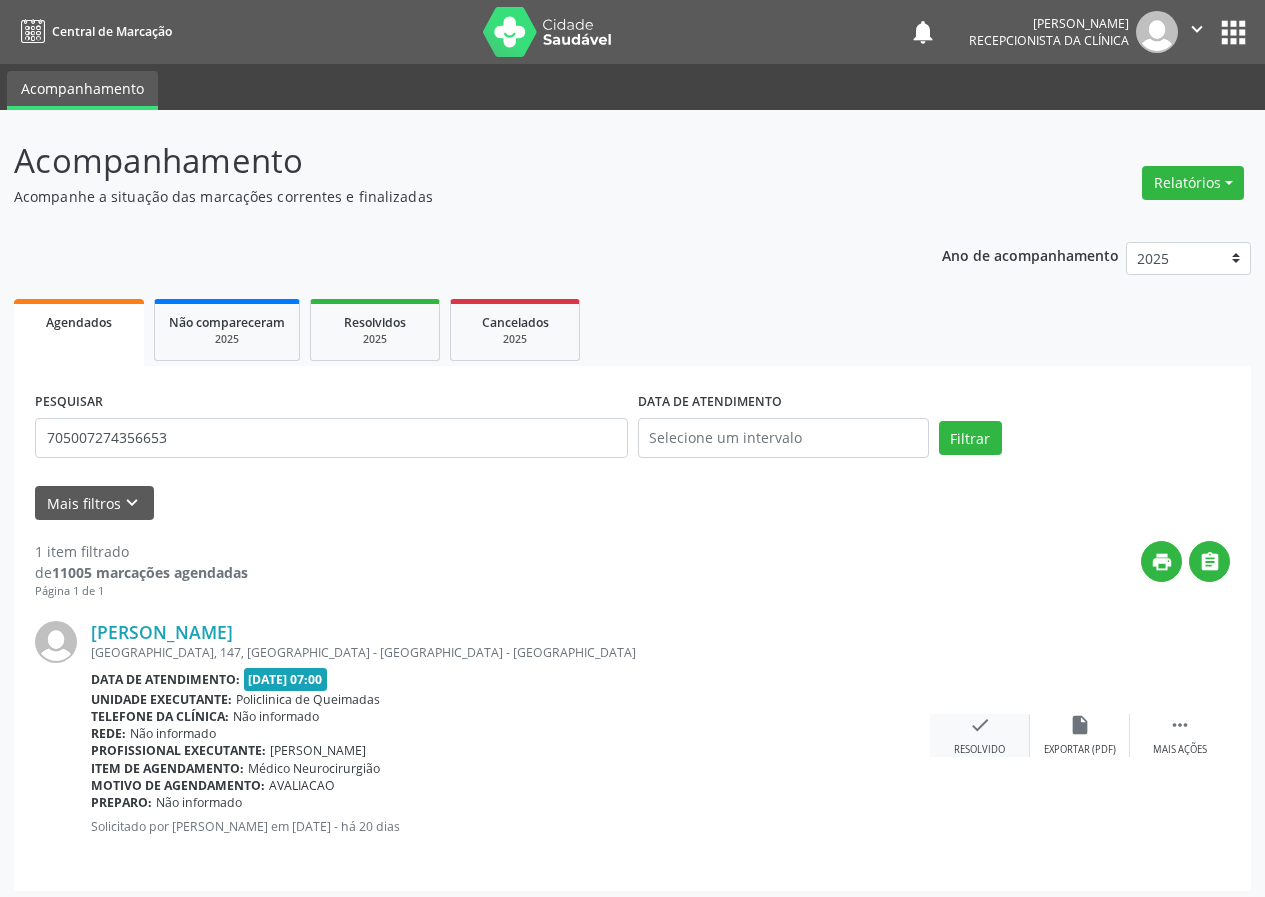 click on "check" at bounding box center [980, 725] 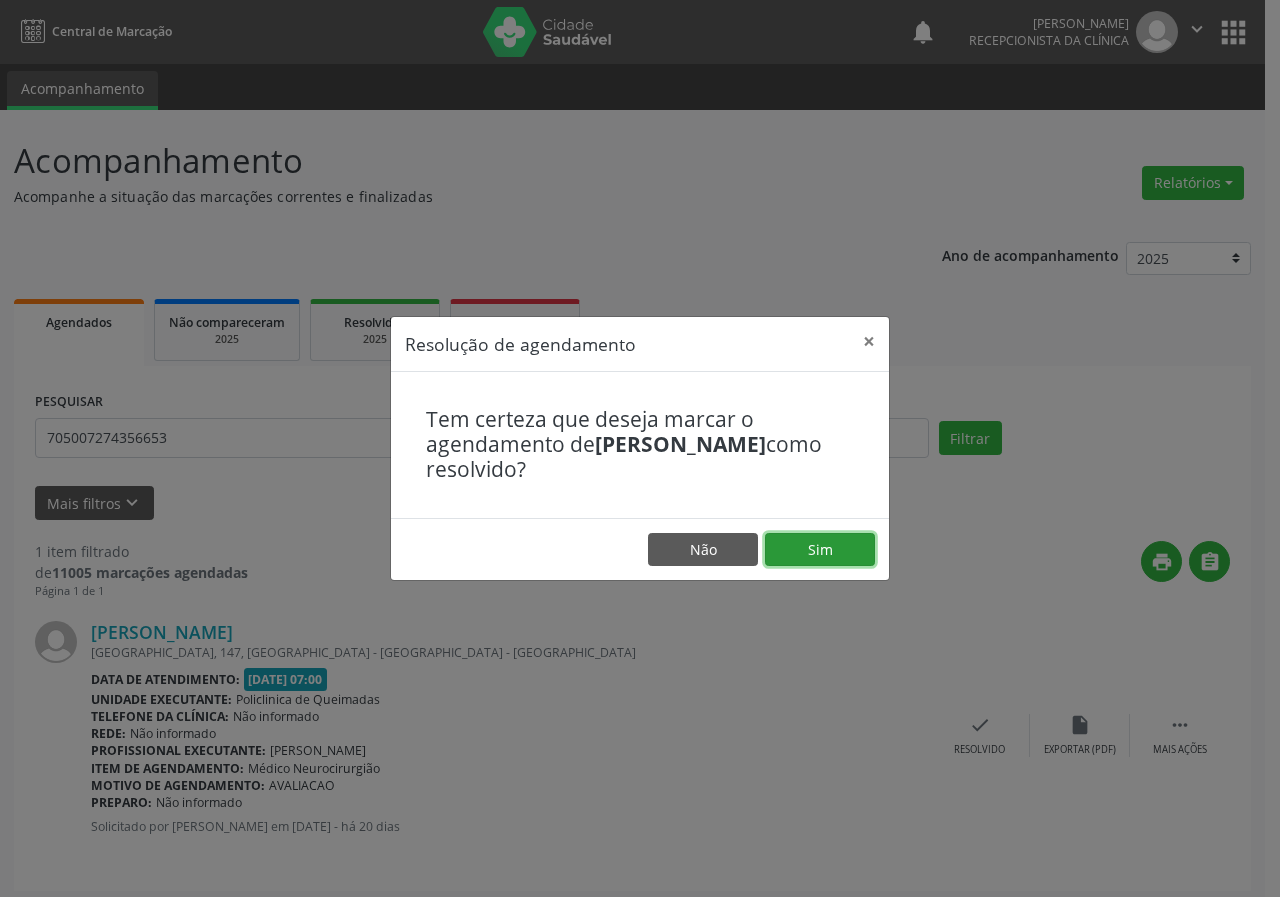 click on "Sim" at bounding box center [820, 550] 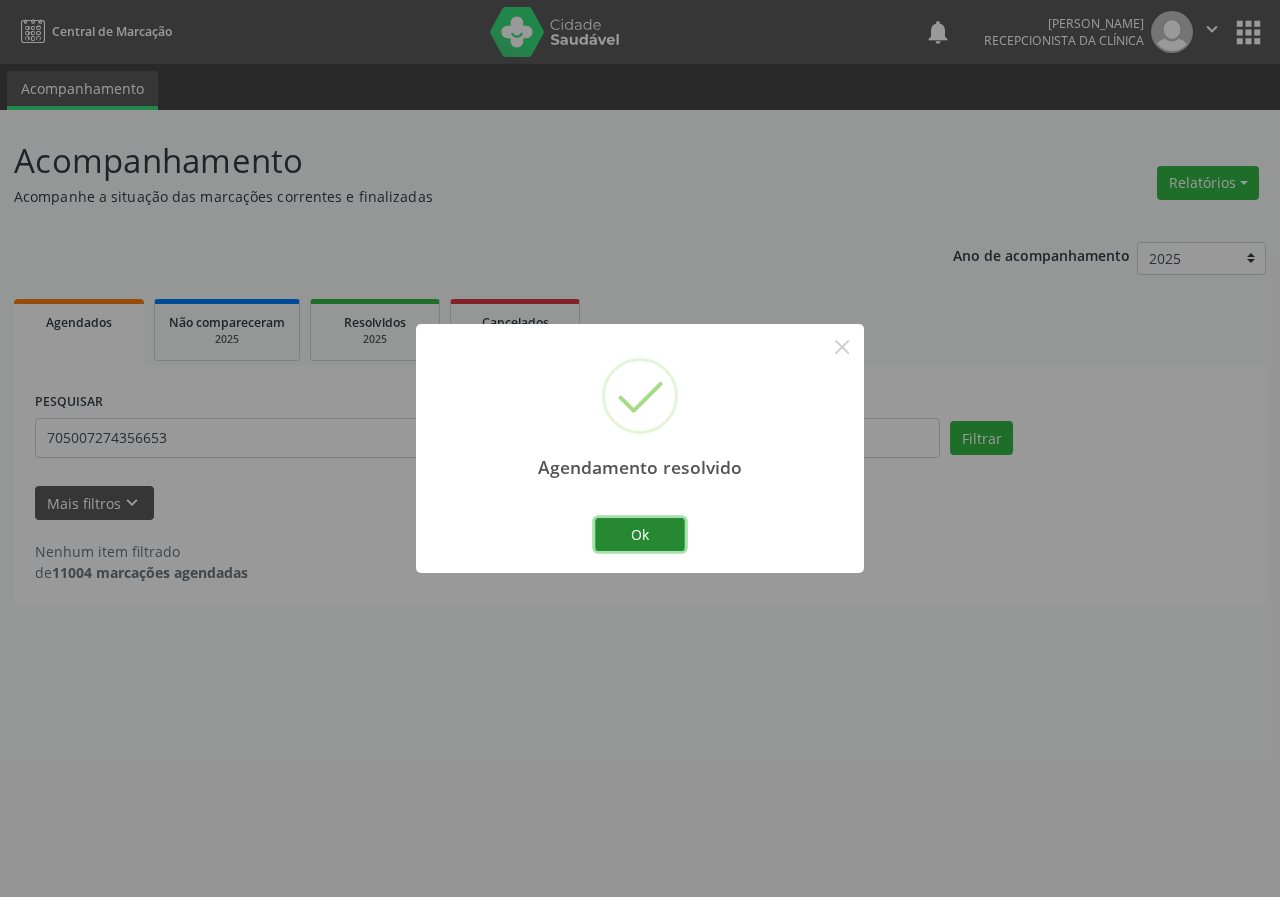 click on "Ok" at bounding box center (640, 535) 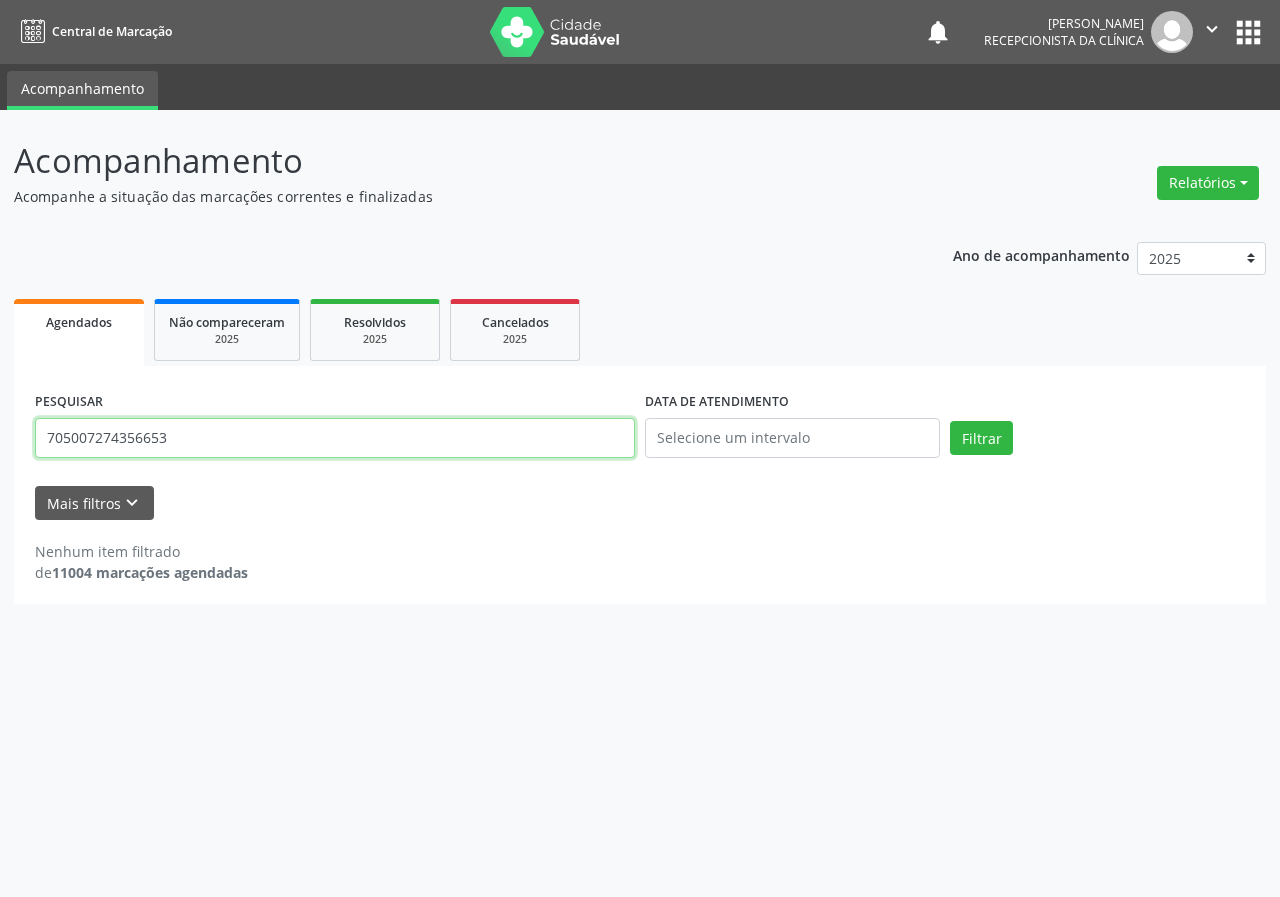 click on "705007274356653" at bounding box center (335, 438) 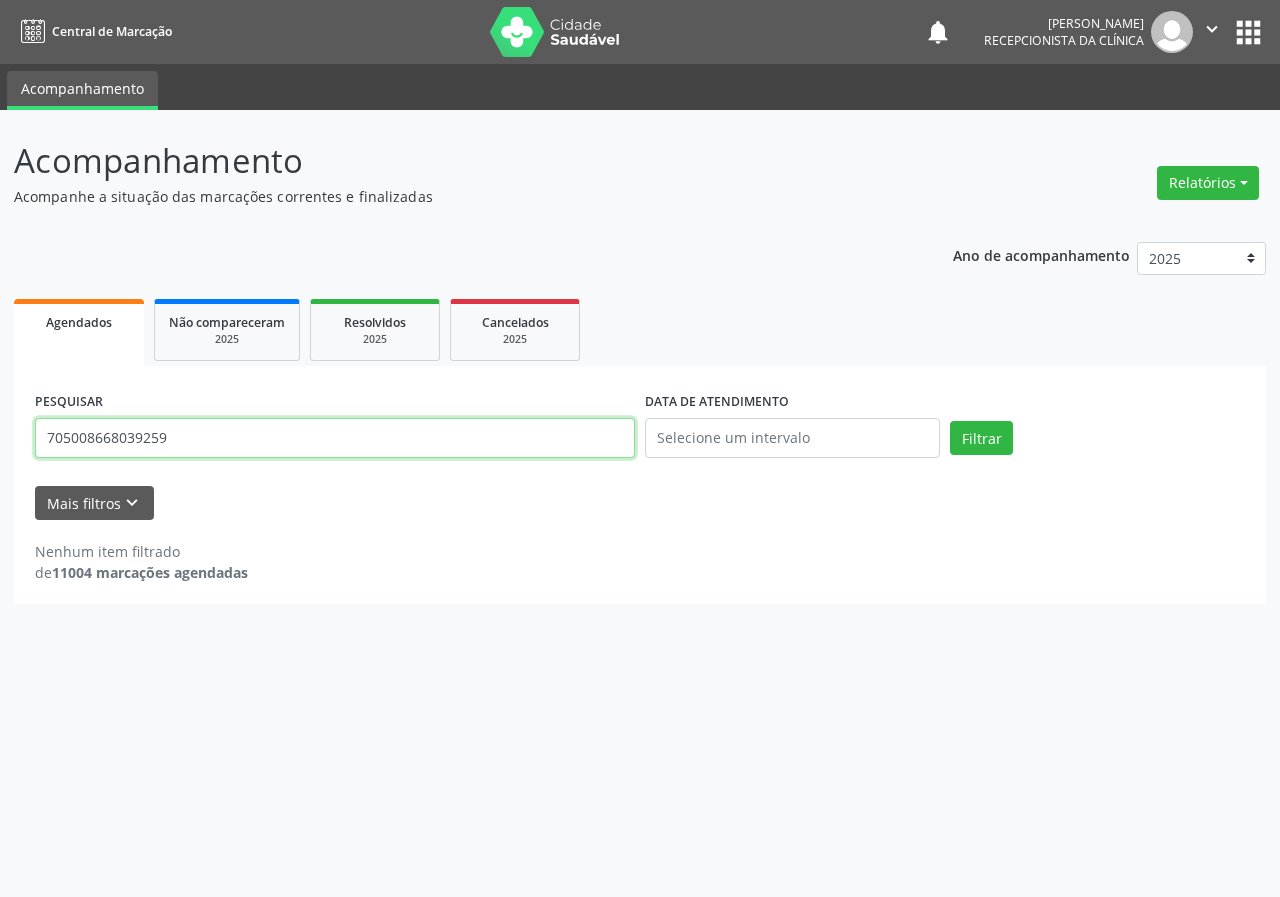 click on "Filtrar" at bounding box center (981, 438) 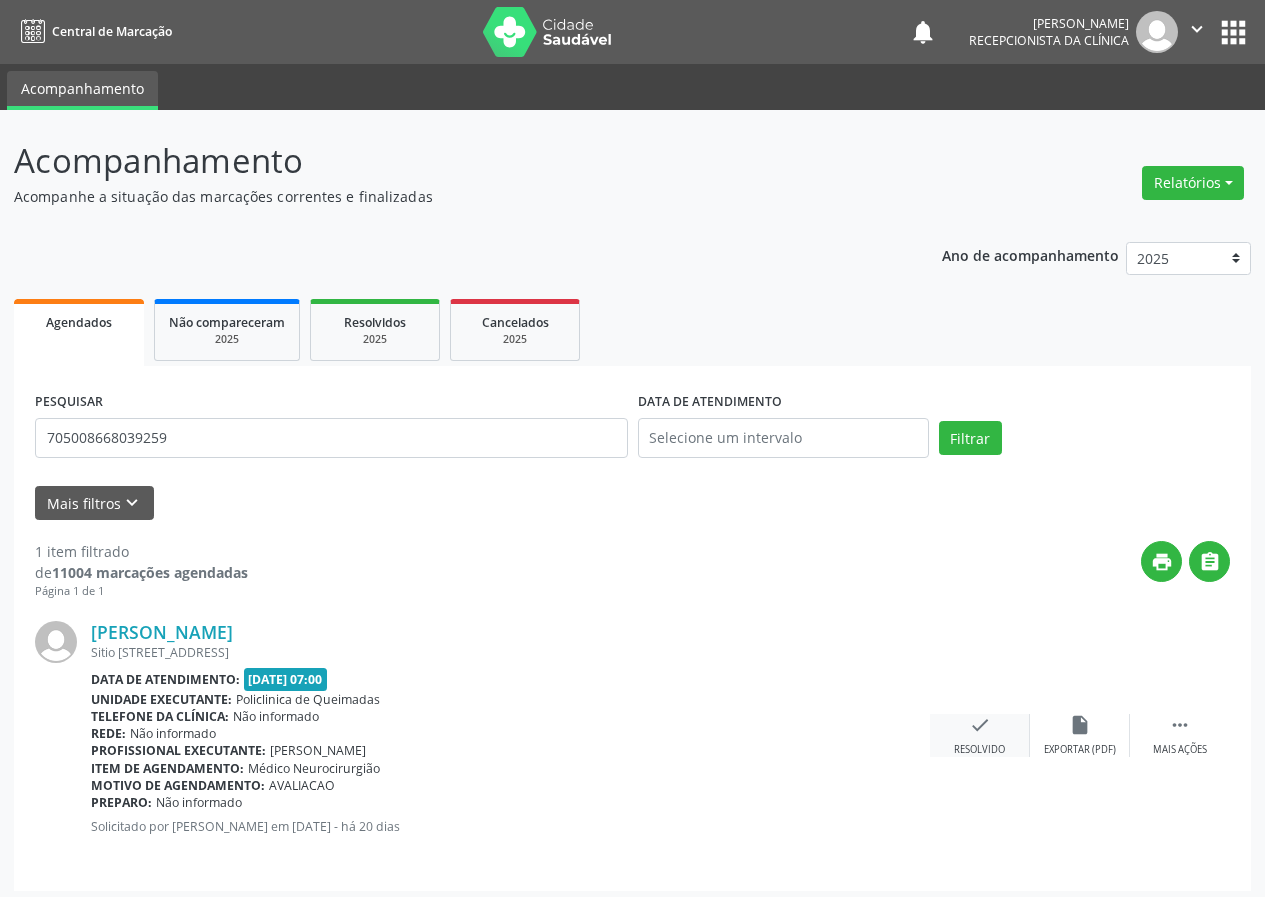 click on "check
Resolvido" at bounding box center [980, 735] 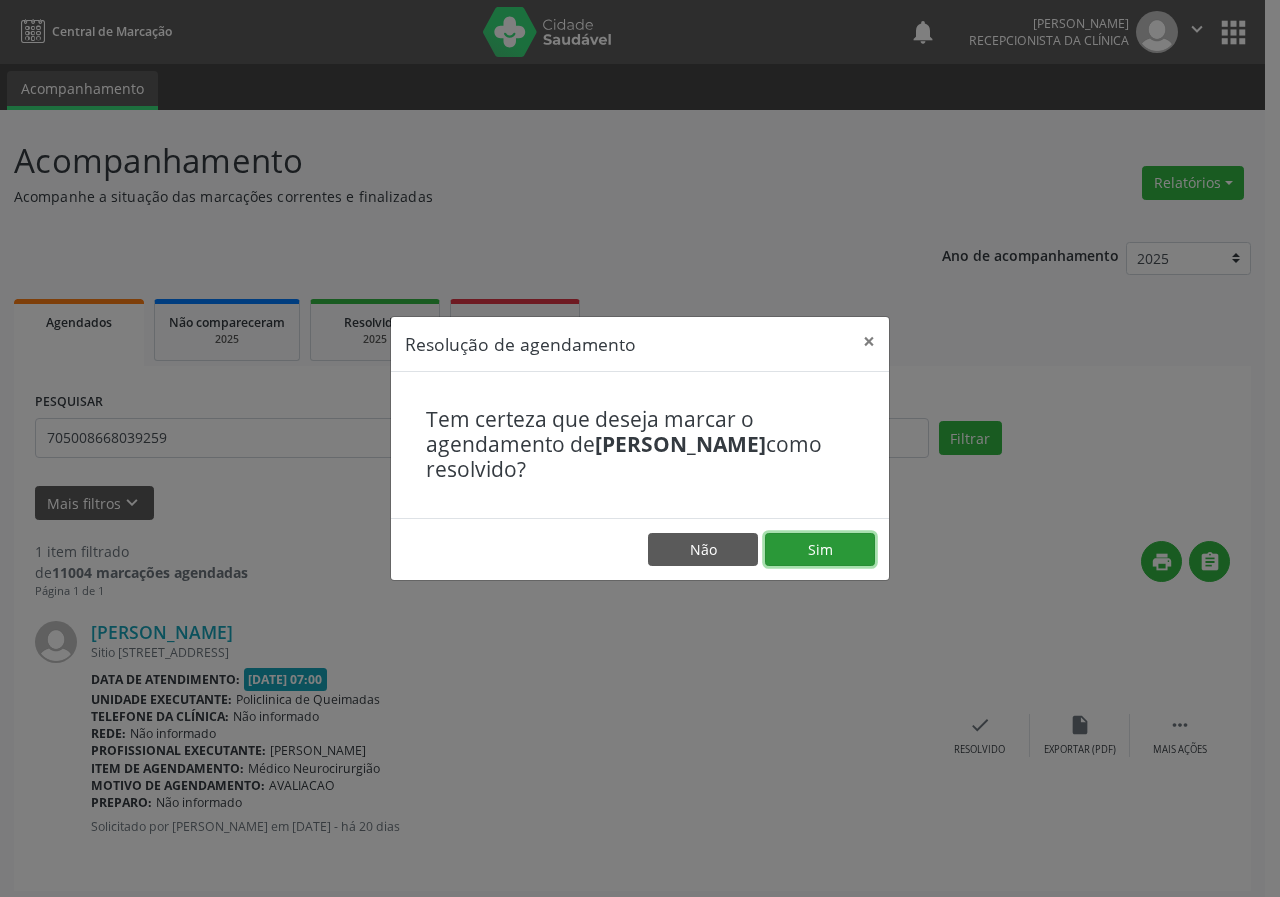 click on "Sim" at bounding box center [820, 550] 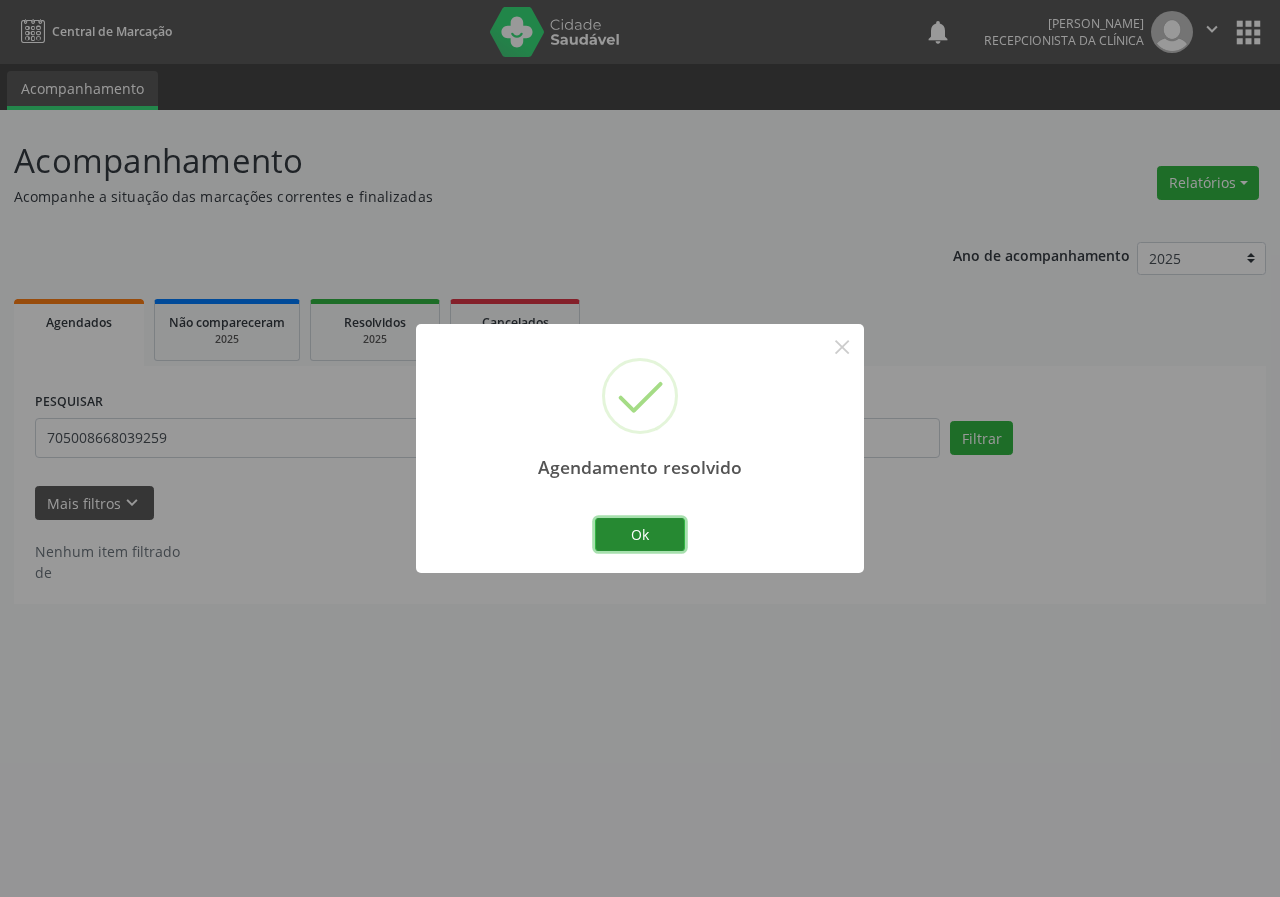 click on "Ok" at bounding box center [640, 535] 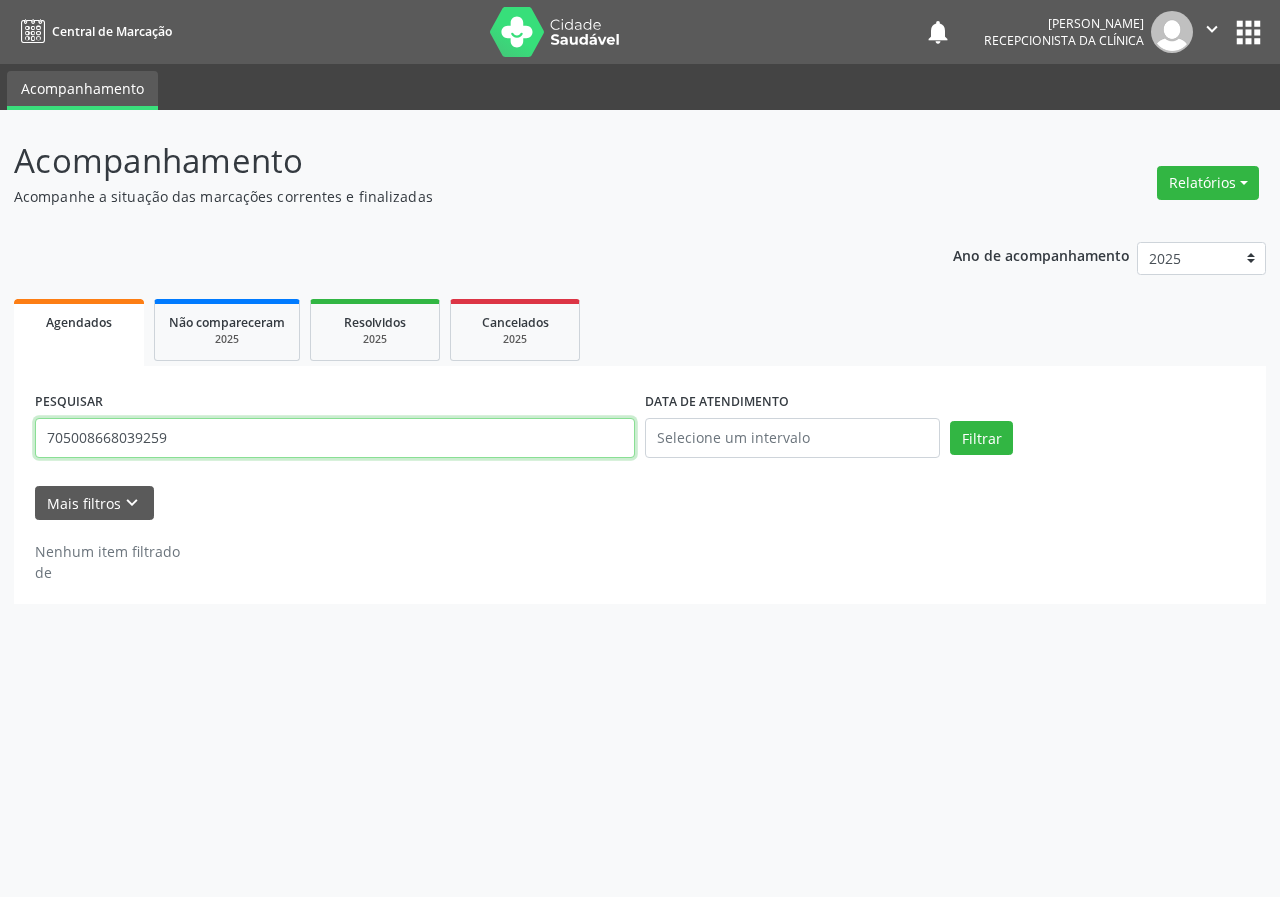 click on "705008668039259" at bounding box center [335, 438] 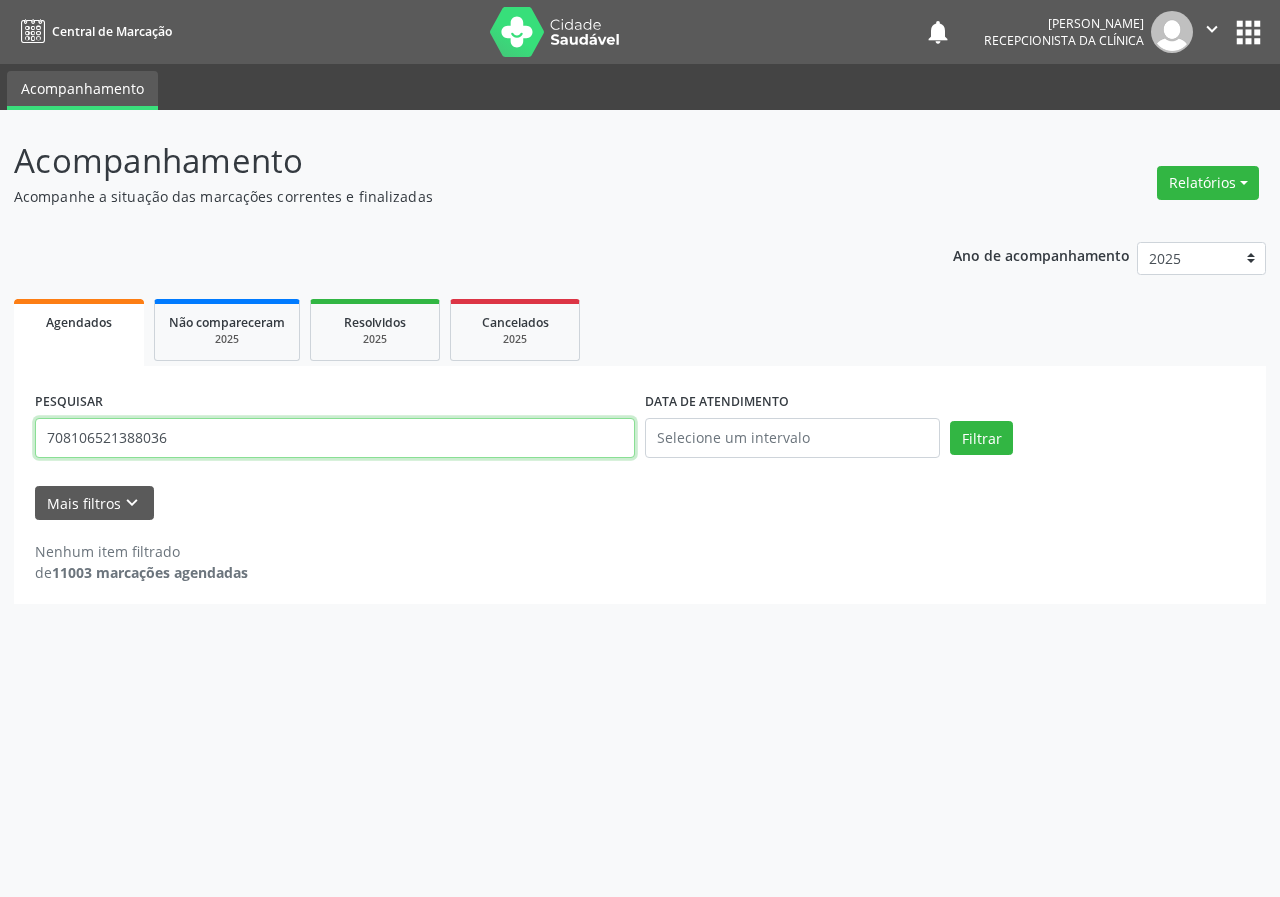 click on "Filtrar" at bounding box center (981, 438) 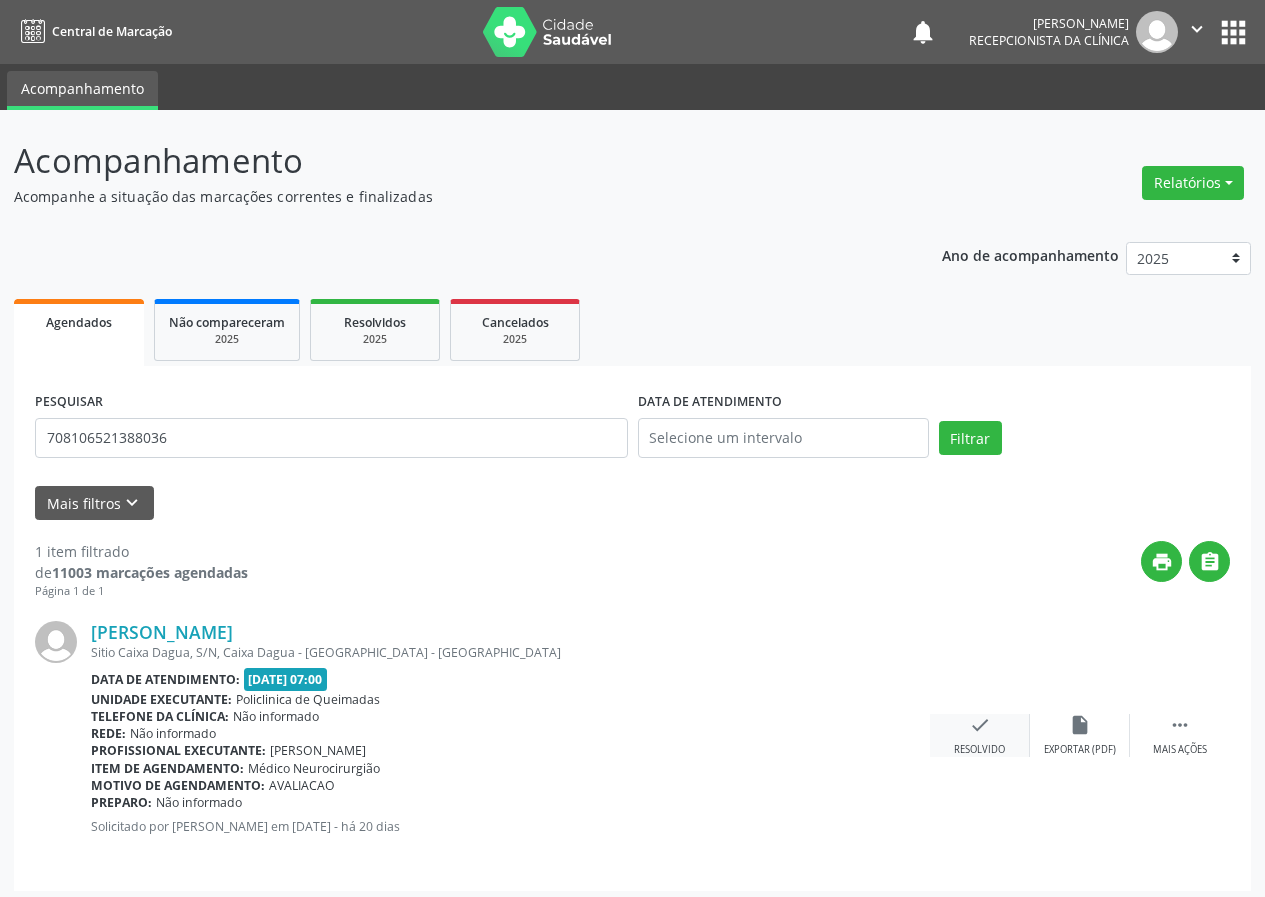 click on "check" at bounding box center (980, 725) 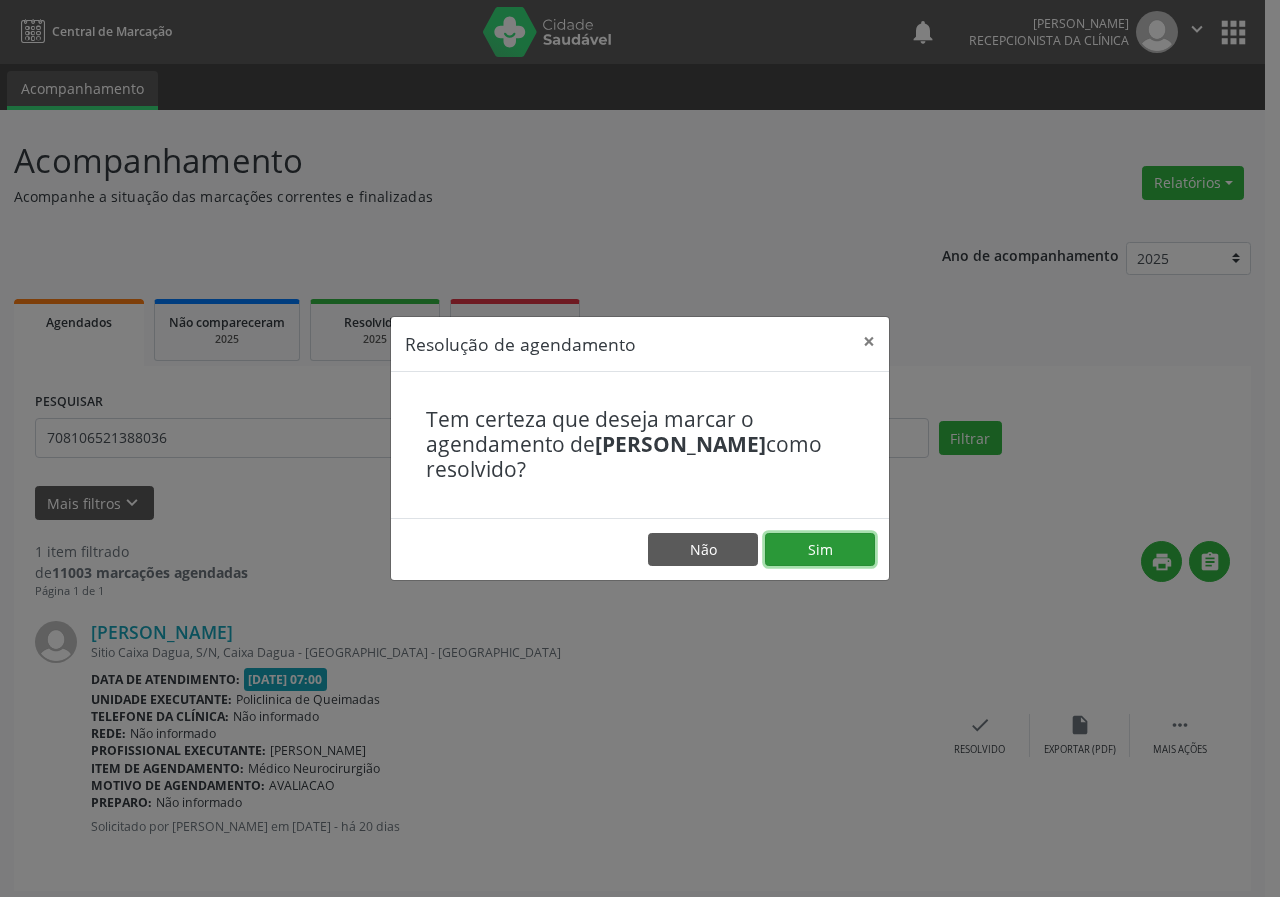 click on "Sim" at bounding box center [820, 550] 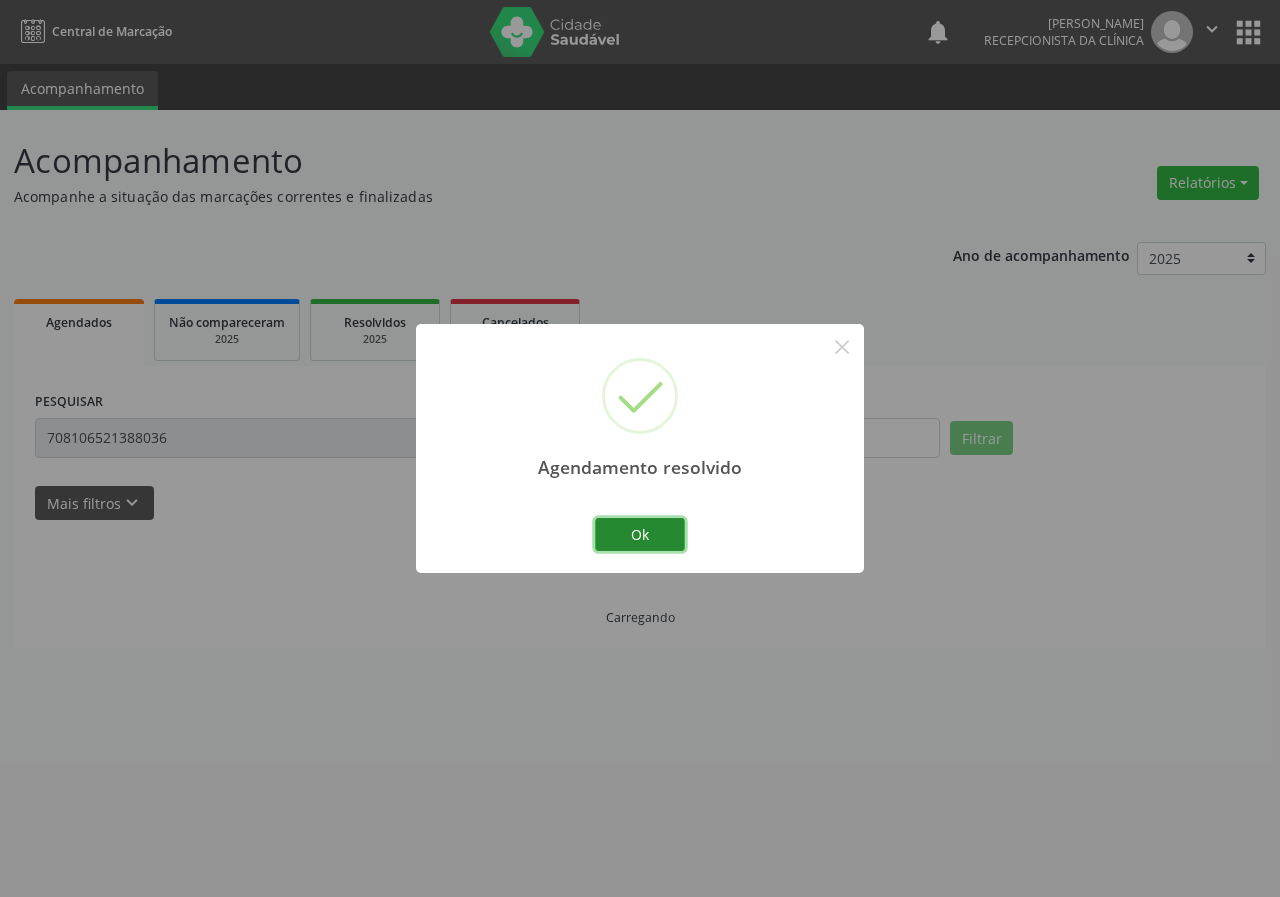 click on "Ok" at bounding box center (640, 535) 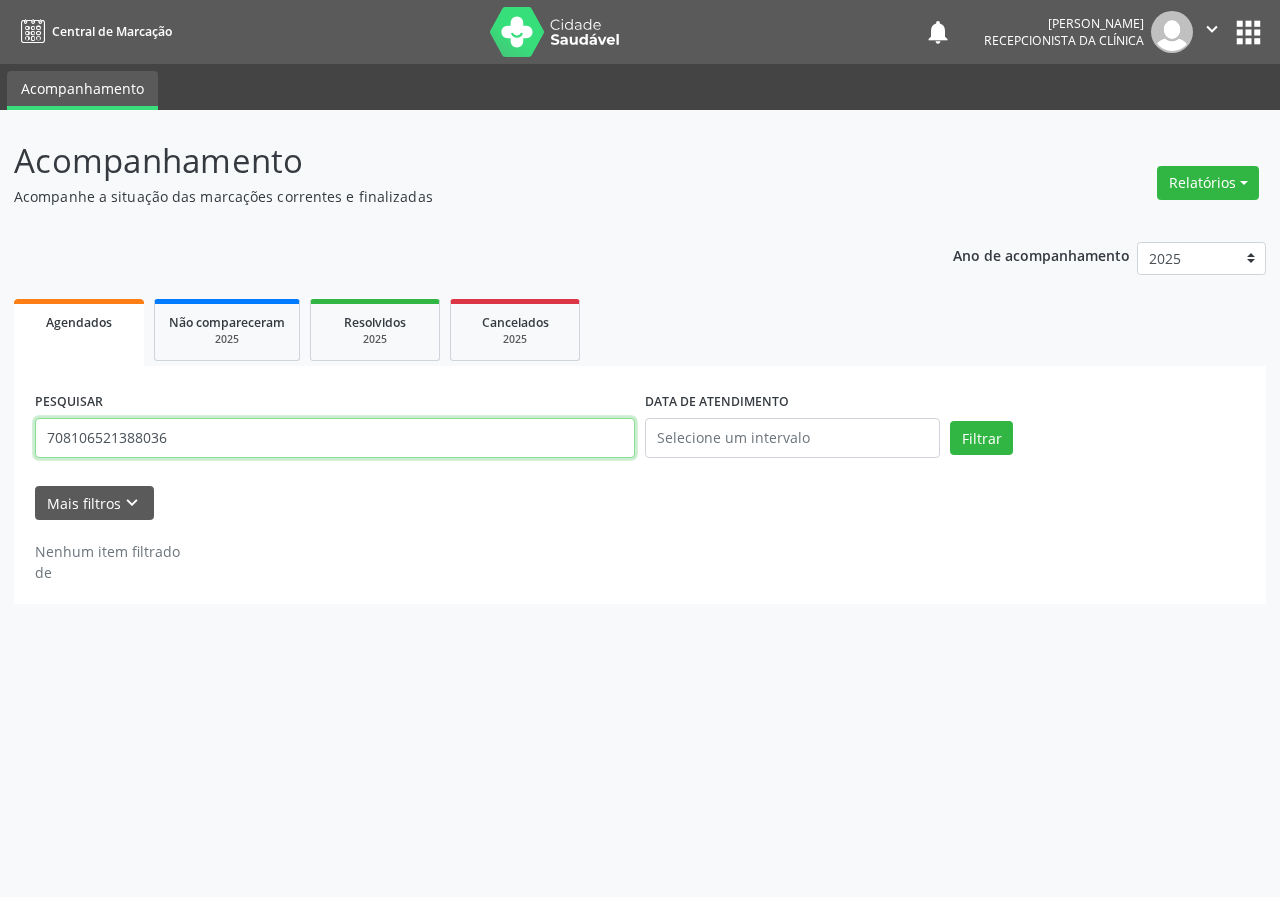 click on "708106521388036" at bounding box center [335, 438] 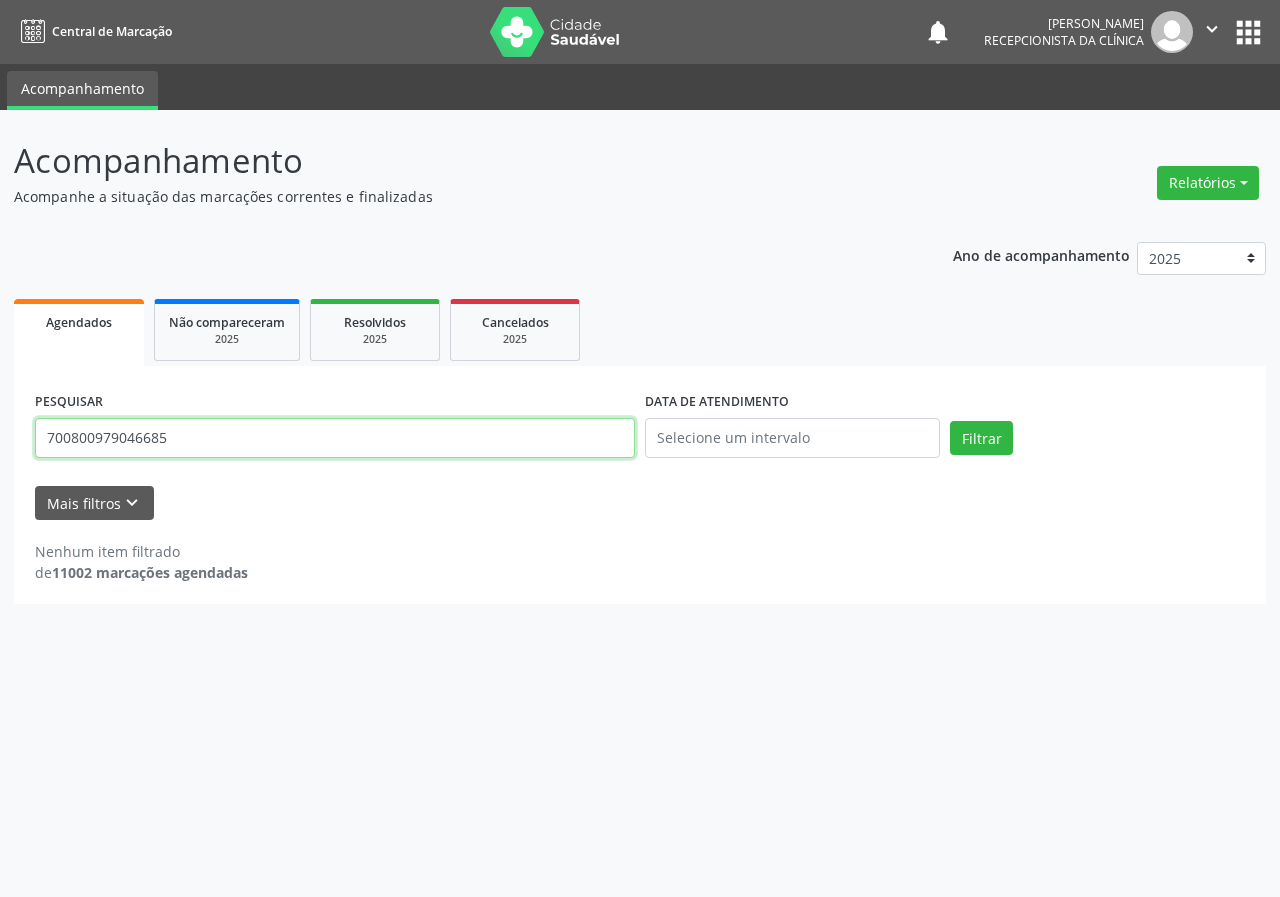 click on "Filtrar" at bounding box center (981, 438) 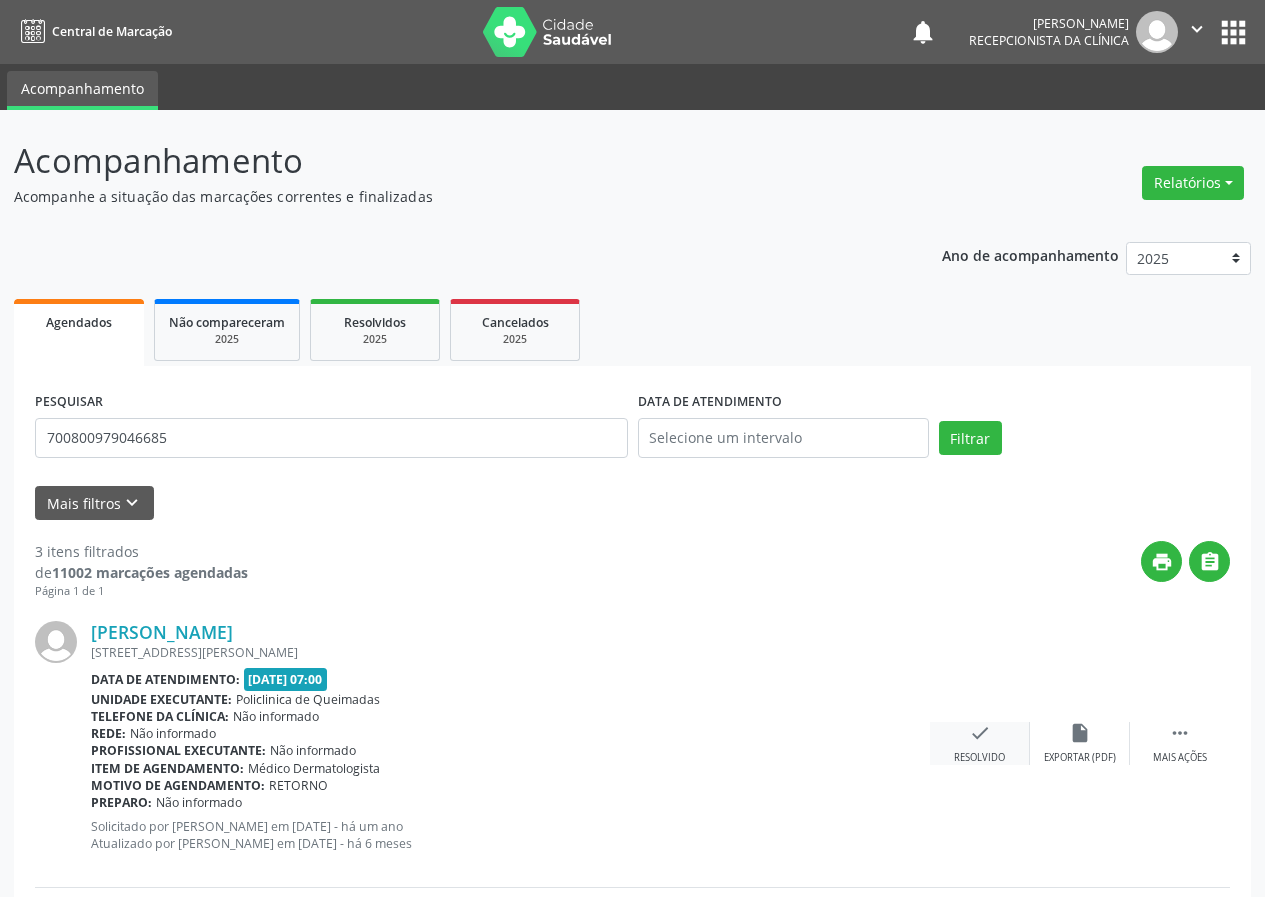 click on "check" at bounding box center (980, 733) 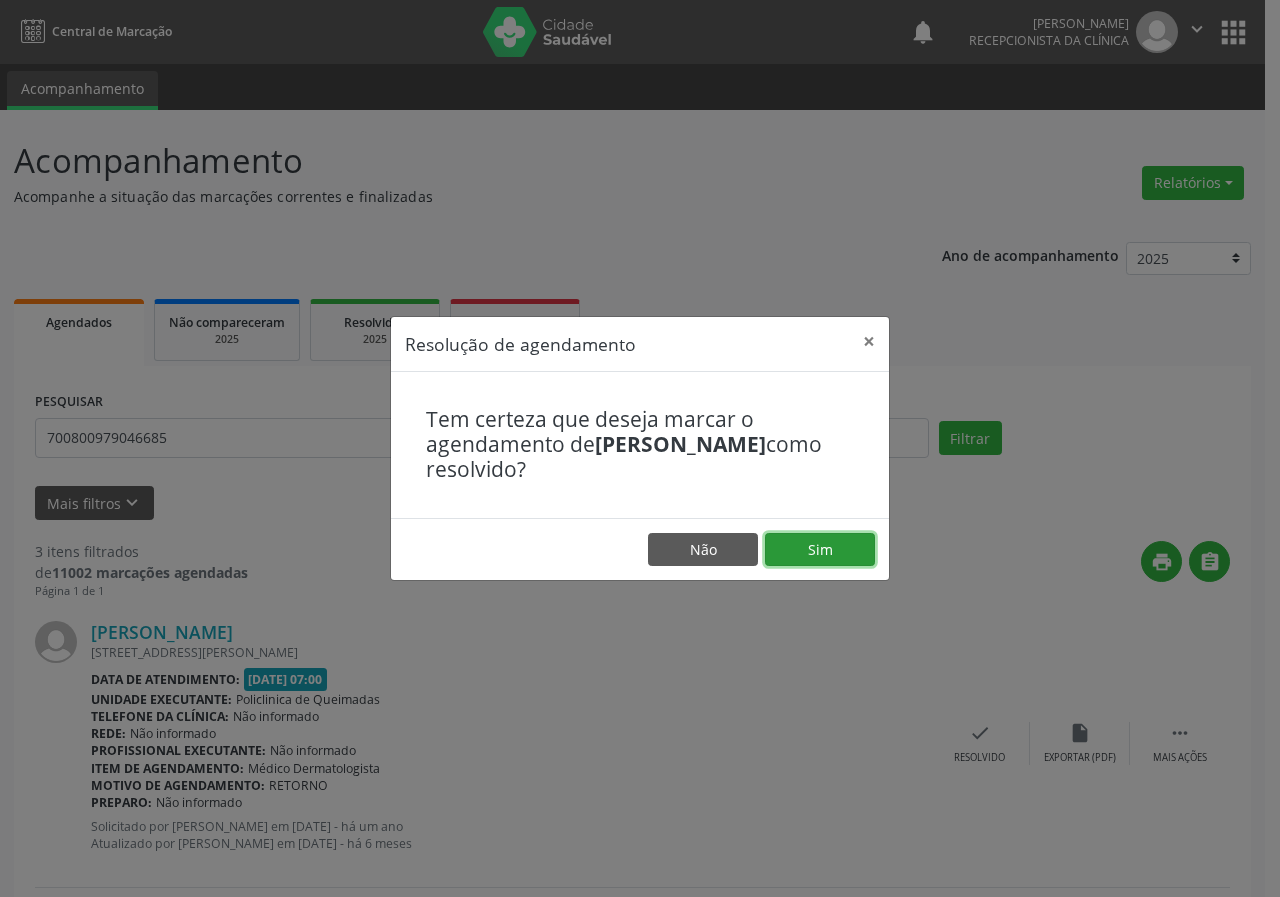 click on "Sim" at bounding box center [820, 550] 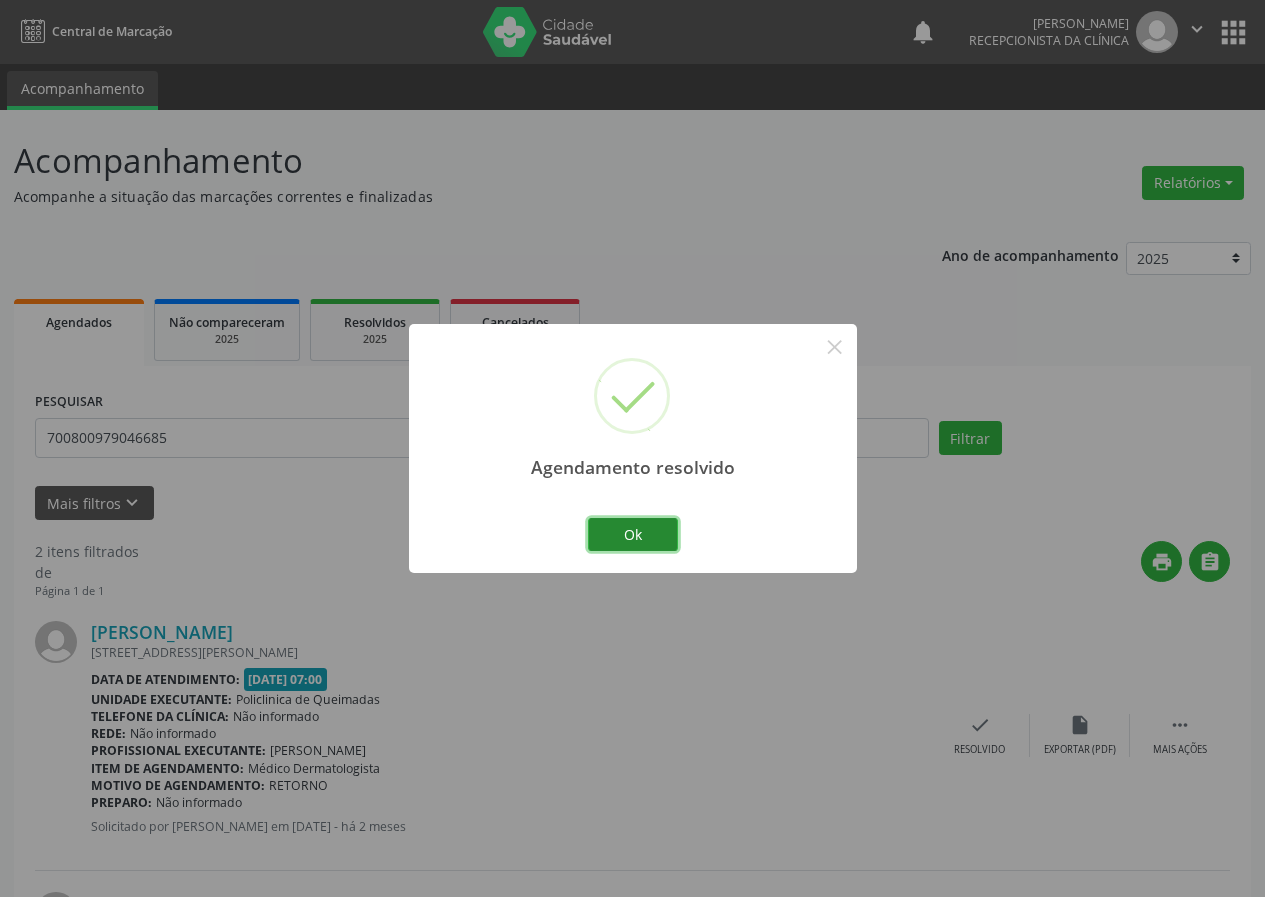 click on "Ok" at bounding box center [633, 535] 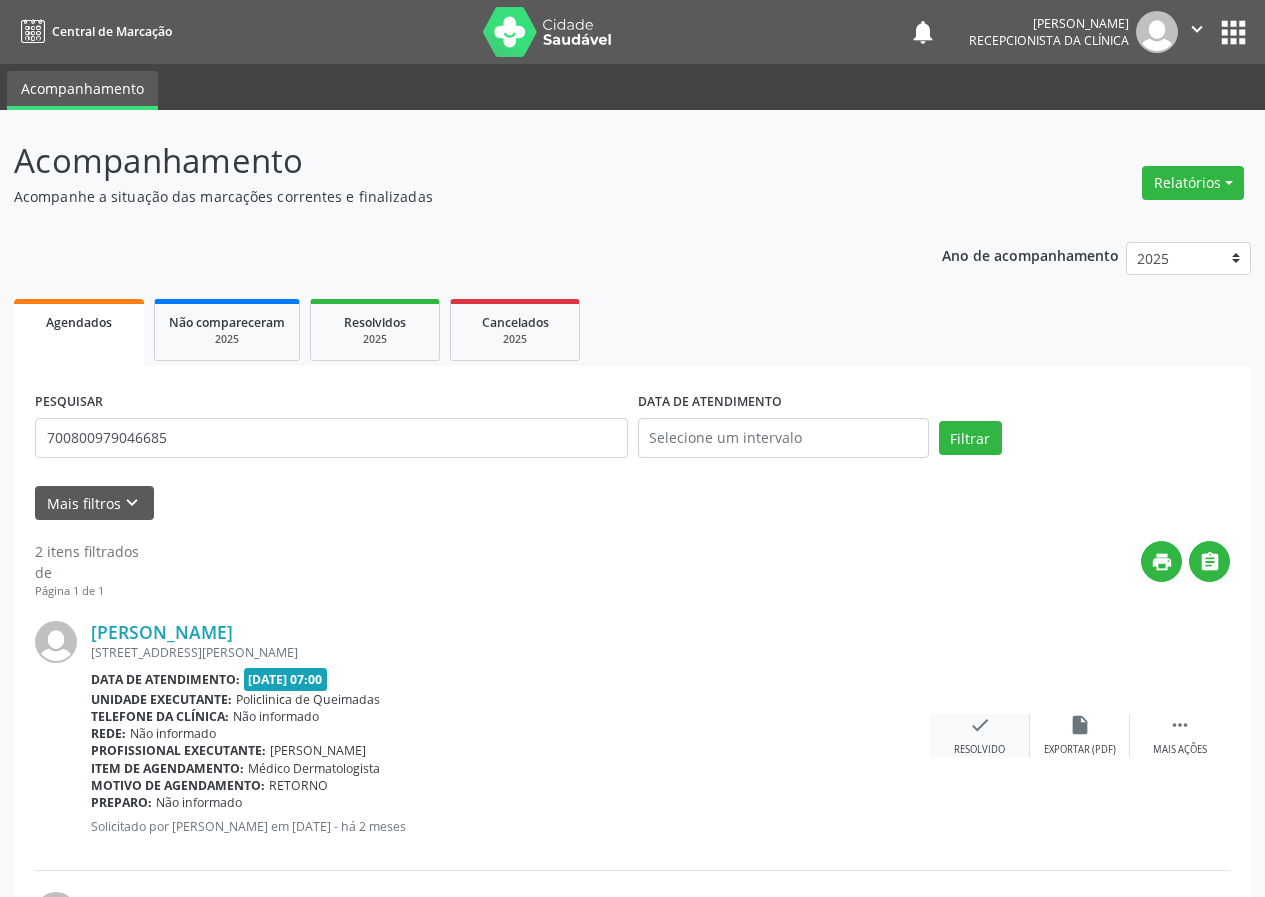 click on "check" at bounding box center (980, 725) 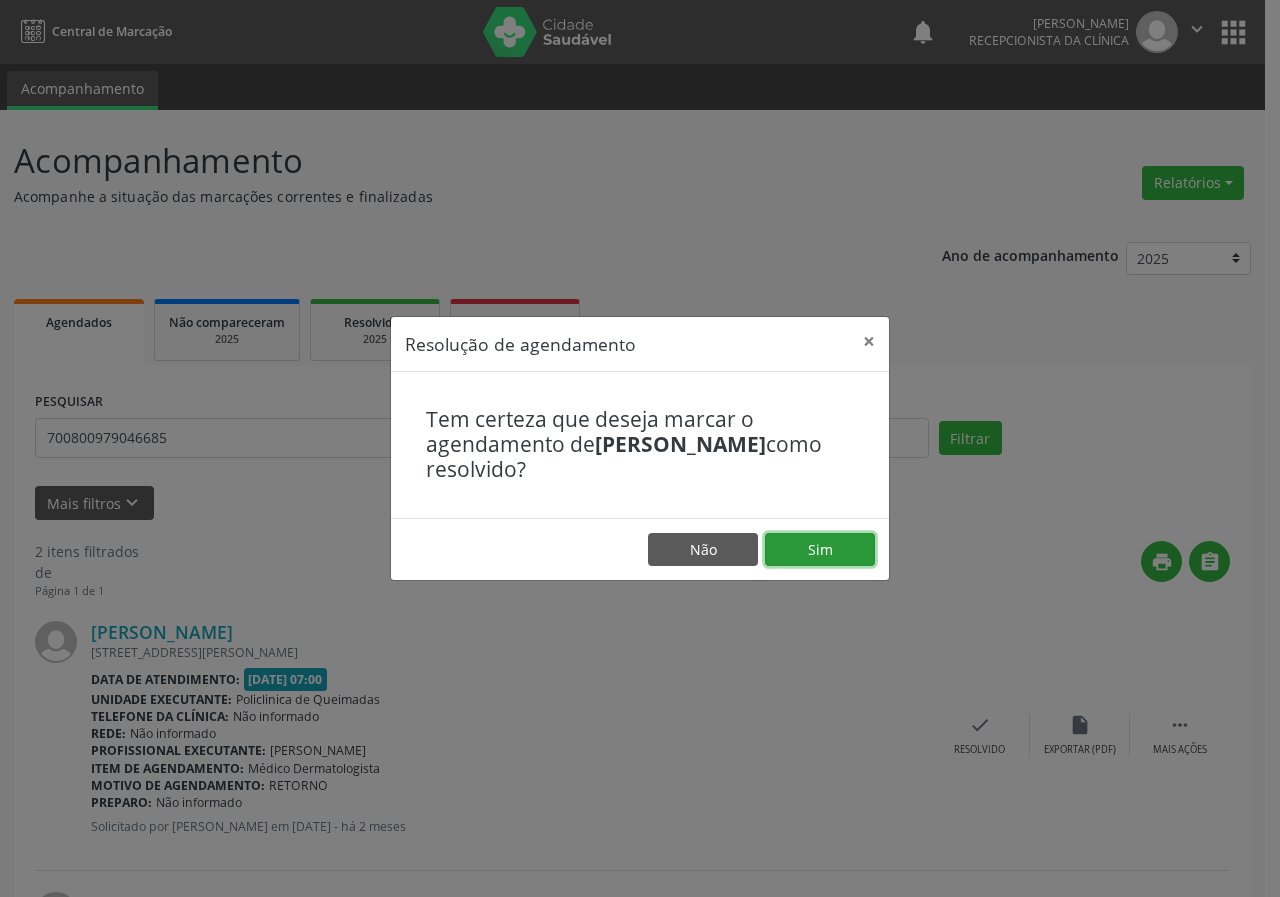 click on "Sim" at bounding box center (820, 550) 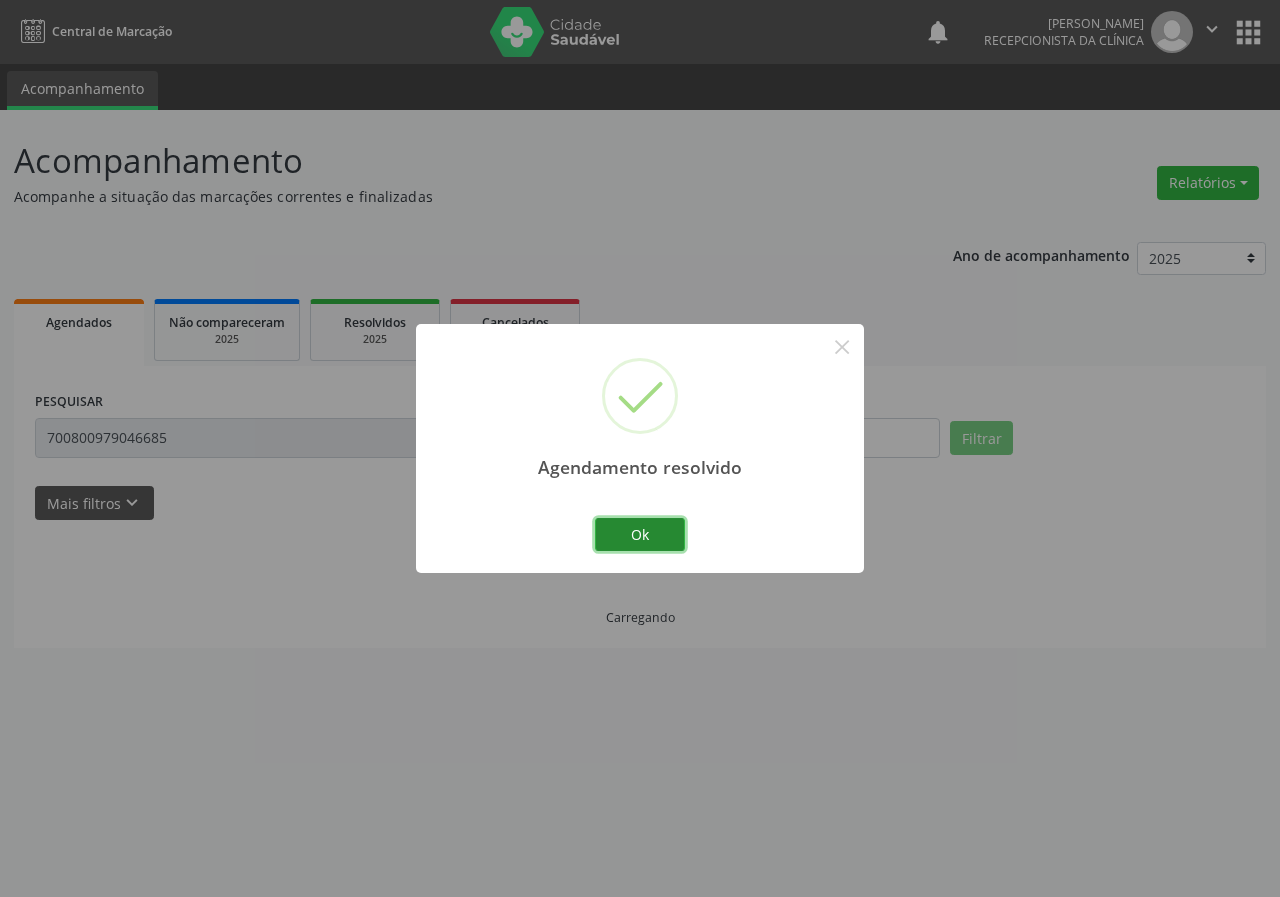 click on "Ok" at bounding box center [640, 535] 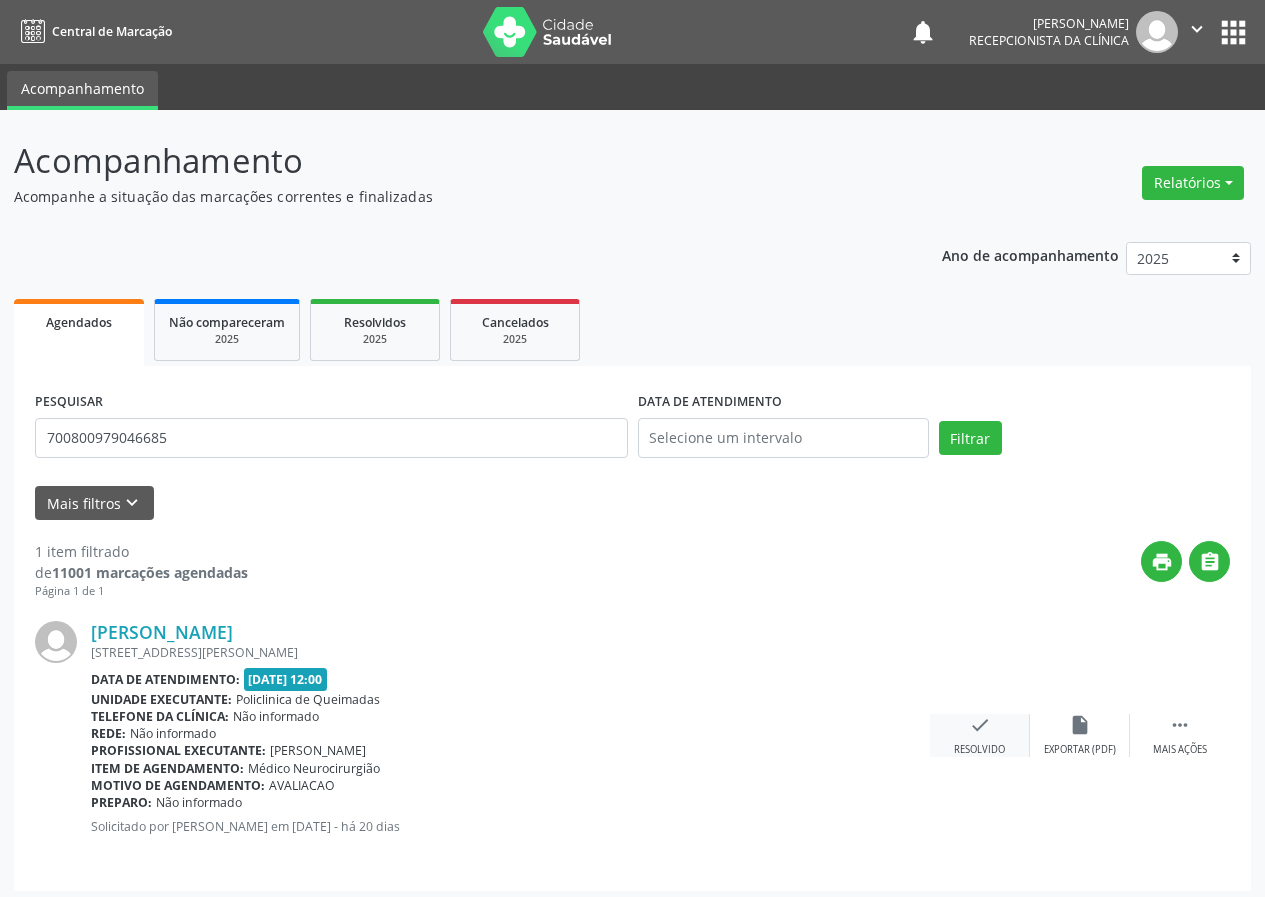 click on "check
Resolvido" at bounding box center [980, 735] 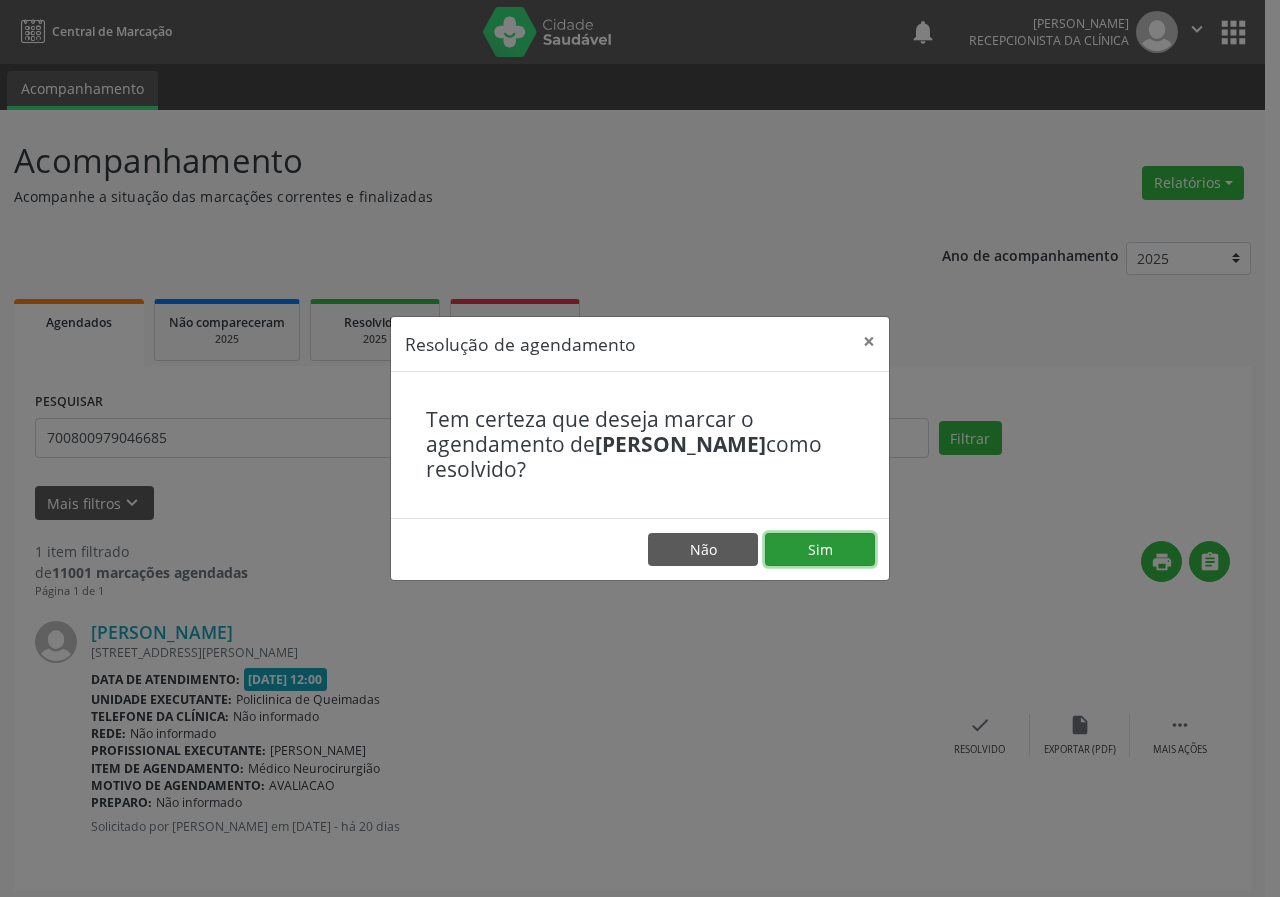 click on "Sim" at bounding box center (820, 550) 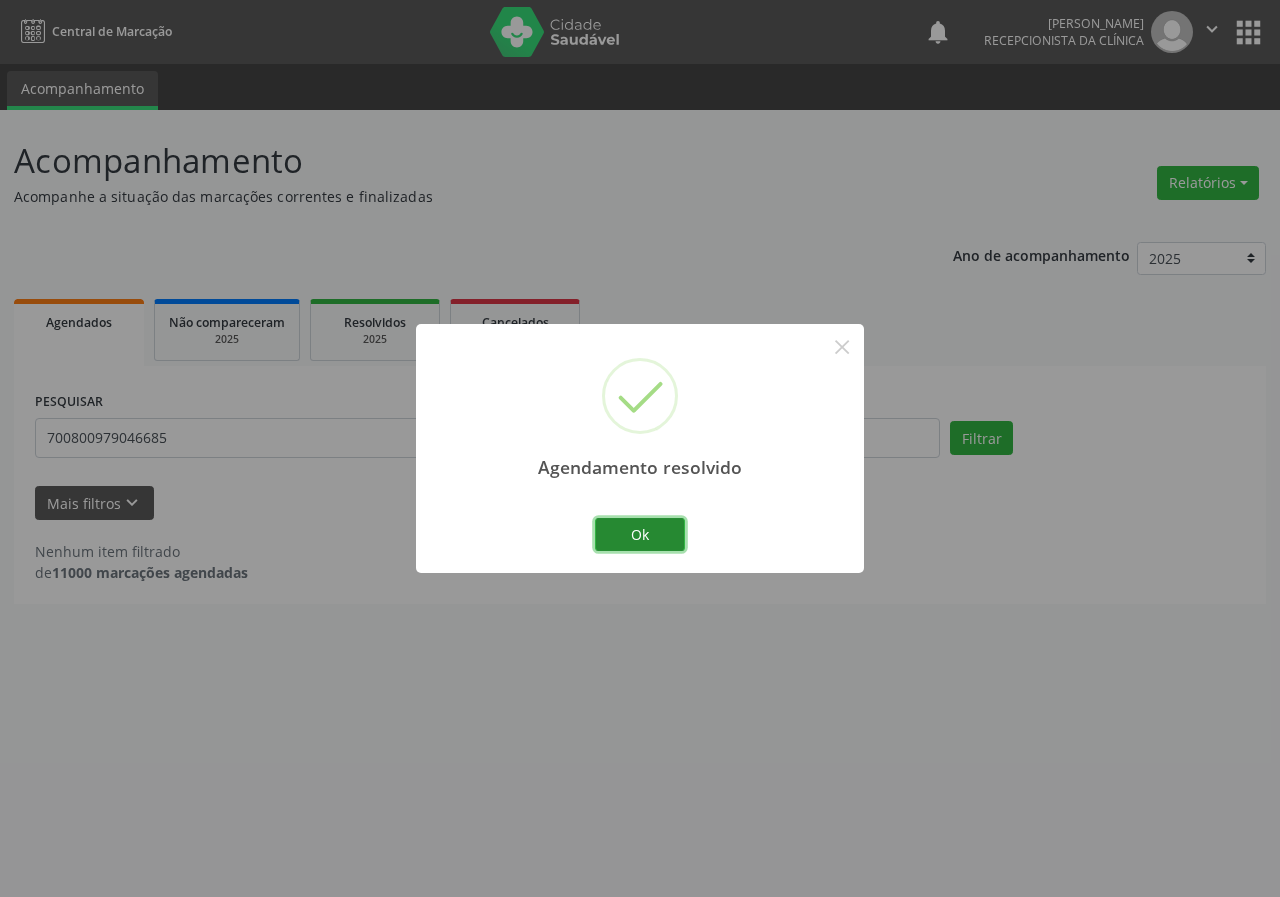 click on "Ok" at bounding box center (640, 535) 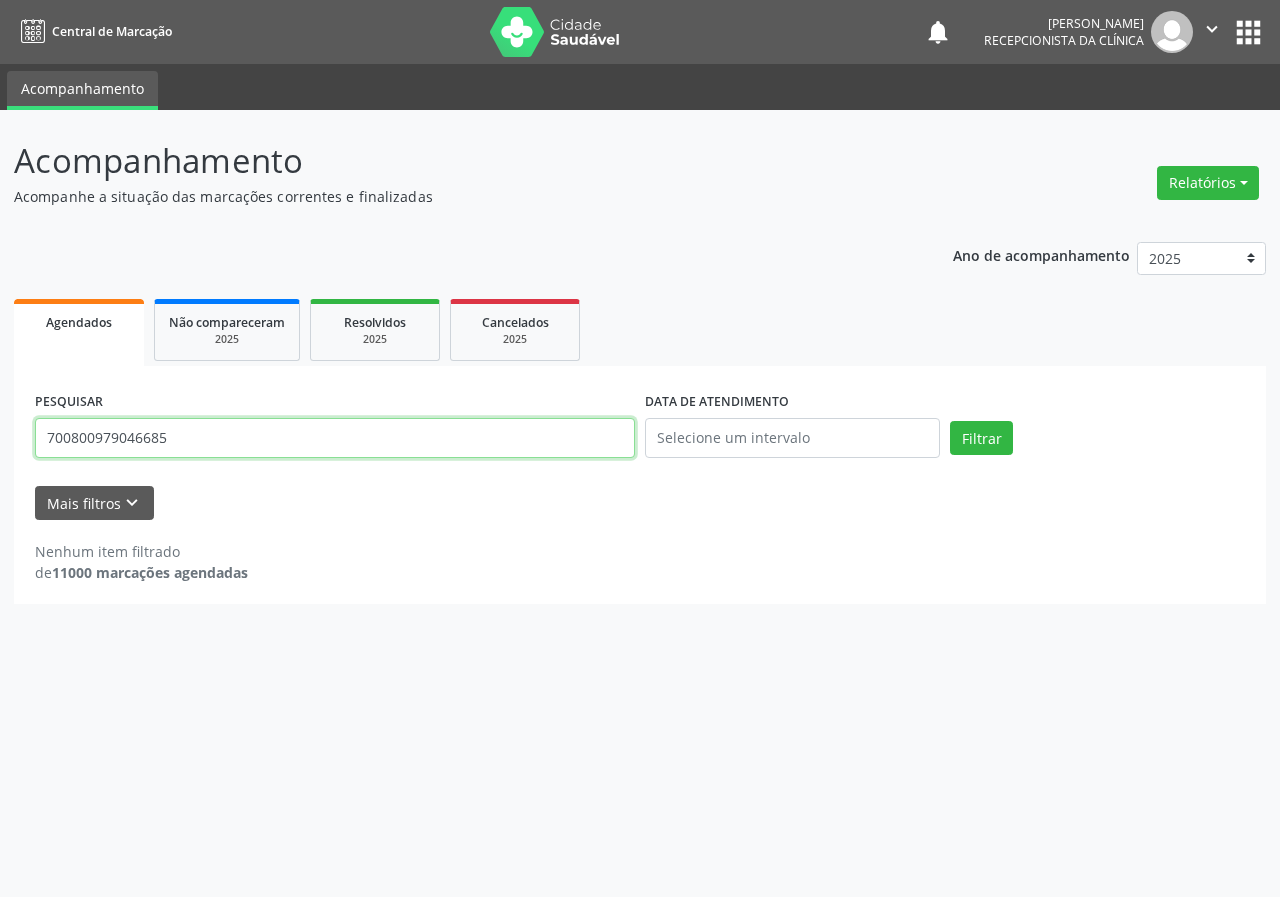 click on "700800979046685" at bounding box center (335, 438) 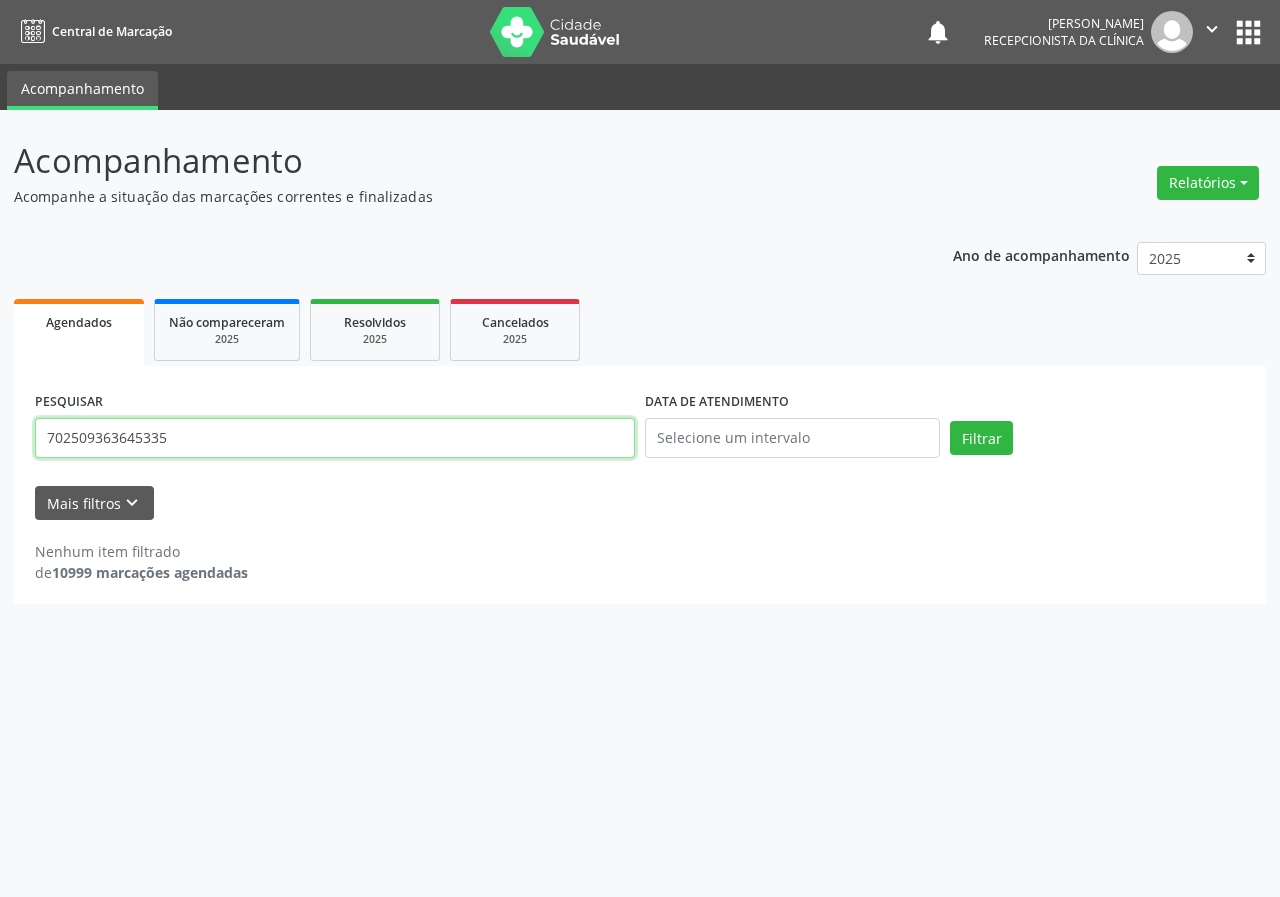 click on "Filtrar" at bounding box center (981, 438) 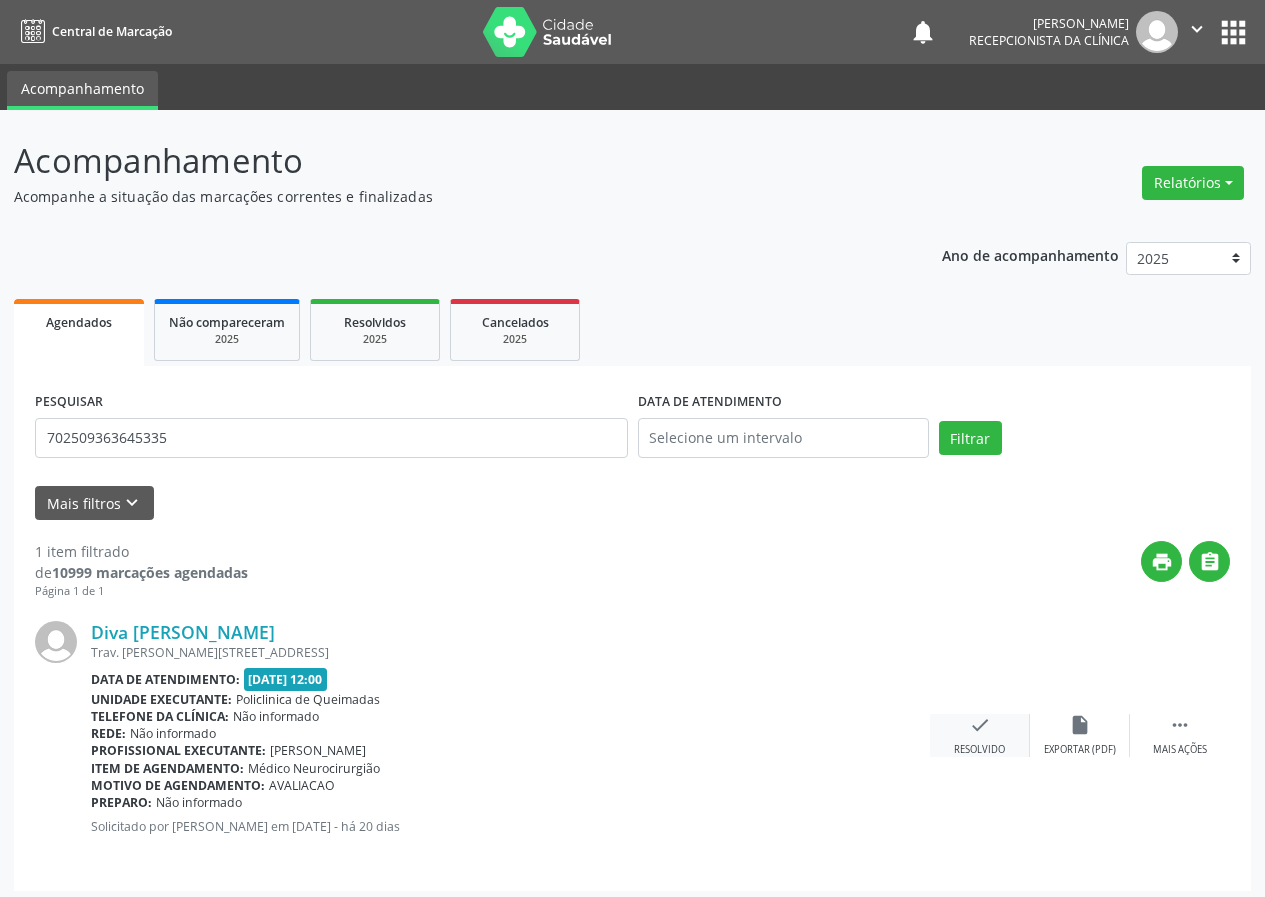 click on "check" at bounding box center (980, 725) 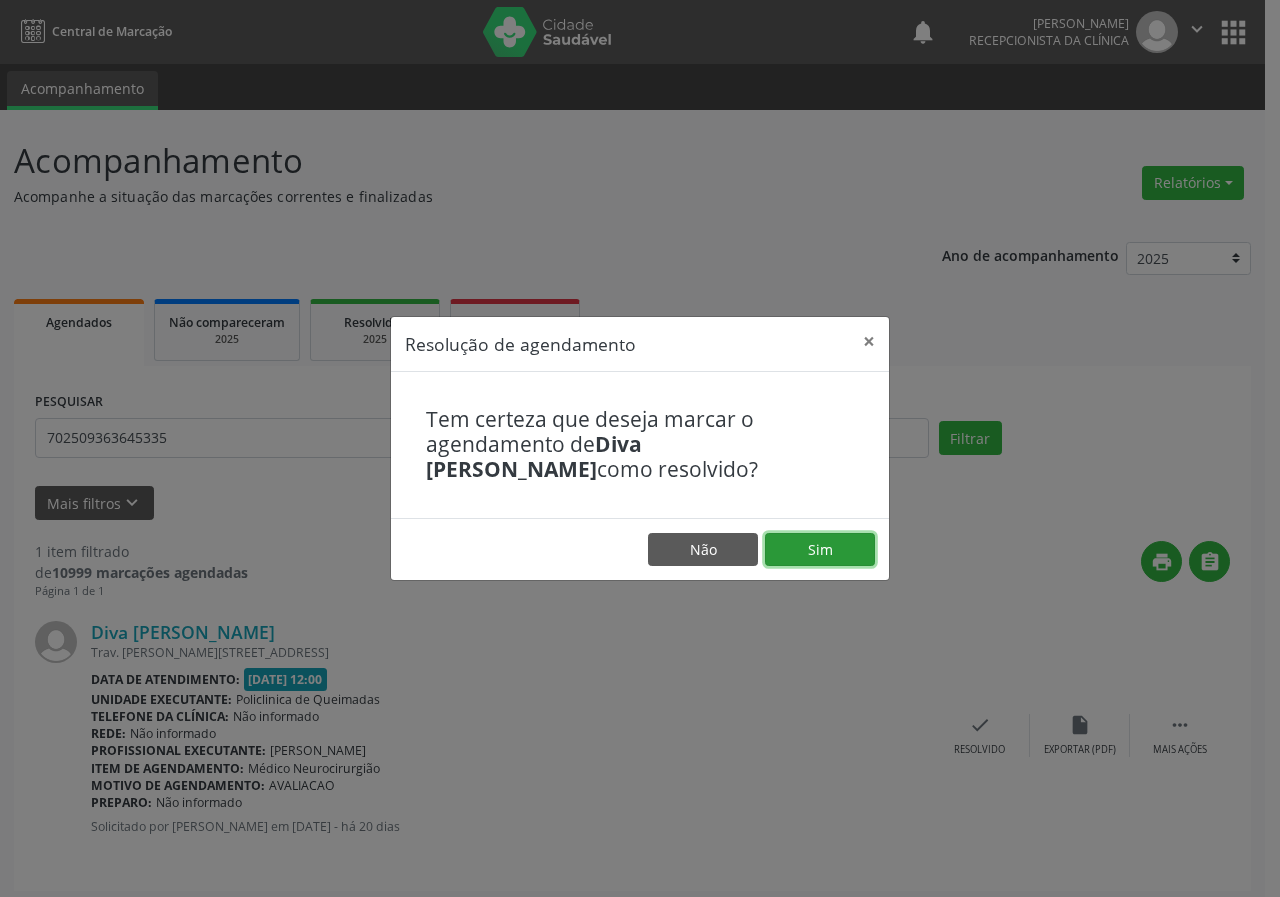 click on "Sim" at bounding box center [820, 550] 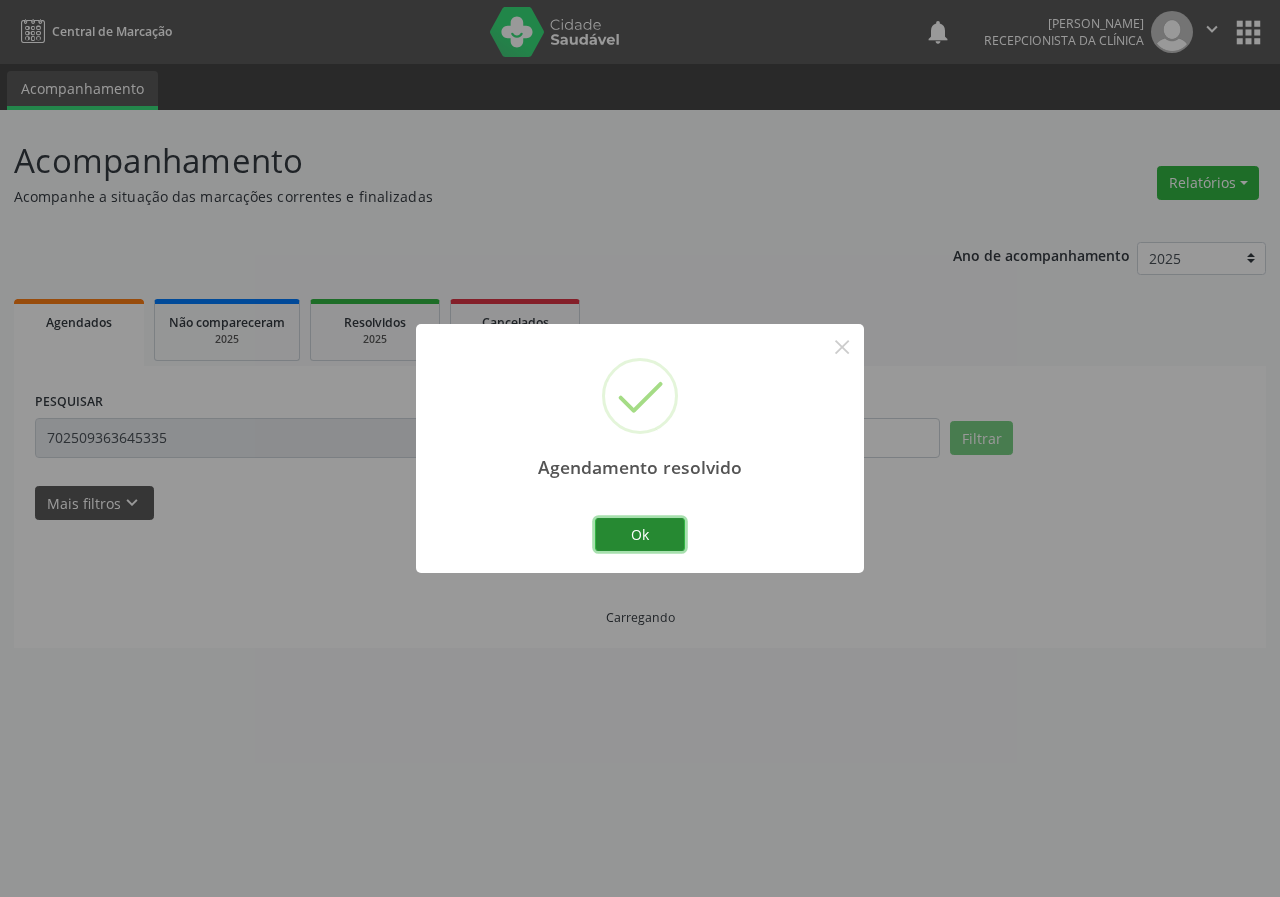 click on "Ok" at bounding box center (640, 535) 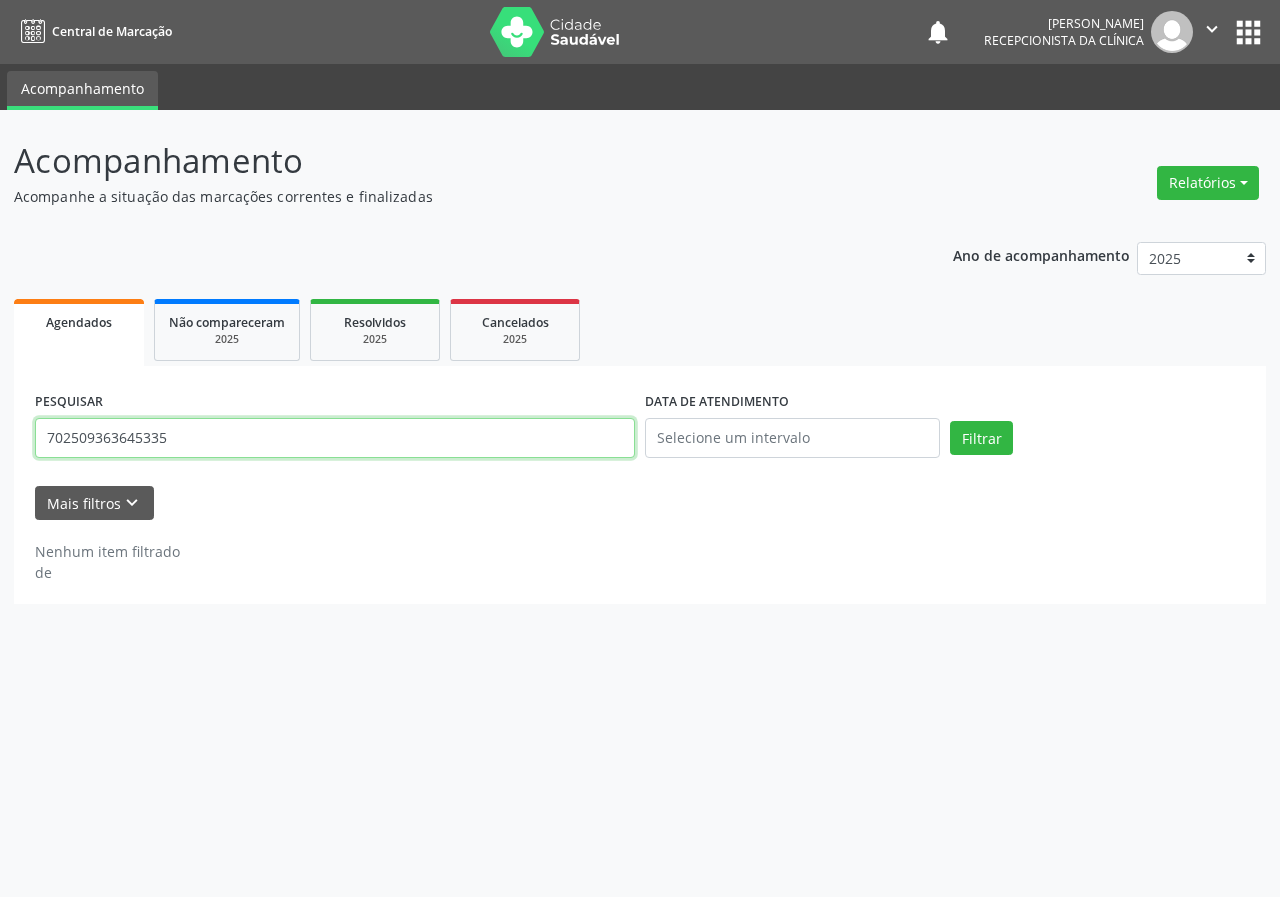 click on "702509363645335" at bounding box center [335, 438] 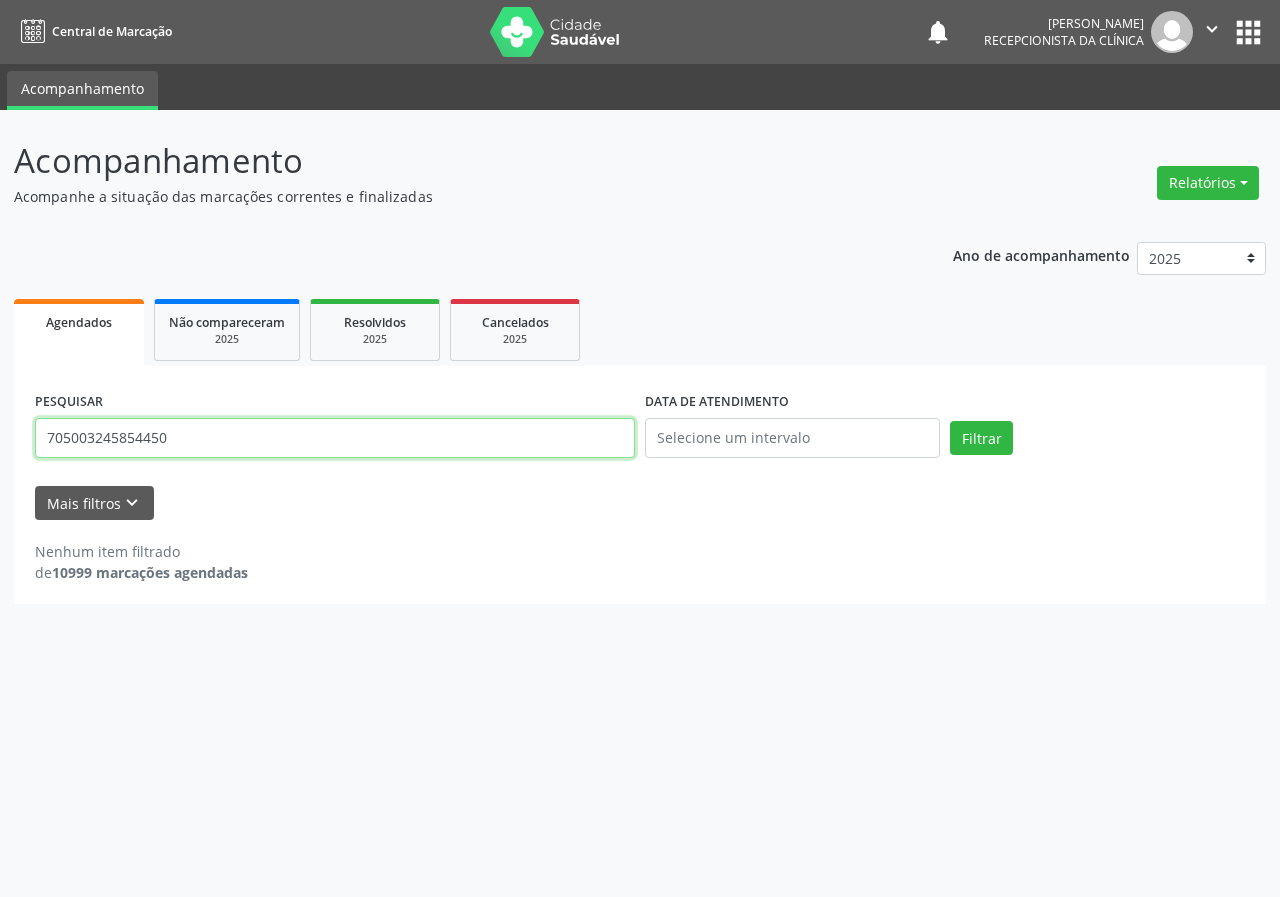 click on "Filtrar" at bounding box center [981, 438] 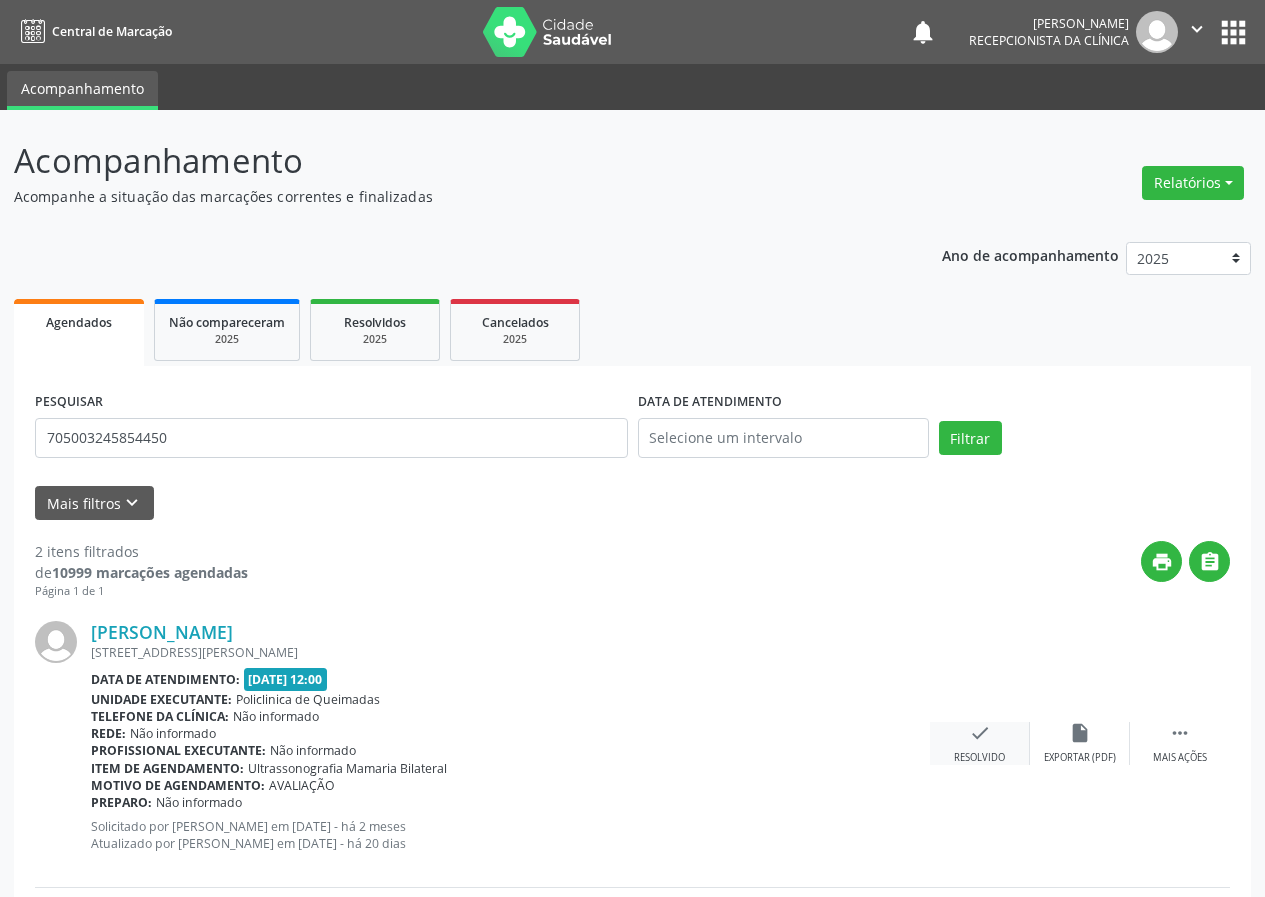 click on "check" at bounding box center [980, 733] 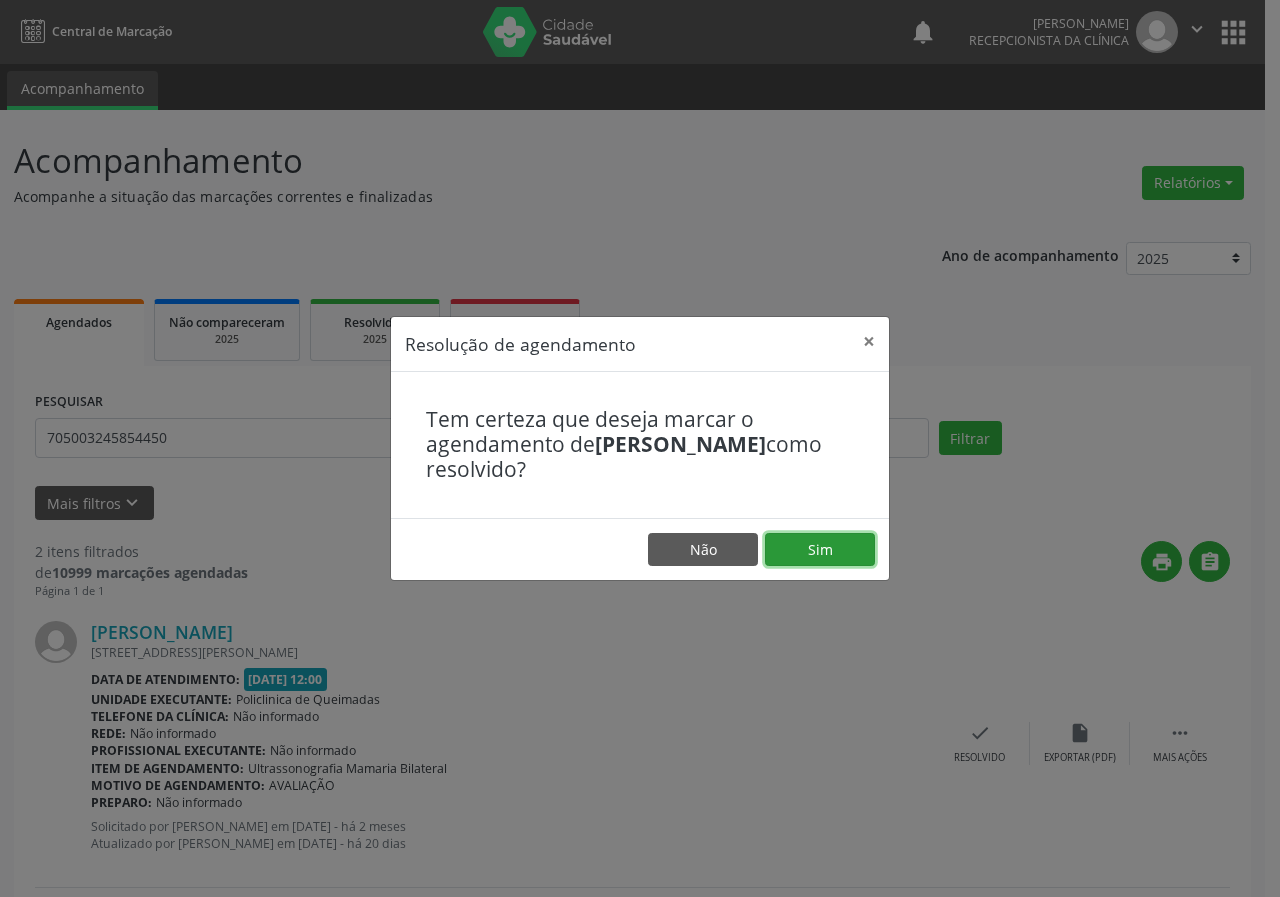 click on "Sim" at bounding box center [820, 550] 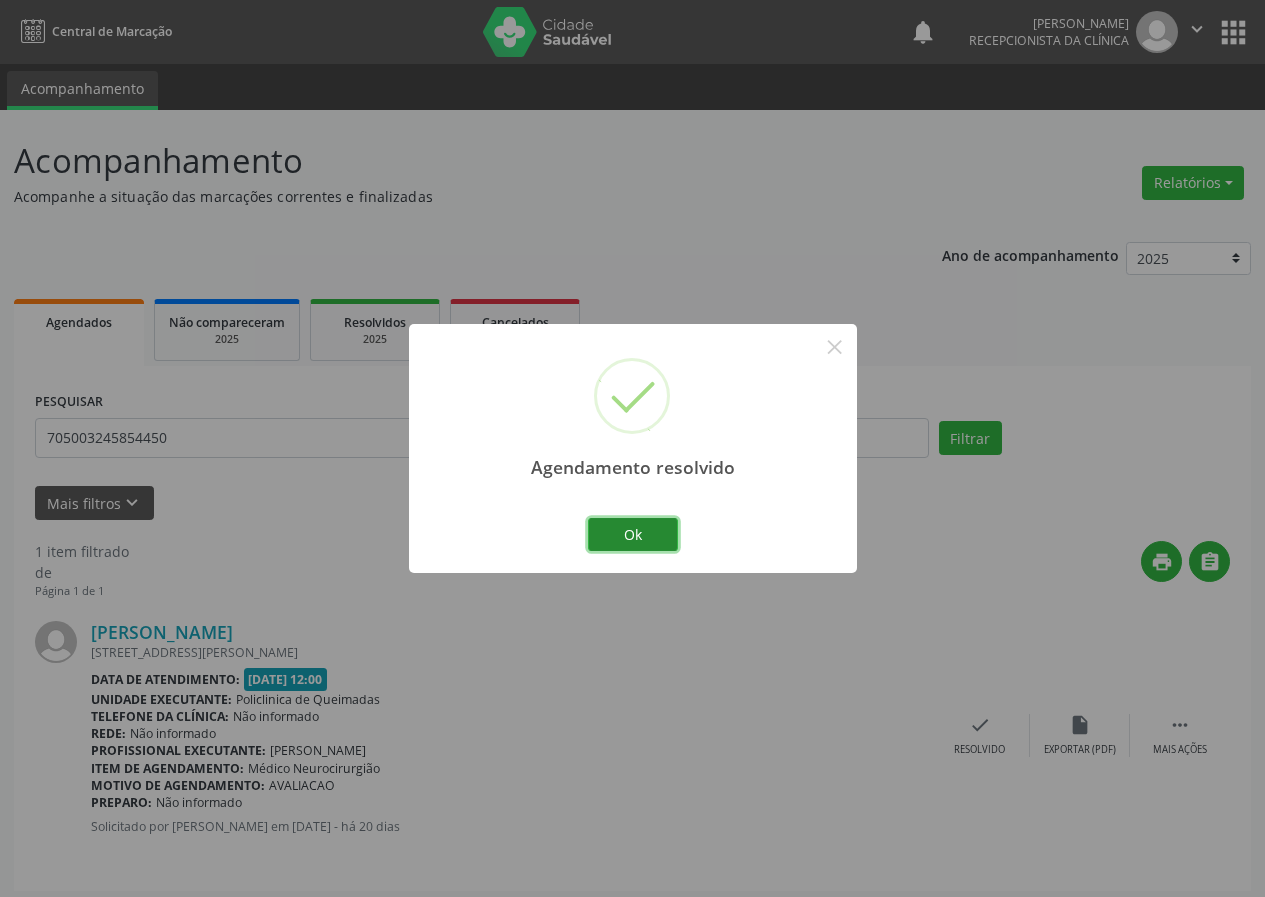 click on "Ok" at bounding box center (633, 535) 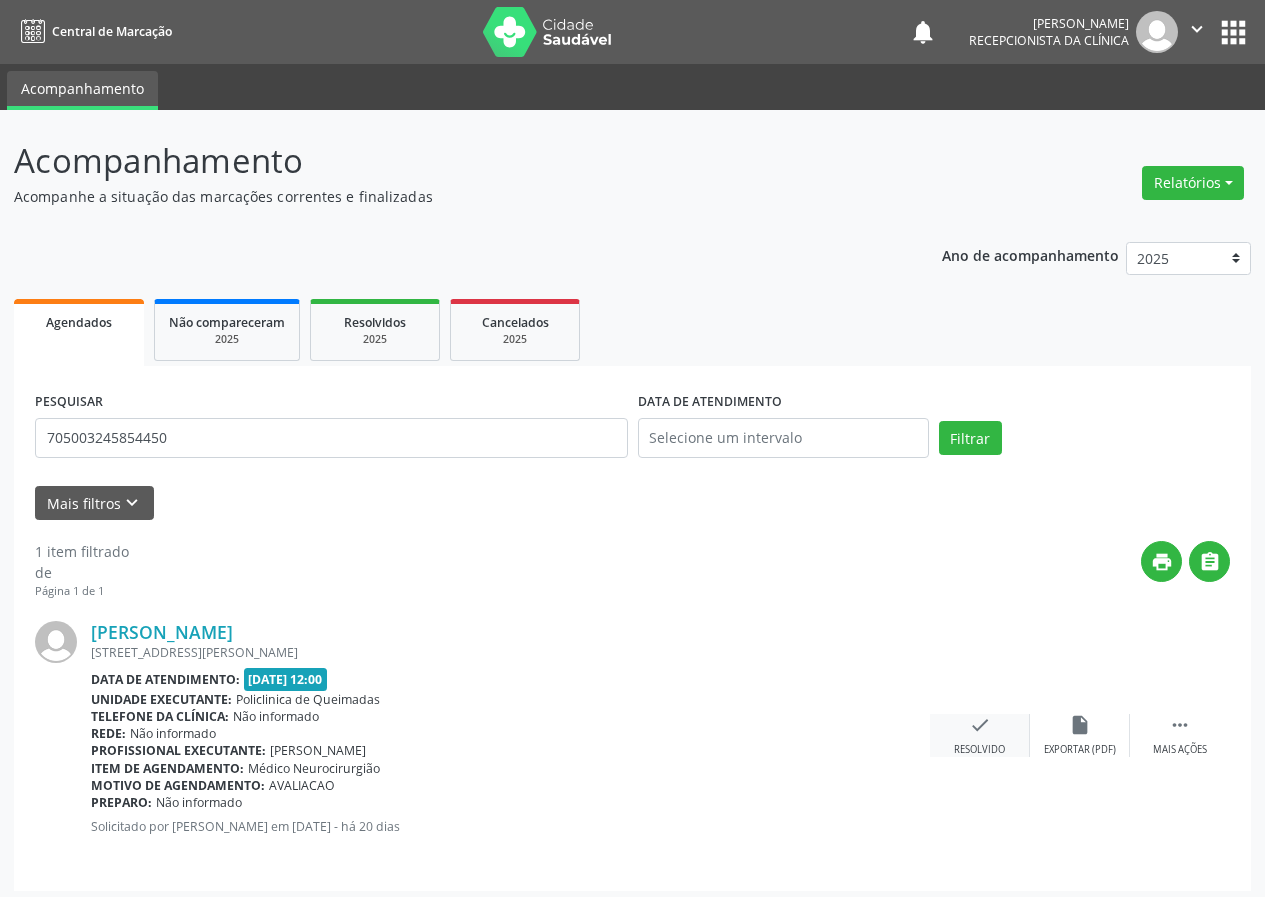 click on "check" at bounding box center (980, 725) 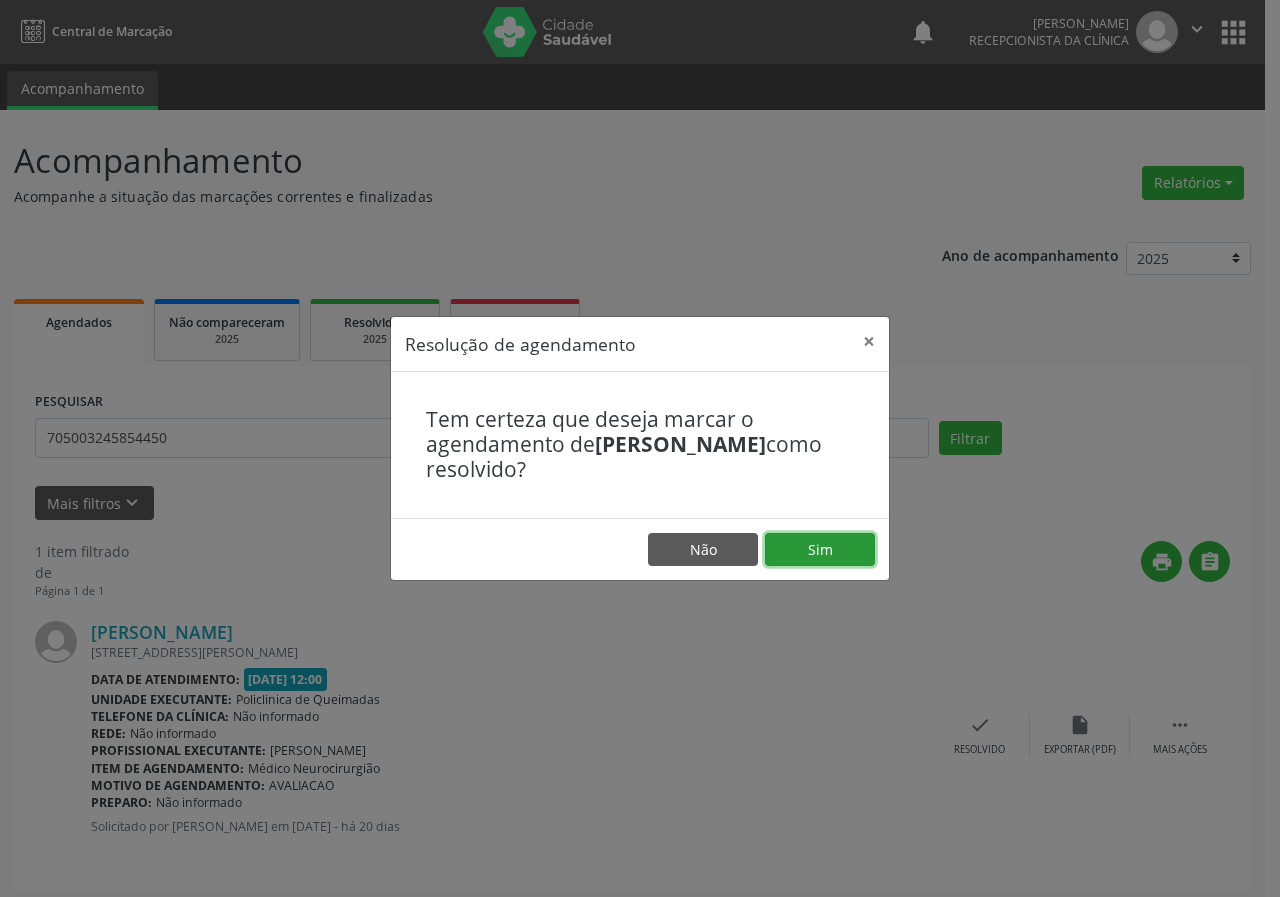 click on "Sim" at bounding box center (820, 550) 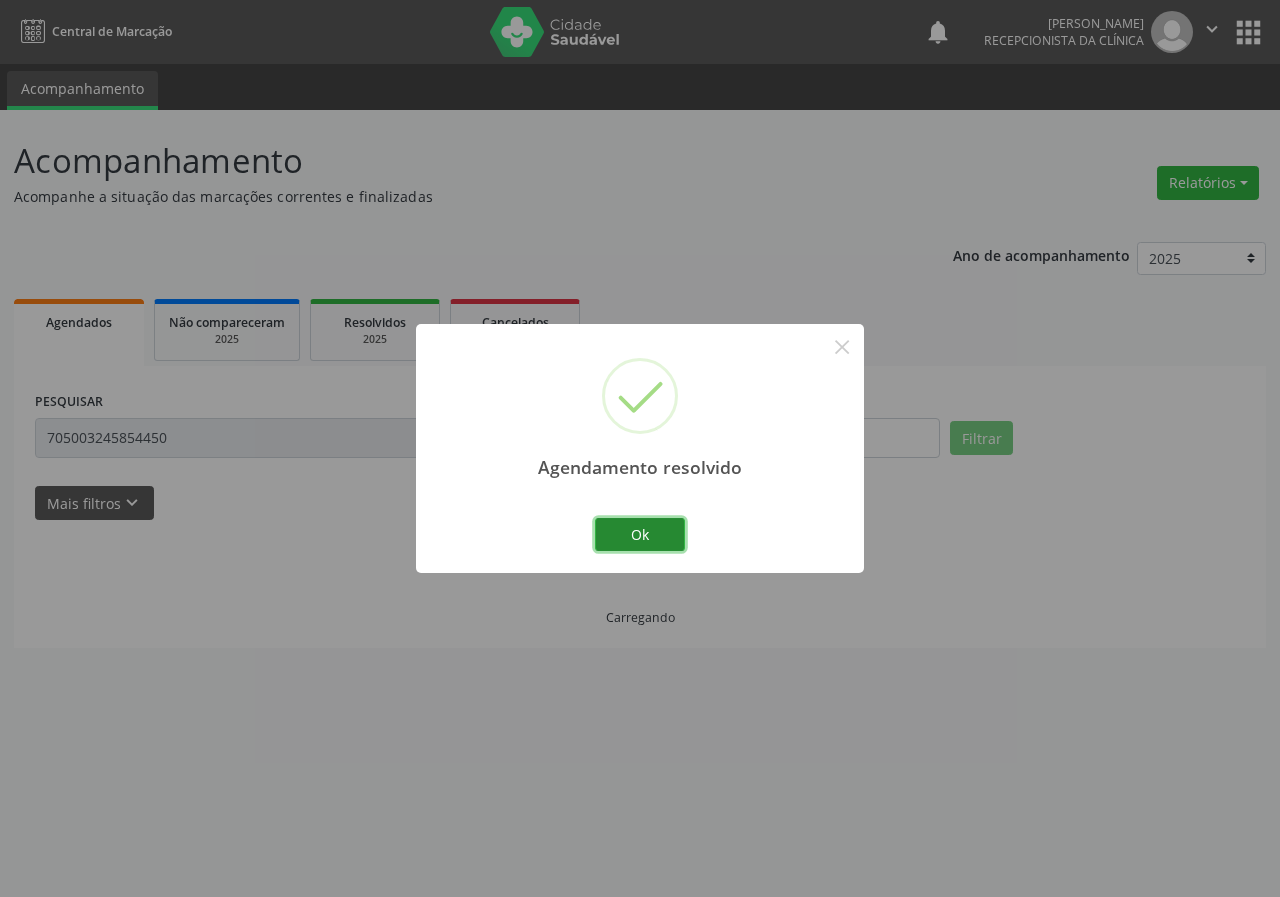 click on "Ok" at bounding box center (640, 535) 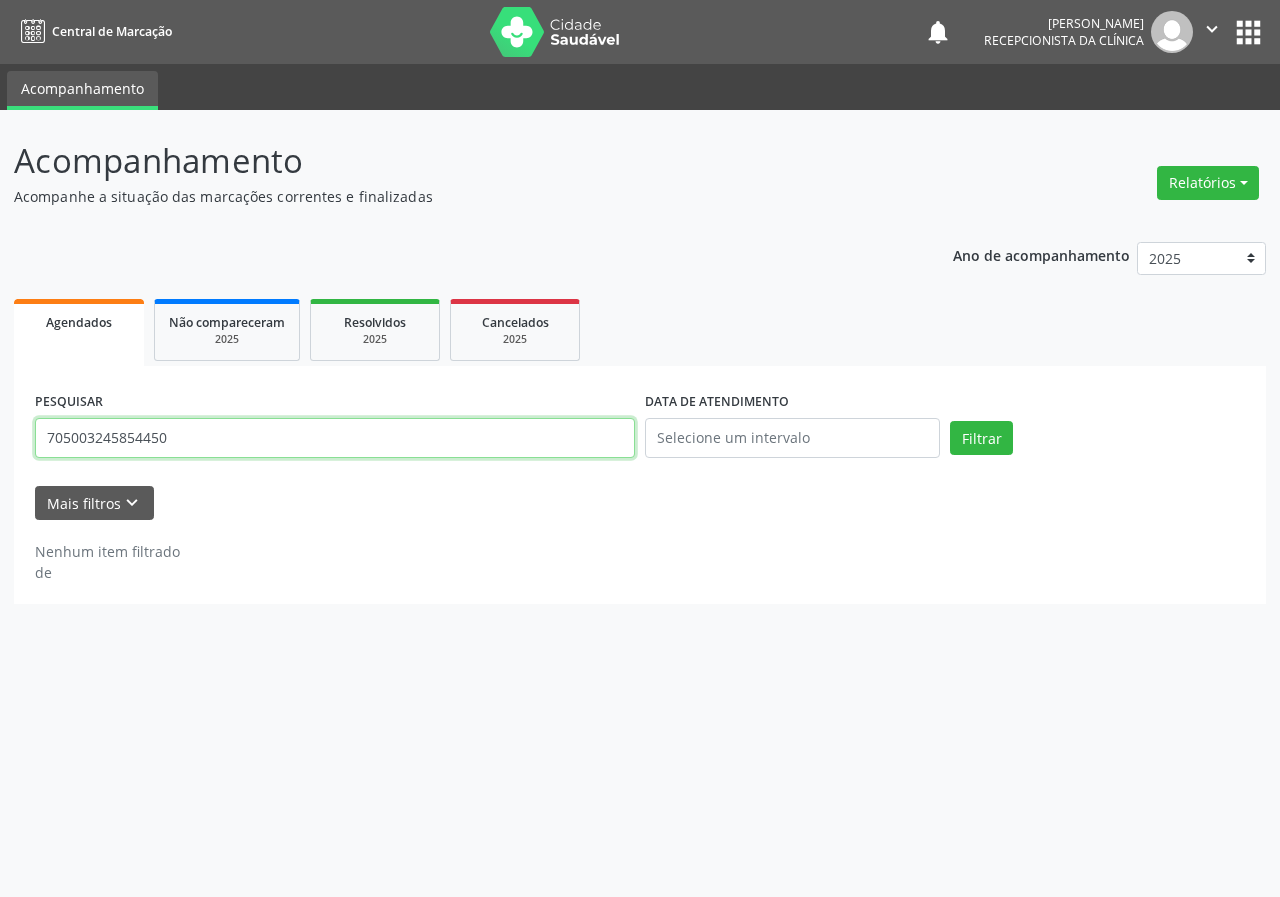 click on "705003245854450" at bounding box center [335, 438] 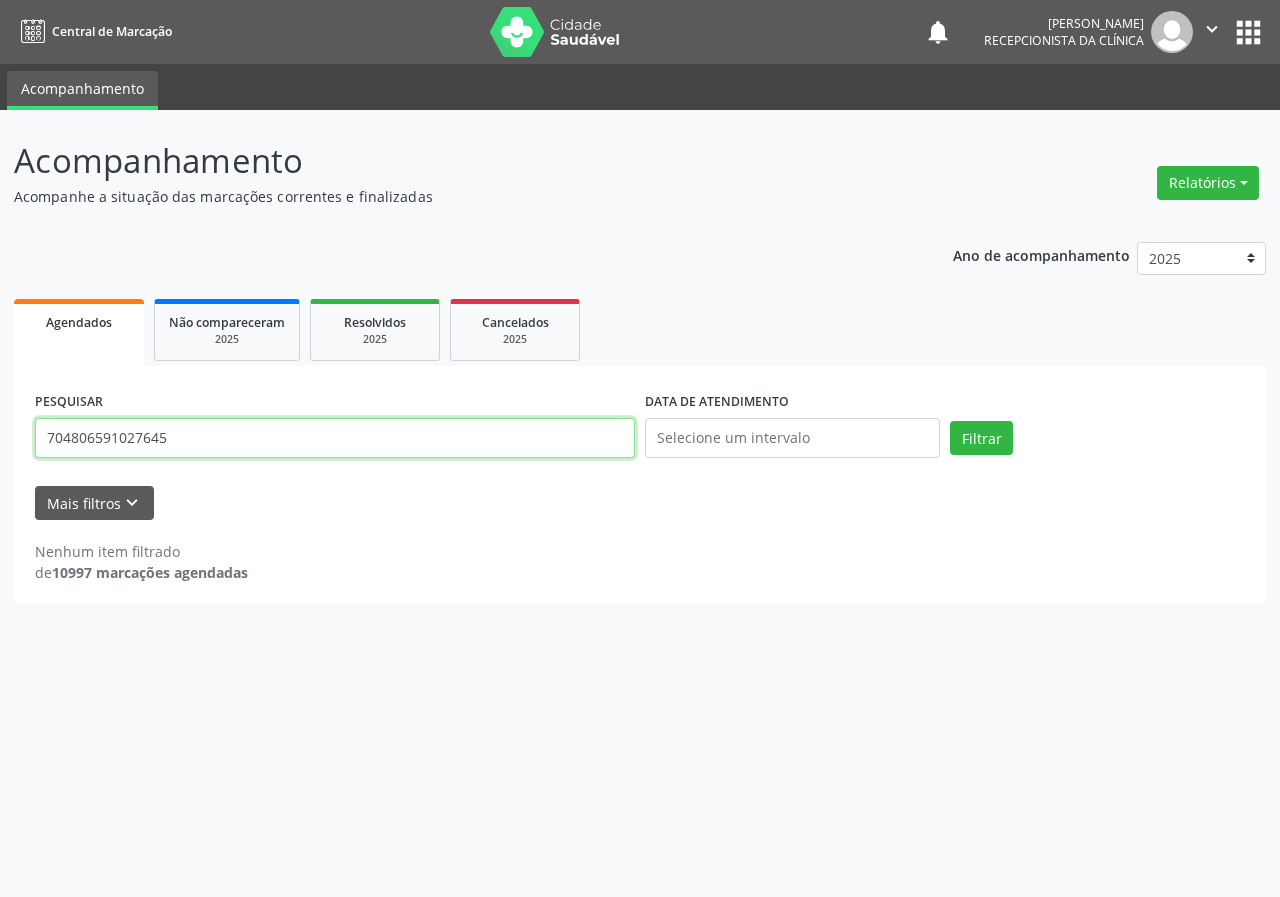 click on "Filtrar" at bounding box center (981, 438) 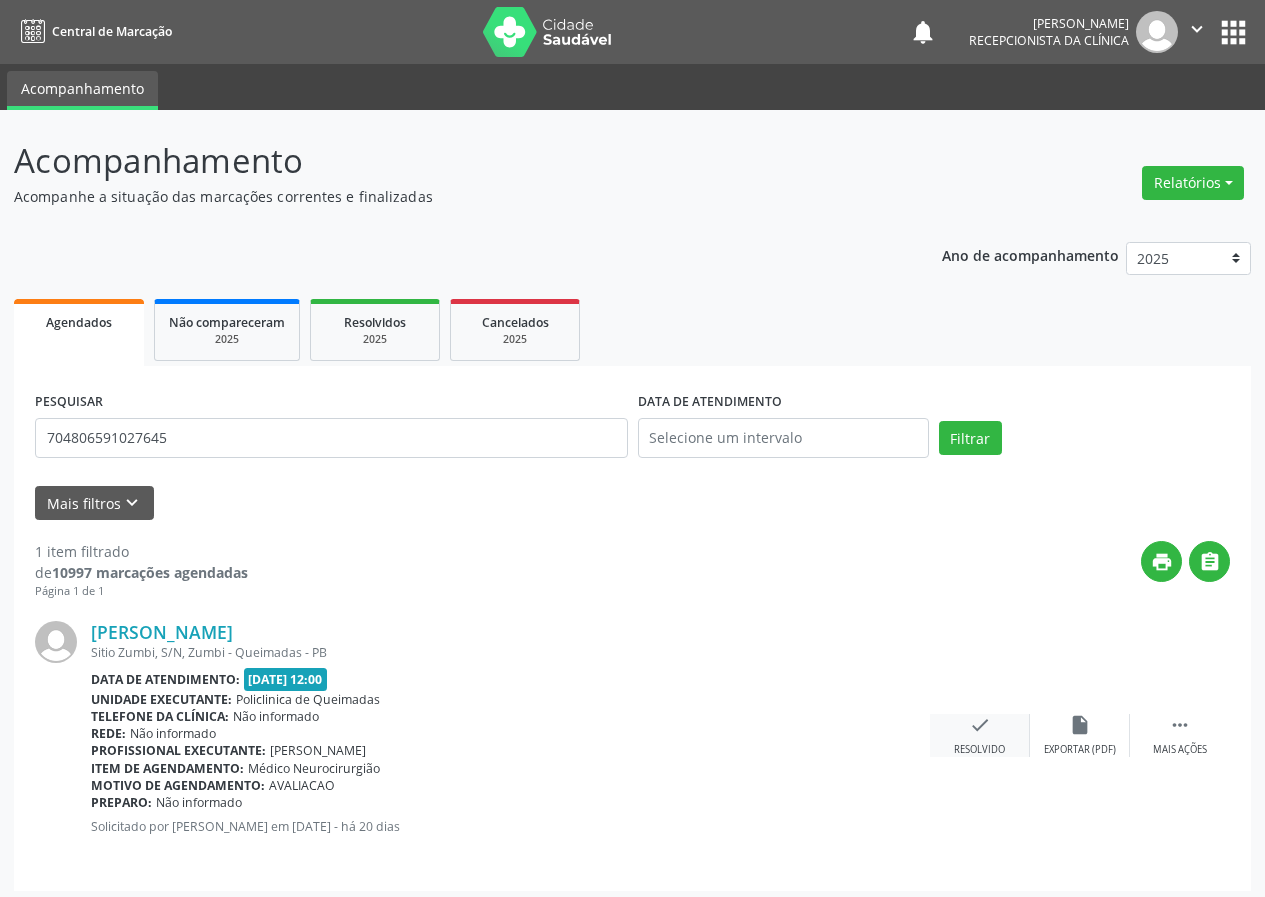 click on "check" at bounding box center [980, 725] 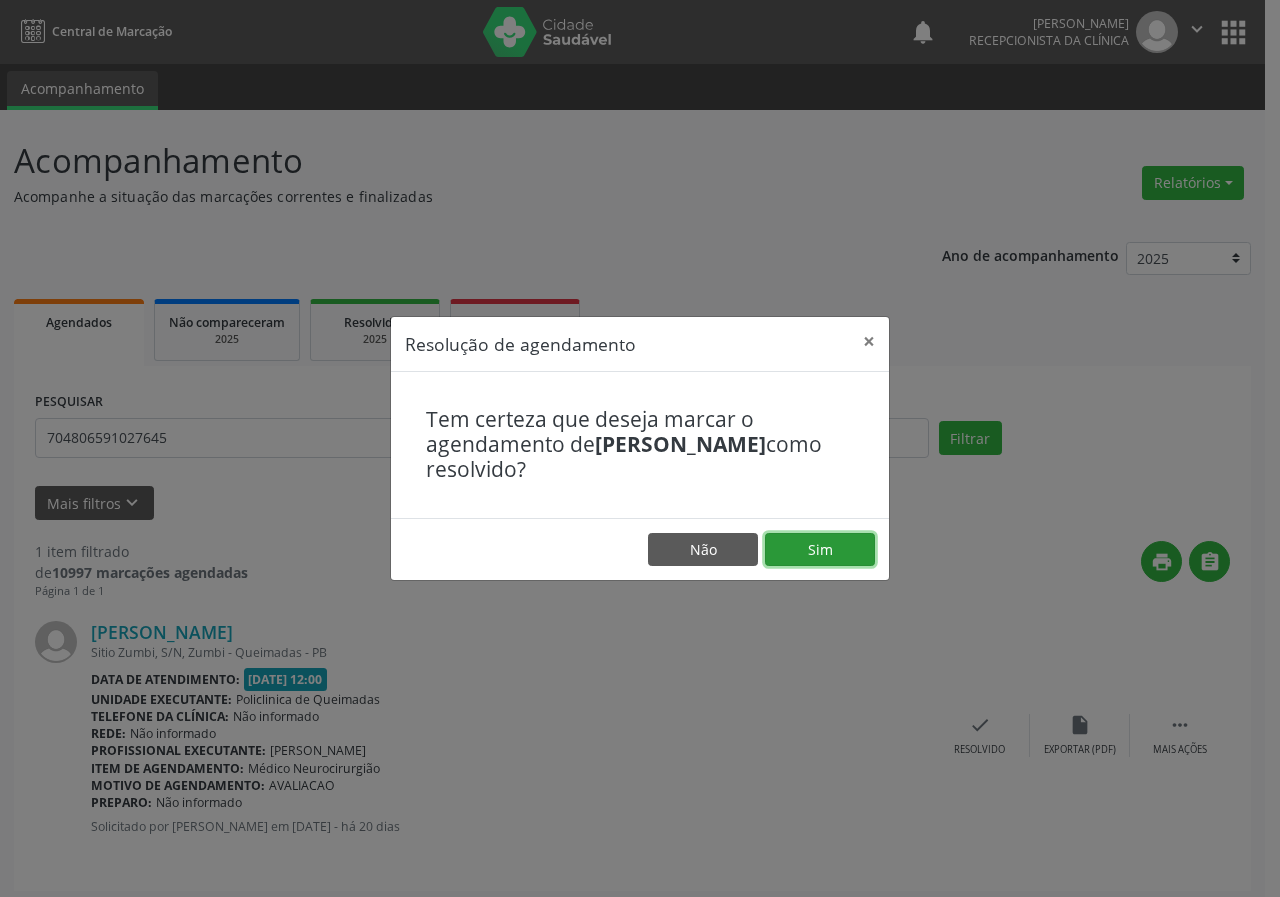 click on "Sim" at bounding box center (820, 550) 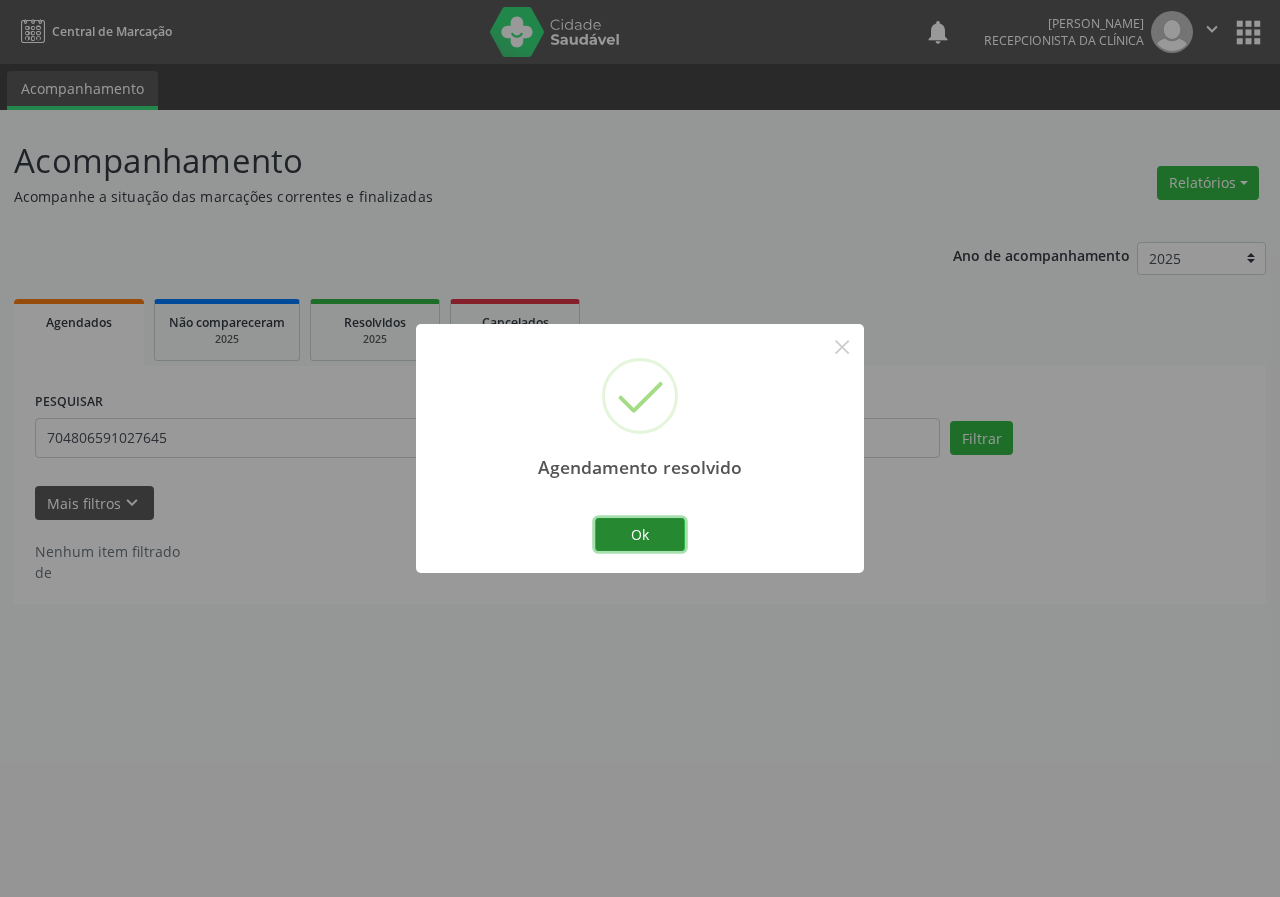 click on "Ok" at bounding box center (640, 535) 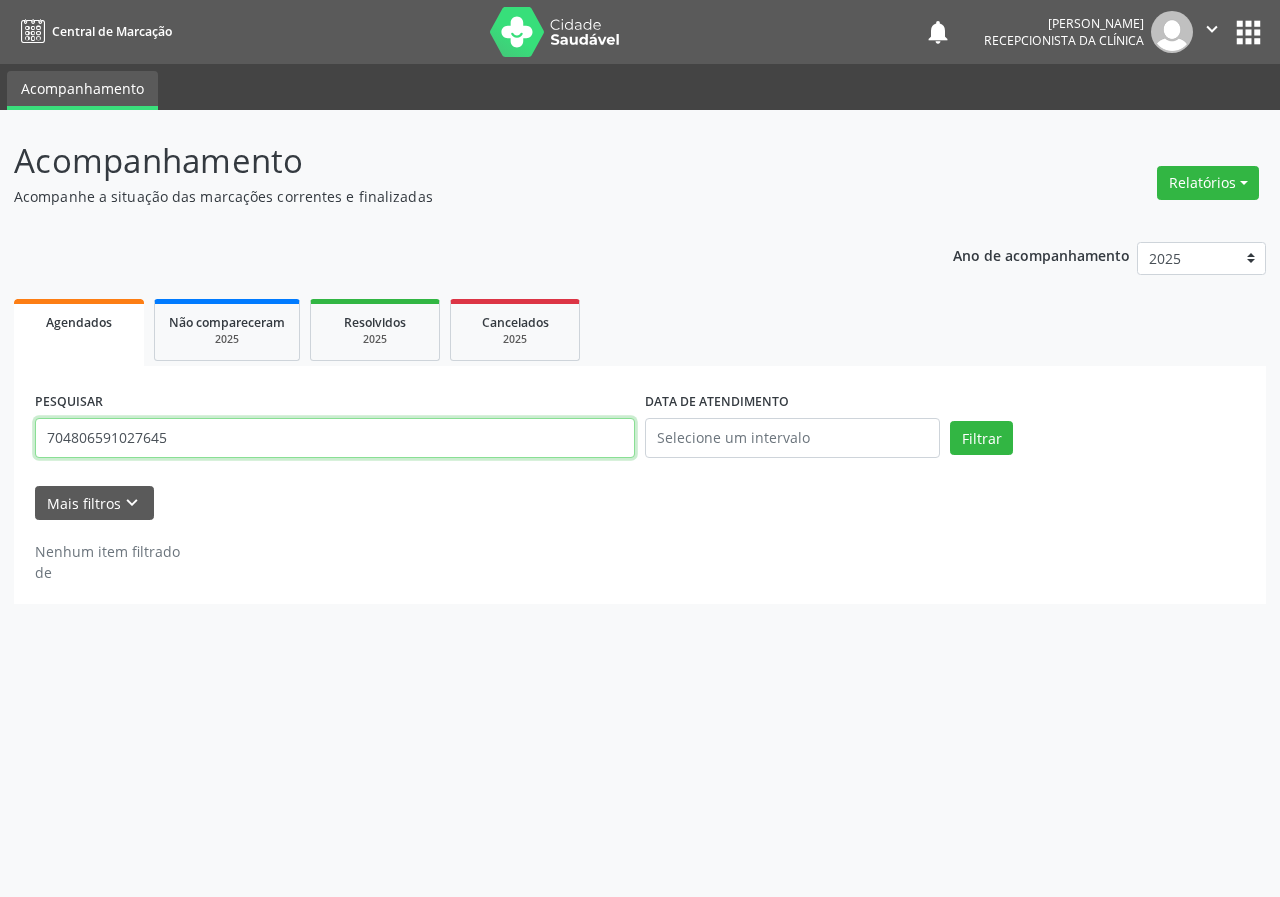 click on "704806591027645" at bounding box center [335, 438] 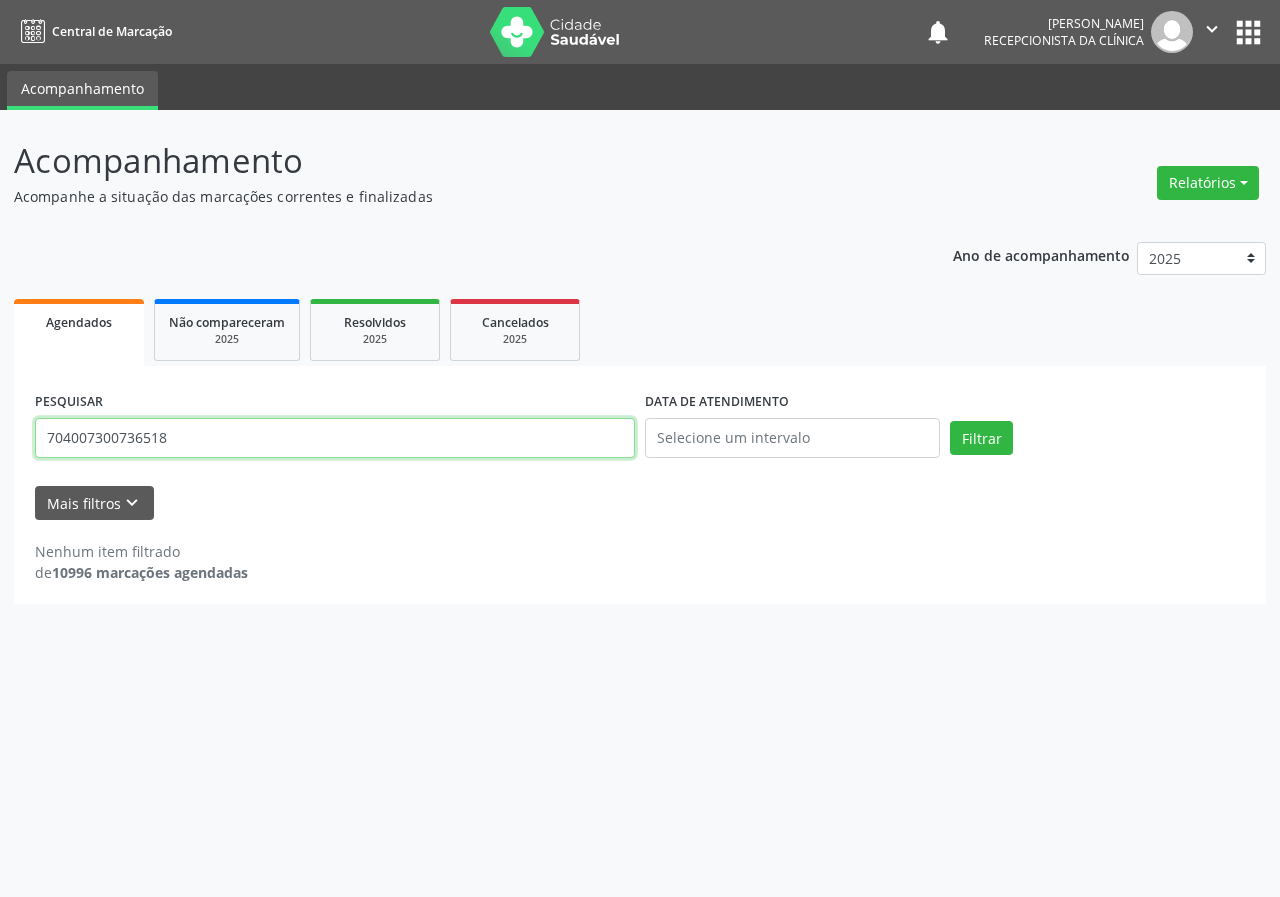 click on "Filtrar" at bounding box center (981, 438) 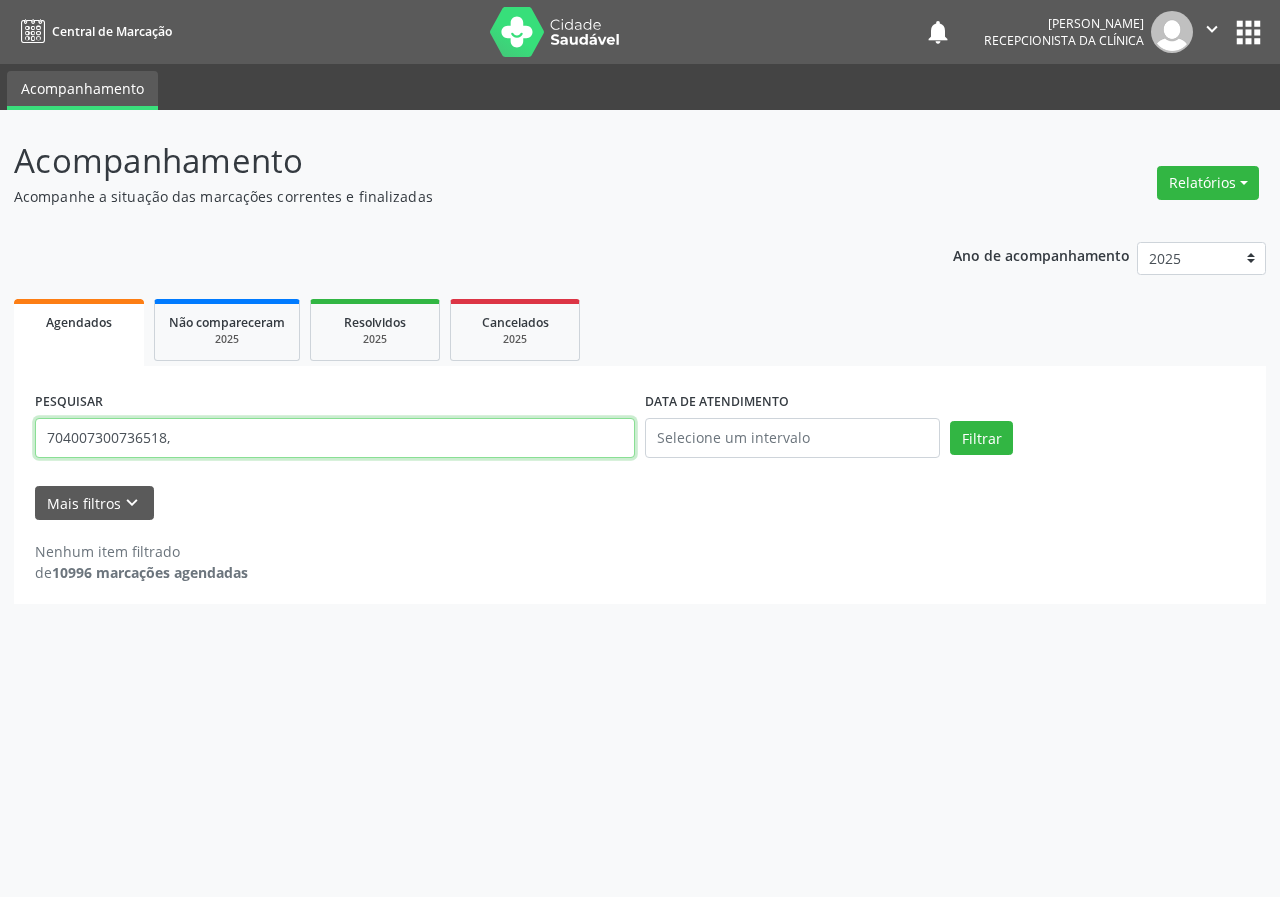 click on "704007300736518," at bounding box center [335, 438] 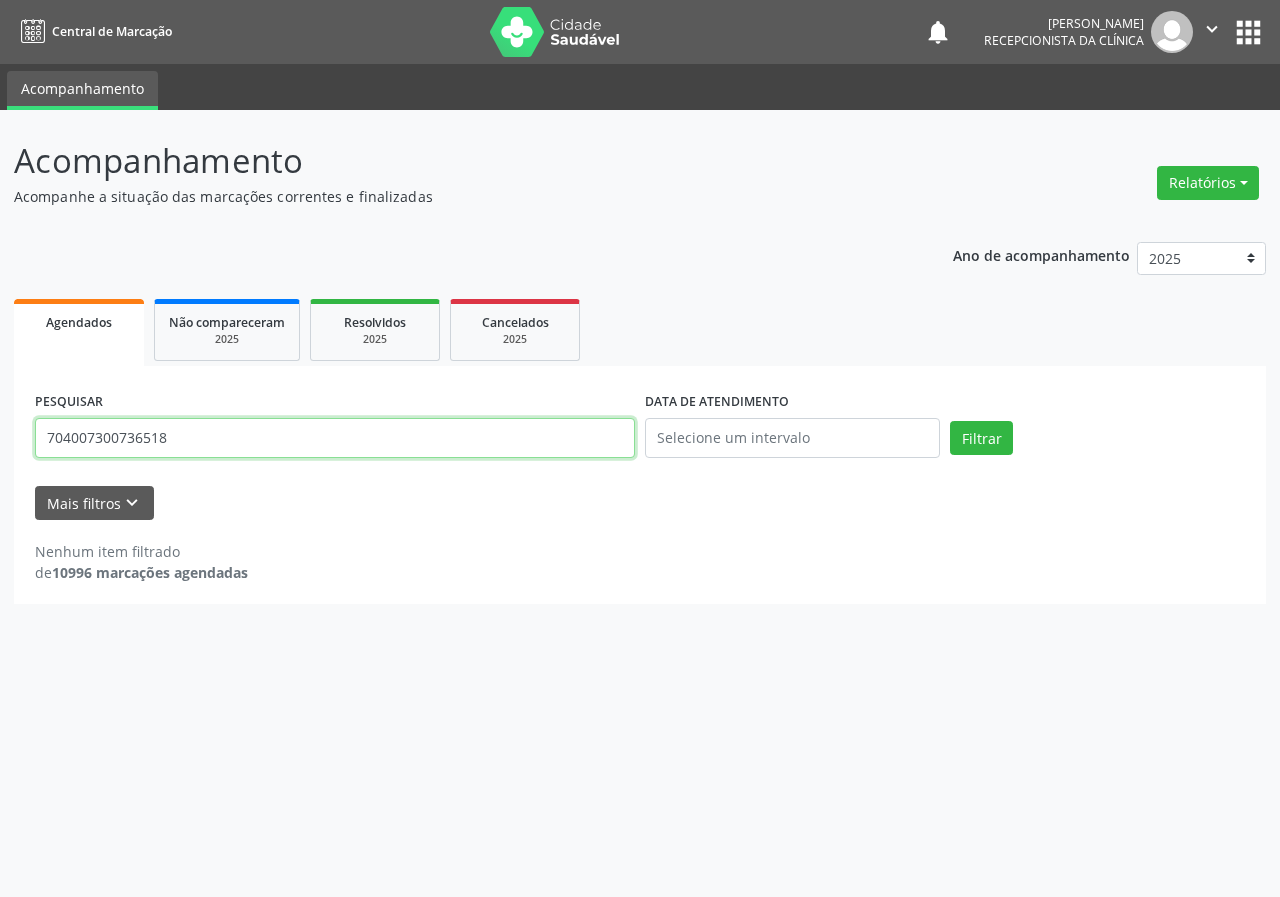 click on "704007300736518" at bounding box center [335, 438] 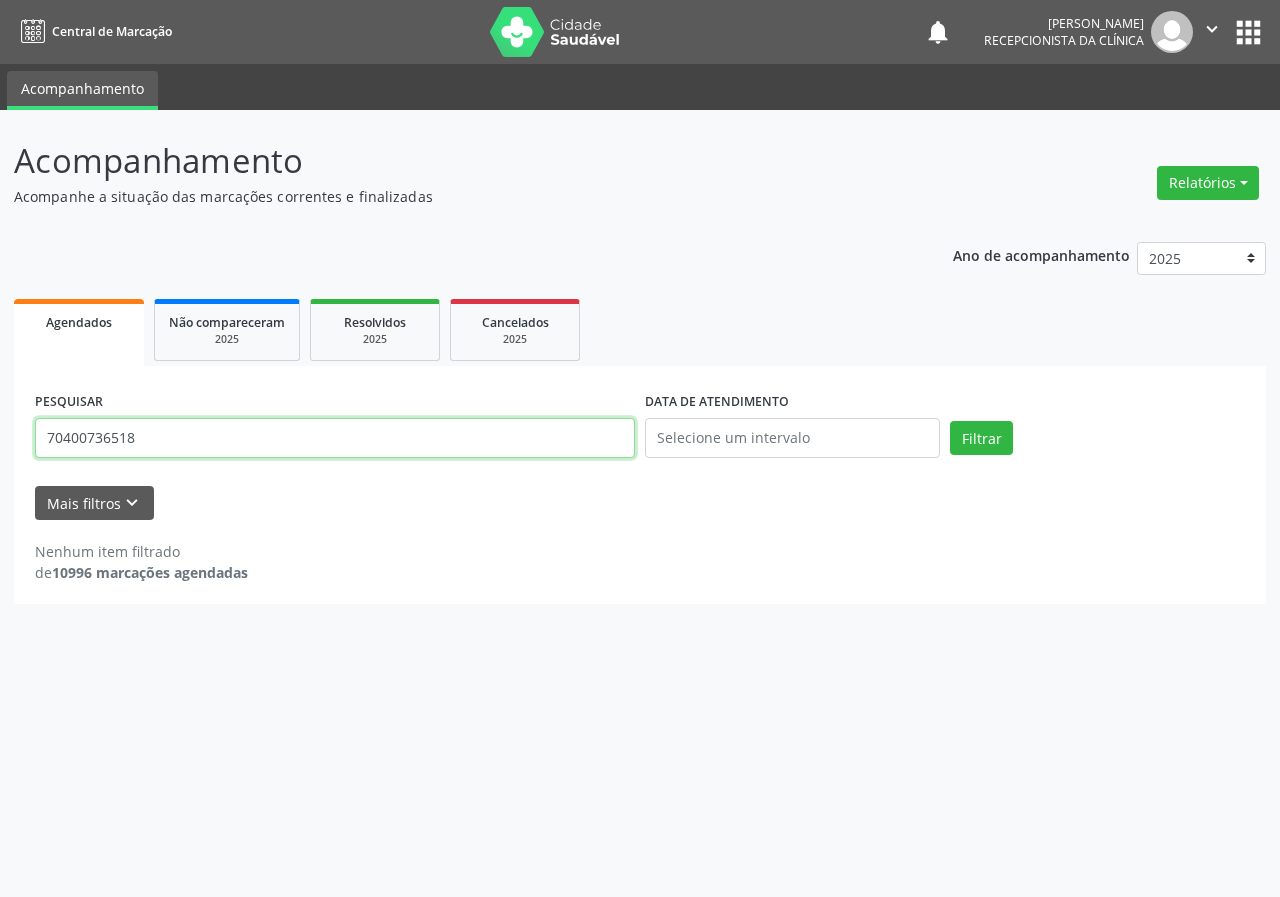 click on "70400736518" at bounding box center [335, 438] 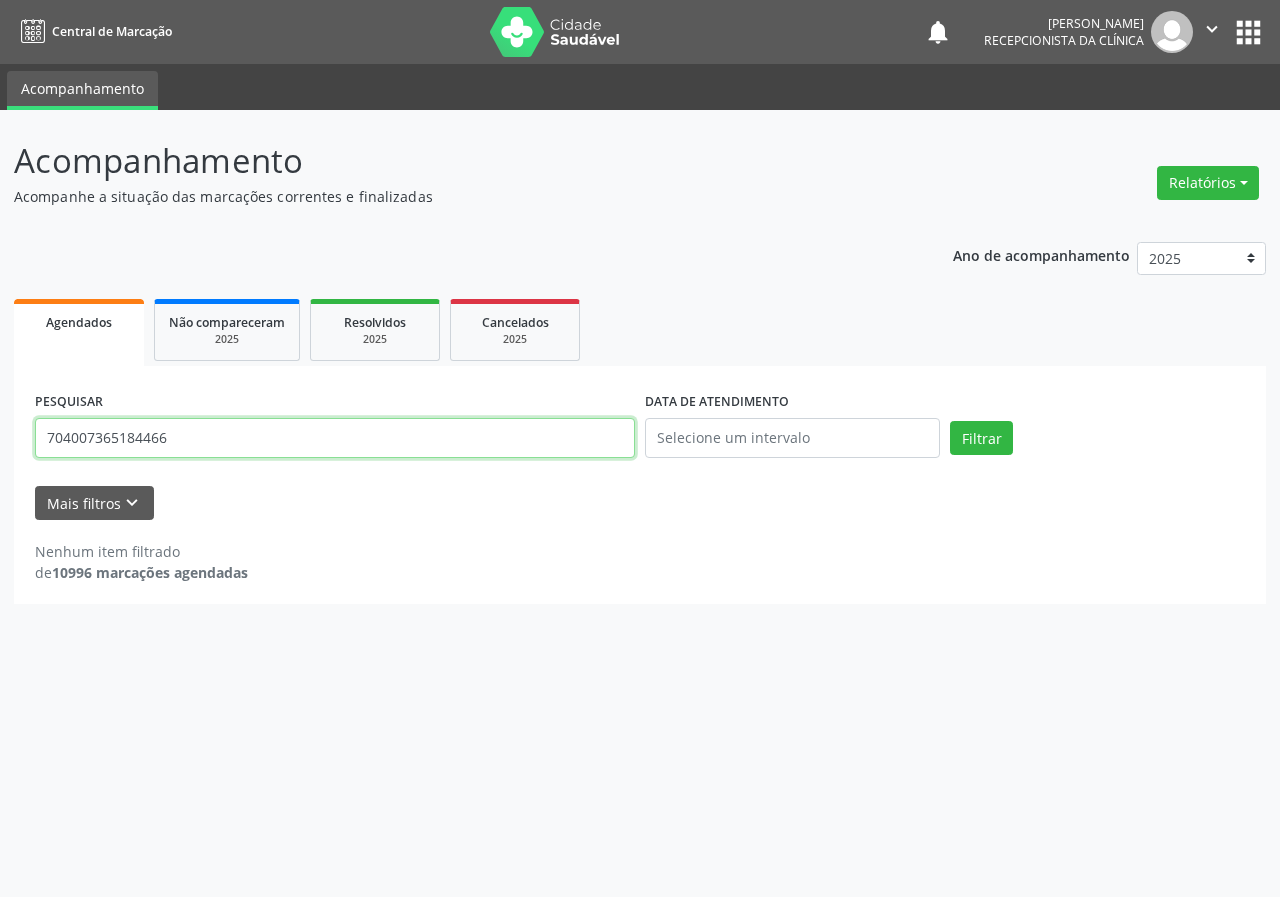 click on "Filtrar" at bounding box center [981, 438] 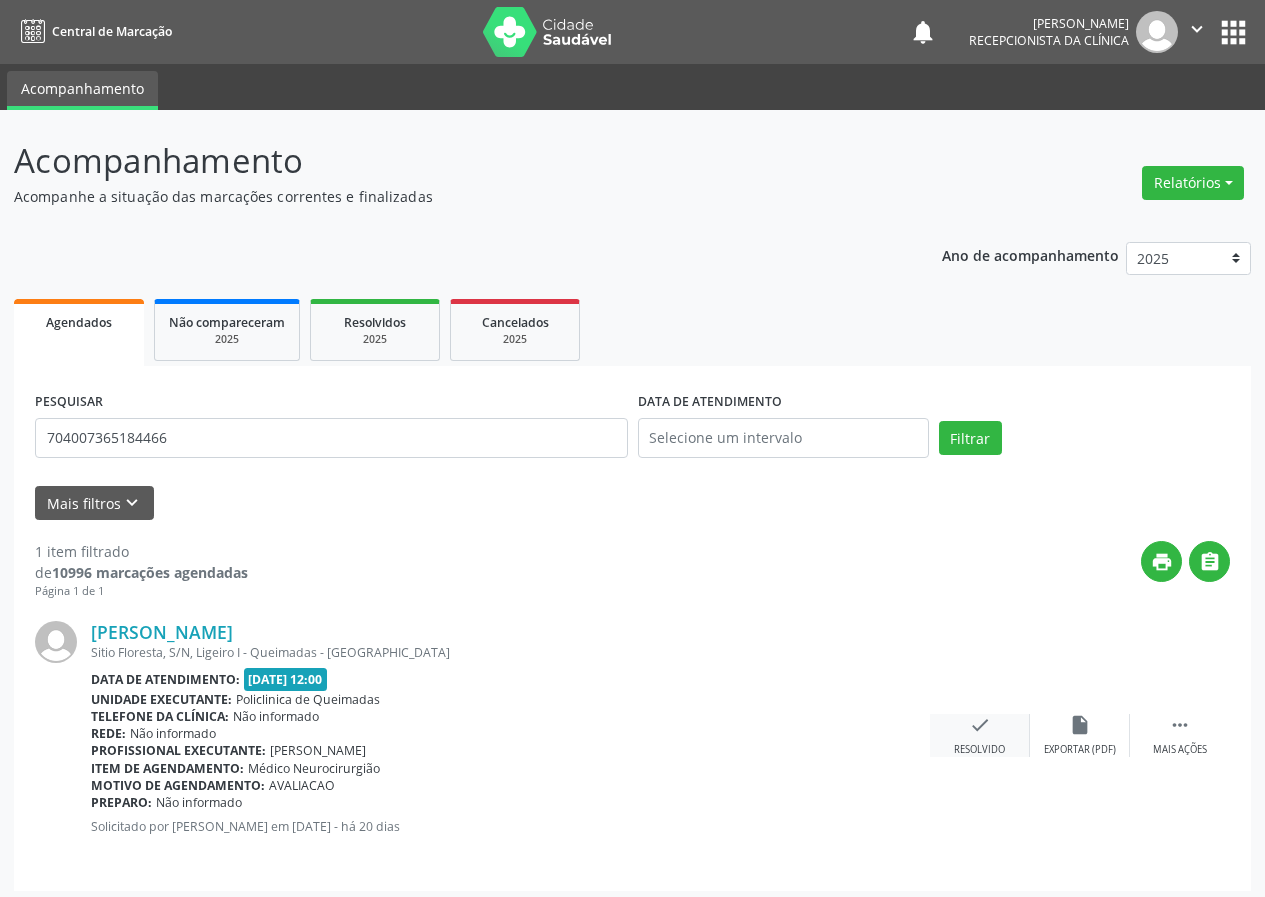 click on "check" at bounding box center [980, 725] 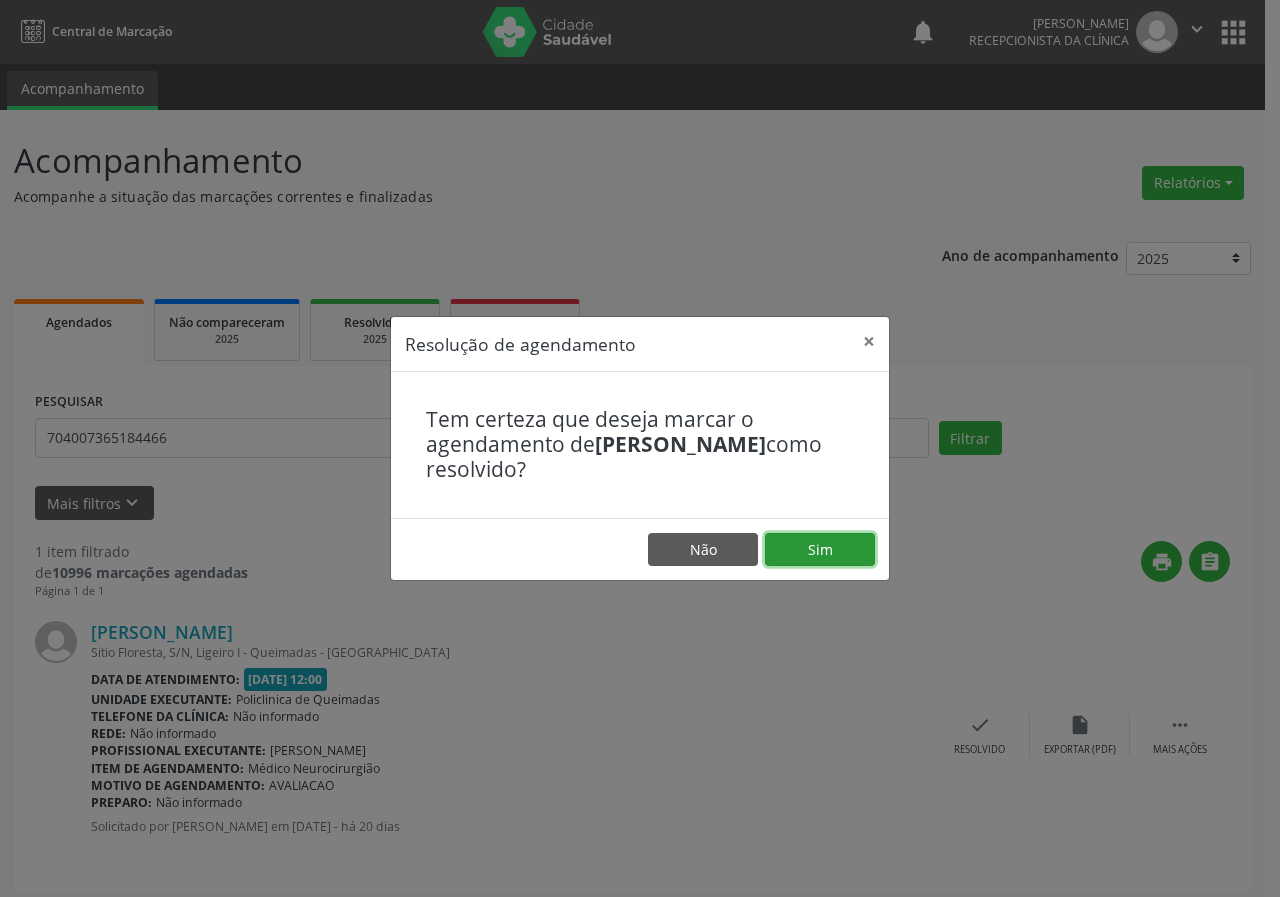 click on "Sim" at bounding box center [820, 550] 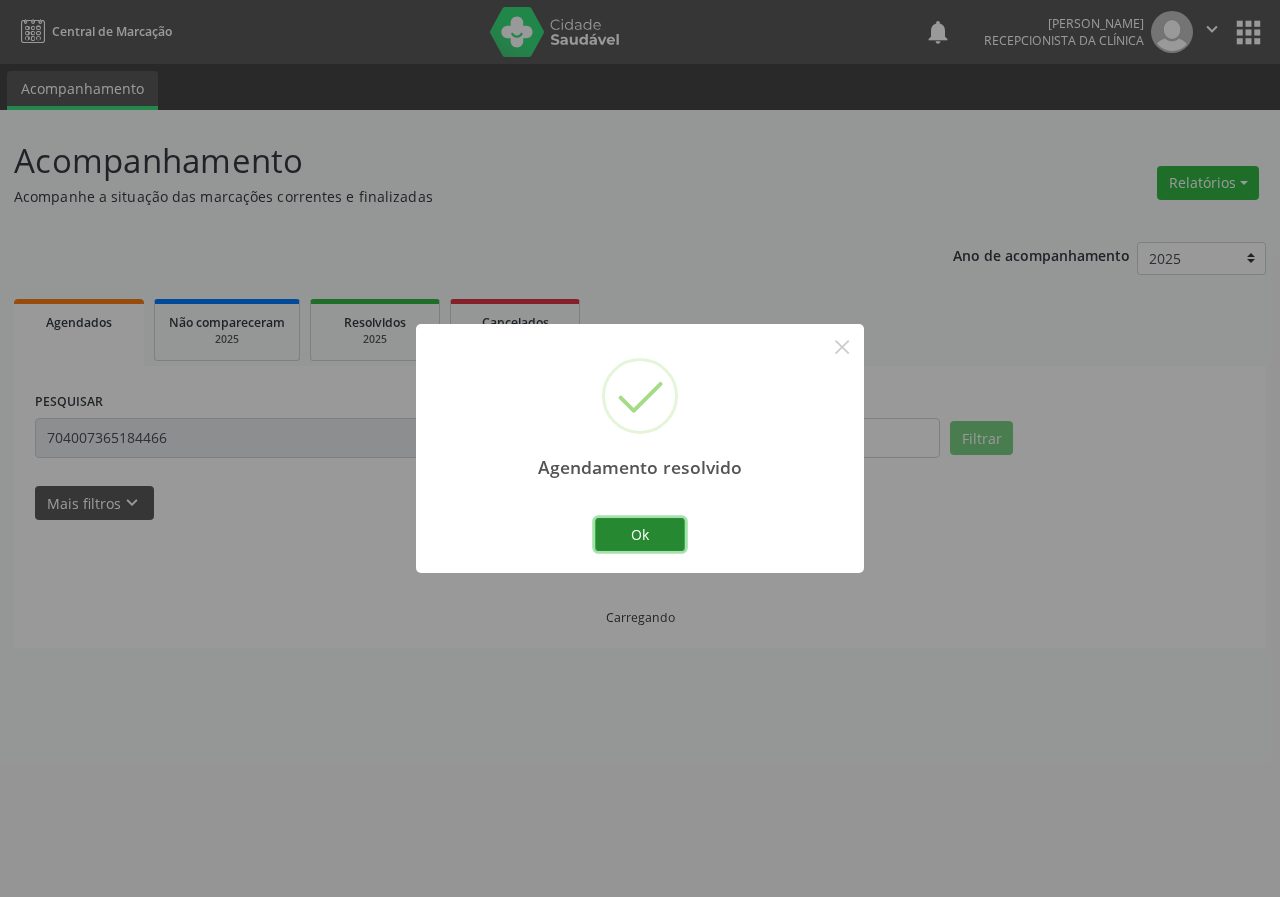 click on "Ok" at bounding box center (640, 535) 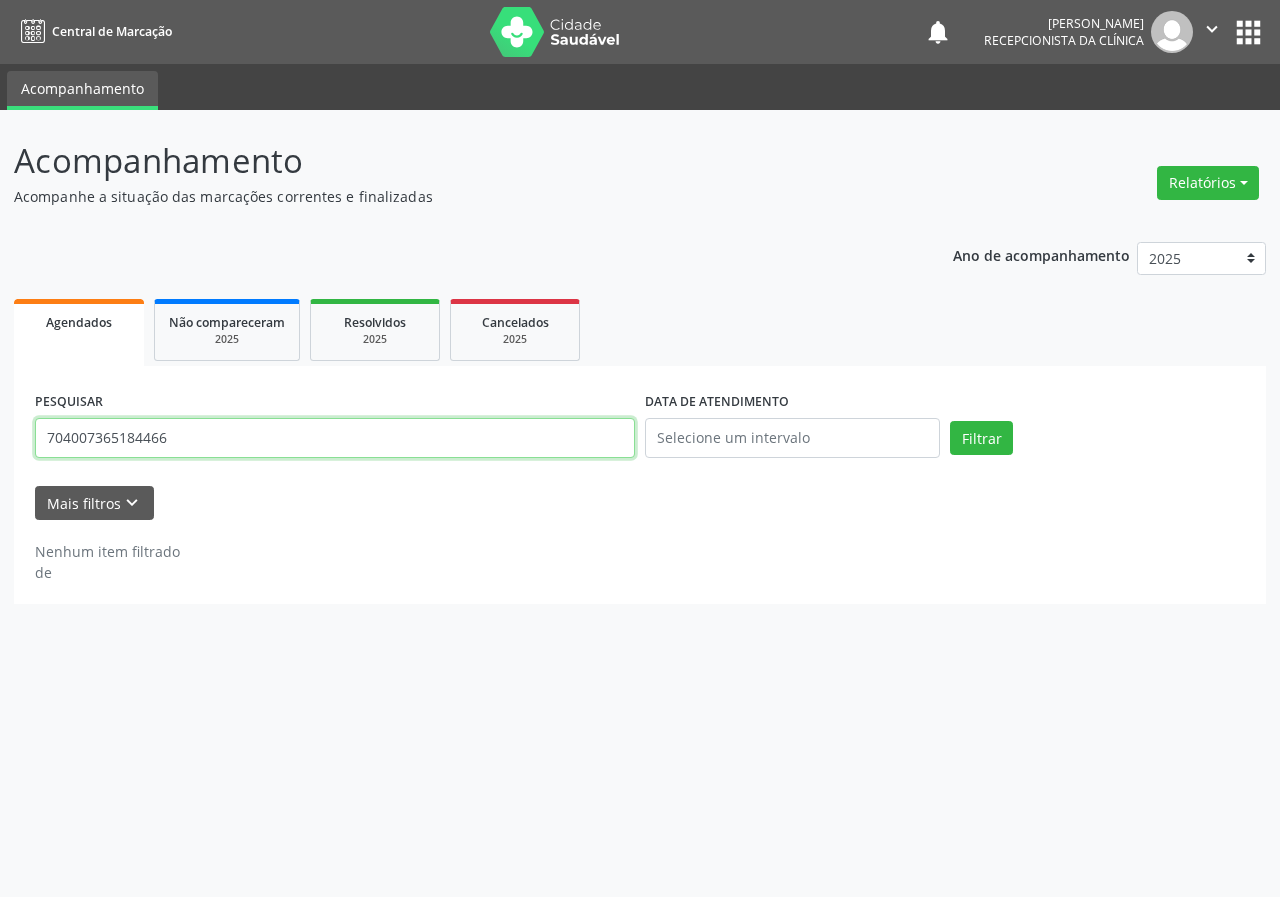 click on "704007365184466" at bounding box center [335, 438] 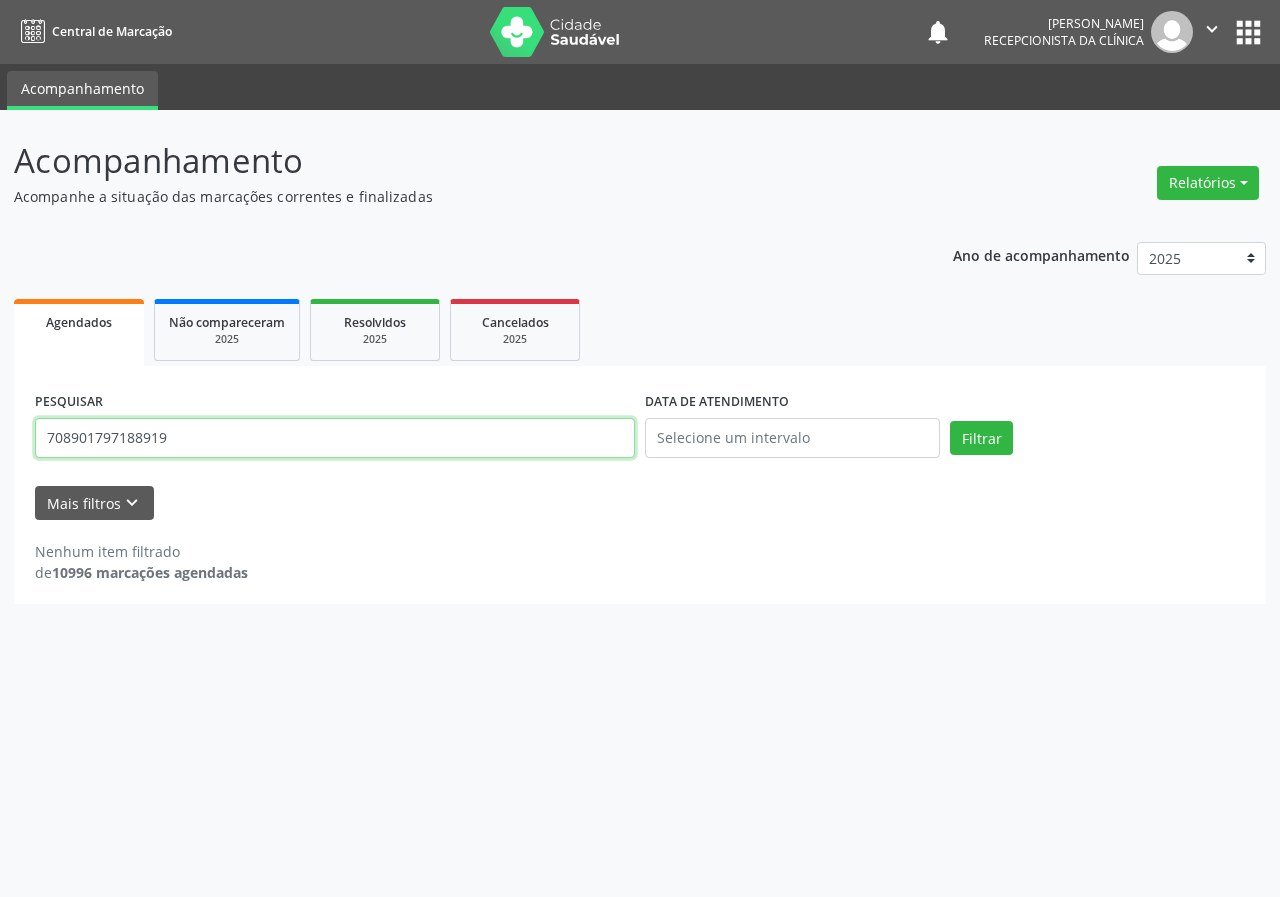 click on "Filtrar" at bounding box center (981, 438) 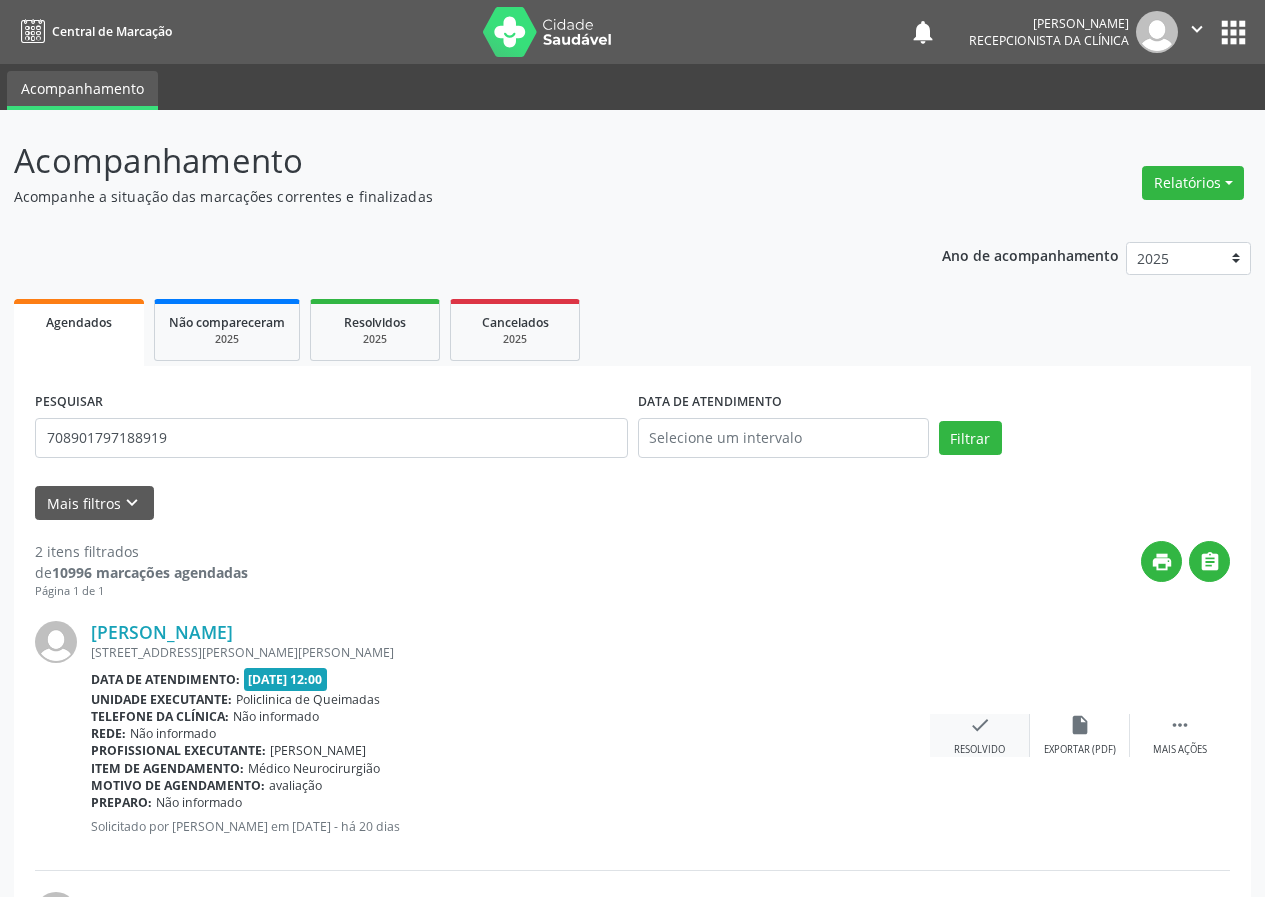 click on "check" at bounding box center [980, 725] 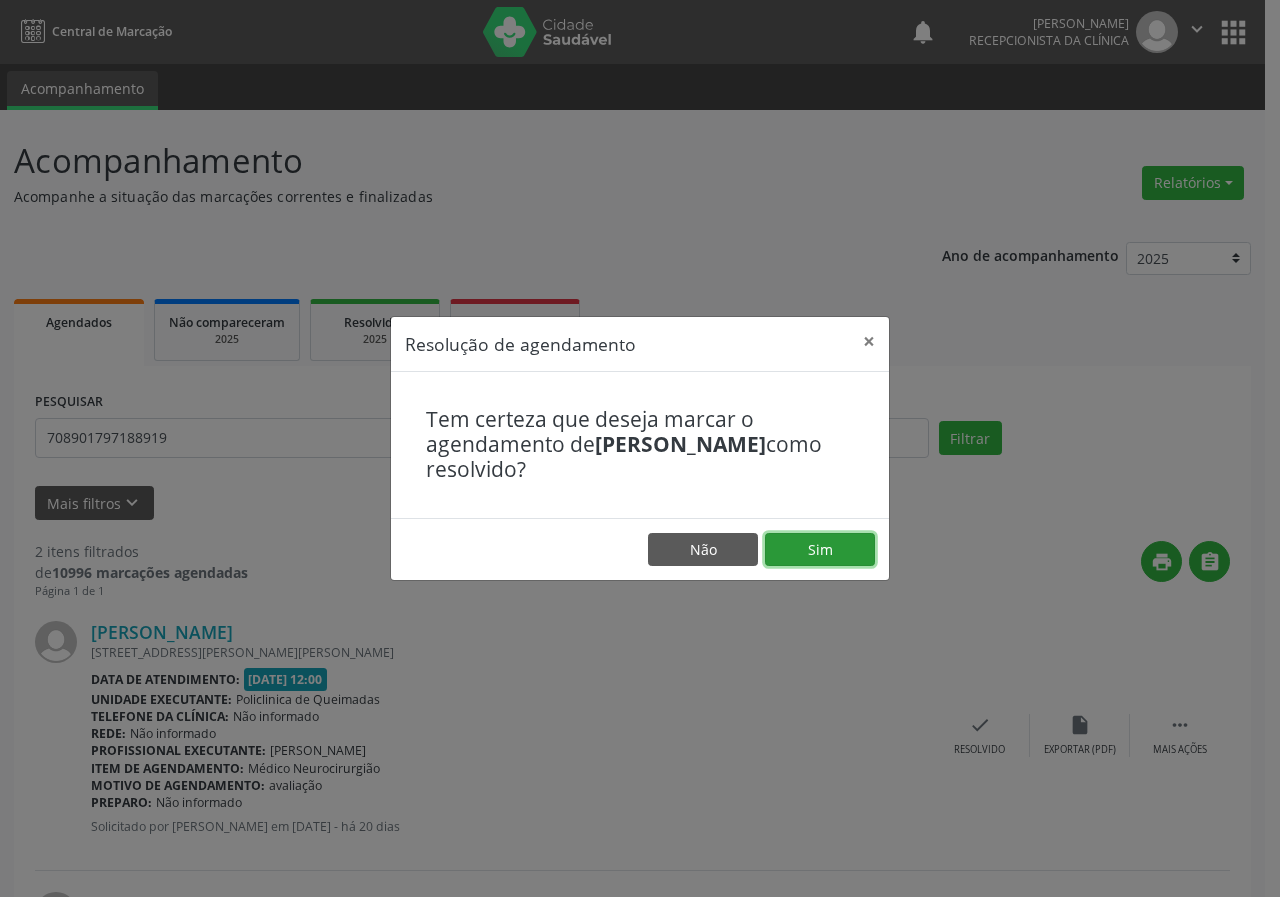 click on "Sim" at bounding box center (820, 550) 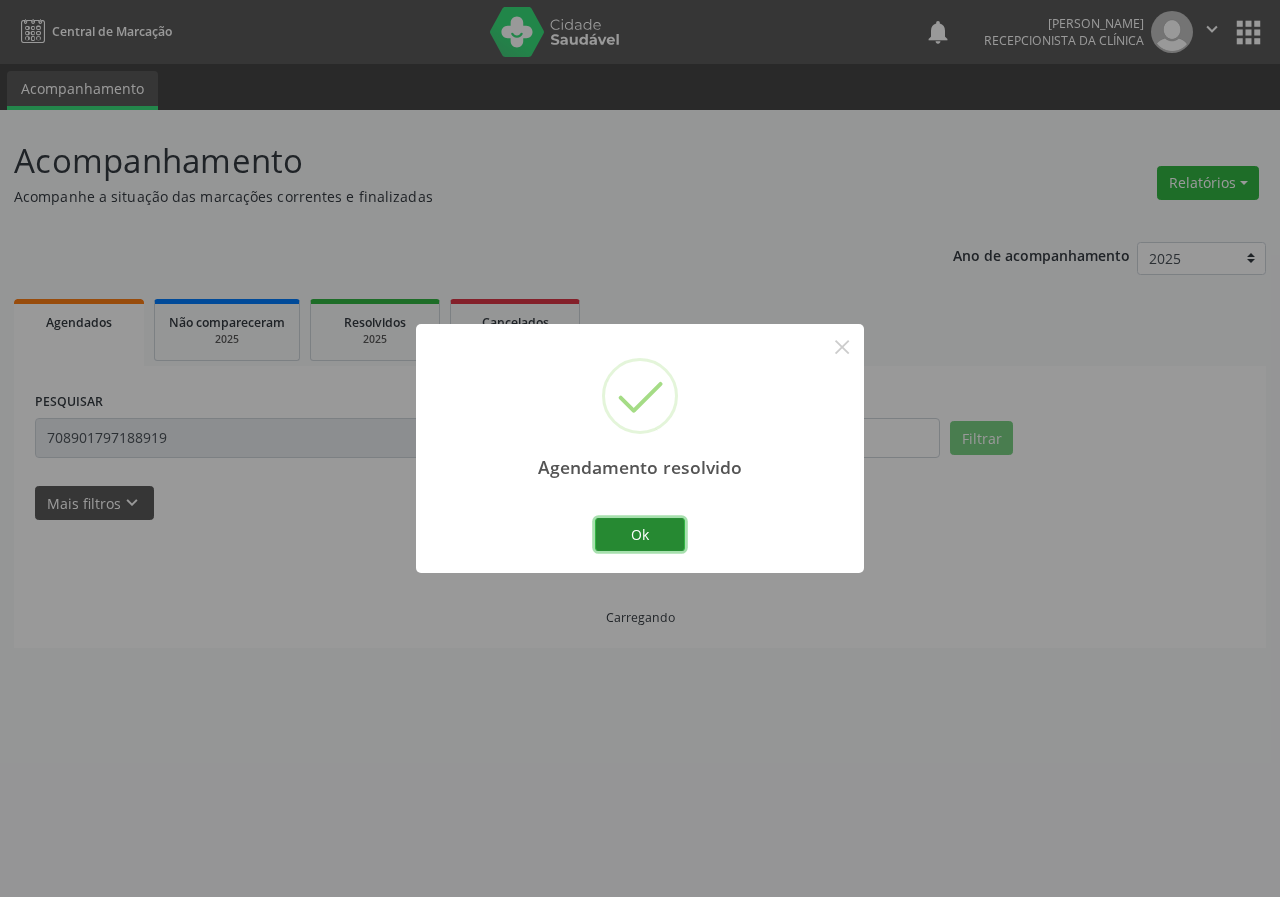click on "Ok" at bounding box center (640, 535) 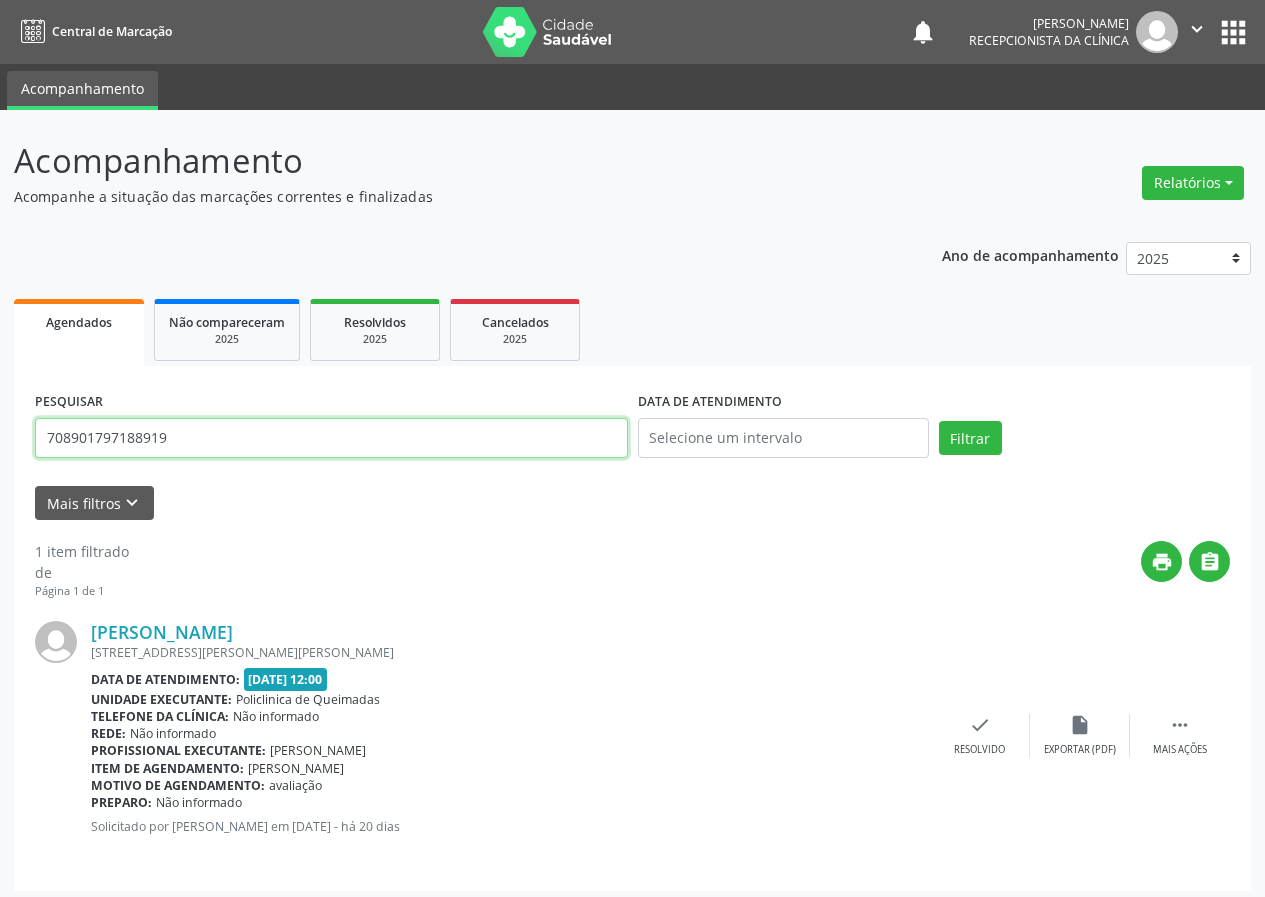 click on "708901797188919" at bounding box center (331, 438) 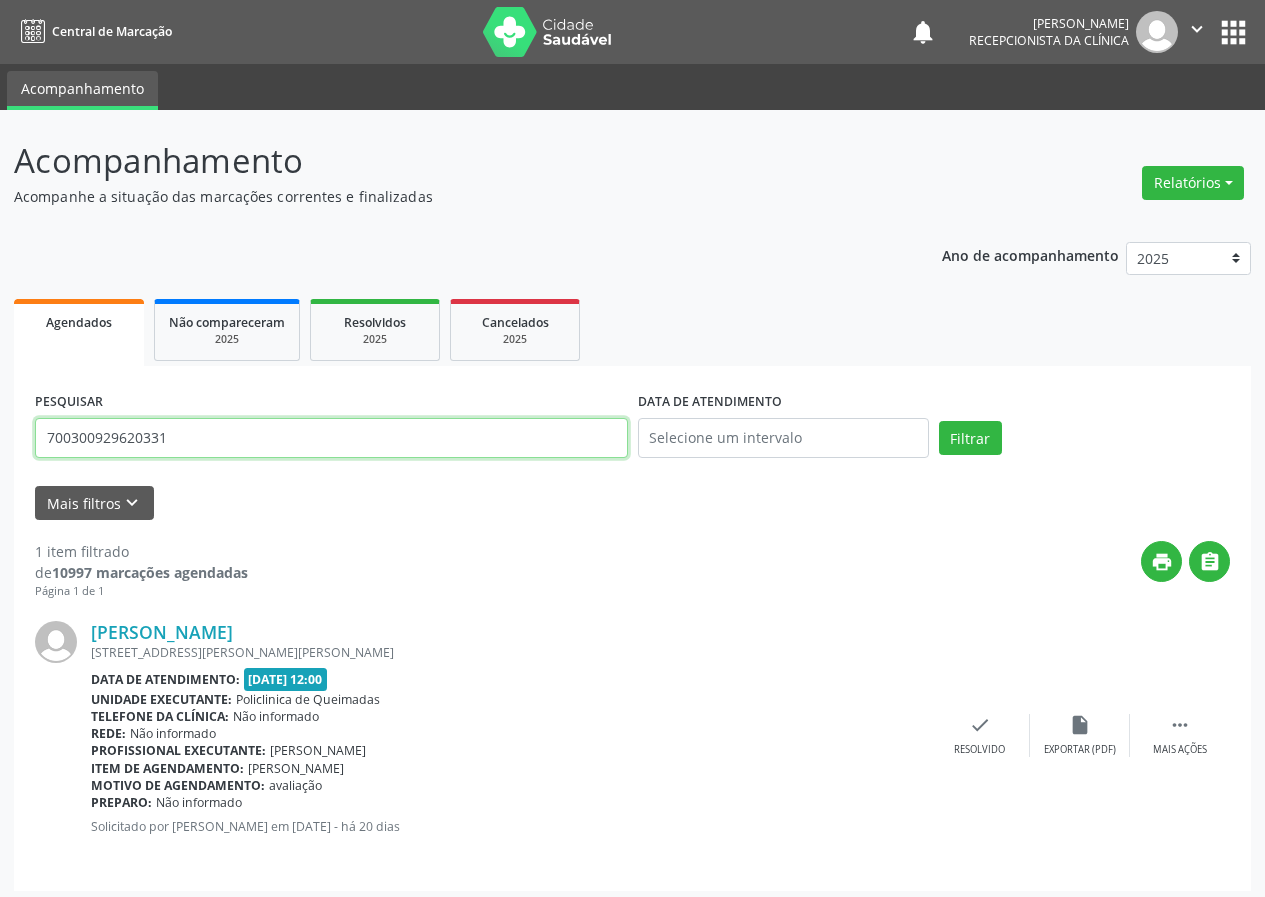 click on "Filtrar" at bounding box center [970, 438] 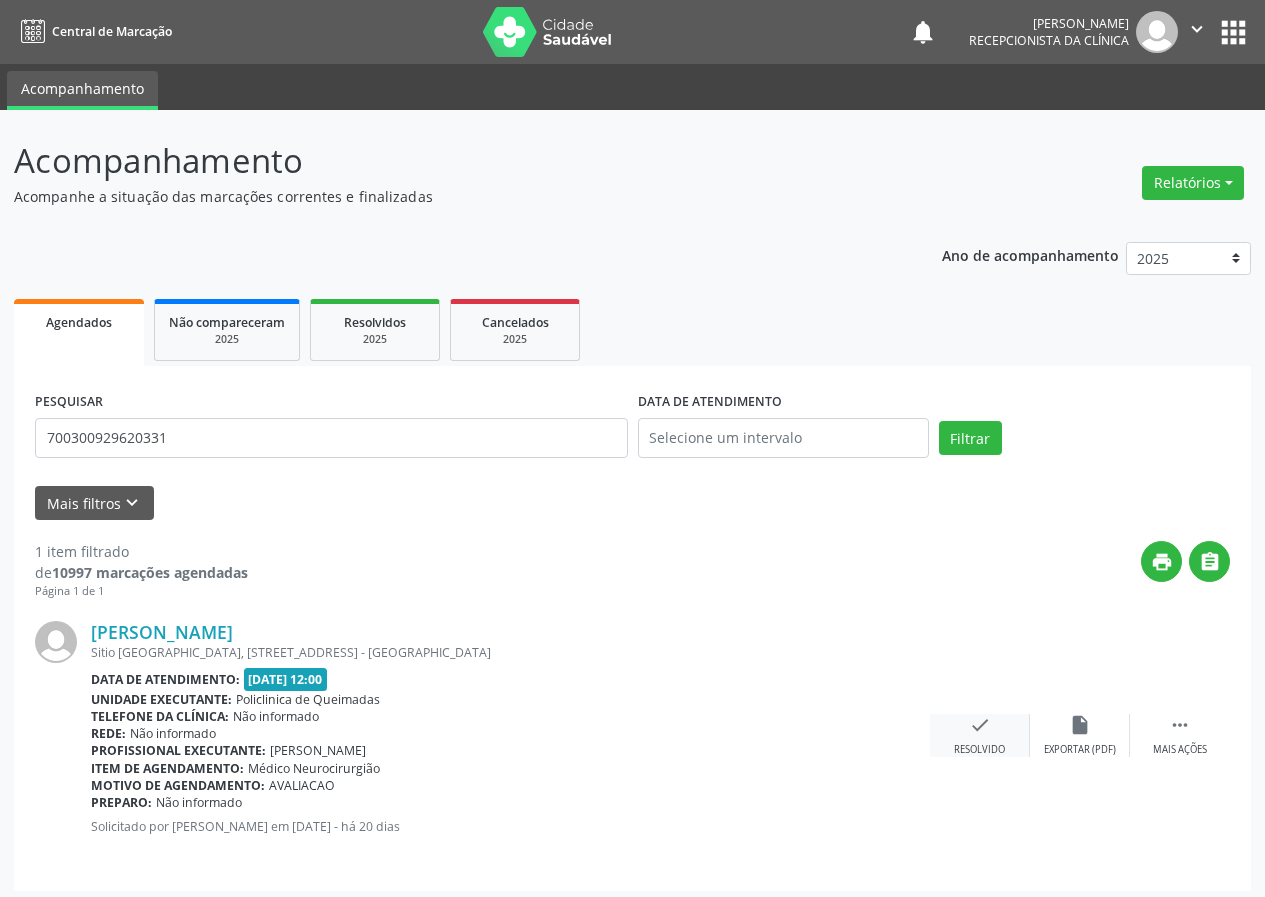 click on "check
Resolvido" at bounding box center (980, 735) 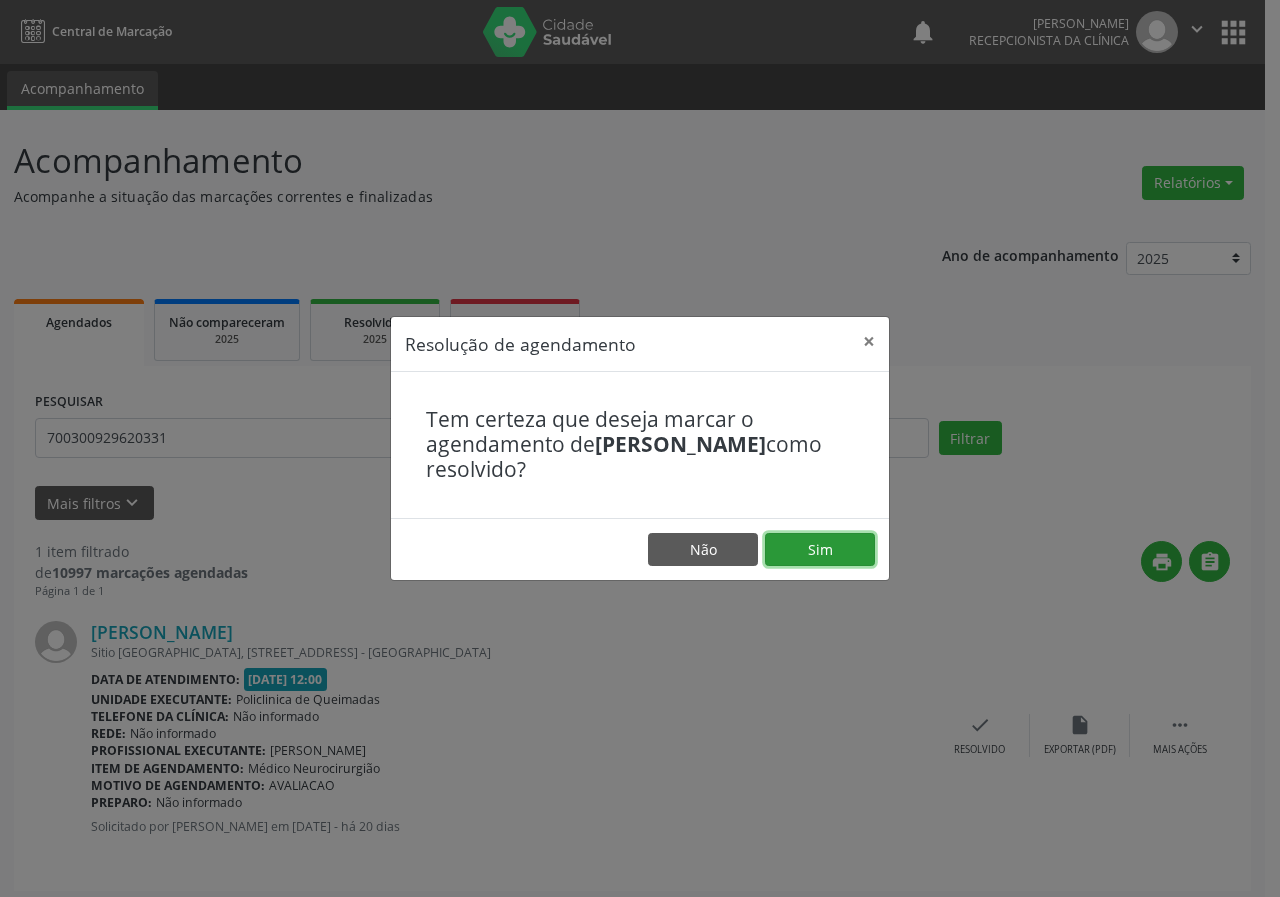 click on "Sim" at bounding box center [820, 550] 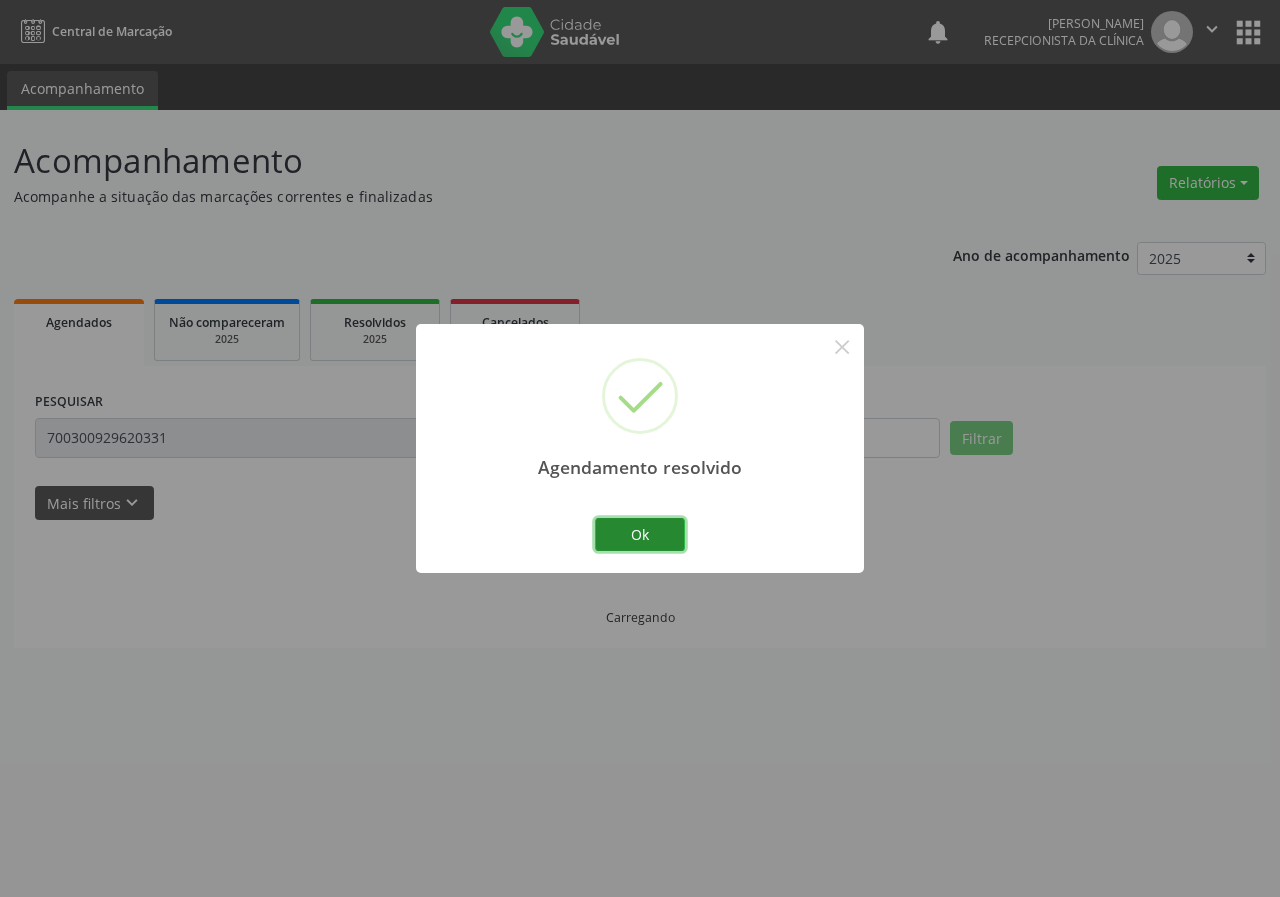 click on "Ok" at bounding box center (640, 535) 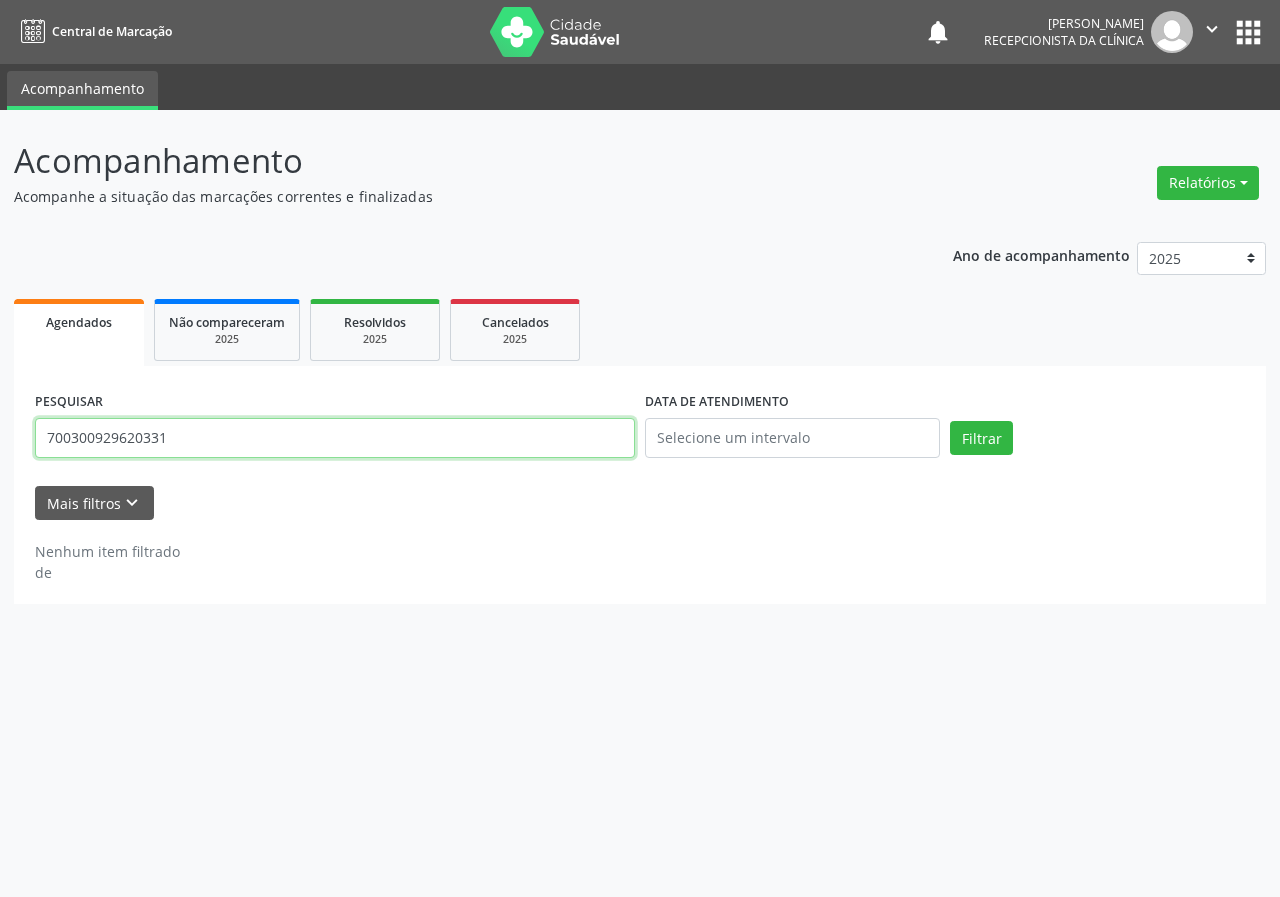 click on "700300929620331" at bounding box center (335, 438) 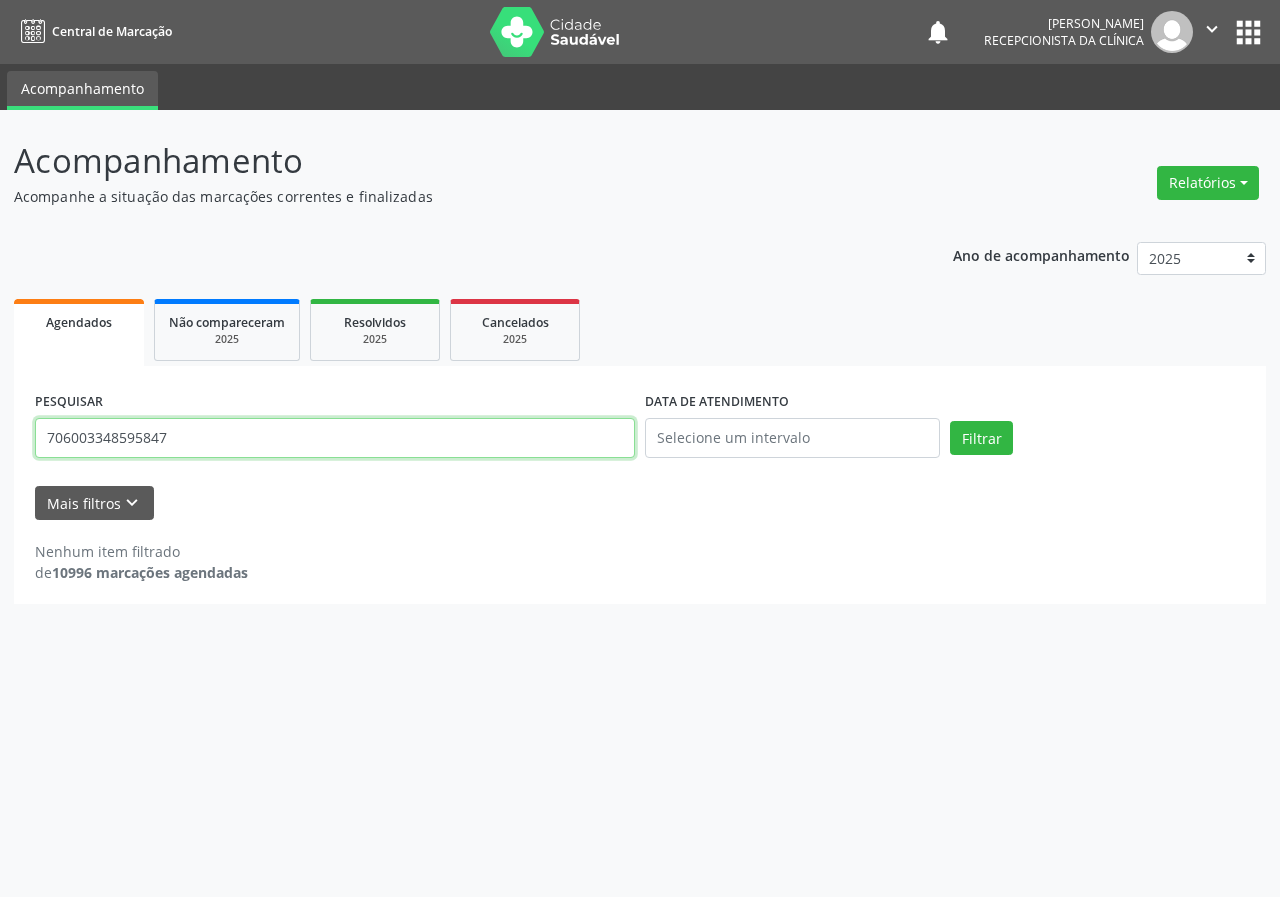click on "Filtrar" at bounding box center (981, 438) 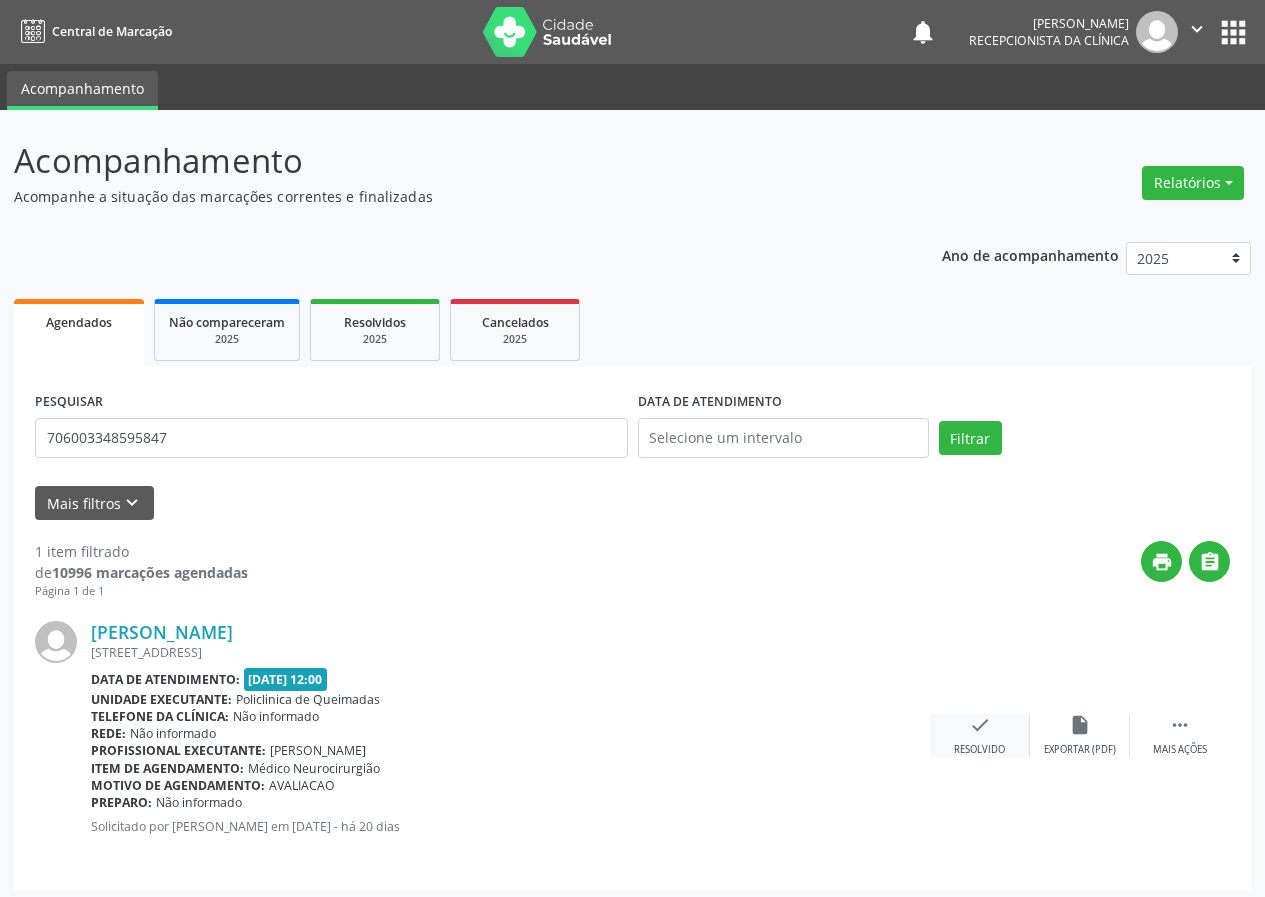 click on "check" at bounding box center [980, 725] 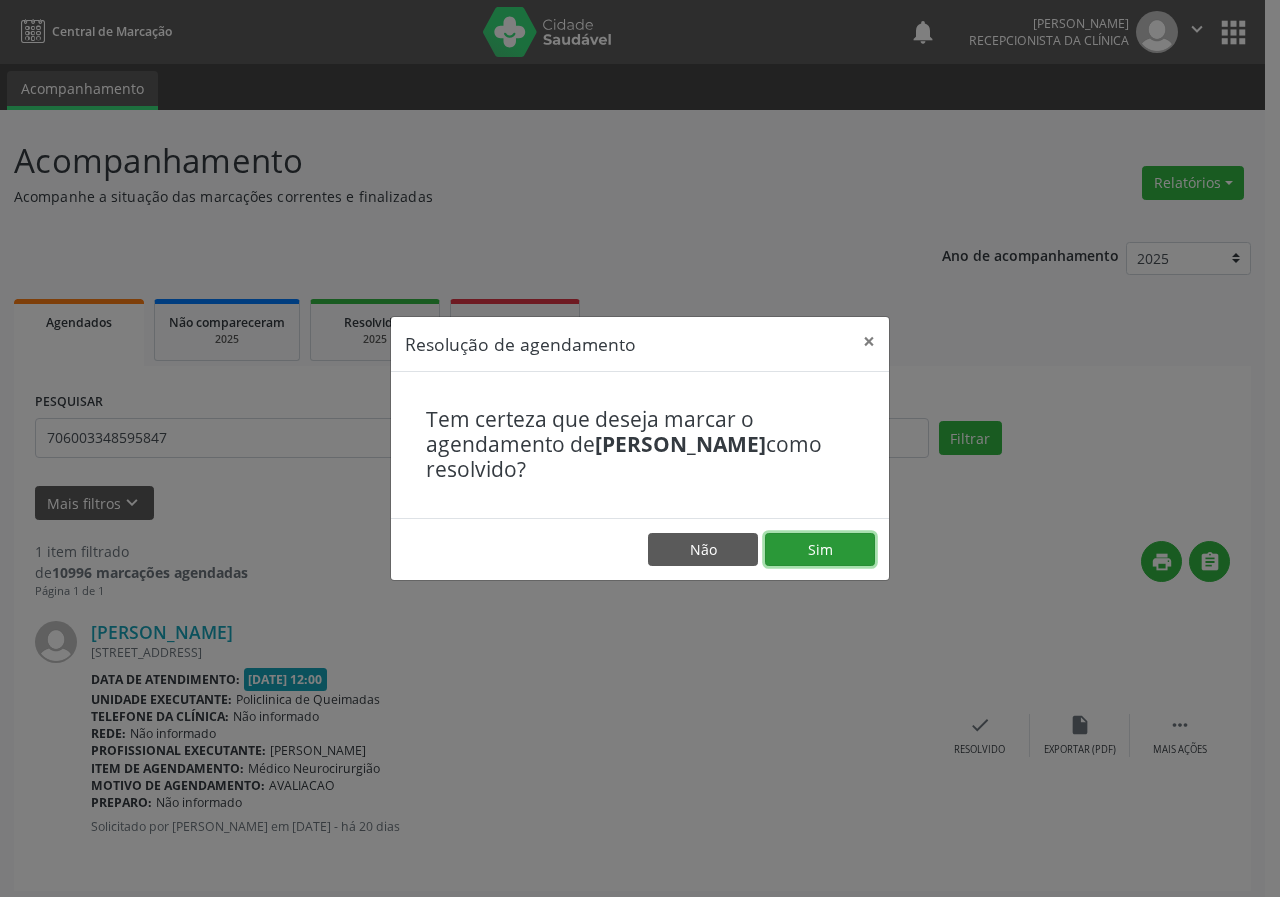 click on "Sim" at bounding box center [820, 550] 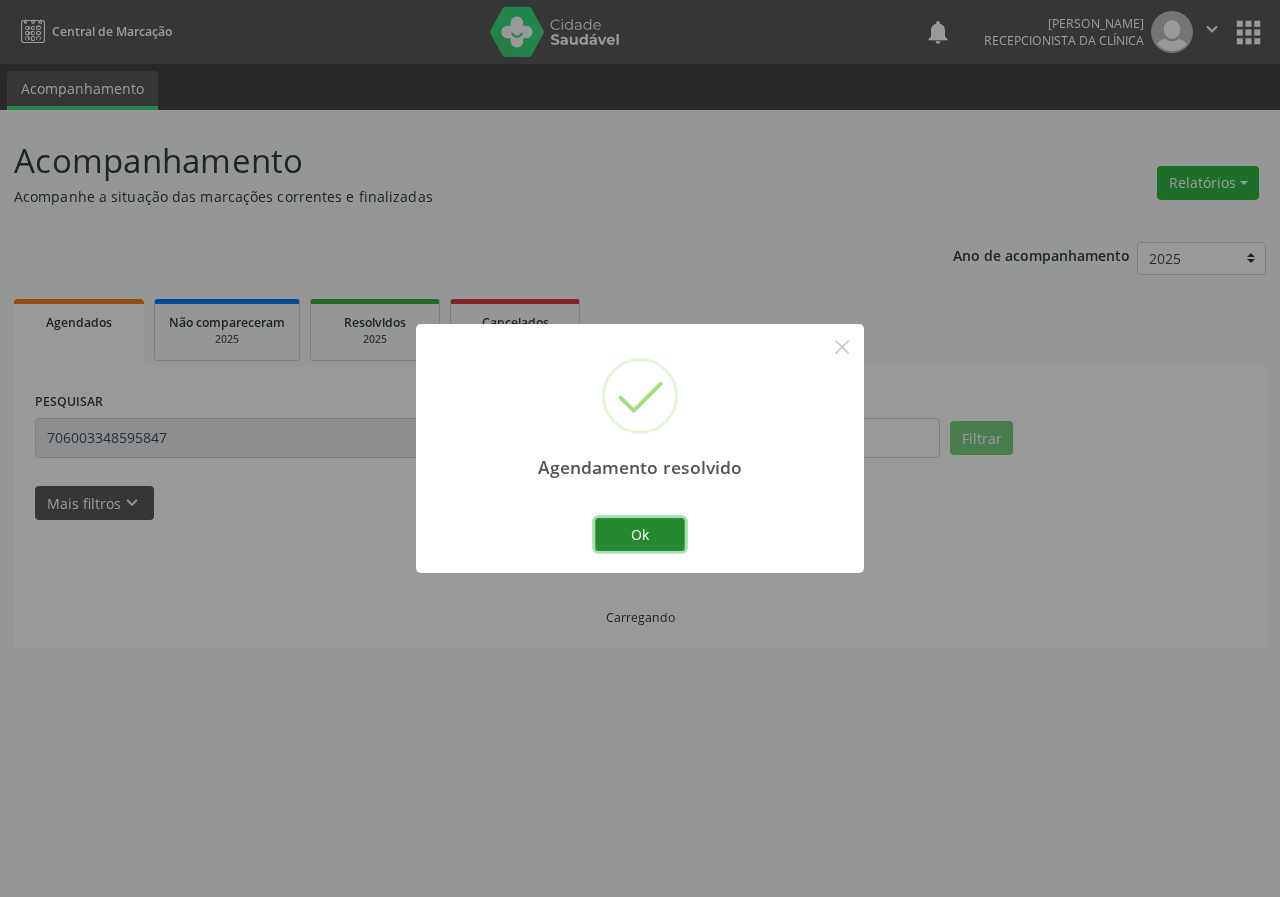click on "Ok" at bounding box center [640, 535] 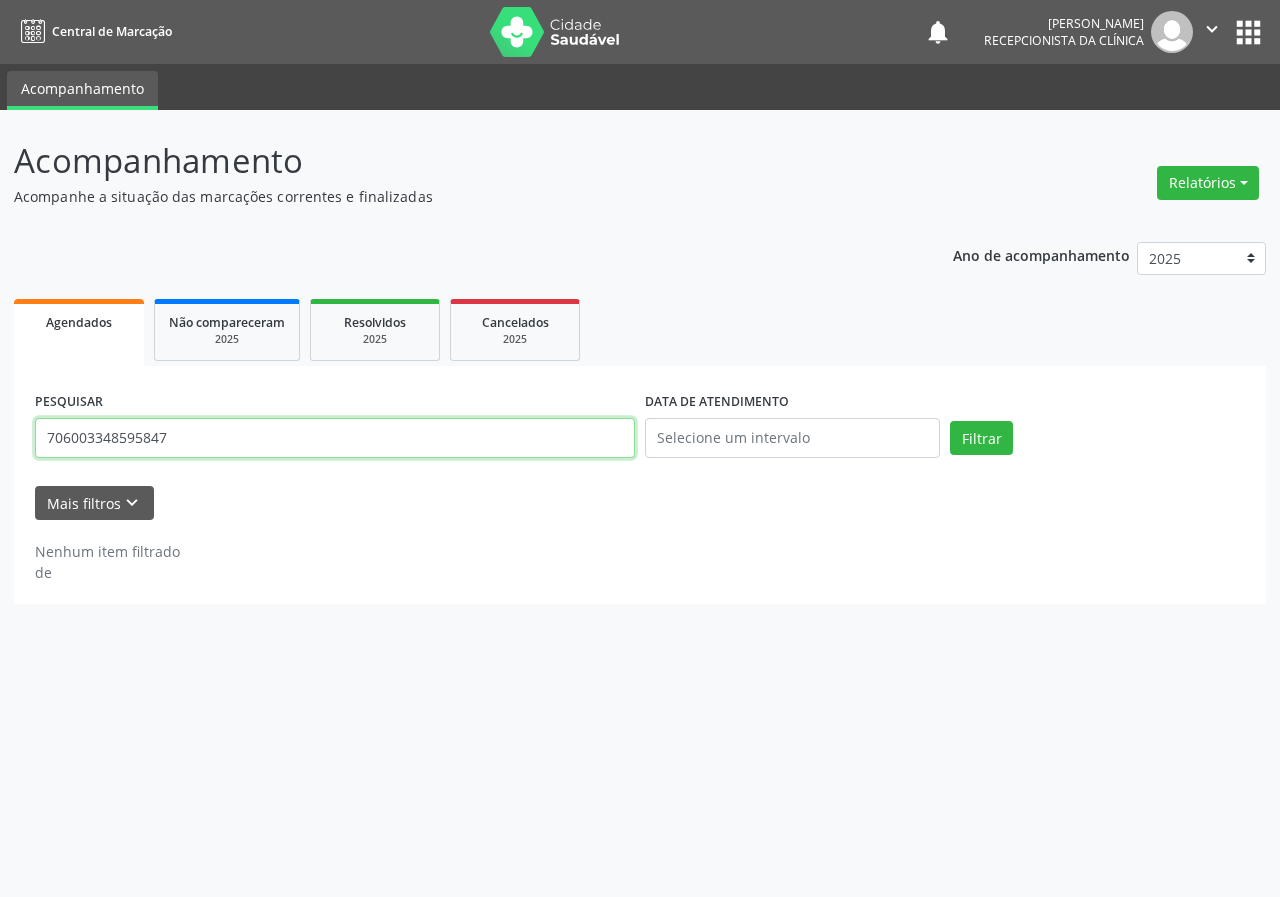 click on "706003348595847" at bounding box center [335, 438] 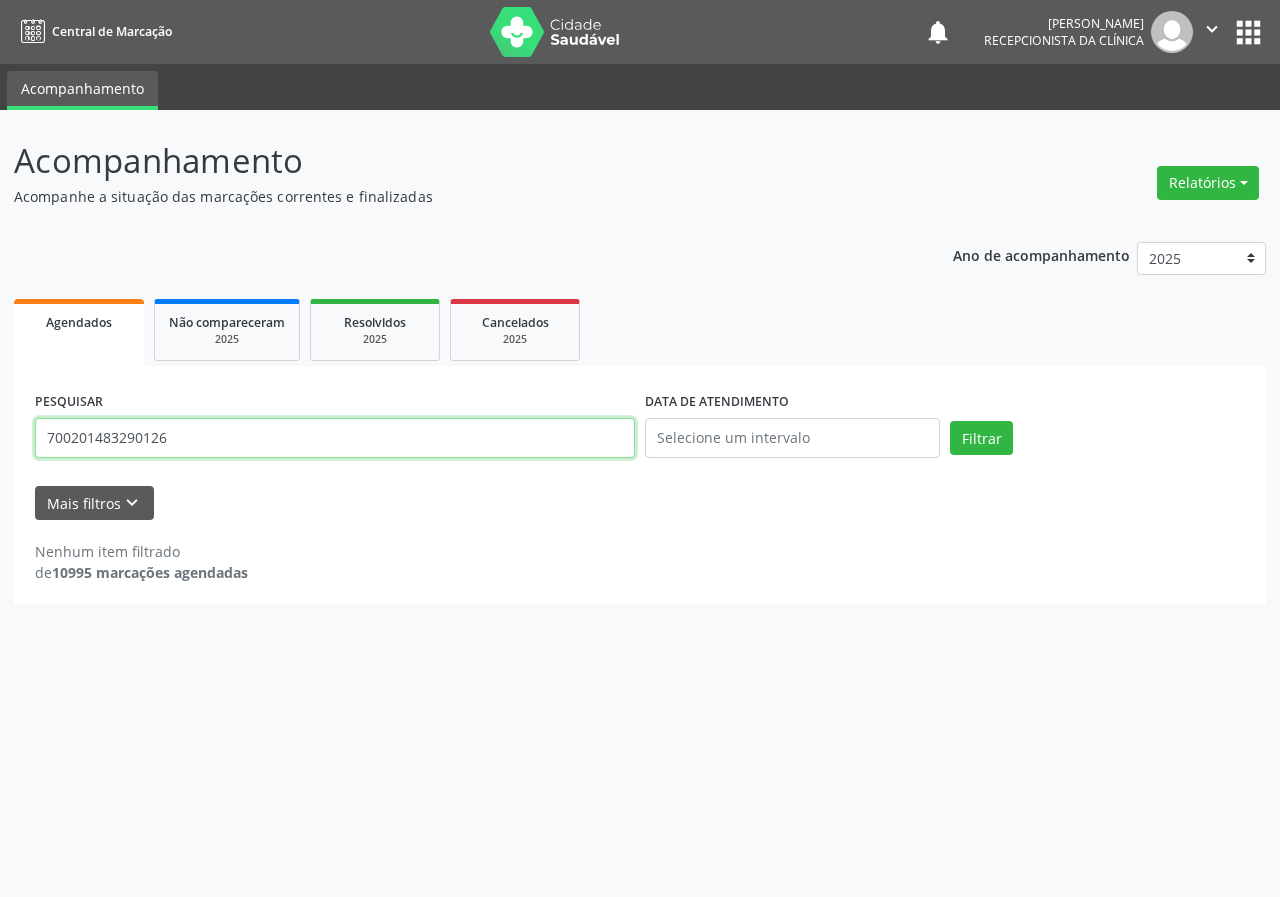 click on "Filtrar" at bounding box center (981, 438) 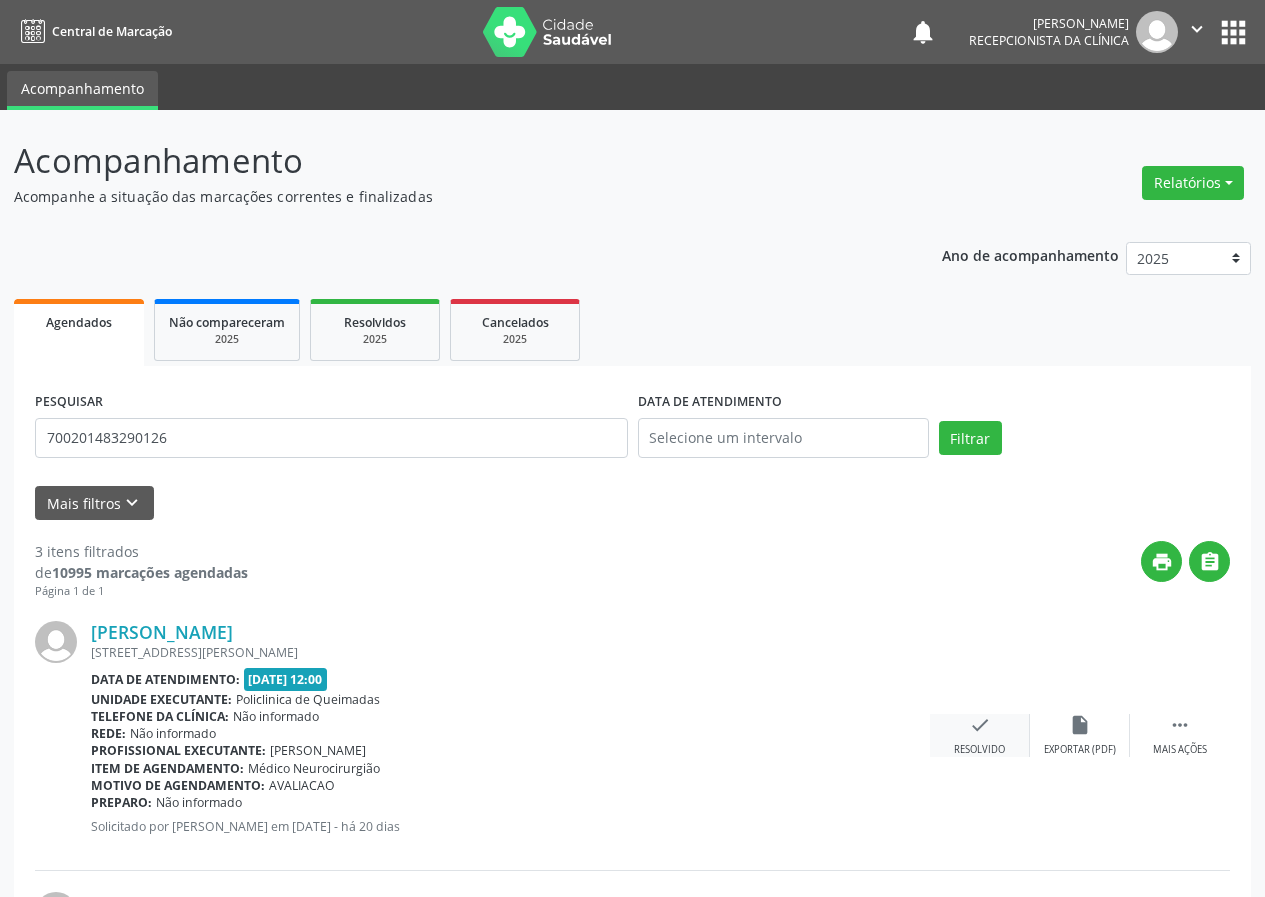 click on "check" at bounding box center [980, 725] 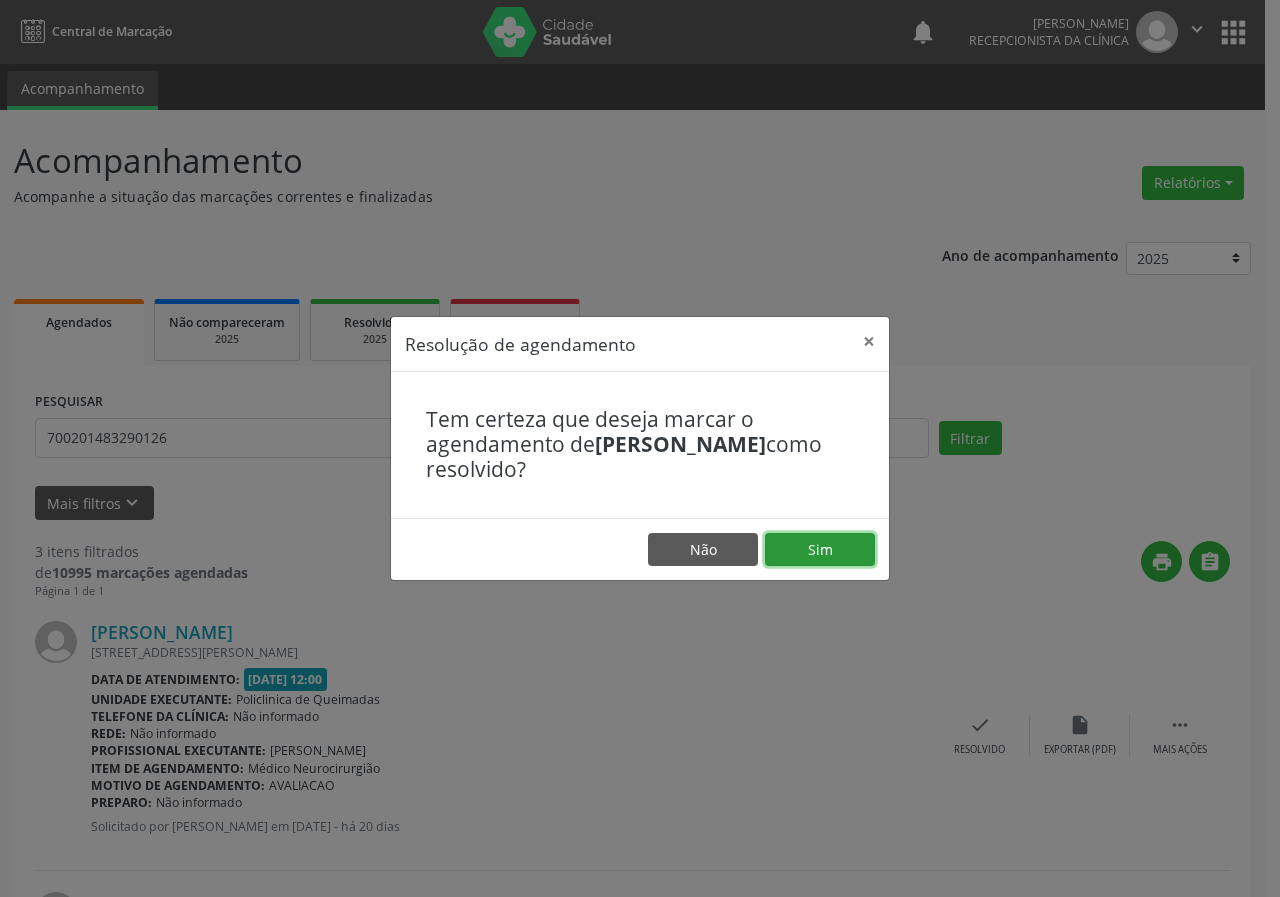 click on "Sim" at bounding box center (820, 550) 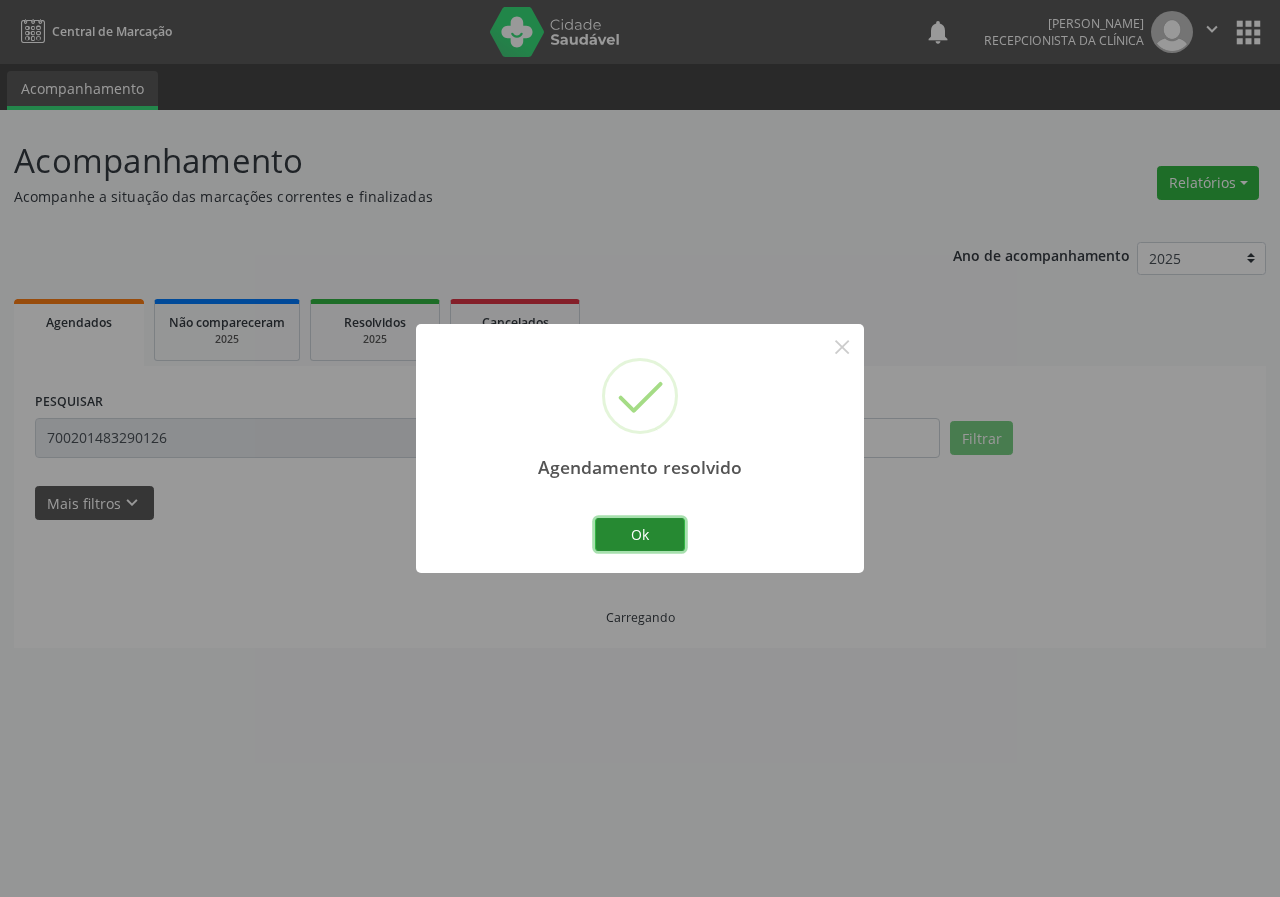 click on "Ok" at bounding box center [640, 535] 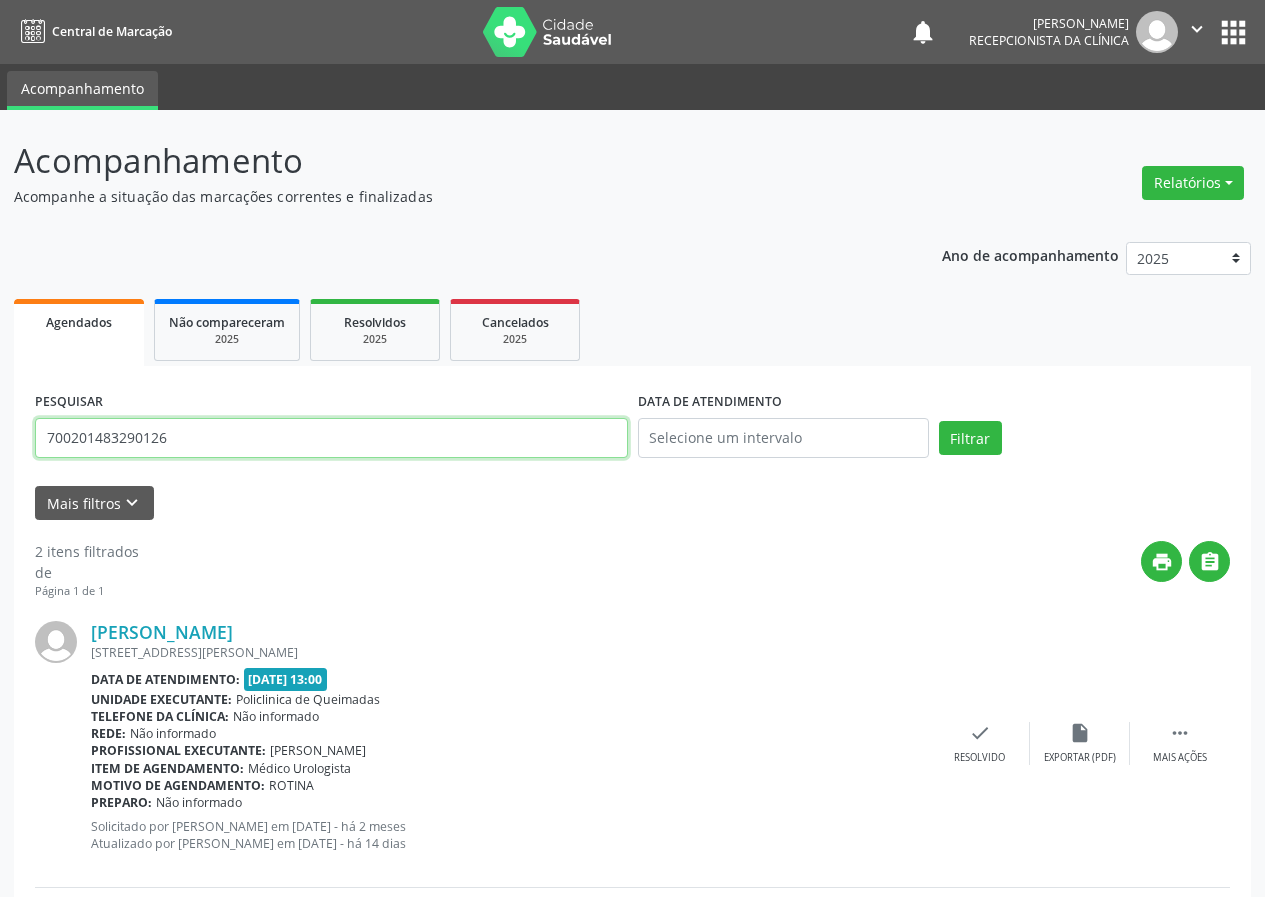 click on "700201483290126" at bounding box center [331, 438] 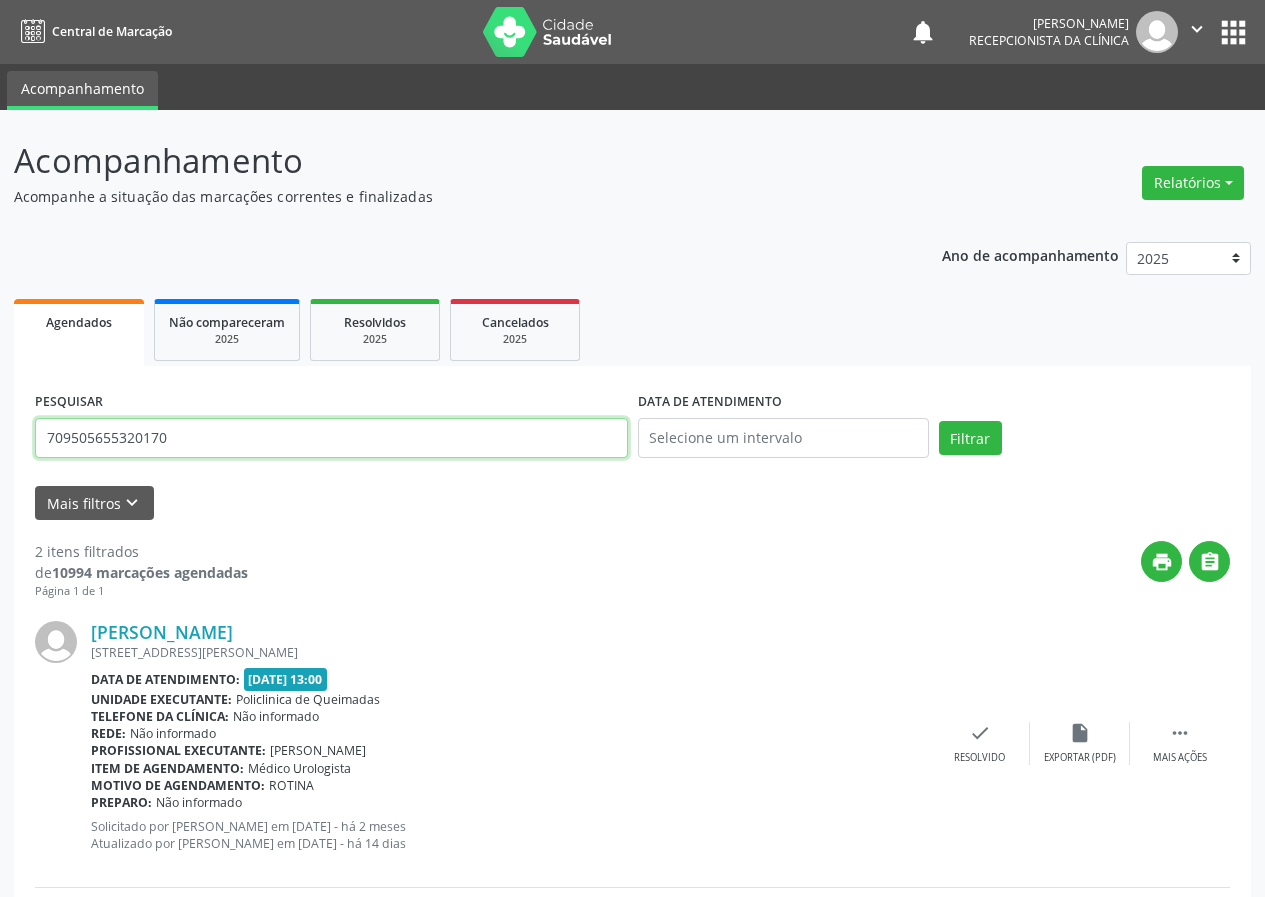 click on "Filtrar" at bounding box center (970, 438) 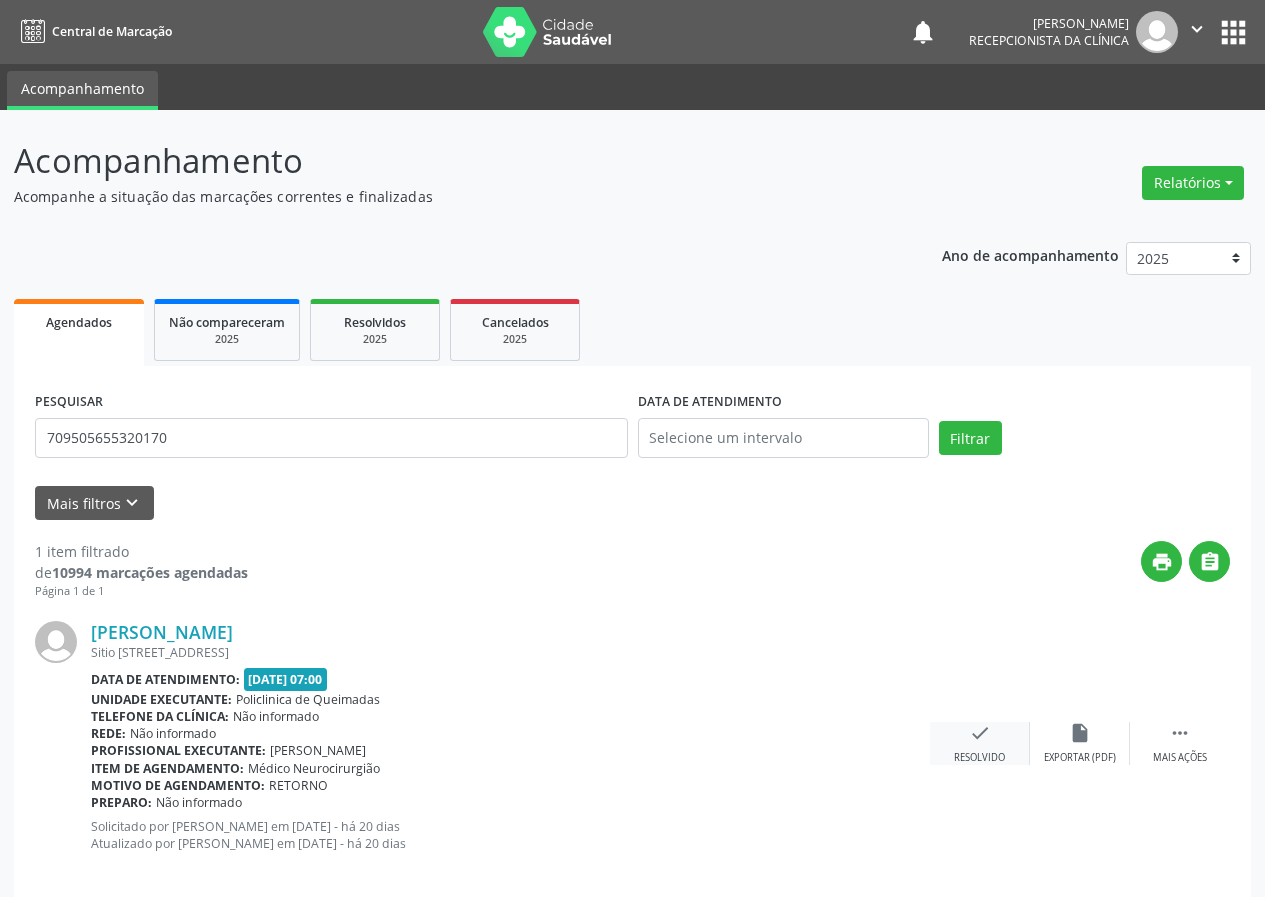 click on "check" at bounding box center (980, 733) 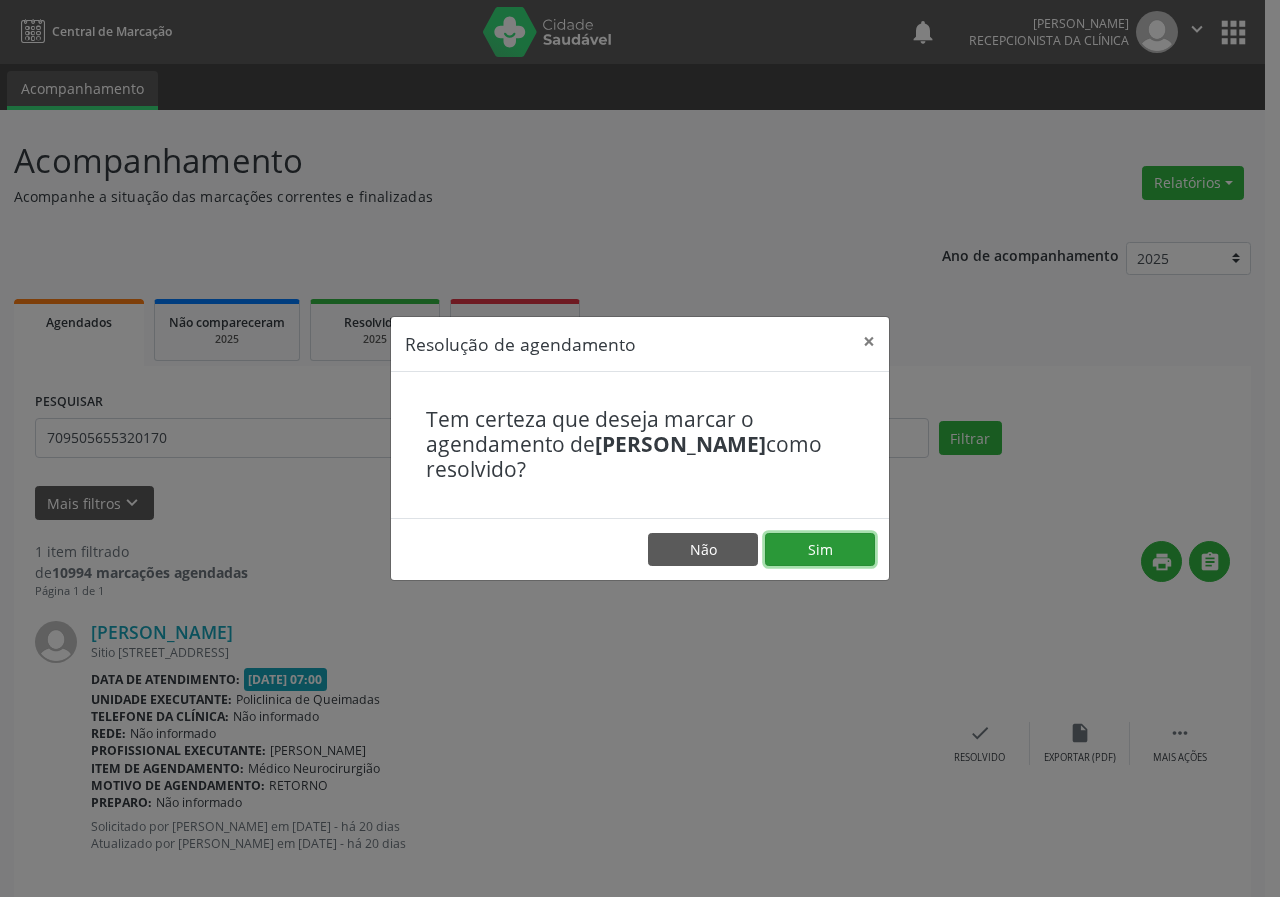 click on "Sim" at bounding box center (820, 550) 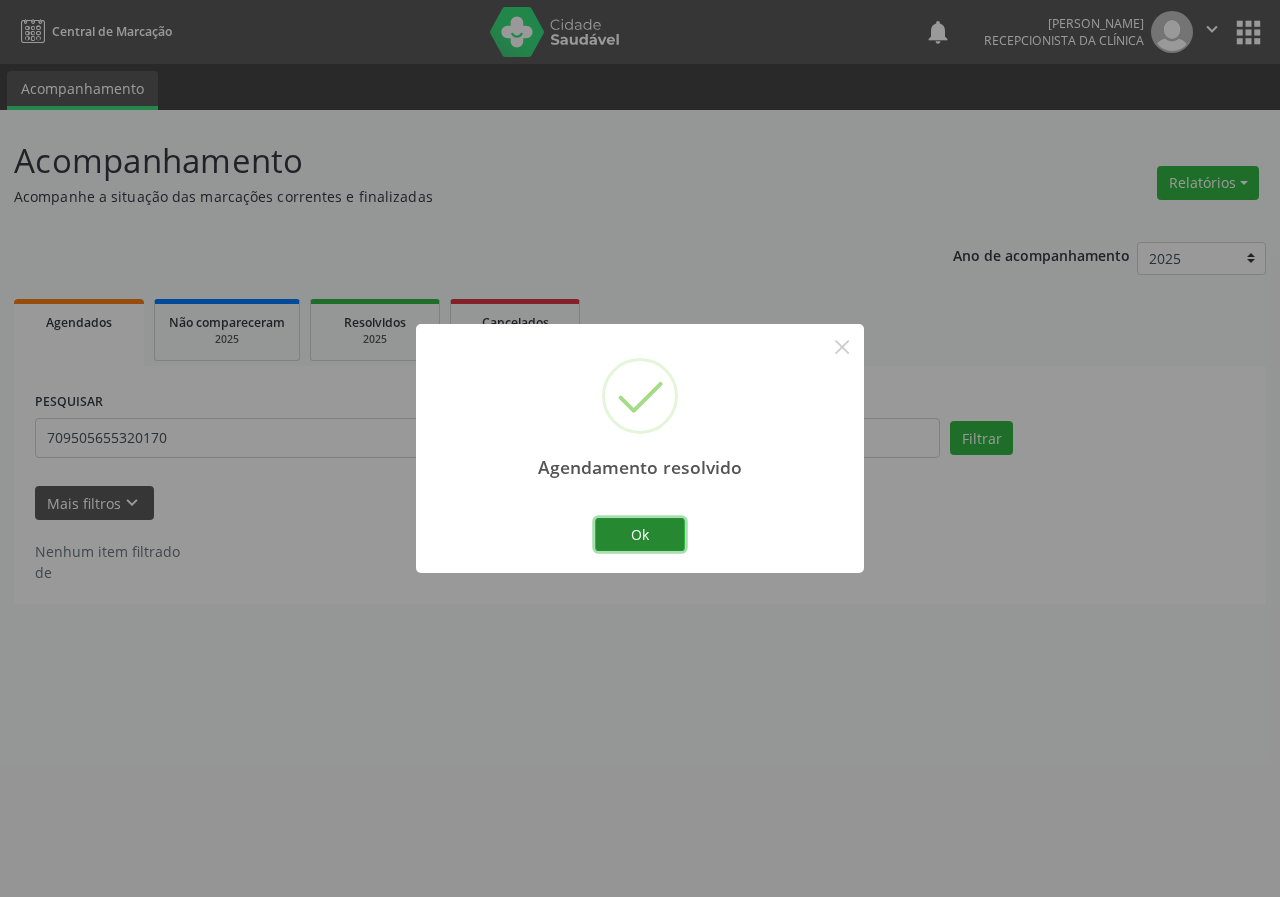 click on "Ok" at bounding box center [640, 535] 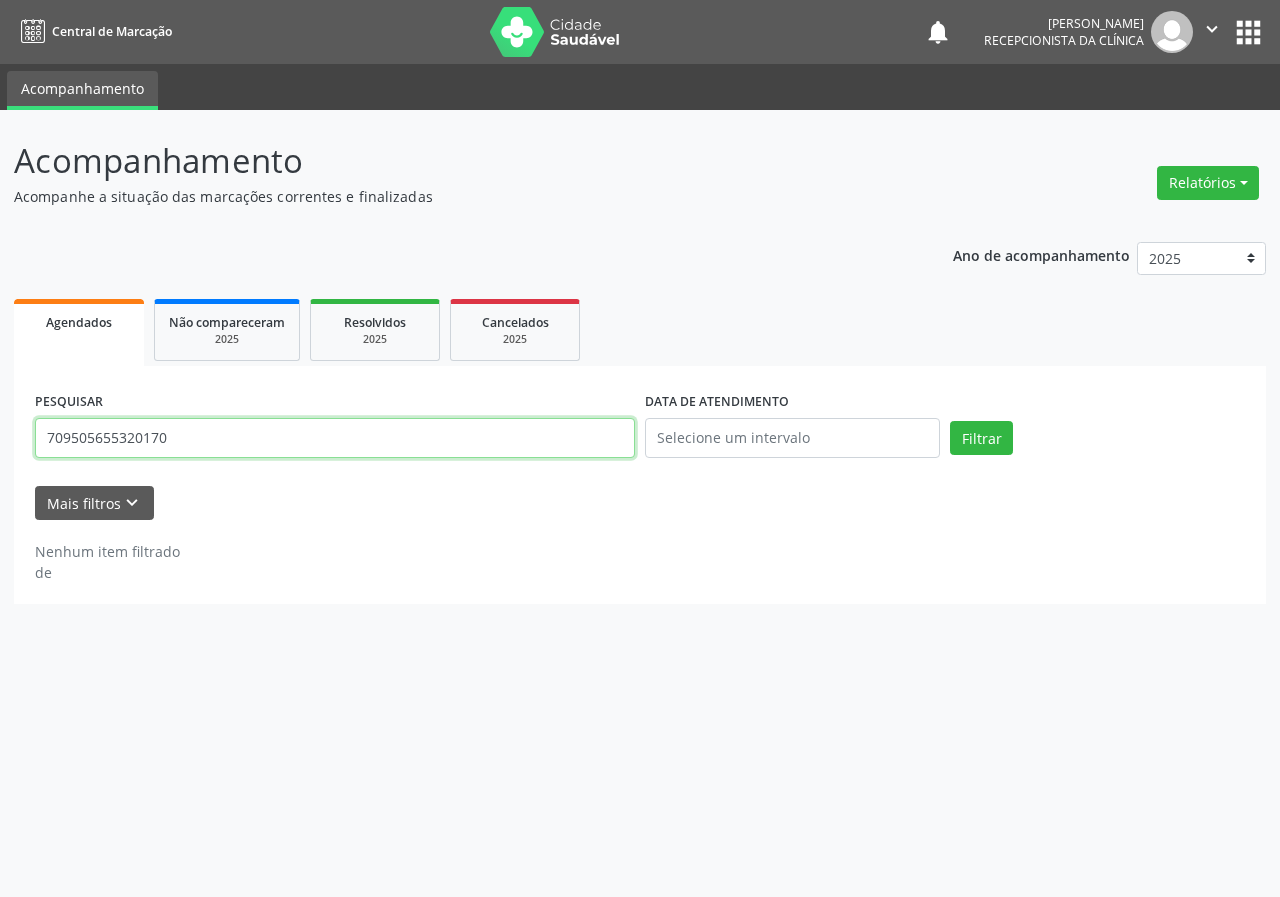 click on "709505655320170" at bounding box center [335, 438] 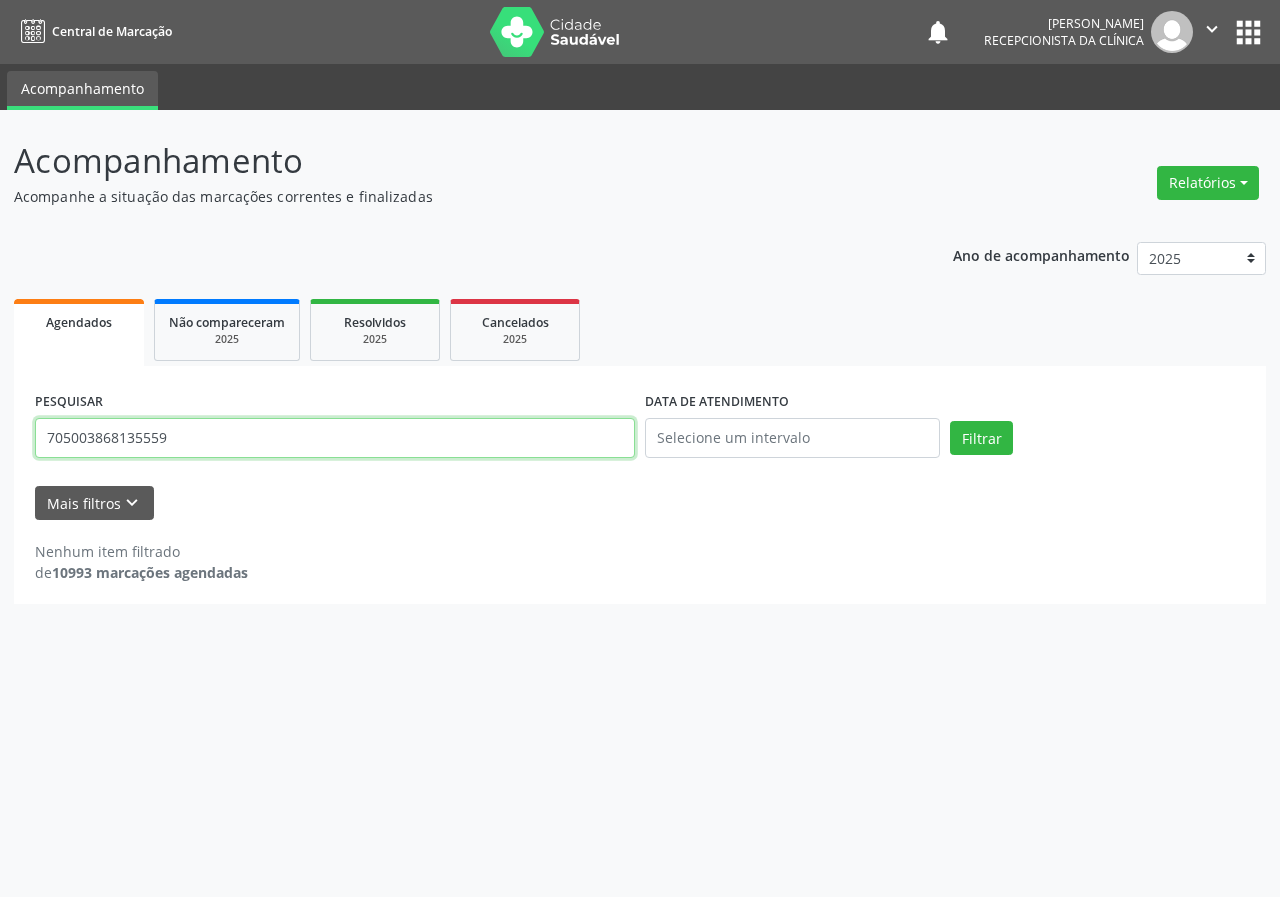 click on "Filtrar" at bounding box center (981, 438) 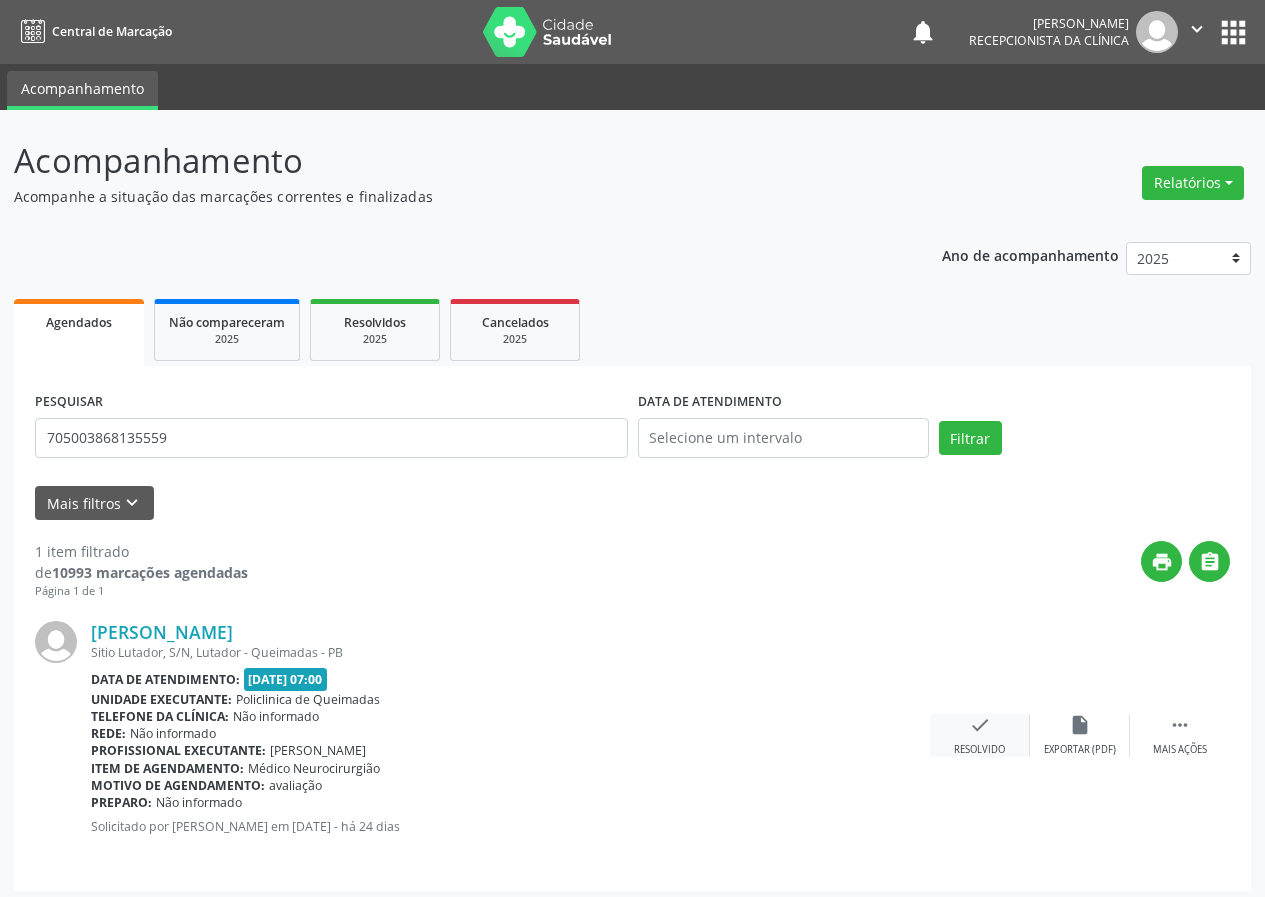 click on "check" at bounding box center (980, 725) 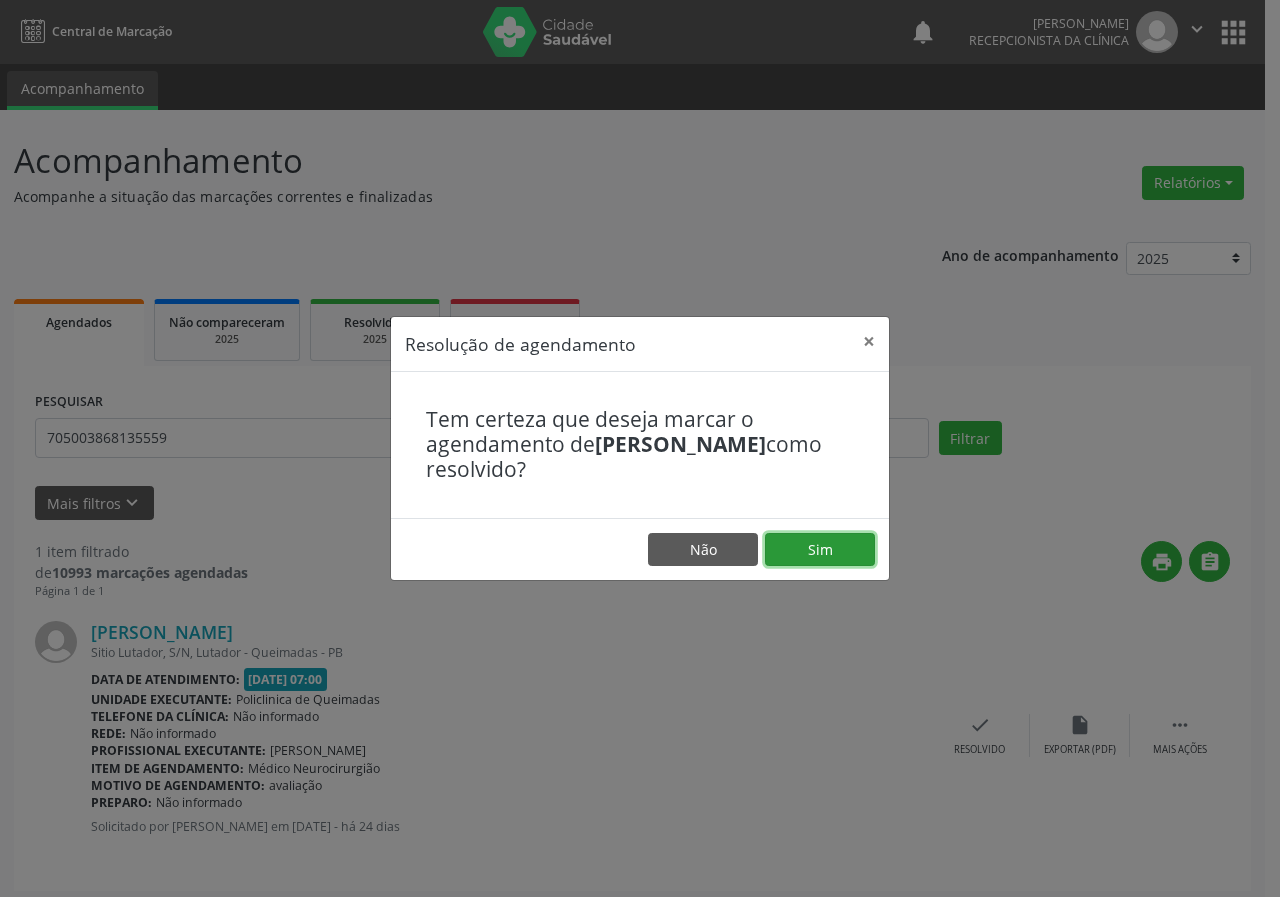 click on "Sim" at bounding box center (820, 550) 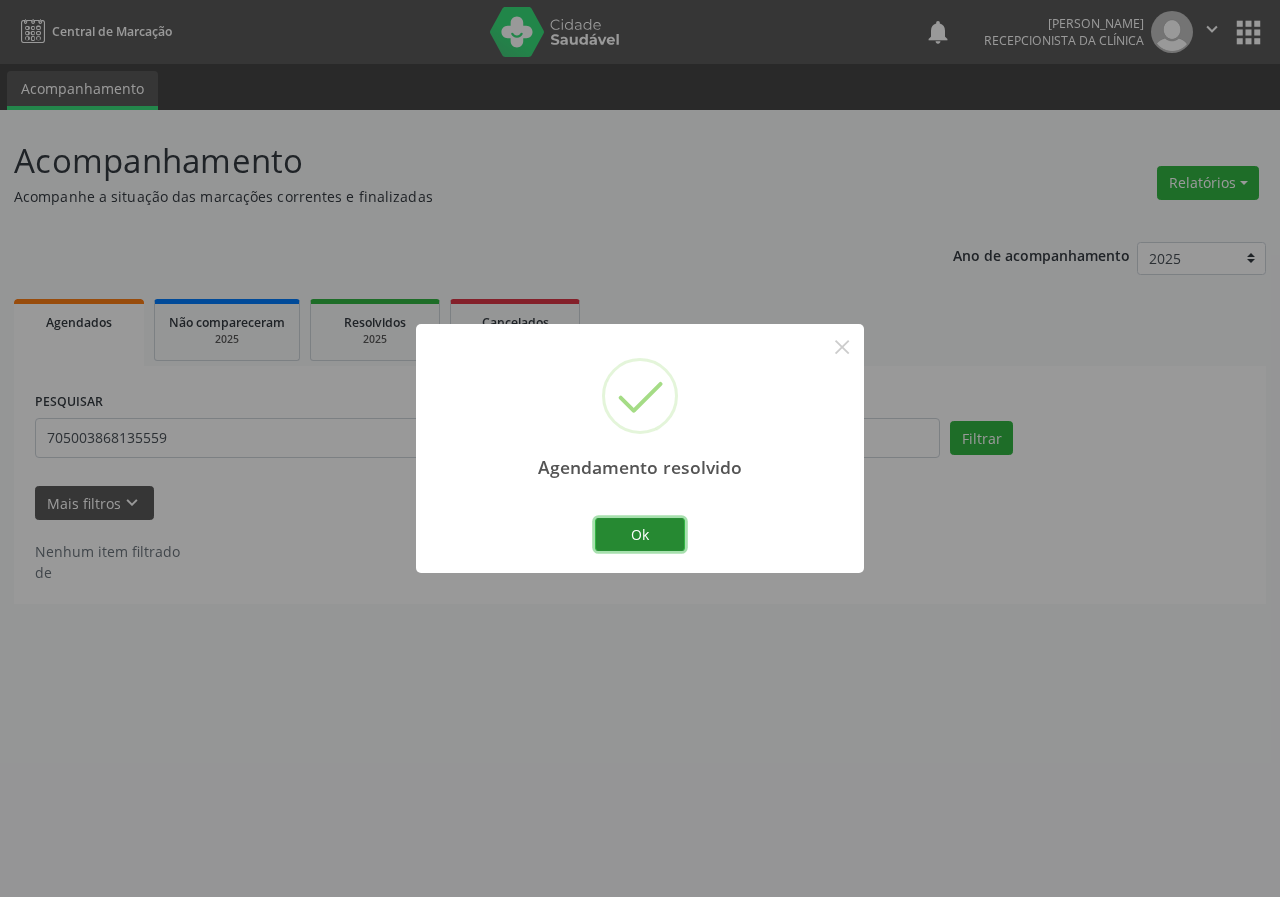 click on "Ok" at bounding box center (640, 535) 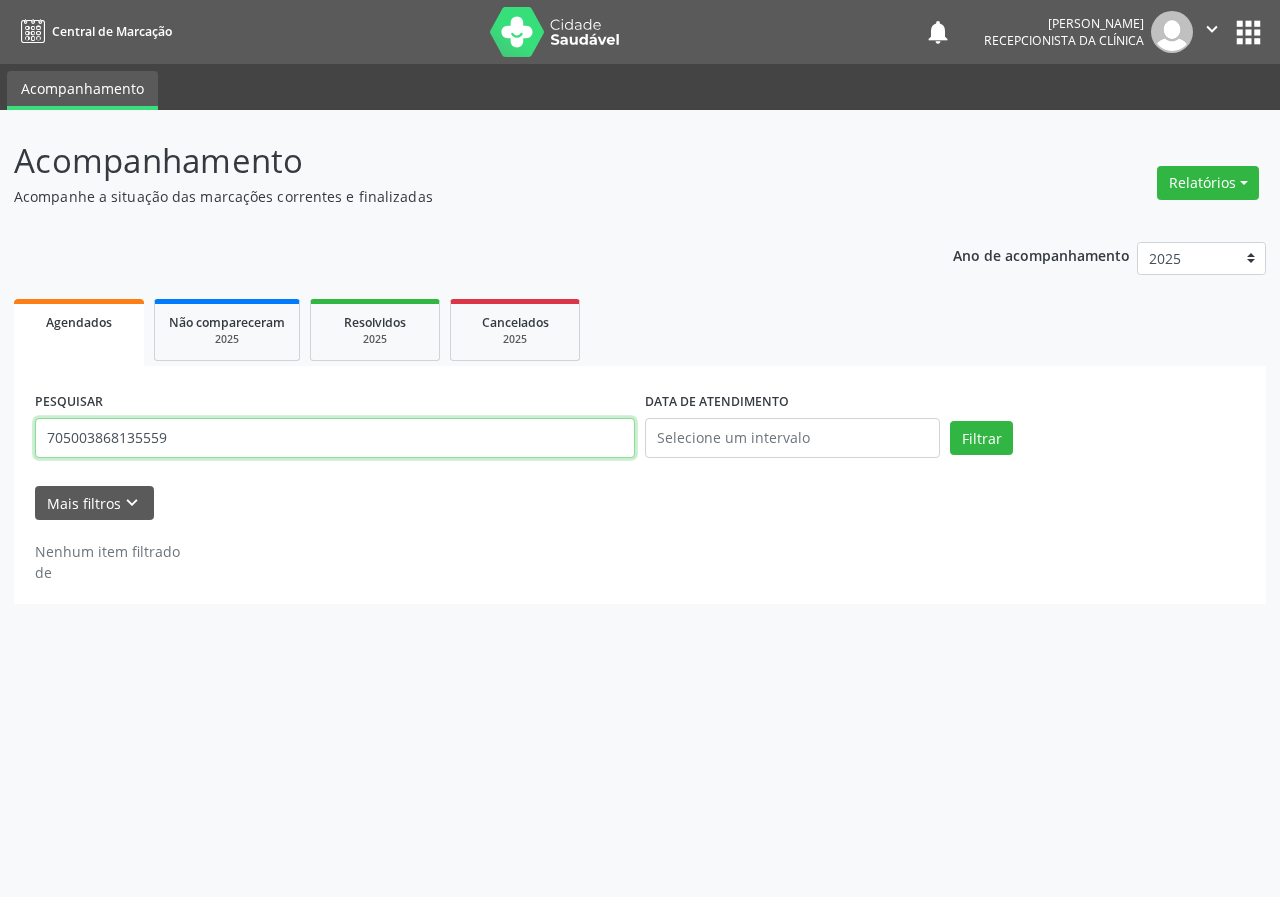 click on "705003868135559" at bounding box center [335, 438] 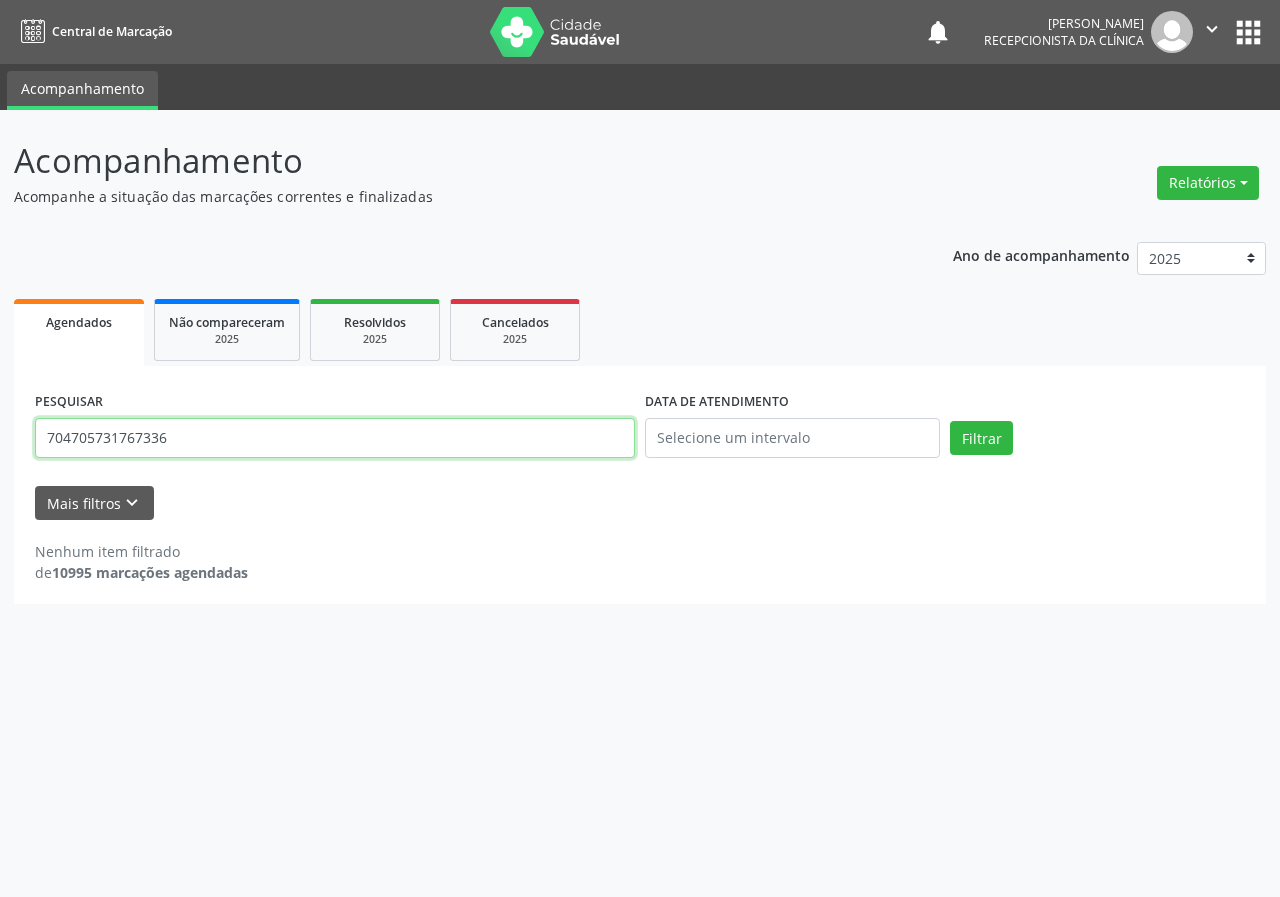 click on "Filtrar" at bounding box center [981, 438] 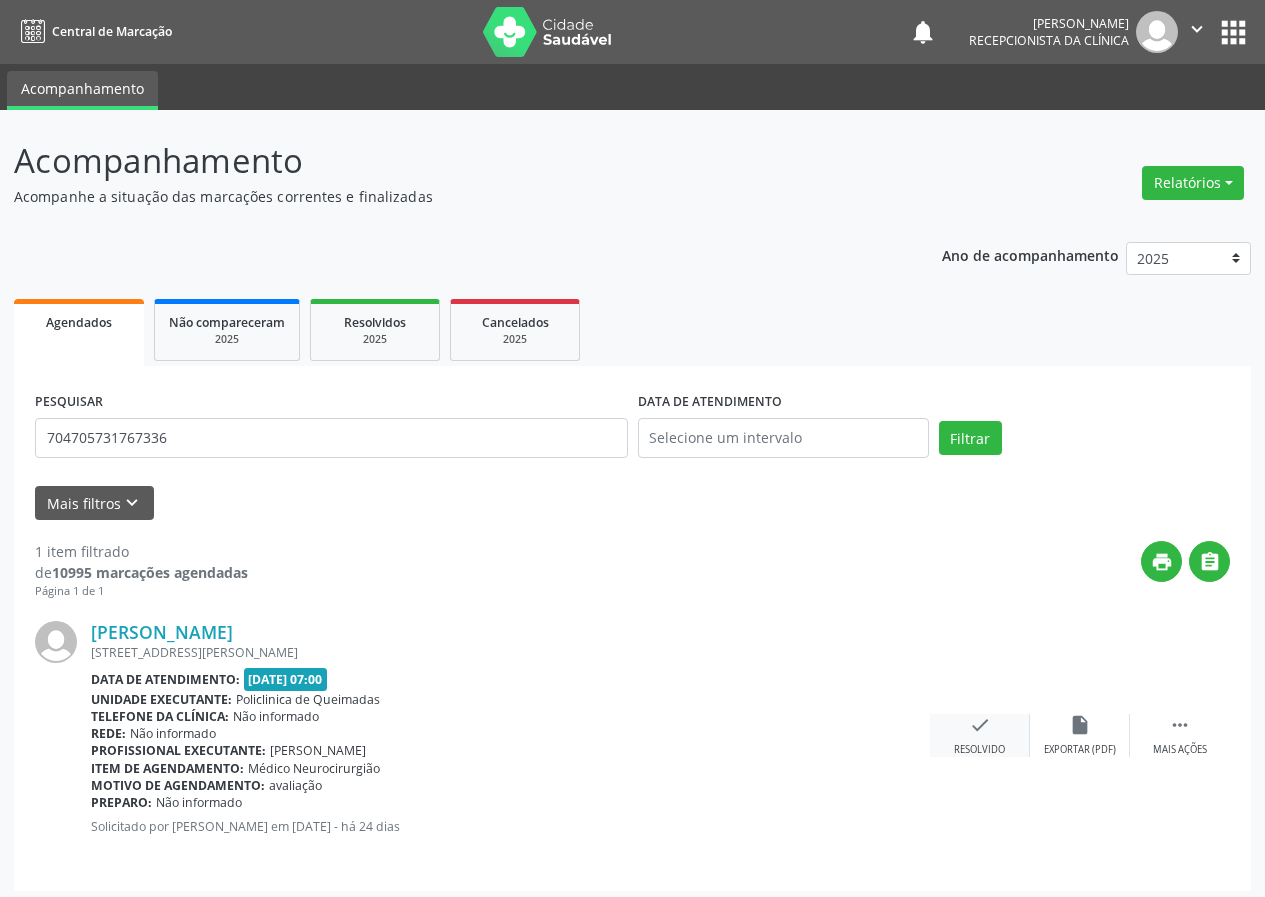 click on "check" at bounding box center (980, 725) 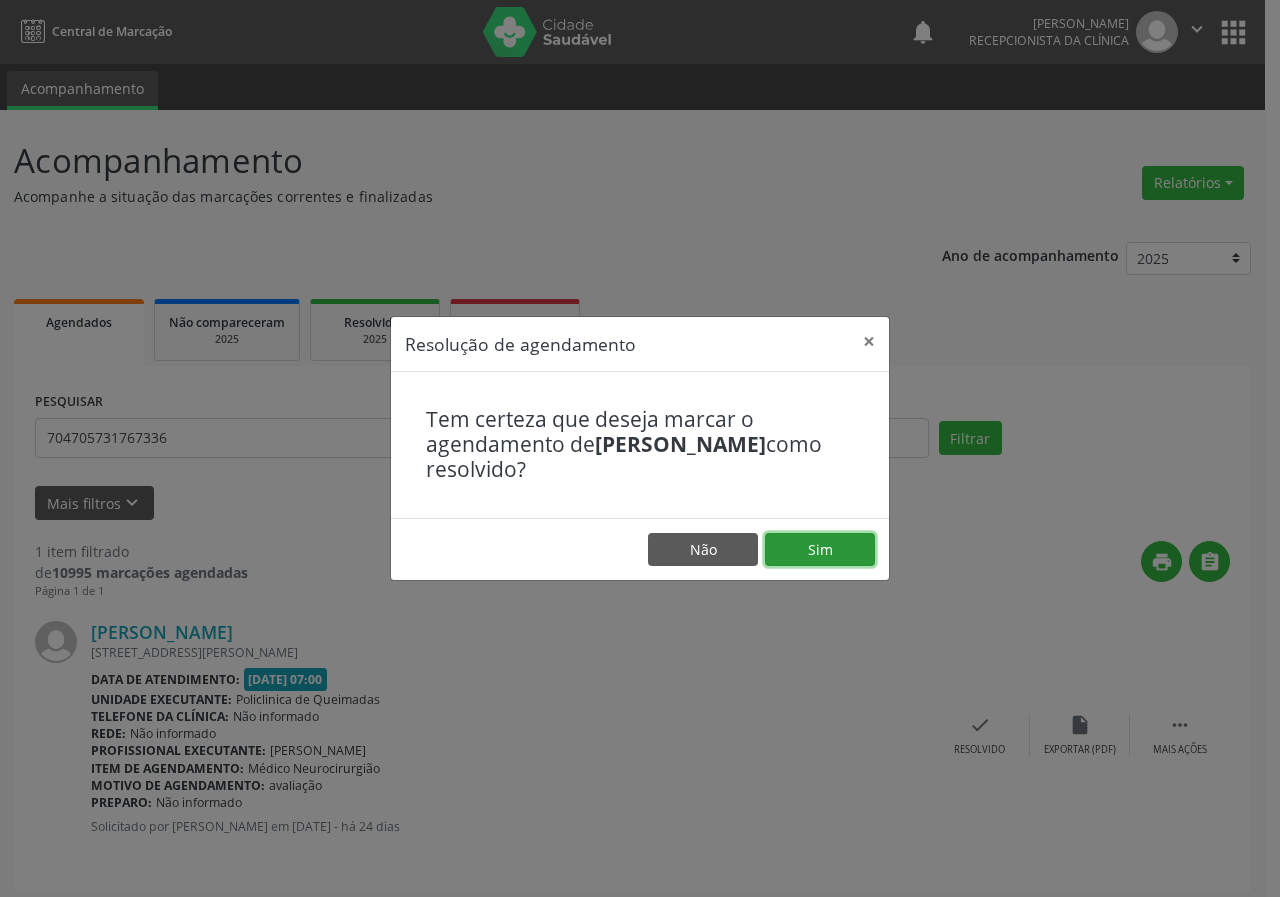 click on "Sim" at bounding box center [820, 550] 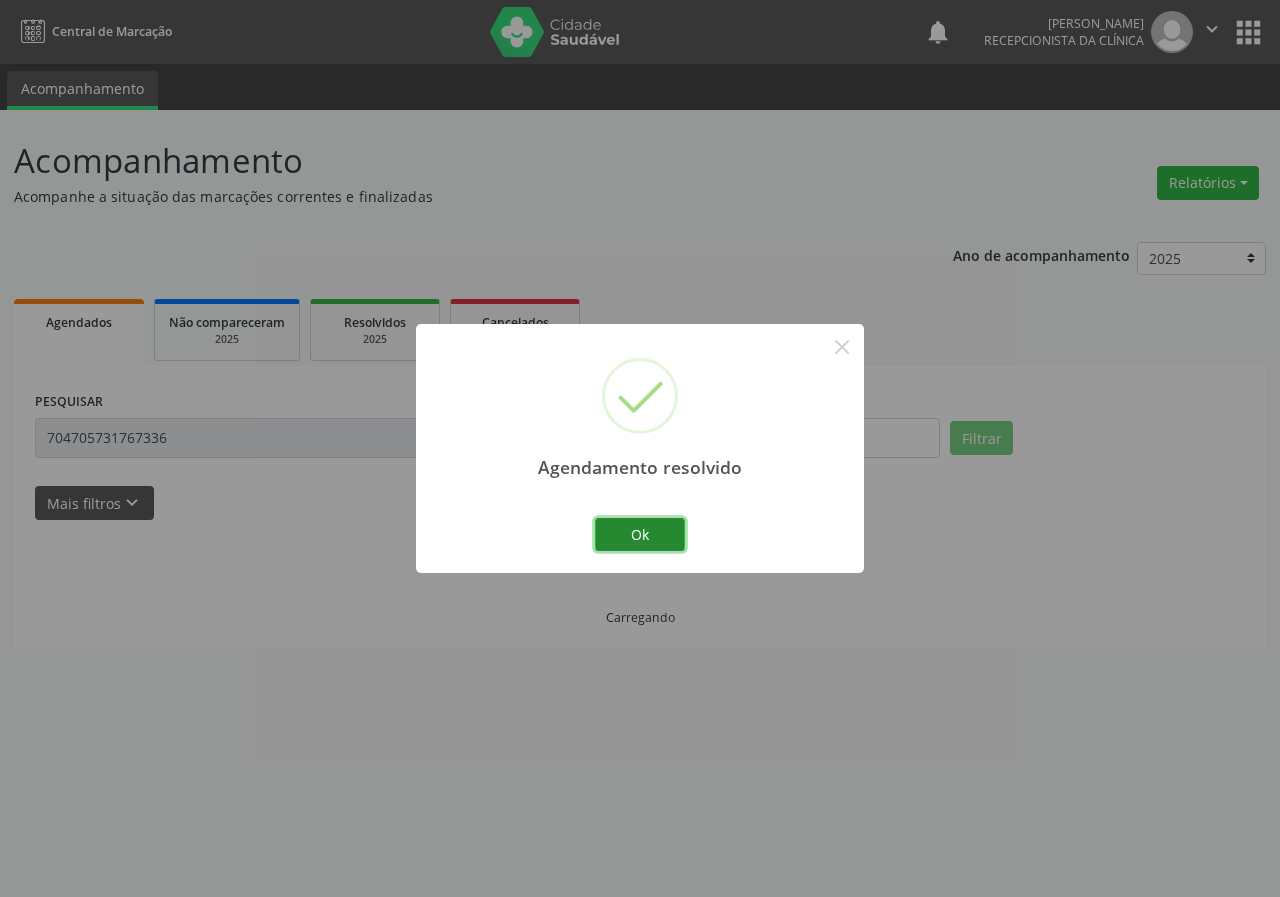 click on "Ok" at bounding box center [640, 535] 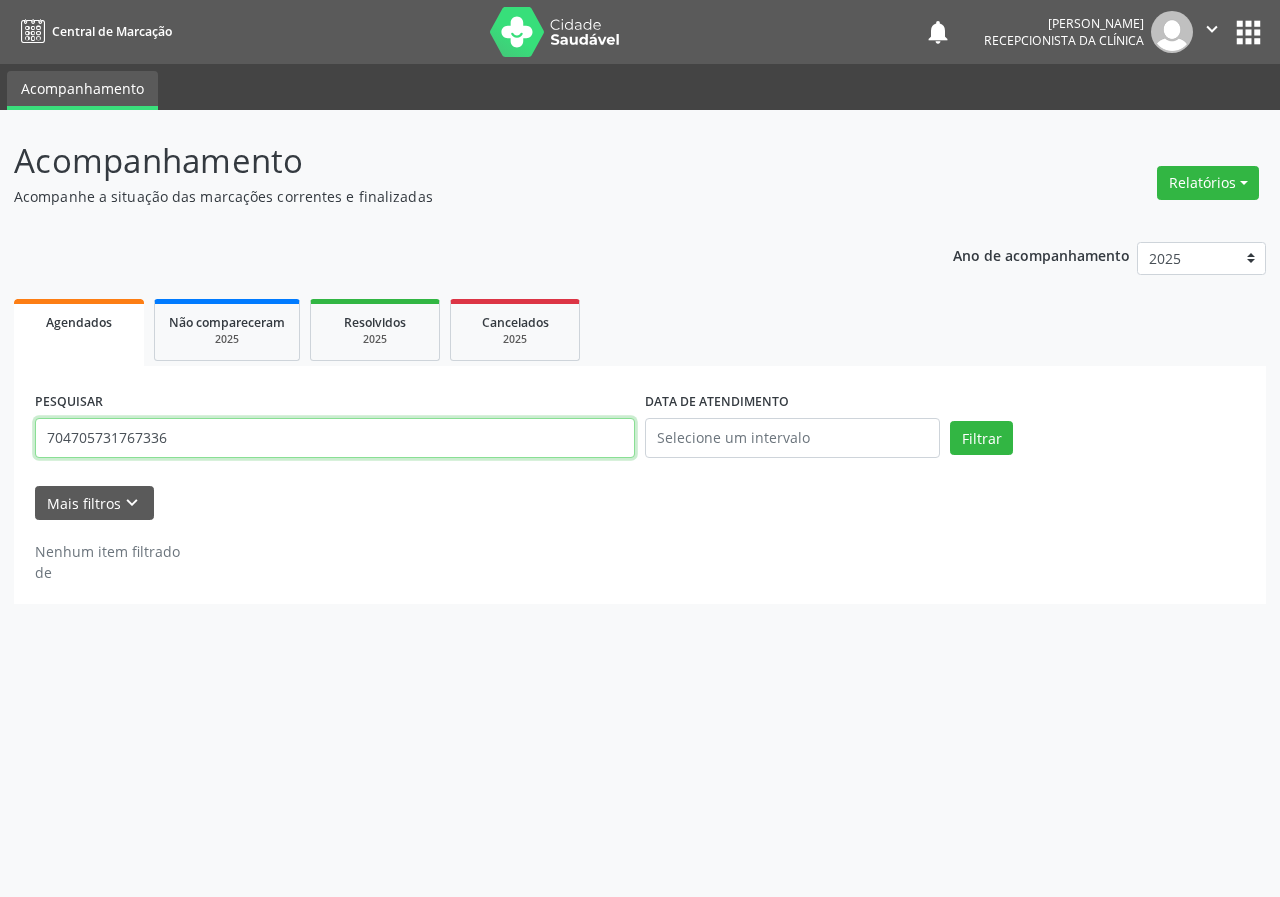 click on "704705731767336" at bounding box center (335, 438) 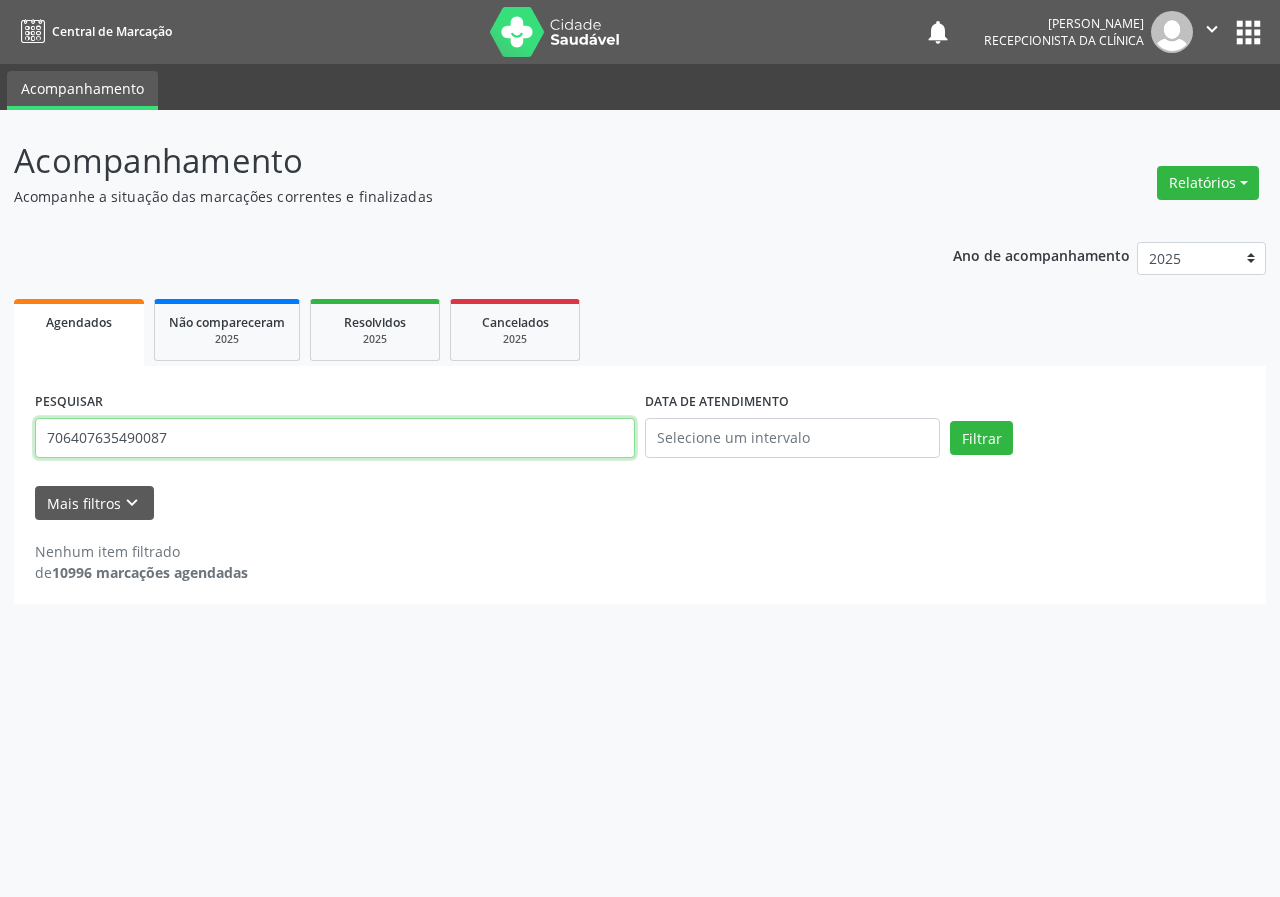 click on "Filtrar" at bounding box center [981, 438] 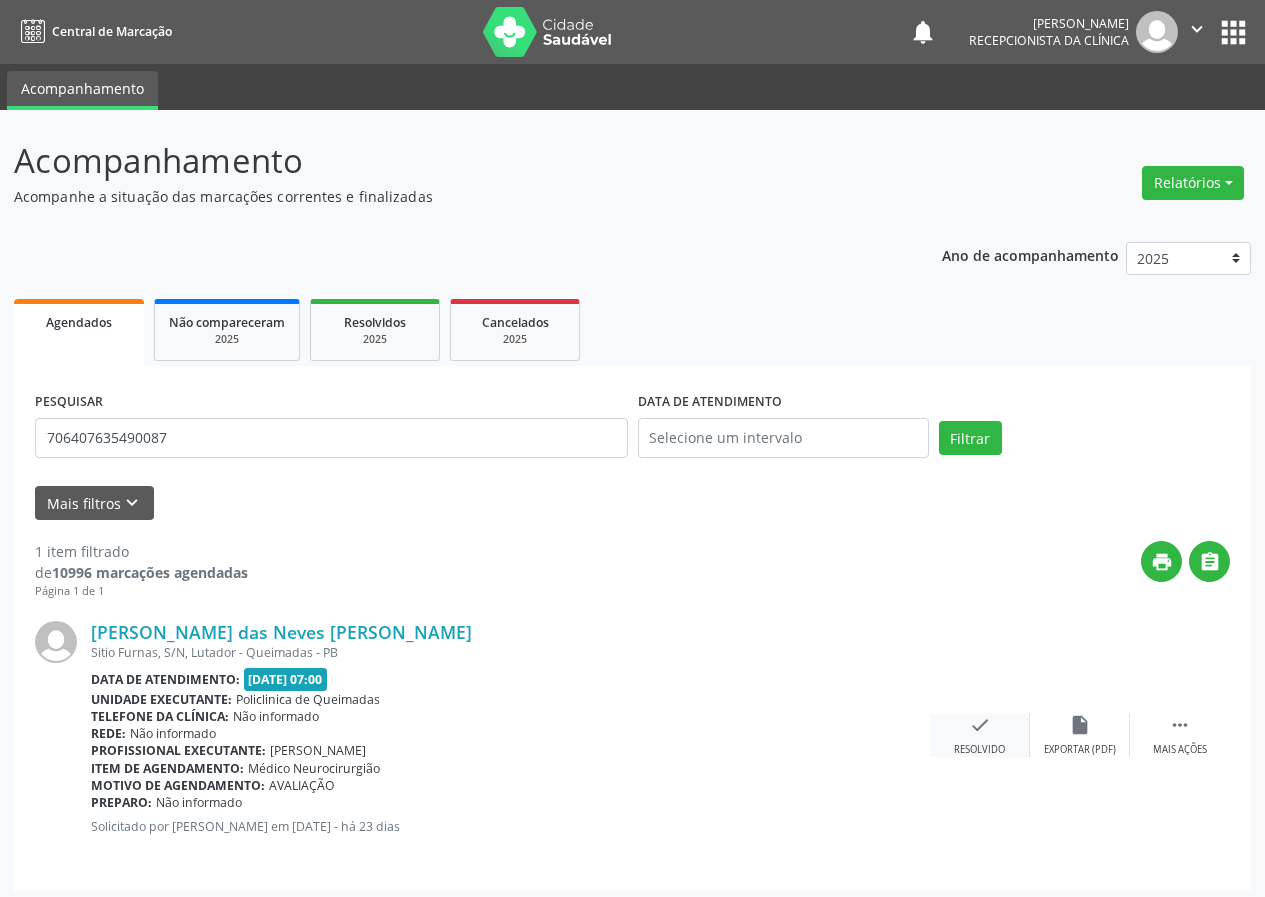 click on "check
Resolvido" at bounding box center (980, 735) 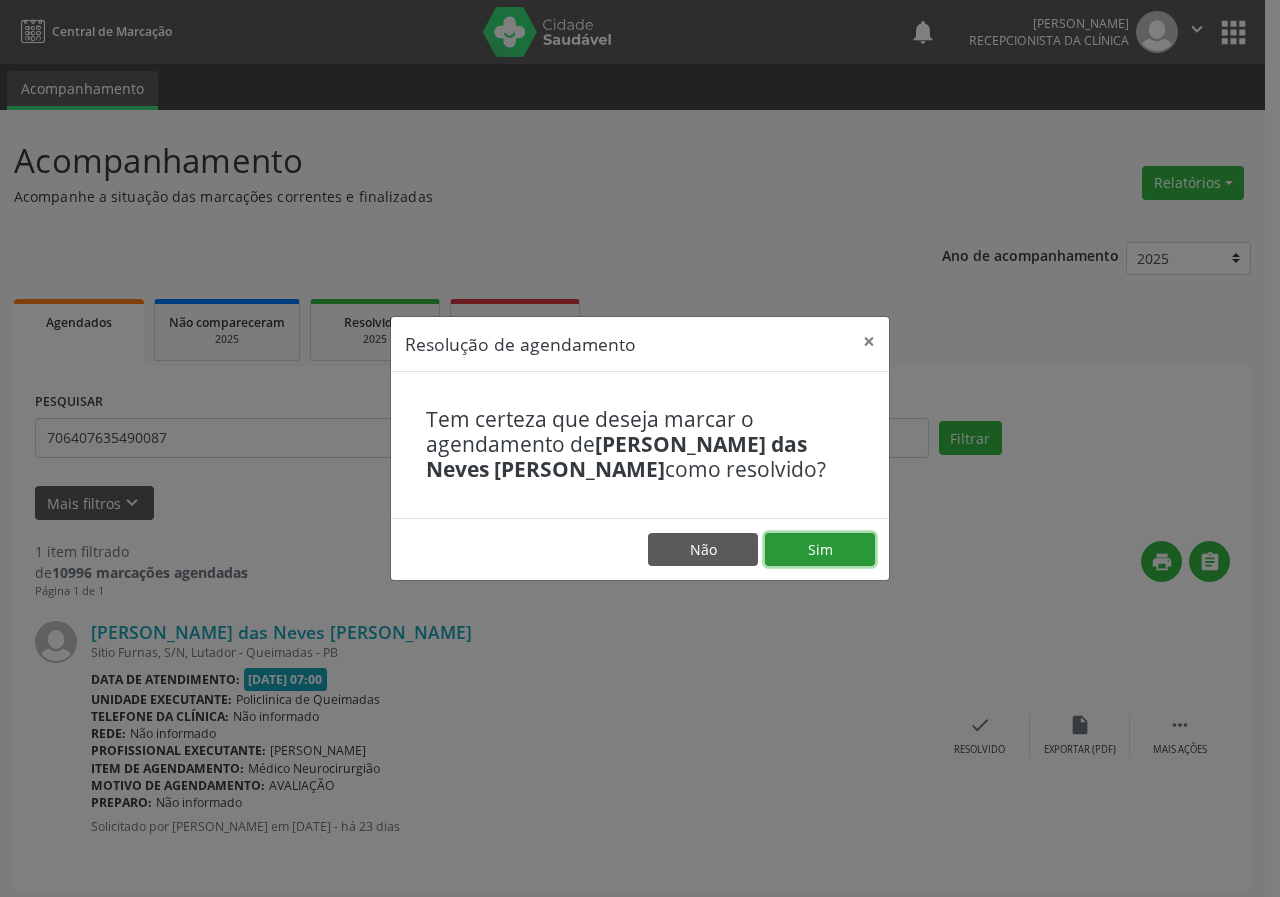 click on "Sim" at bounding box center (820, 550) 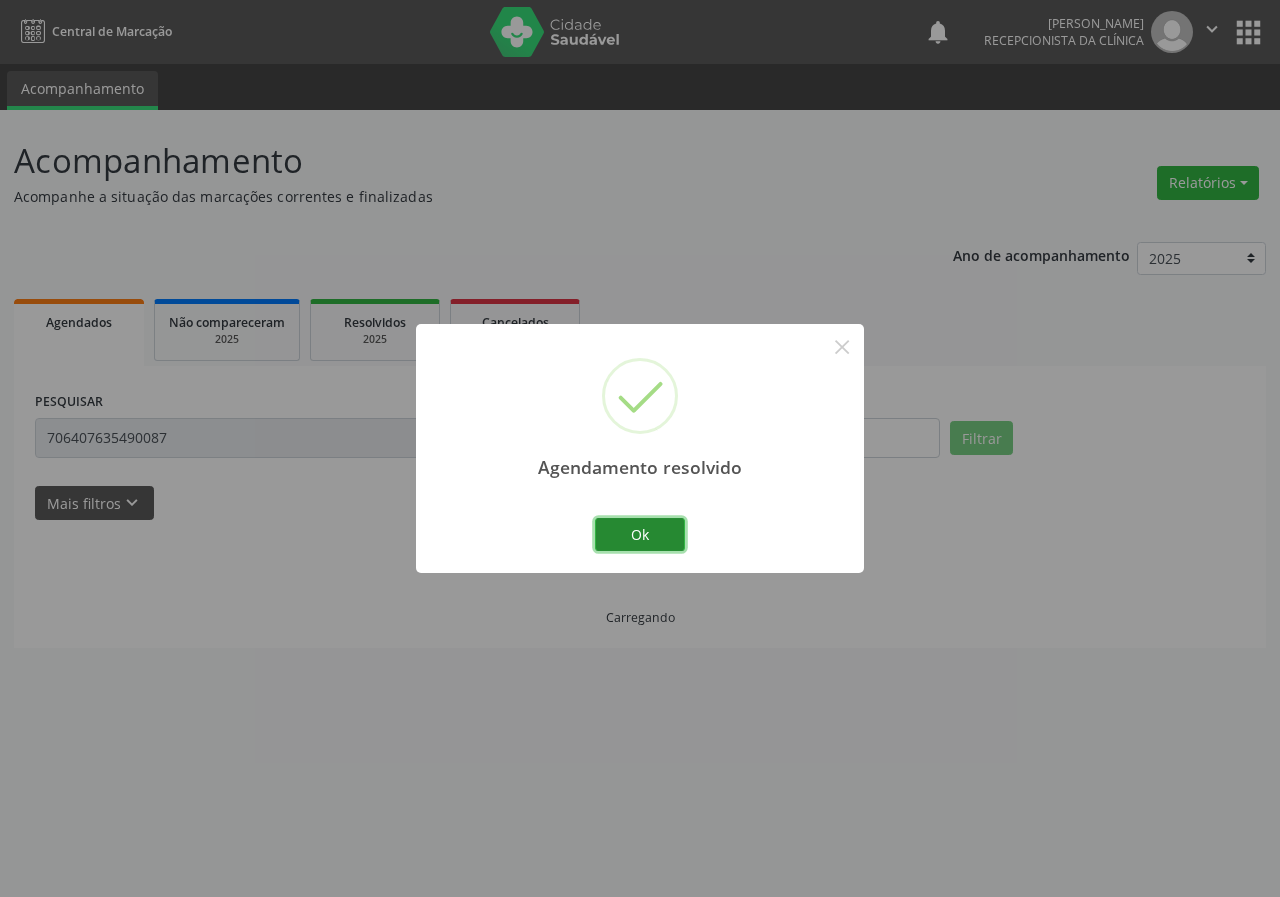 click on "Ok" at bounding box center (640, 535) 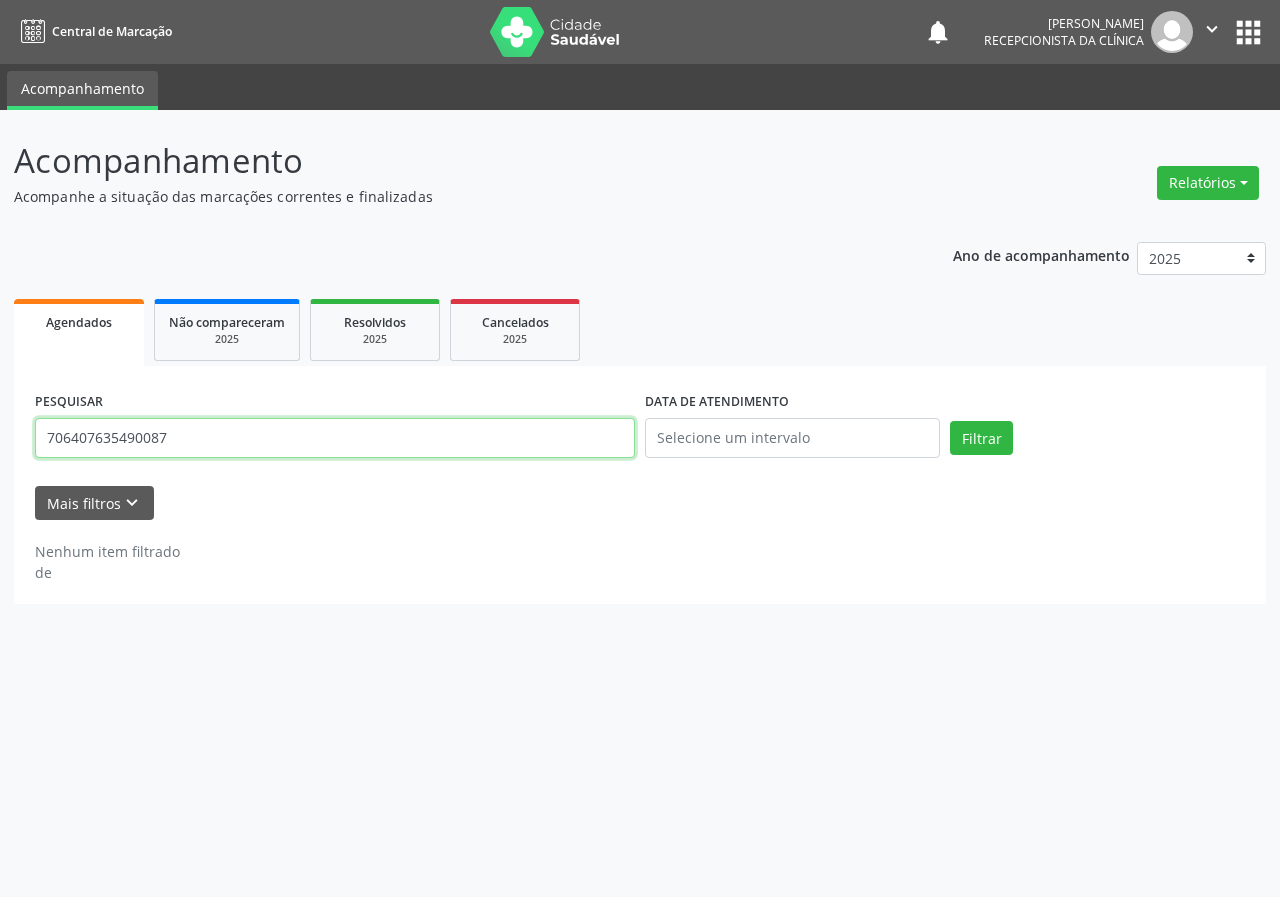 click on "706407635490087" at bounding box center (335, 438) 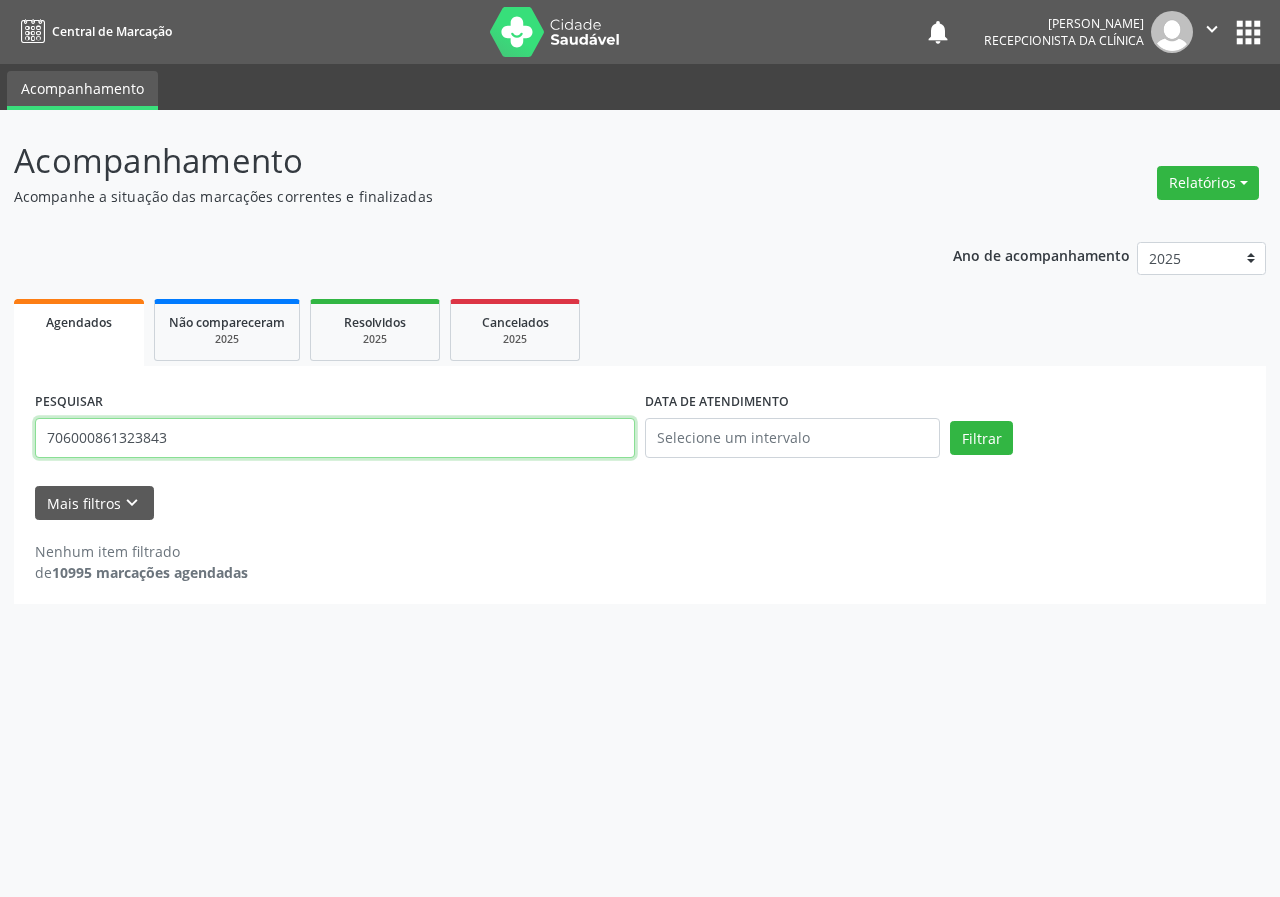 click on "Filtrar" at bounding box center [981, 438] 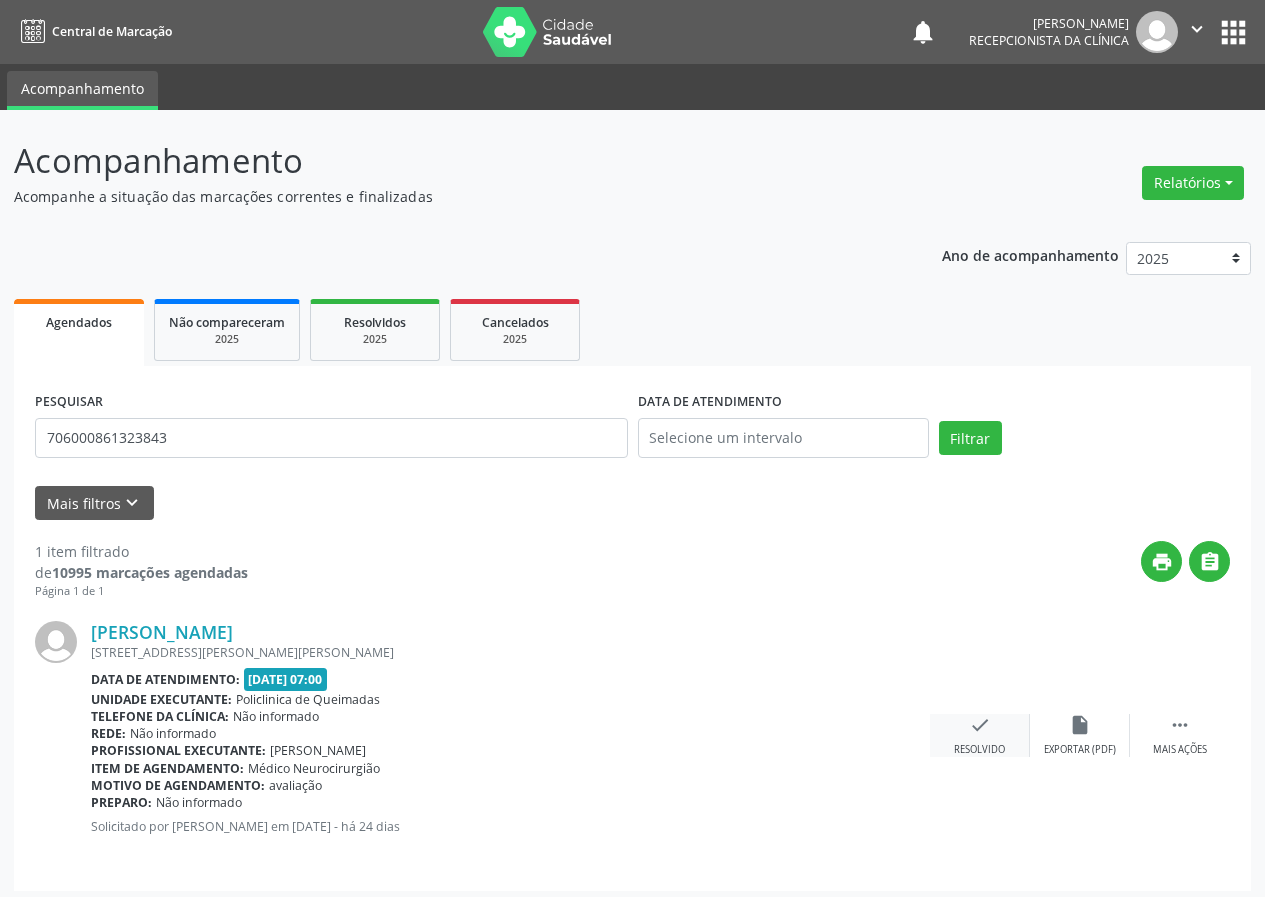 click on "check" at bounding box center (980, 725) 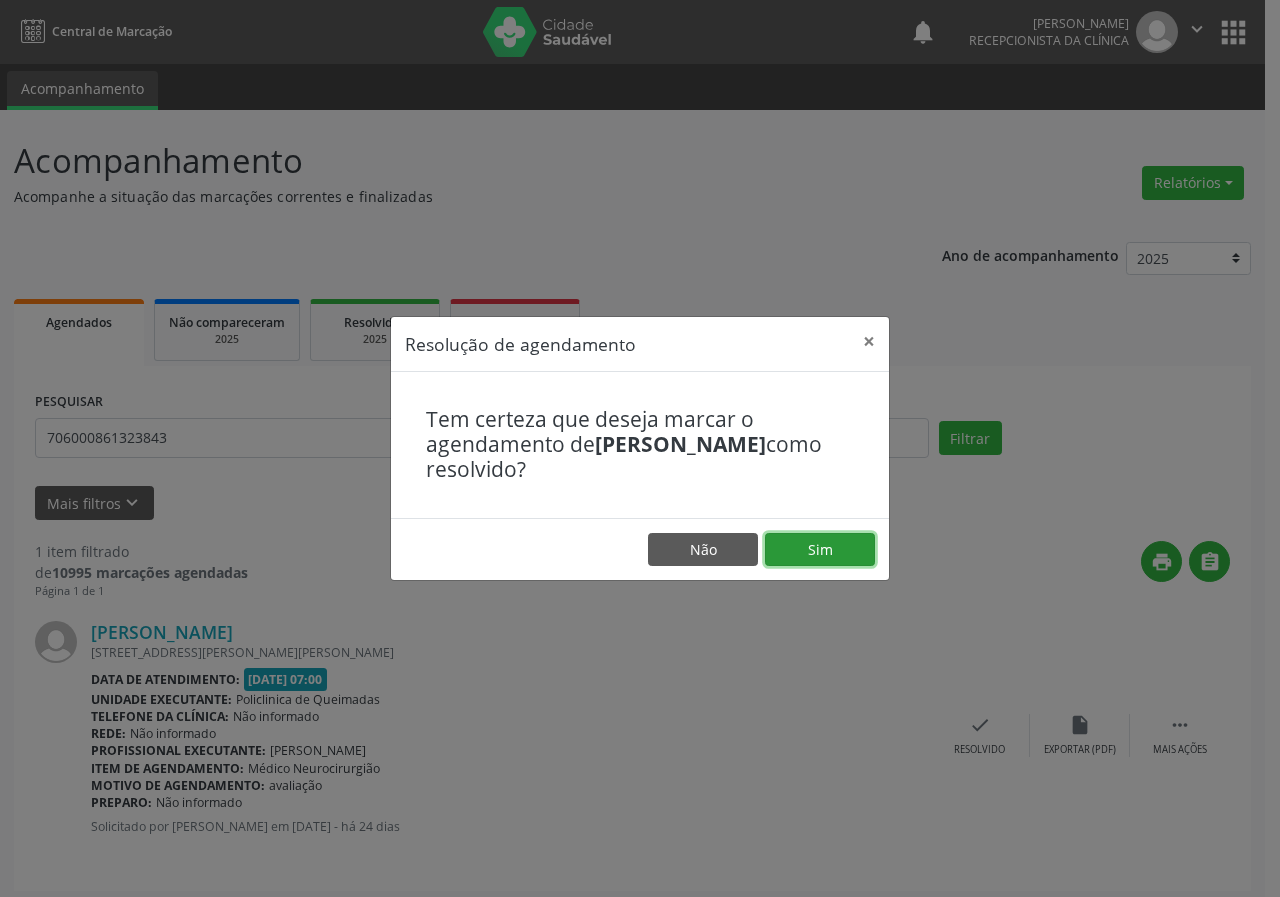click on "Sim" at bounding box center (820, 550) 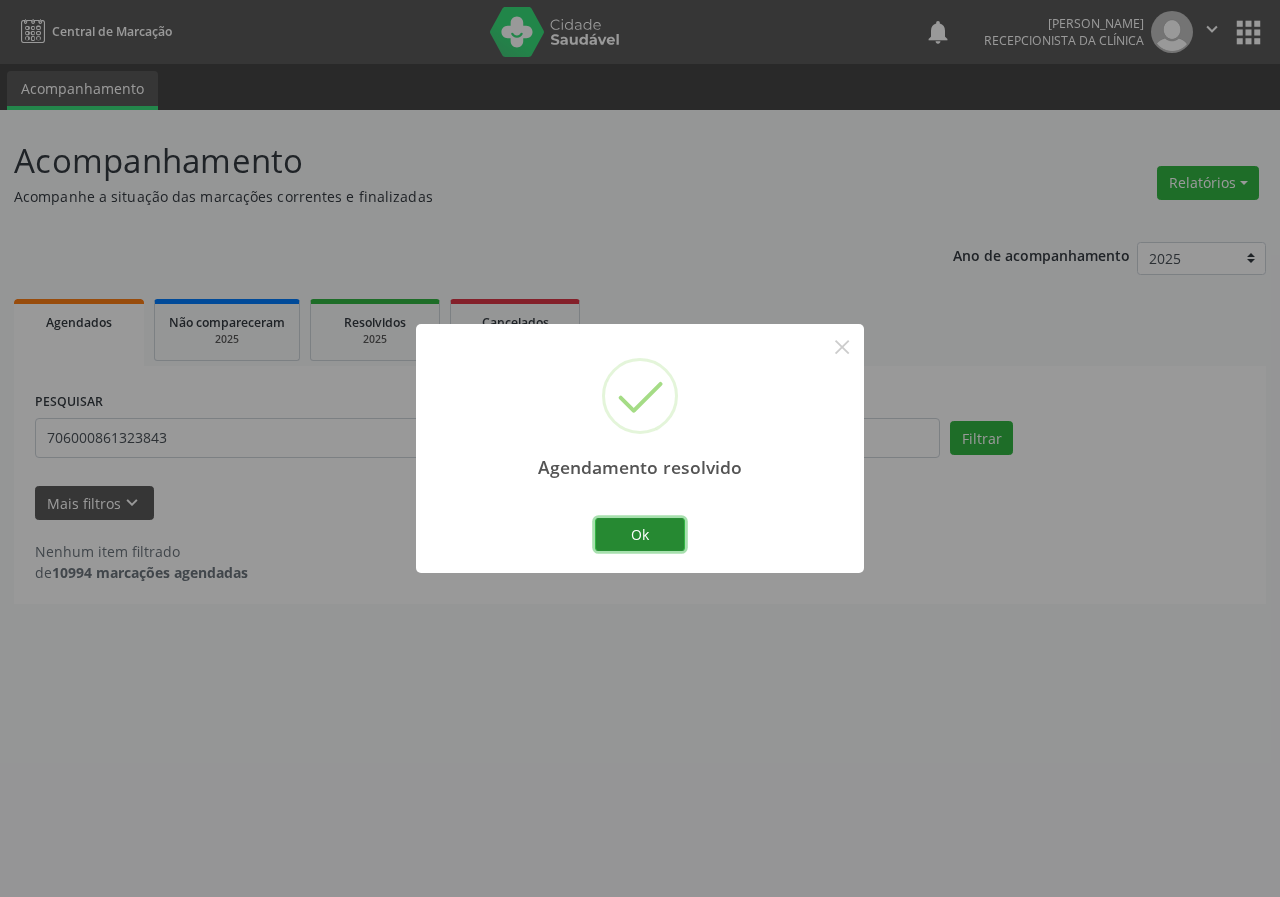 click on "Ok" at bounding box center (640, 535) 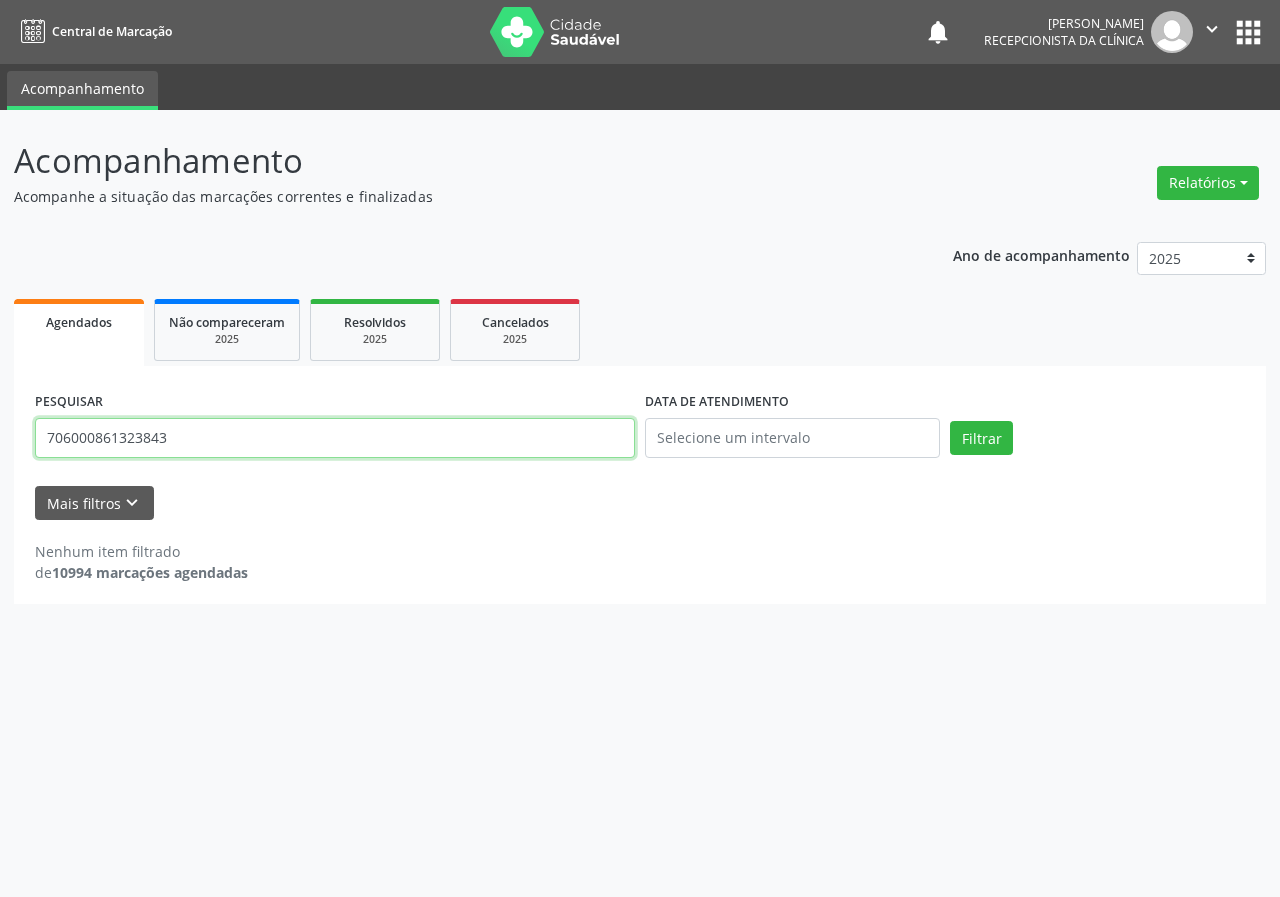 click on "706000861323843" at bounding box center (335, 438) 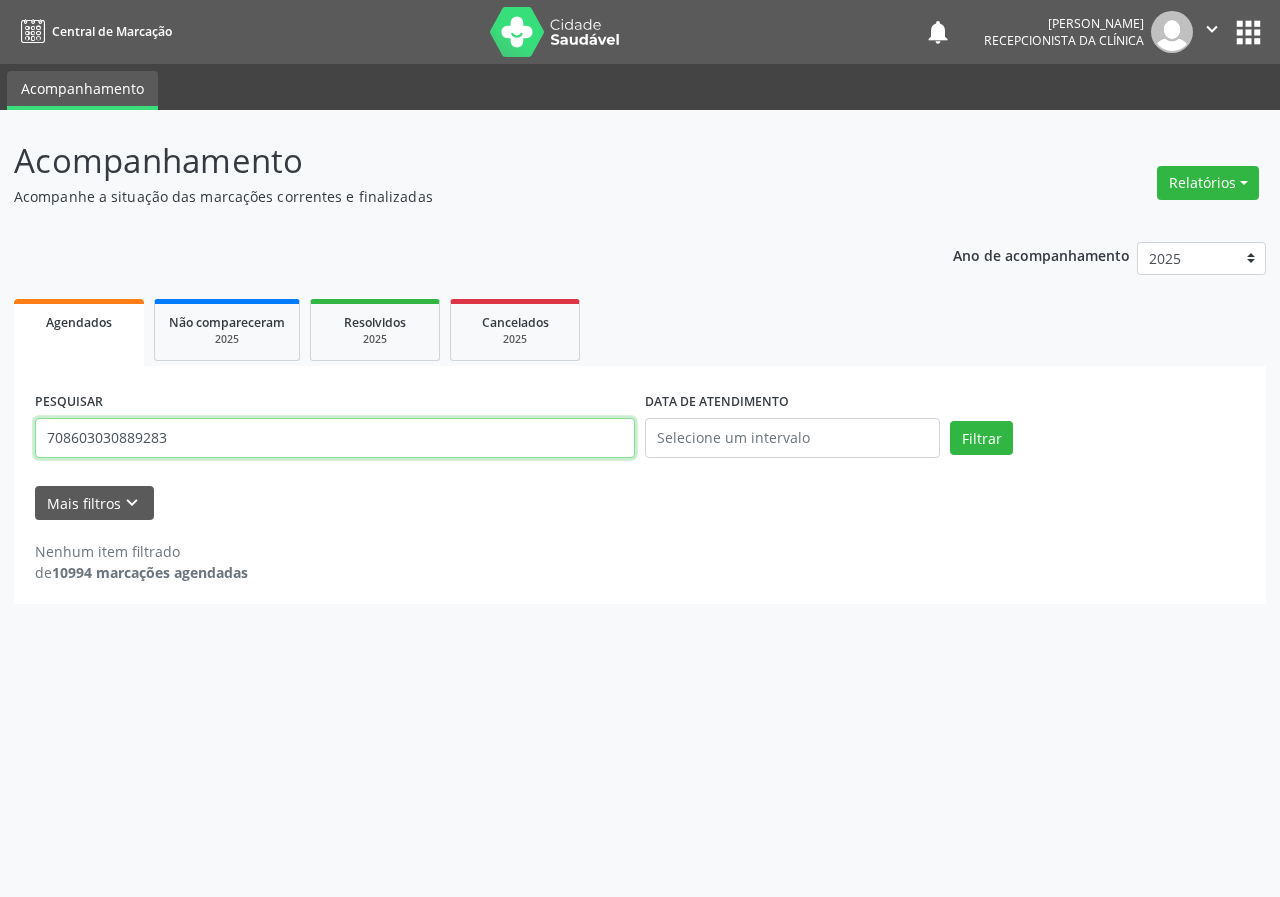 click on "Filtrar" at bounding box center [981, 438] 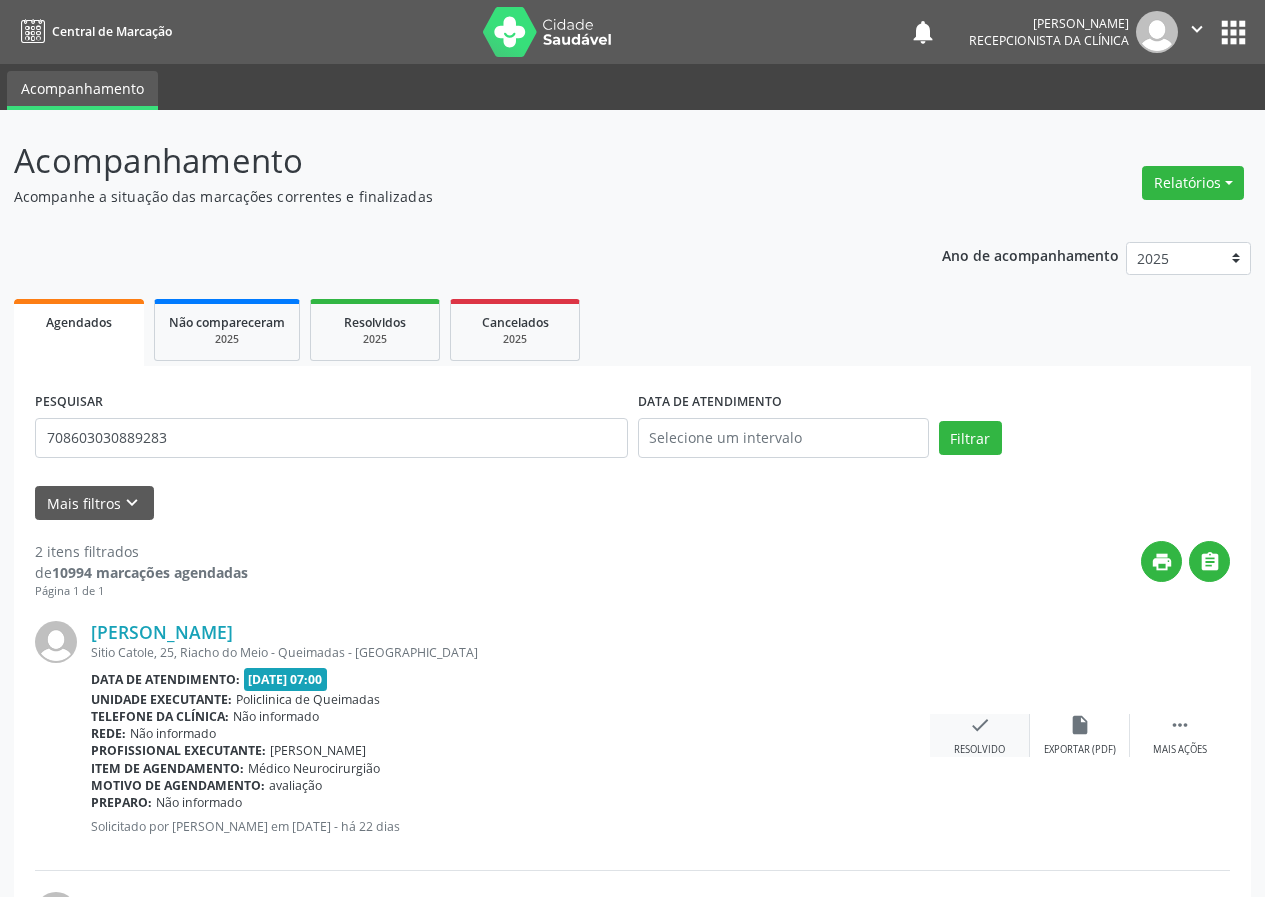 click on "check" at bounding box center (980, 725) 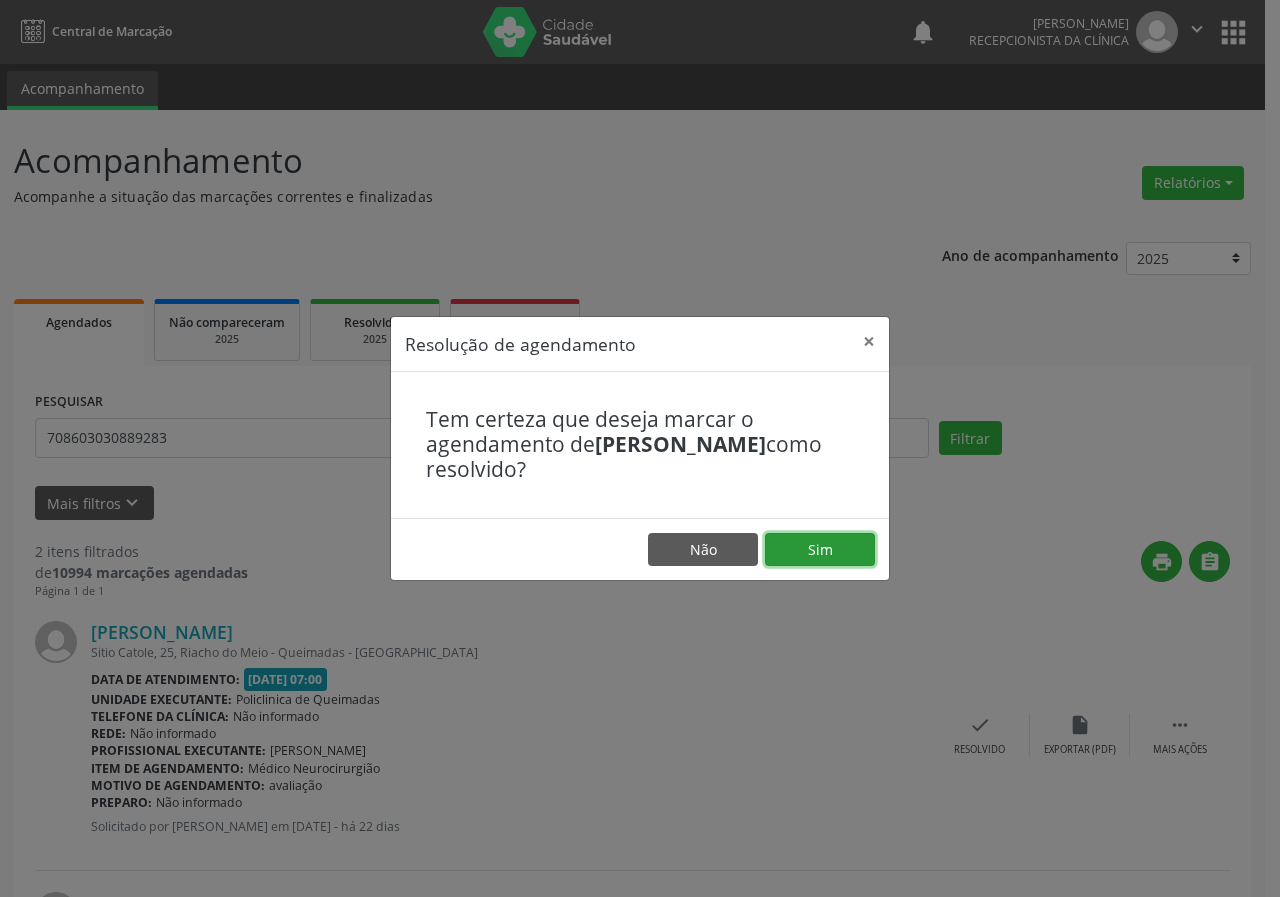 click on "Sim" at bounding box center (820, 550) 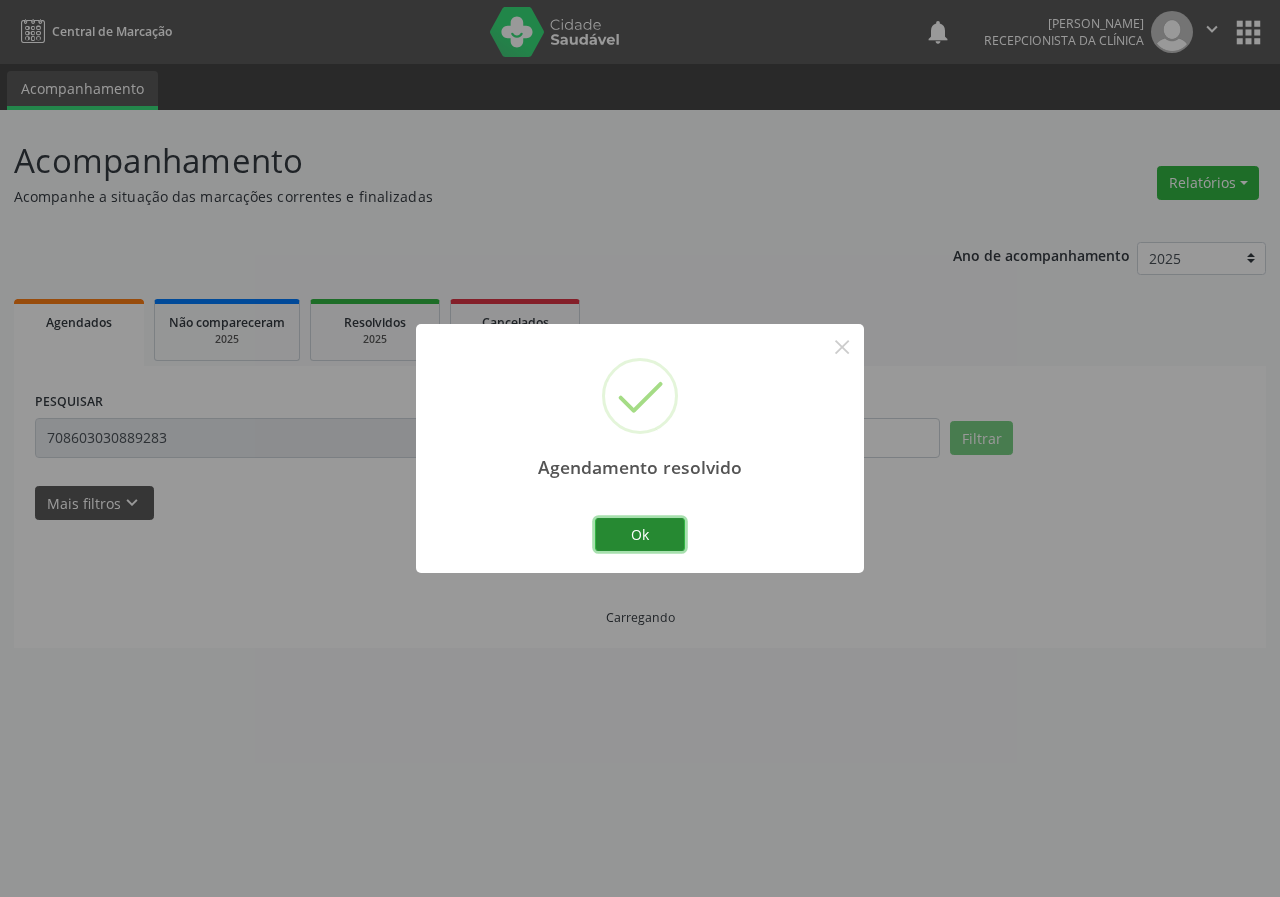 click on "Ok" at bounding box center (640, 535) 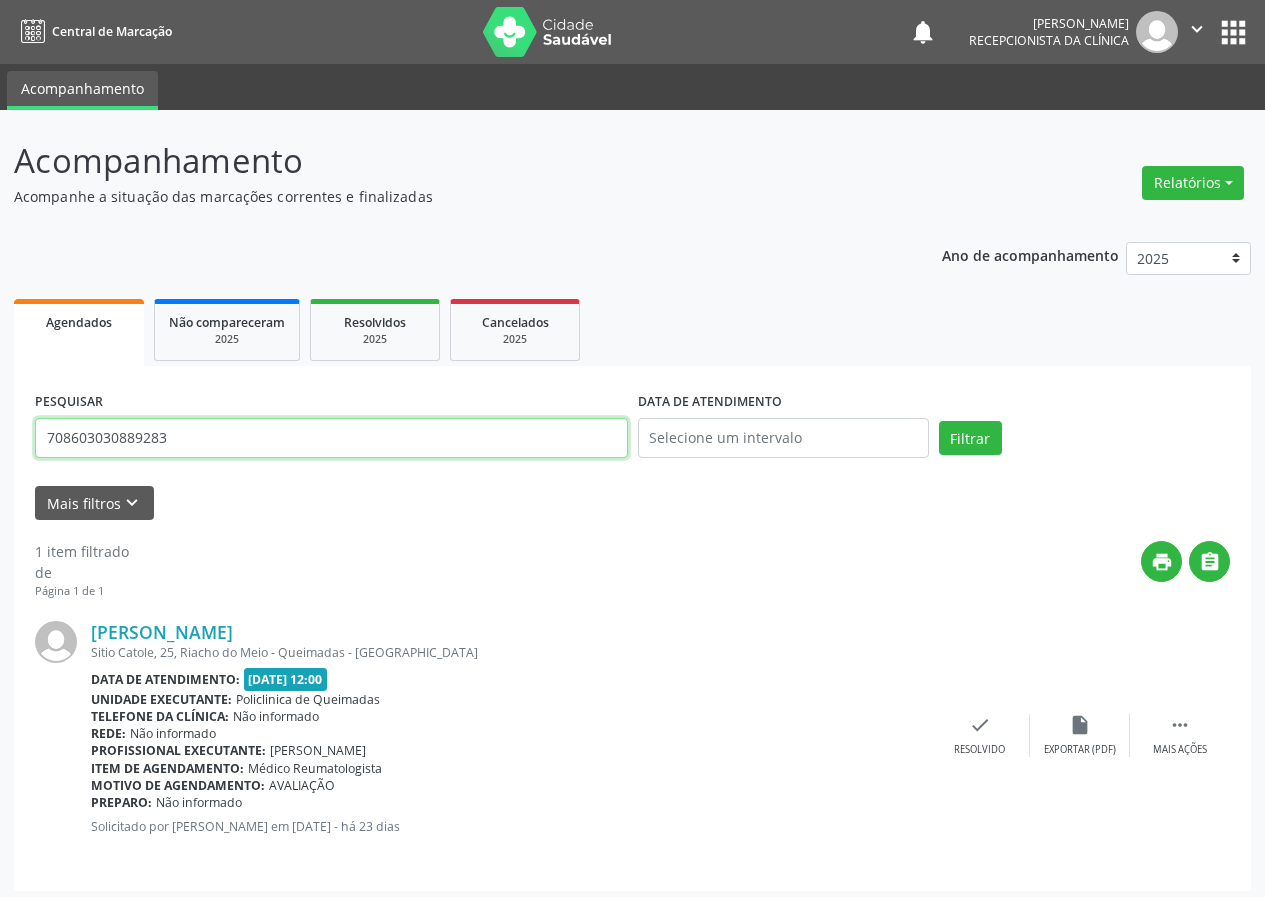 click on "708603030889283" at bounding box center [331, 438] 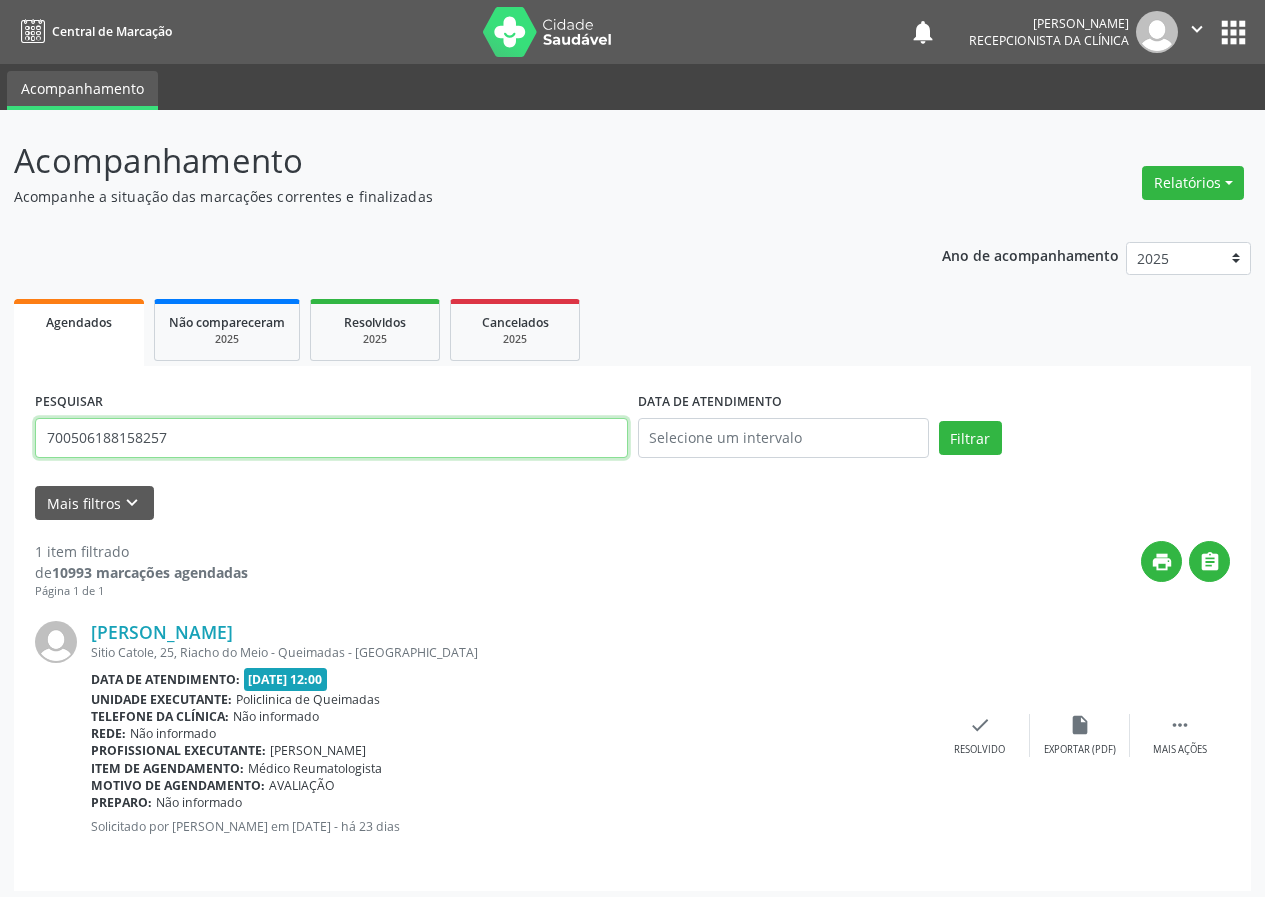 click on "Filtrar" at bounding box center (970, 438) 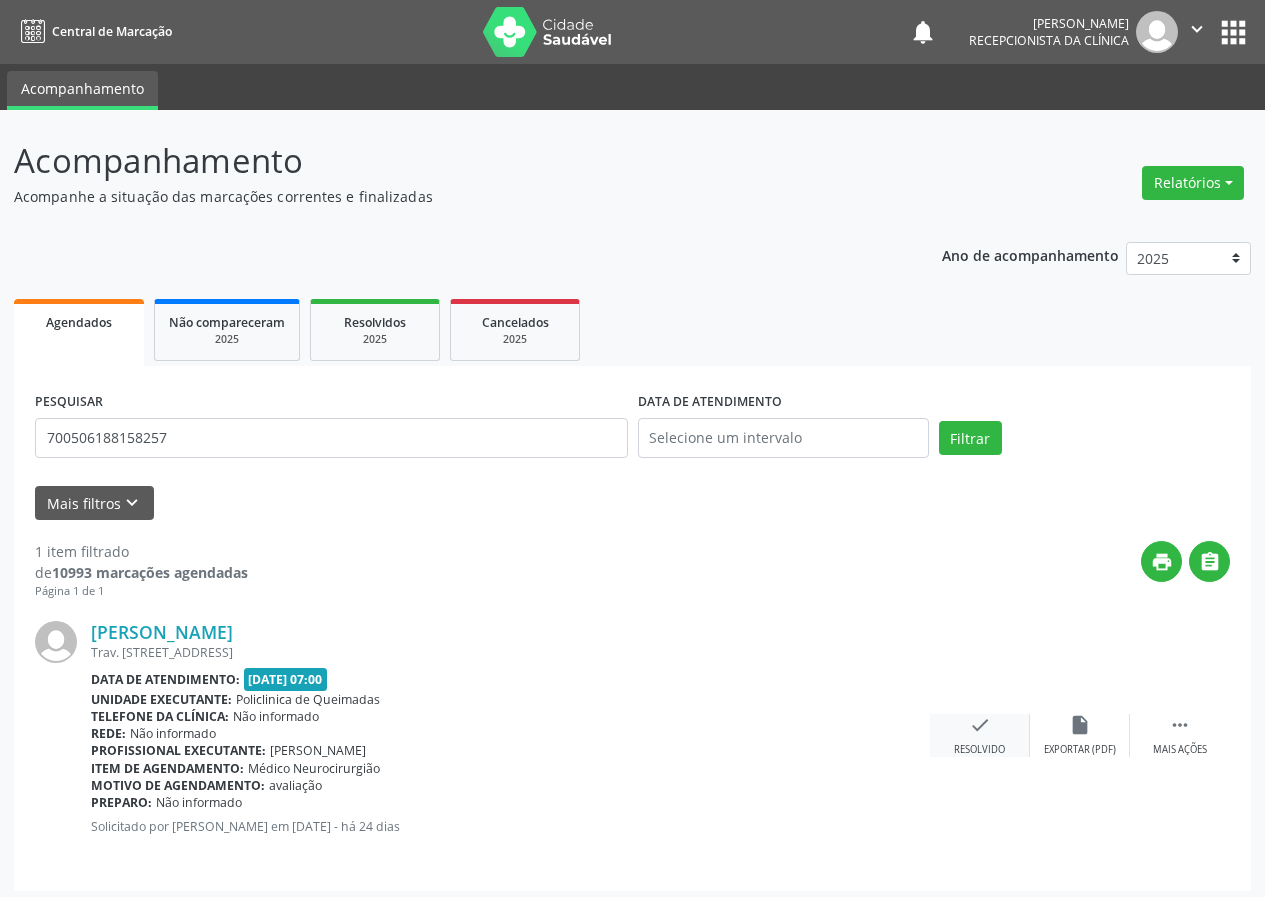 click on "check" at bounding box center (980, 725) 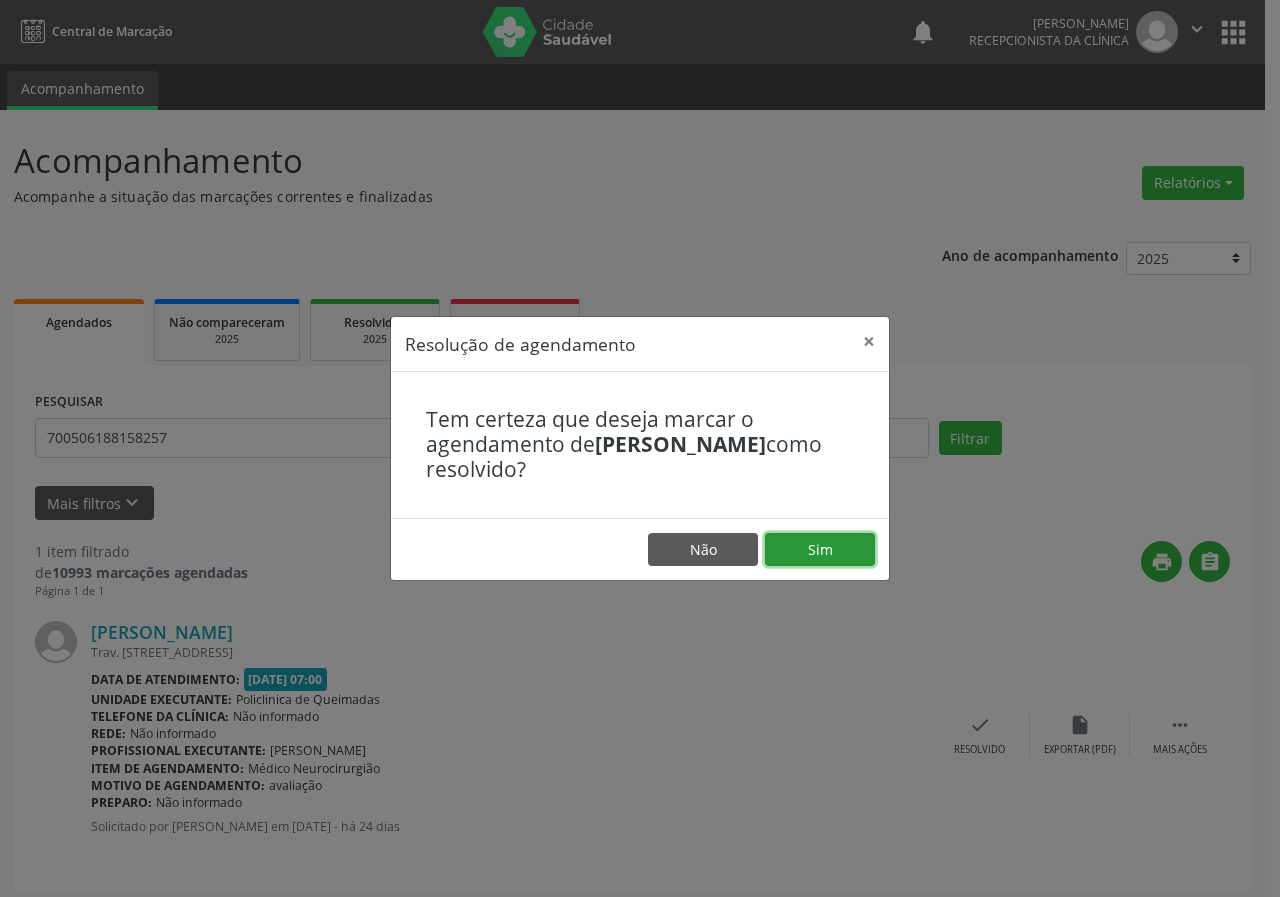 click on "Sim" at bounding box center [820, 550] 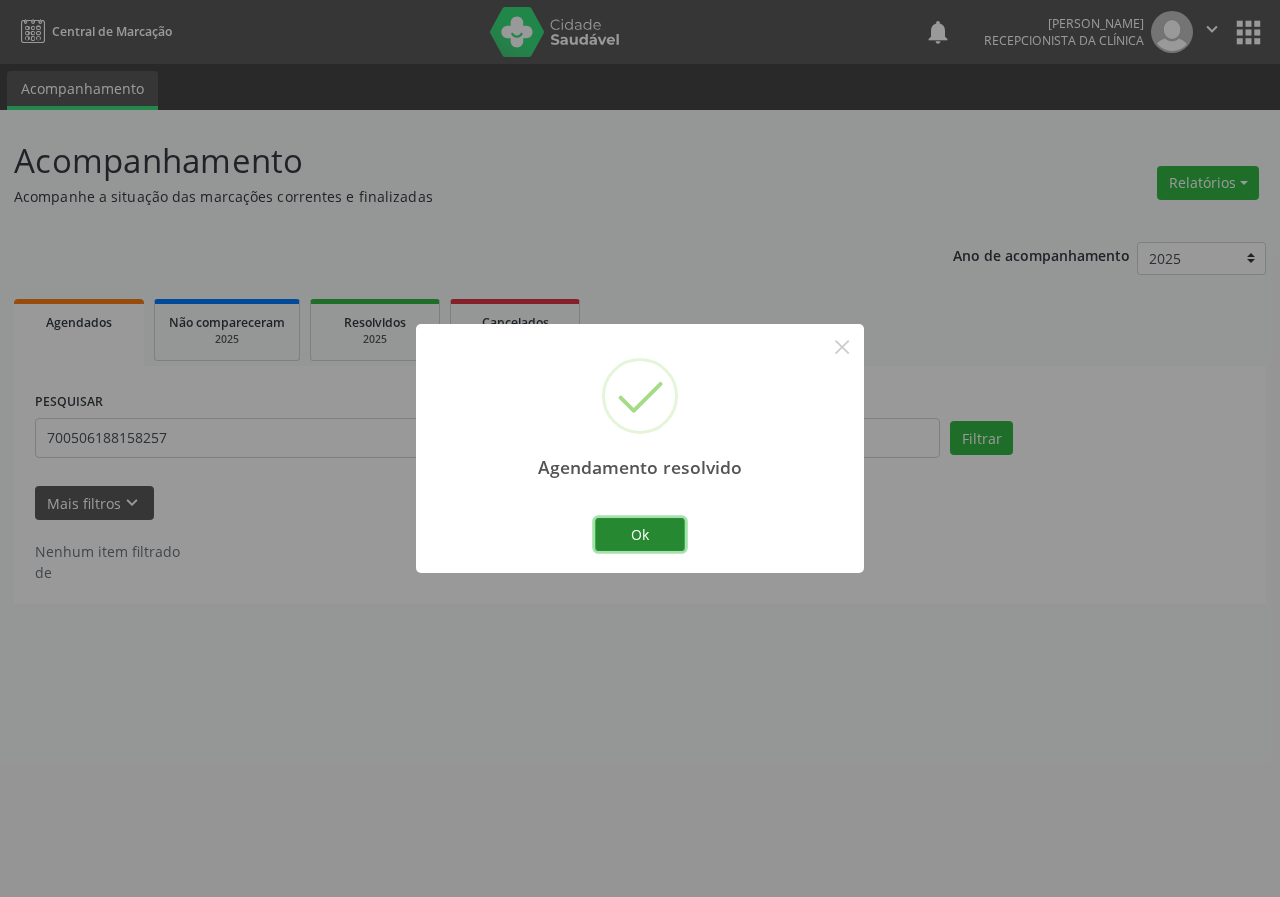 click on "Ok" at bounding box center (640, 535) 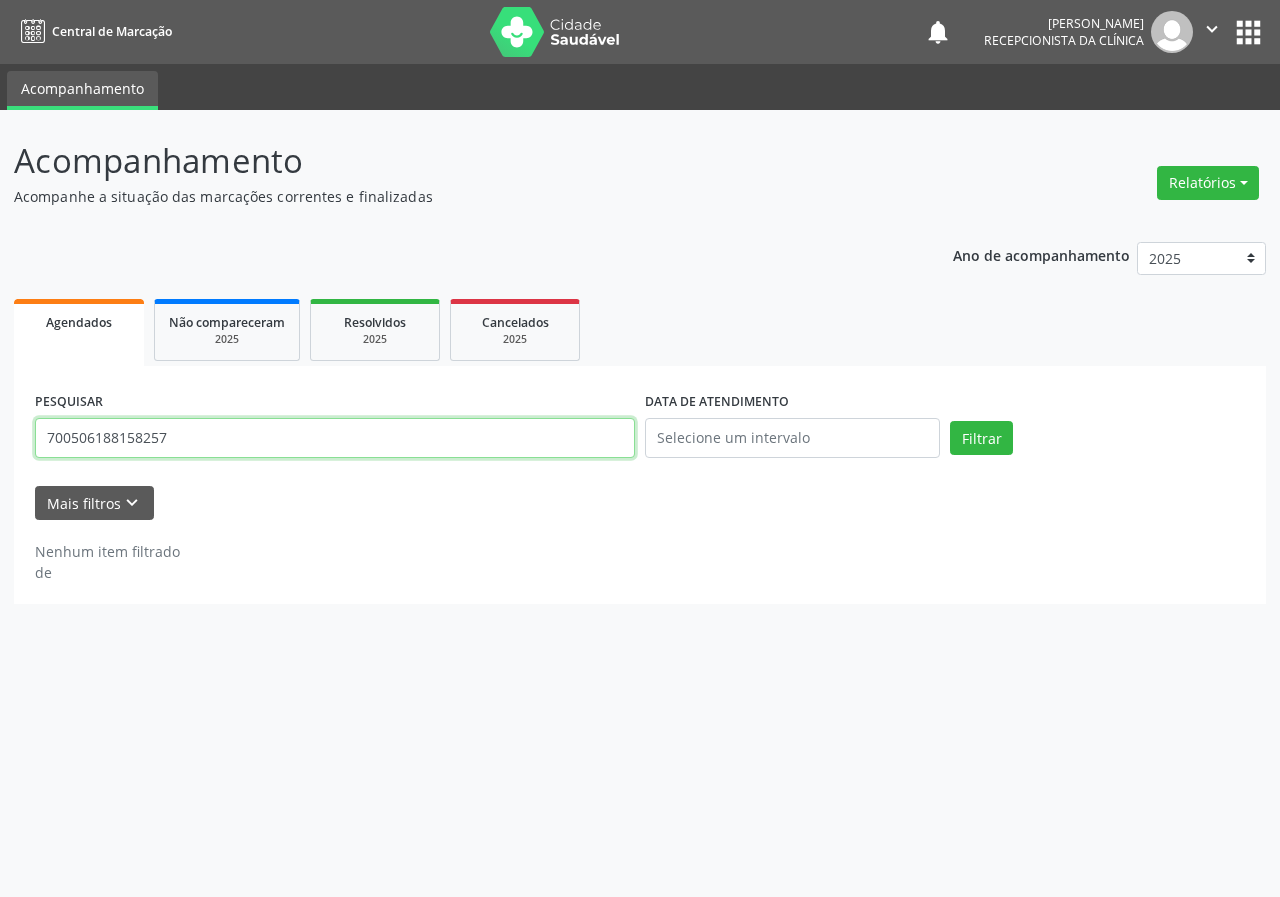 click on "700506188158257" at bounding box center [335, 438] 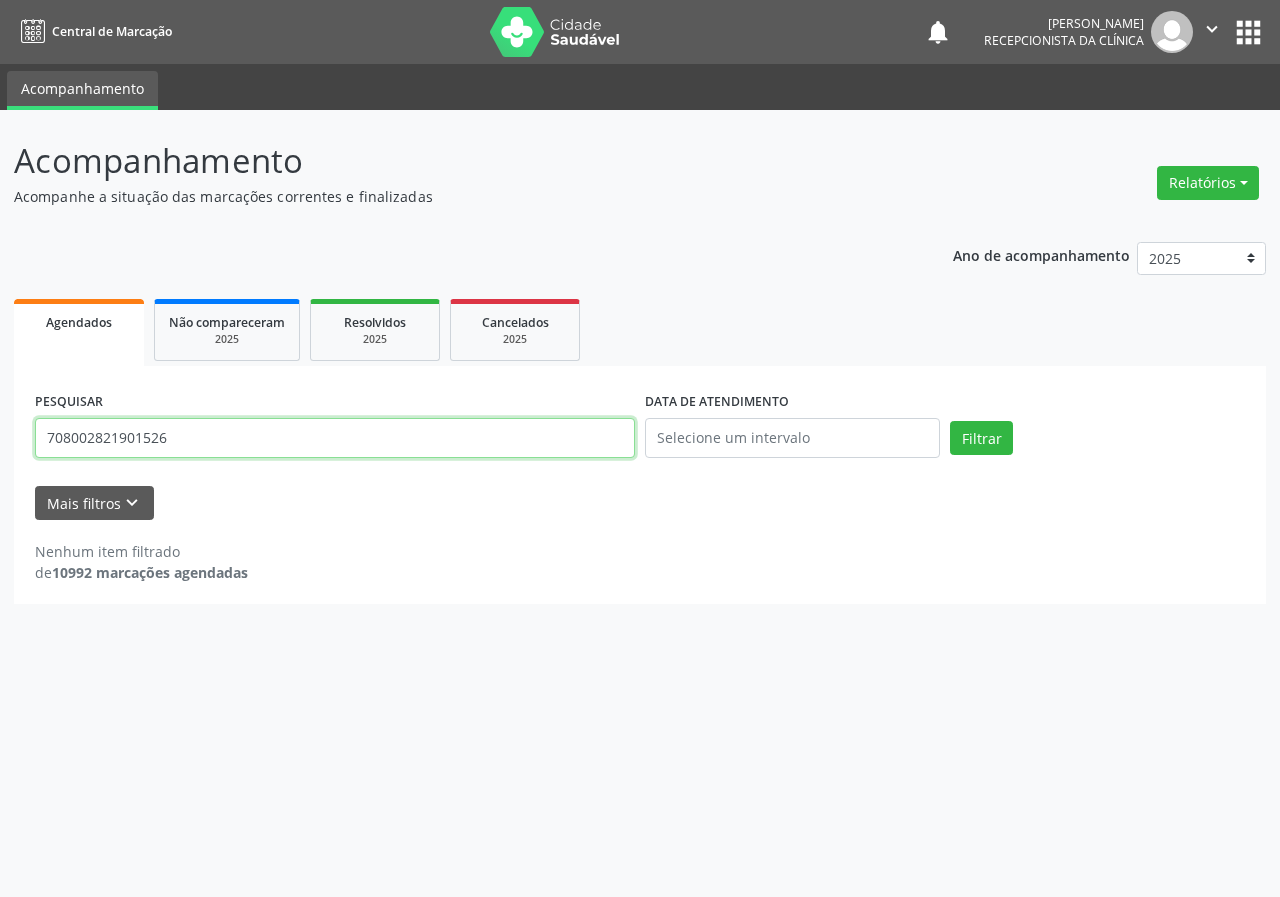 click on "Filtrar" at bounding box center (981, 438) 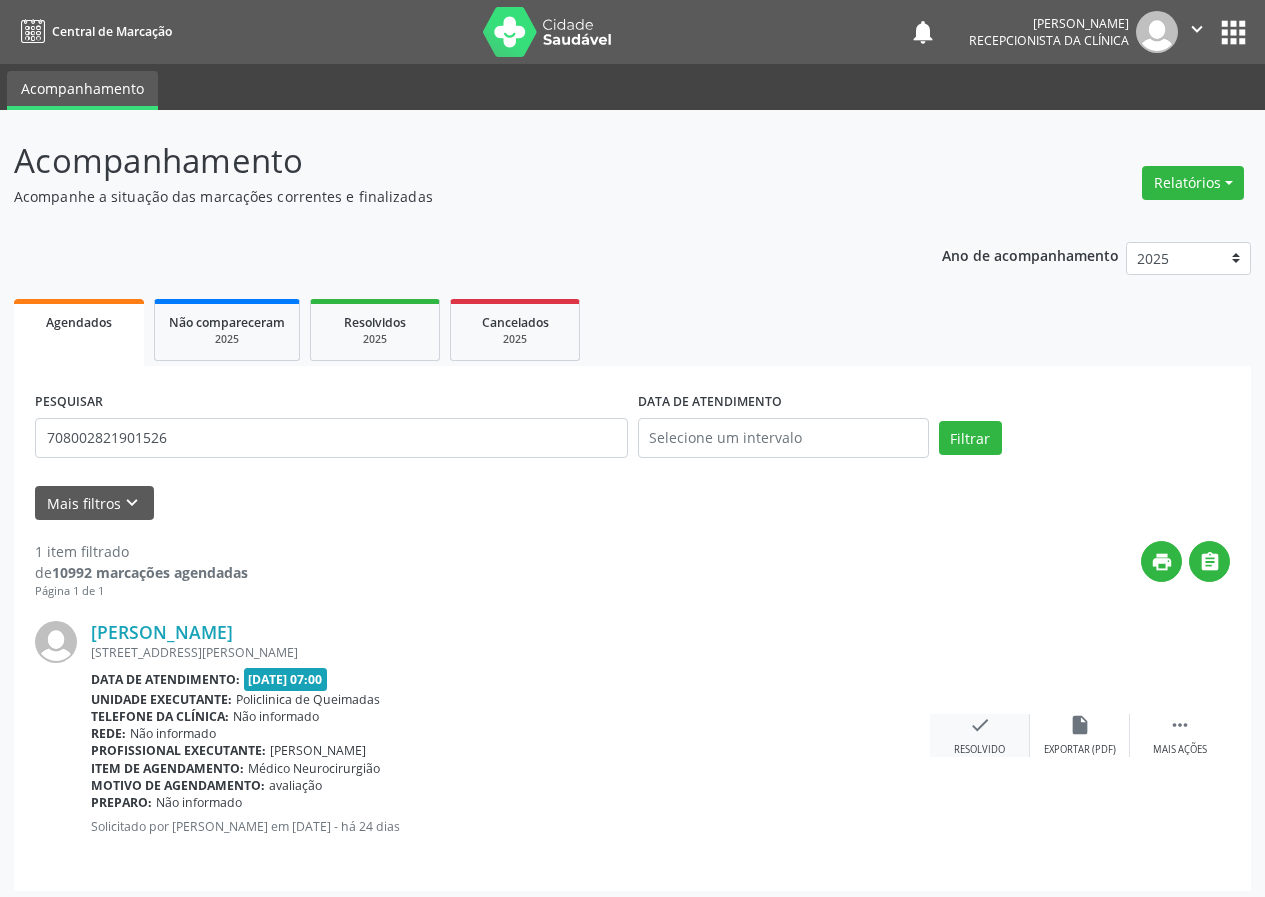 click on "check
Resolvido" at bounding box center (980, 735) 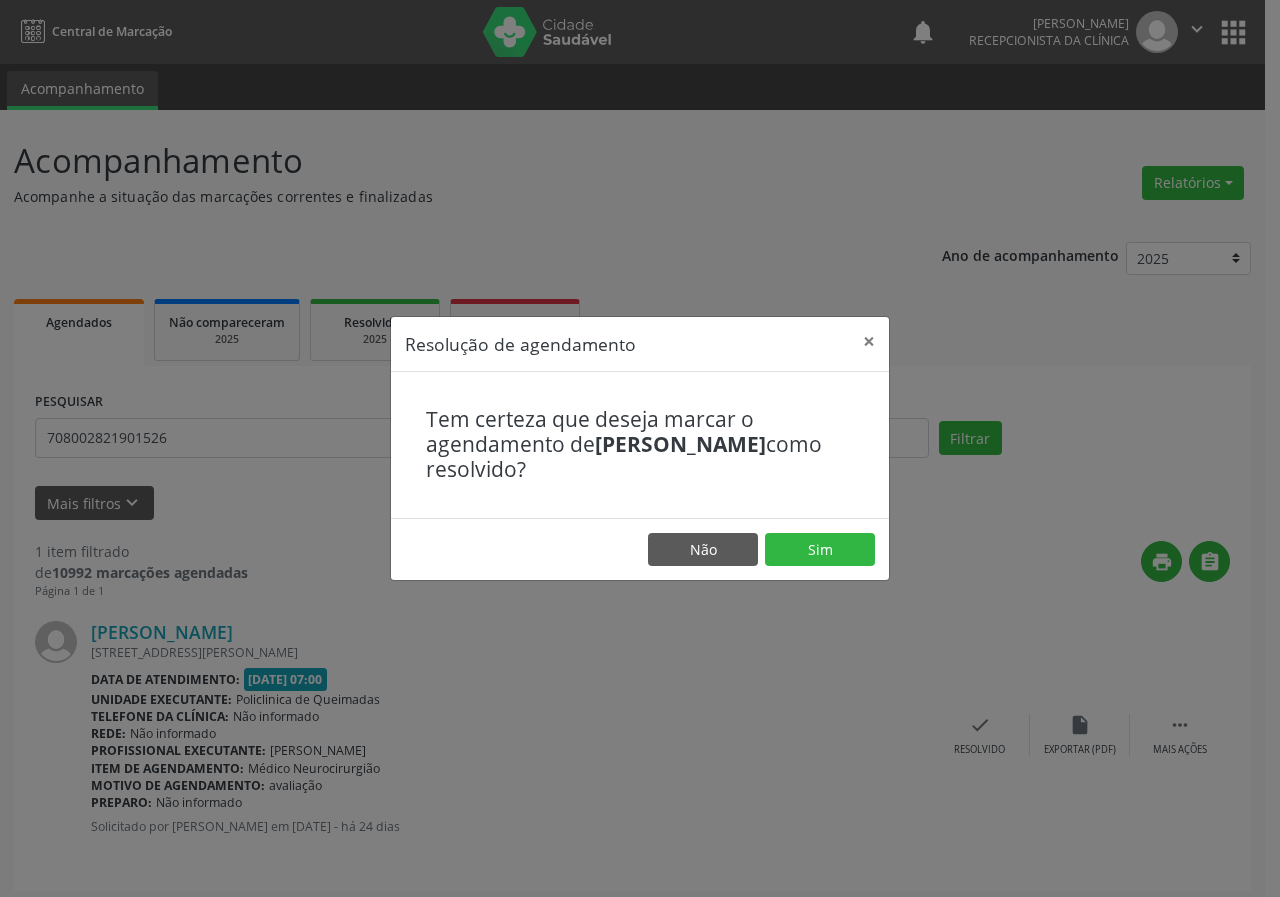 click on "Não Sim" at bounding box center (640, 549) 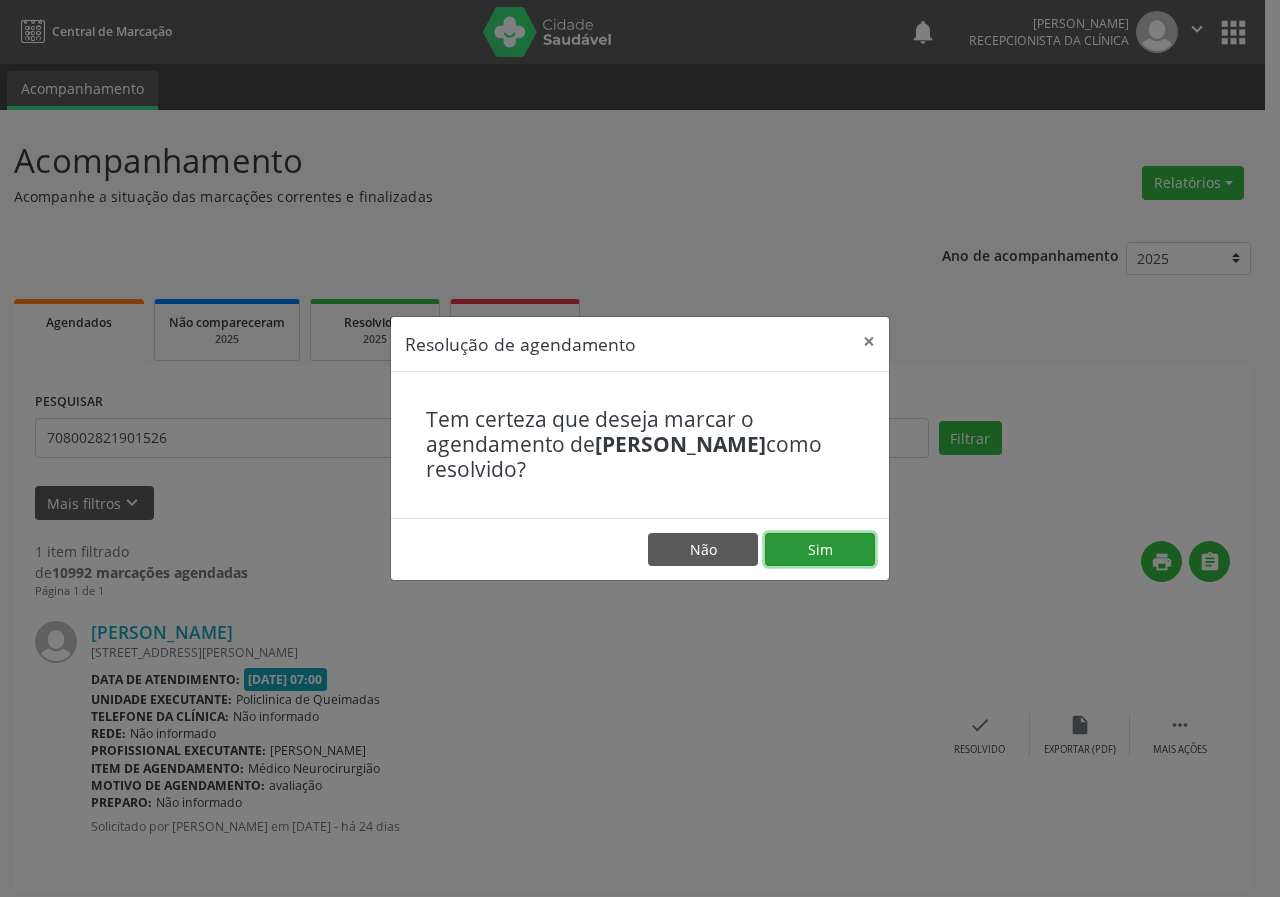 click on "Sim" at bounding box center [820, 550] 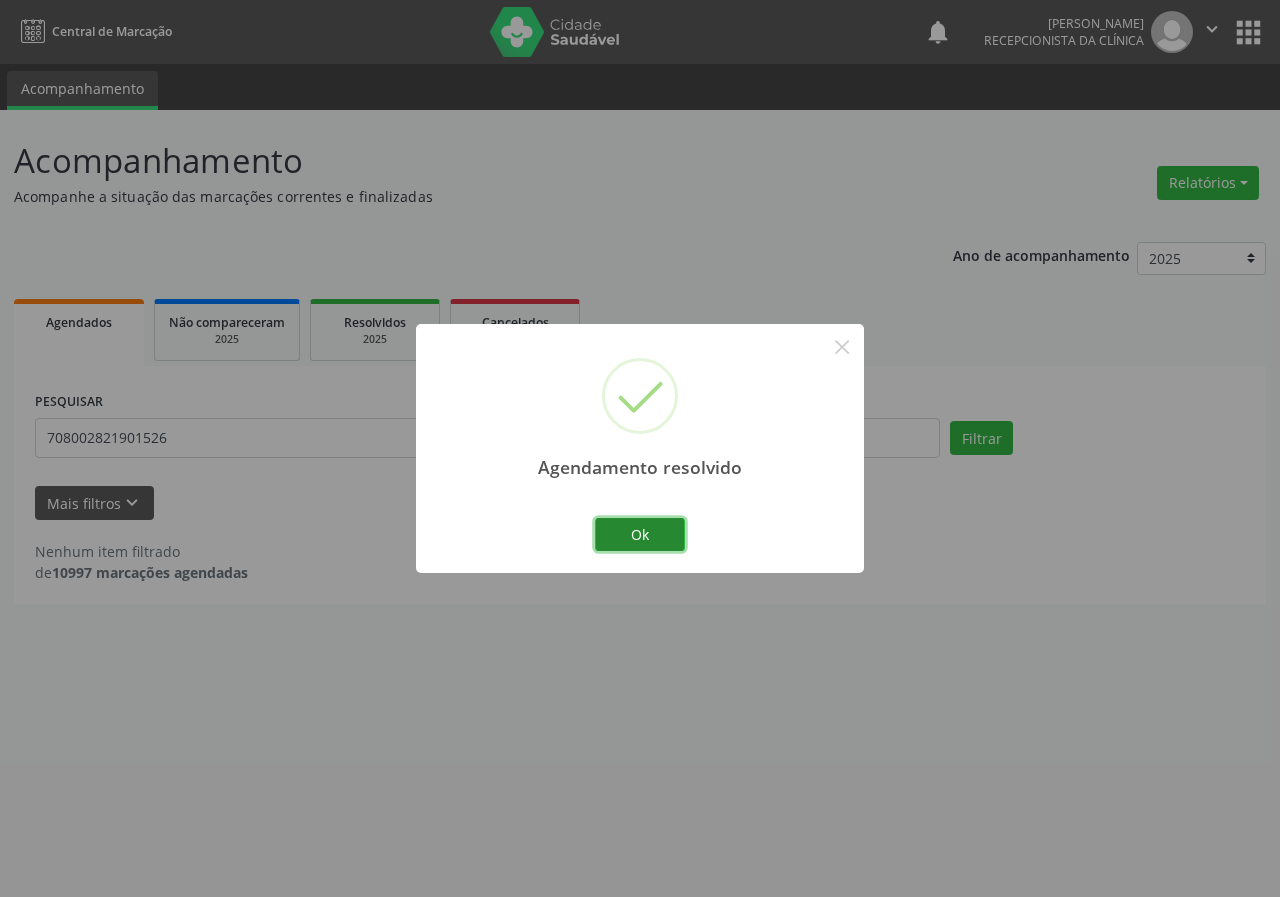 click on "Ok" at bounding box center [640, 535] 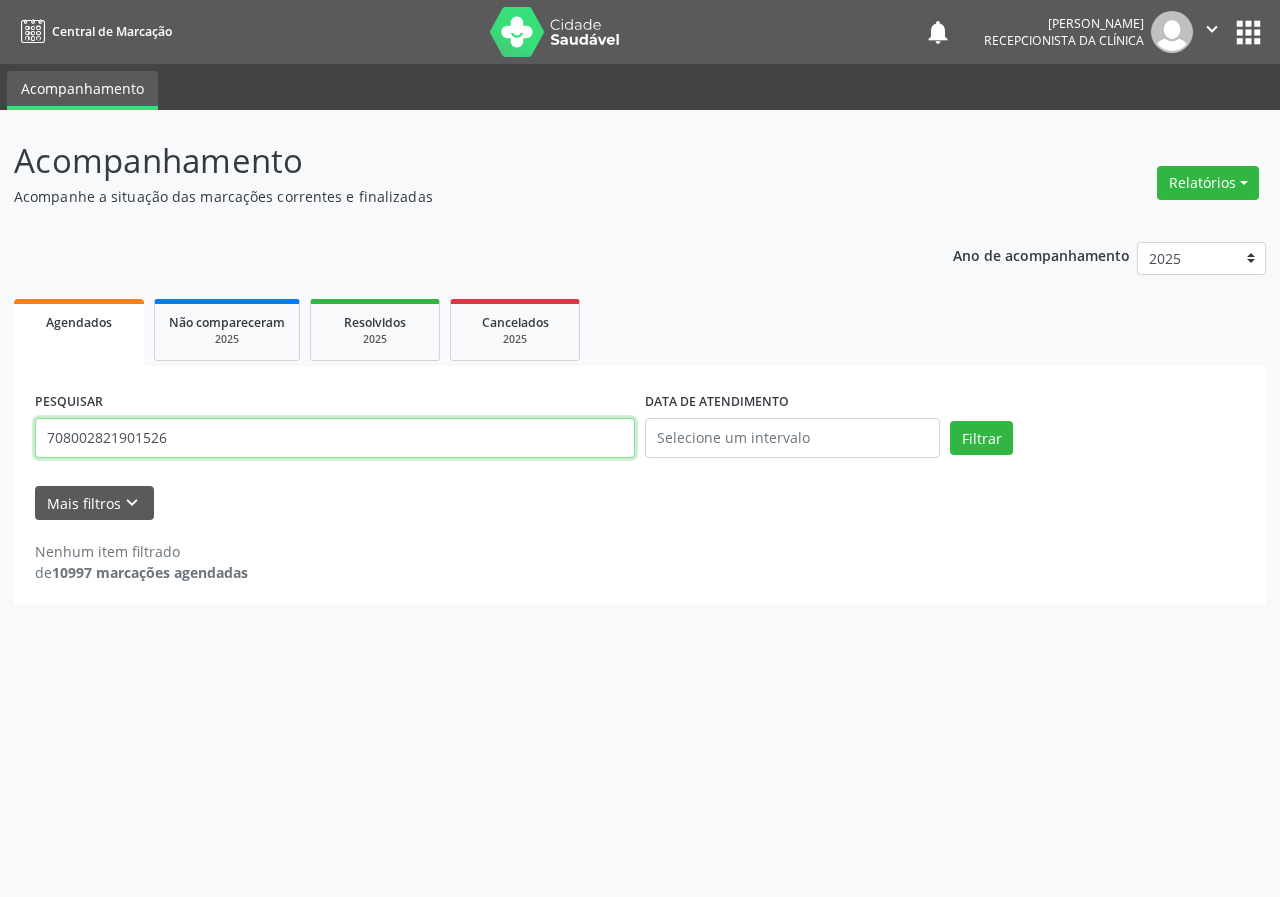 click on "708002821901526" at bounding box center [335, 438] 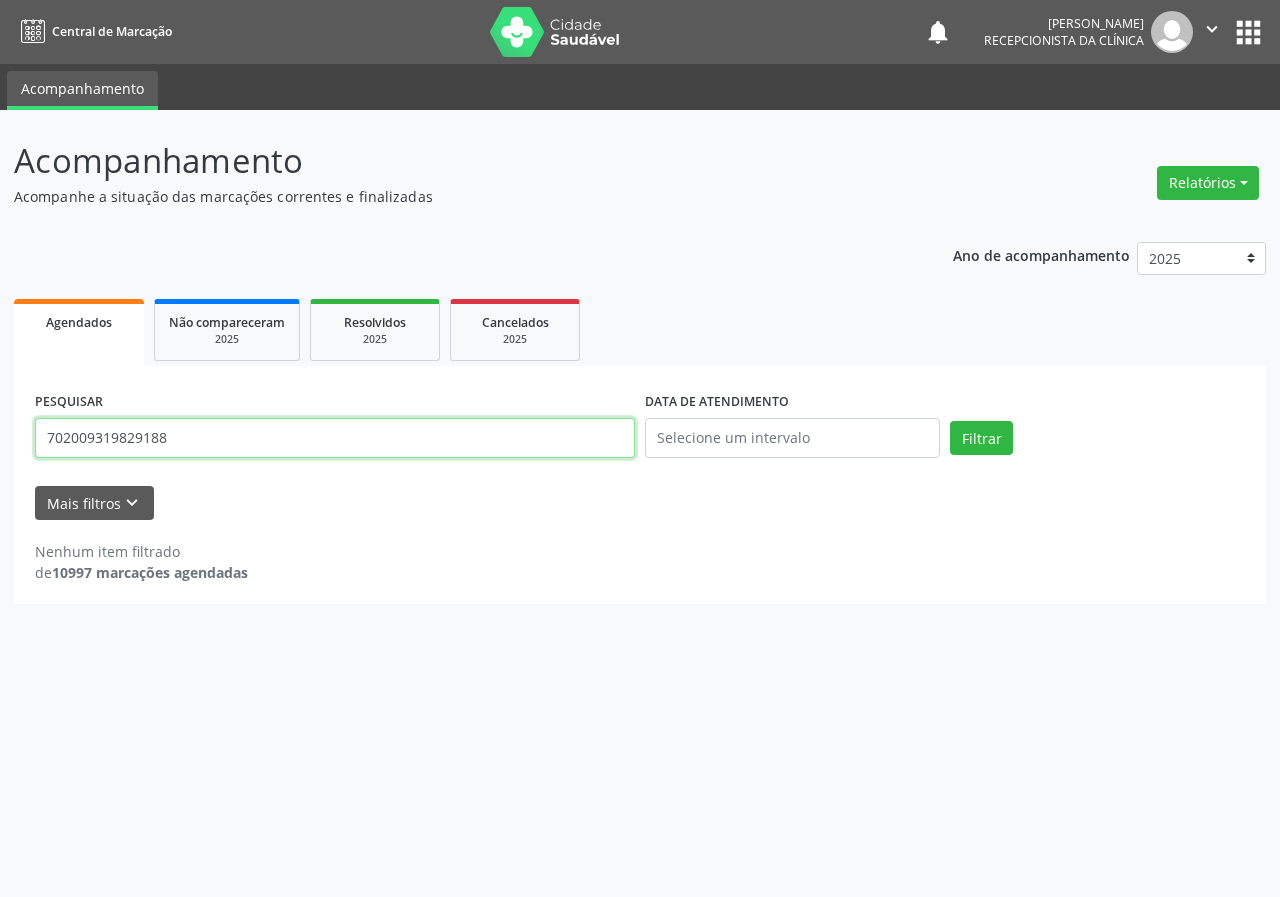 click on "Filtrar" at bounding box center (981, 438) 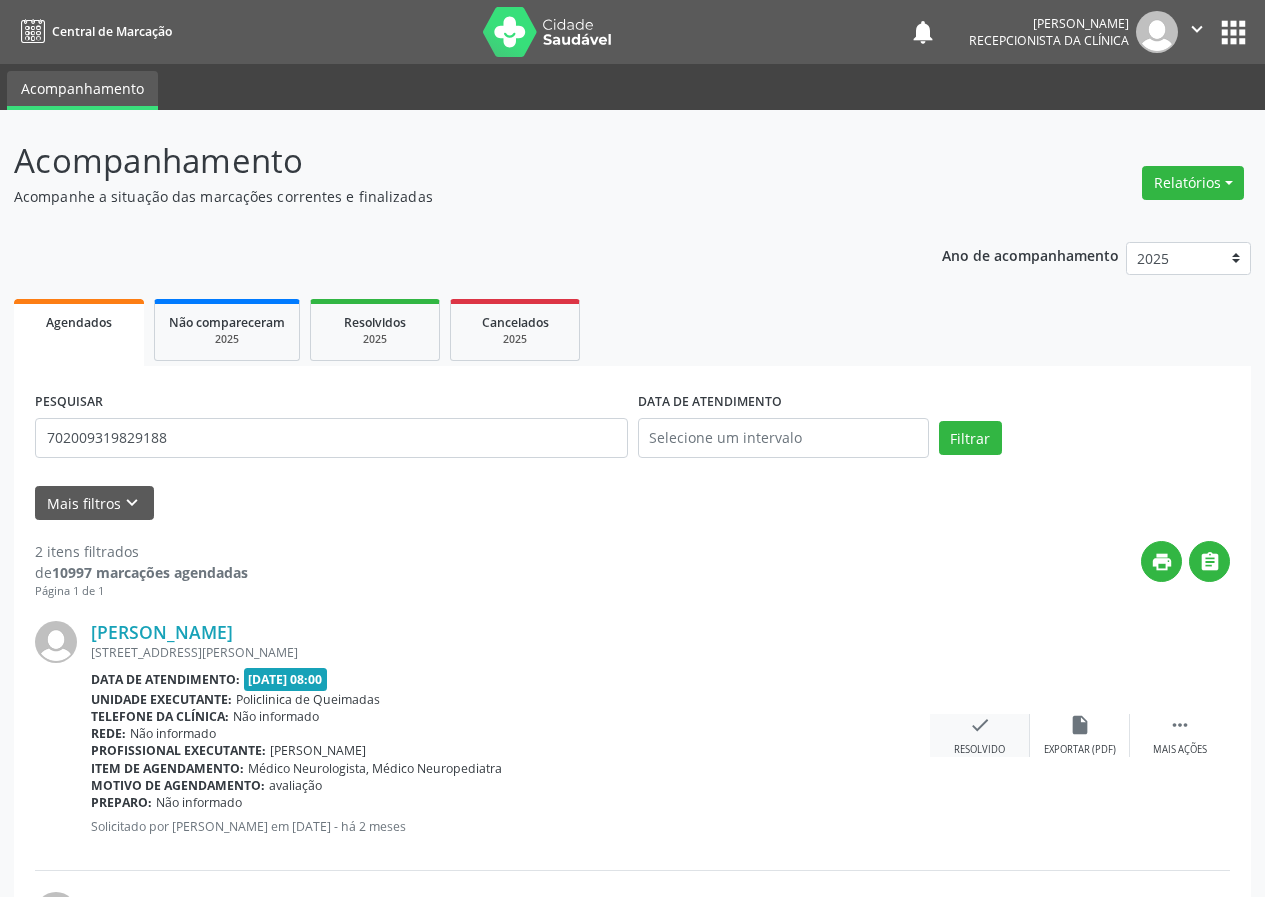 click on "check" at bounding box center [980, 725] 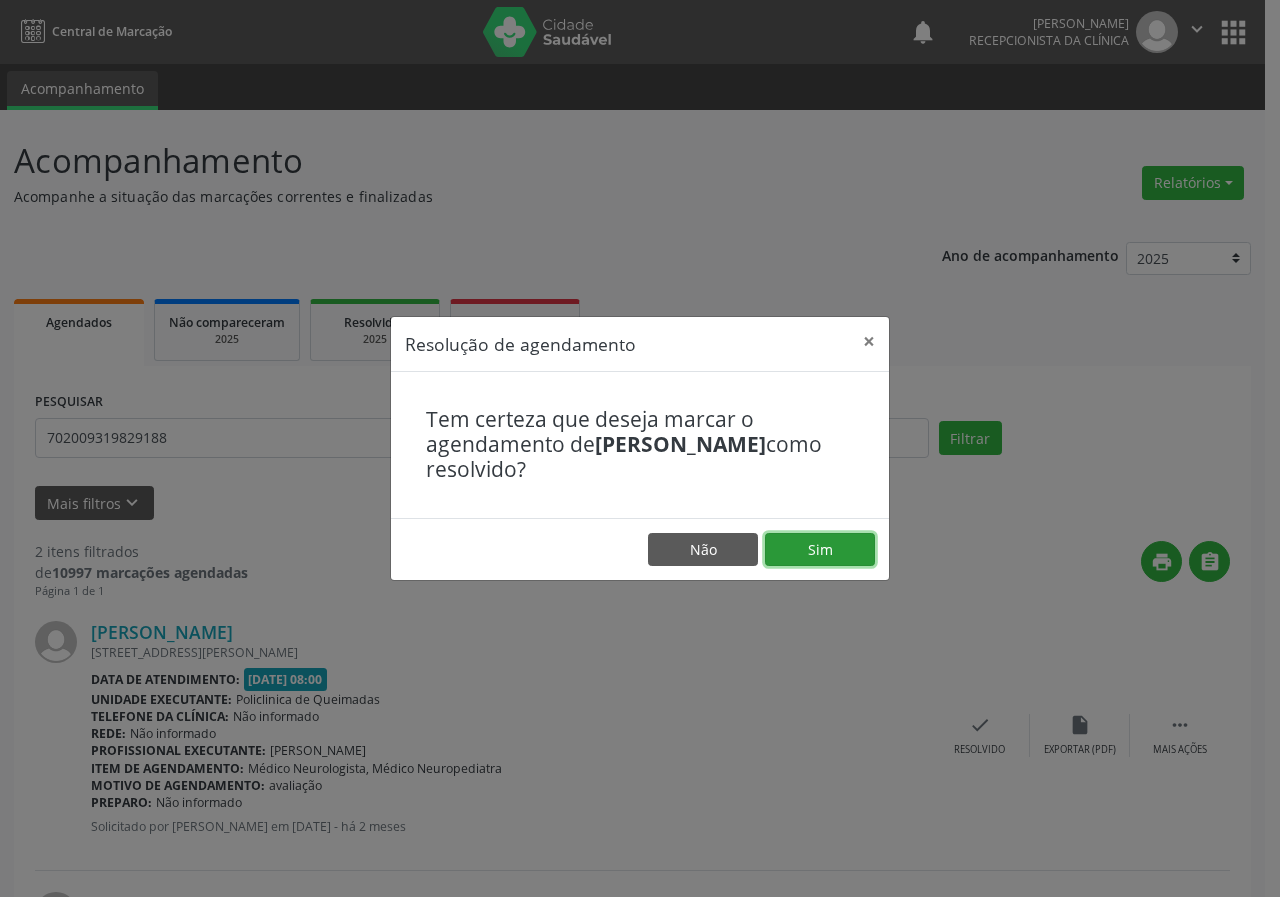 click on "Sim" at bounding box center [820, 550] 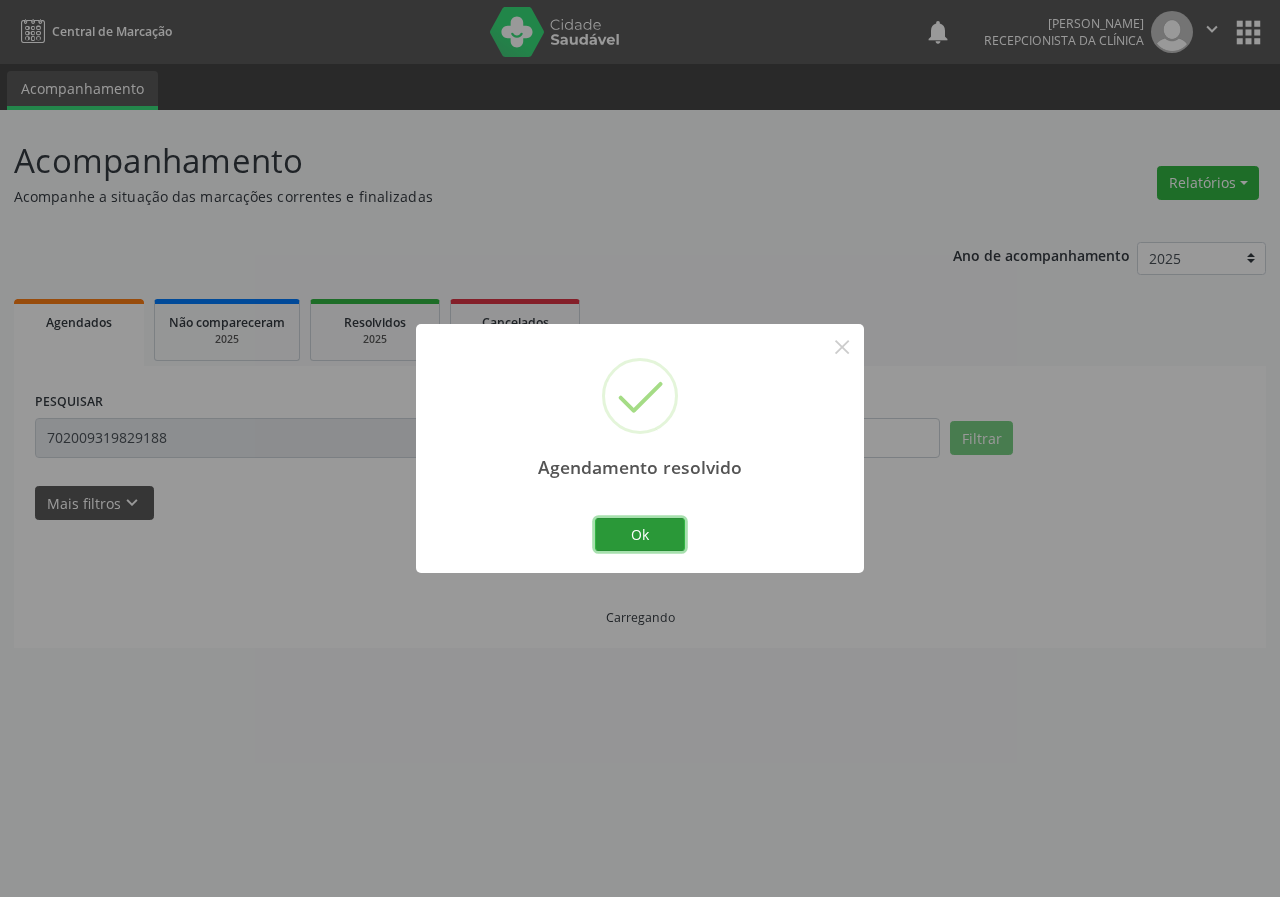 click on "Ok" at bounding box center [640, 535] 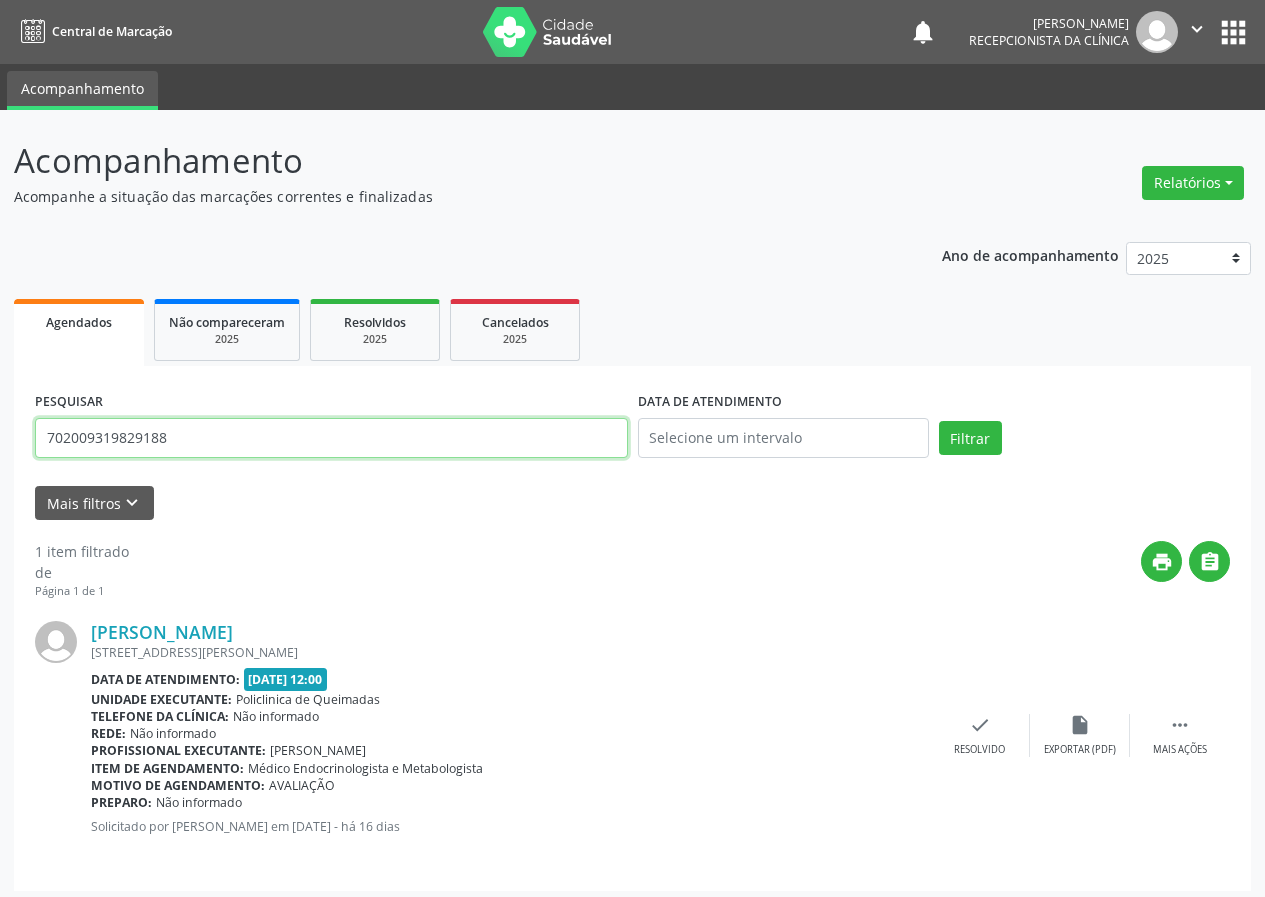 click on "702009319829188" at bounding box center [331, 438] 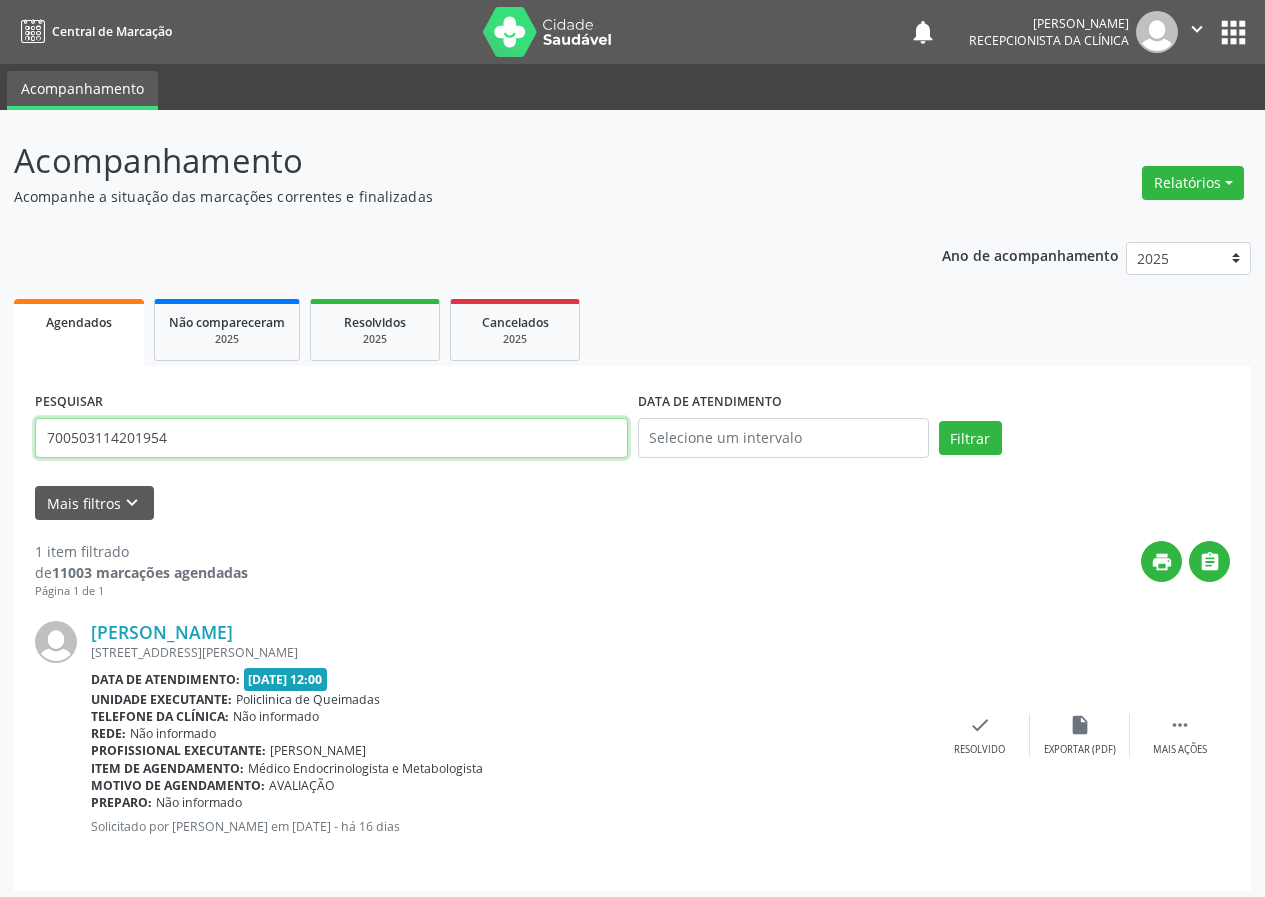 click on "Filtrar" at bounding box center (970, 438) 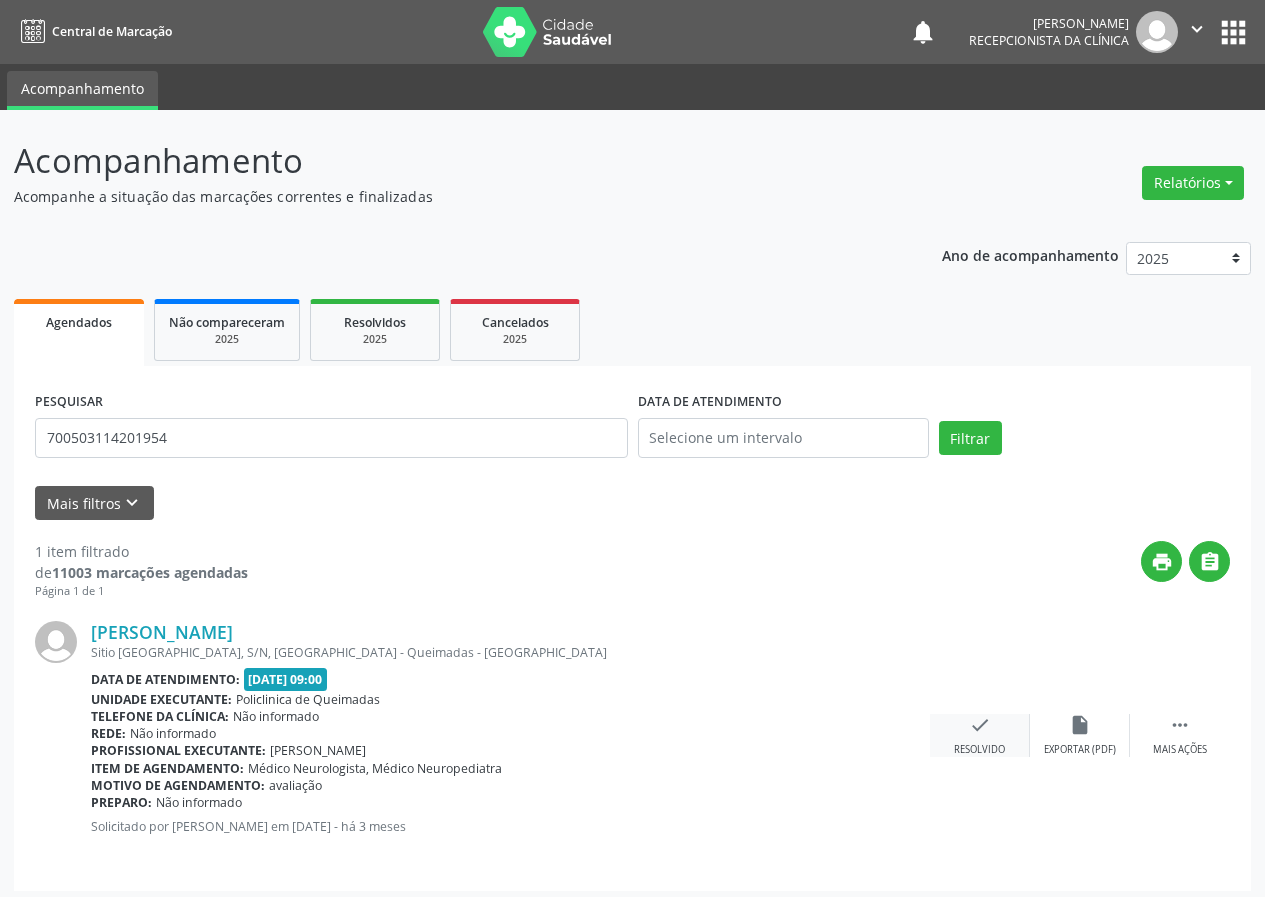 click on "check" at bounding box center [980, 725] 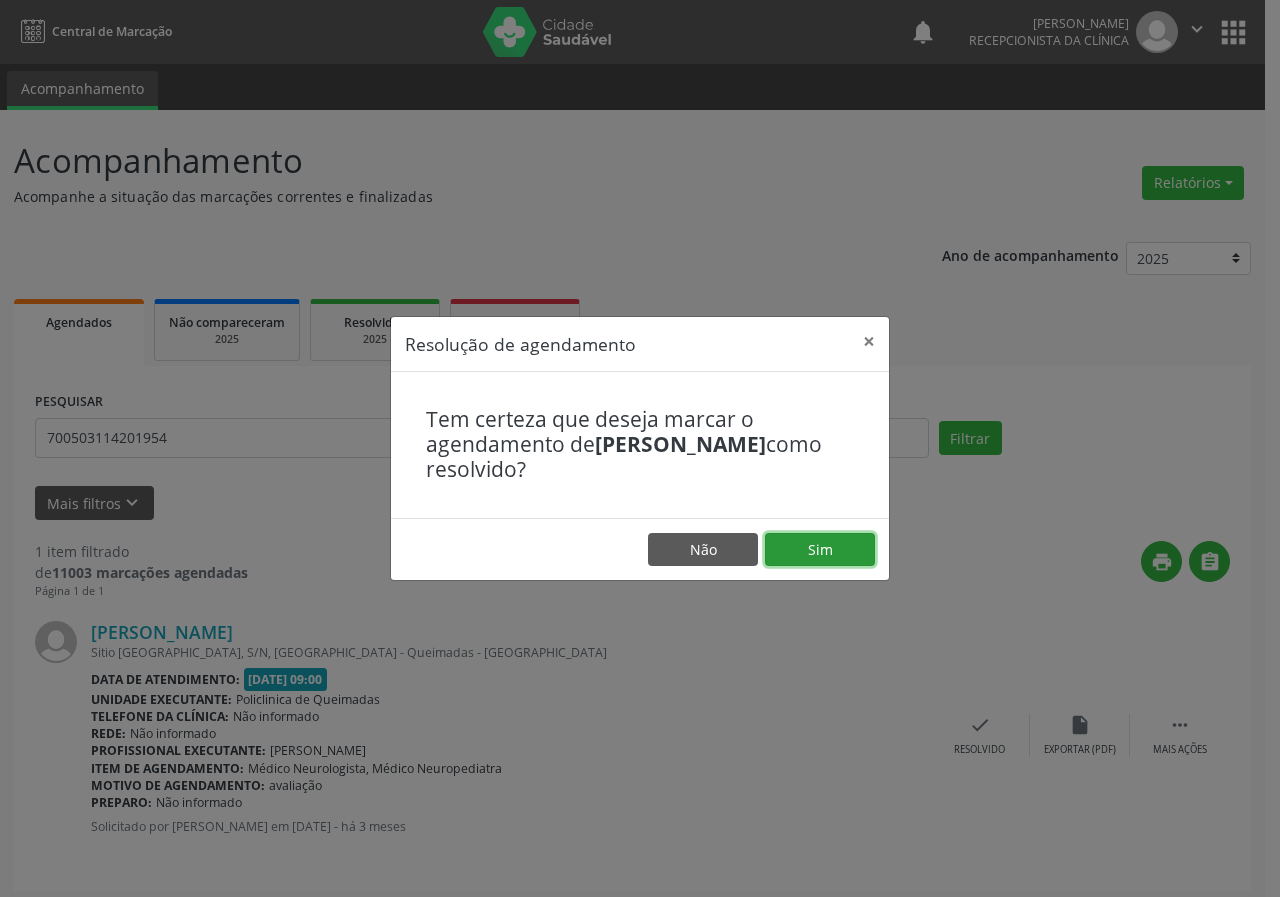 click on "Sim" at bounding box center [820, 550] 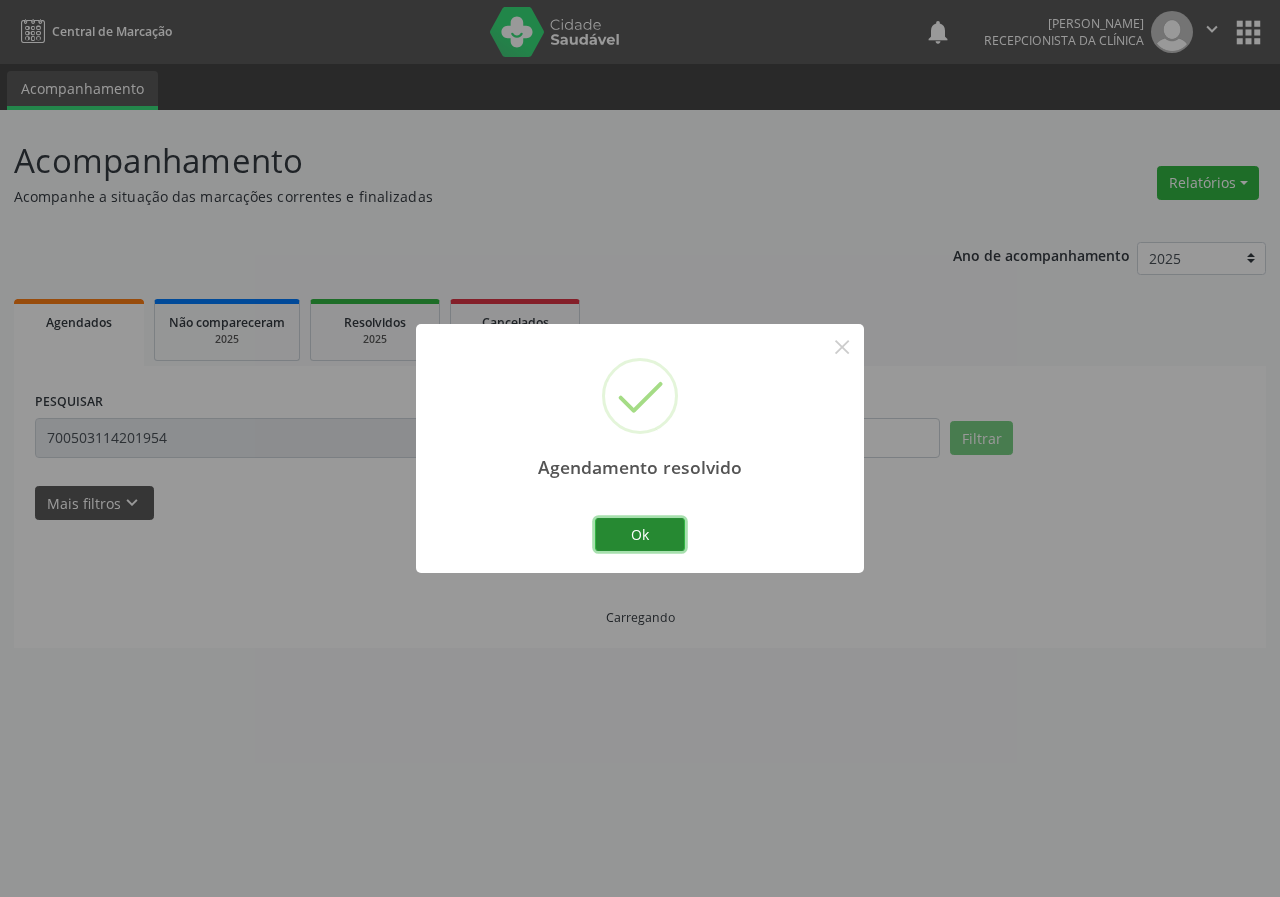 click on "Ok" at bounding box center [640, 535] 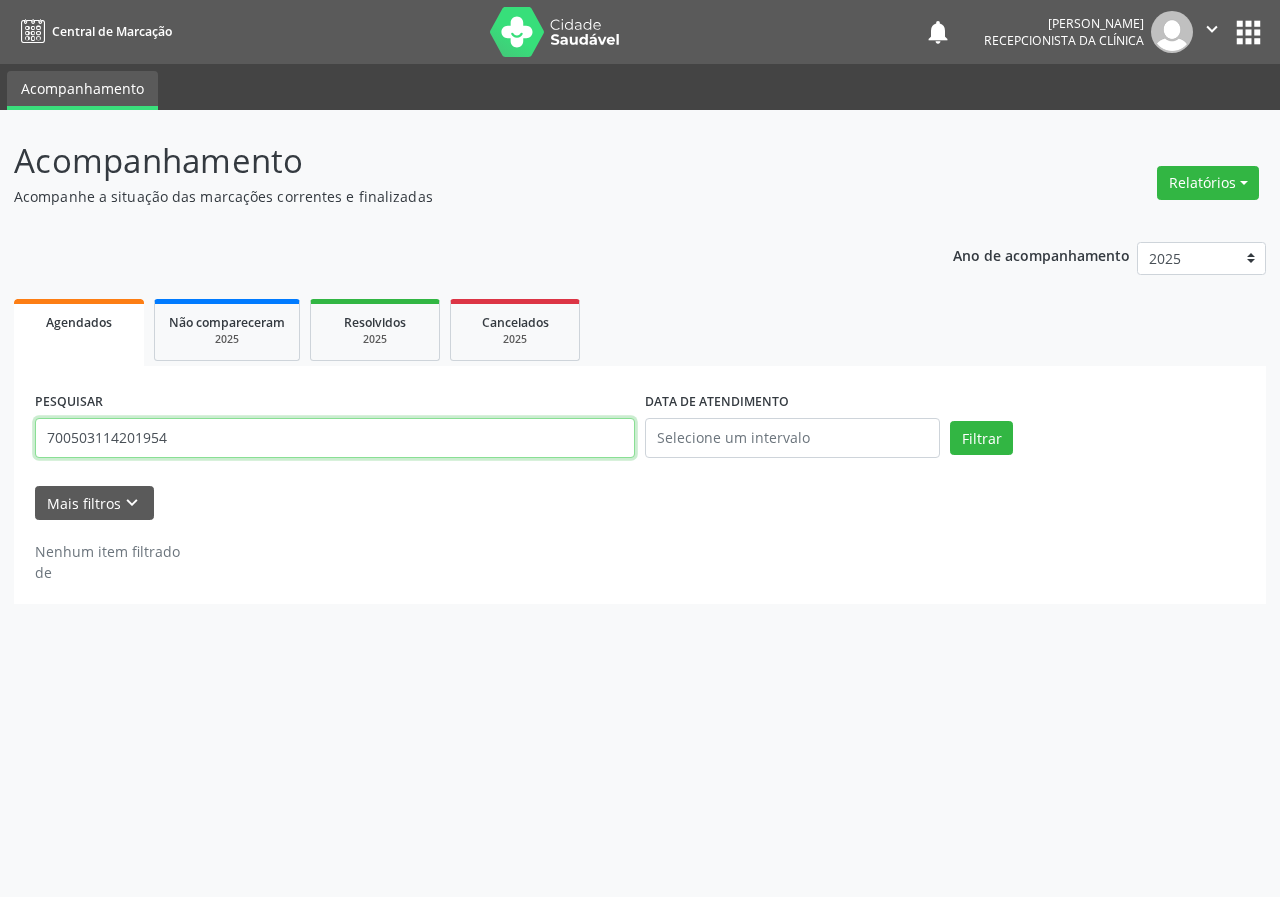 click on "700503114201954" at bounding box center (335, 438) 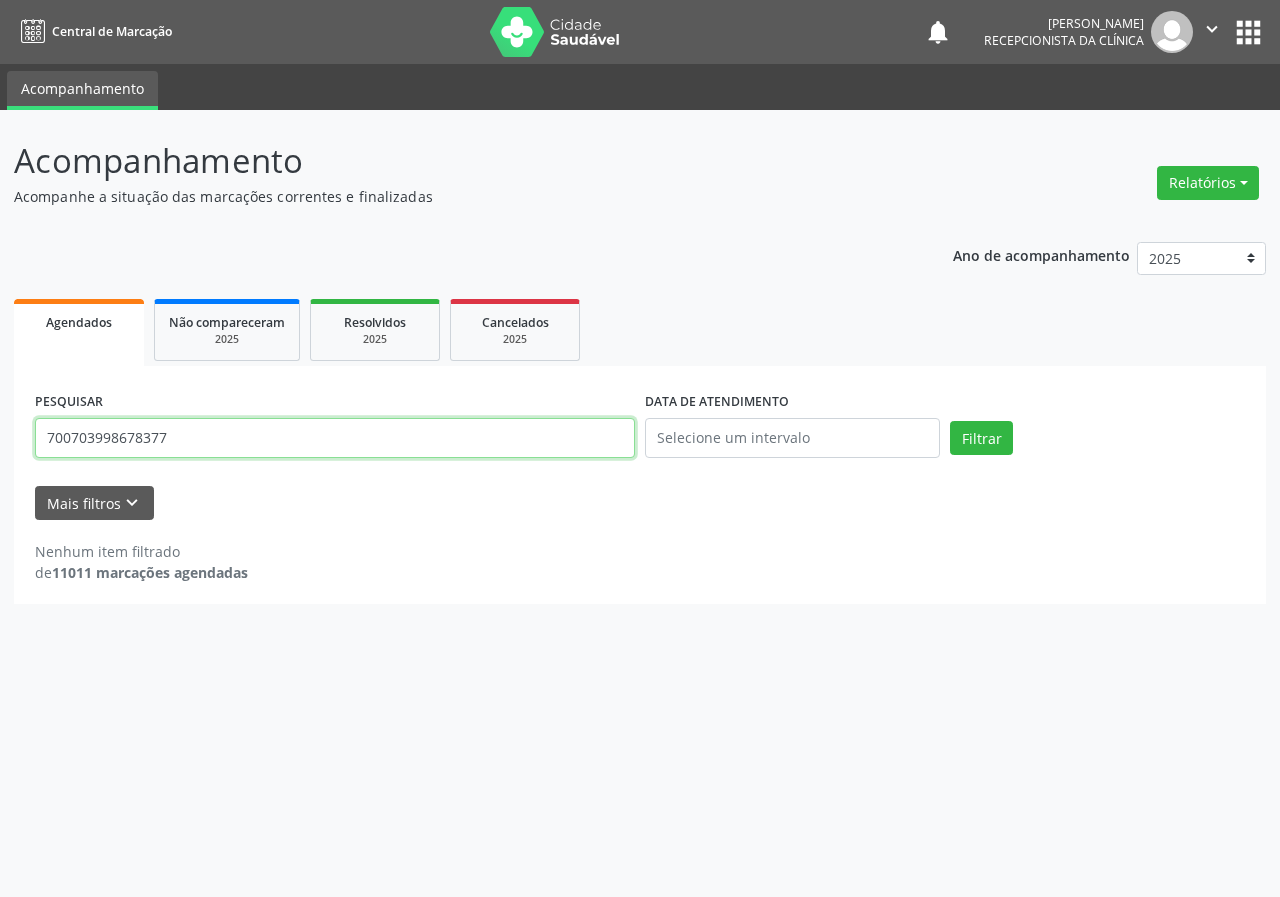 click on "Filtrar" at bounding box center [981, 438] 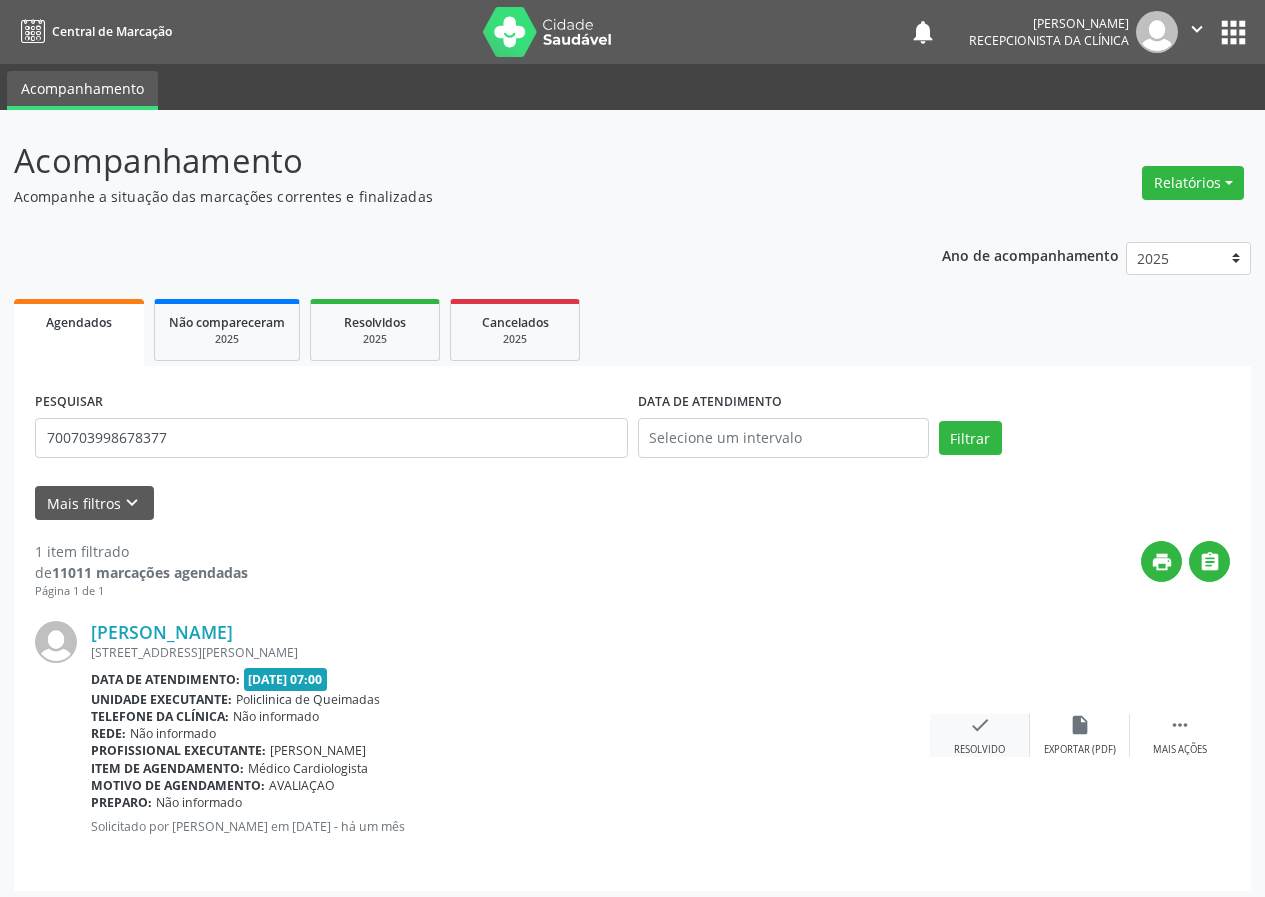 click on "check
Resolvido" at bounding box center (980, 735) 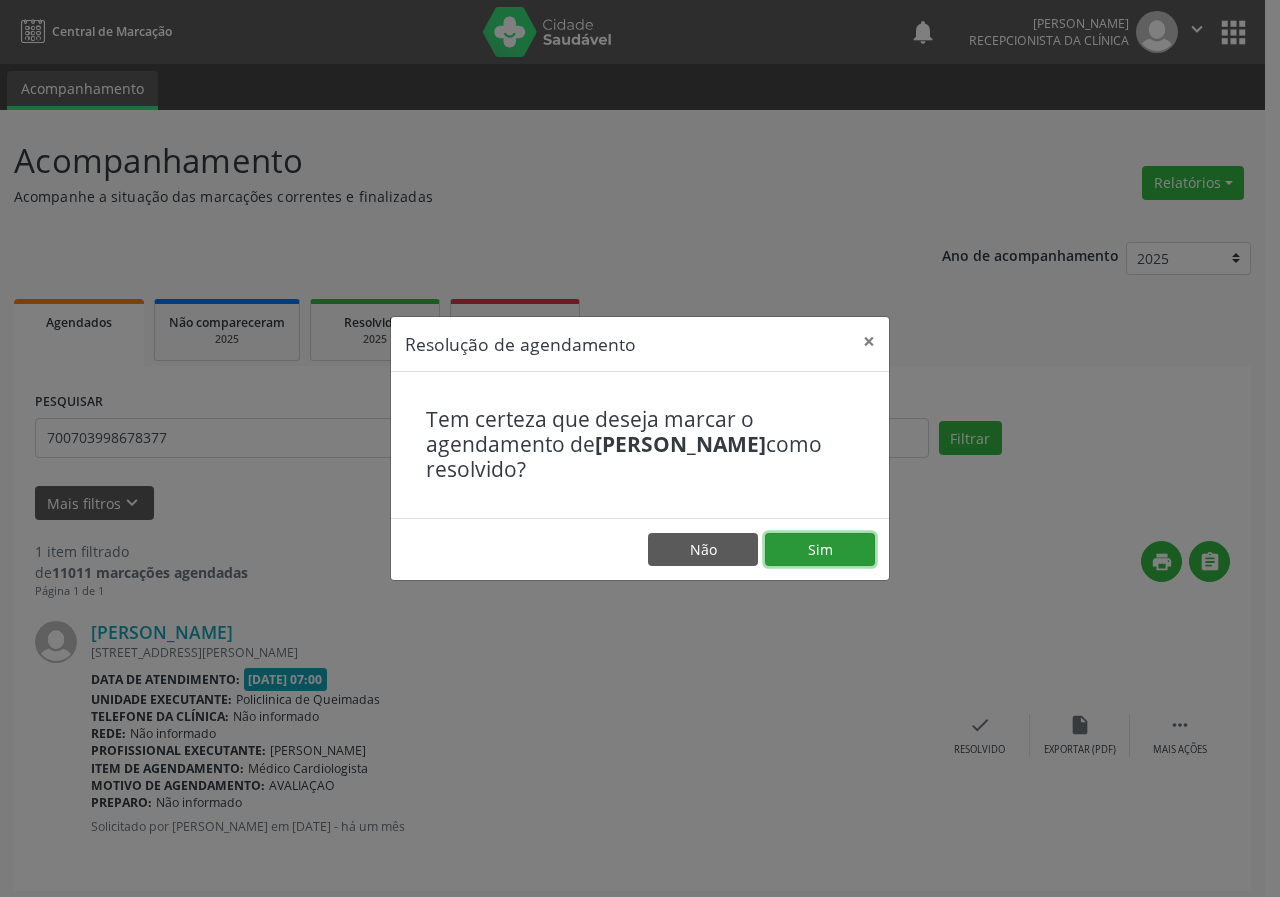 click on "Sim" at bounding box center (820, 550) 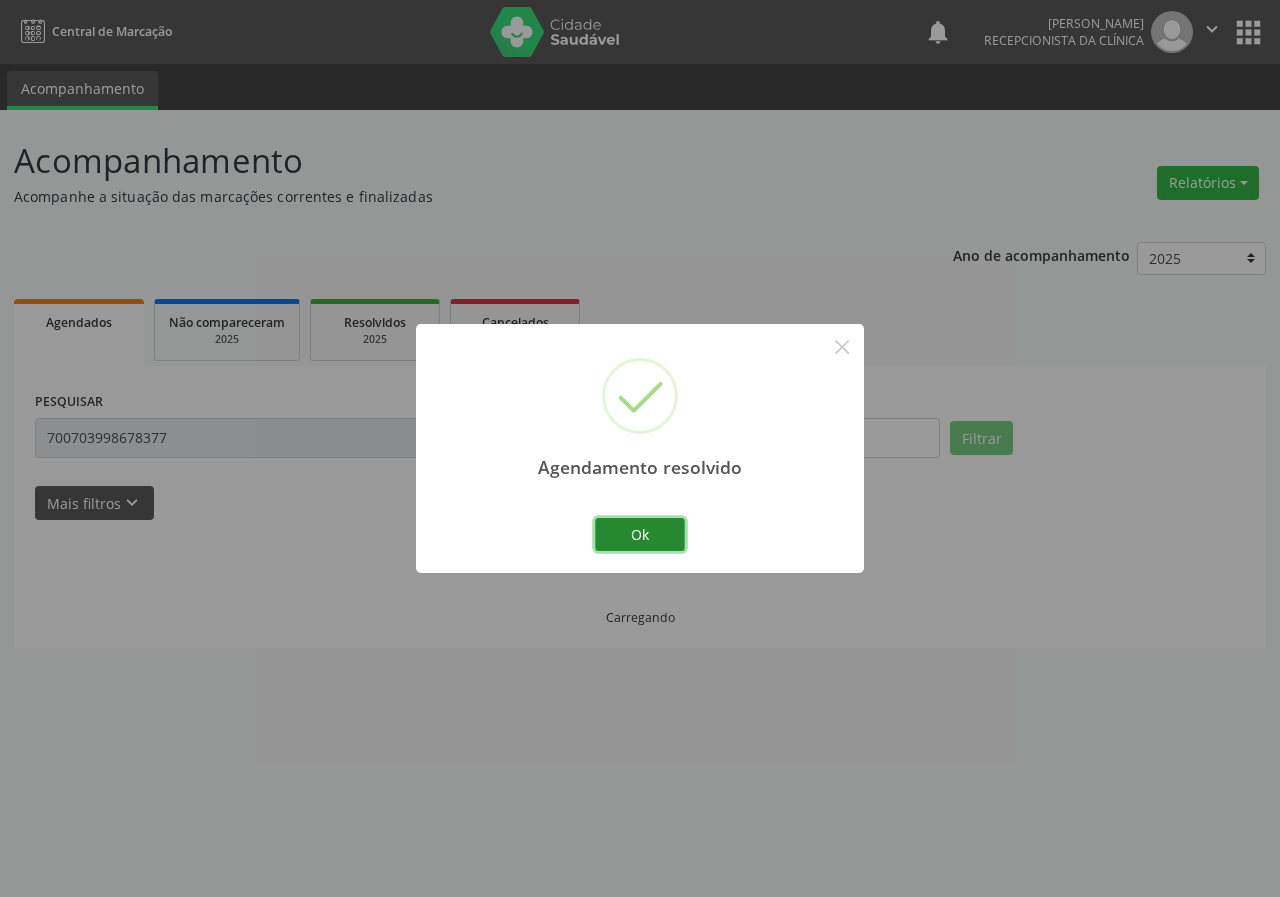 click on "Ok" at bounding box center [640, 535] 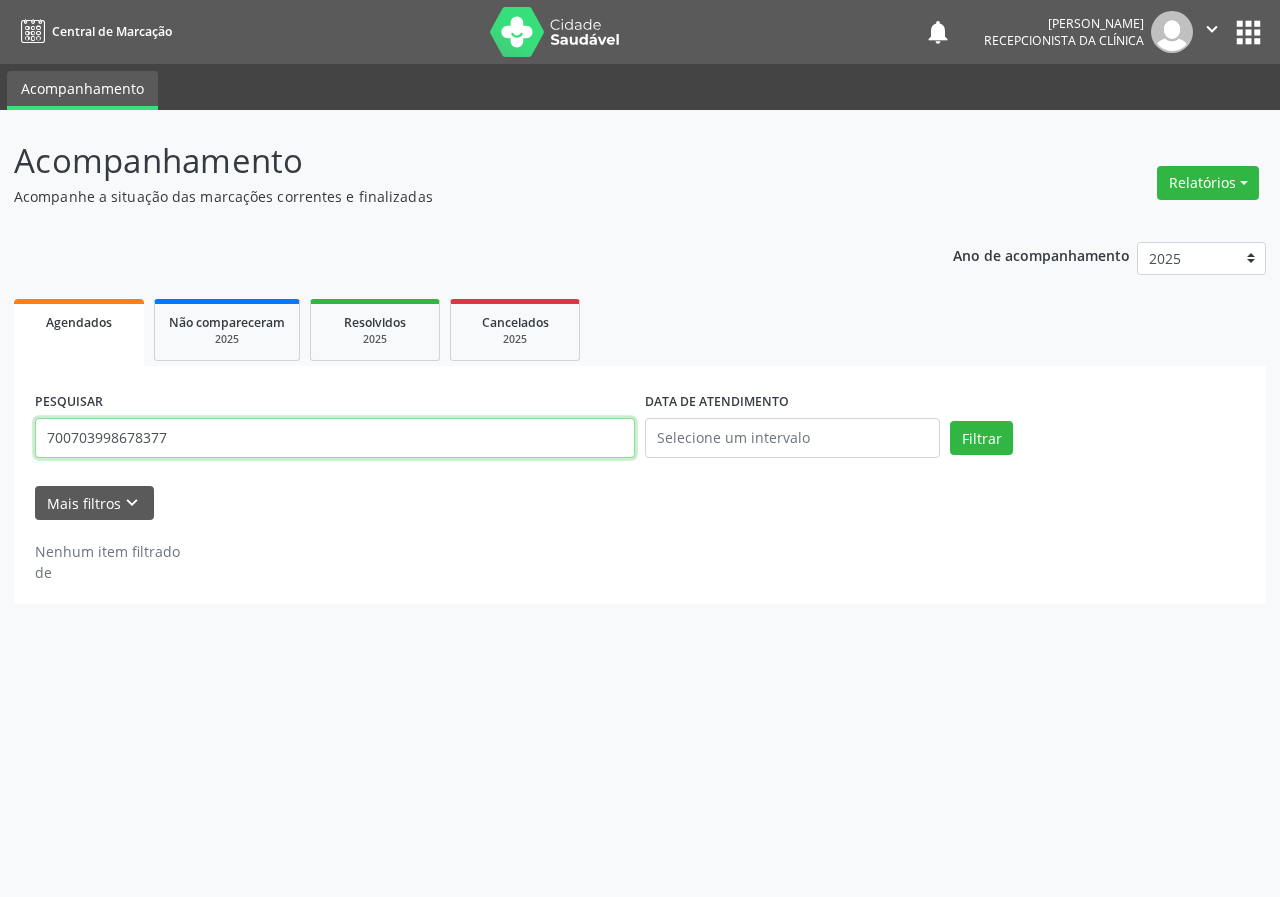 click on "700703998678377" at bounding box center (335, 438) 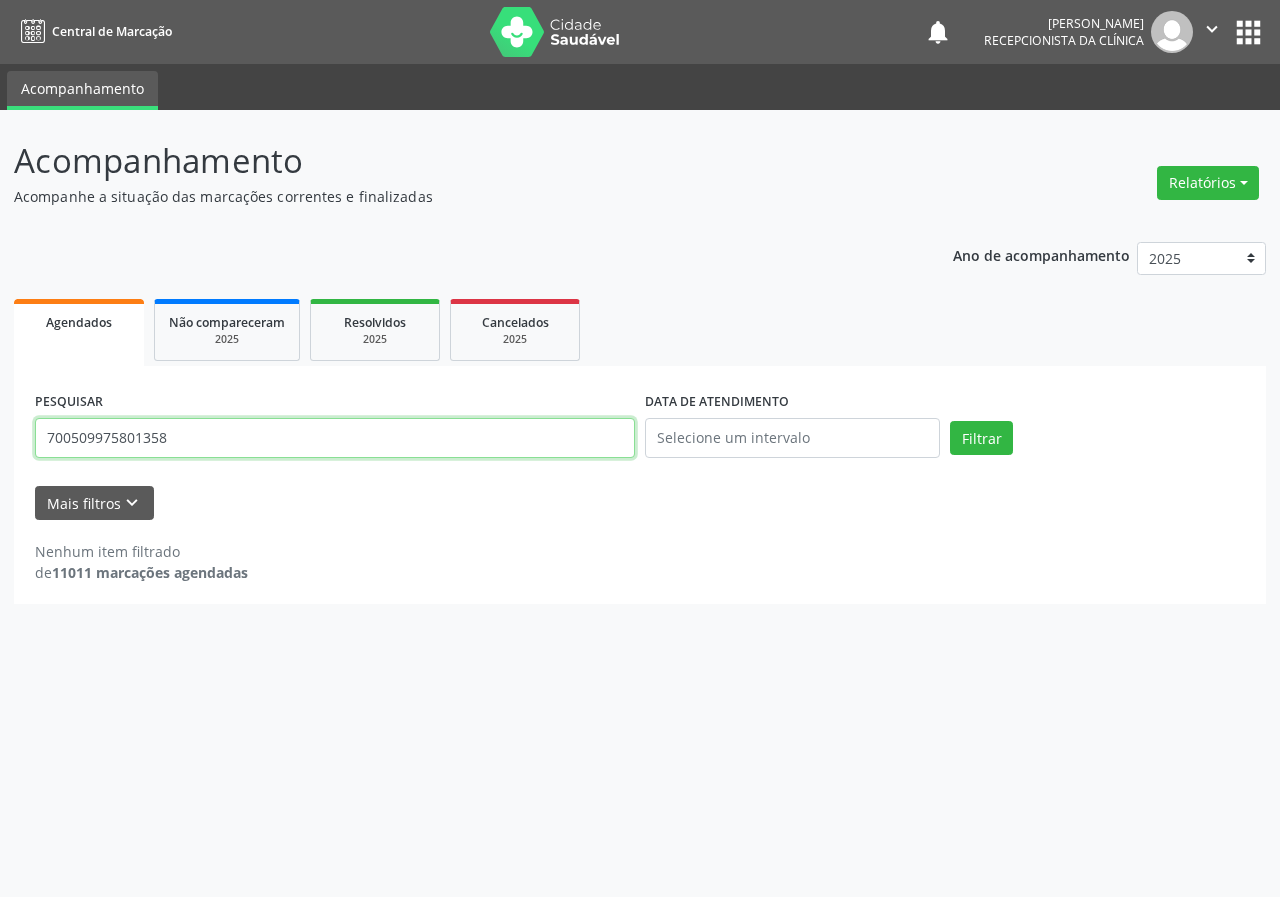 click on "Filtrar" at bounding box center [981, 438] 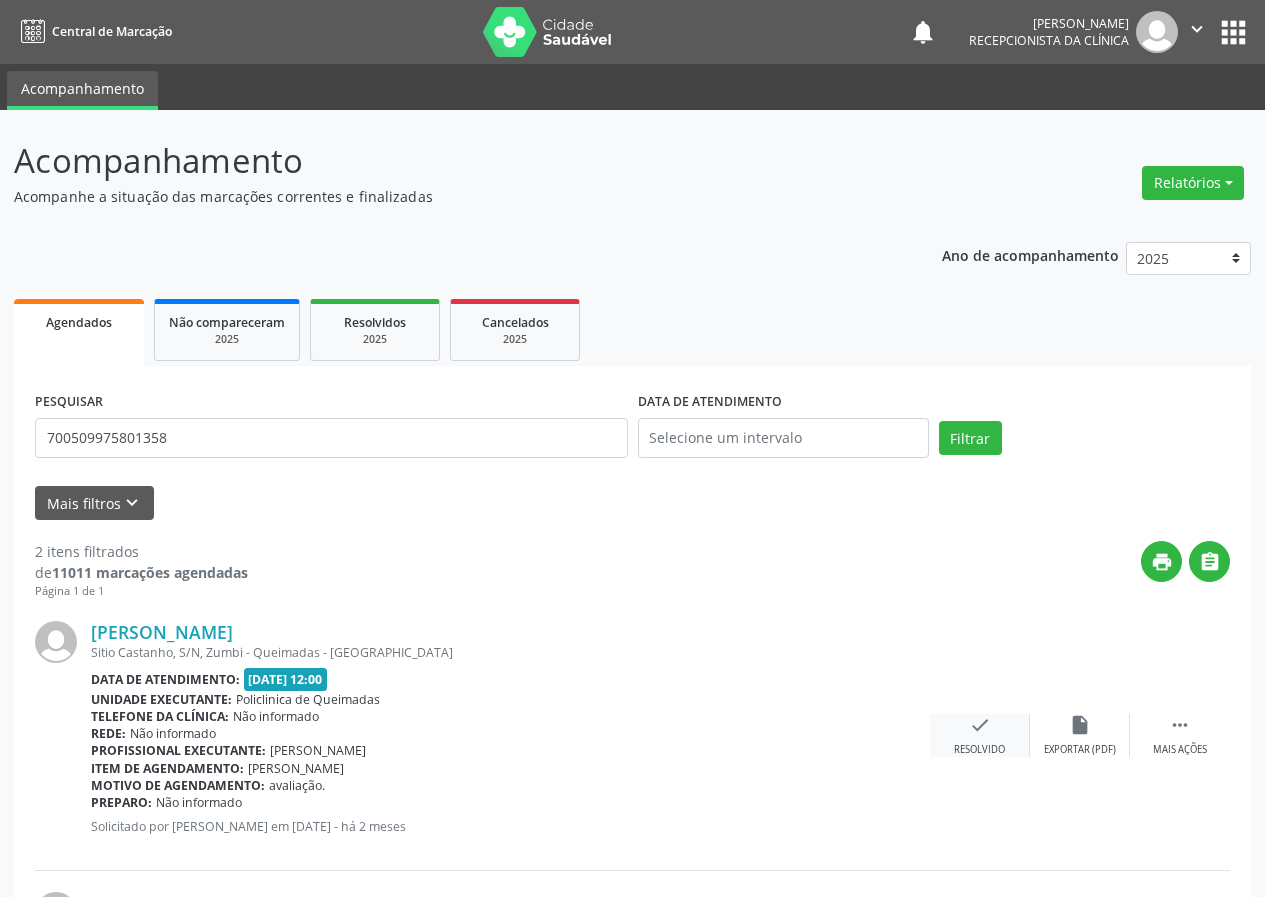 click on "check
Resolvido" at bounding box center (980, 735) 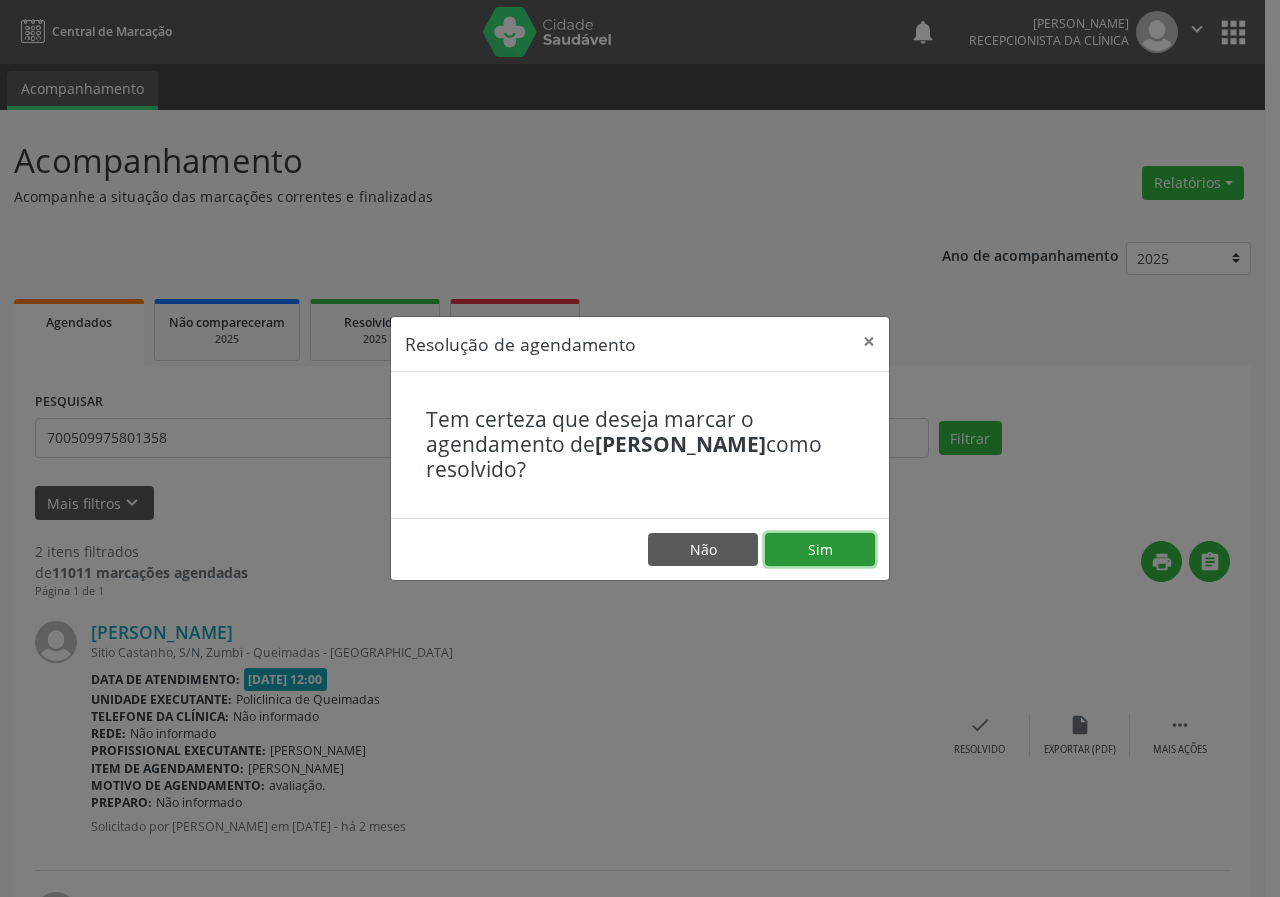 click on "Sim" at bounding box center (820, 550) 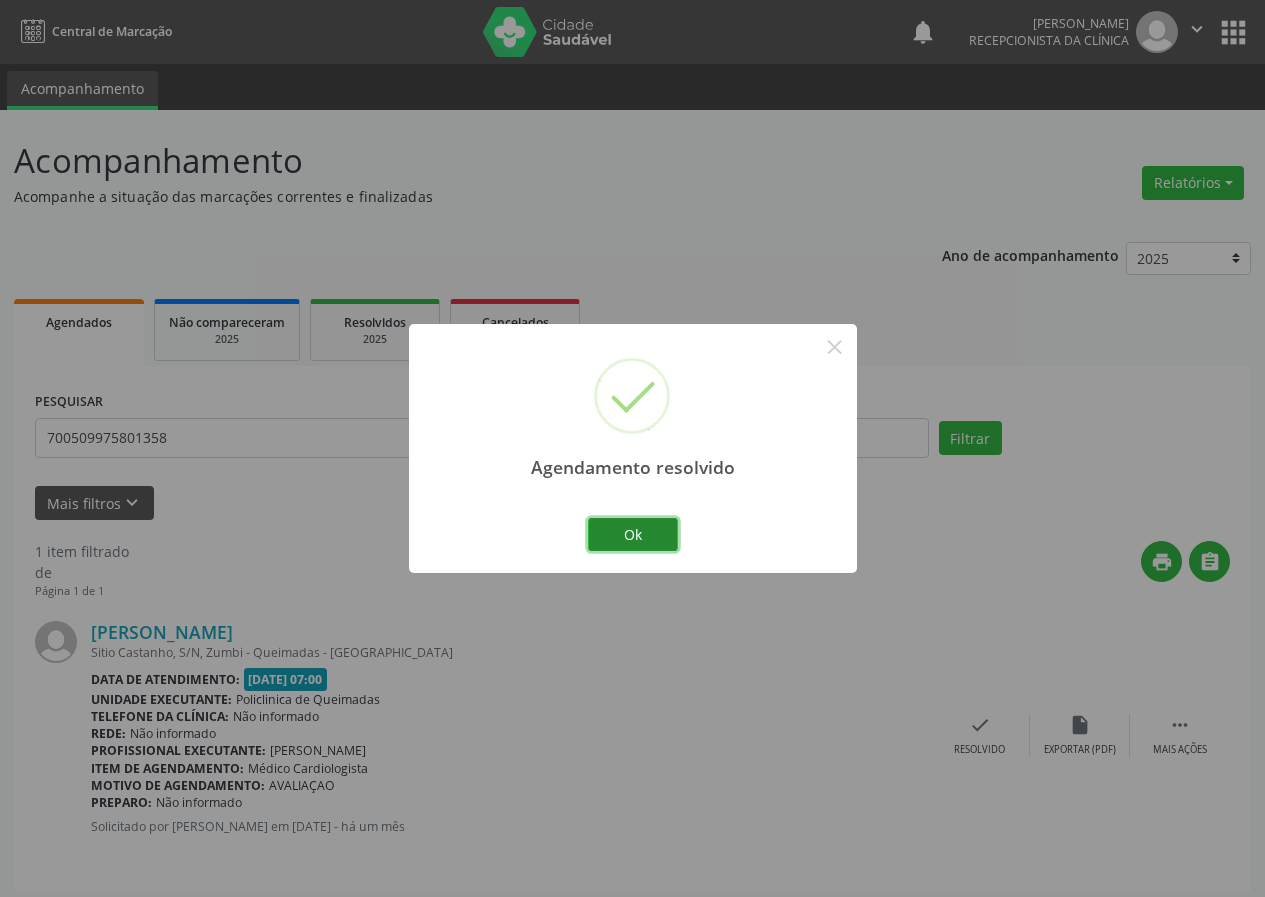 click on "Ok" at bounding box center (633, 535) 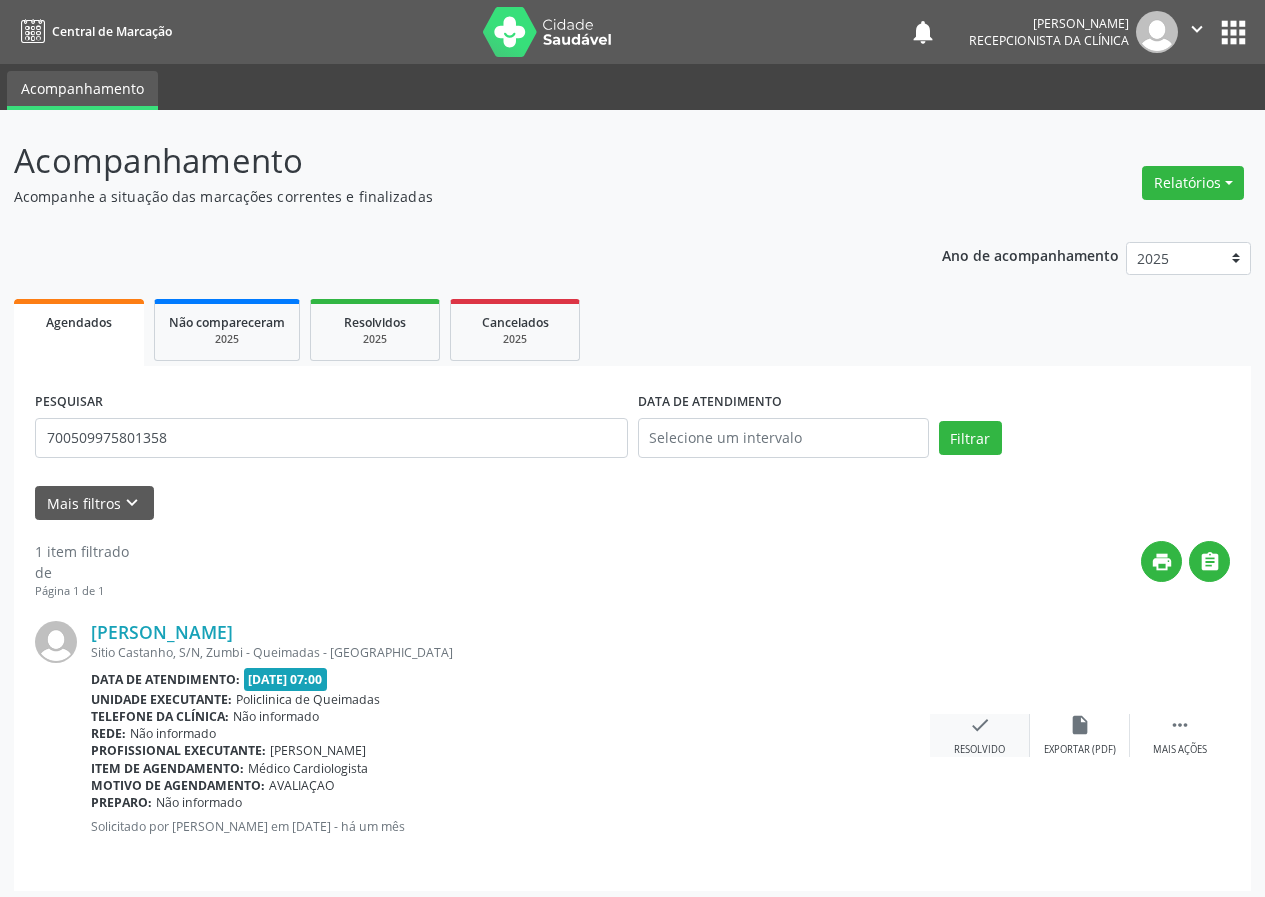 click on "check" at bounding box center [980, 725] 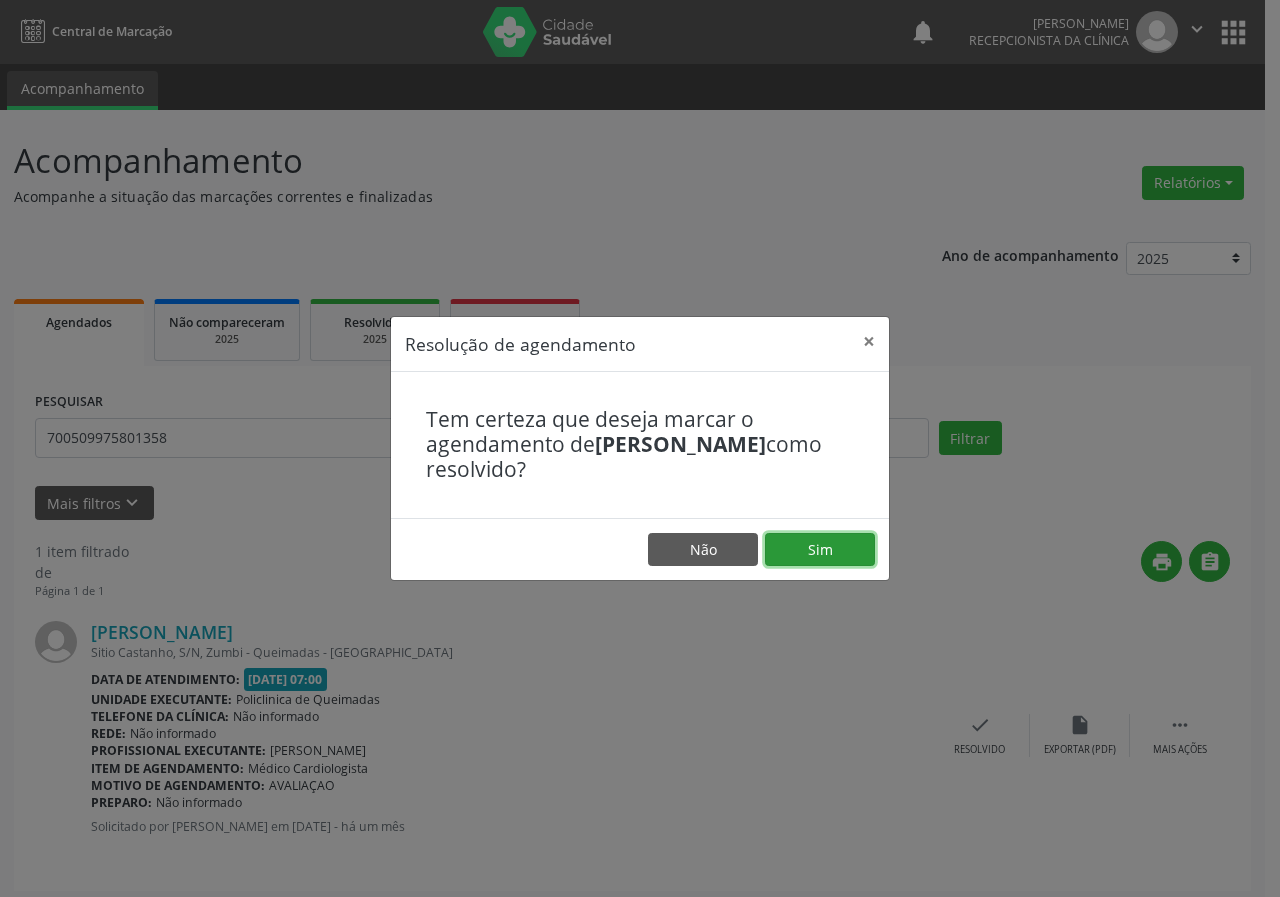 click on "Sim" at bounding box center (820, 550) 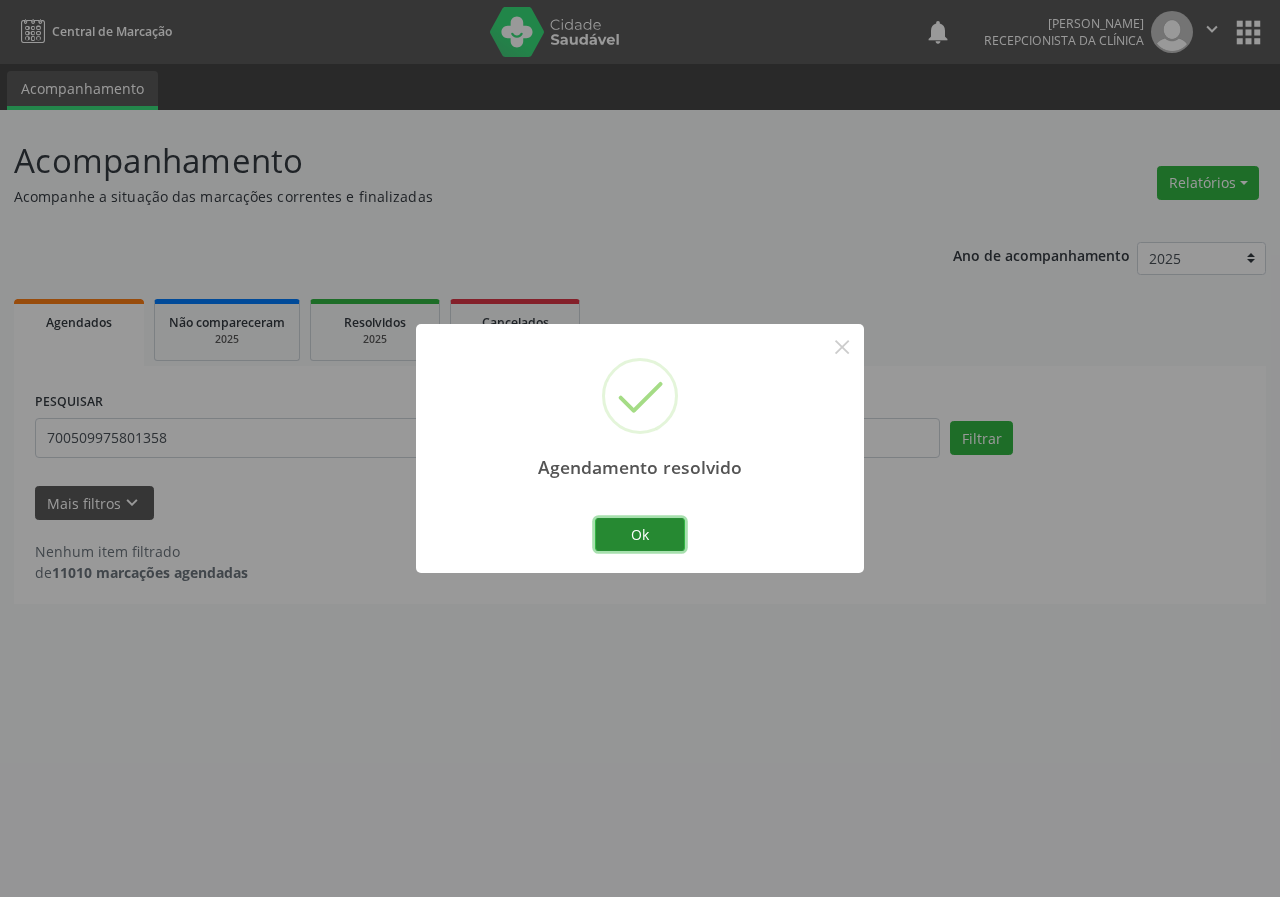 click on "Ok" at bounding box center [640, 535] 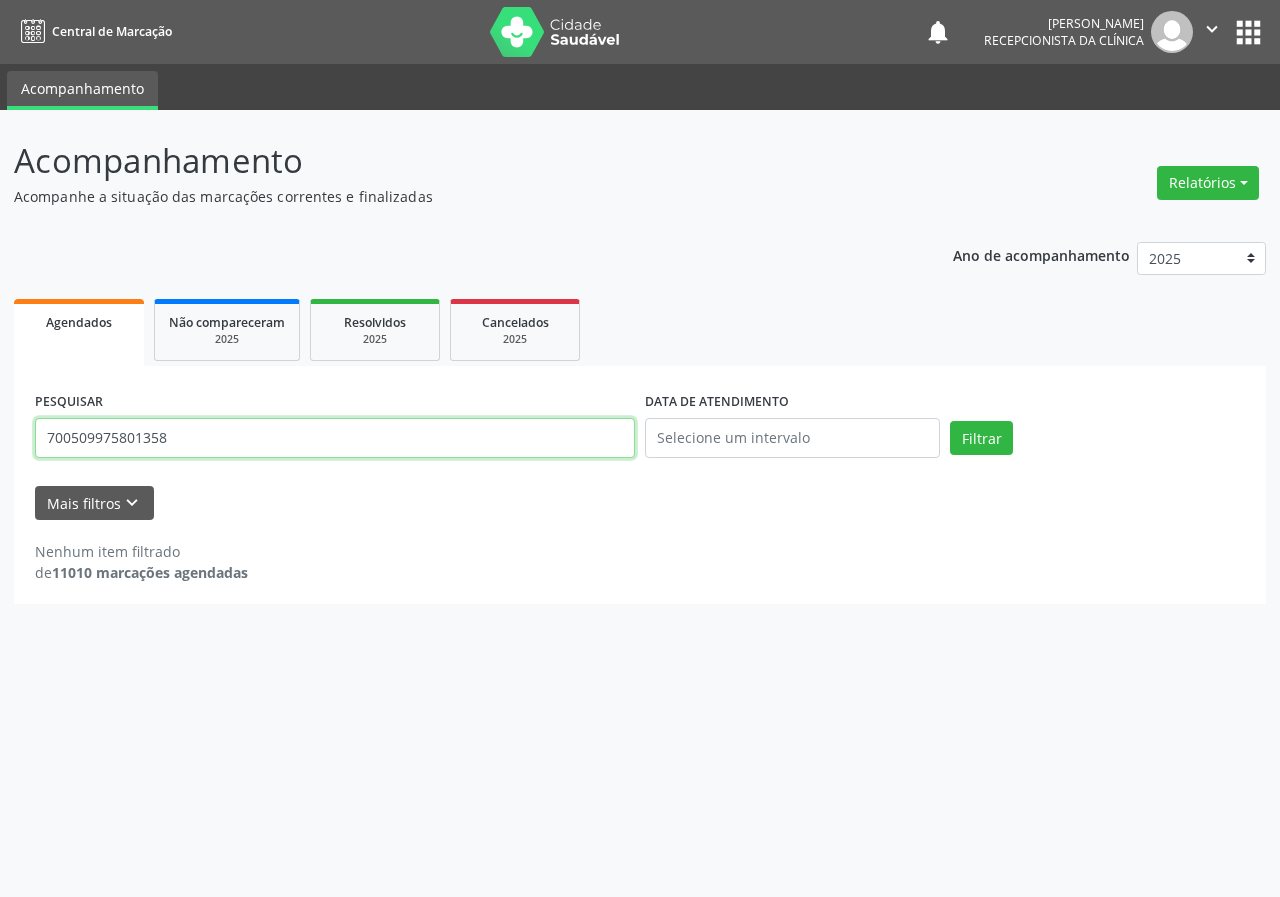 click on "700509975801358" at bounding box center (335, 438) 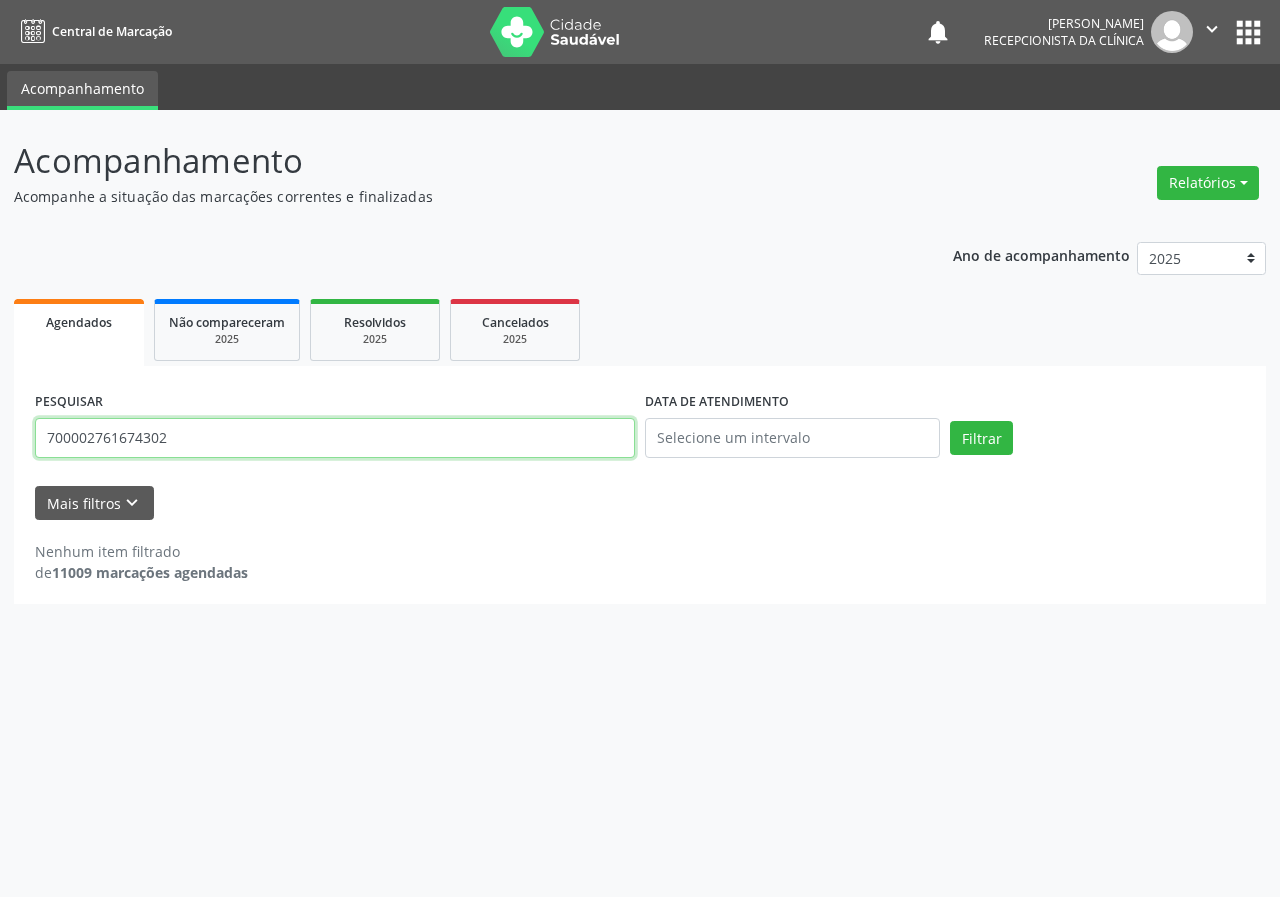 click on "Filtrar" at bounding box center (981, 438) 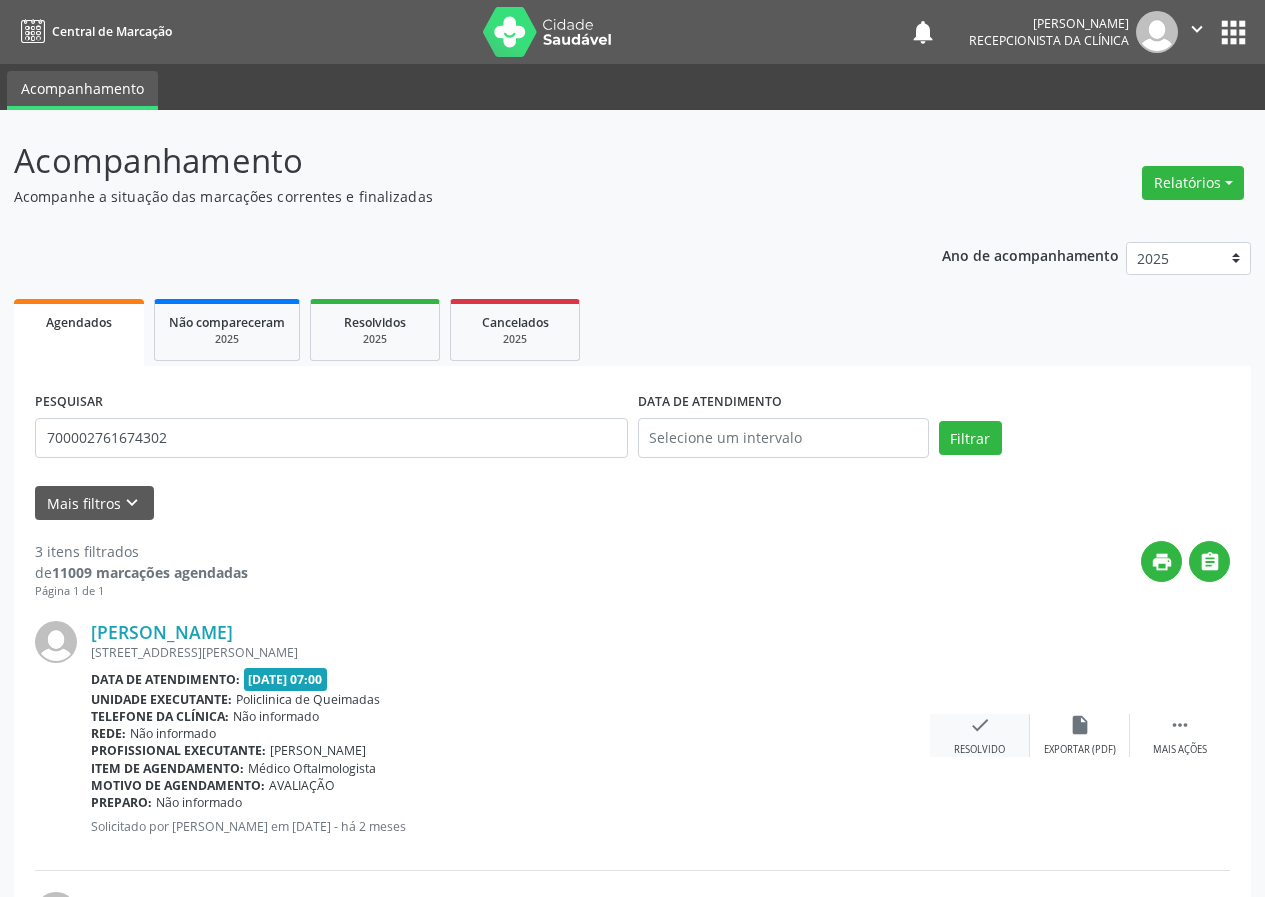 click on "check" at bounding box center [980, 725] 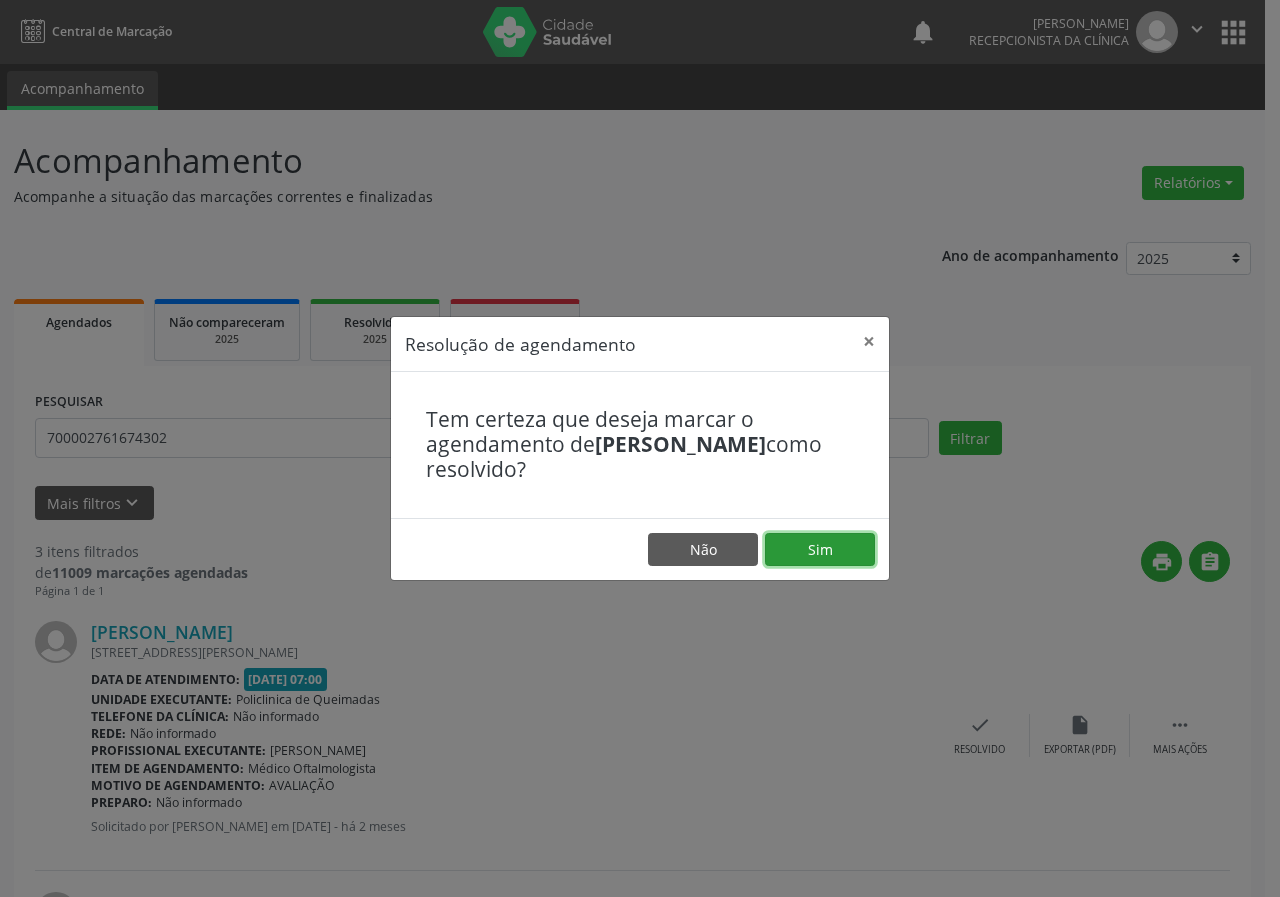 click on "Sim" at bounding box center [820, 550] 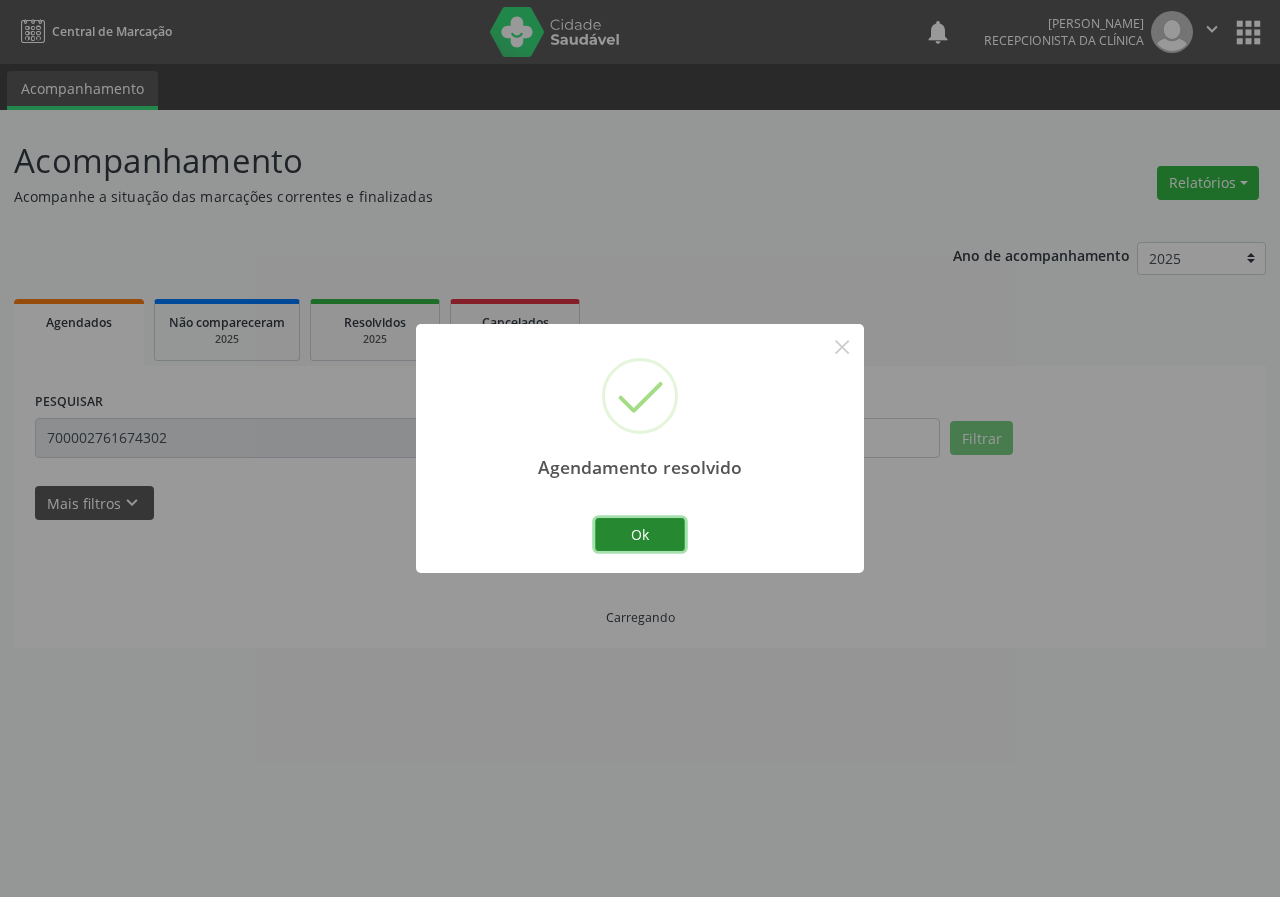 click on "Ok" at bounding box center (640, 535) 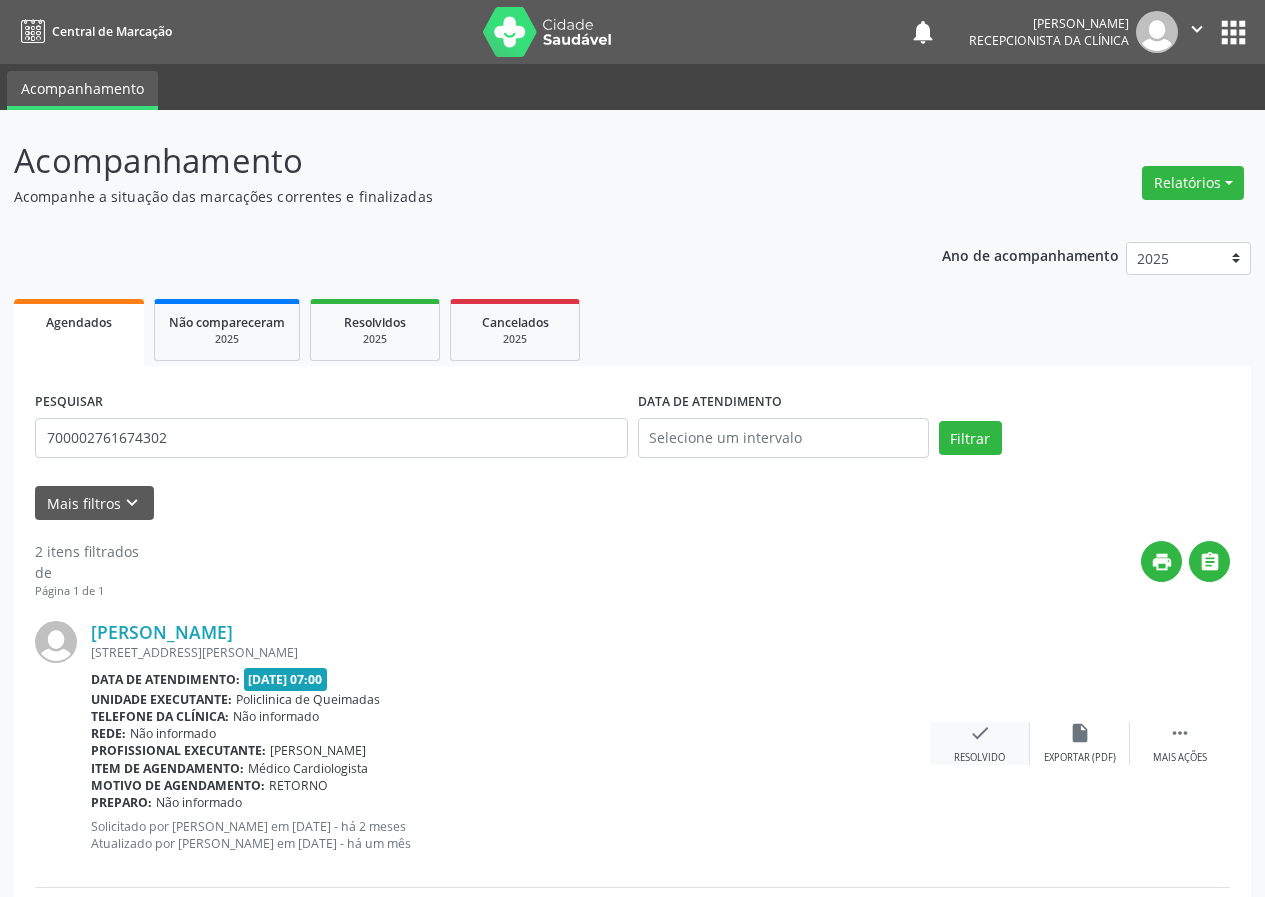 click on "check" at bounding box center (980, 733) 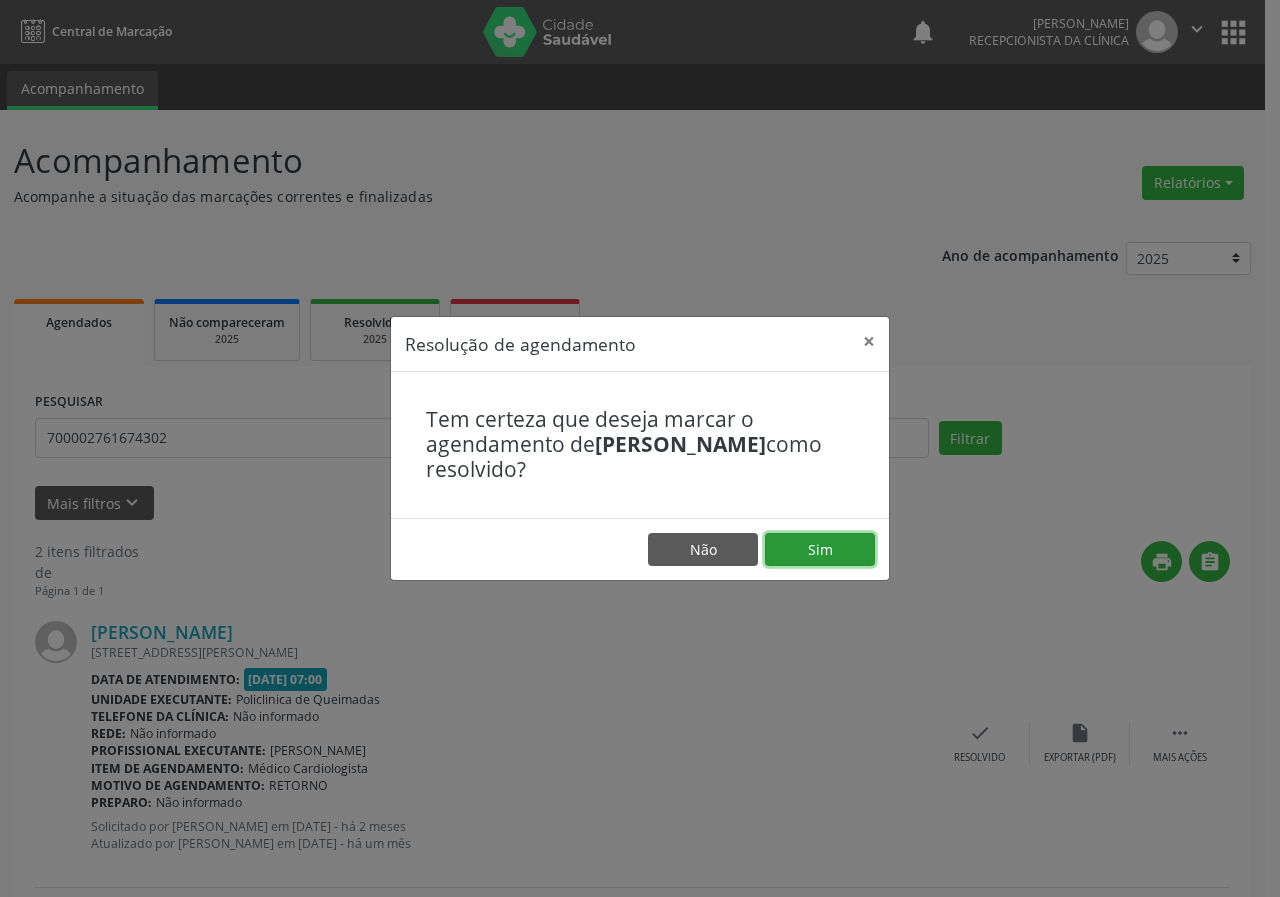 click on "Sim" at bounding box center [820, 550] 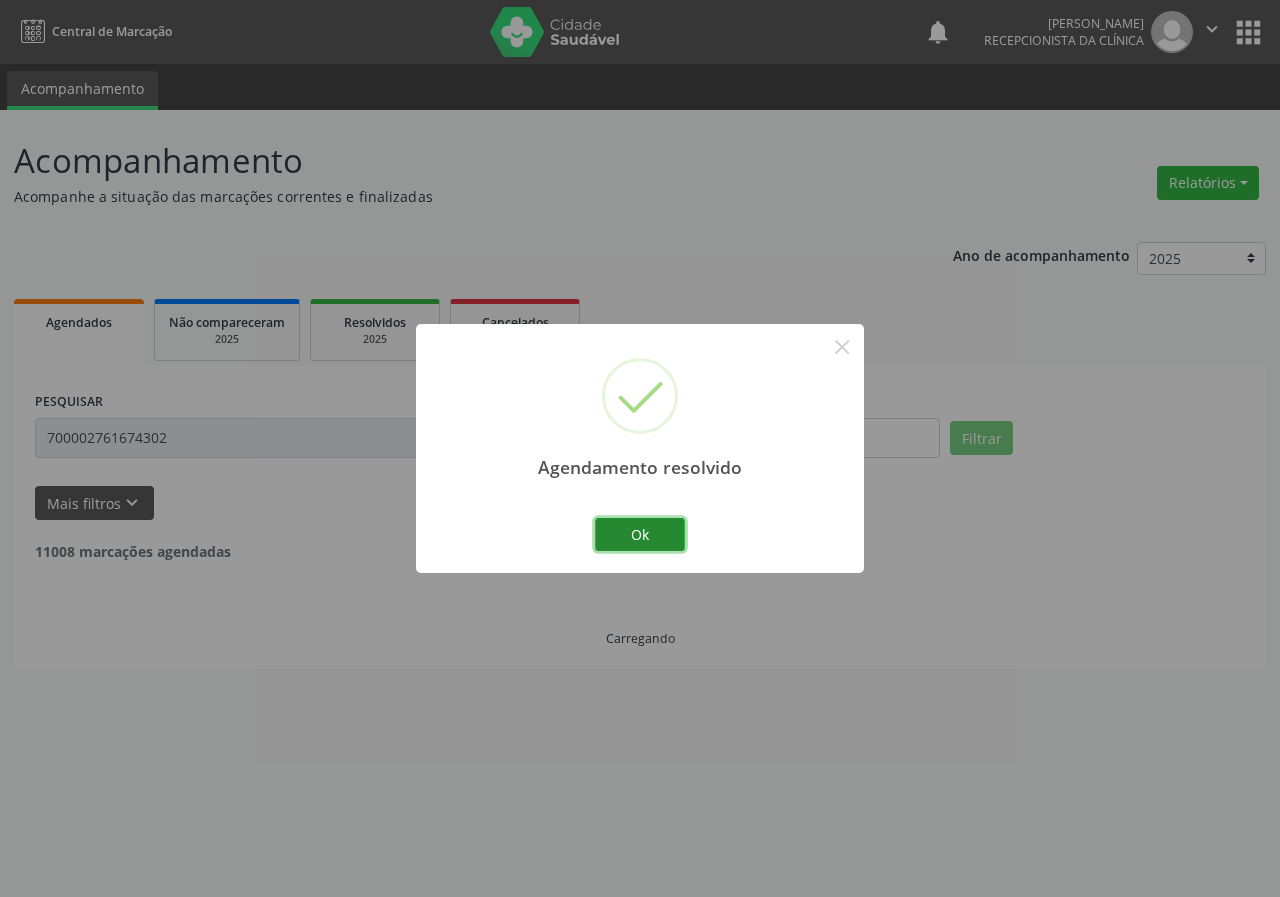 click on "Ok" at bounding box center (640, 535) 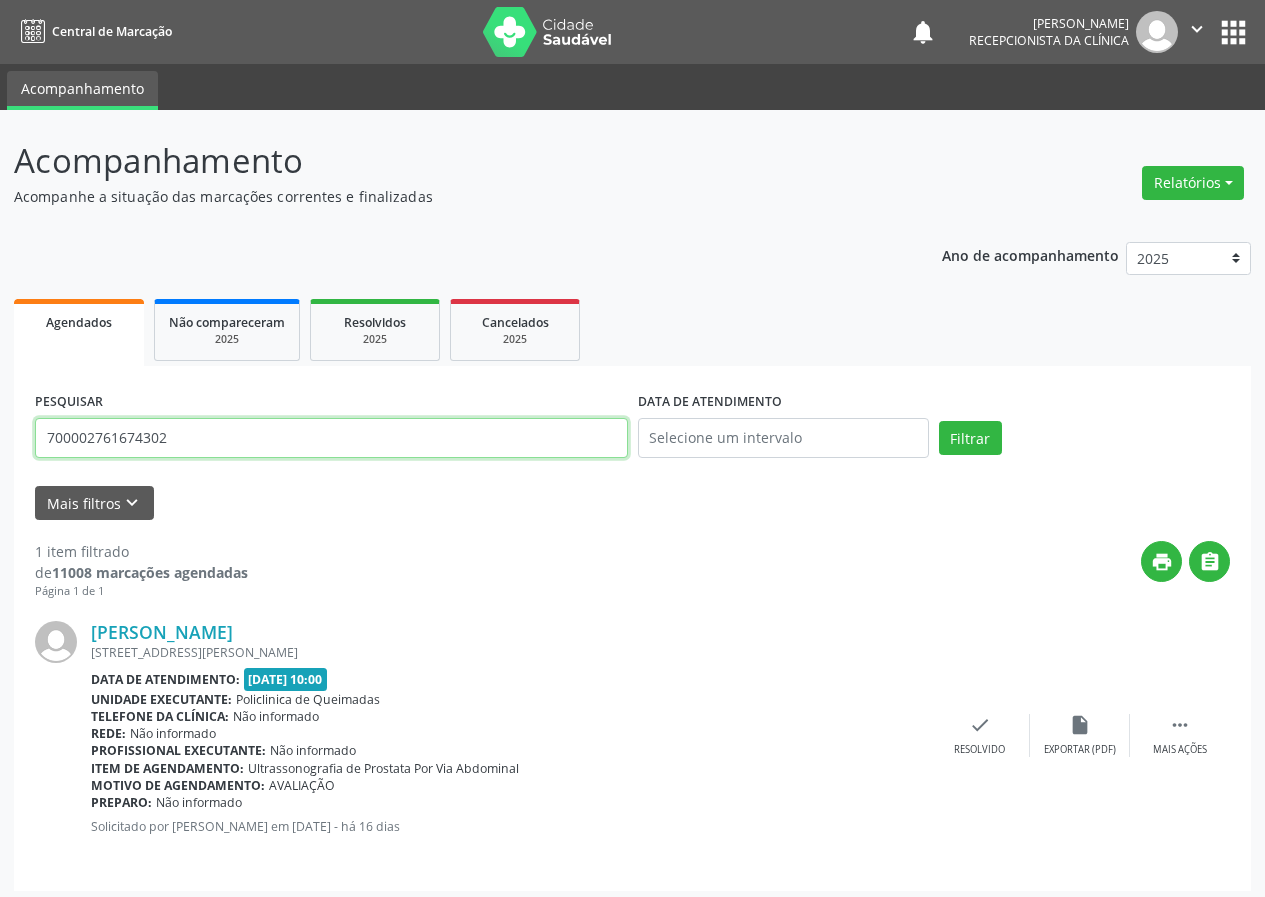 click on "700002761674302" at bounding box center [331, 438] 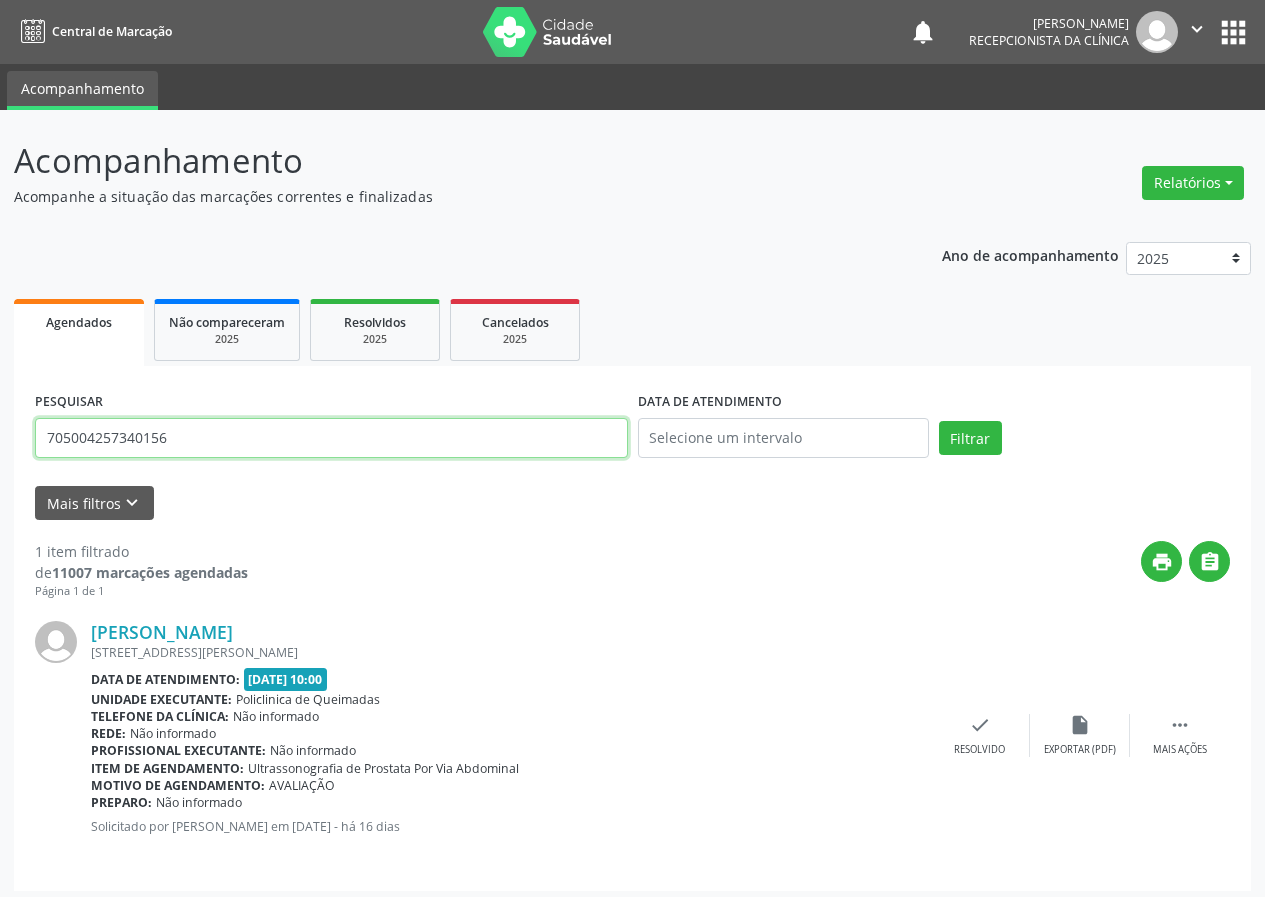 click on "Filtrar" at bounding box center (970, 438) 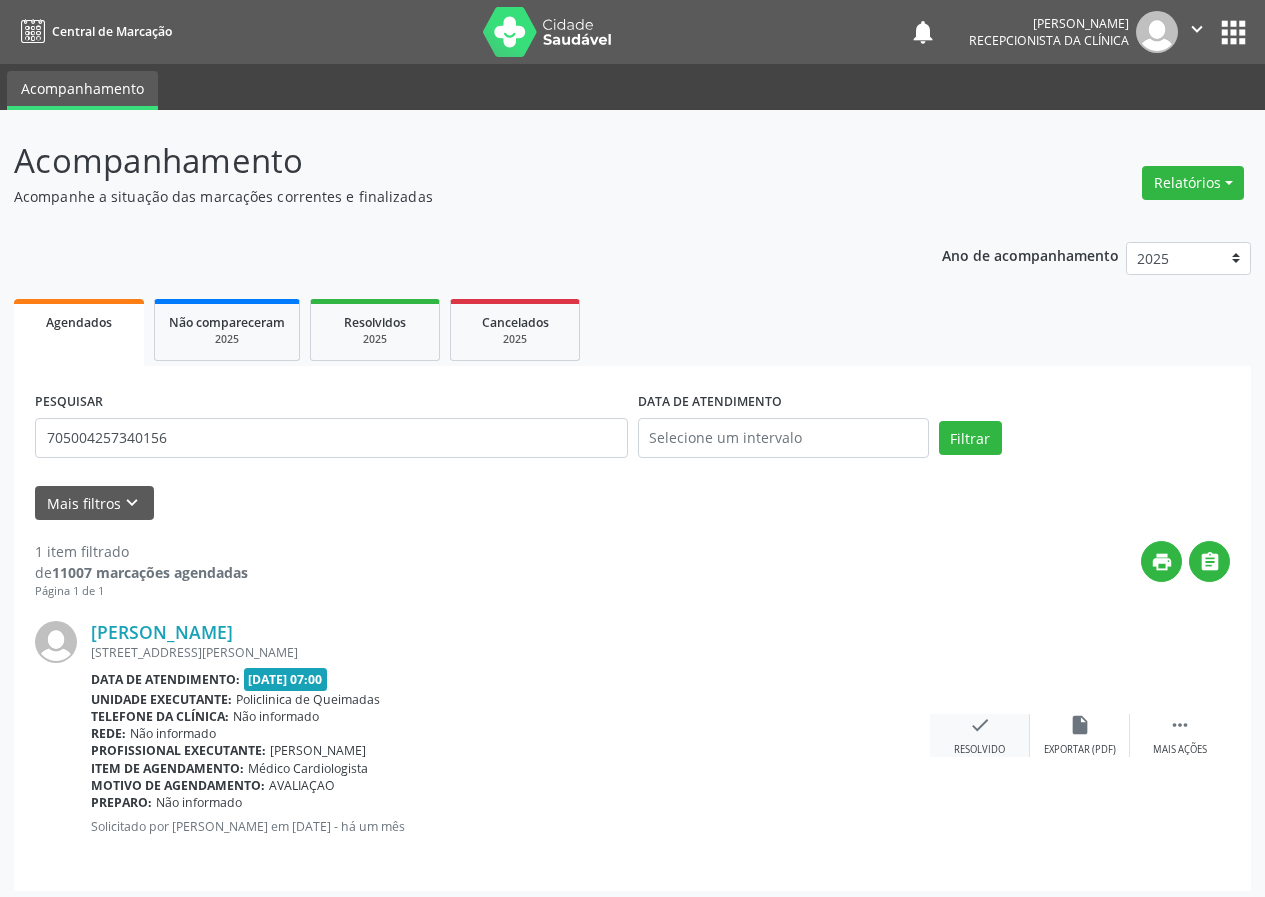 click on "check" at bounding box center [980, 725] 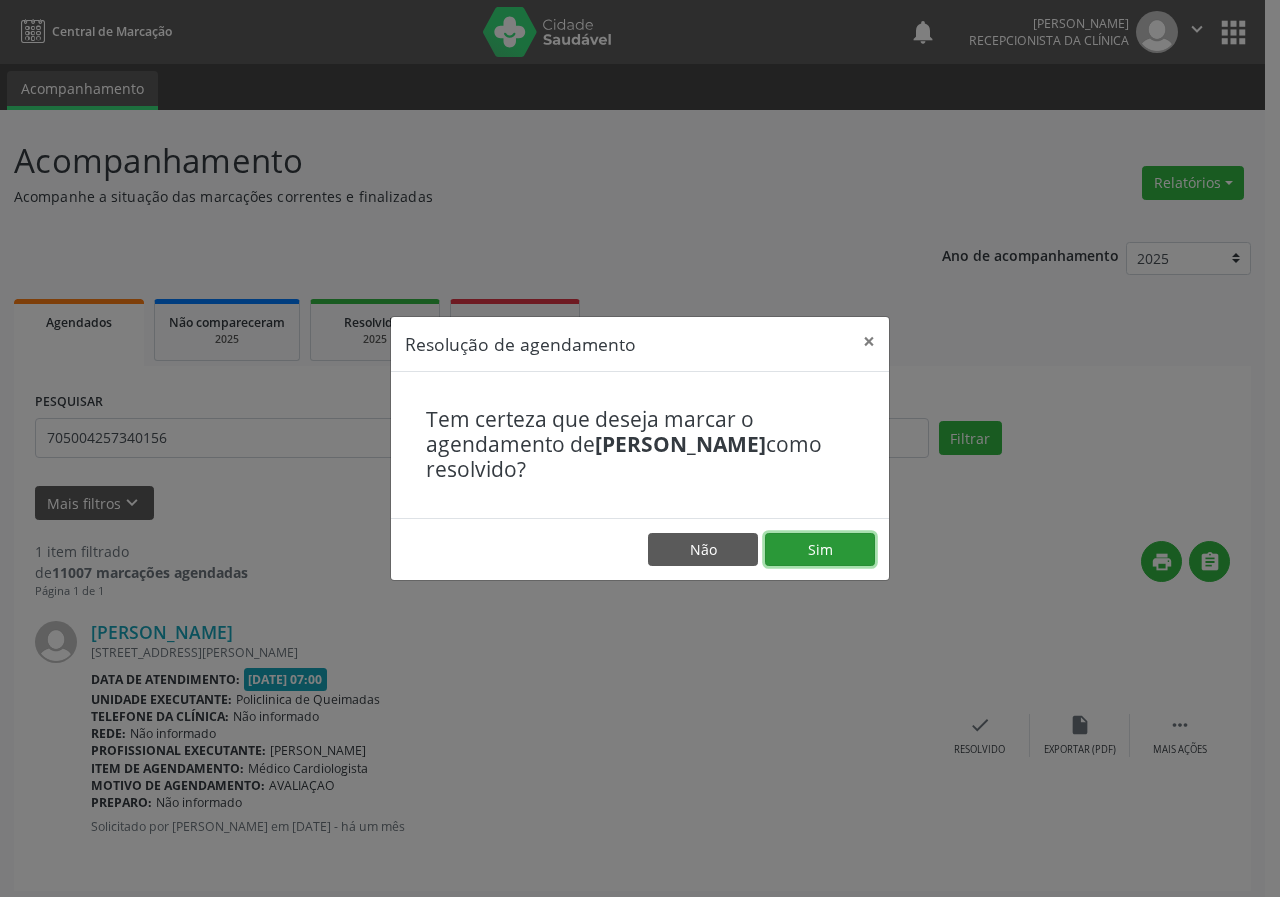 click on "Sim" at bounding box center (820, 550) 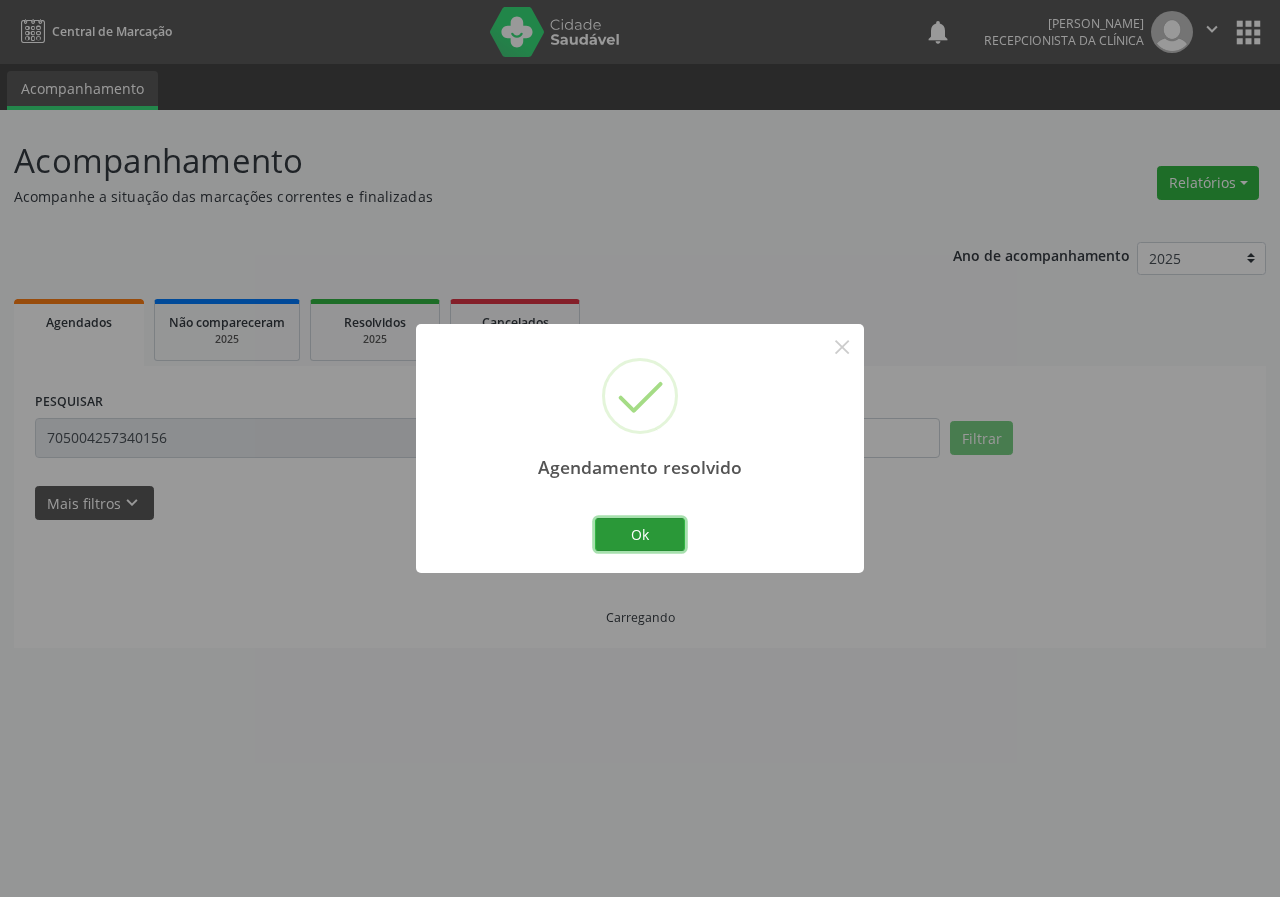 click on "Ok" at bounding box center [640, 535] 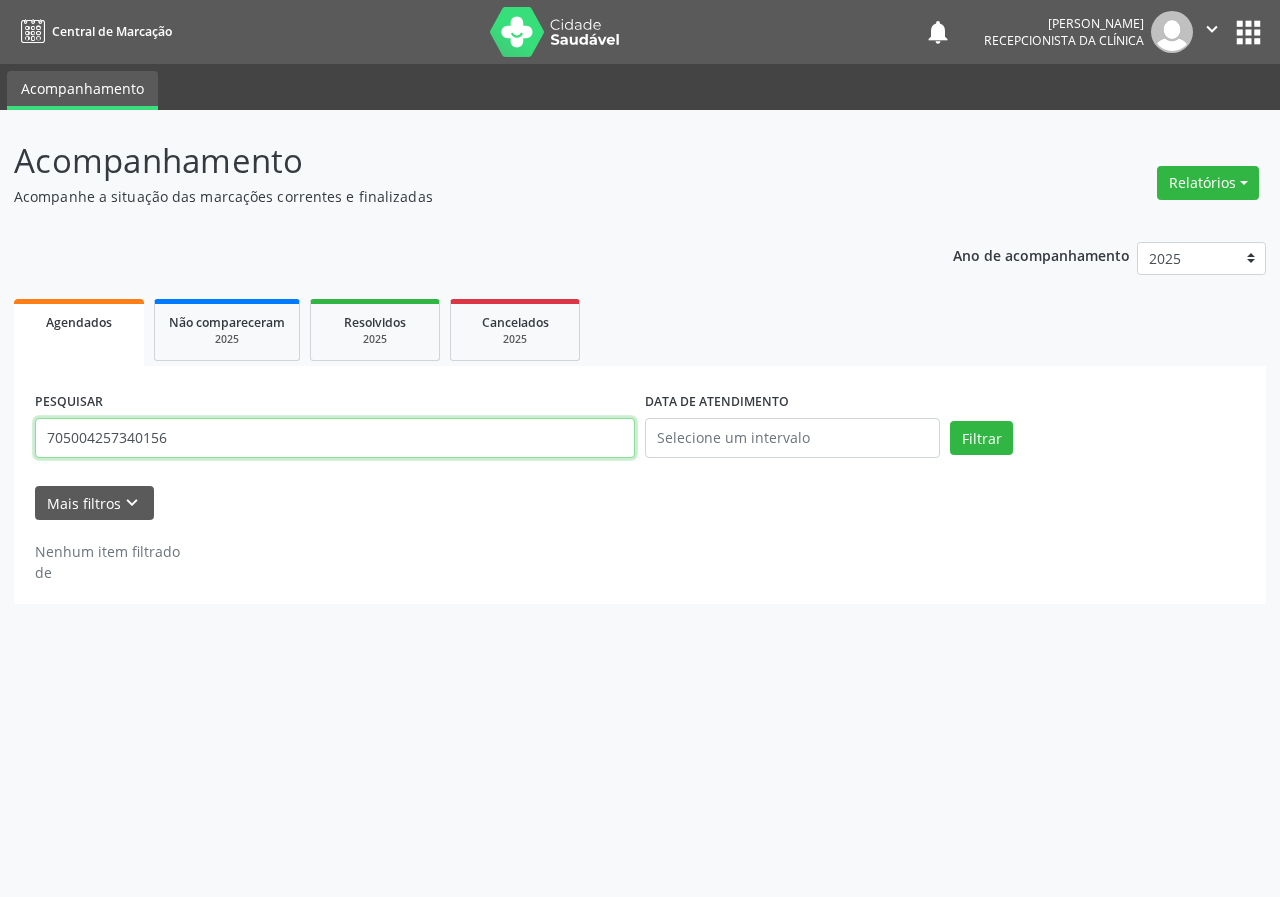 click on "705004257340156" at bounding box center (335, 438) 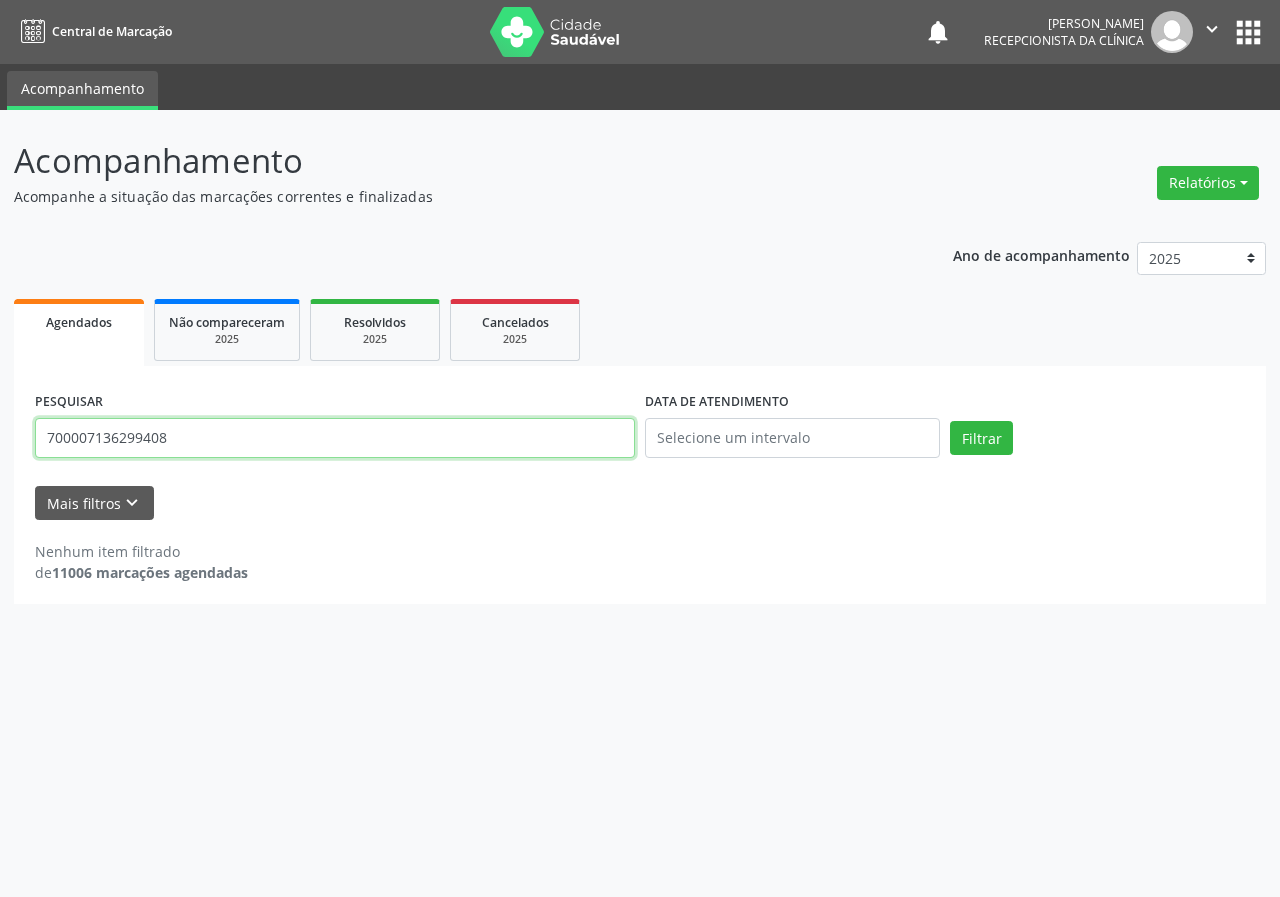 click on "Filtrar" at bounding box center (981, 438) 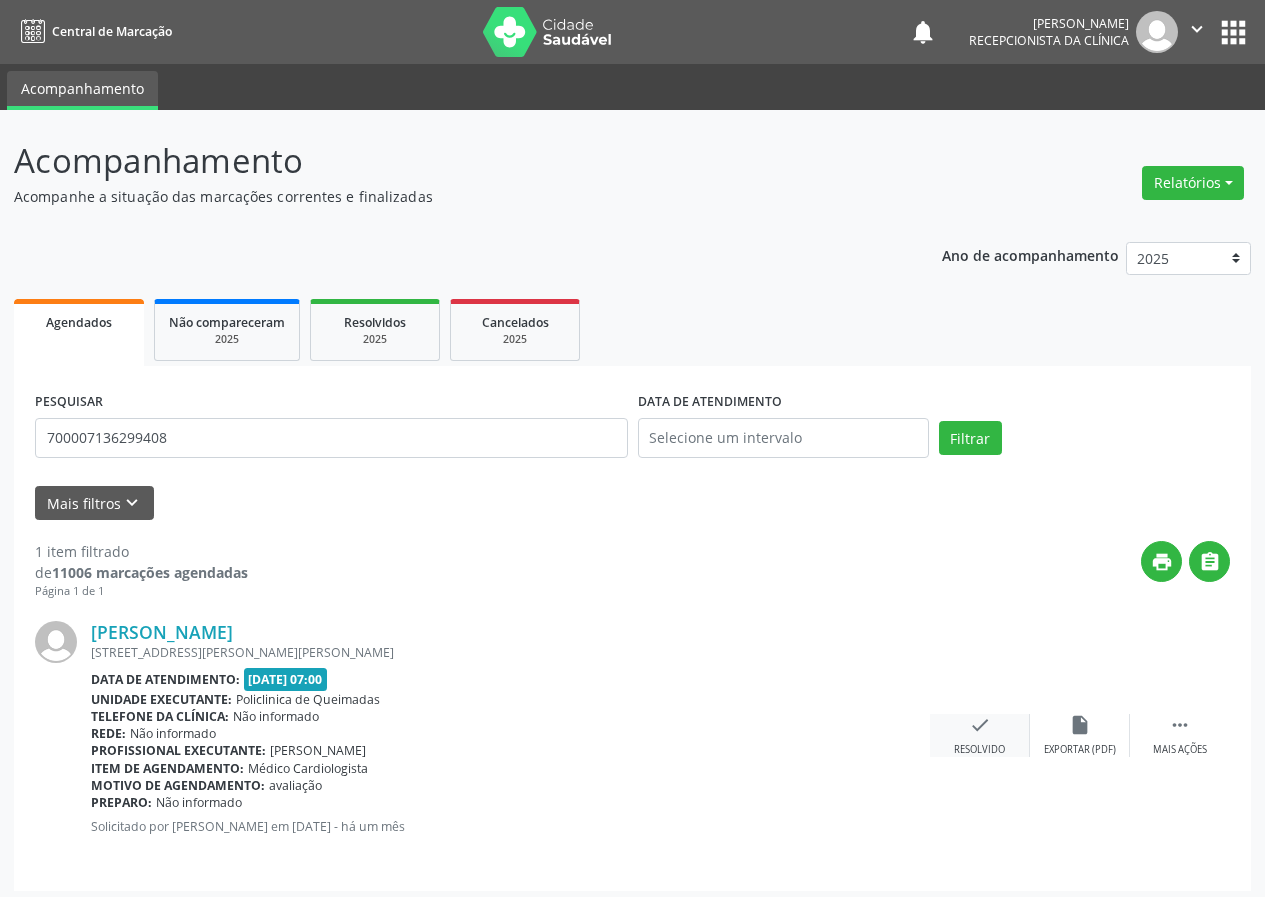 click on "check
Resolvido" at bounding box center [980, 735] 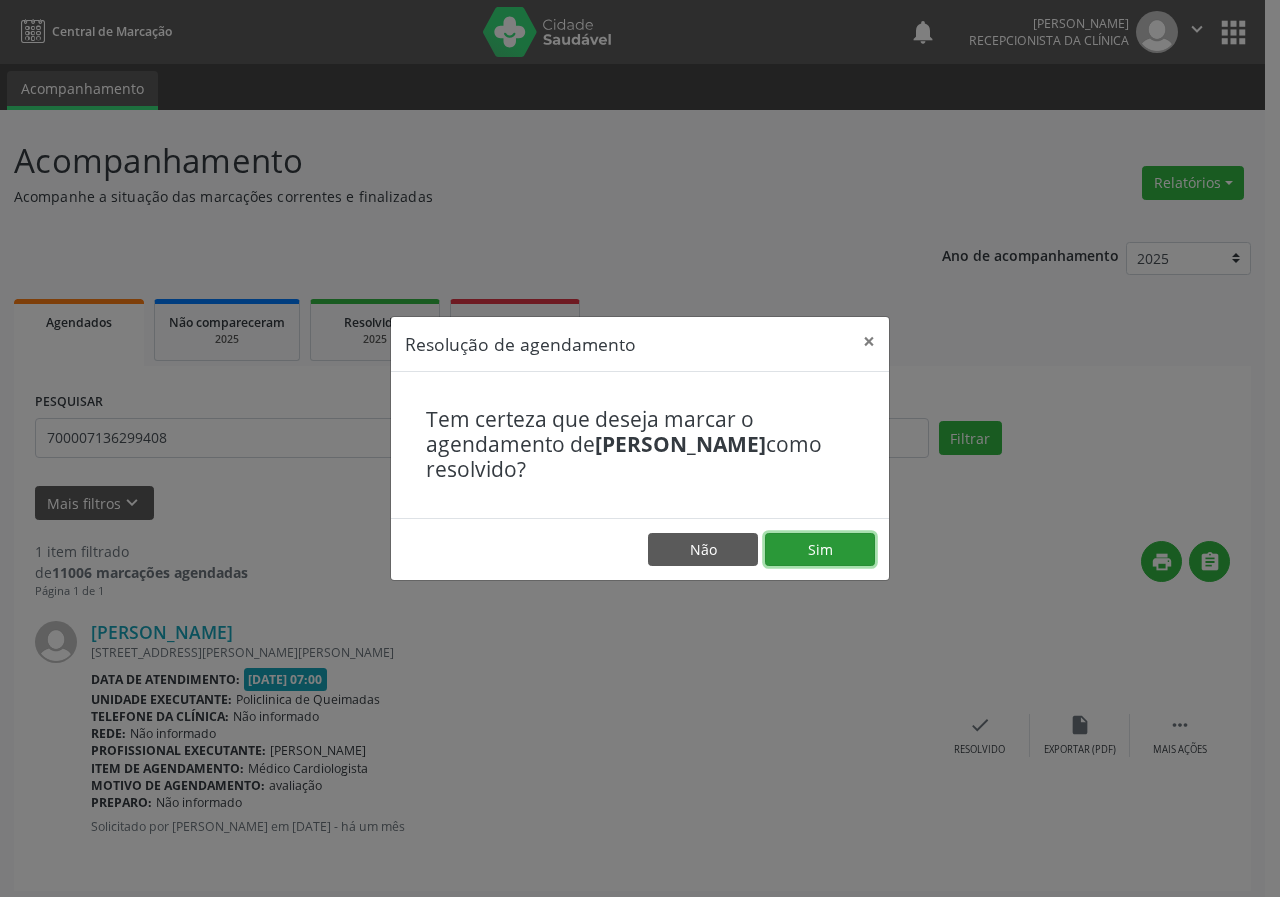 click on "Sim" at bounding box center [820, 550] 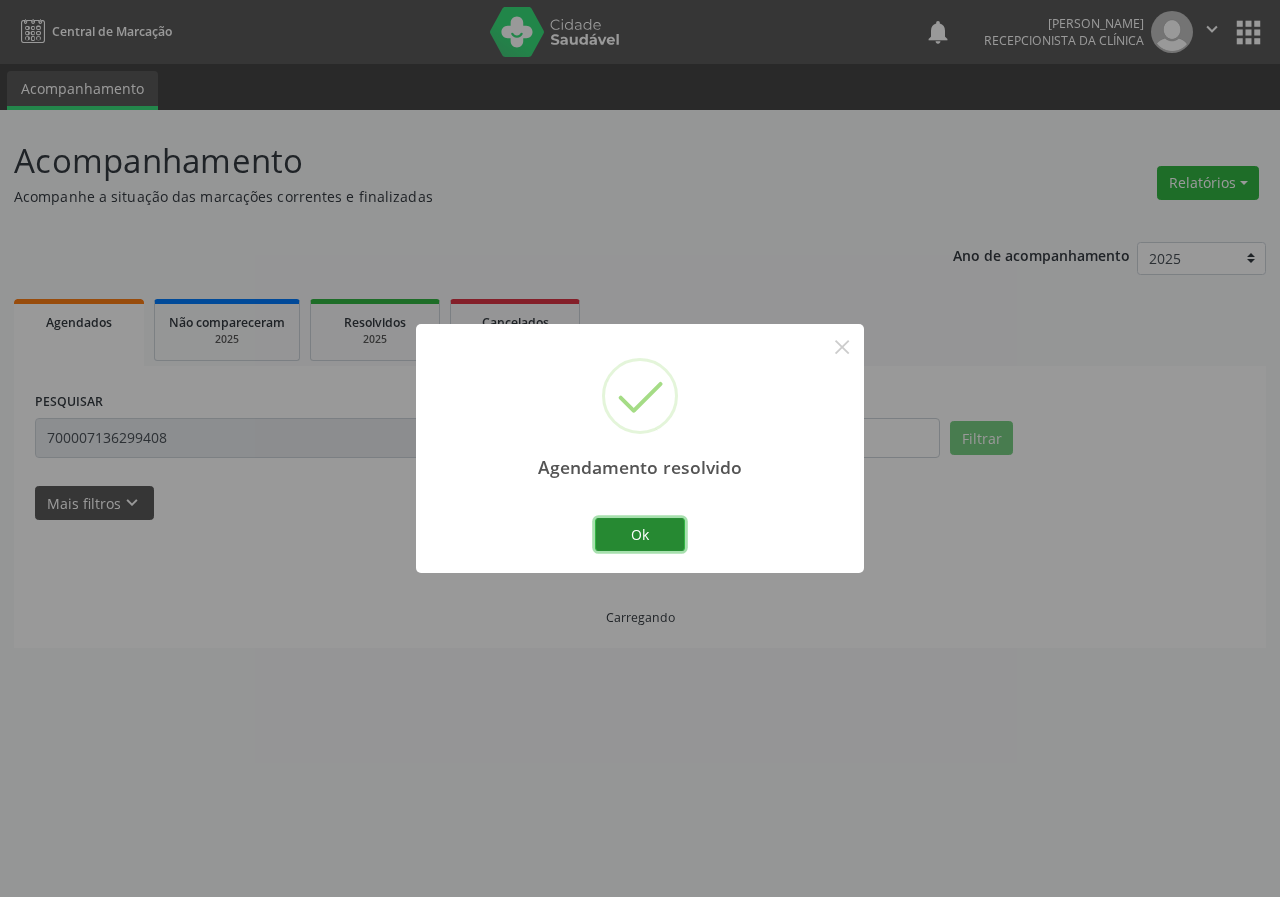 click on "Ok" at bounding box center [640, 535] 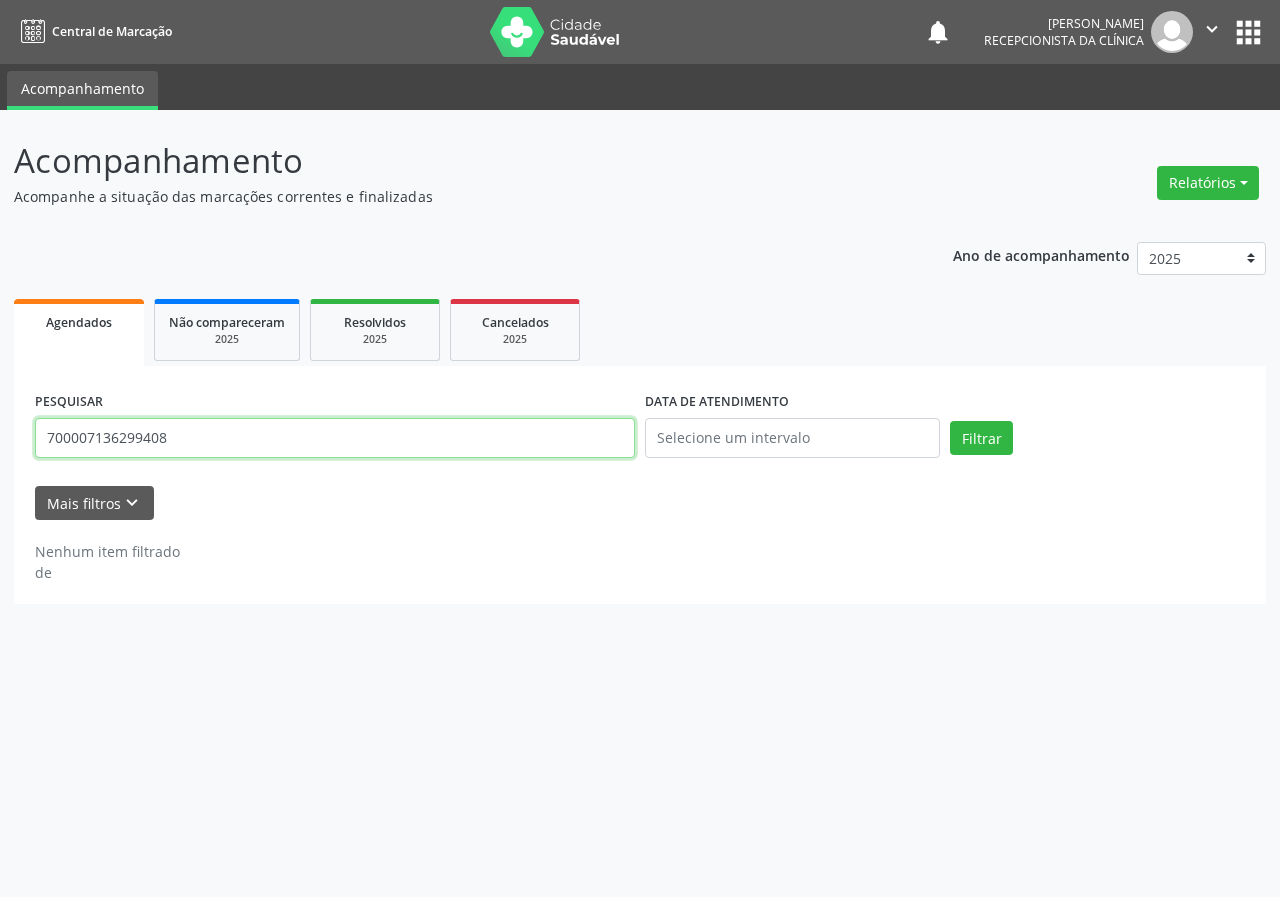 click on "700007136299408" at bounding box center [335, 438] 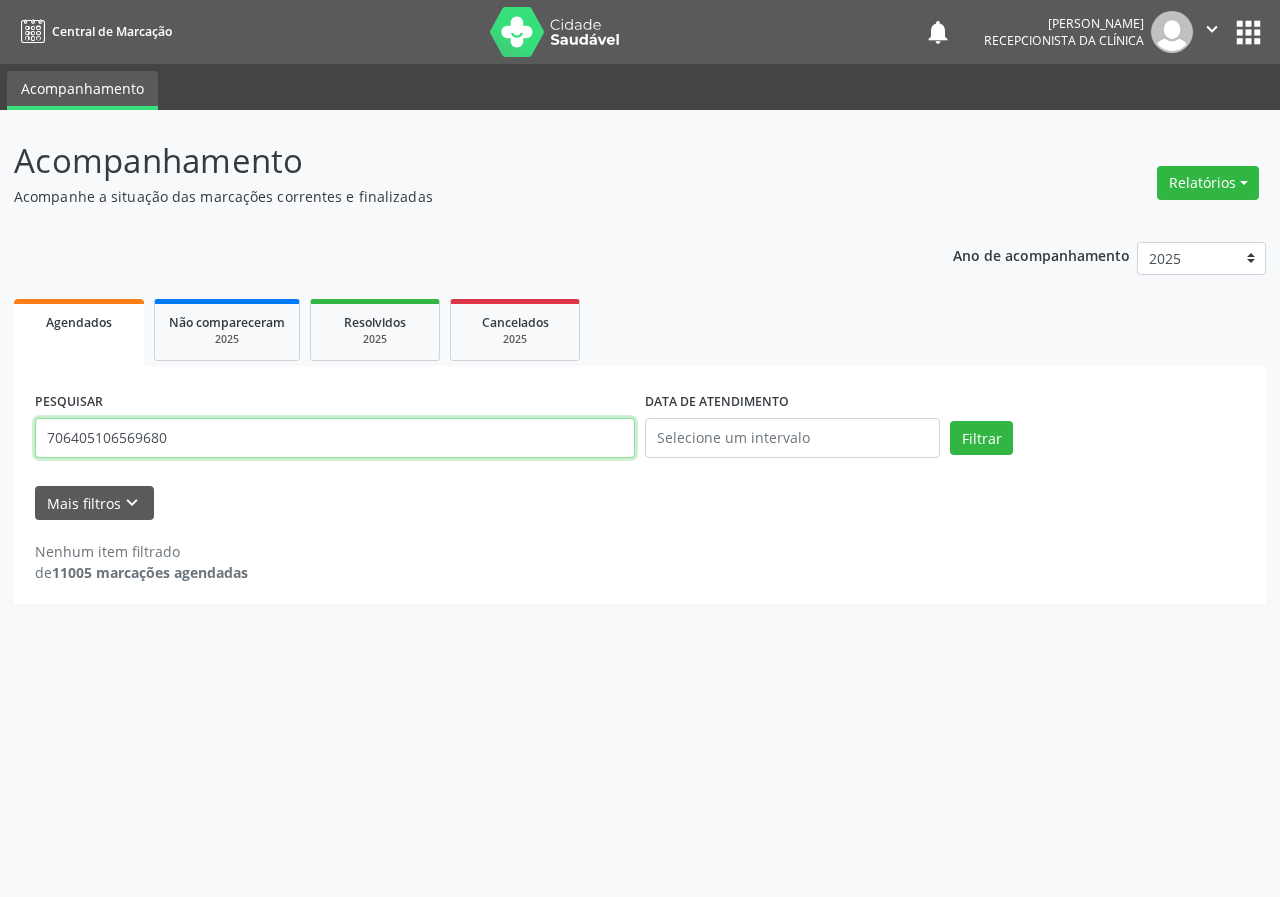 click on "Filtrar" at bounding box center (981, 438) 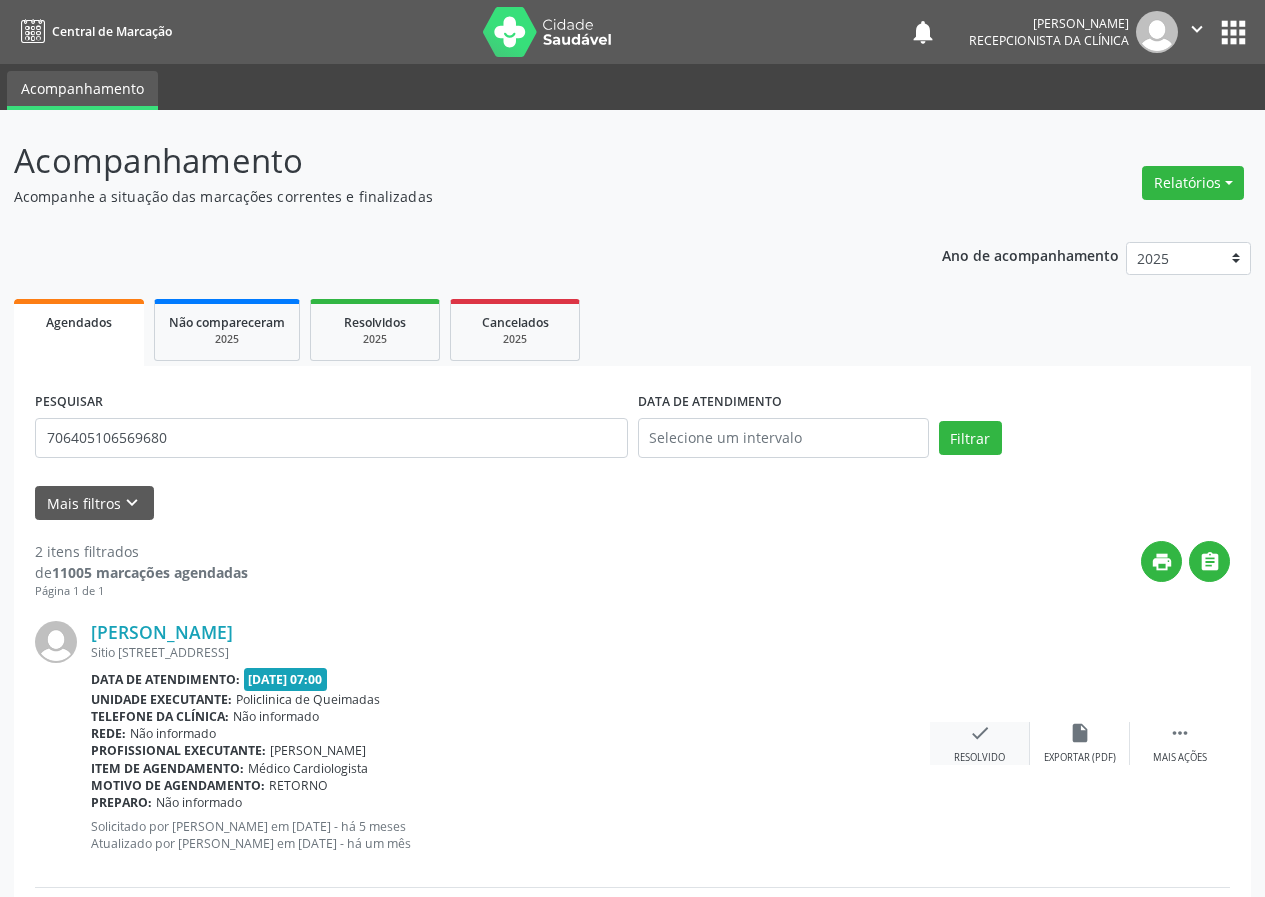 click on "check" at bounding box center (980, 733) 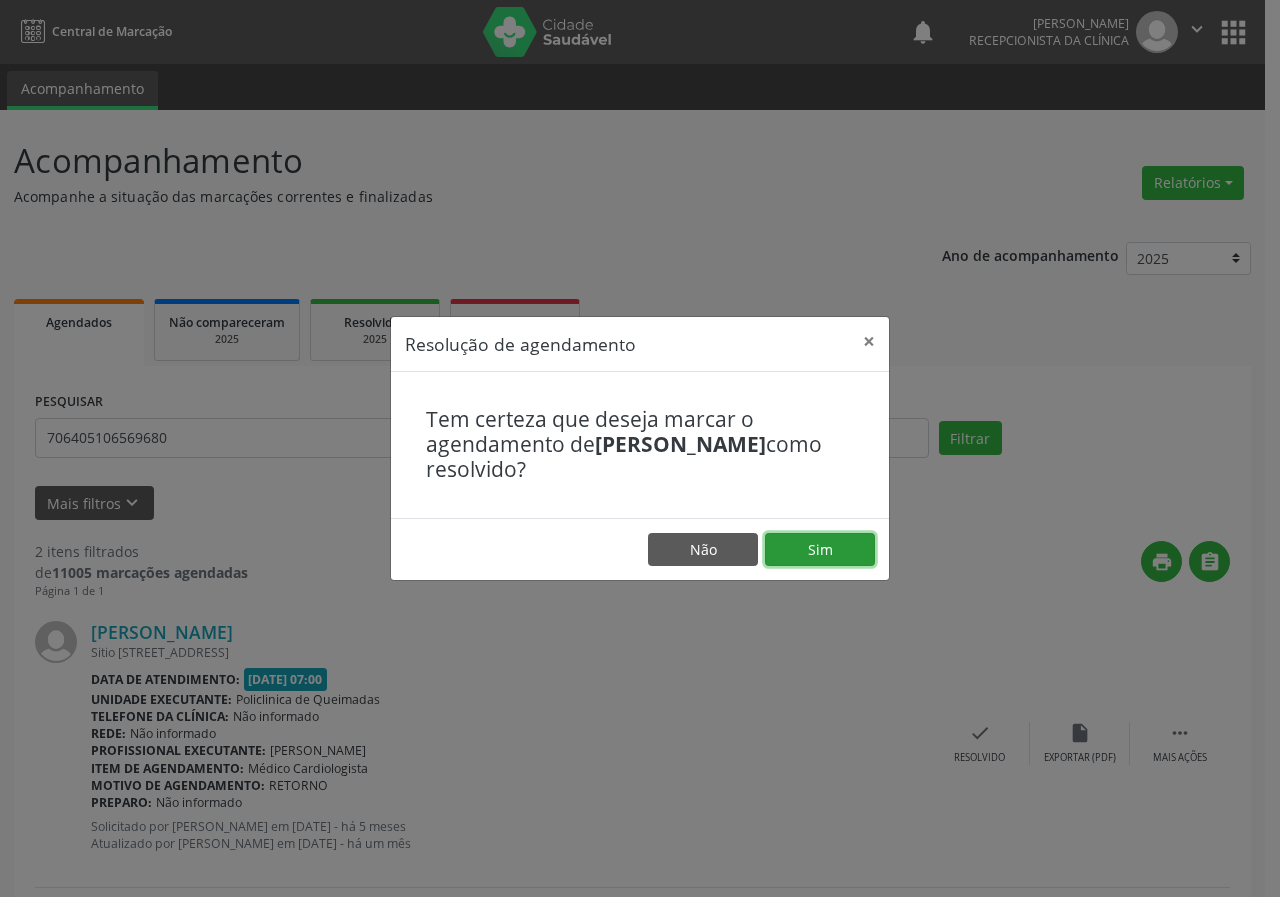 click on "Sim" at bounding box center (820, 550) 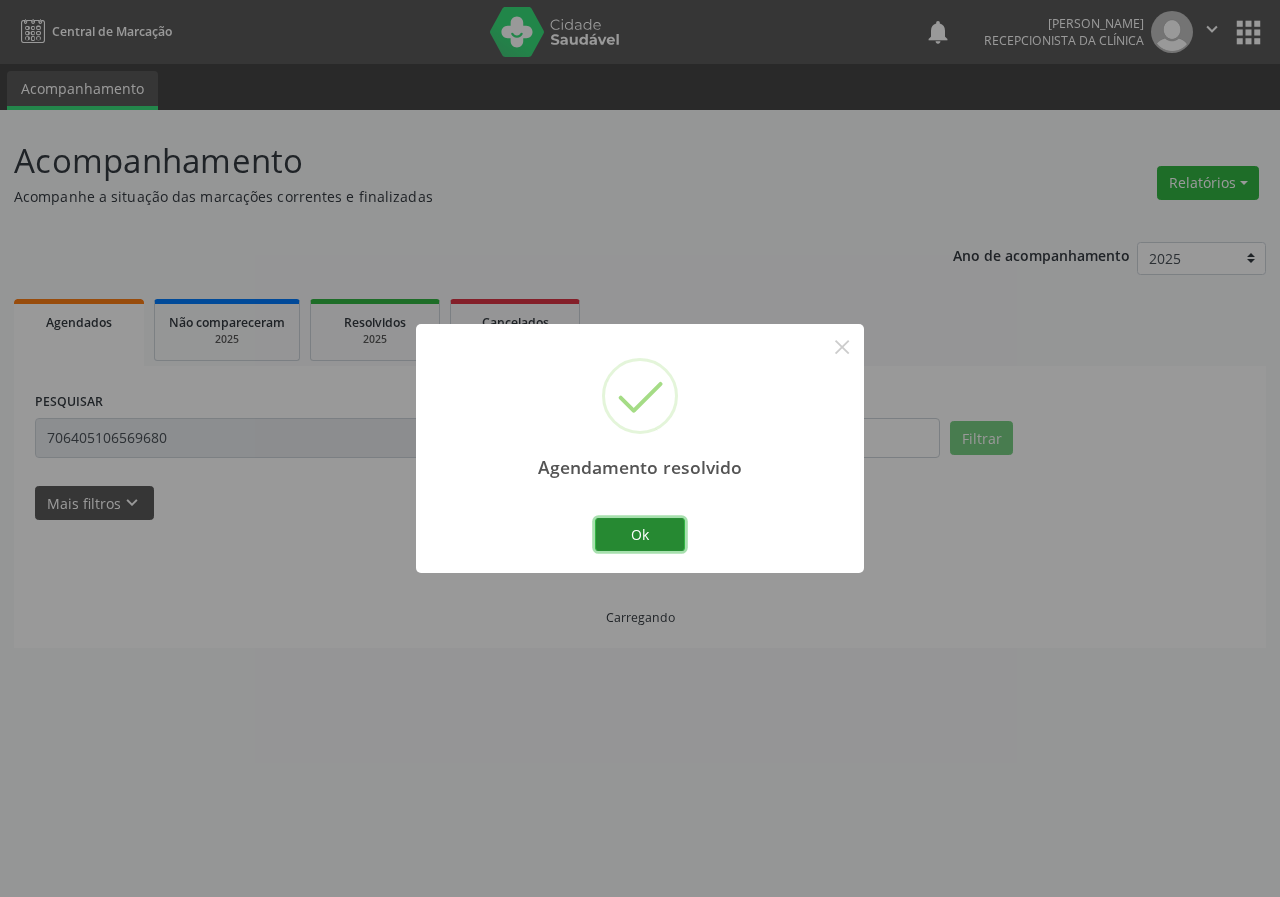 click on "Ok" at bounding box center (640, 535) 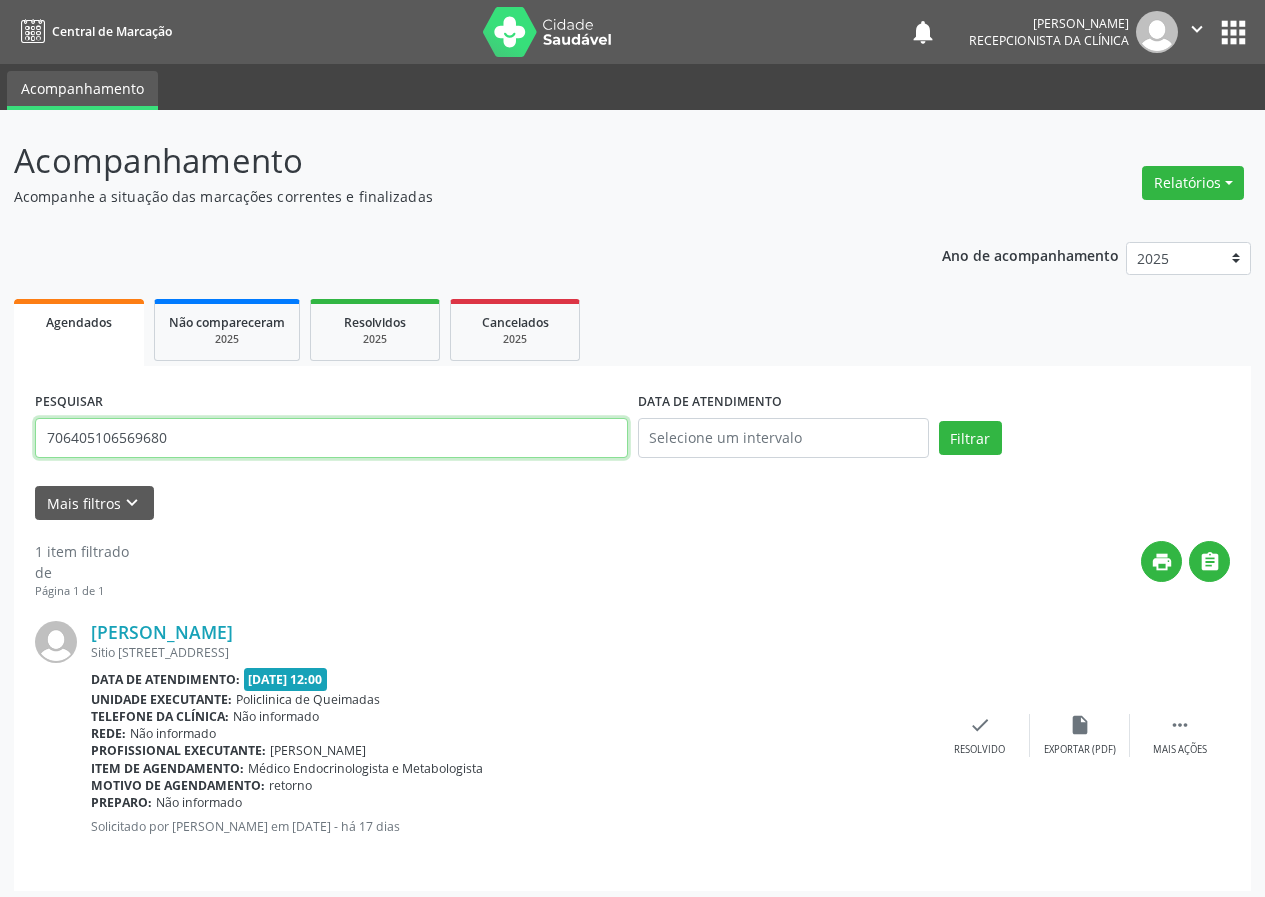 click on "706405106569680" at bounding box center [331, 438] 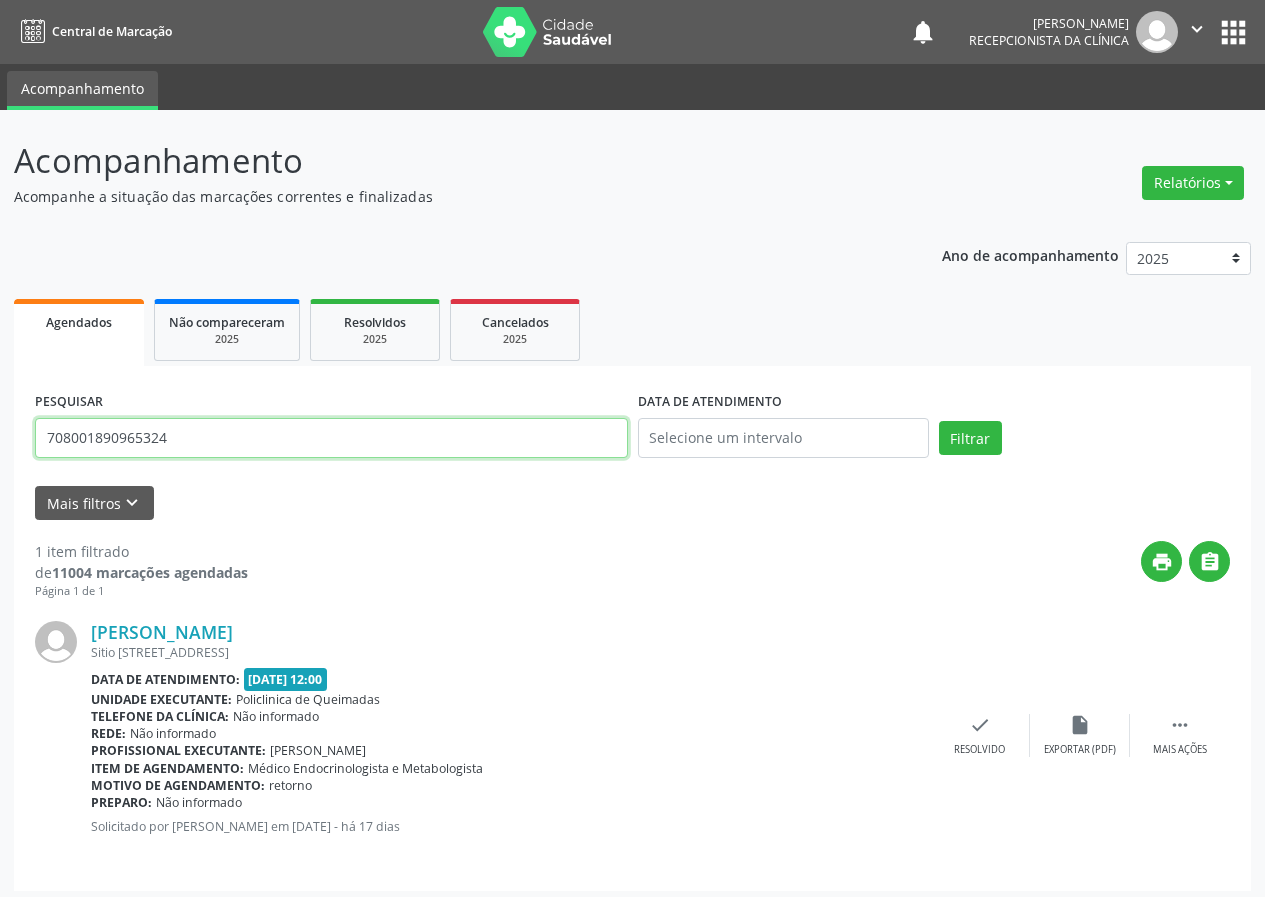 click on "Filtrar" at bounding box center [970, 438] 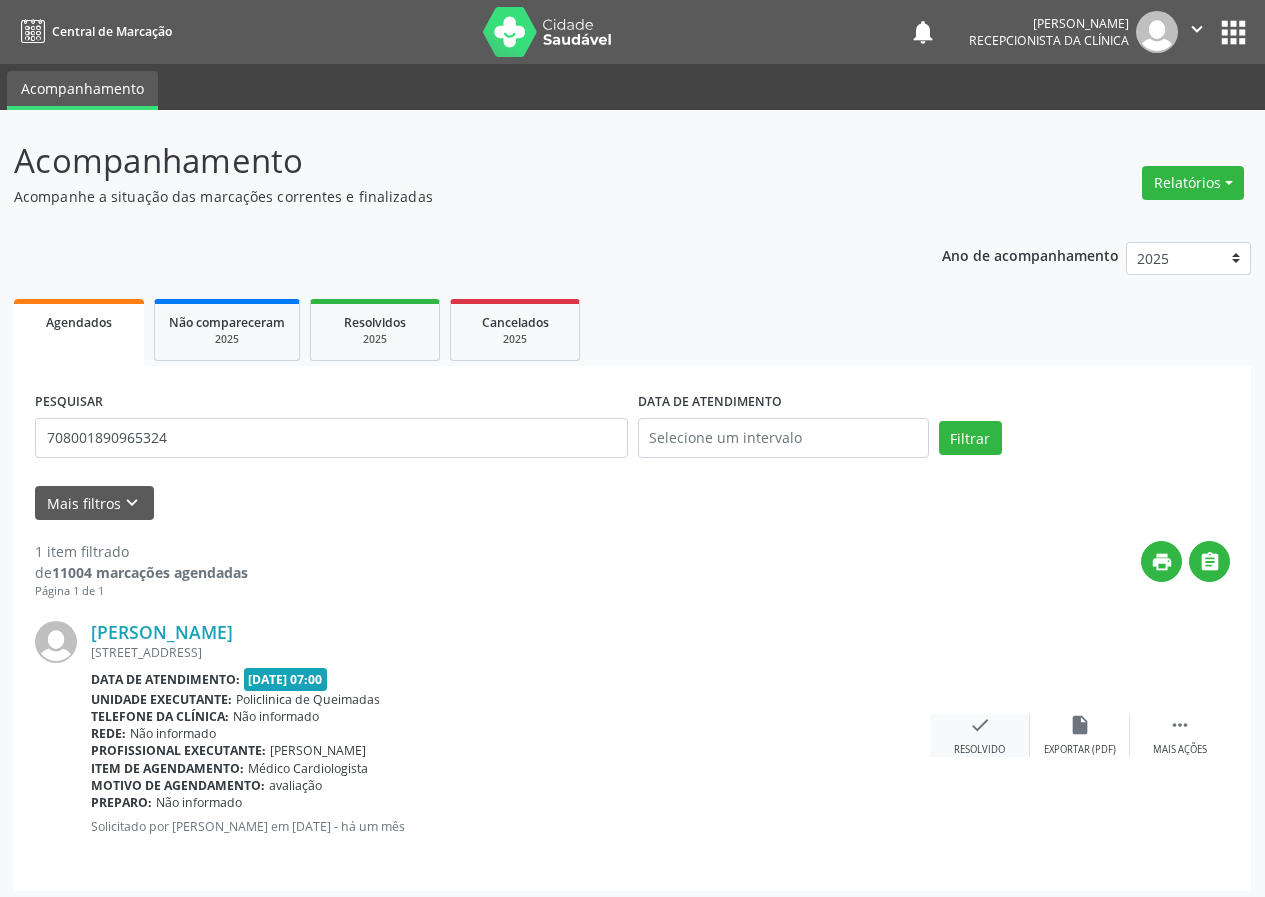 click on "check" at bounding box center (980, 725) 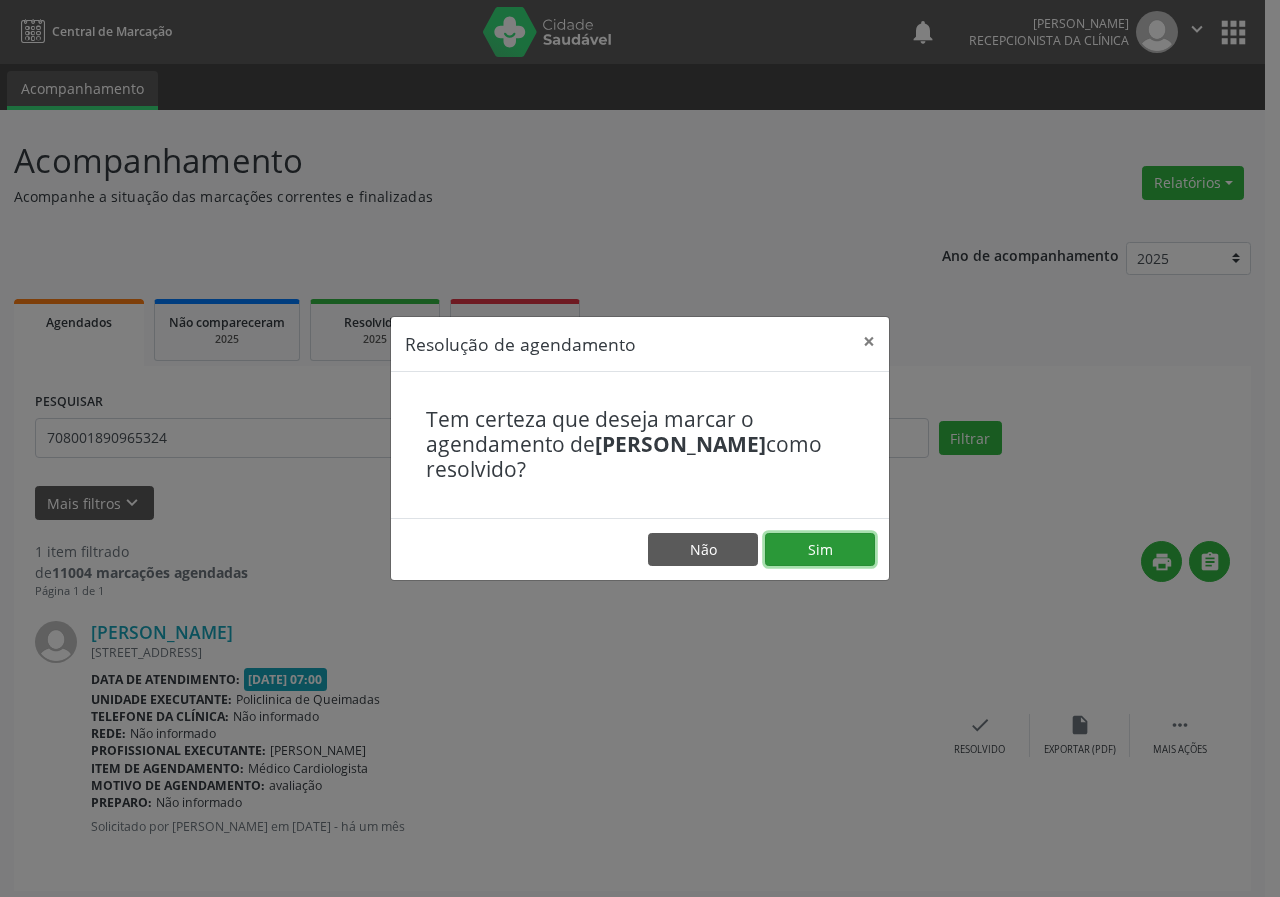 click on "Sim" at bounding box center (820, 550) 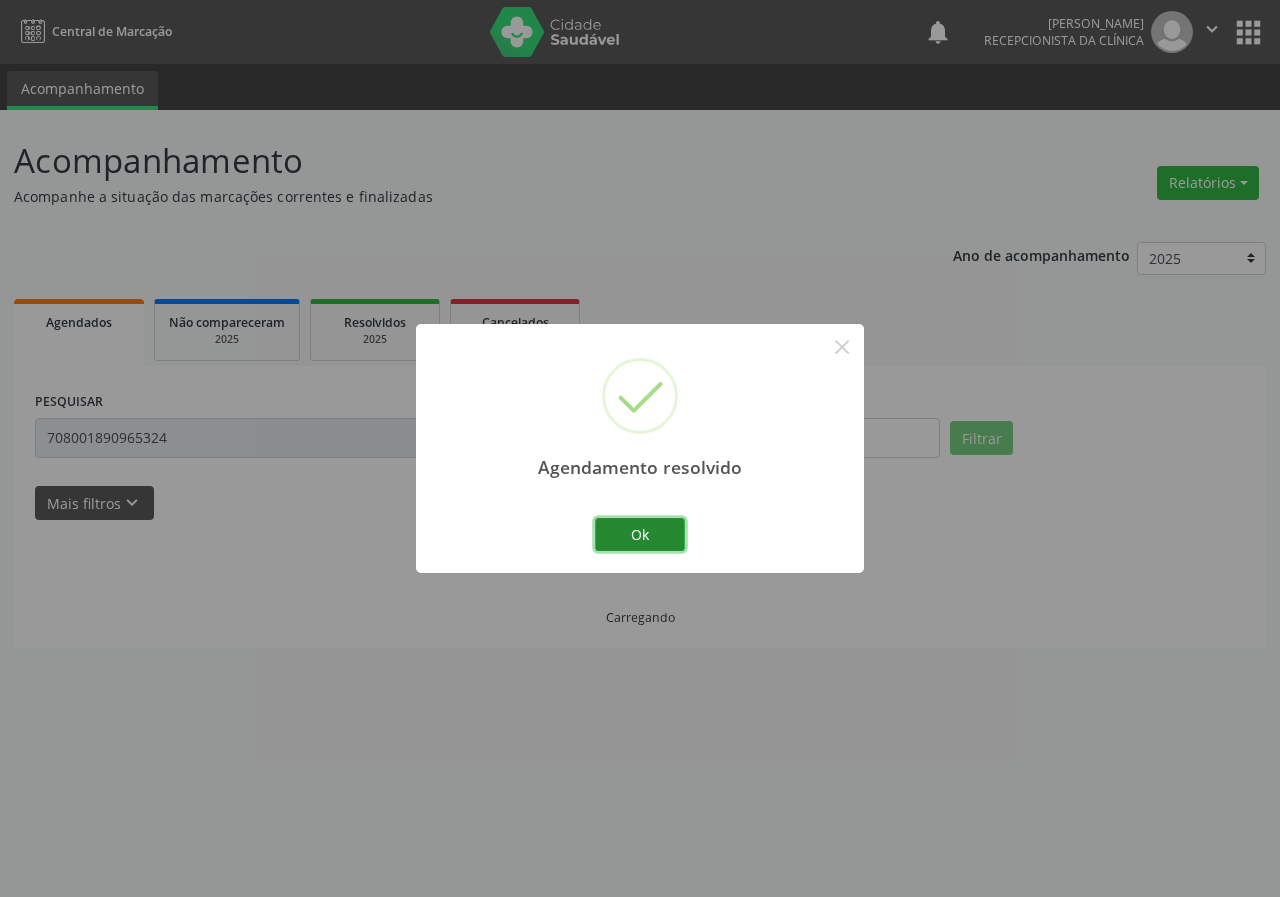 click on "Ok" at bounding box center [640, 535] 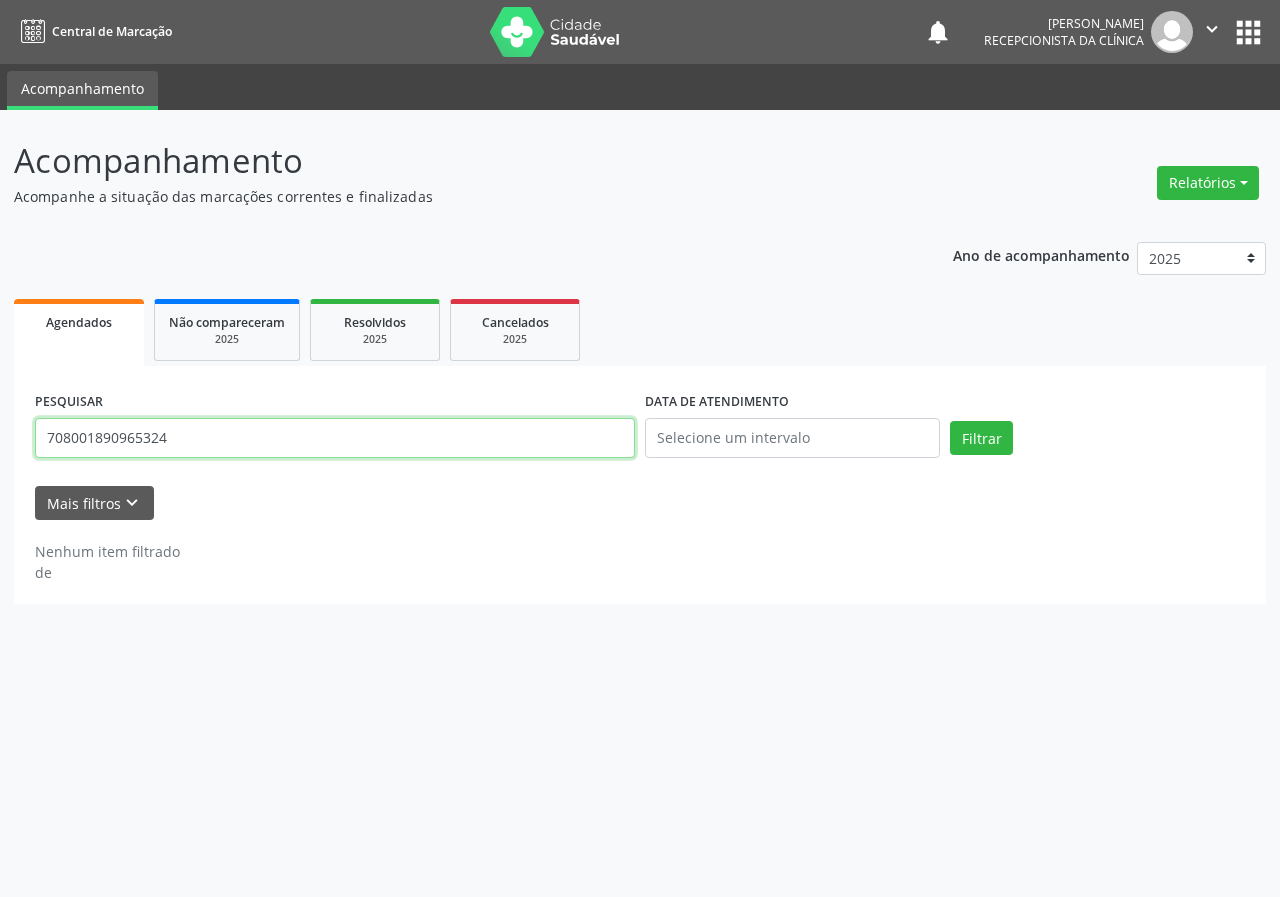 click on "708001890965324" at bounding box center [335, 438] 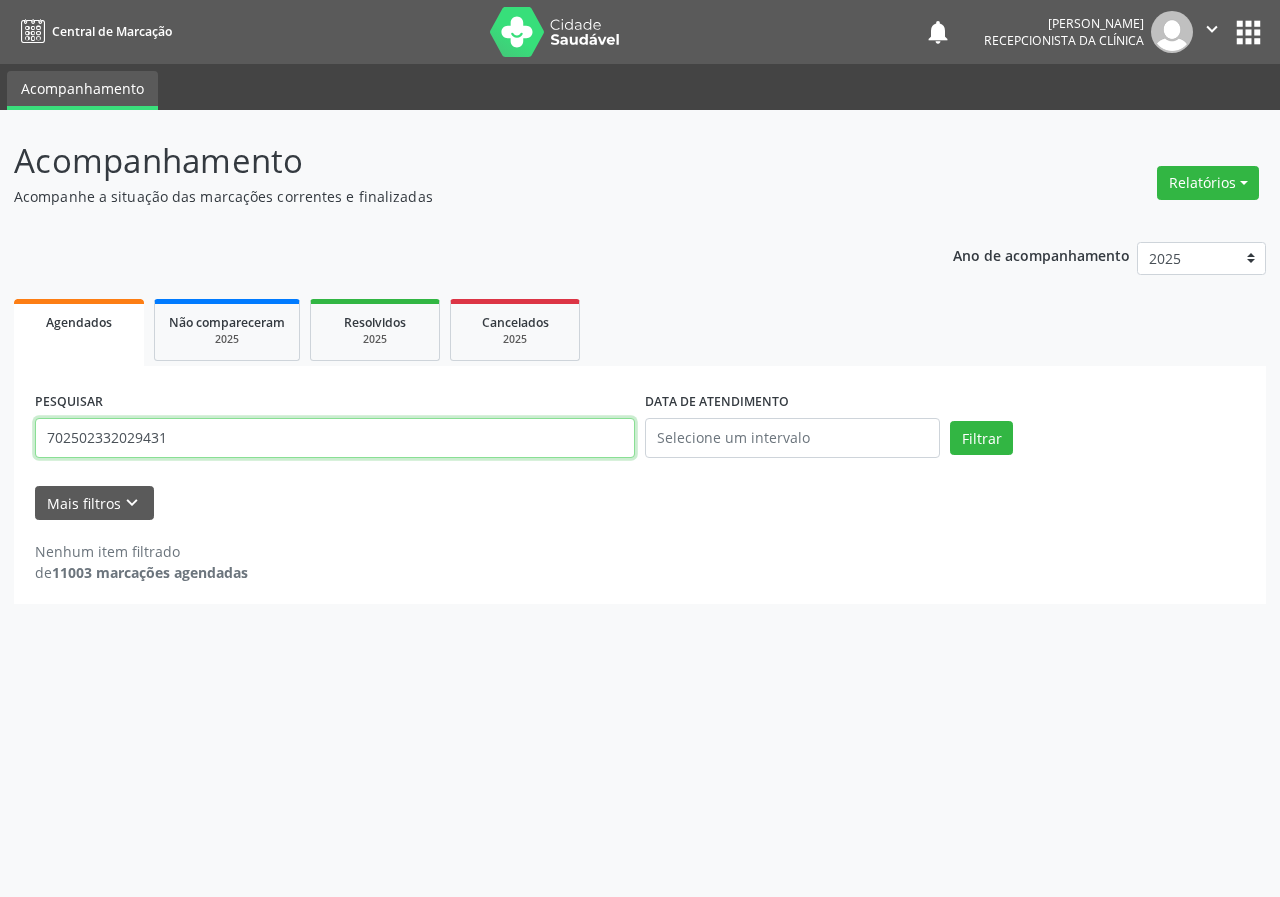 click on "Filtrar" at bounding box center (981, 438) 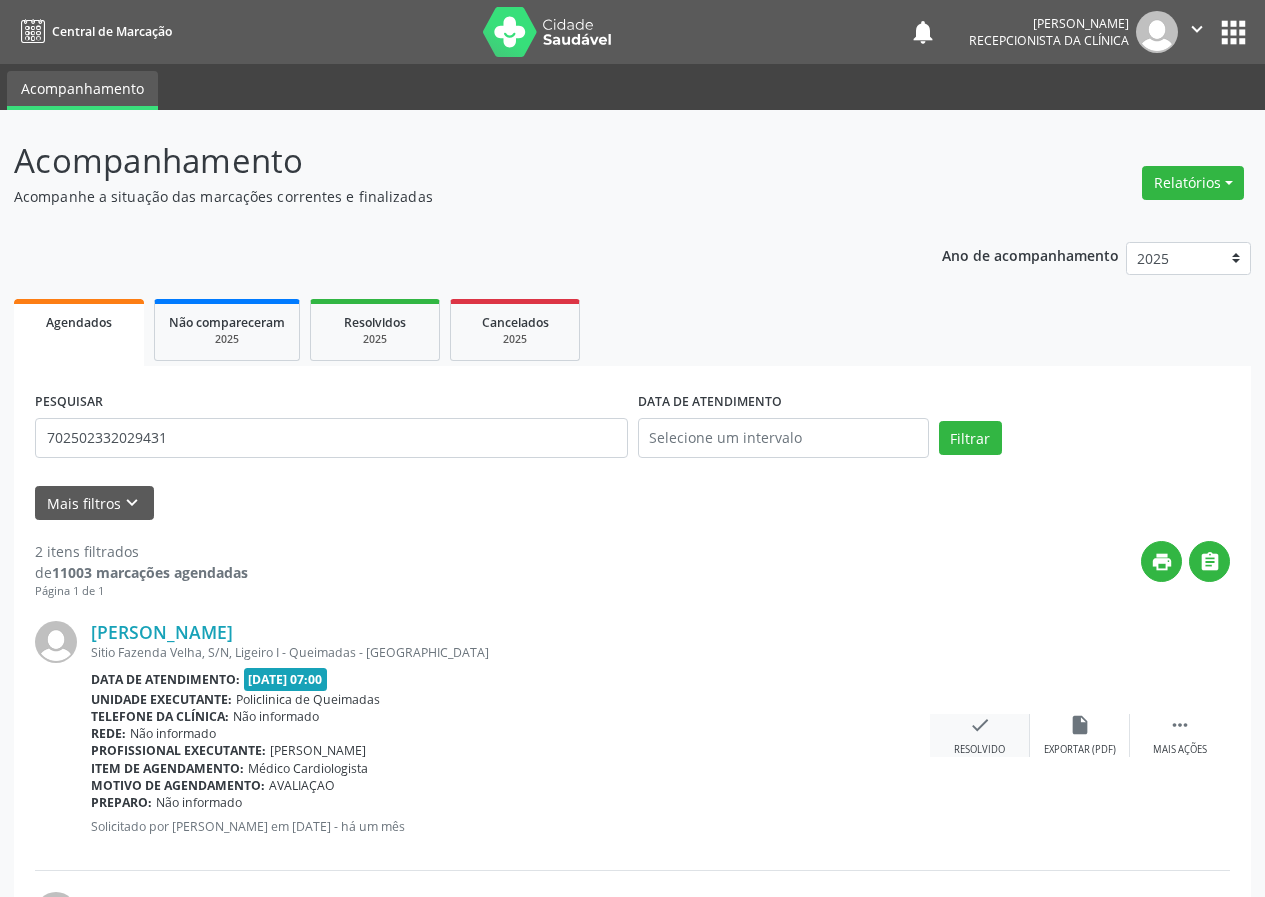 click on "check" at bounding box center (980, 725) 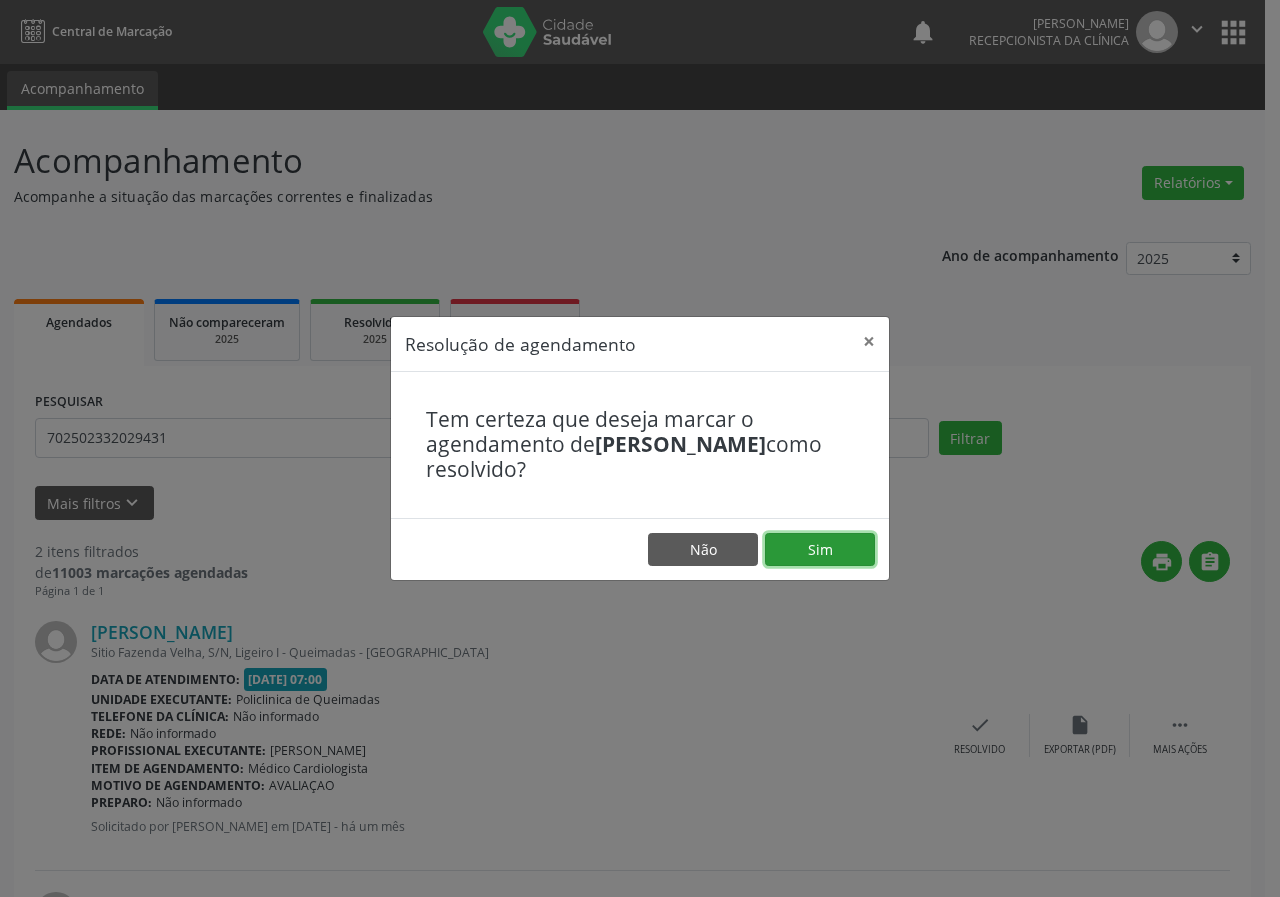 click on "Sim" at bounding box center [820, 550] 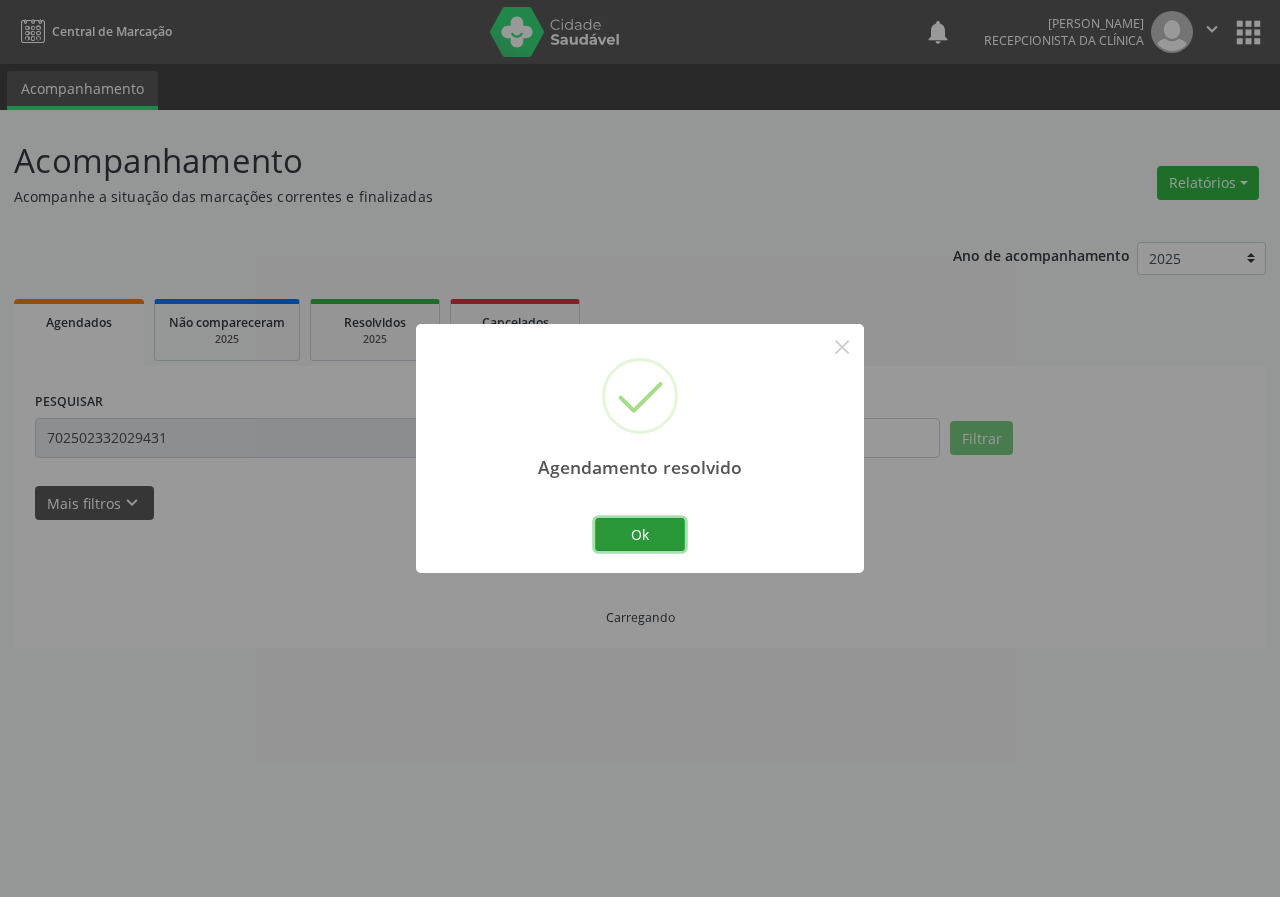 click on "Ok" at bounding box center (640, 535) 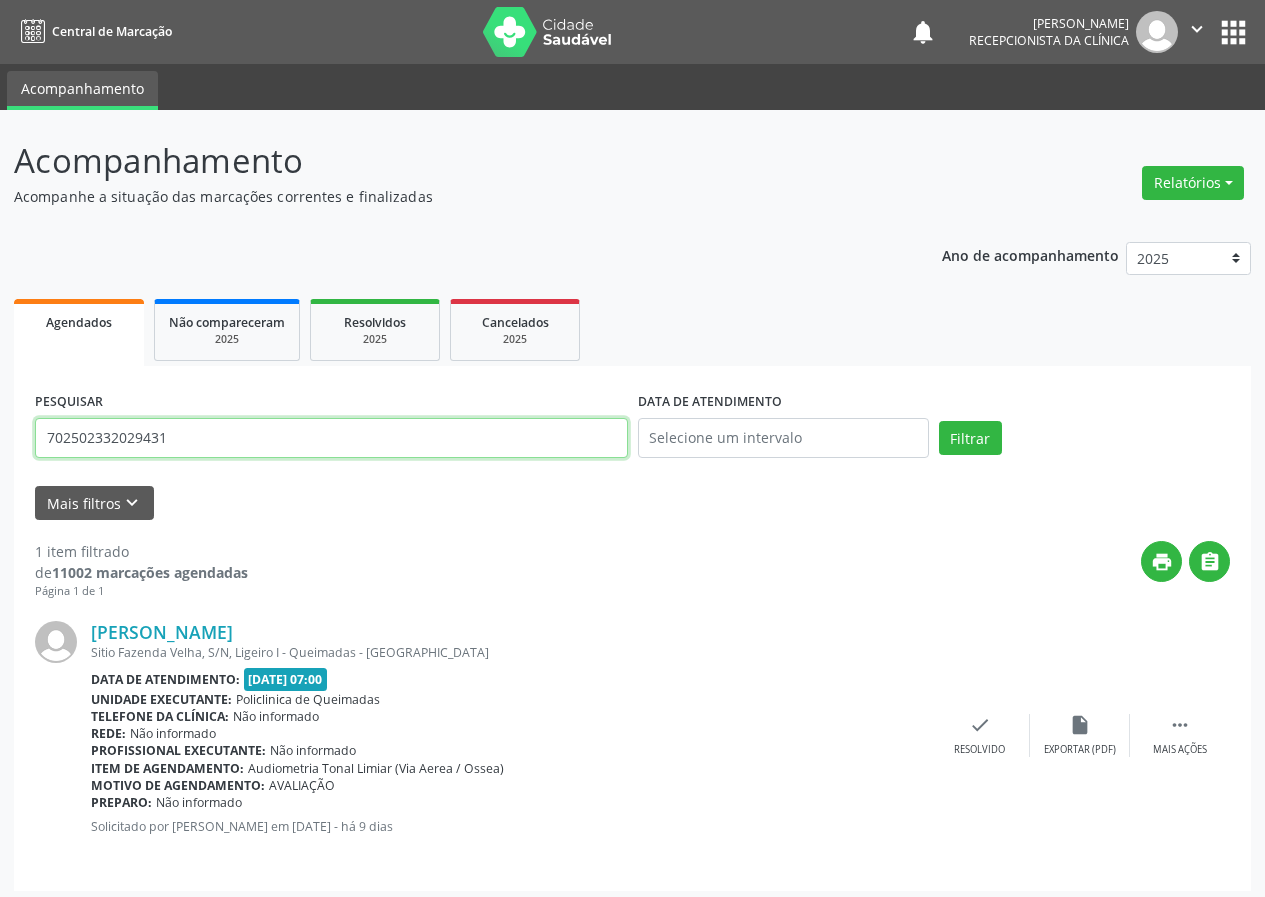 click on "702502332029431" at bounding box center (331, 438) 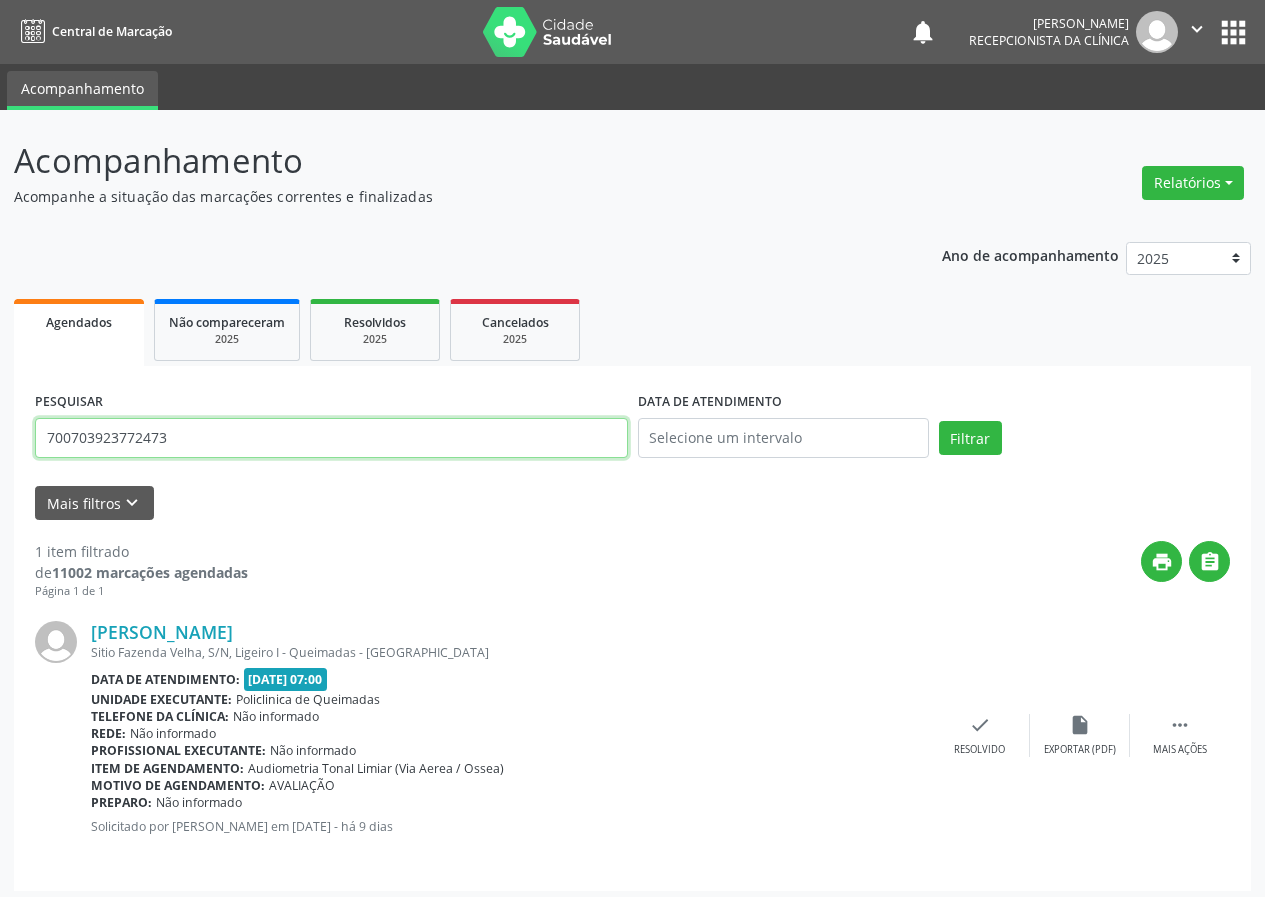 click on "Filtrar" at bounding box center (970, 438) 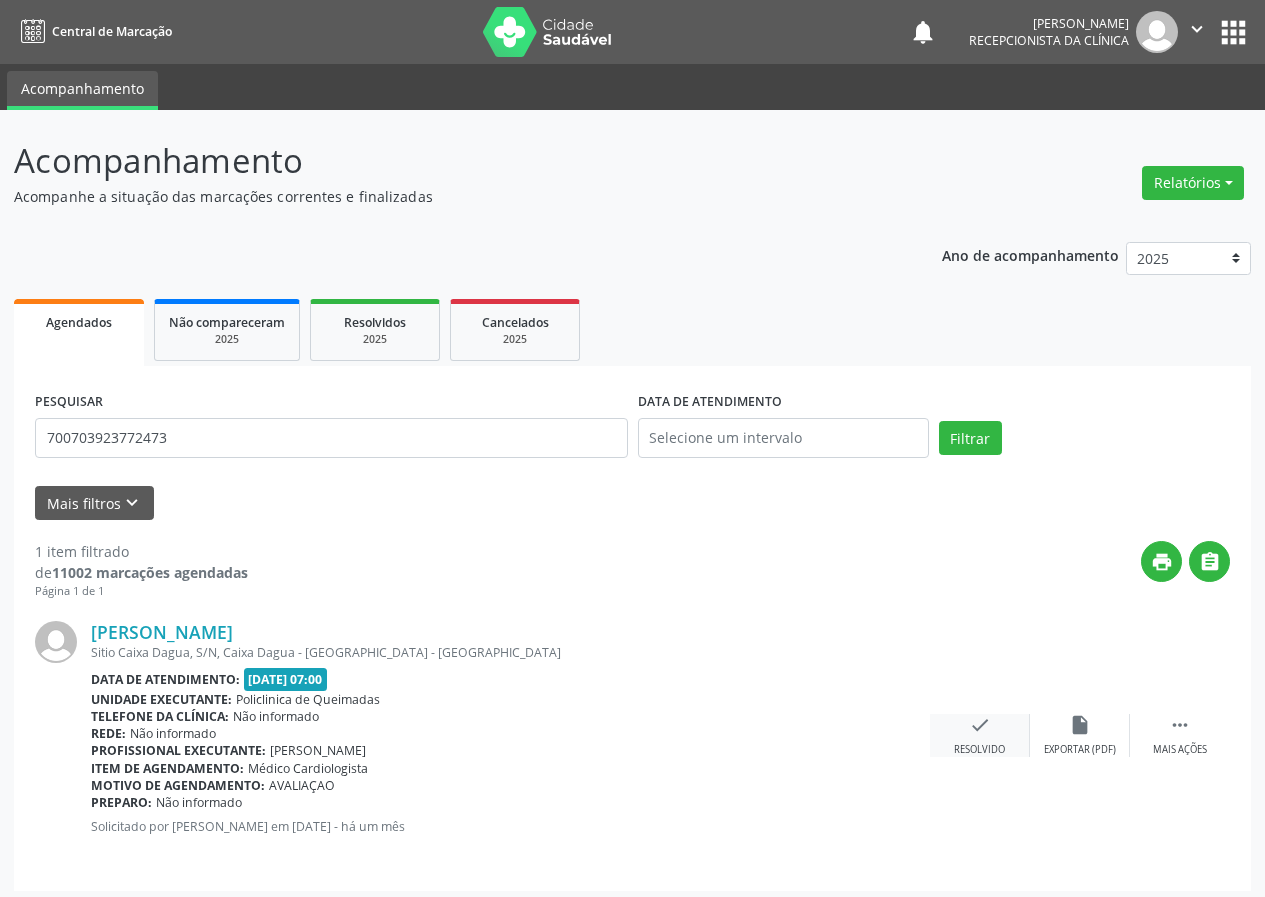 click on "check" at bounding box center (980, 725) 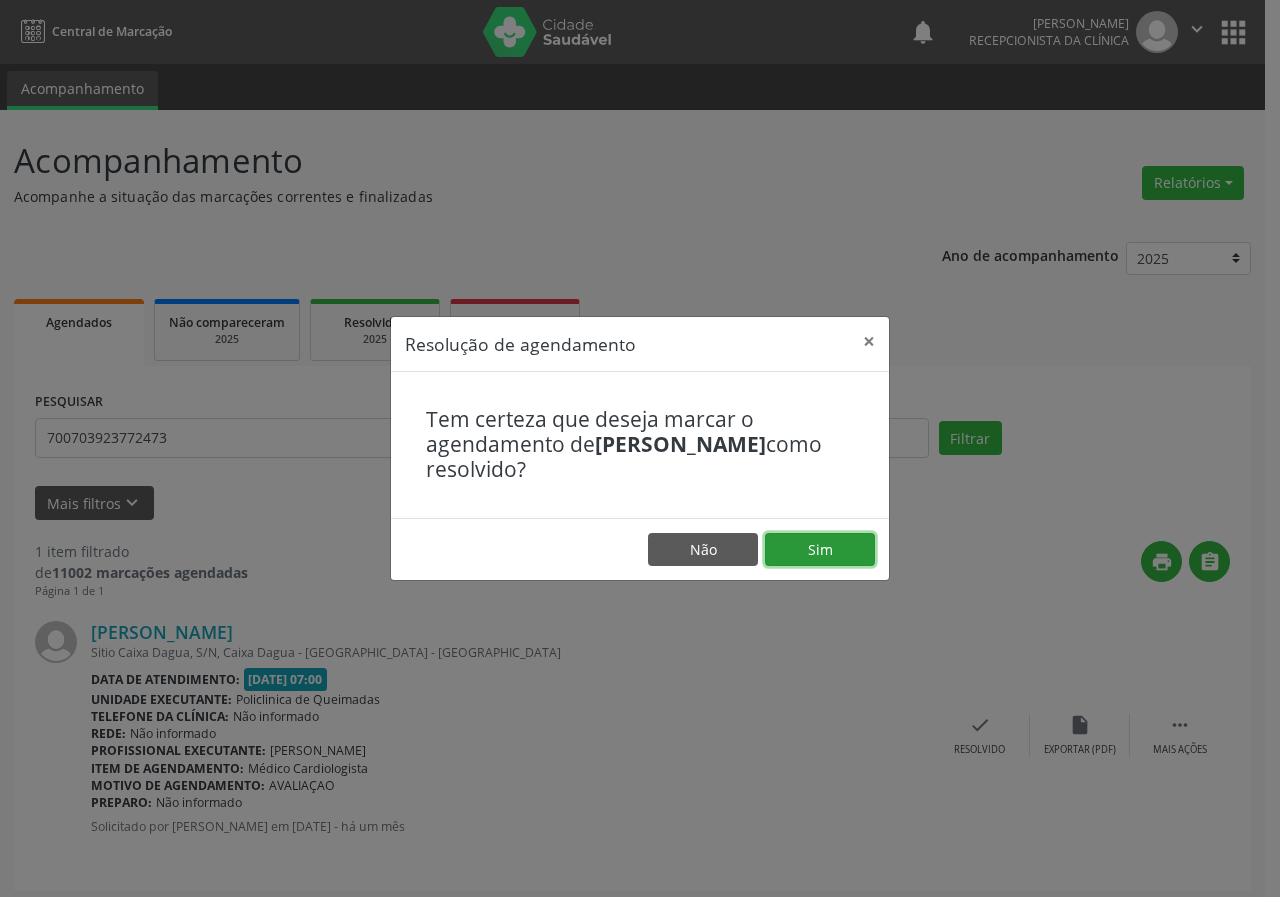 click on "Sim" at bounding box center [820, 550] 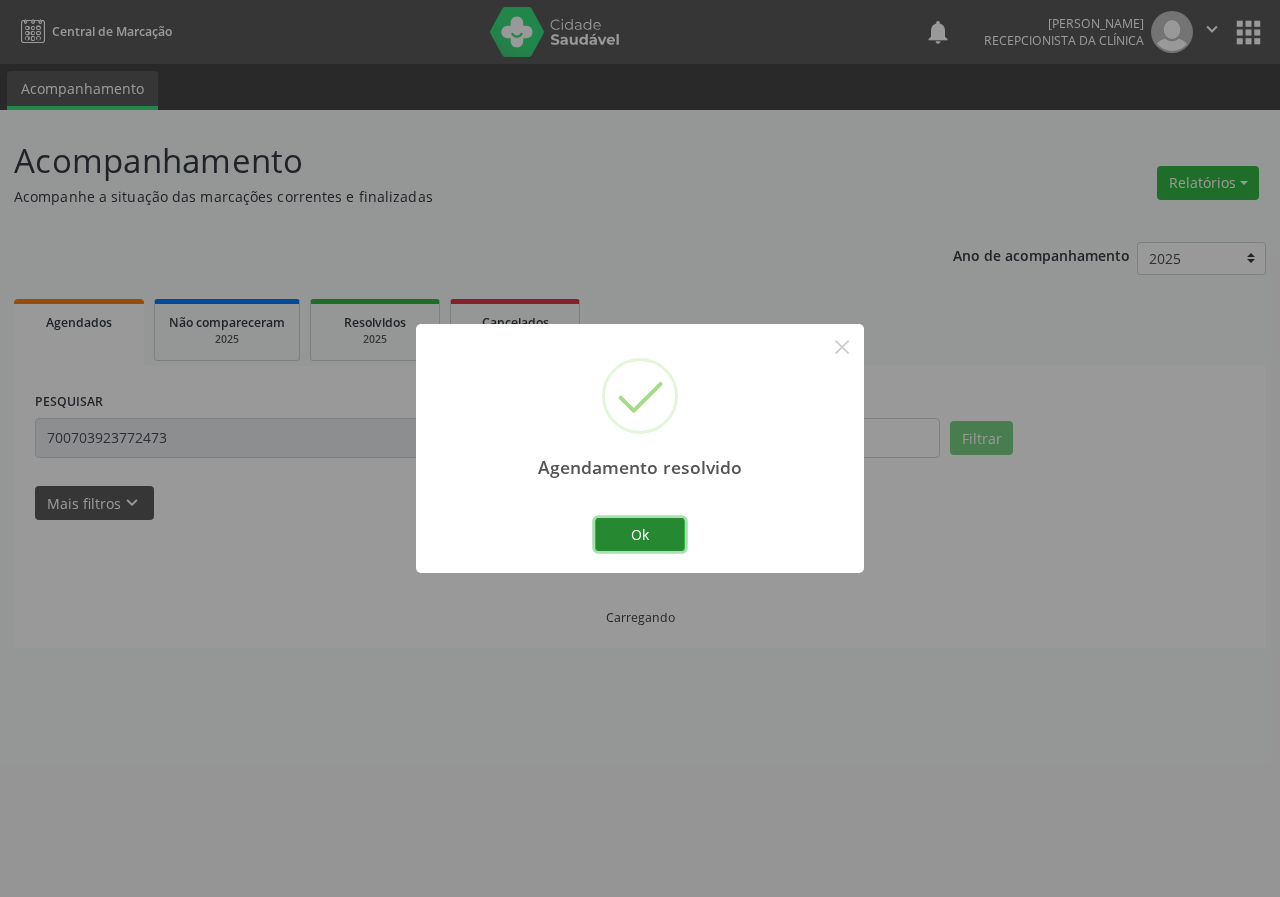 click on "Ok" at bounding box center (640, 535) 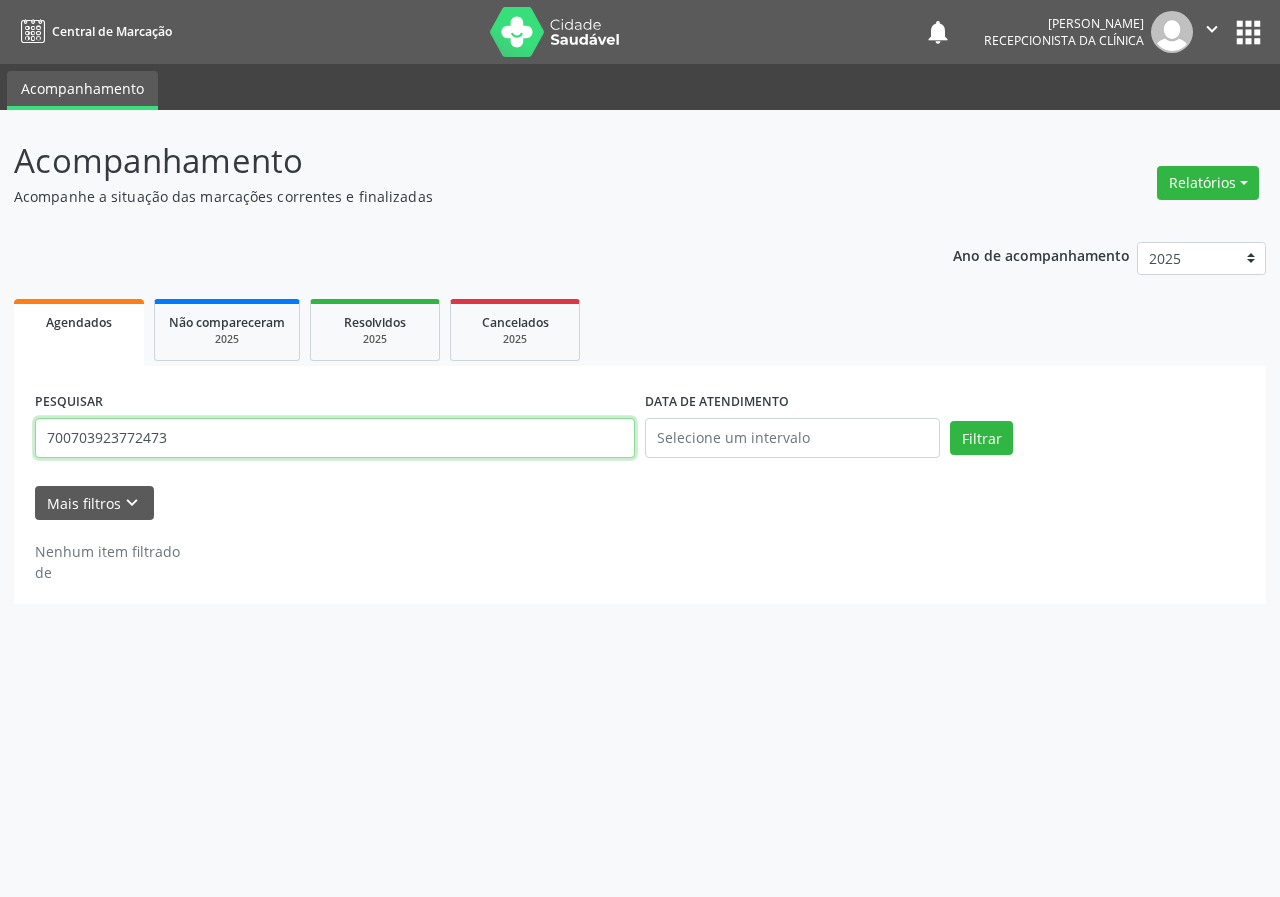 click on "700703923772473" at bounding box center [335, 438] 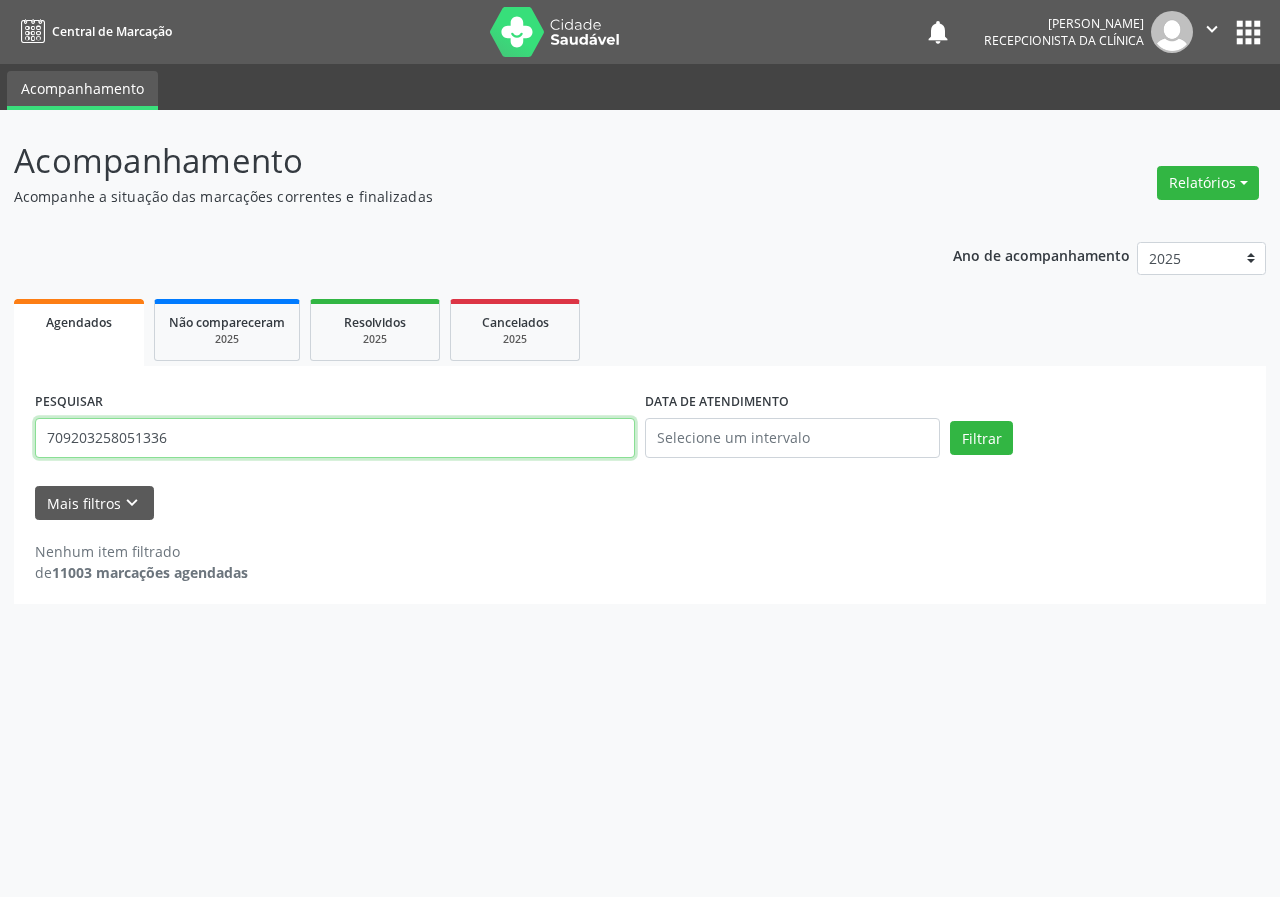 click on "Filtrar" at bounding box center (981, 438) 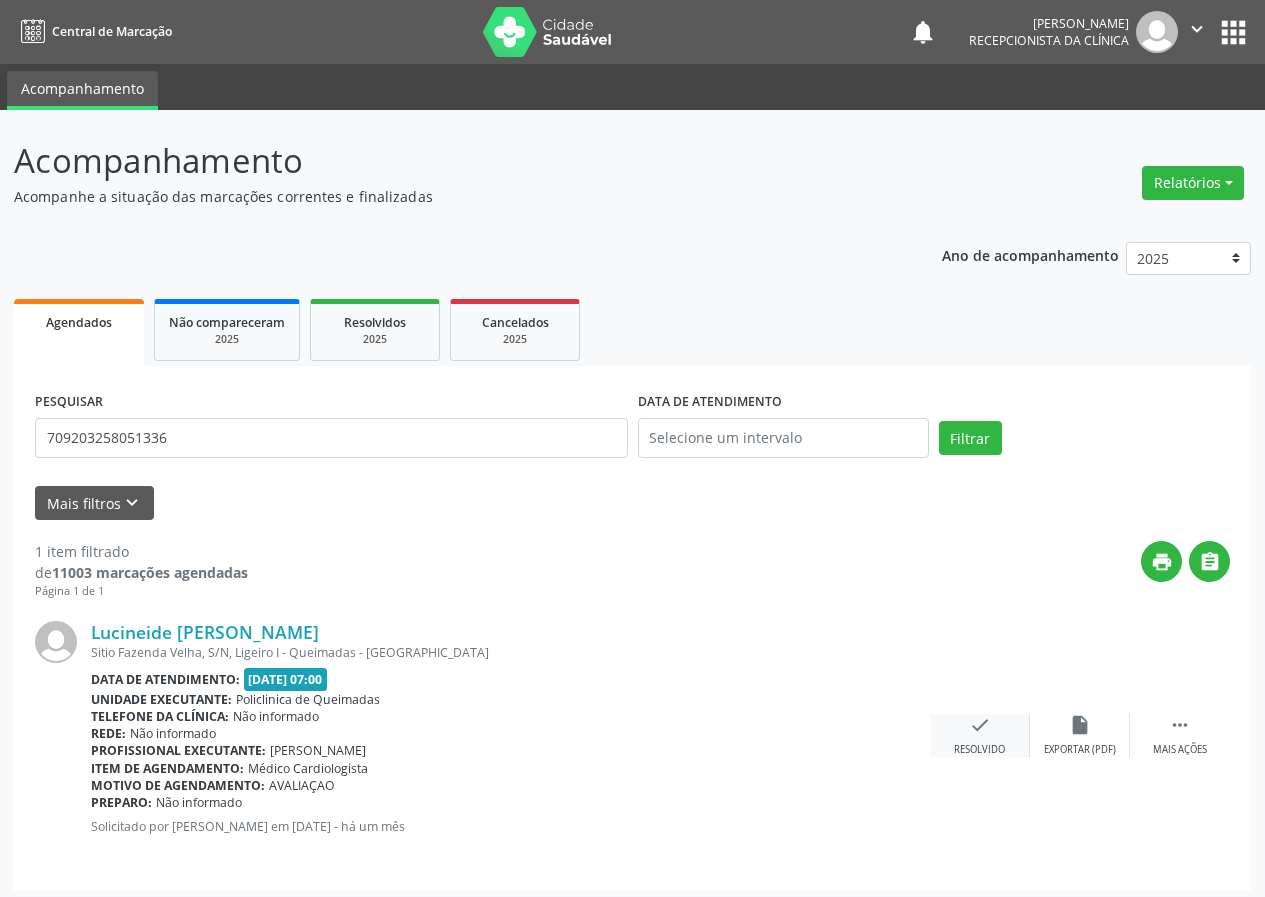 click on "check" at bounding box center [980, 725] 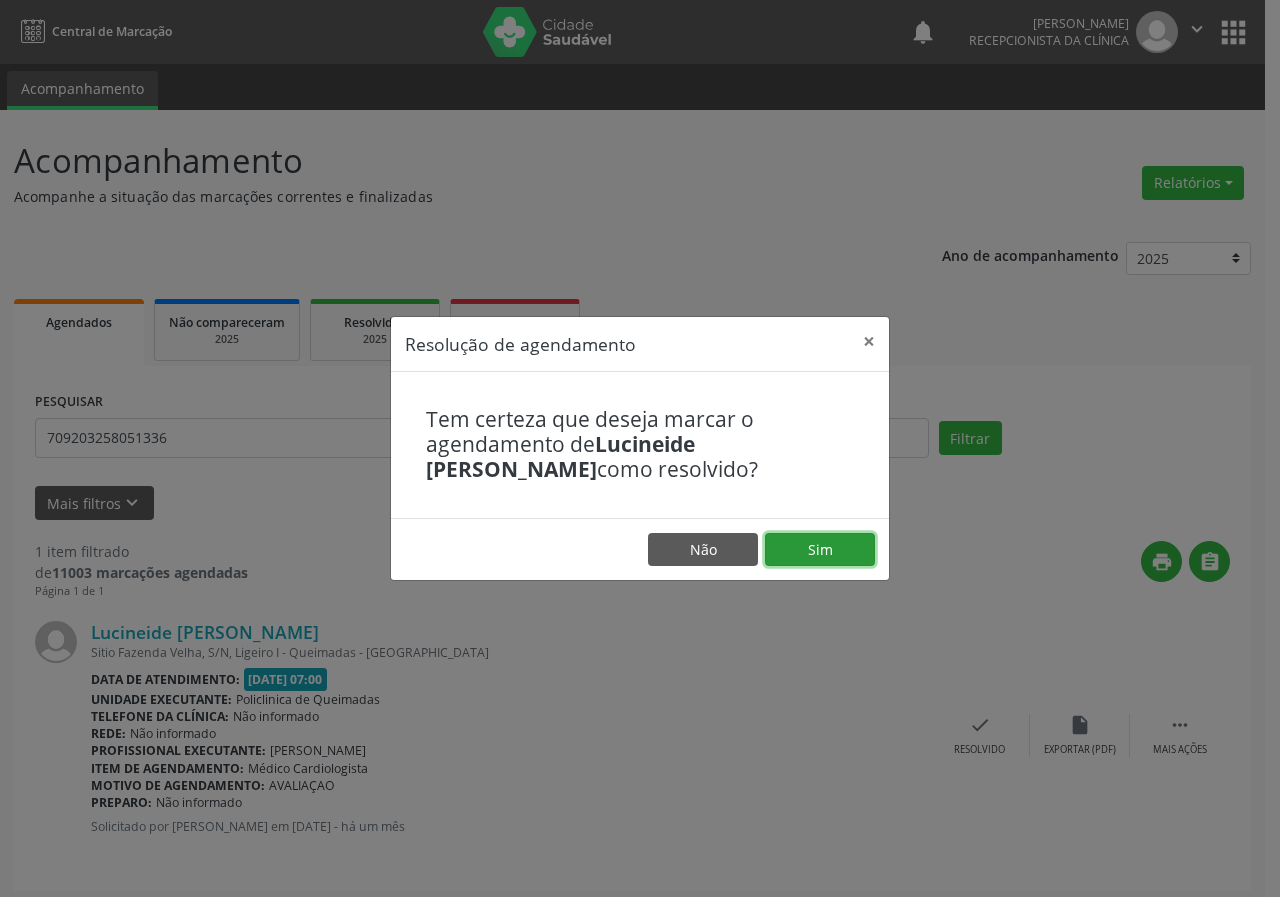 click on "Sim" at bounding box center (820, 550) 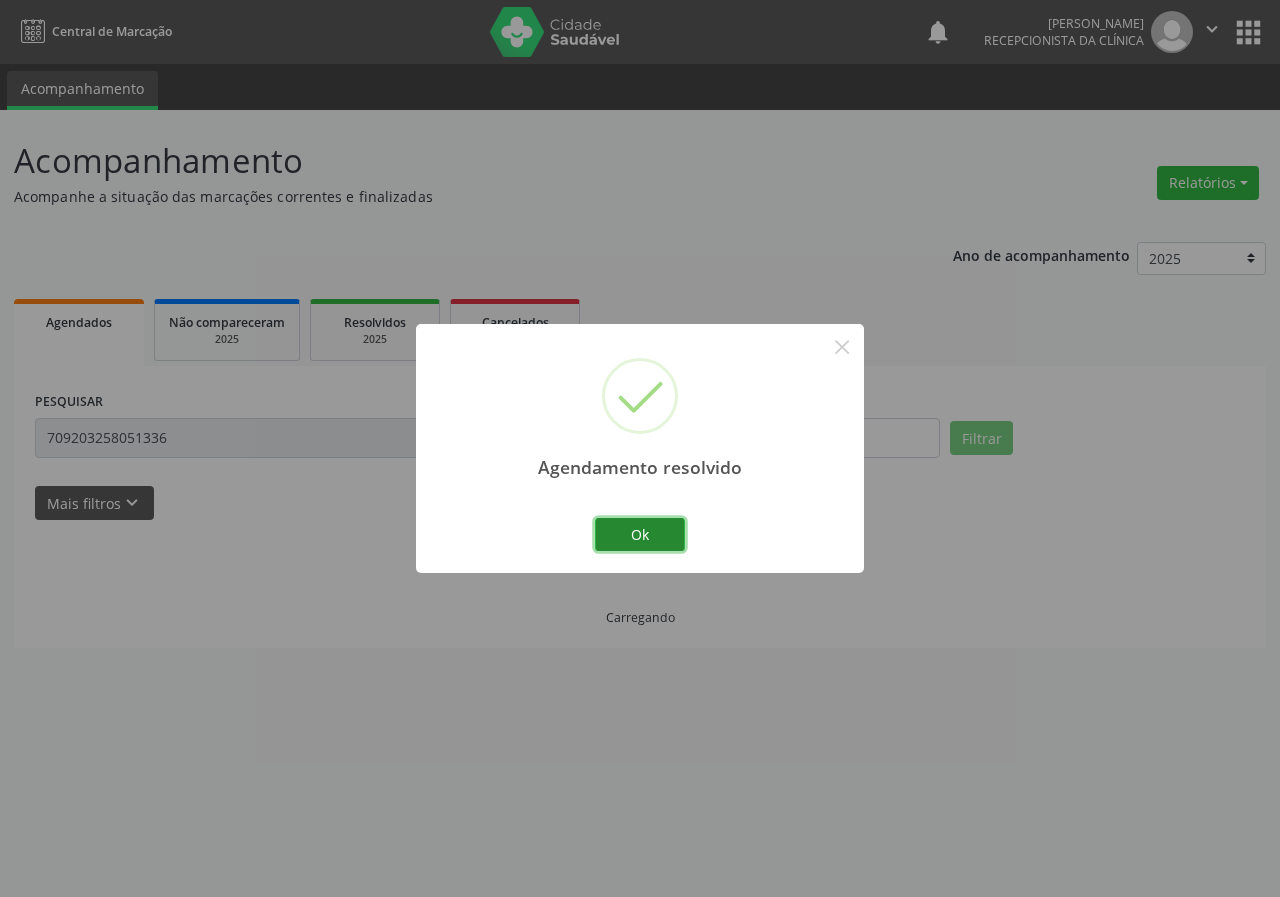 click on "Ok" at bounding box center (640, 535) 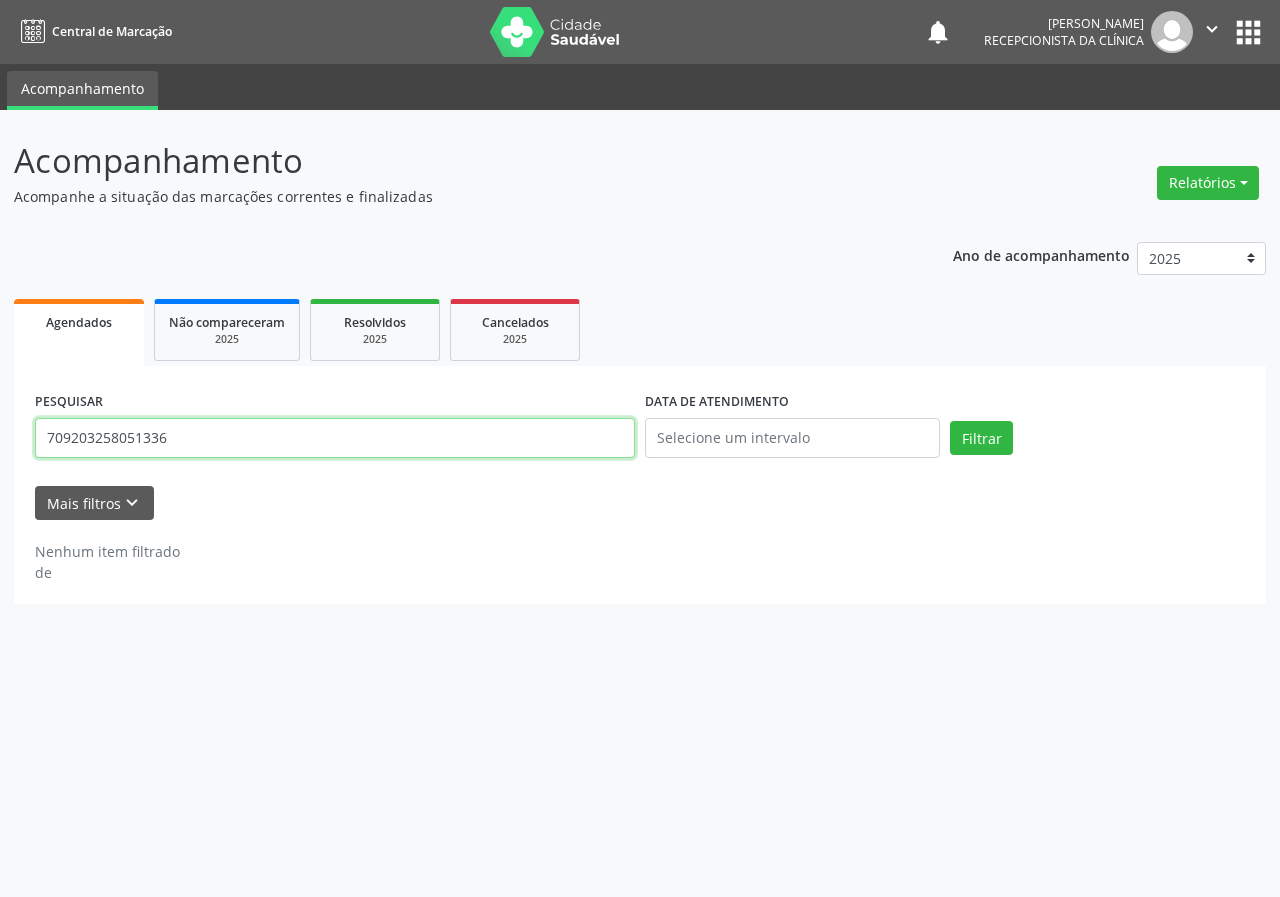click on "709203258051336" at bounding box center (335, 438) 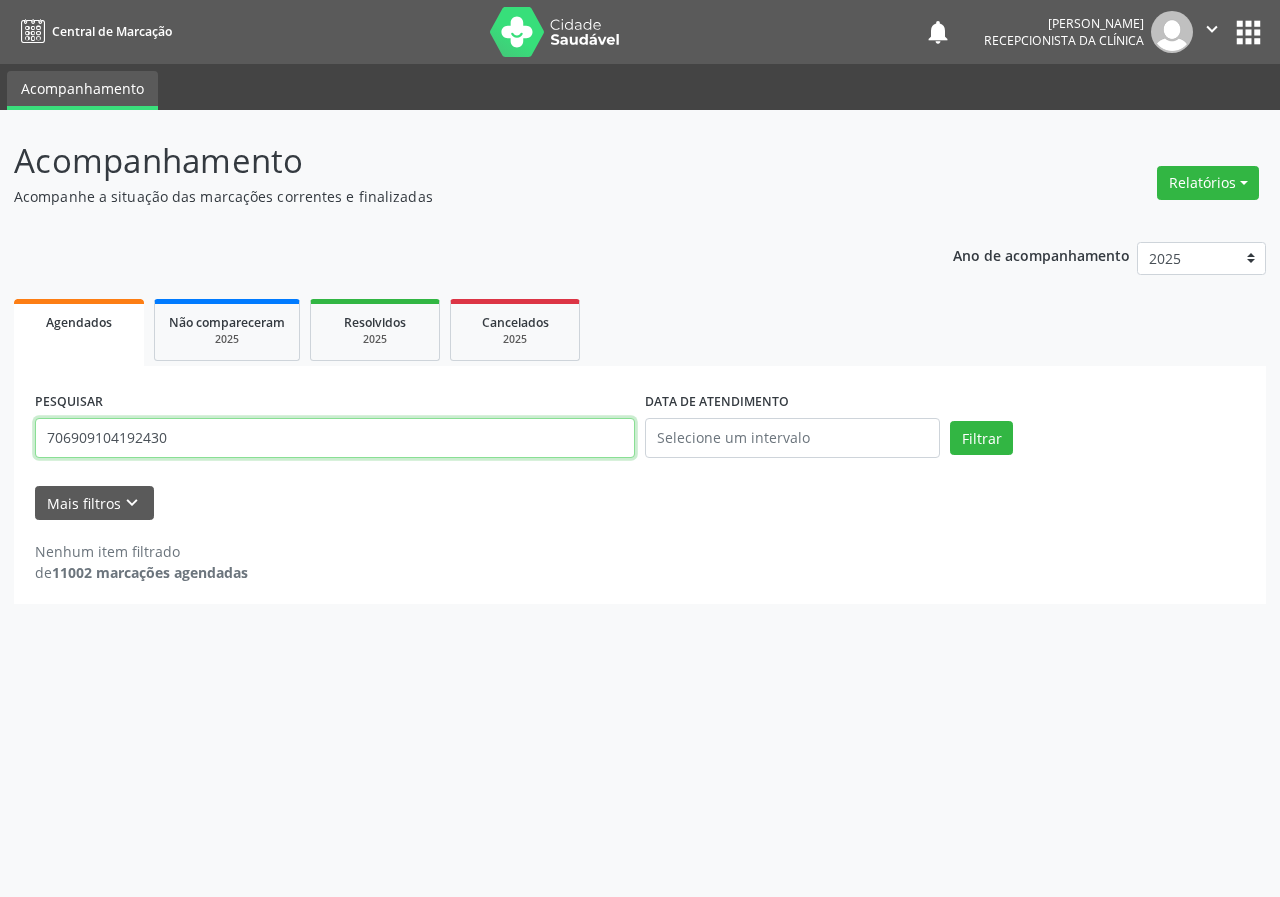 click on "Filtrar" at bounding box center (981, 438) 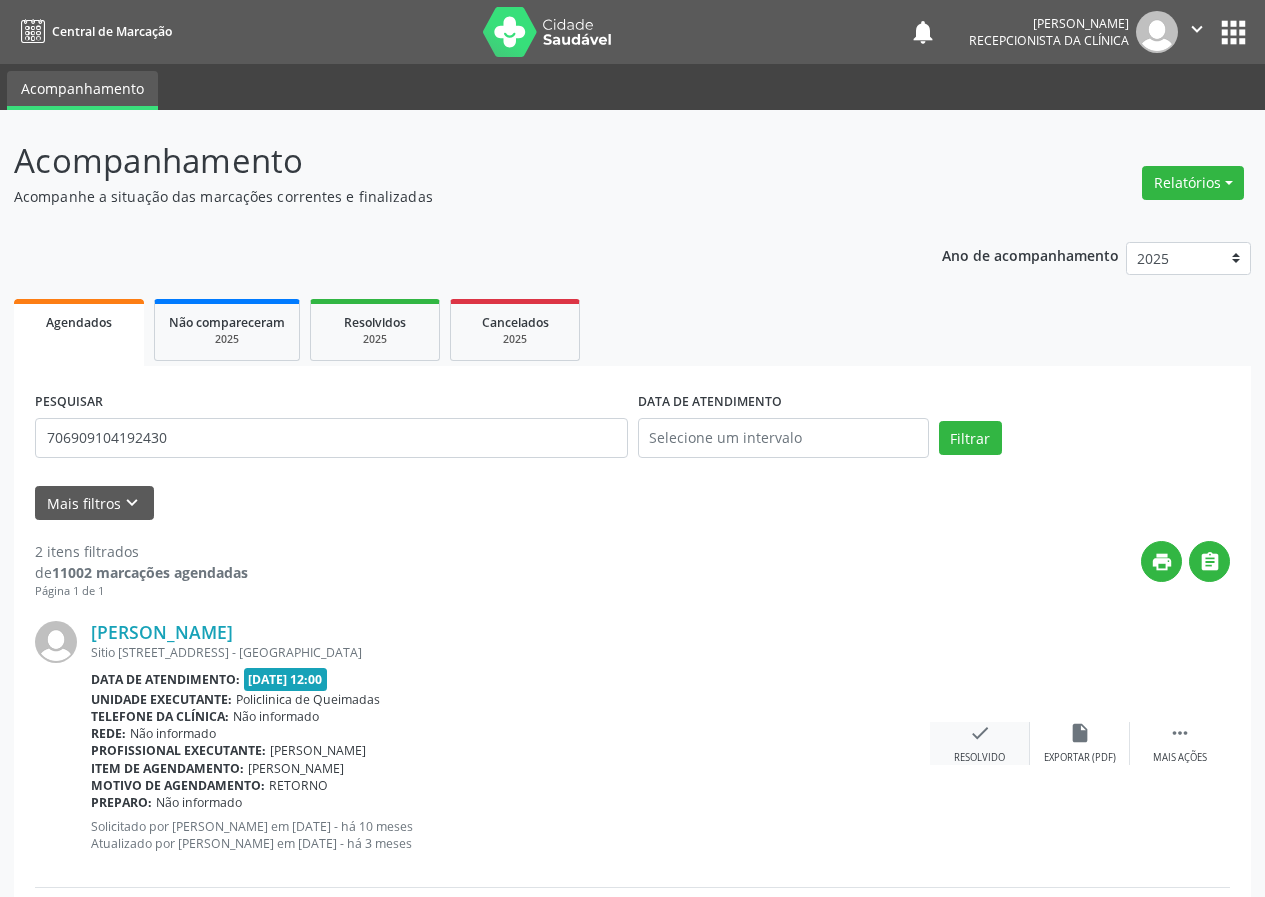 click on "check" at bounding box center (980, 733) 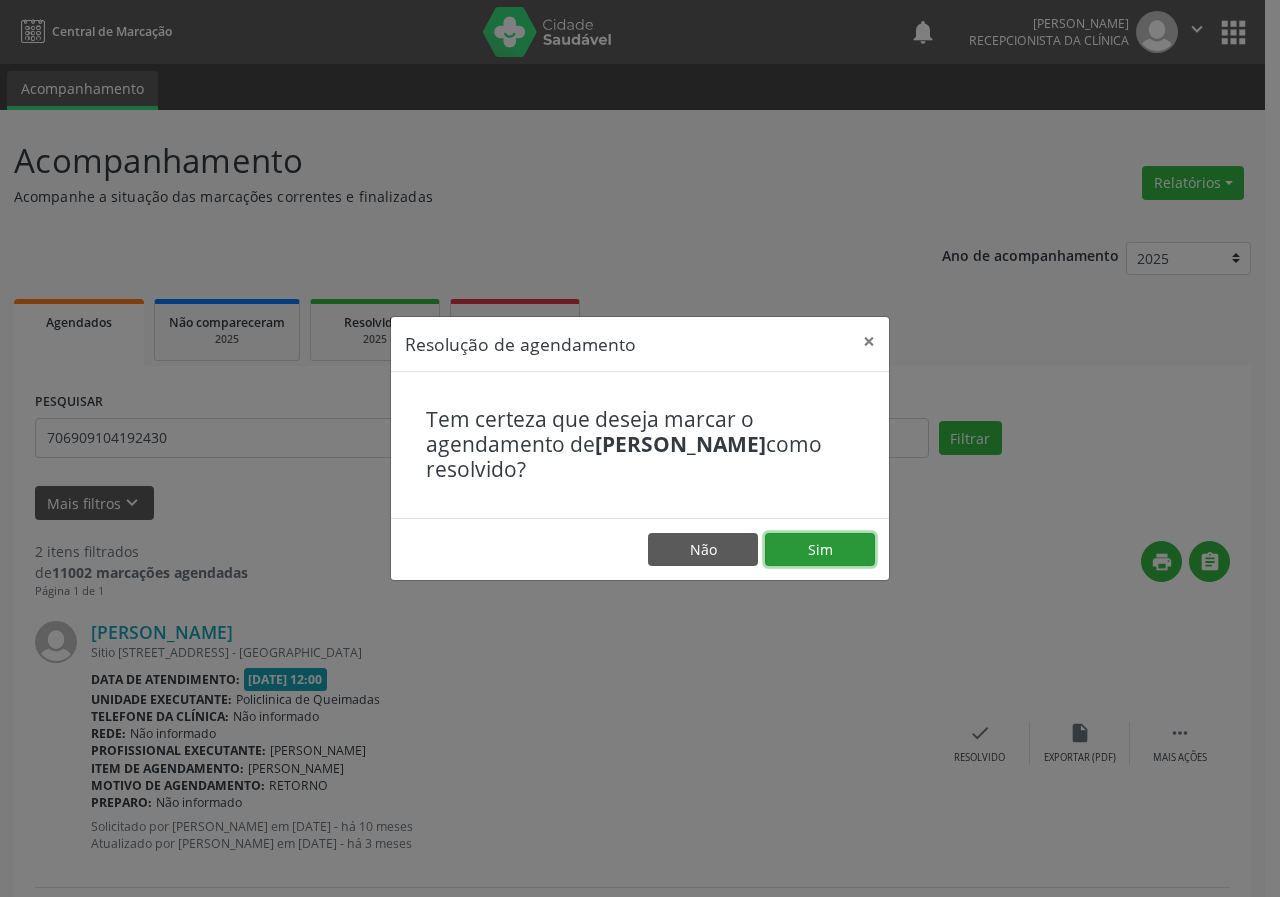 click on "Sim" at bounding box center [820, 550] 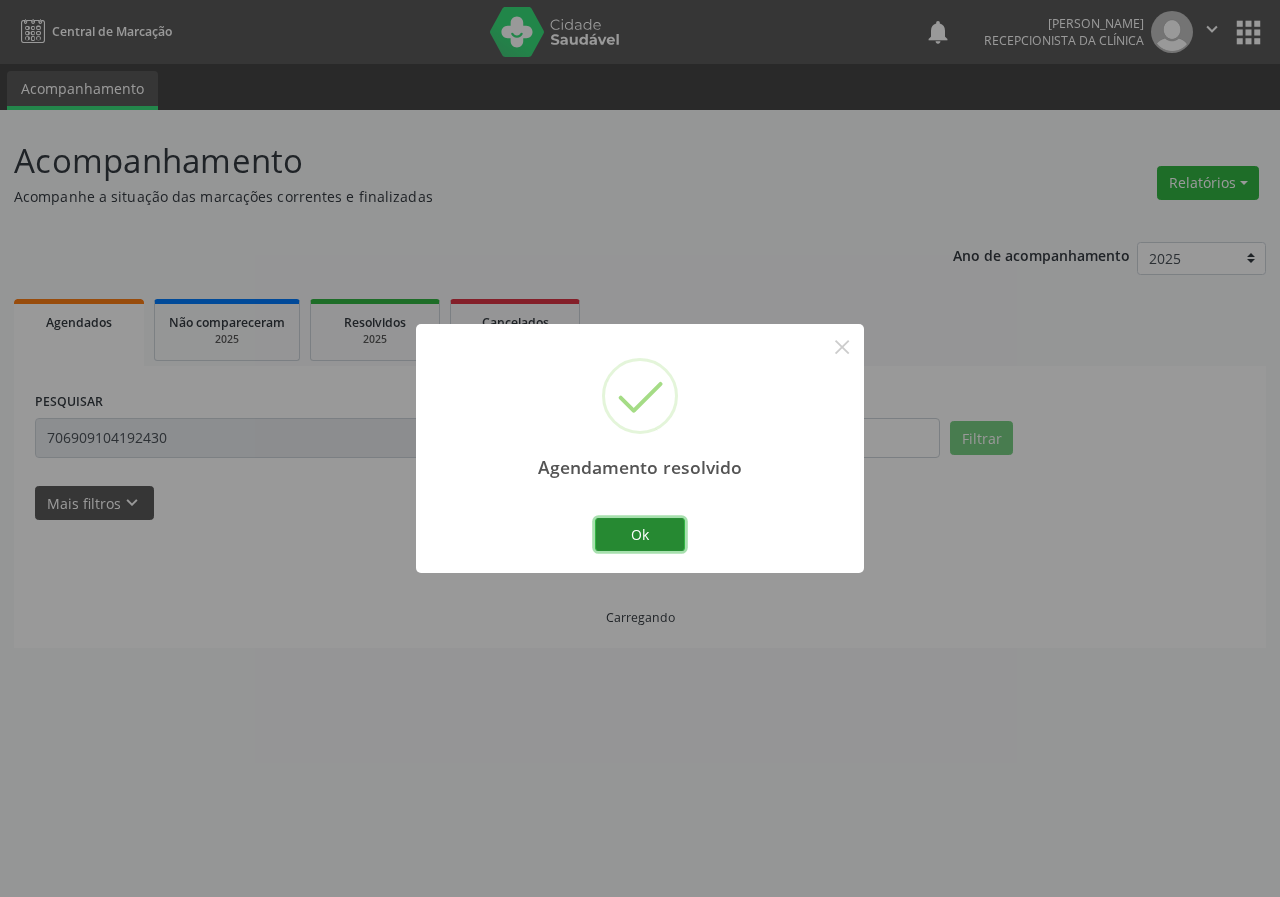 click on "Ok" at bounding box center (640, 535) 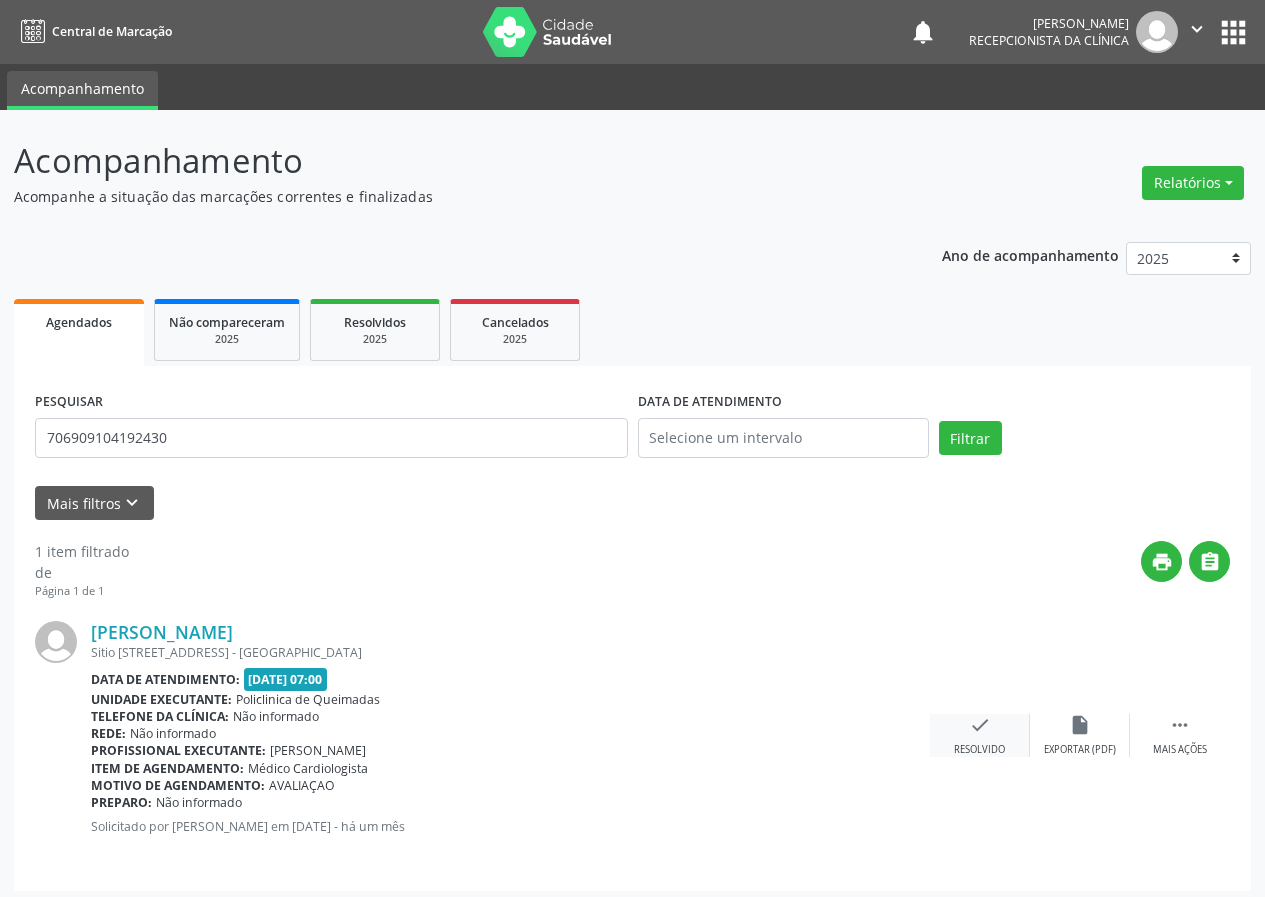 click on "check" at bounding box center (980, 725) 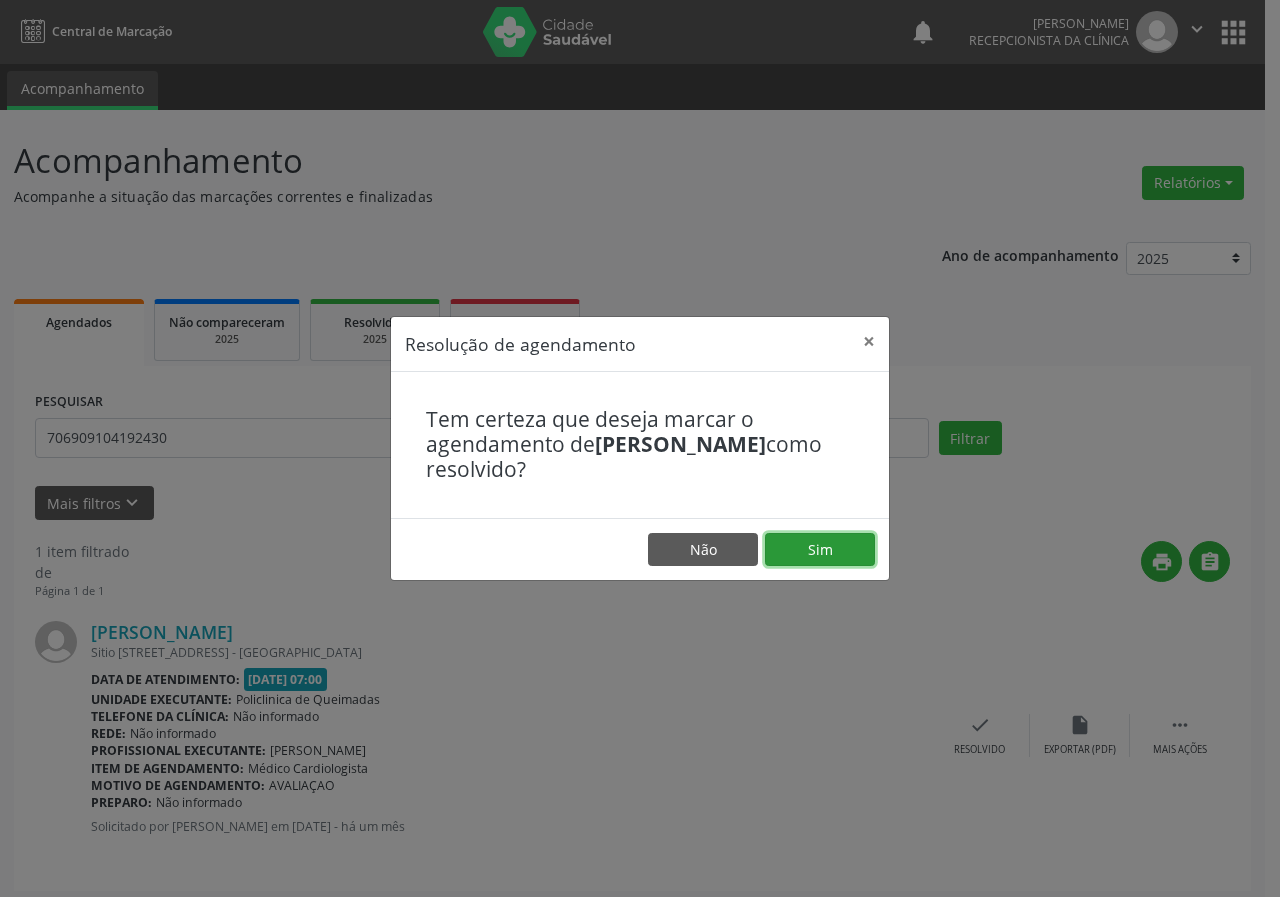 click on "Sim" at bounding box center (820, 550) 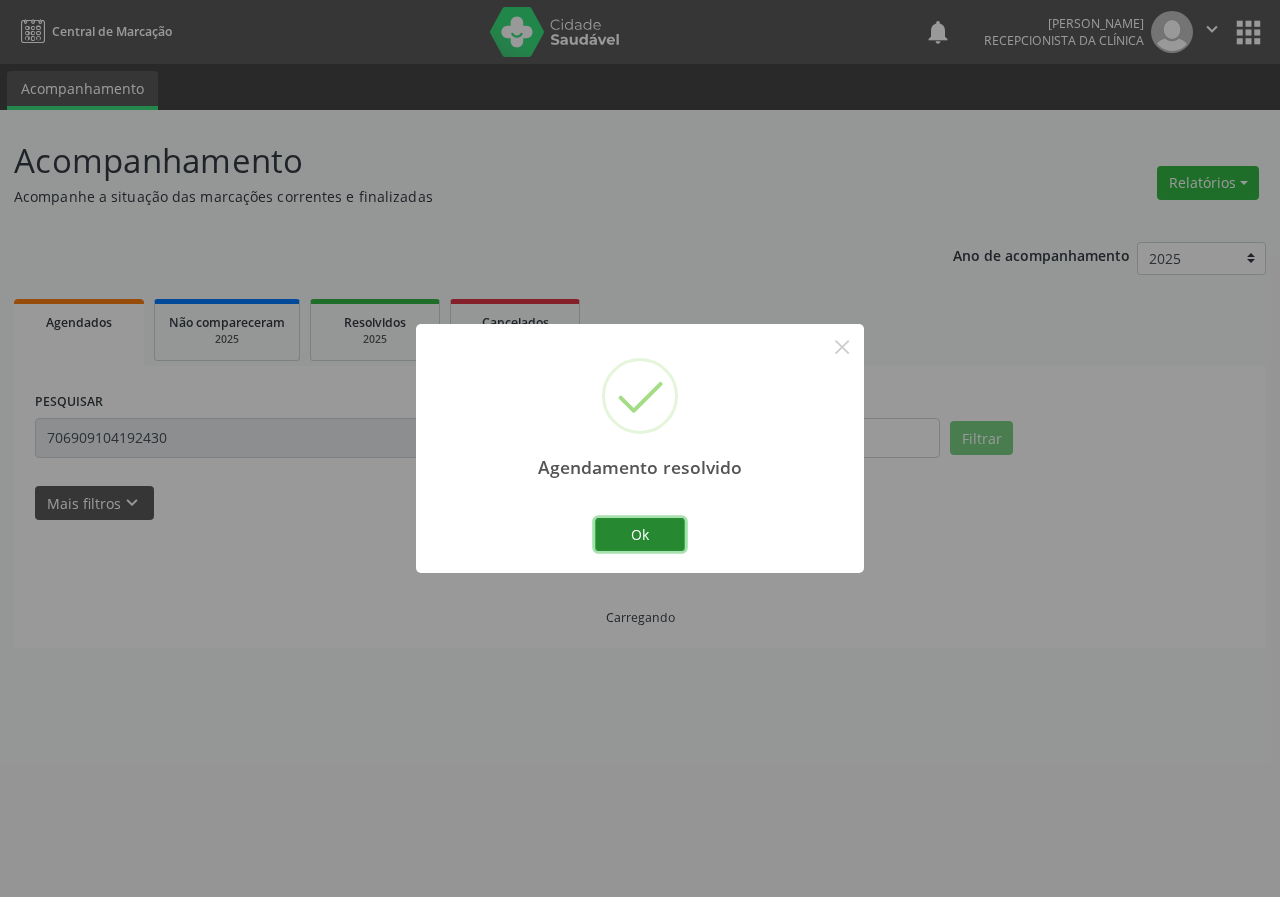 click on "Ok" at bounding box center (640, 535) 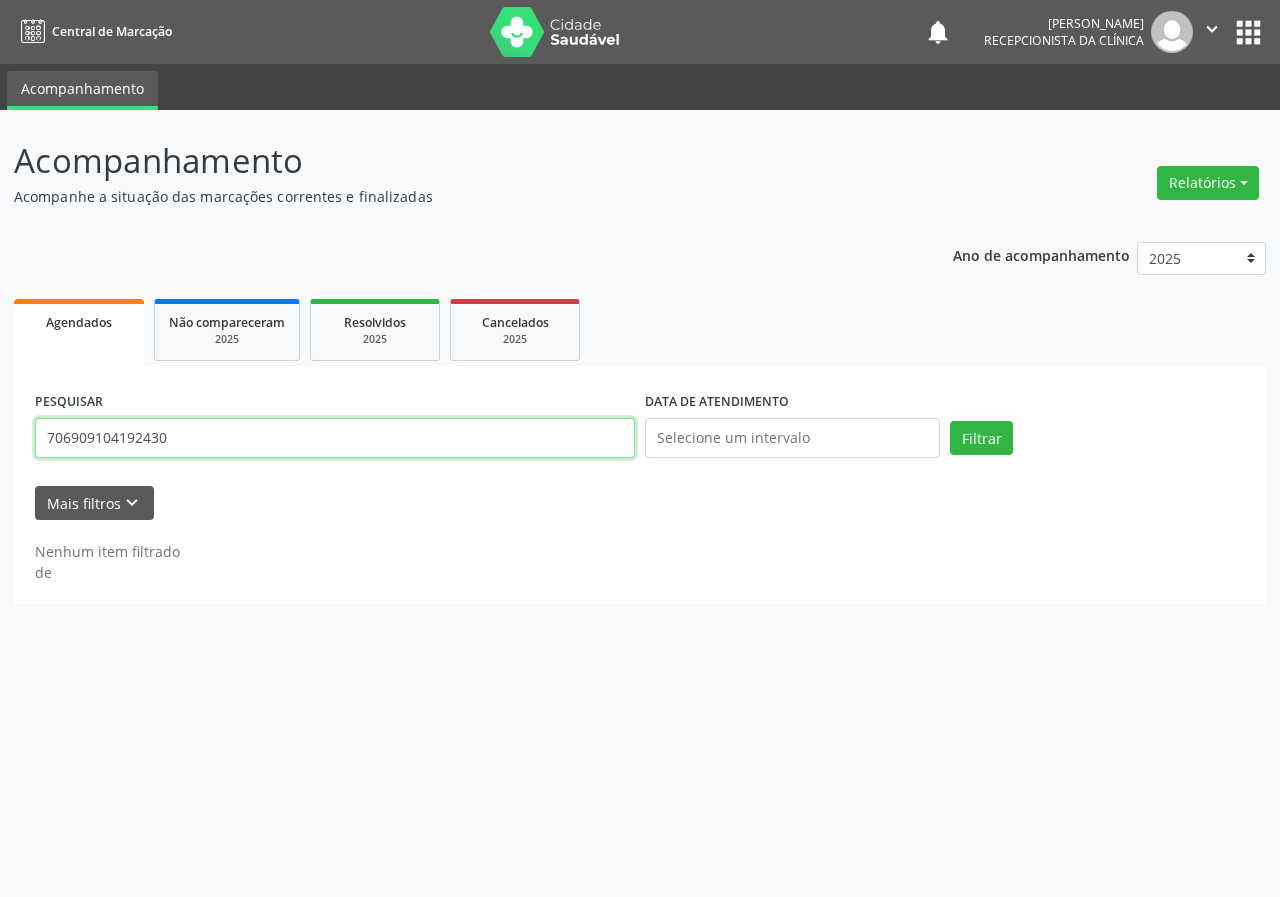 click on "706909104192430" at bounding box center [335, 438] 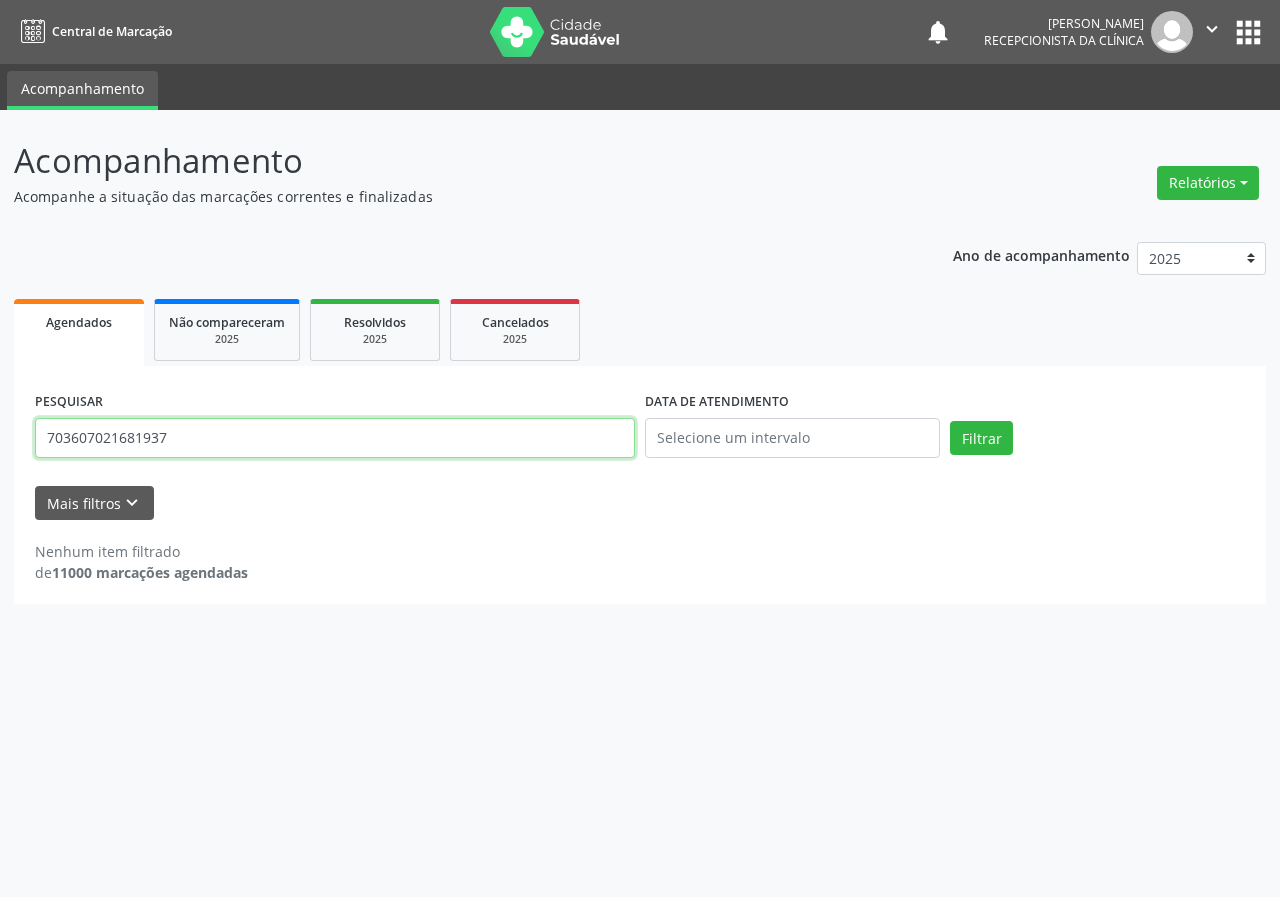 click on "Filtrar" at bounding box center (981, 438) 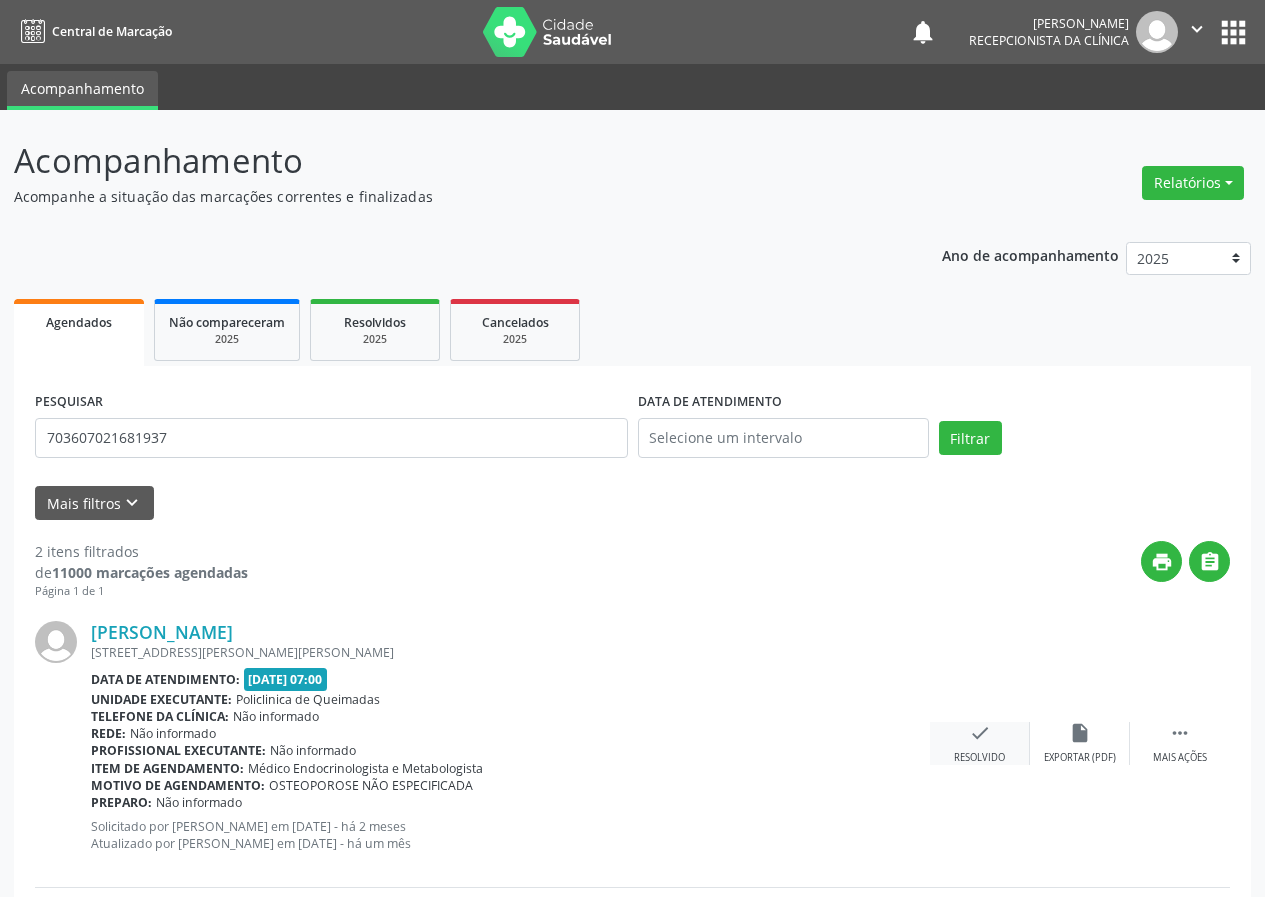 click on "check" at bounding box center (980, 733) 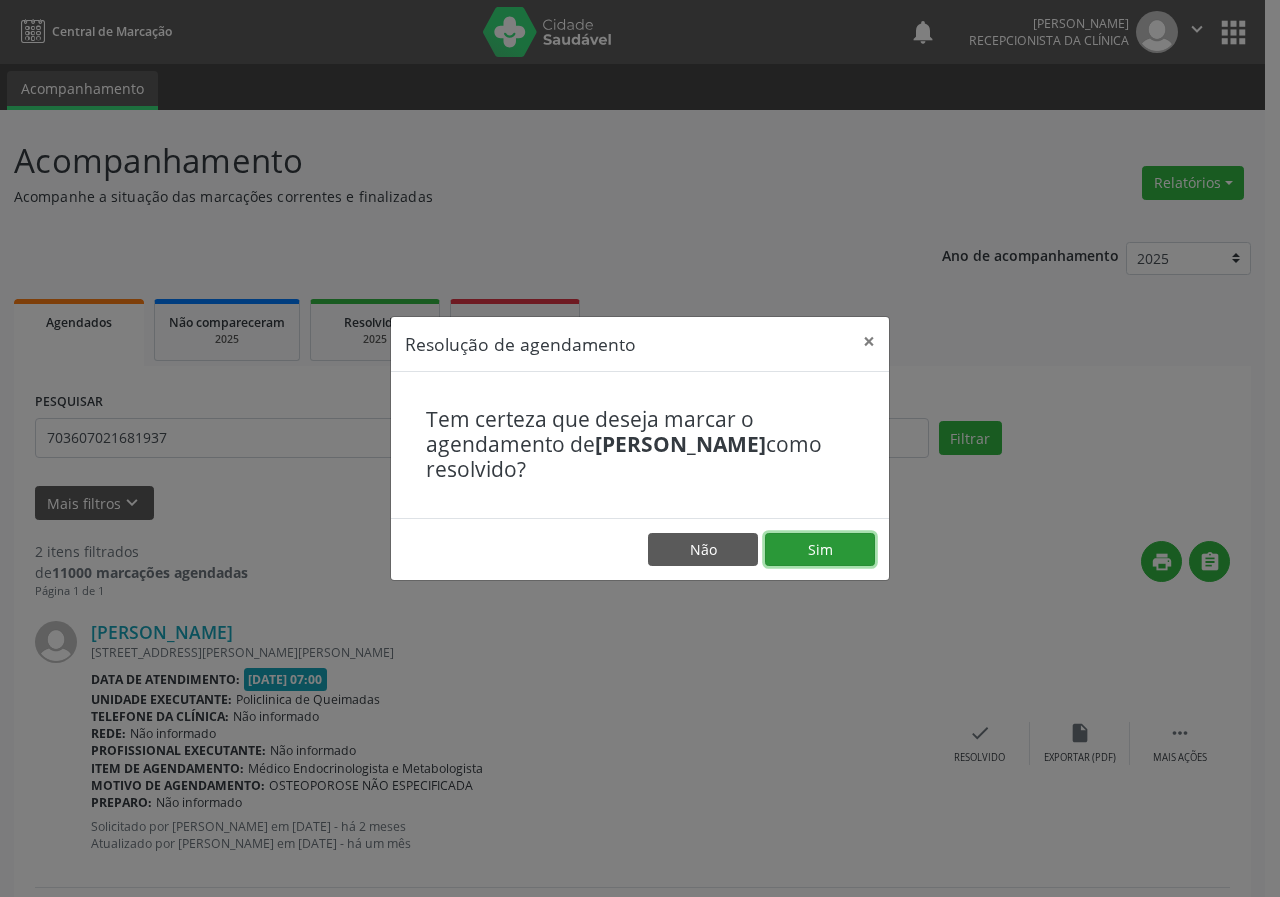 click on "Sim" at bounding box center [820, 550] 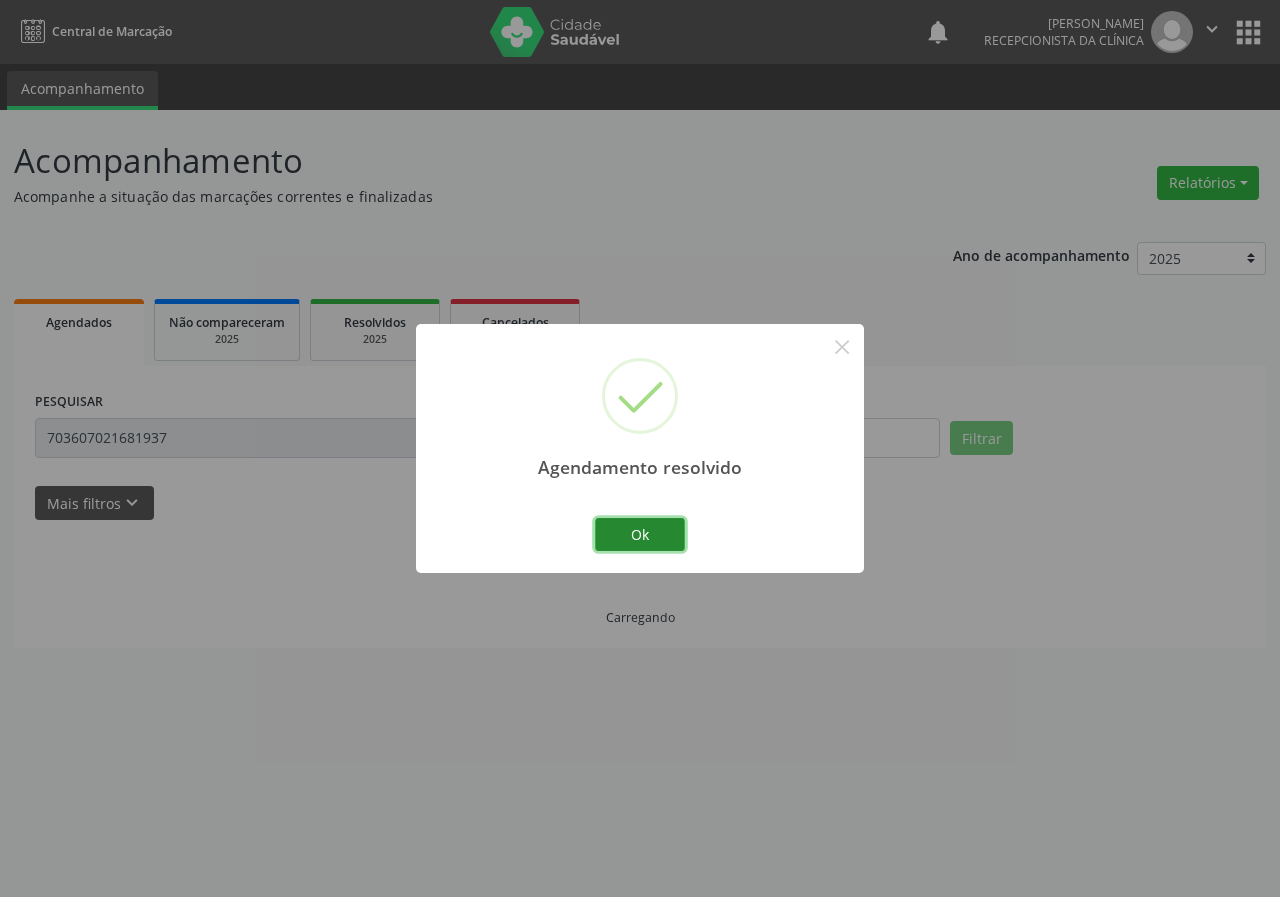 click on "Ok" at bounding box center (640, 535) 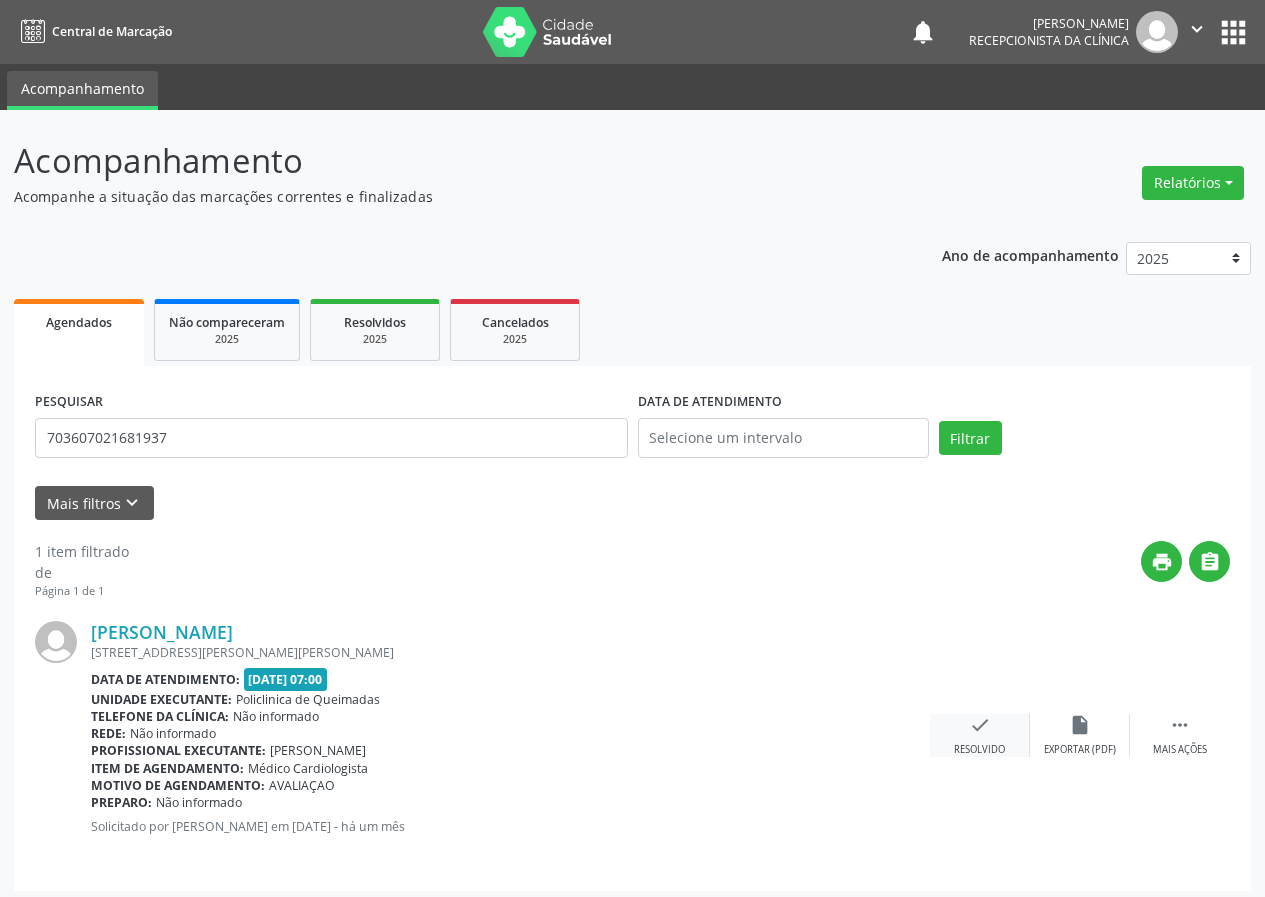 click on "check" at bounding box center [980, 725] 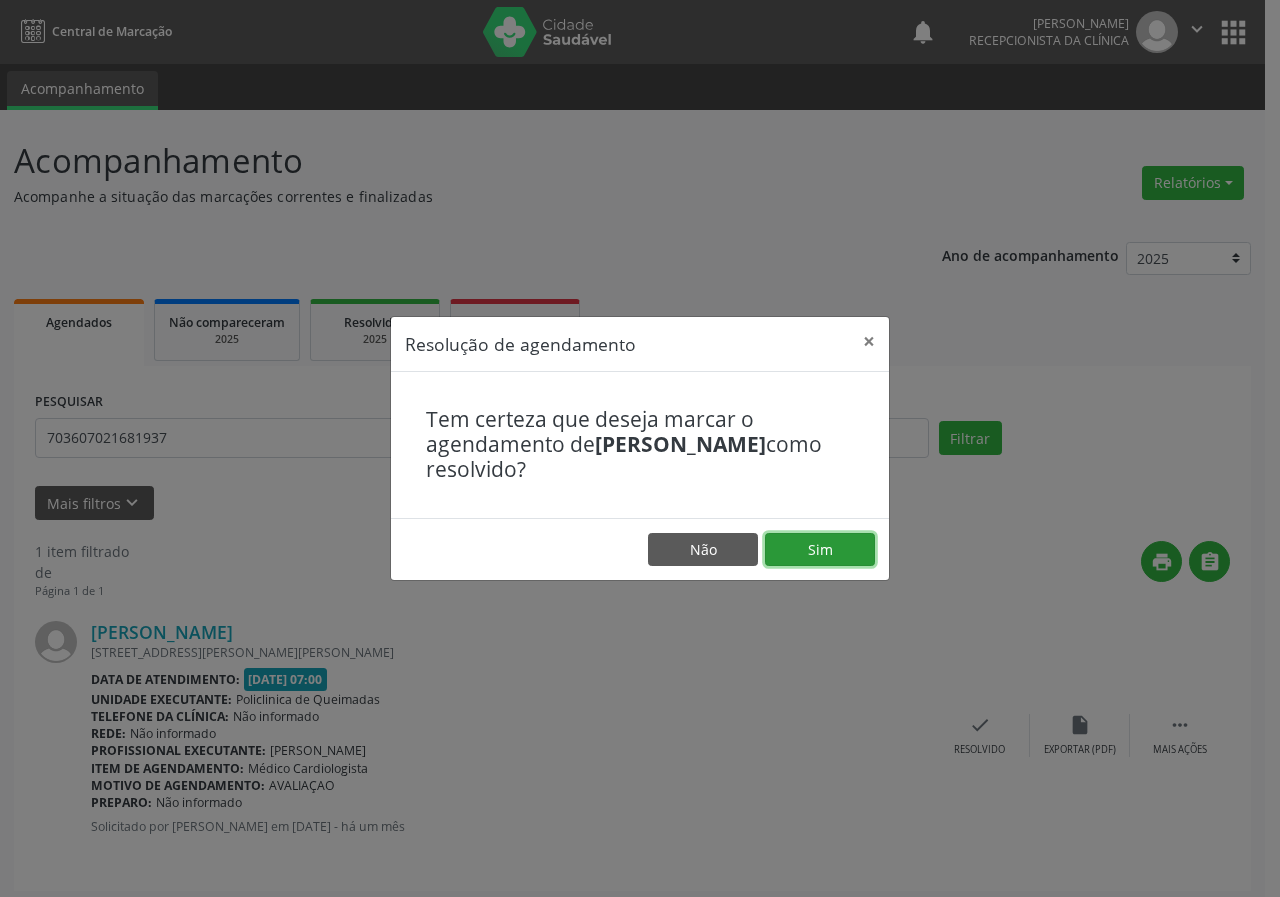 click on "Sim" at bounding box center [820, 550] 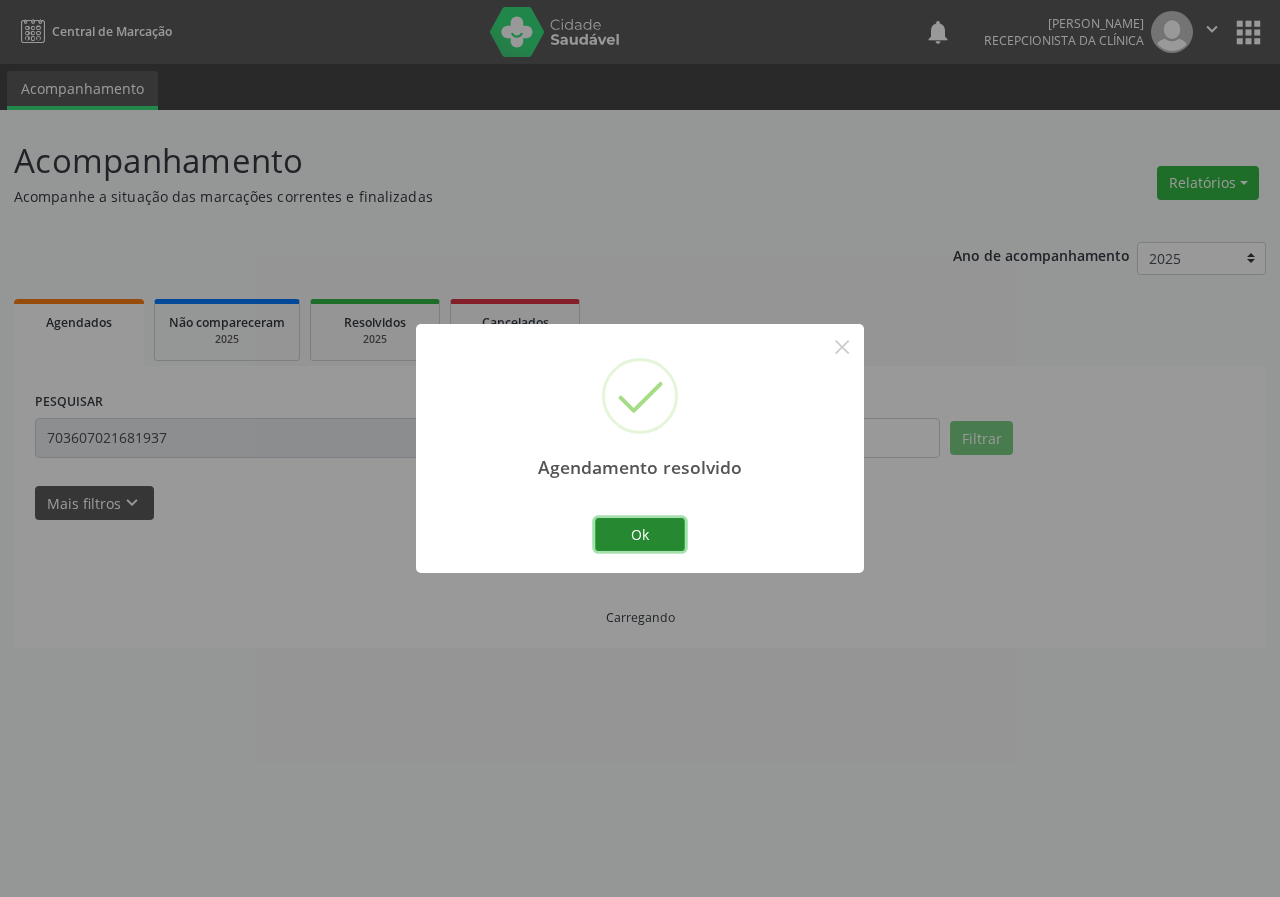 click on "Ok" at bounding box center (640, 535) 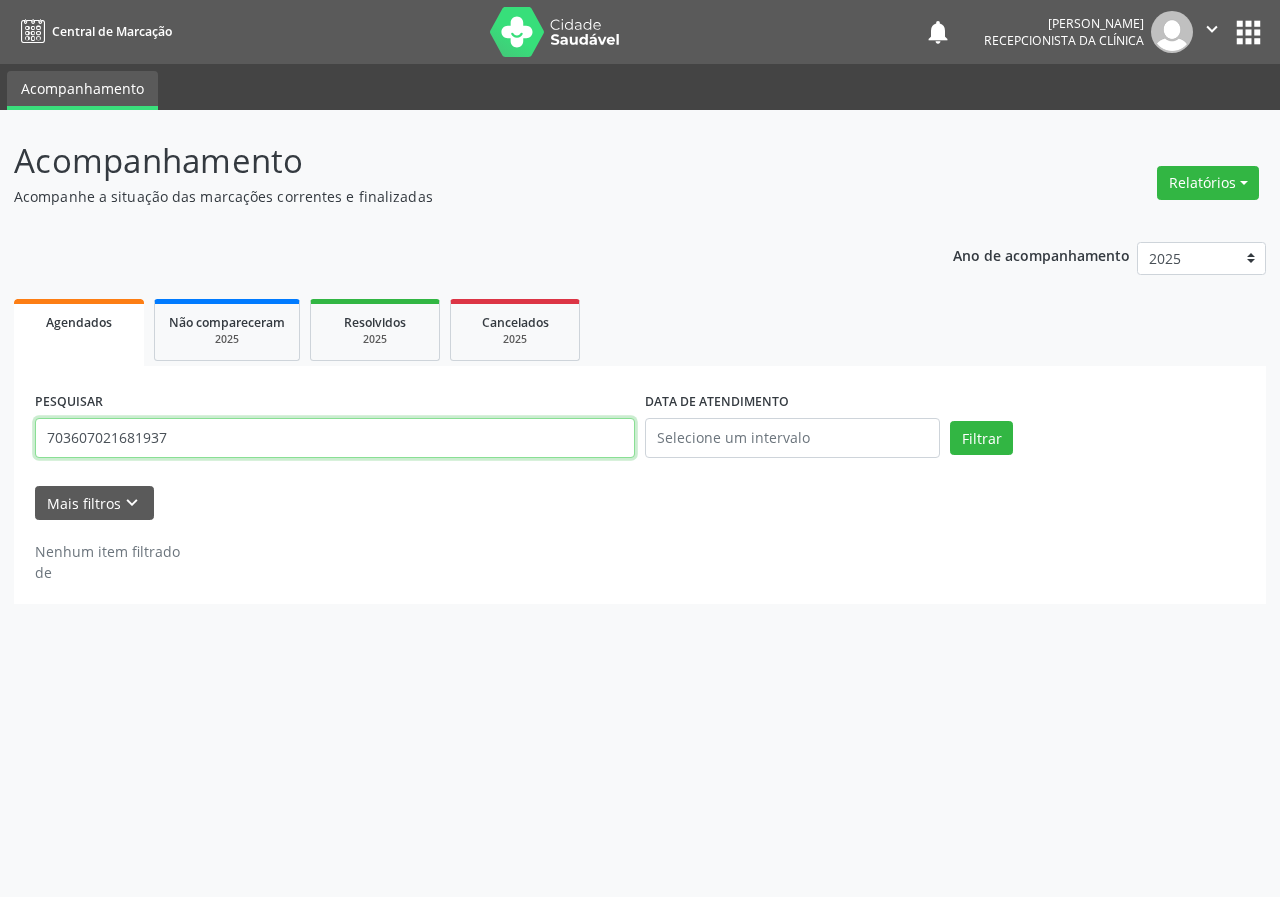 click on "703607021681937" at bounding box center [335, 438] 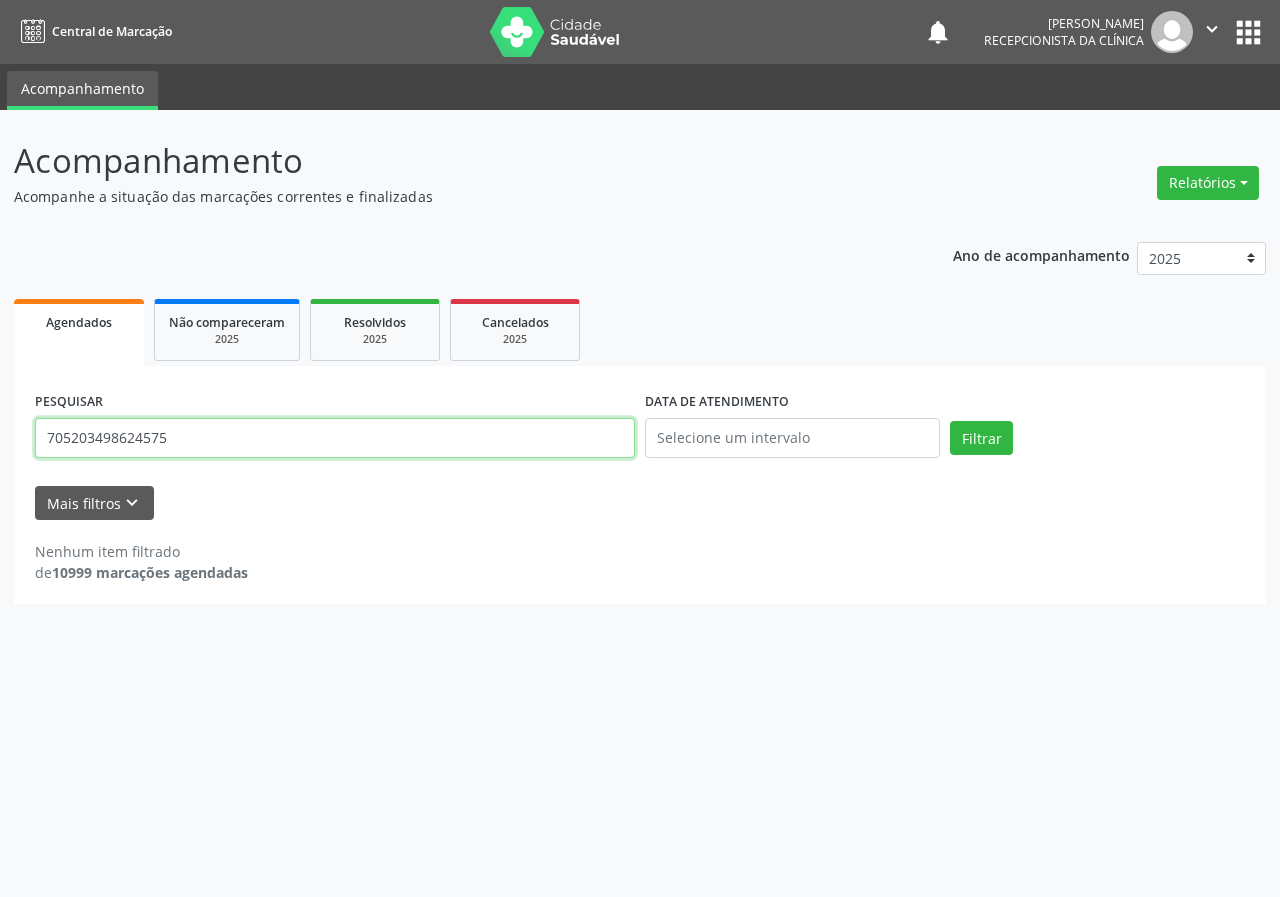 click on "Filtrar" at bounding box center (981, 438) 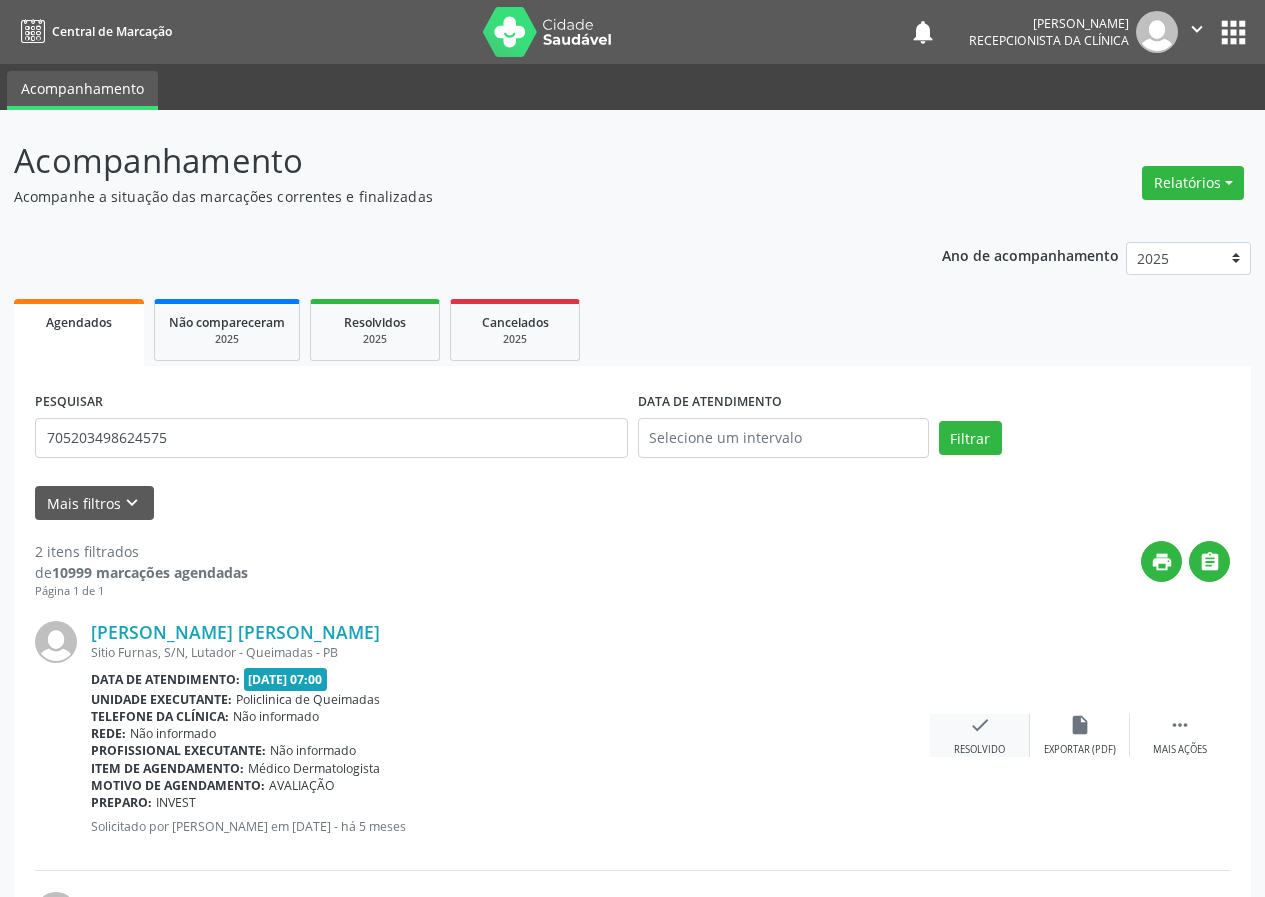 click on "check" at bounding box center [980, 725] 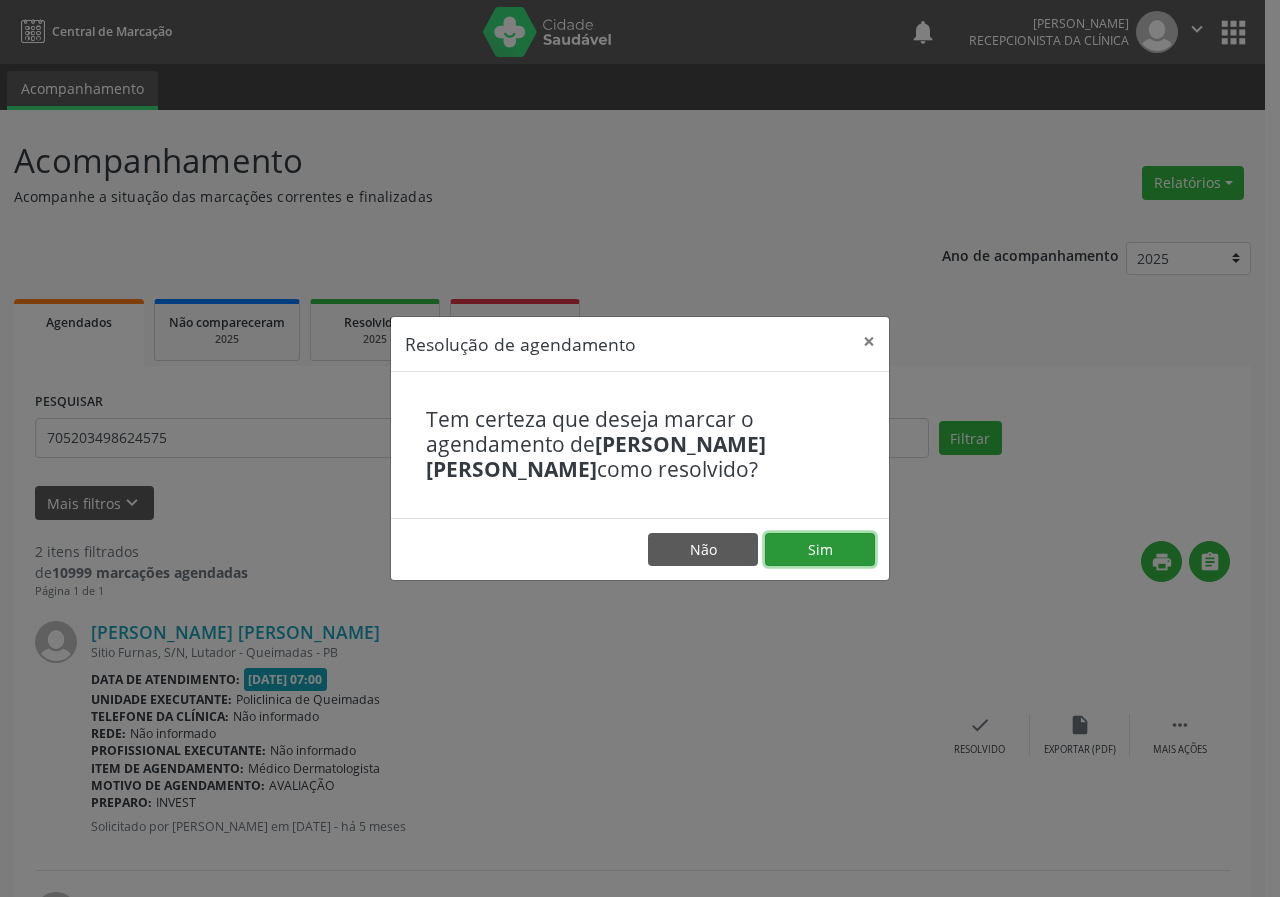 click on "Sim" at bounding box center [820, 550] 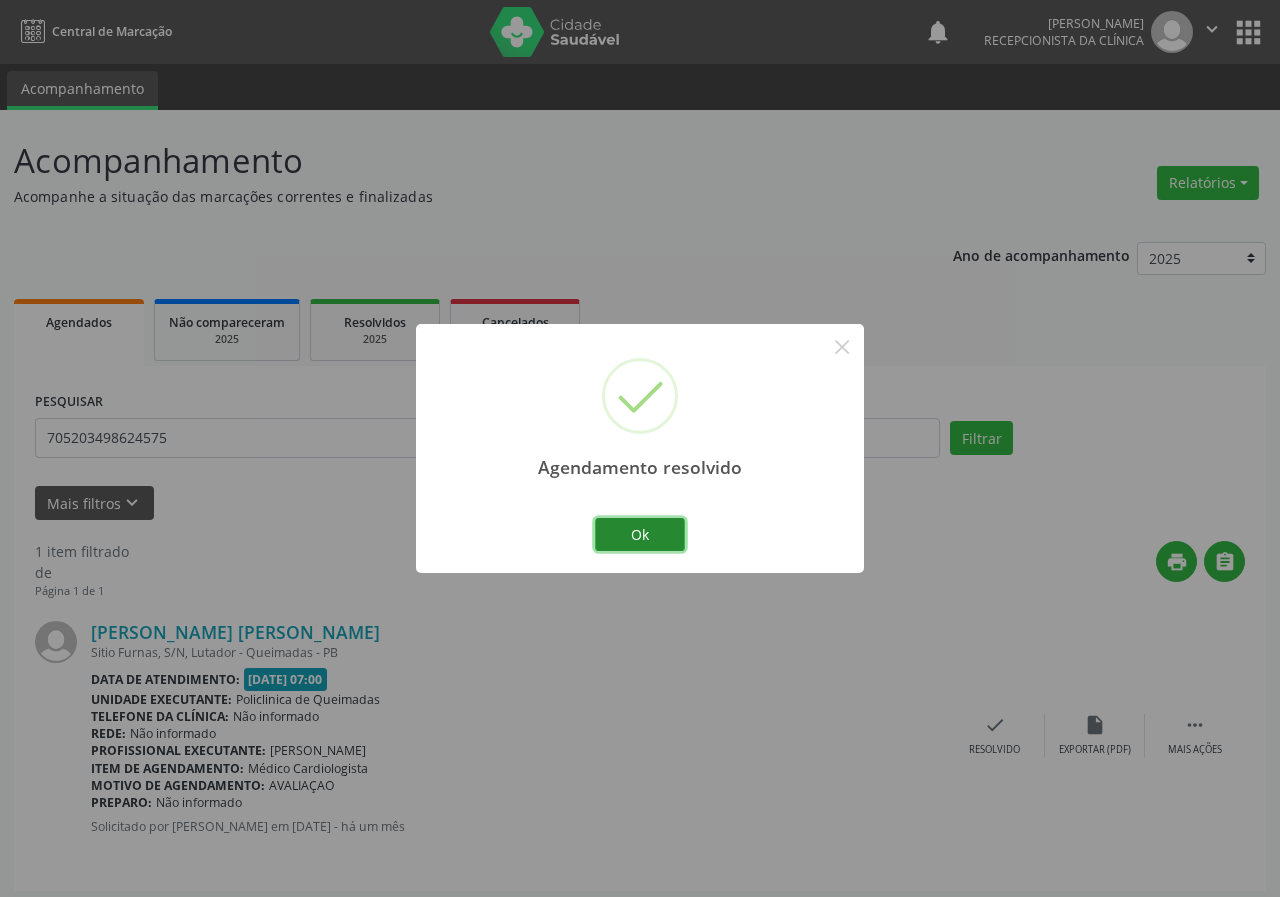 click on "Ok" at bounding box center (640, 535) 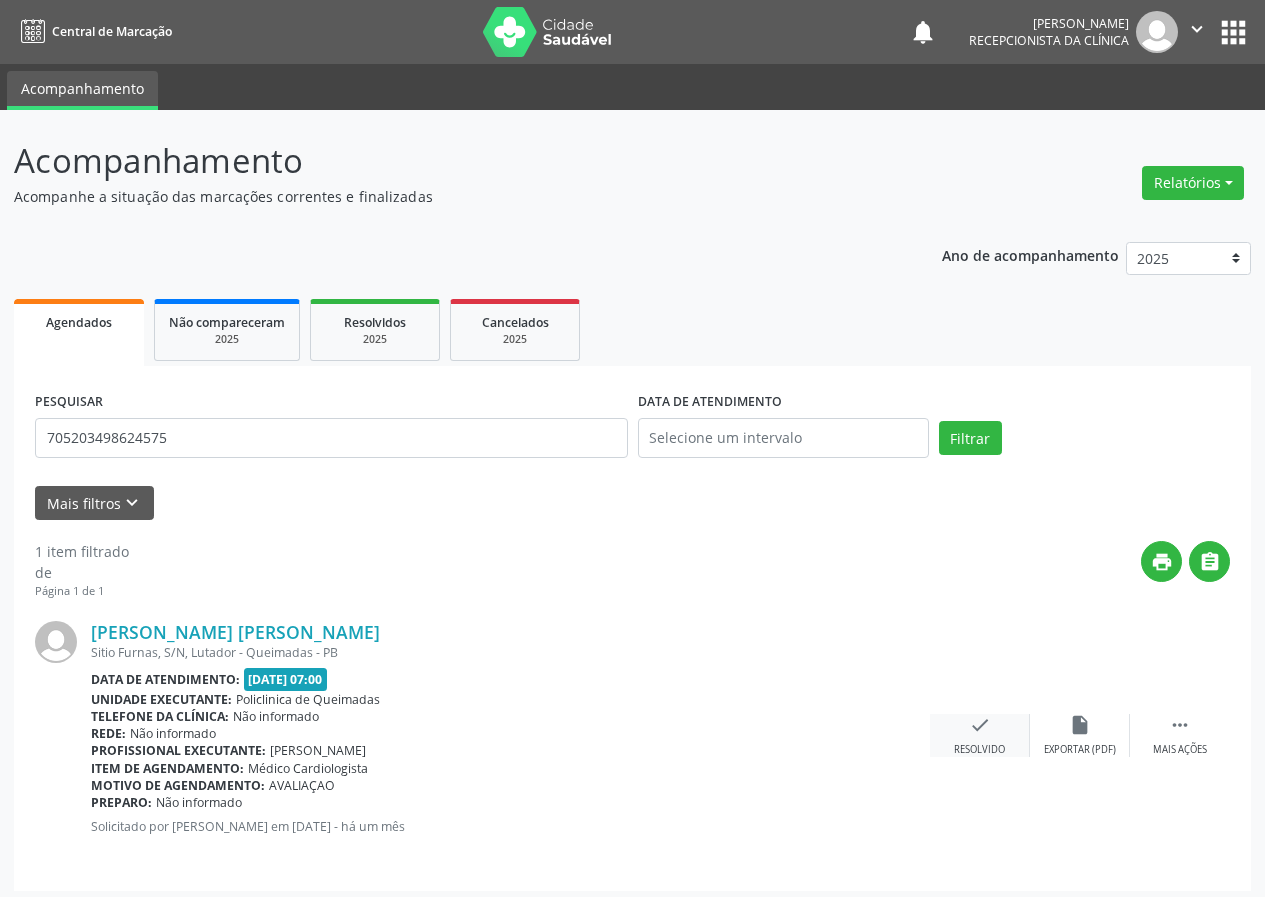 click on "check" at bounding box center (980, 725) 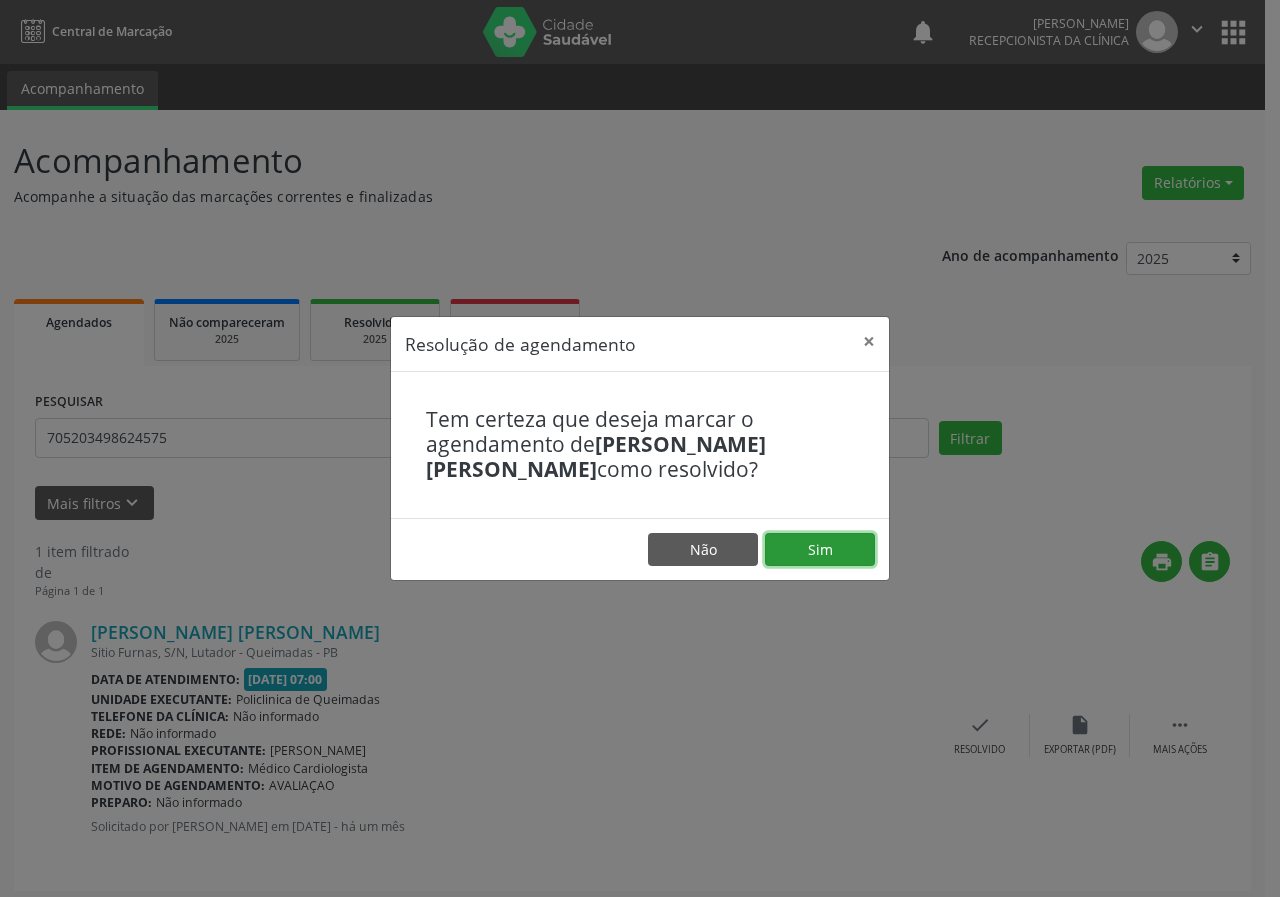 click on "Sim" at bounding box center [820, 550] 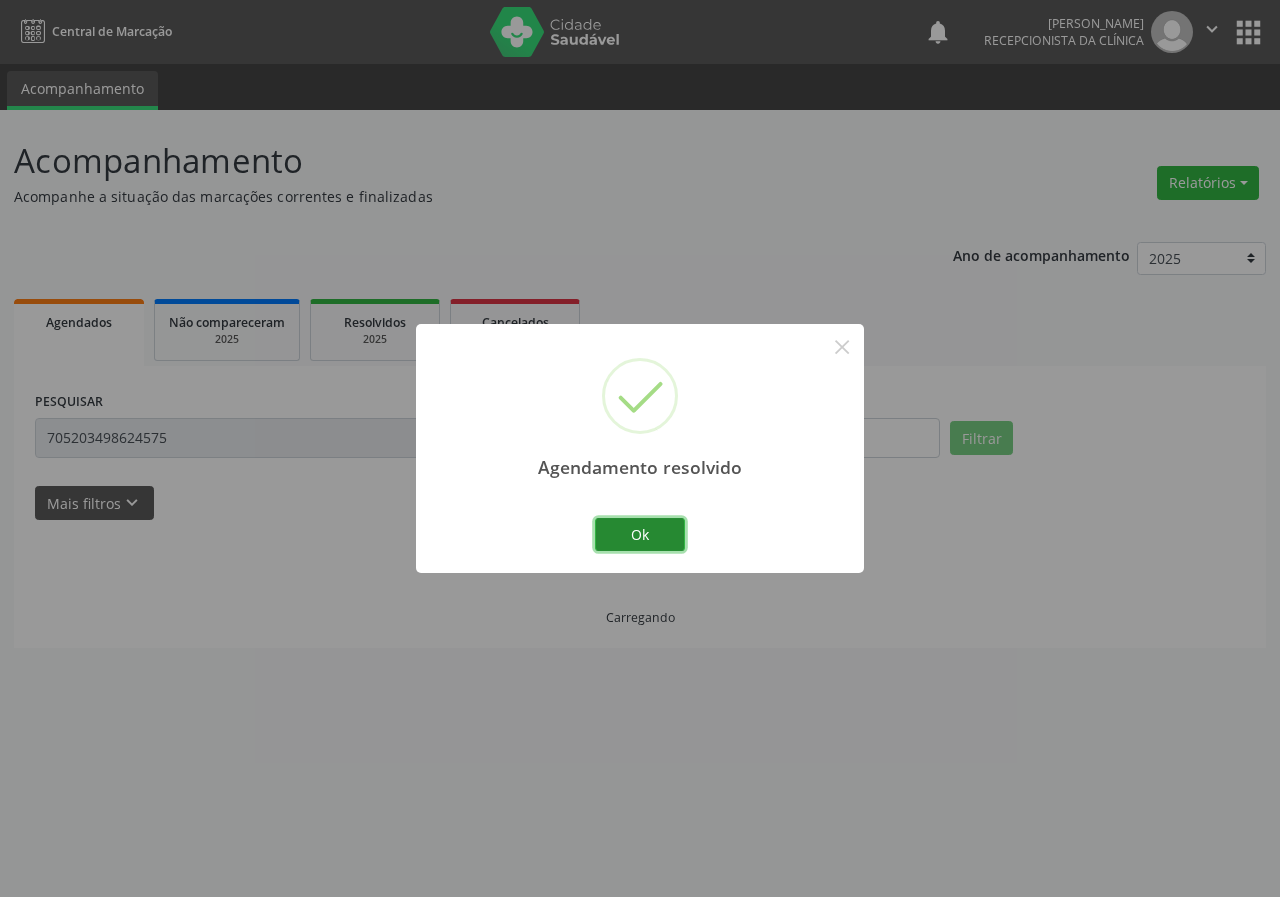 click on "Ok" at bounding box center (640, 535) 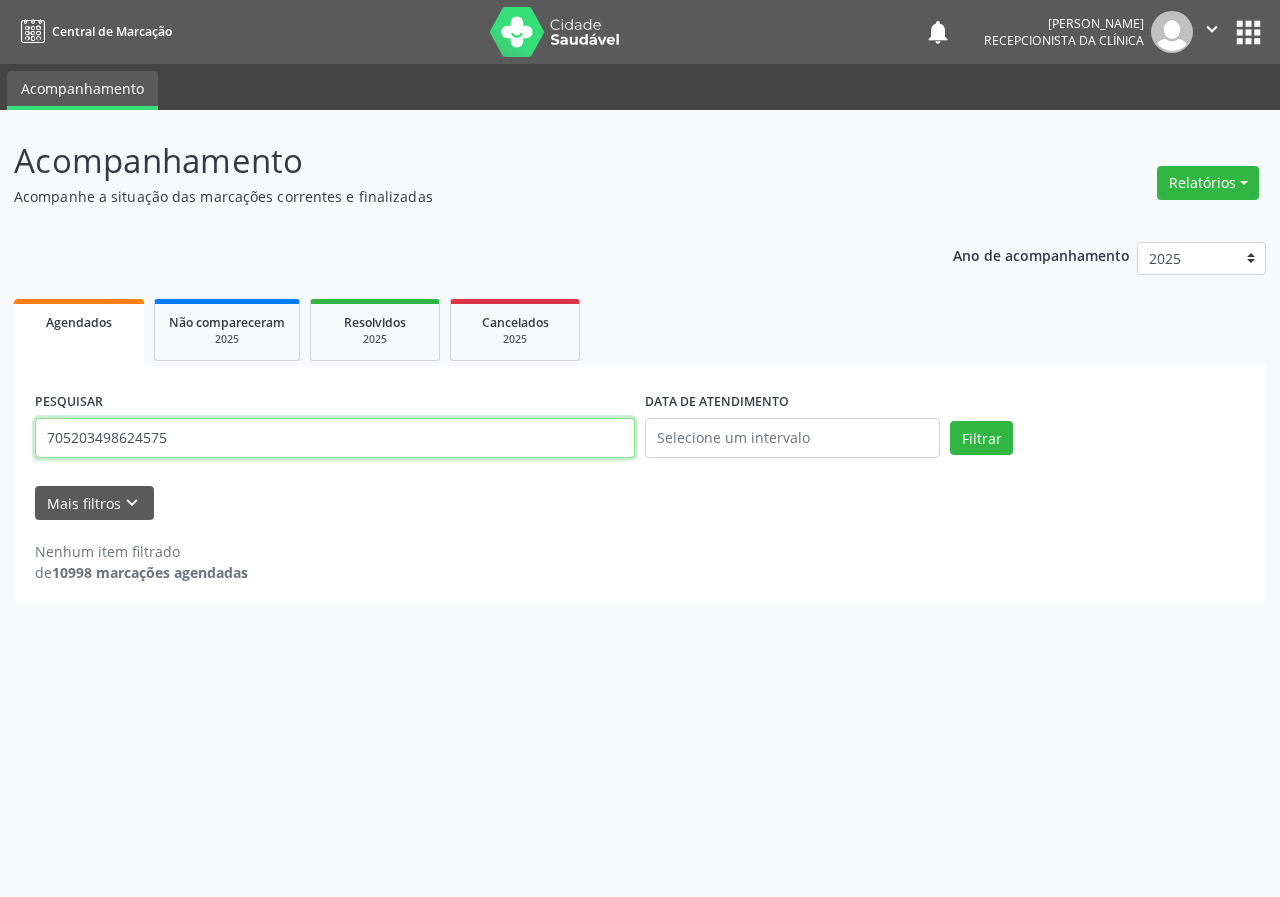click on "705203498624575" at bounding box center (335, 438) 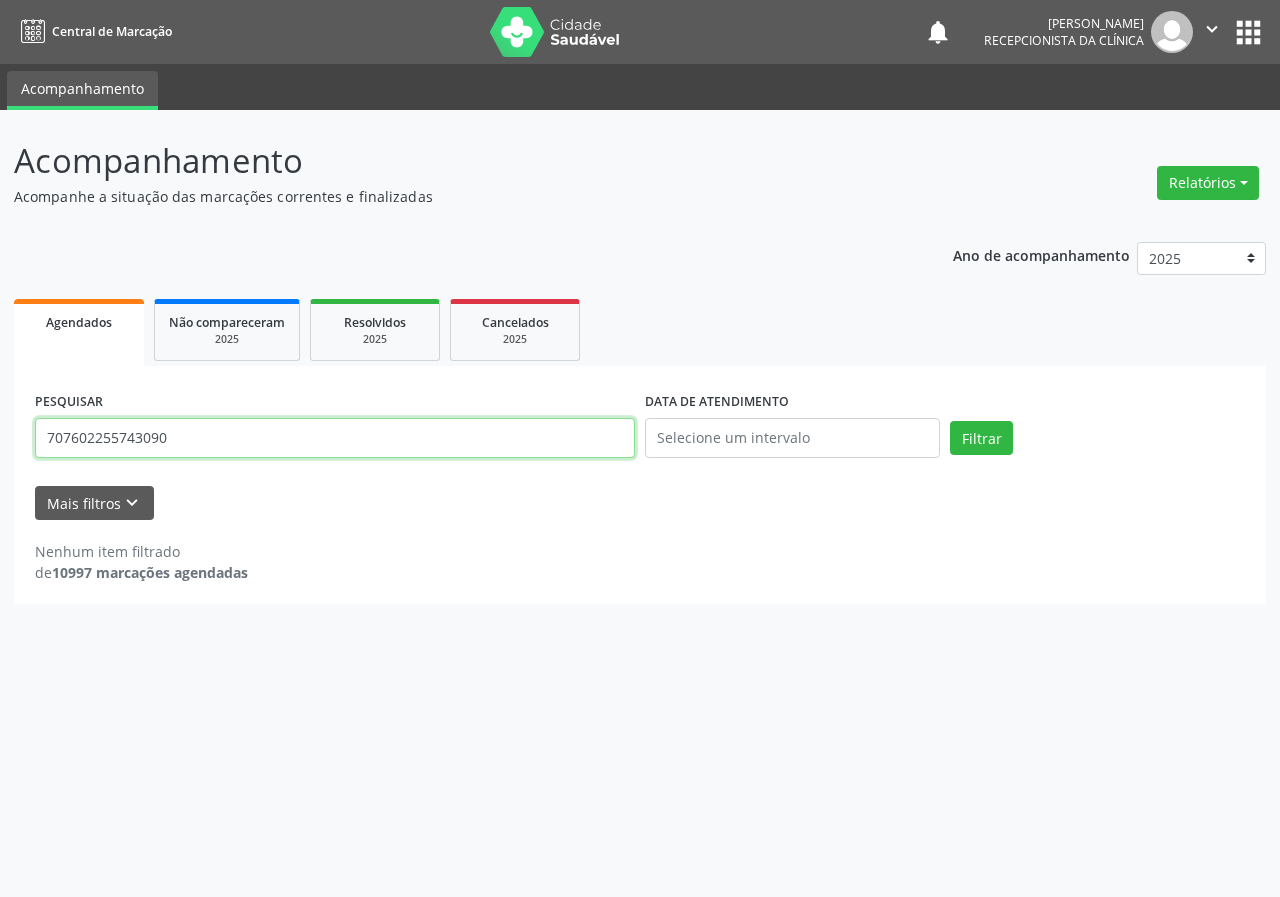 click on "Filtrar" at bounding box center (981, 438) 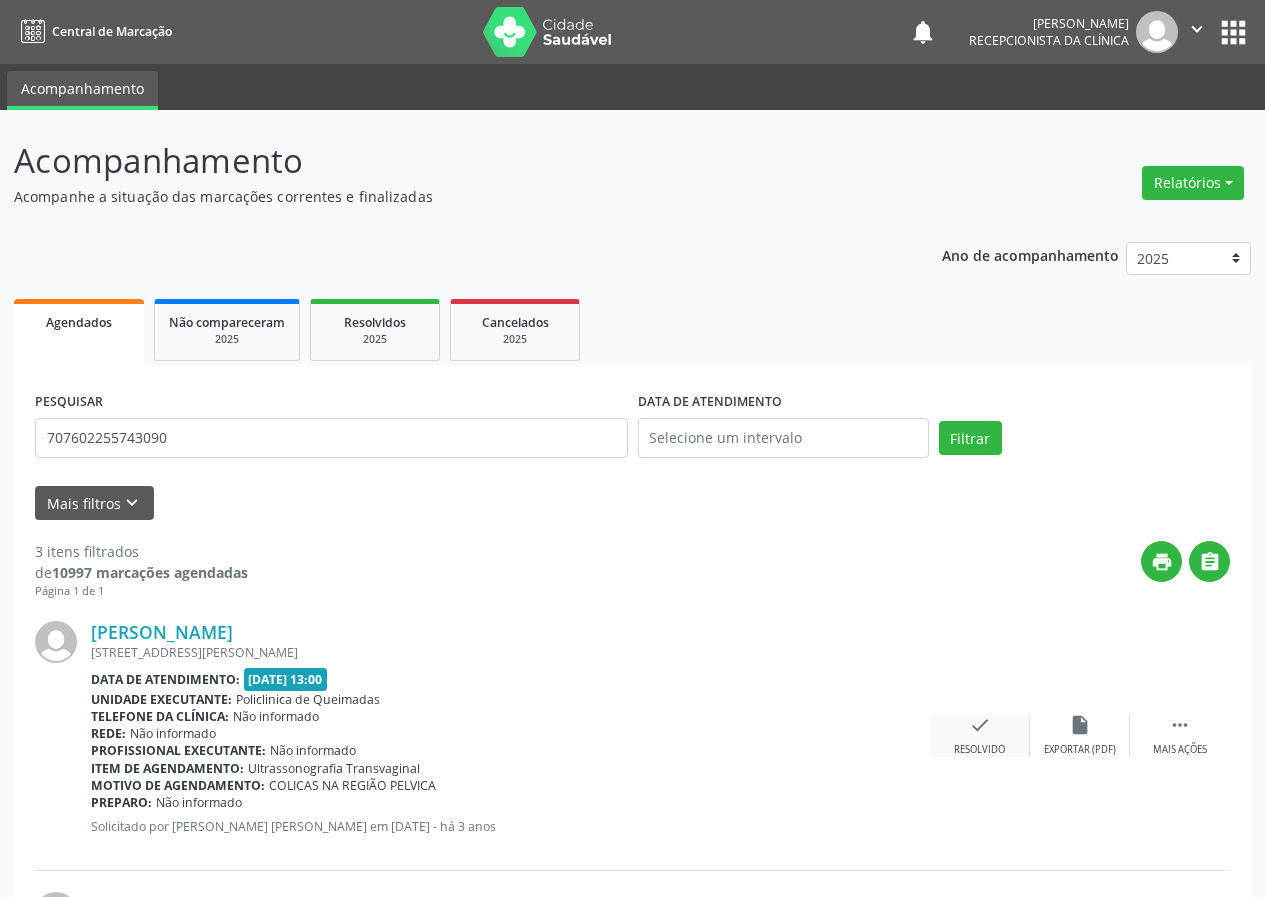 click on "check" at bounding box center [980, 725] 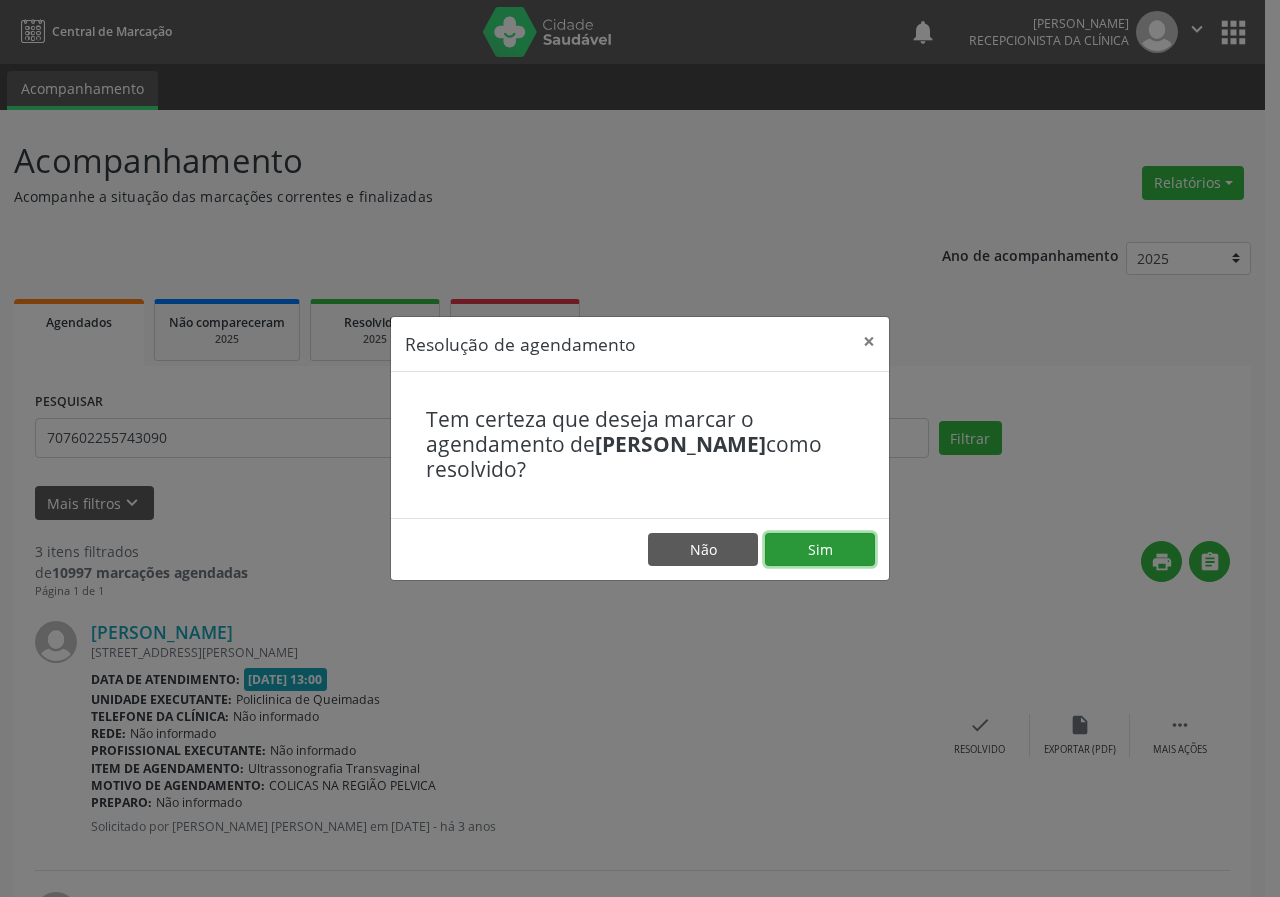 click on "Sim" at bounding box center [820, 550] 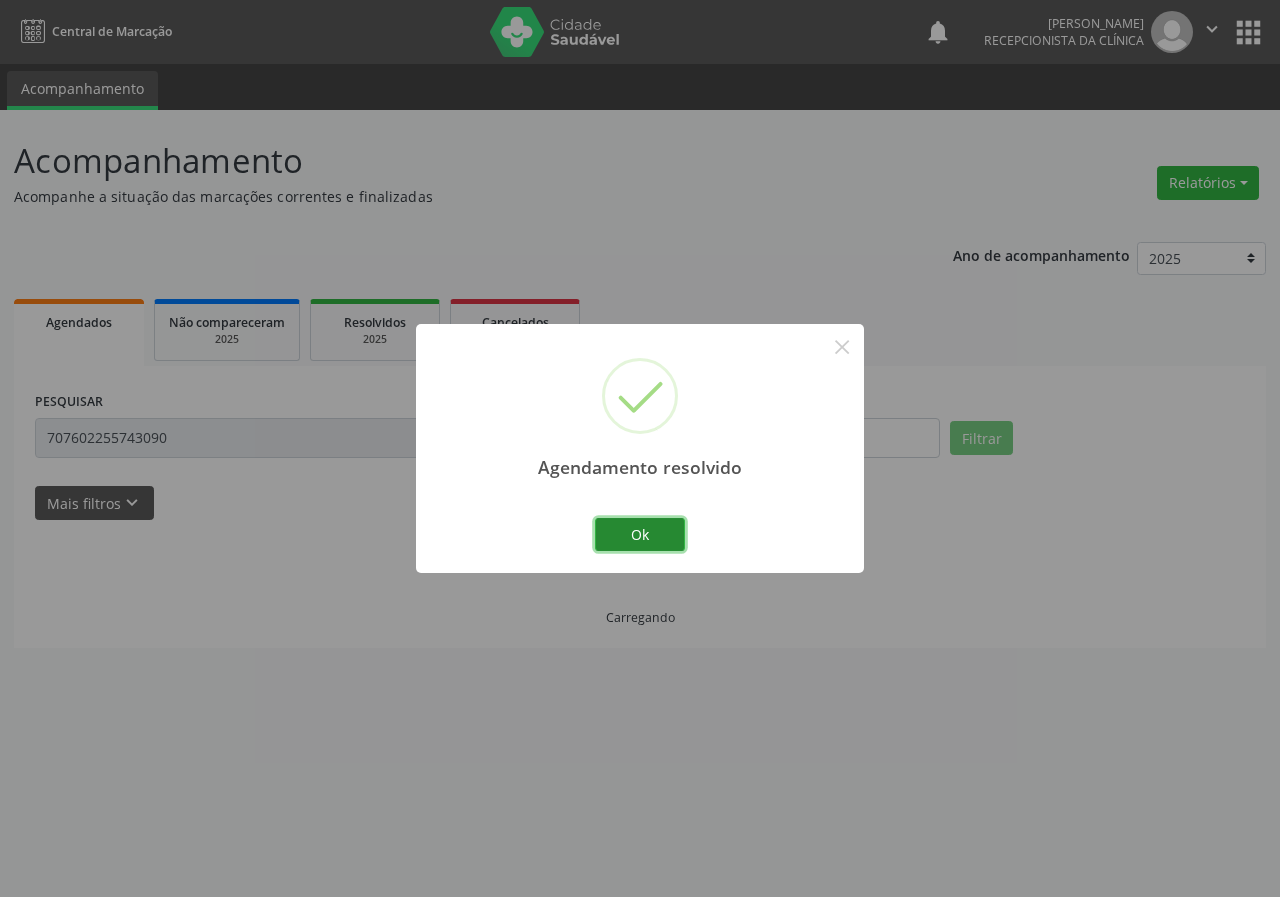 click on "Ok" at bounding box center (640, 535) 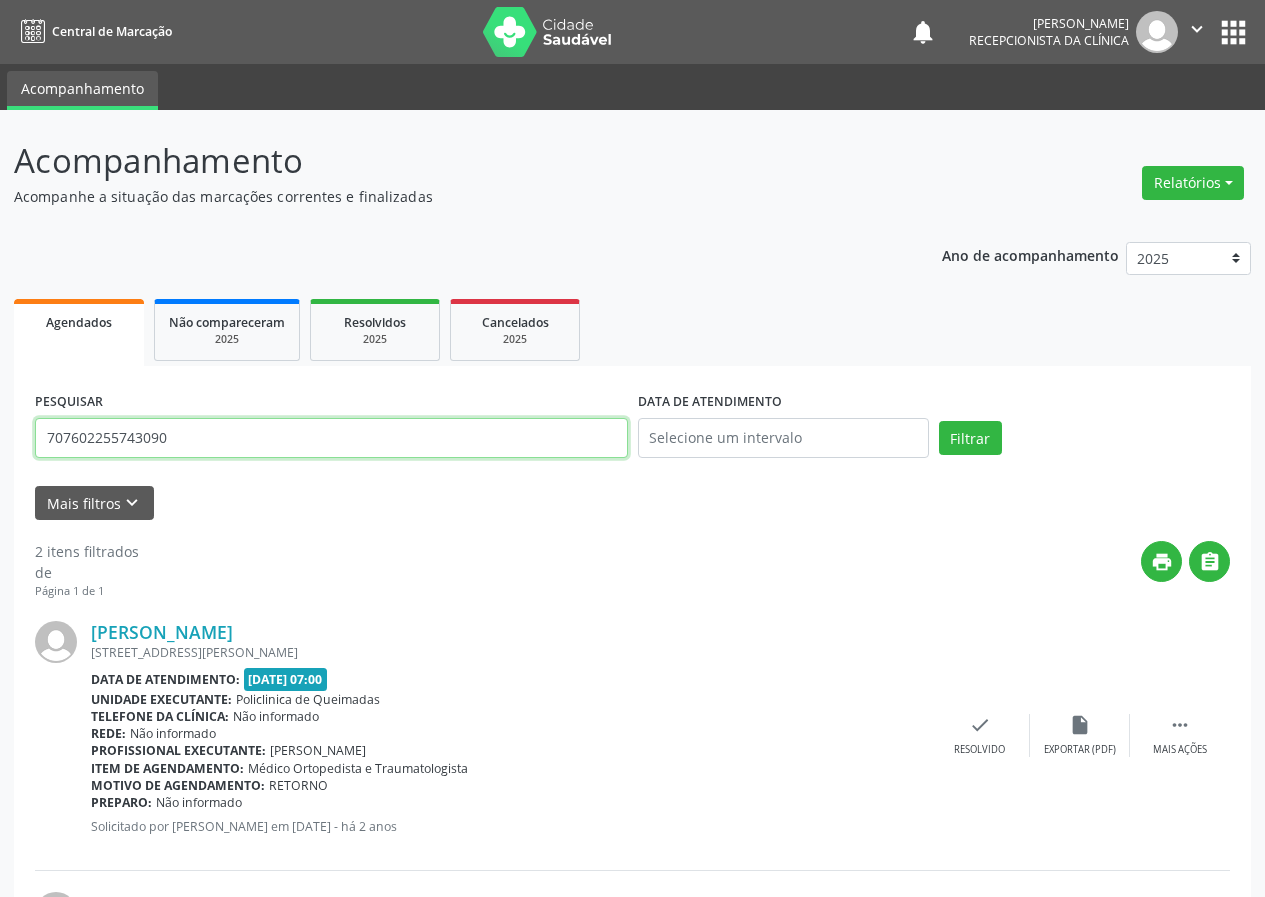 click on "707602255743090" at bounding box center (331, 438) 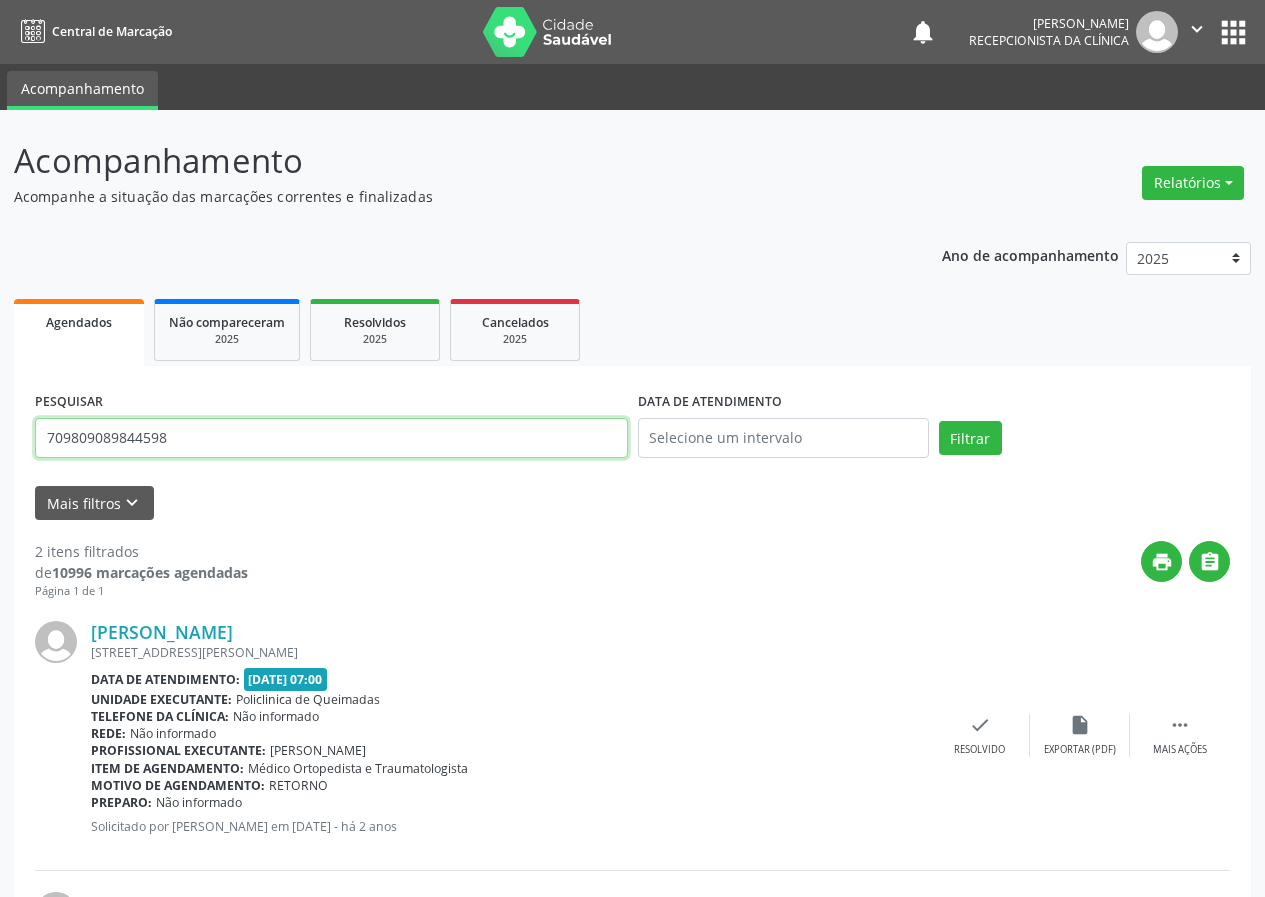 click on "Filtrar" at bounding box center [970, 438] 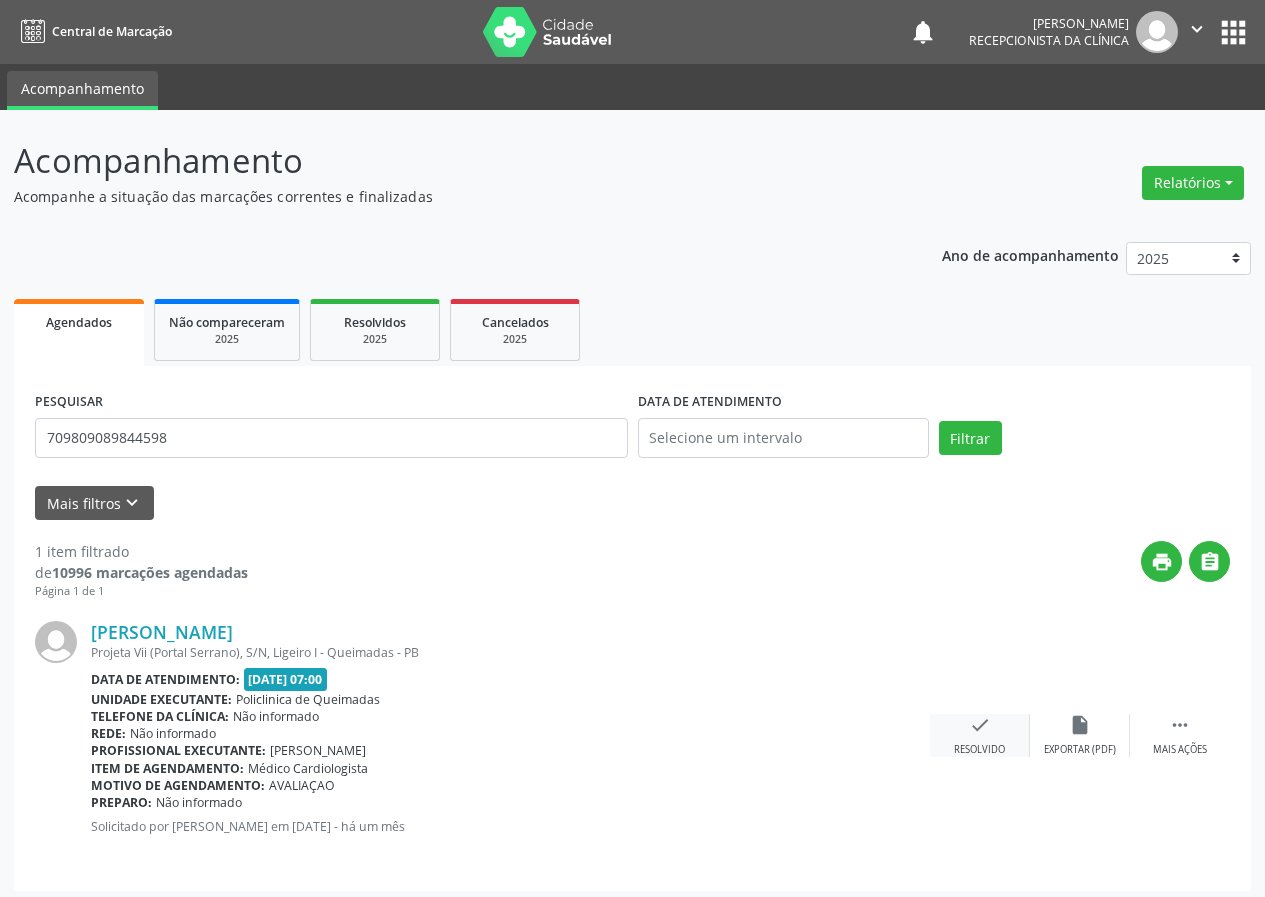click on "check" at bounding box center (980, 725) 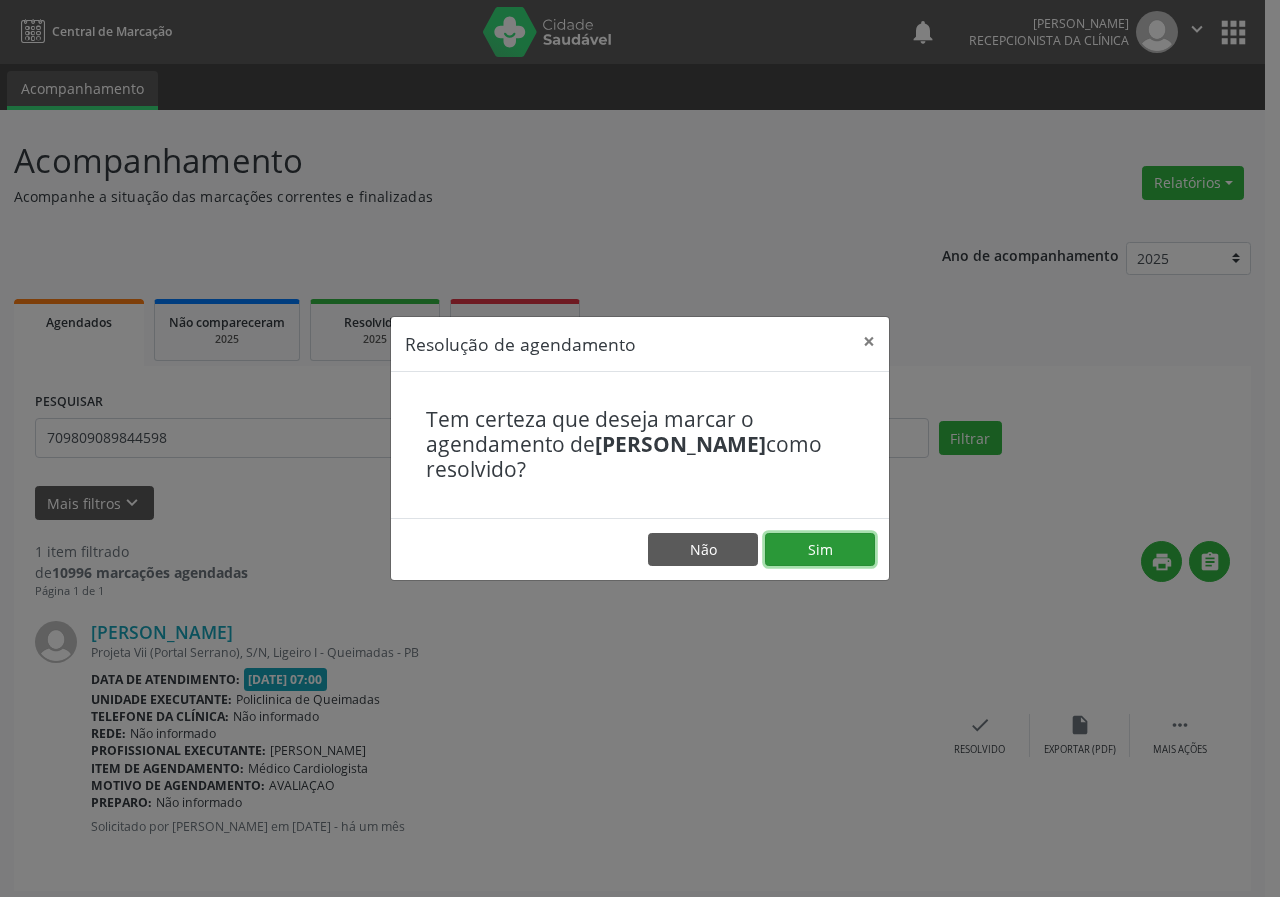 click on "Sim" at bounding box center [820, 550] 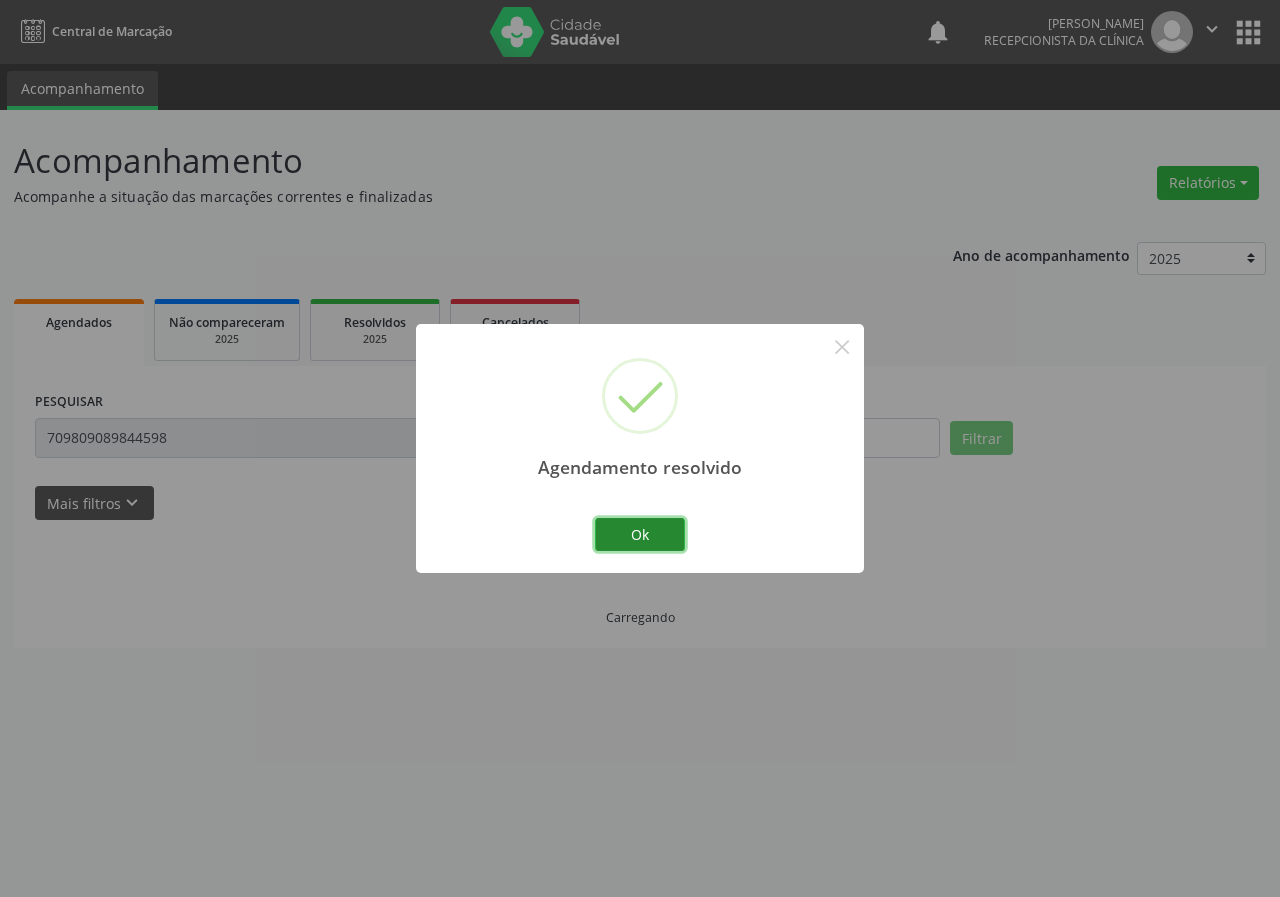 click on "Ok" at bounding box center [640, 535] 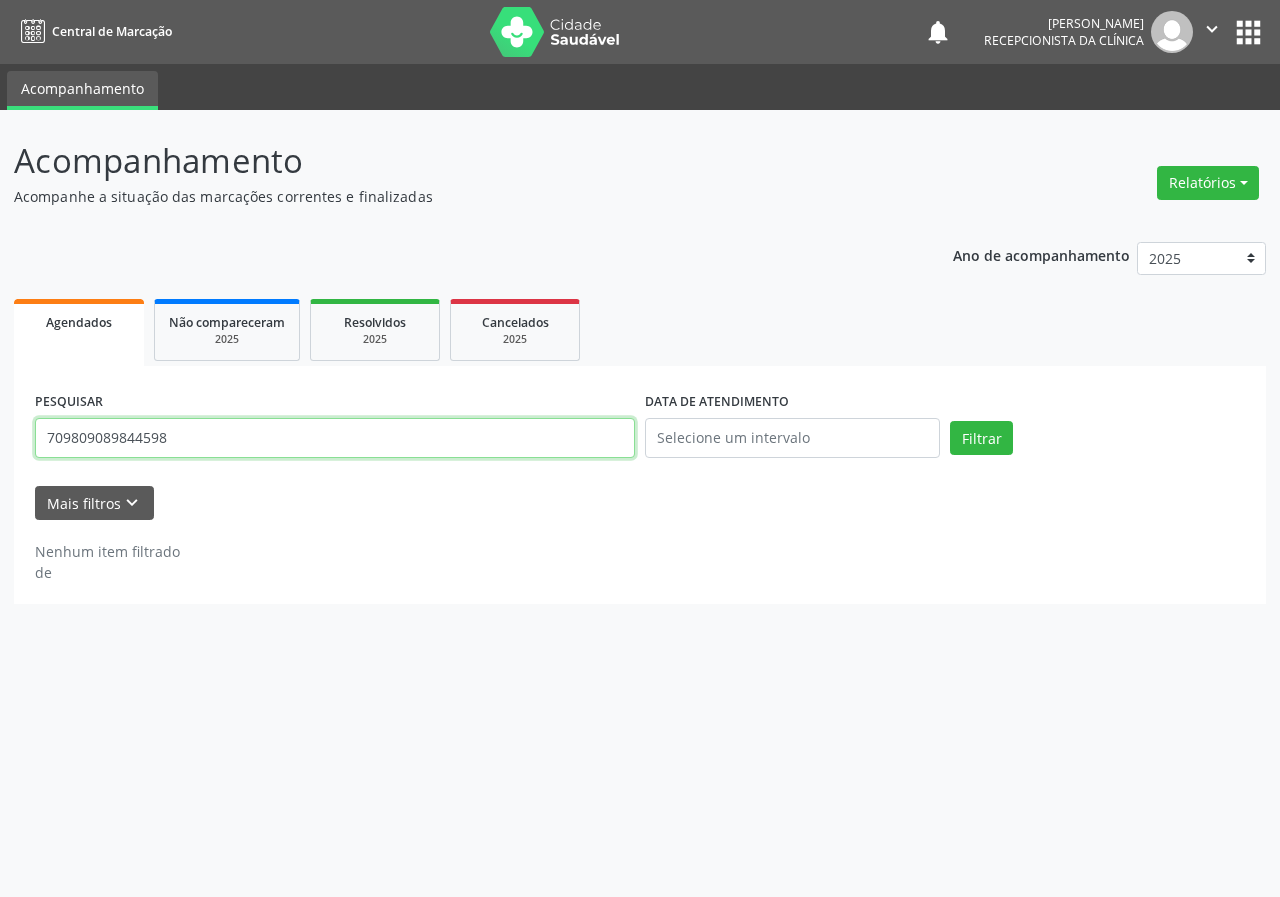 click on "709809089844598" at bounding box center [335, 438] 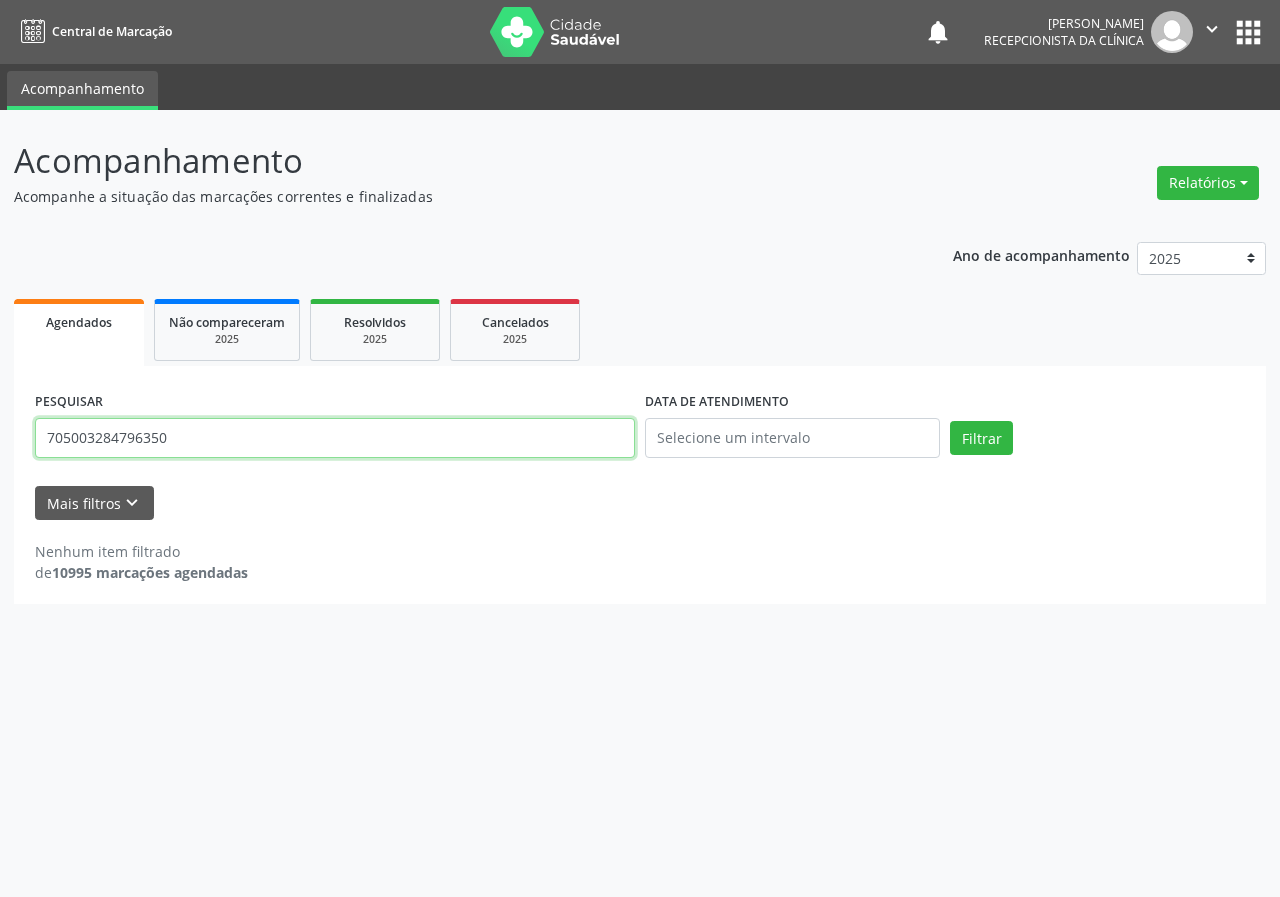 click on "Filtrar" at bounding box center (981, 438) 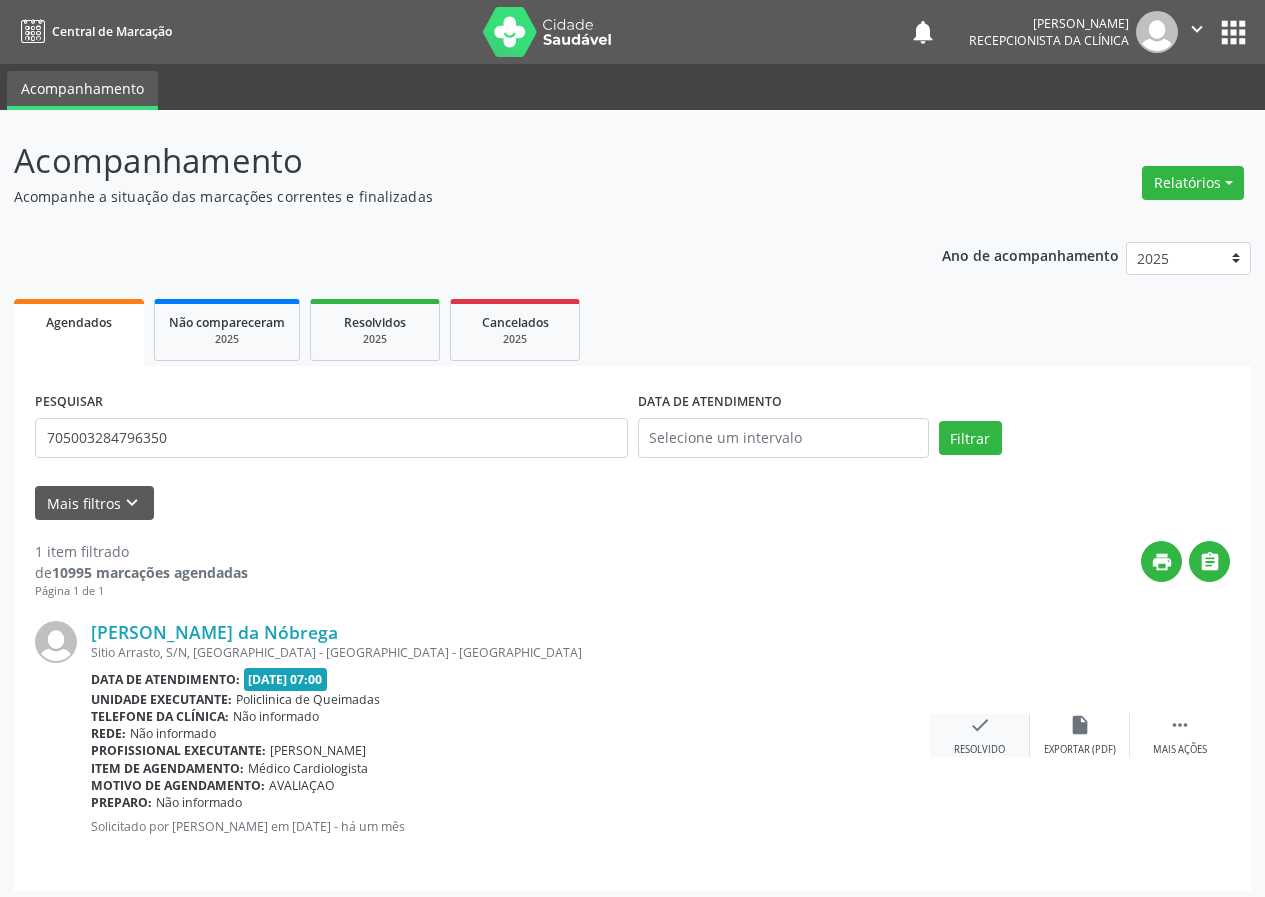 click on "check" at bounding box center (980, 725) 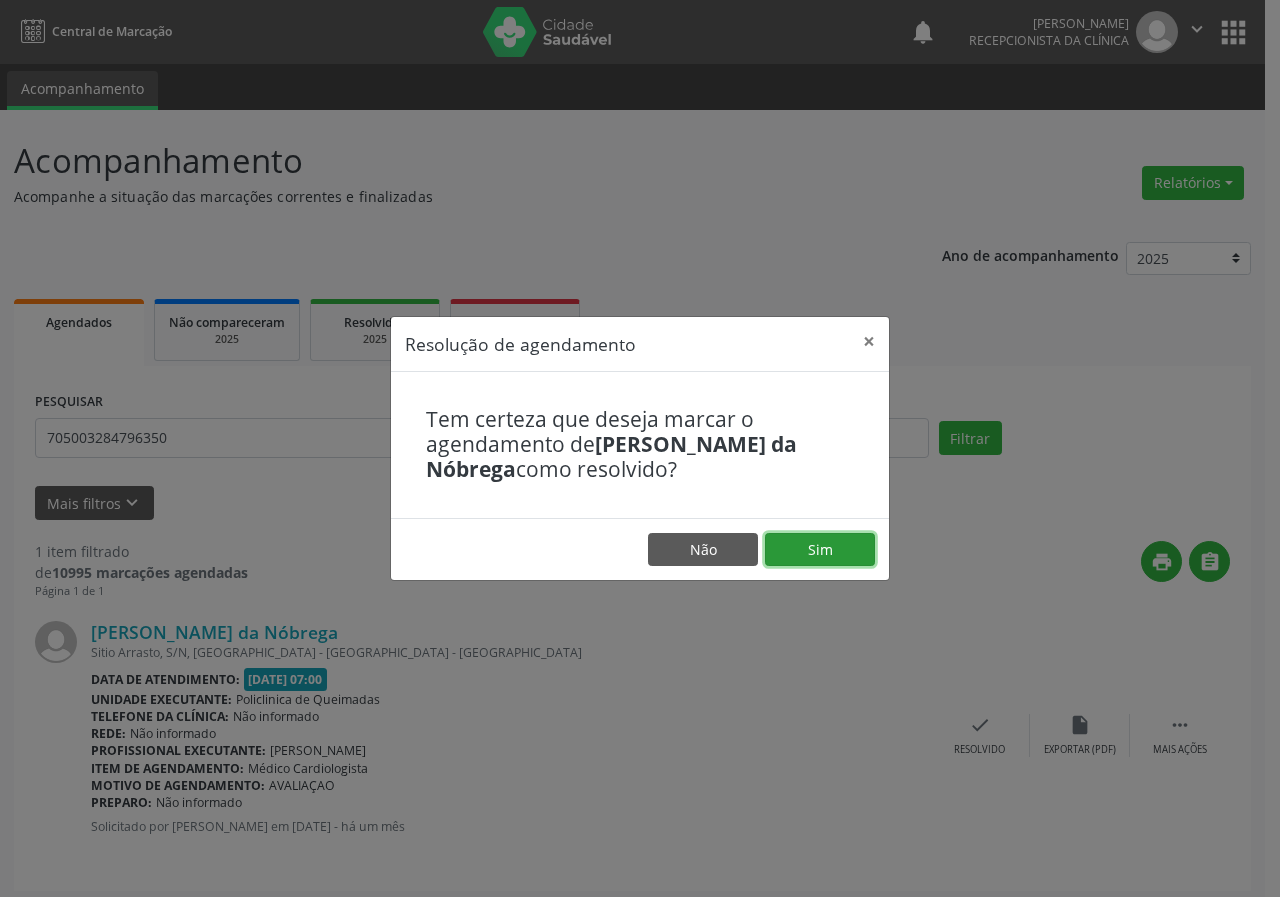 click on "Sim" at bounding box center [820, 550] 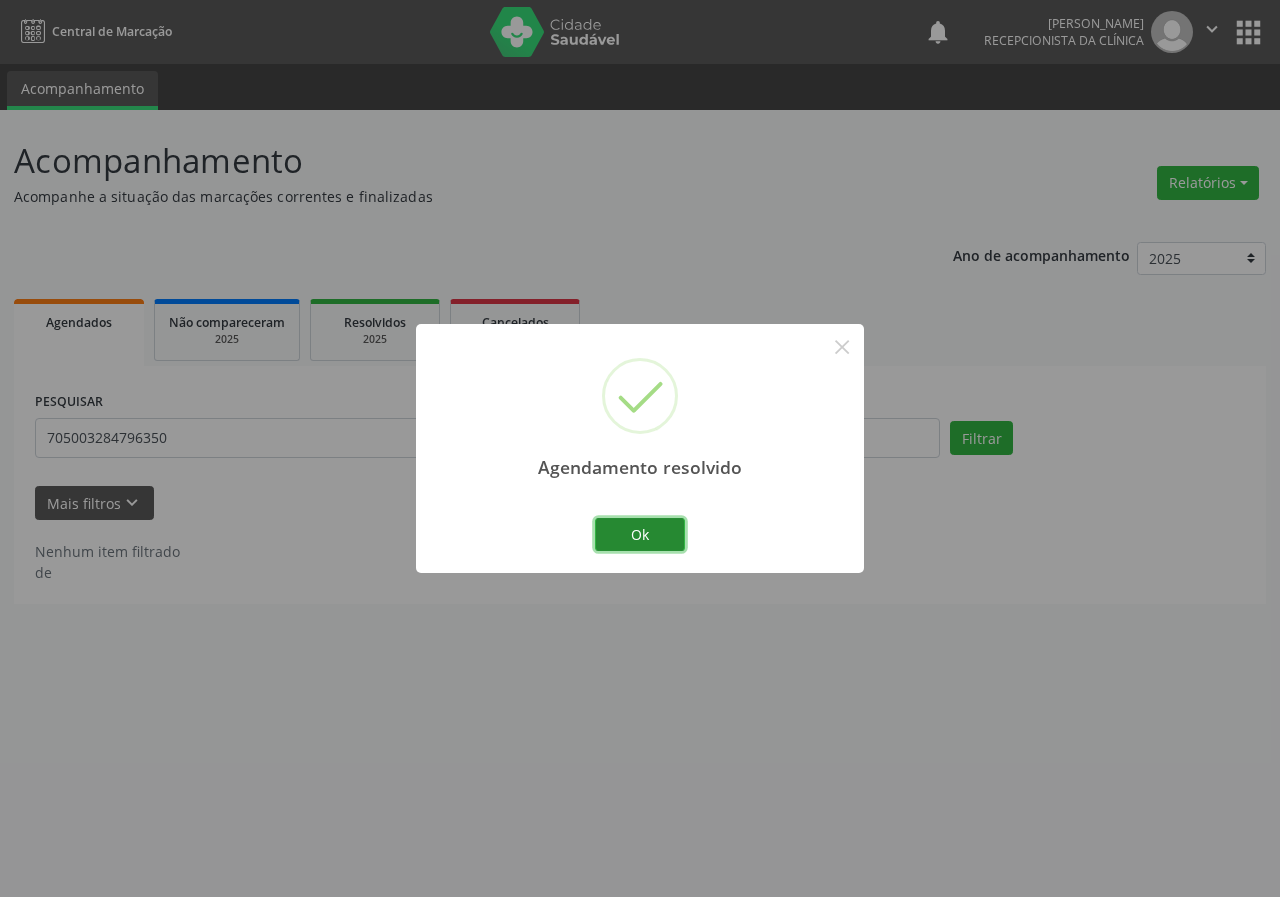 click on "Ok" at bounding box center [640, 535] 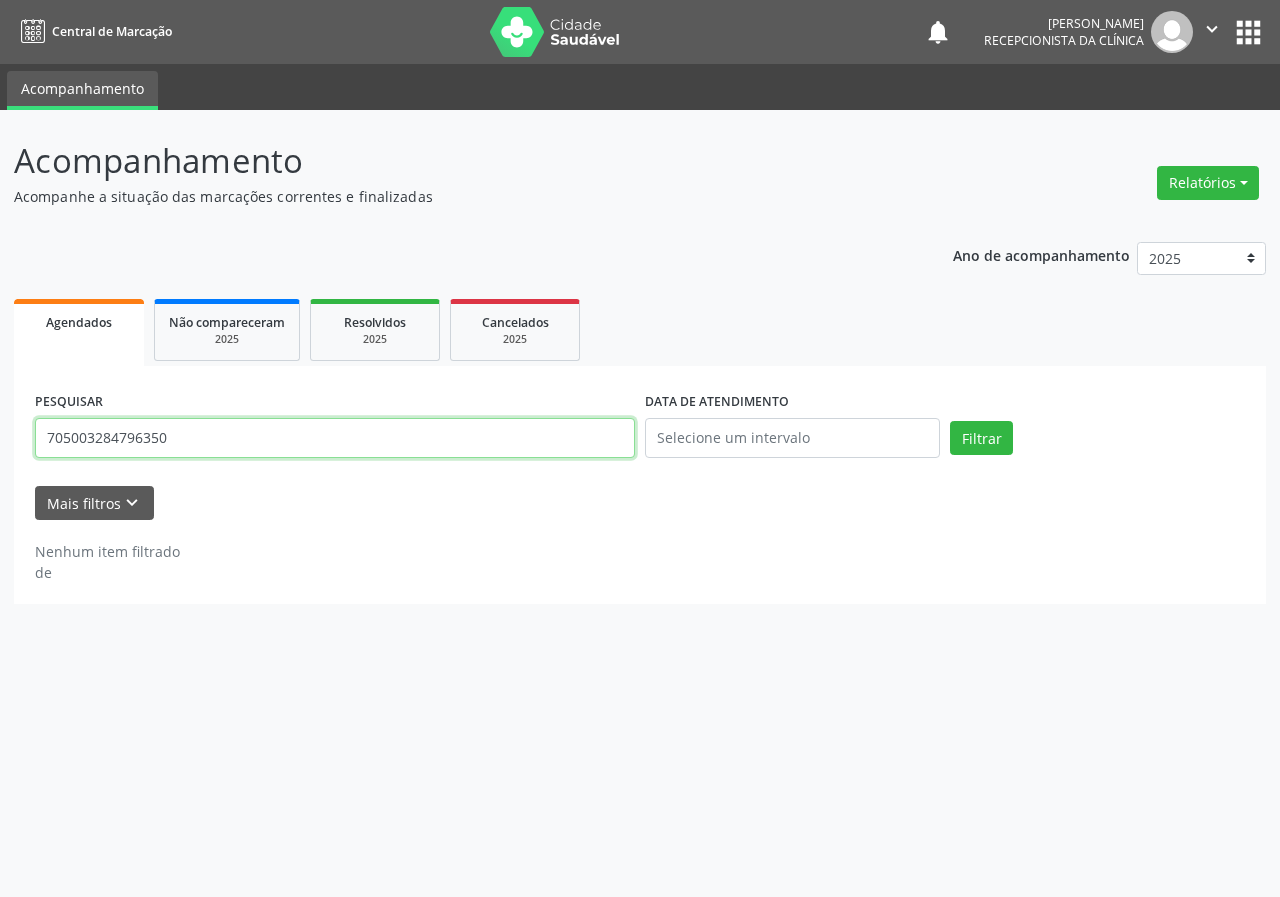 click on "705003284796350" at bounding box center [335, 438] 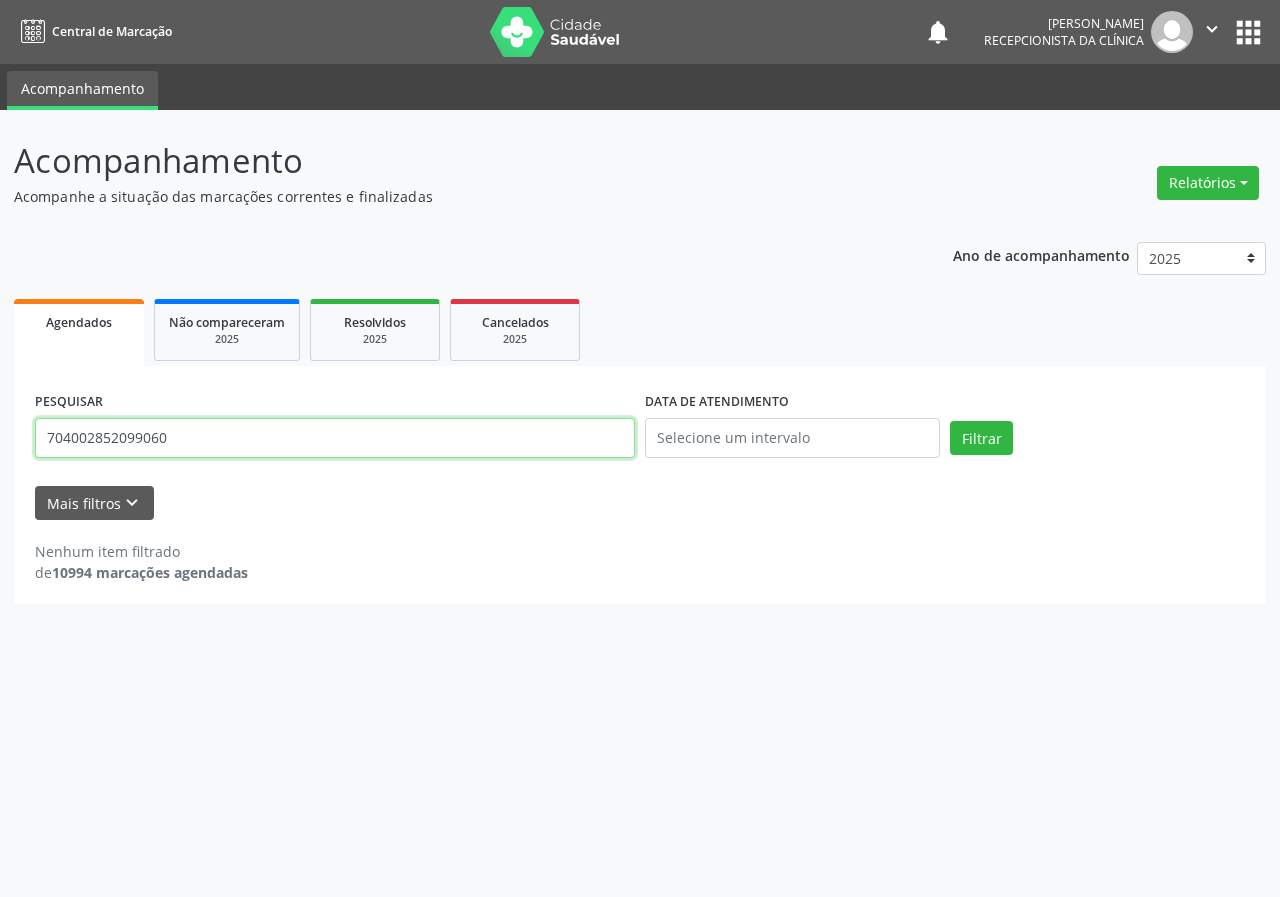 click on "Filtrar" at bounding box center [981, 438] 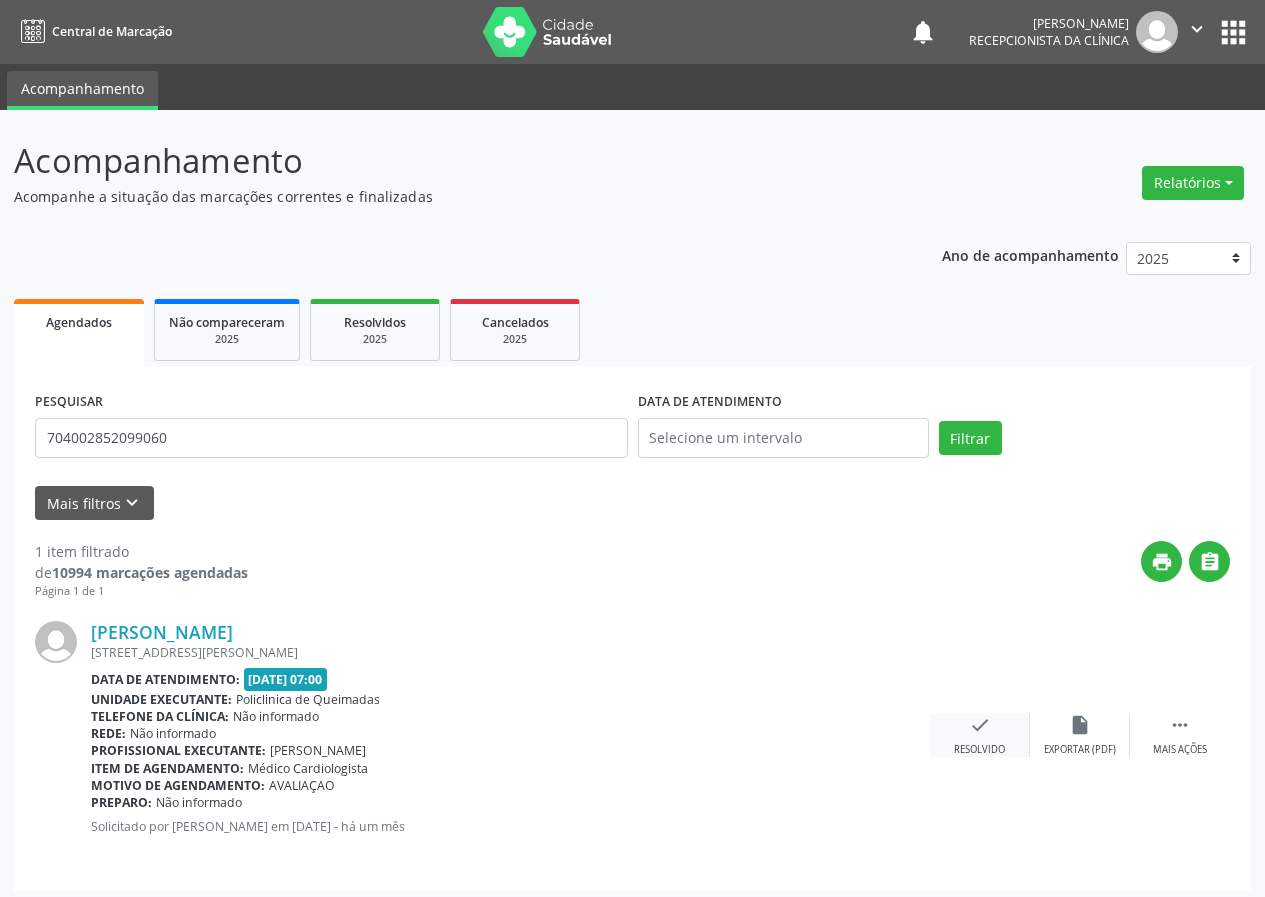 drag, startPoint x: 962, startPoint y: 714, endPoint x: 972, endPoint y: 717, distance: 10.440307 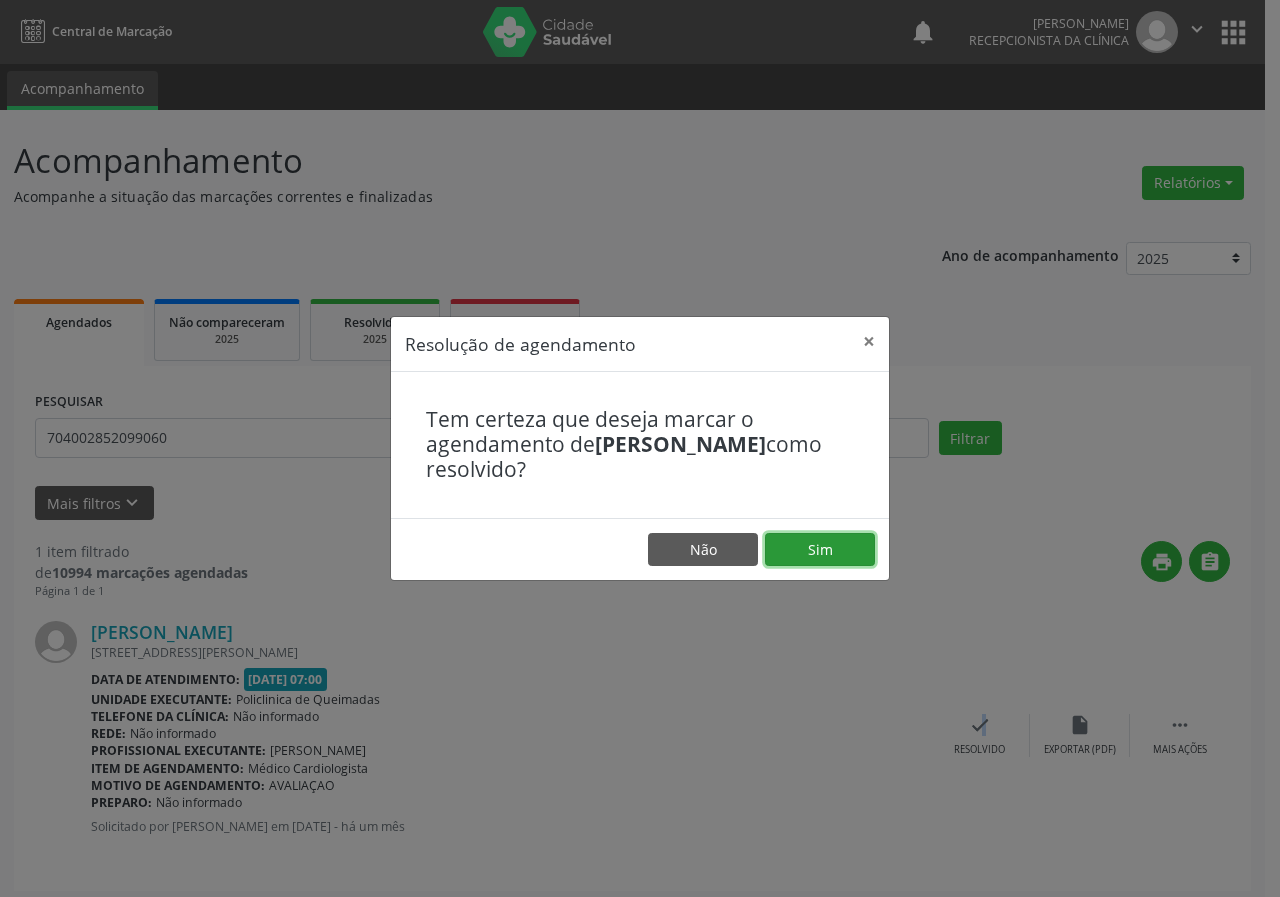 click on "Sim" at bounding box center [820, 550] 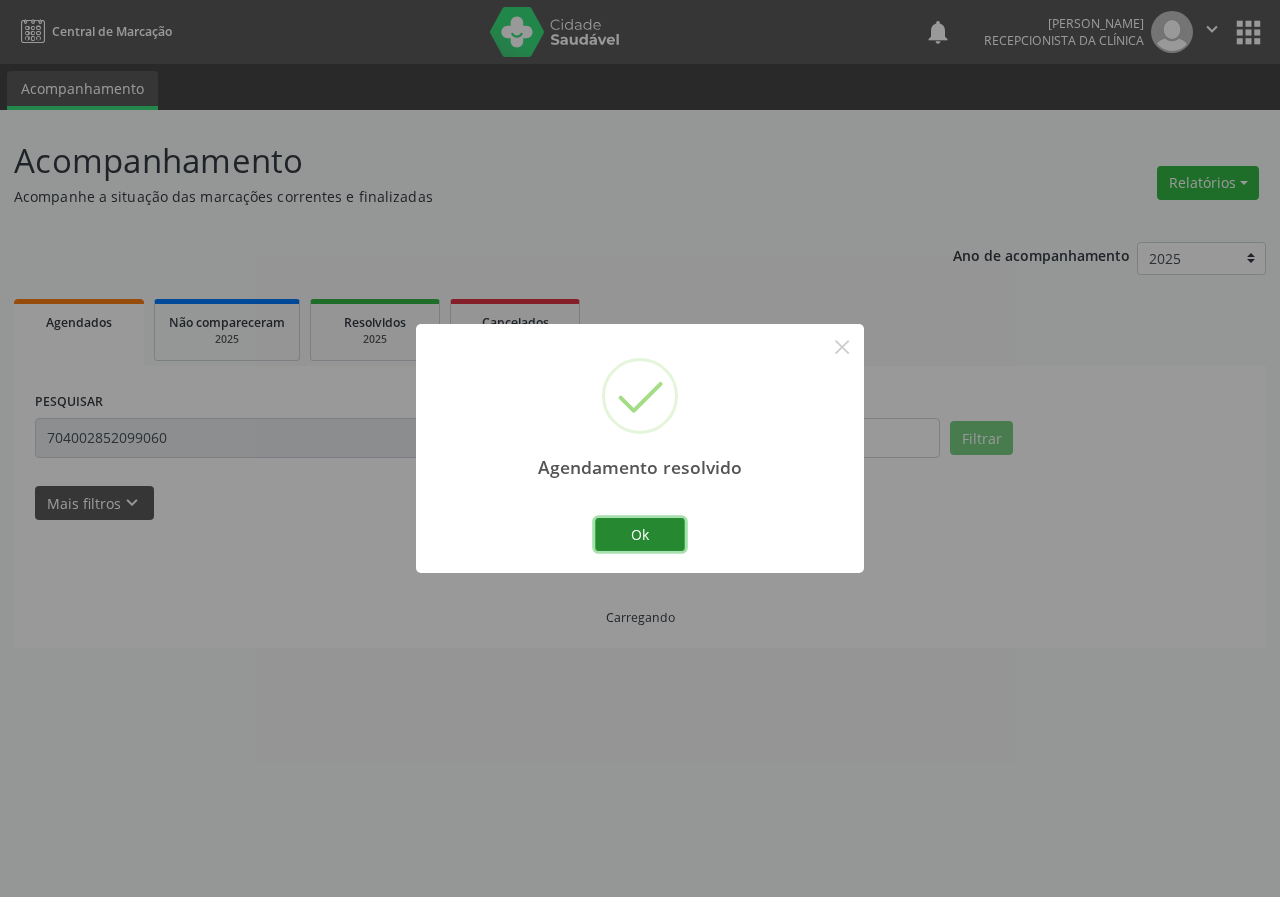 click on "Ok" at bounding box center (640, 535) 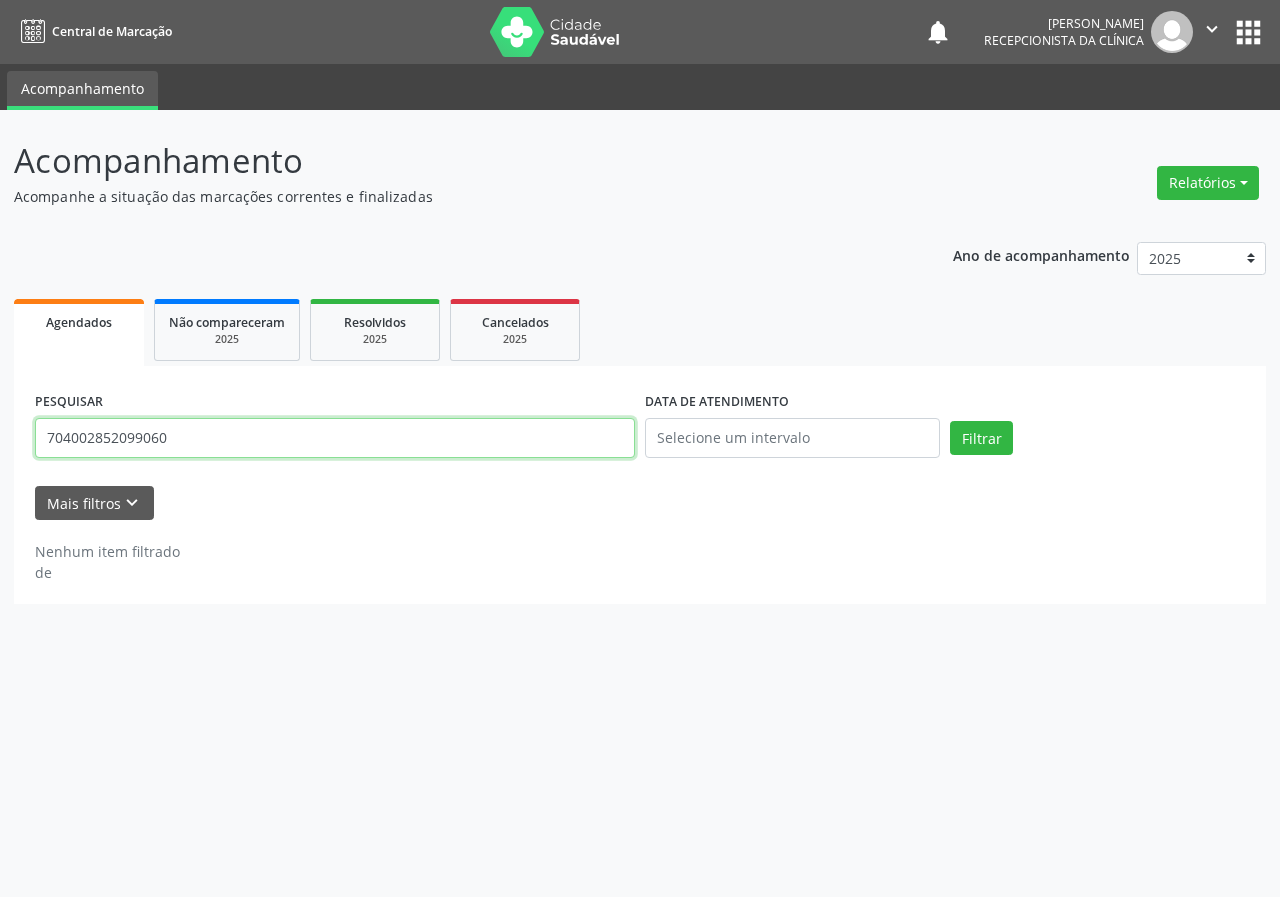 click on "704002852099060" at bounding box center [335, 438] 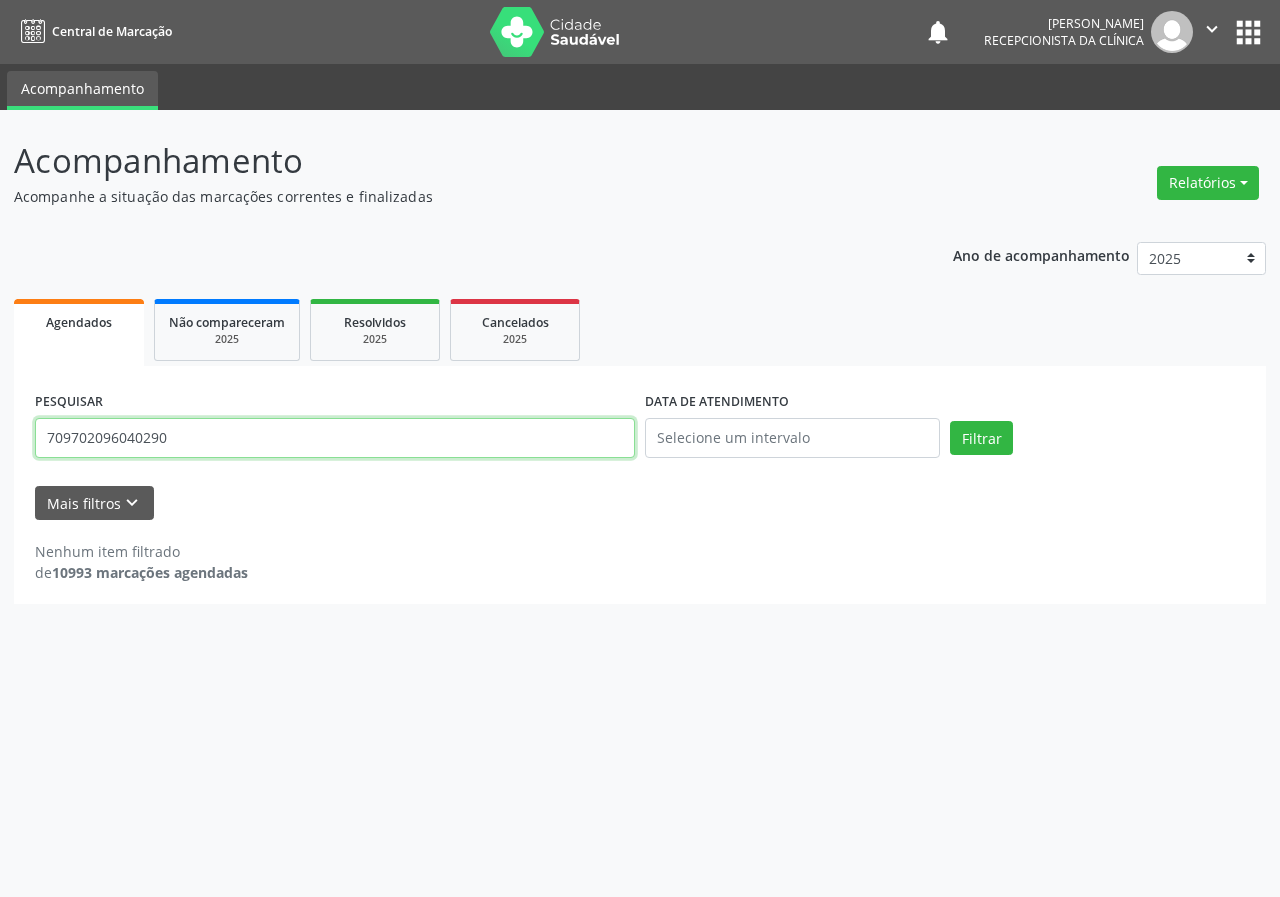 click on "Filtrar" at bounding box center [981, 438] 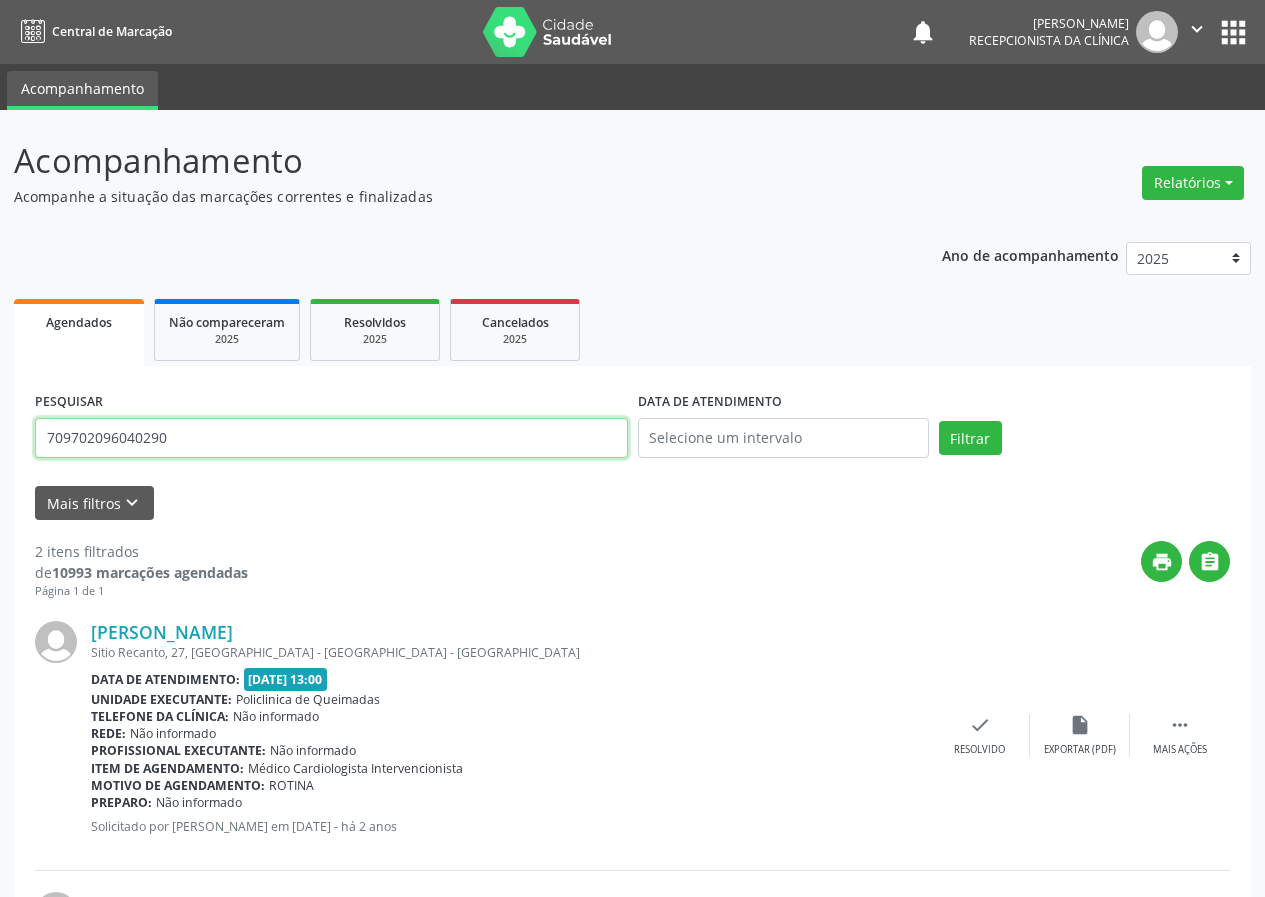 click on "709702096040290" at bounding box center (331, 438) 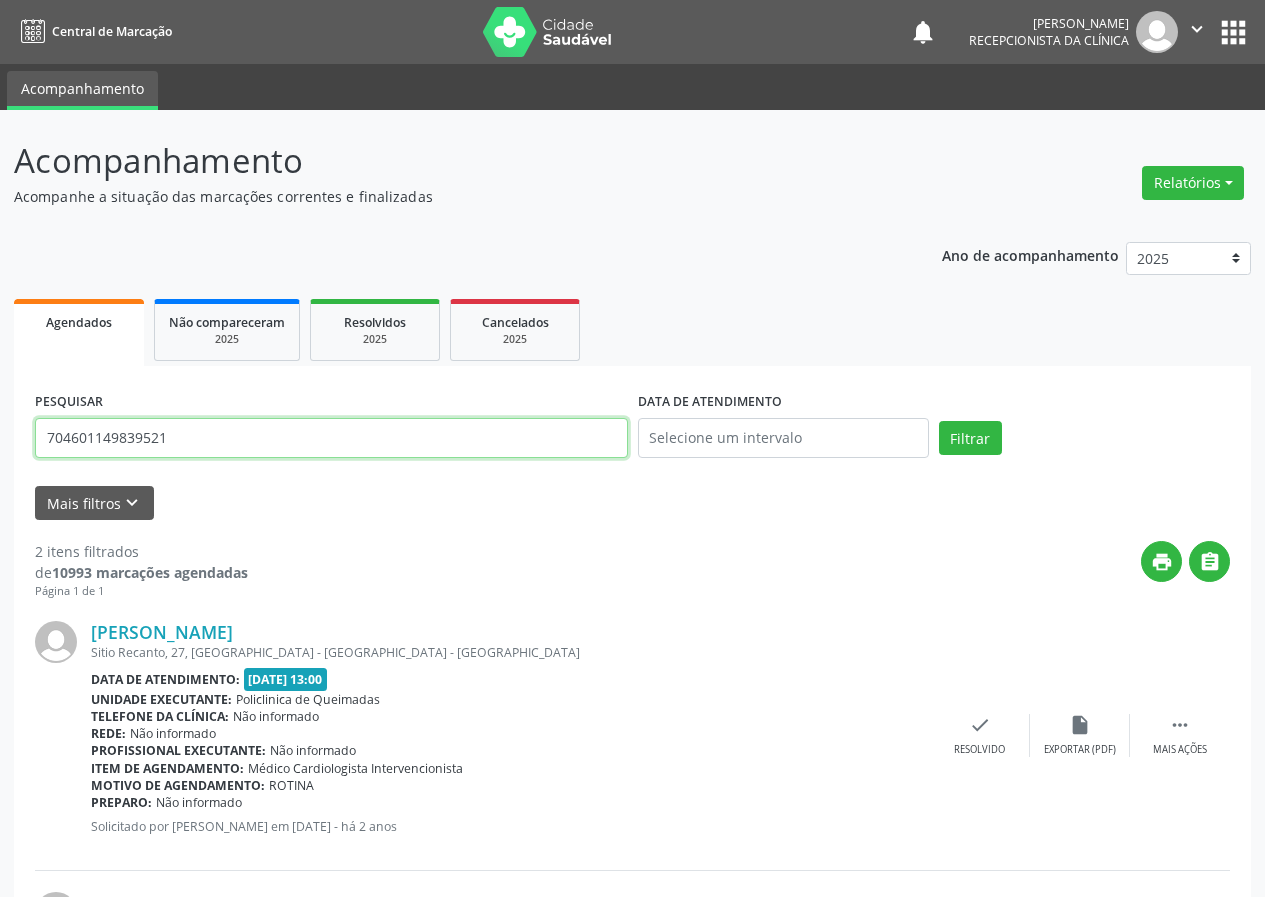 click on "Filtrar" at bounding box center (970, 438) 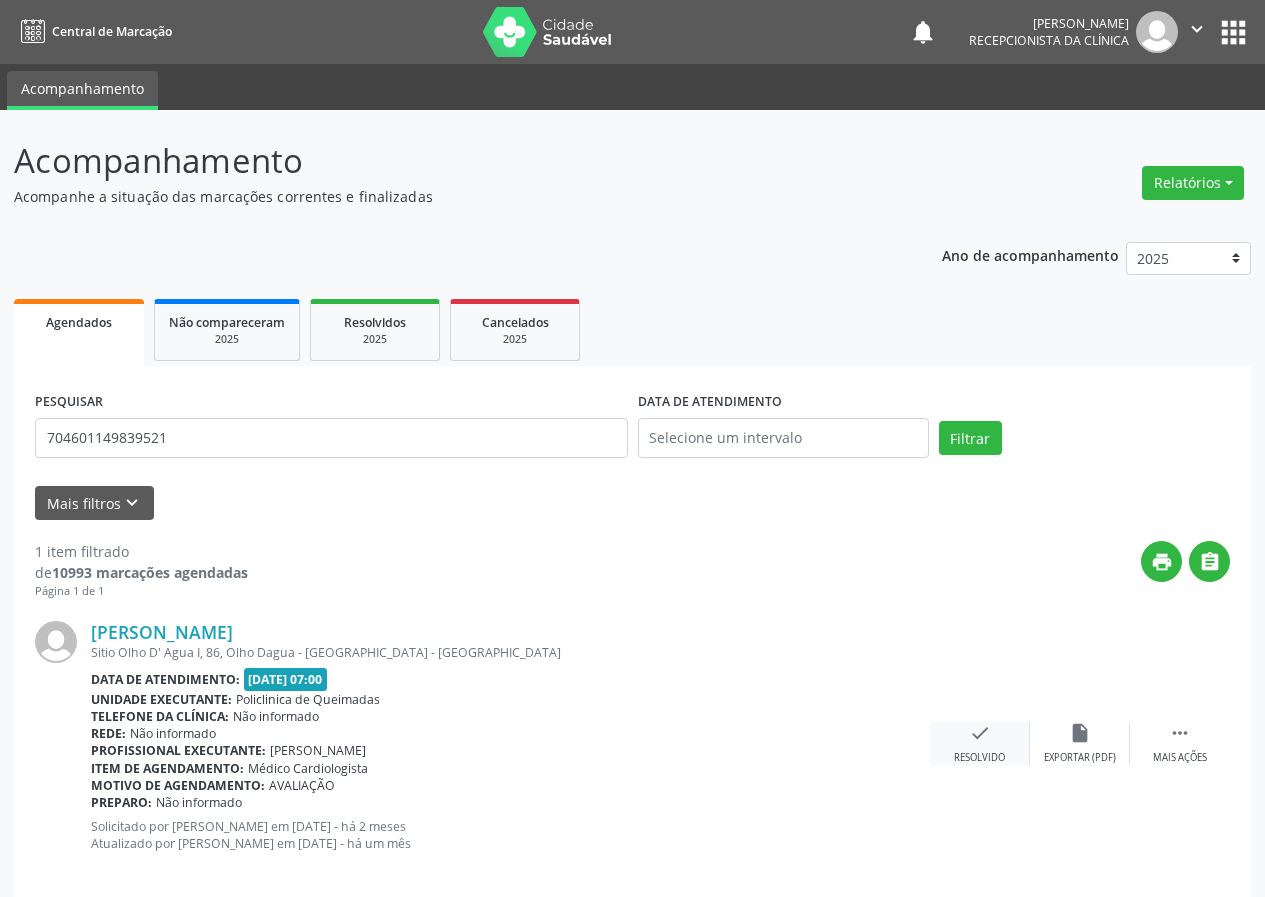 click on "check" at bounding box center (980, 733) 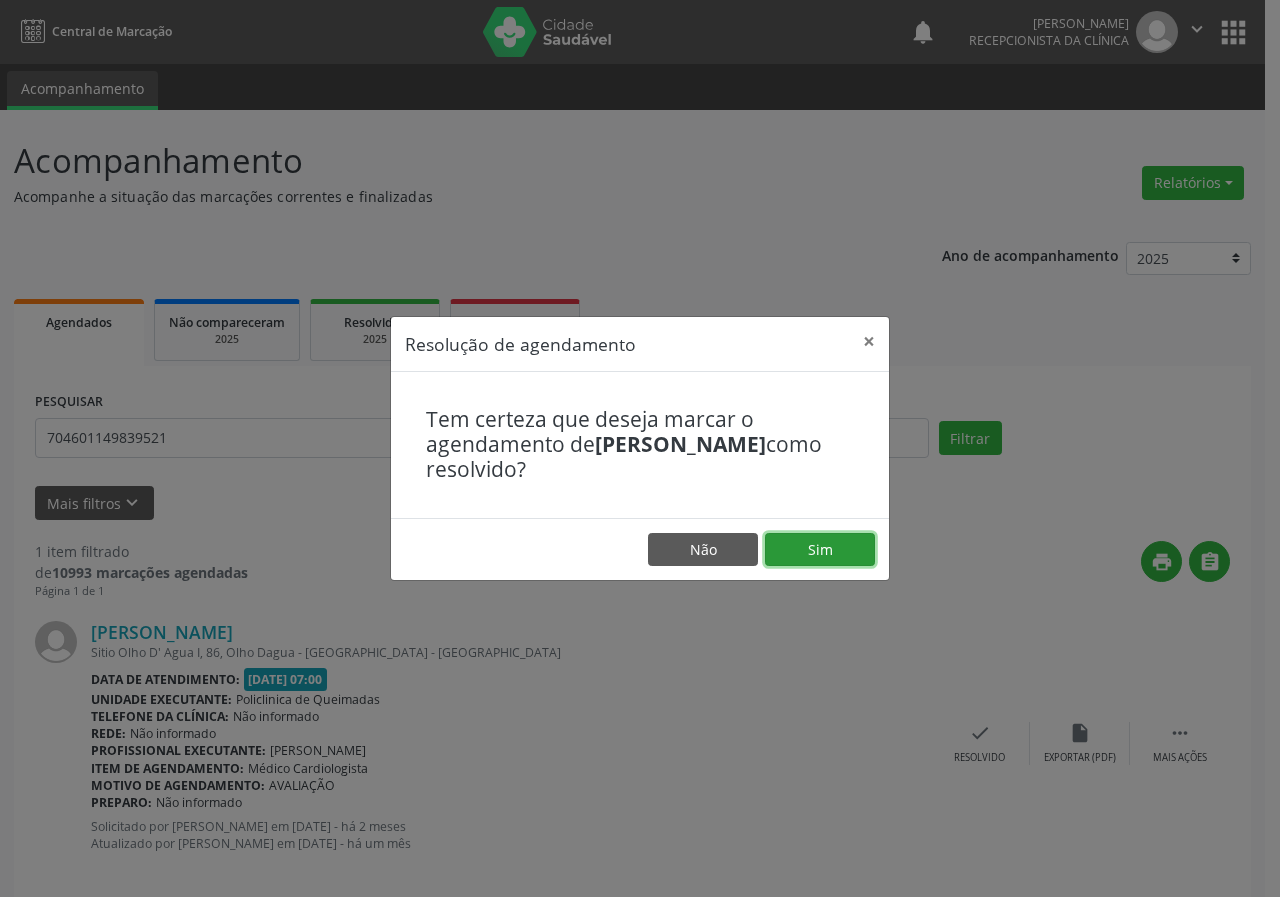 click on "Sim" at bounding box center (820, 550) 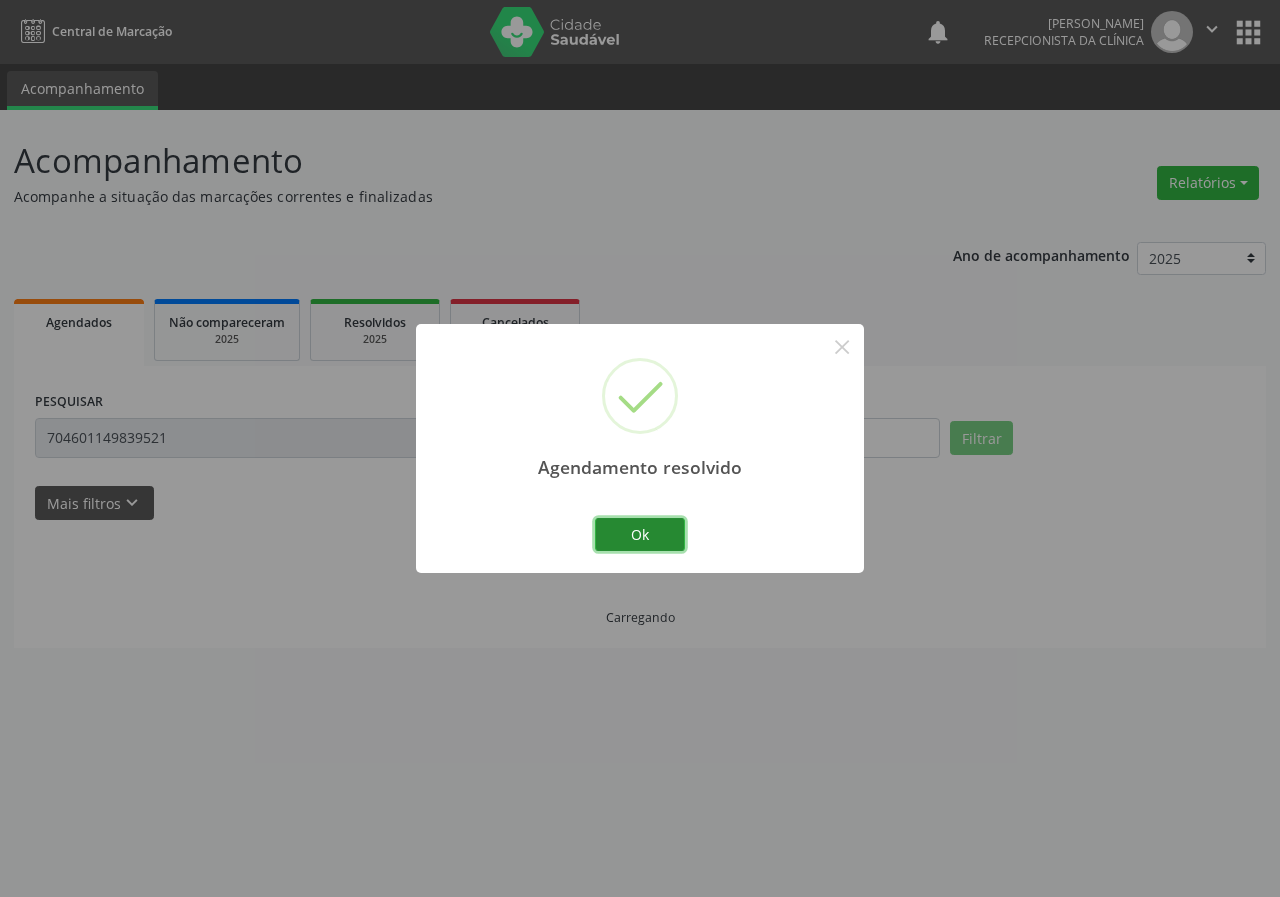 click on "Ok" at bounding box center [640, 535] 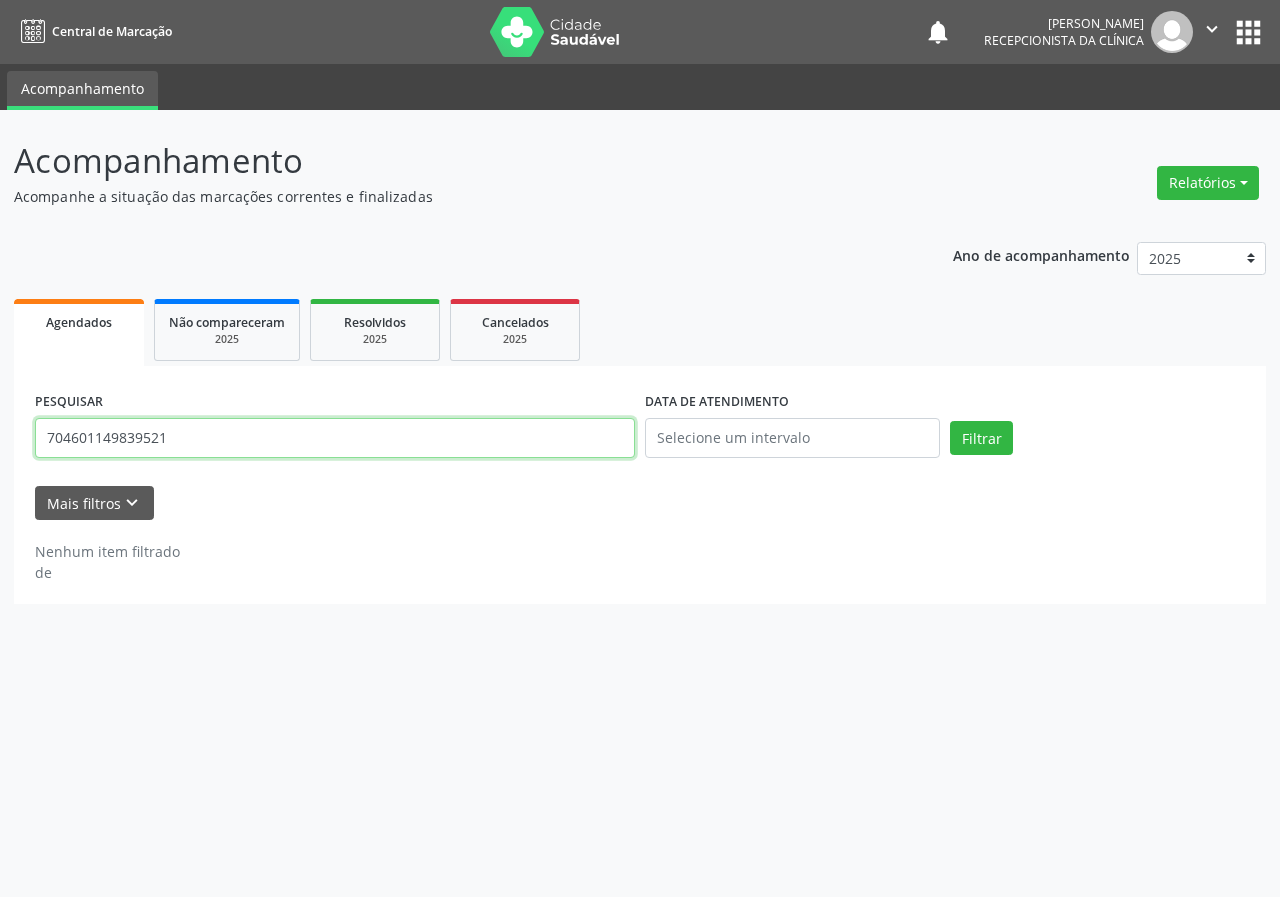 click on "704601149839521" at bounding box center [335, 438] 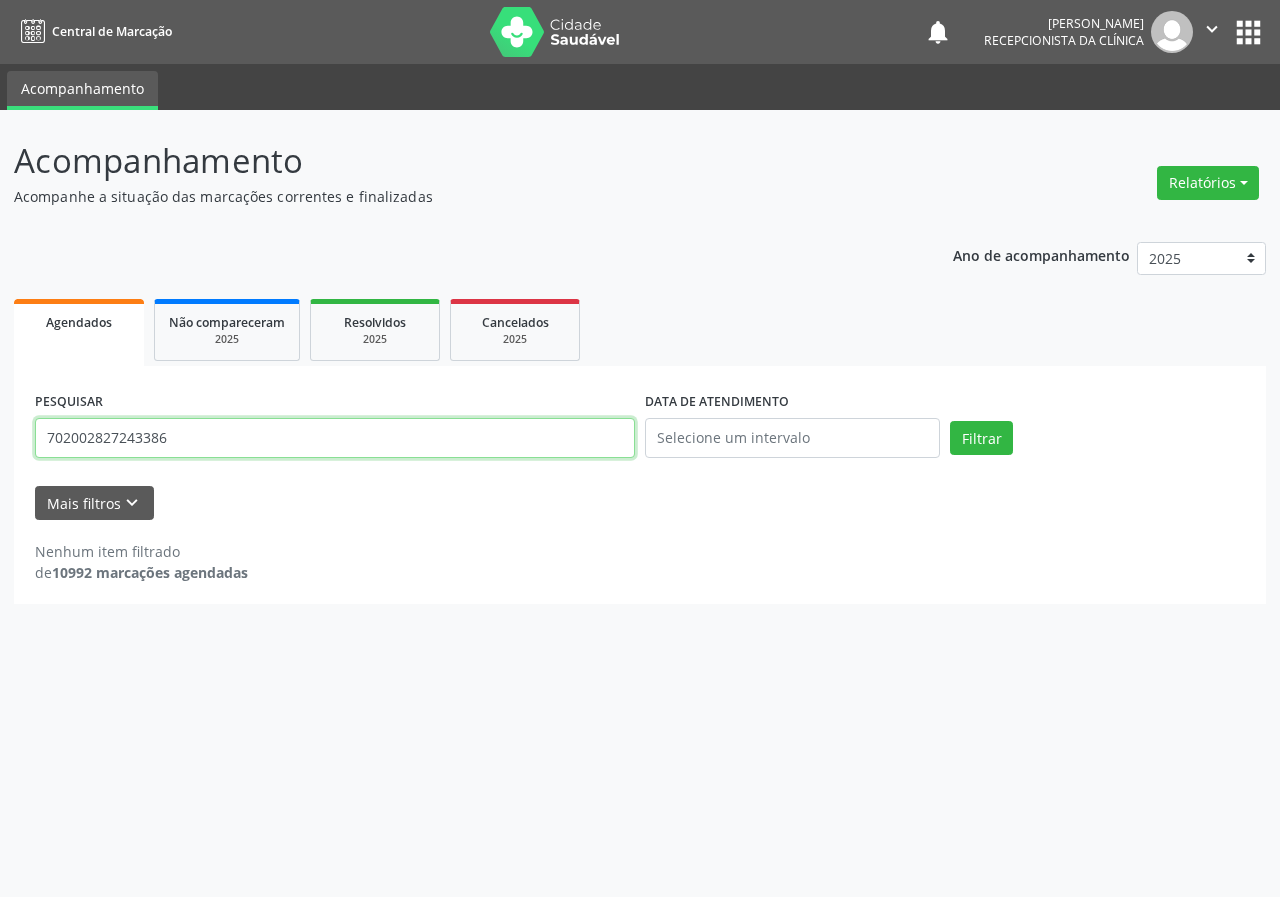click on "Filtrar" at bounding box center (981, 438) 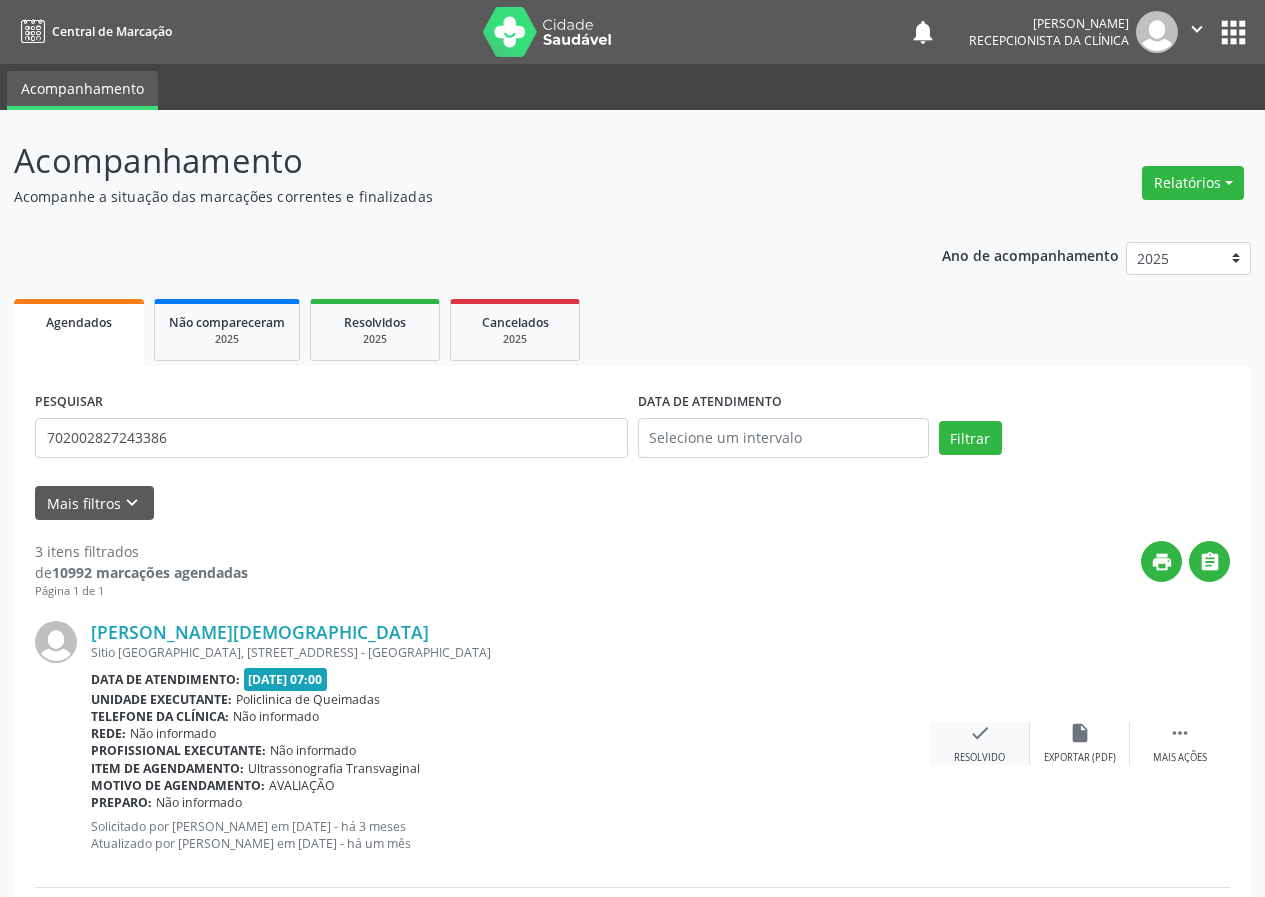 click on "check" at bounding box center [980, 733] 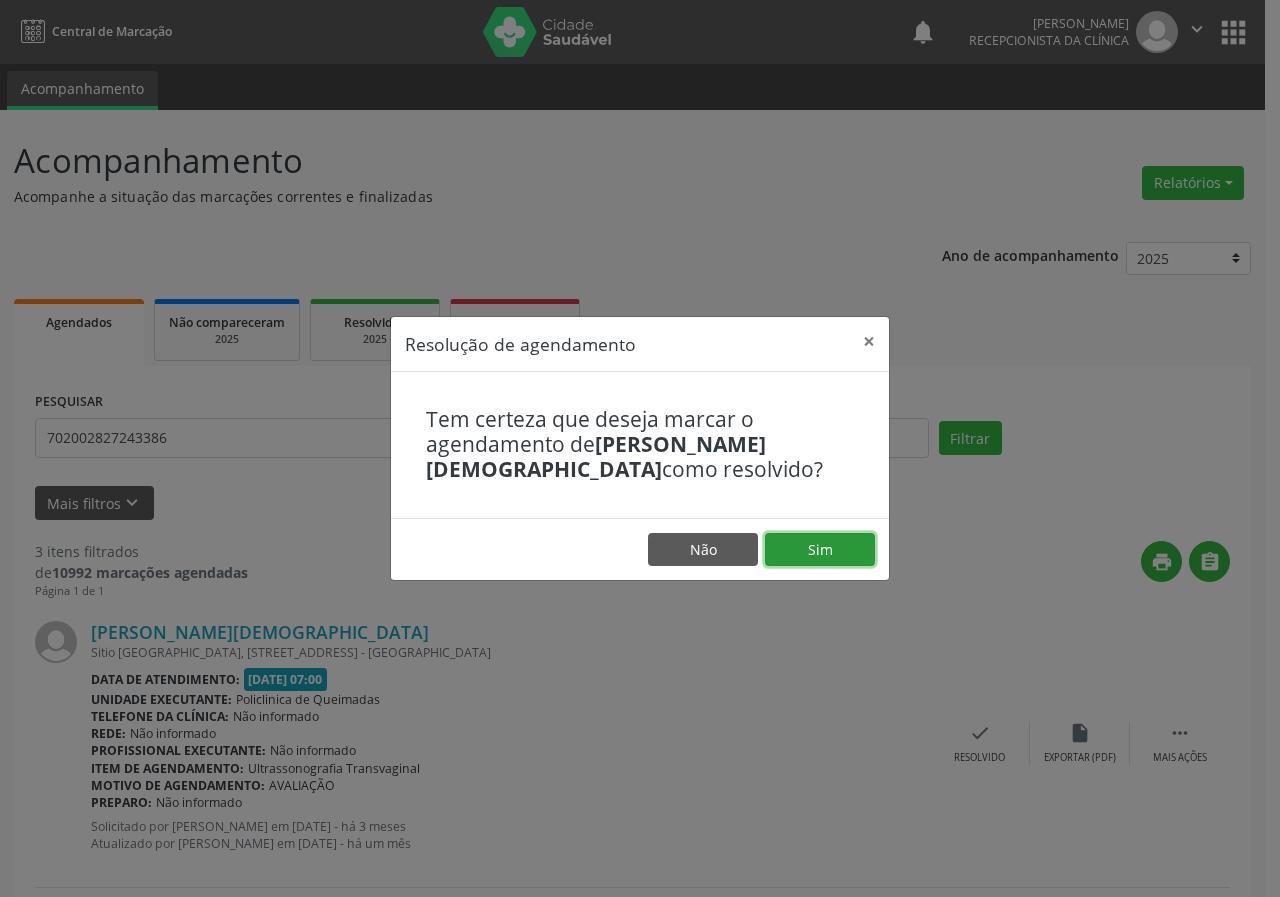 click on "Sim" at bounding box center [820, 550] 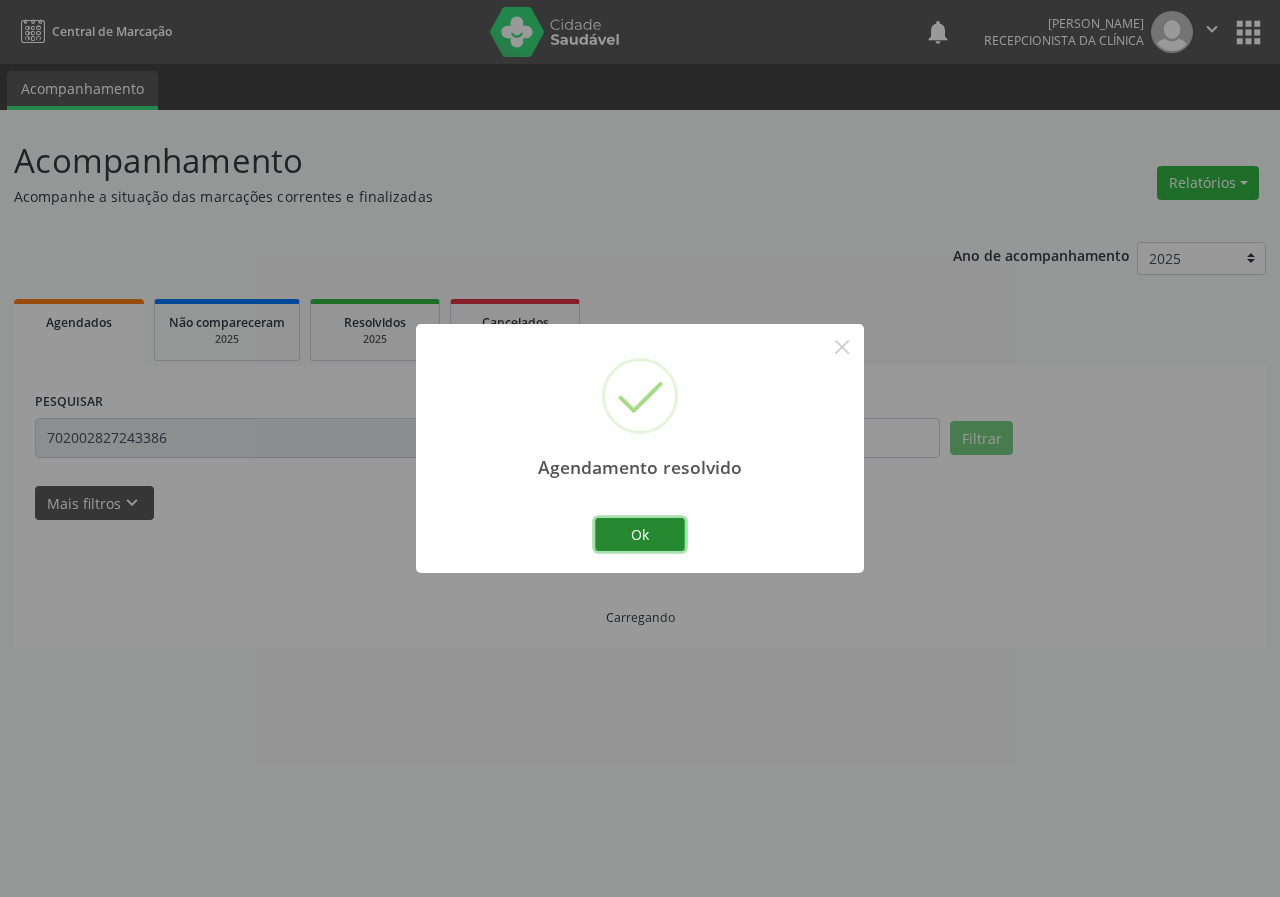 click on "Ok" at bounding box center (640, 535) 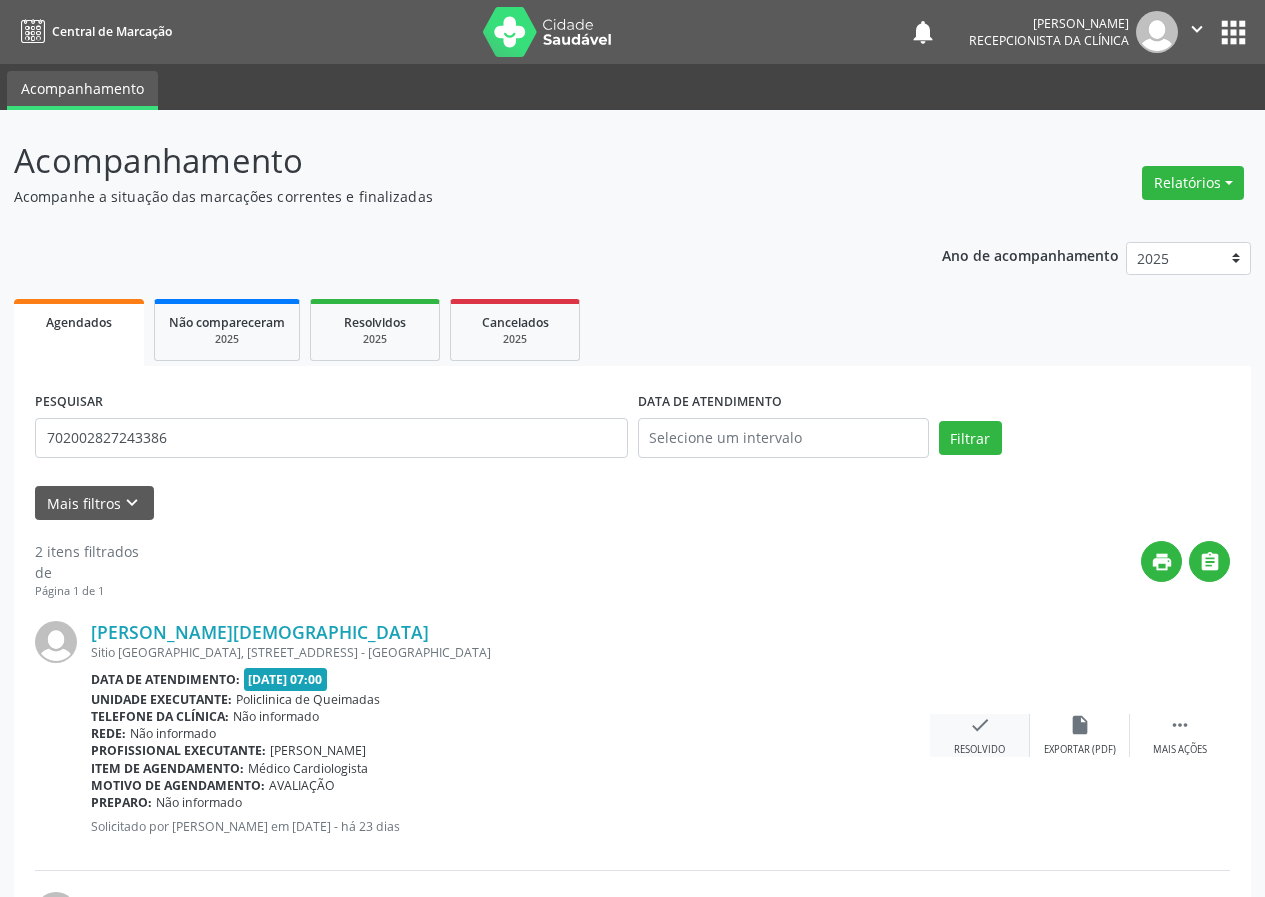 click on "check" at bounding box center (980, 725) 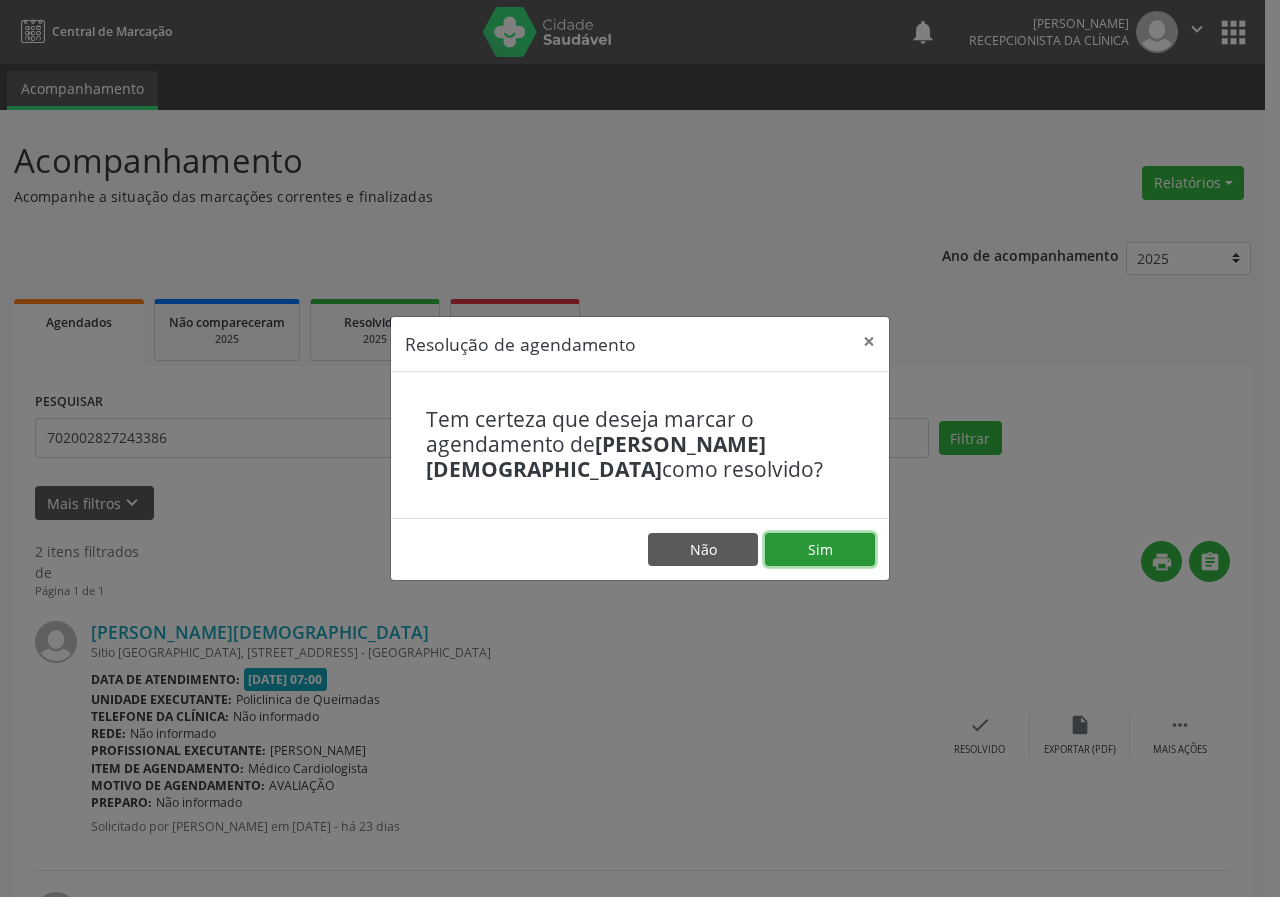 click on "Sim" at bounding box center (820, 550) 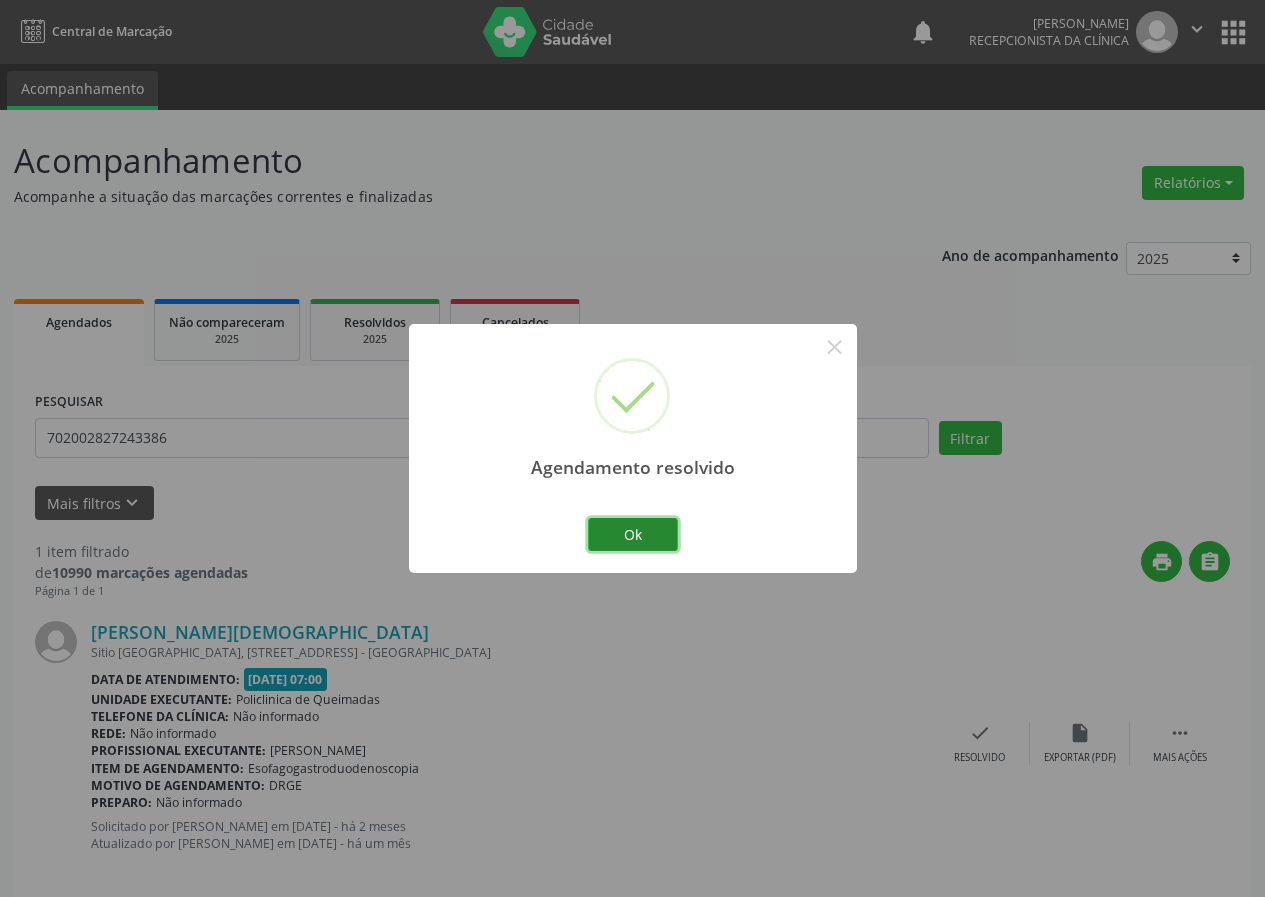 click on "Ok" at bounding box center (633, 535) 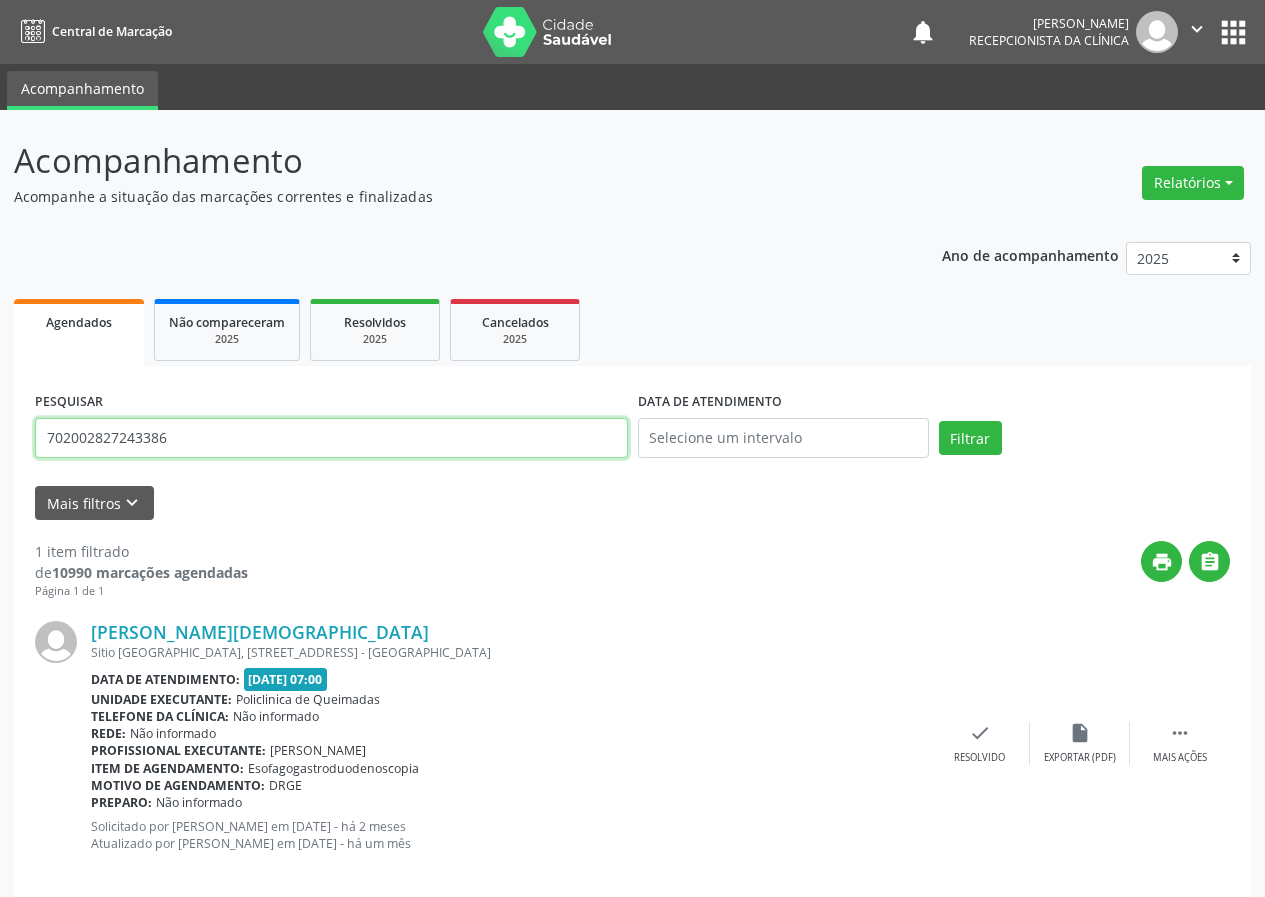 click on "702002827243386" at bounding box center [331, 438] 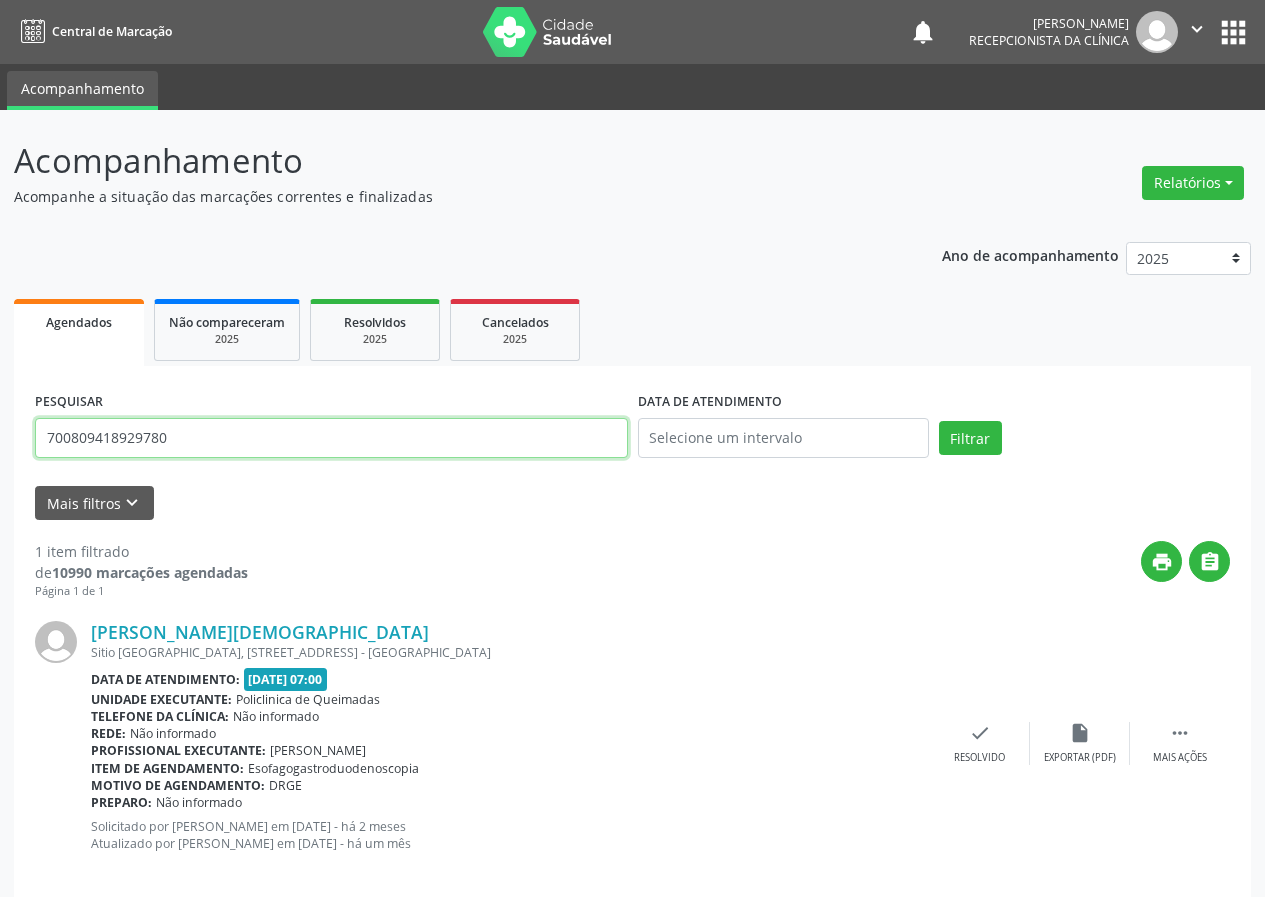 click on "Filtrar" at bounding box center (970, 438) 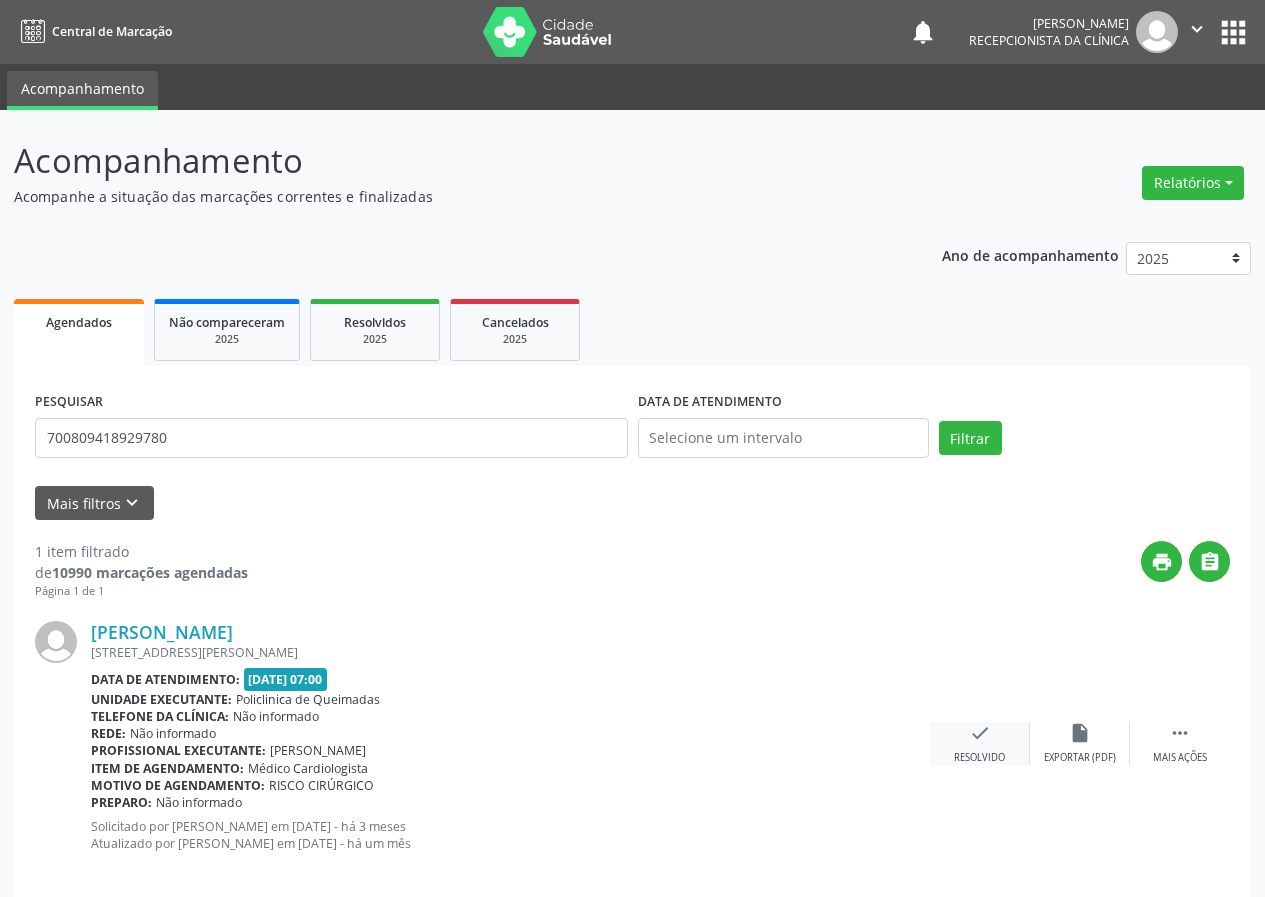 click on "check" at bounding box center (980, 733) 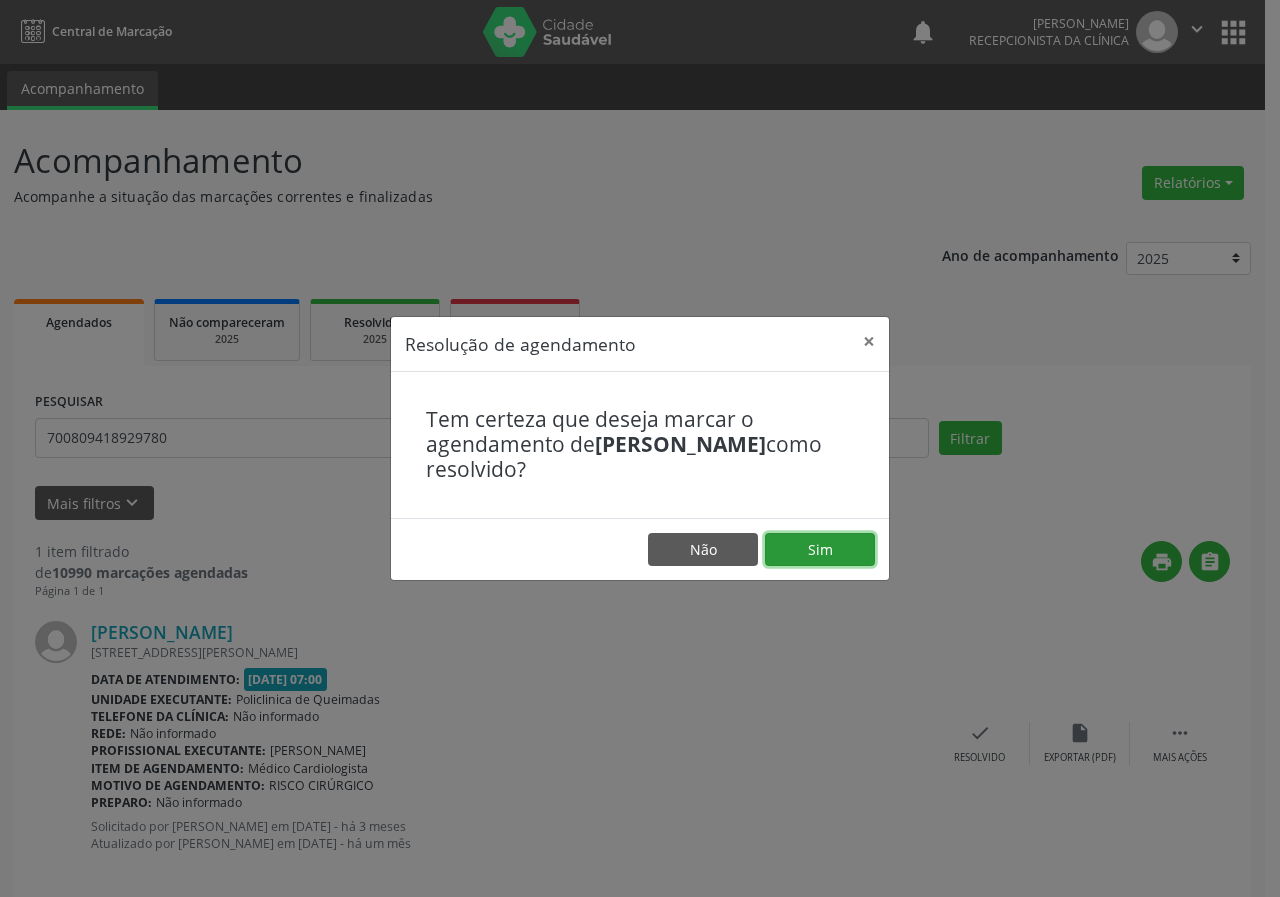 click on "Sim" at bounding box center [820, 550] 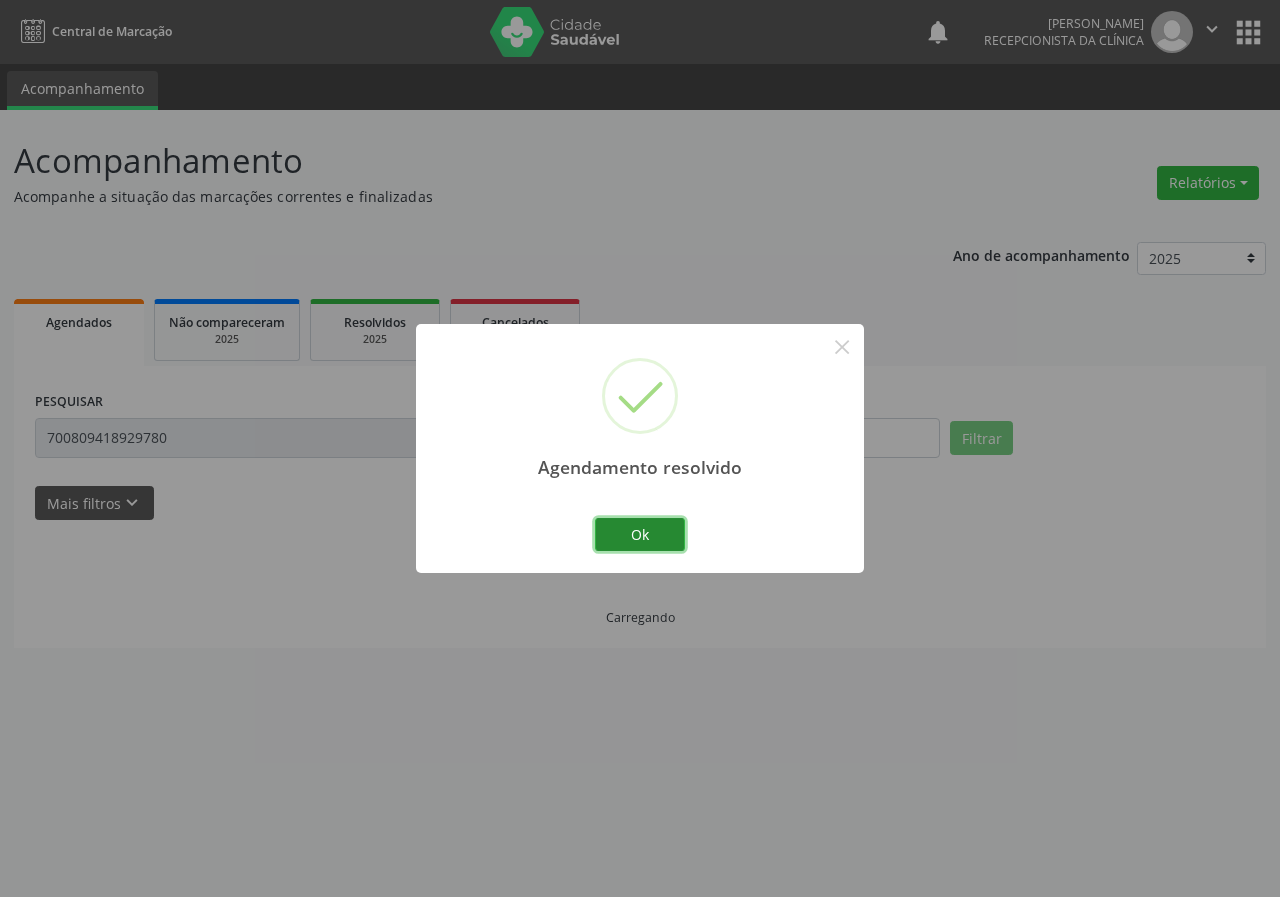 click on "Ok" at bounding box center [640, 535] 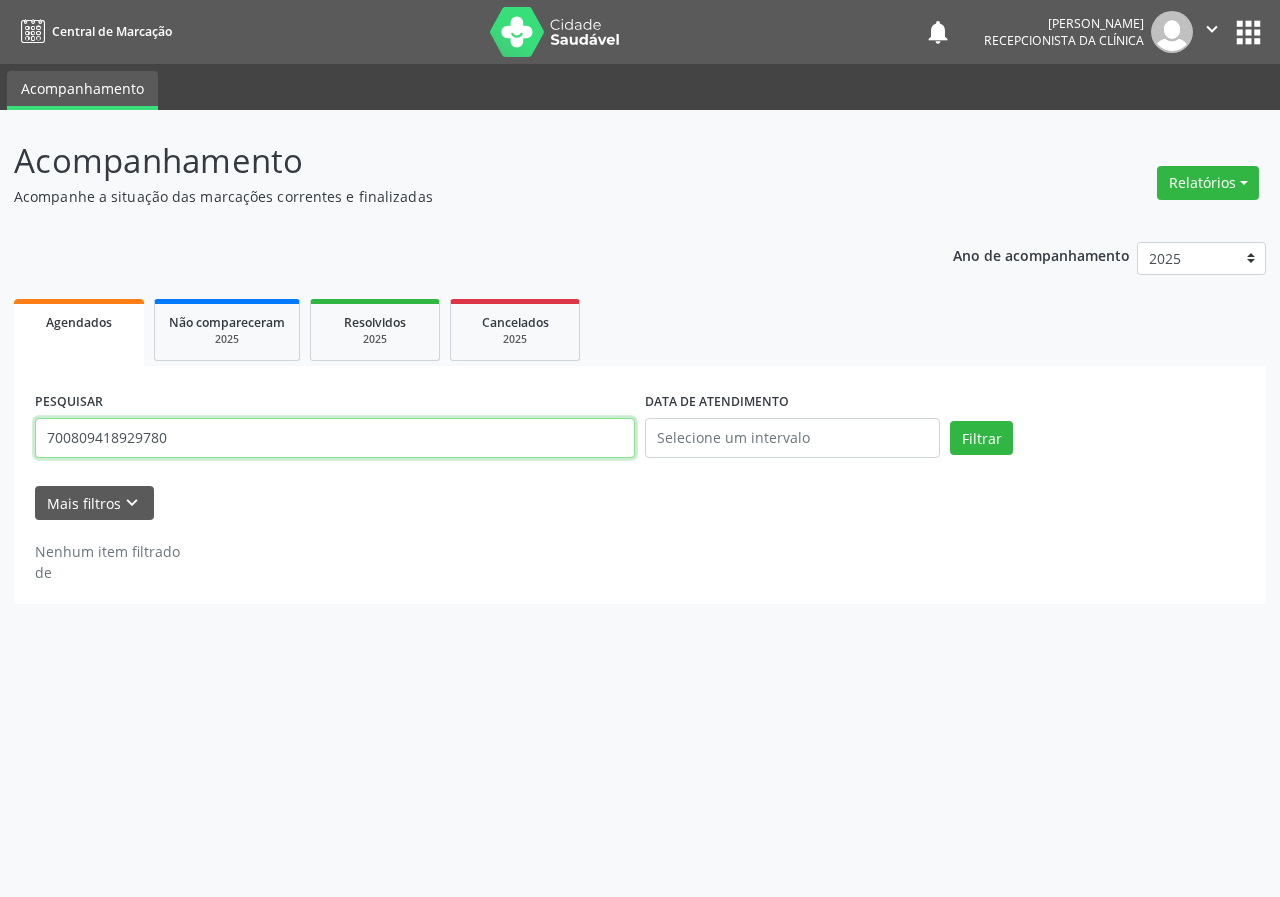 click on "700809418929780" at bounding box center [335, 438] 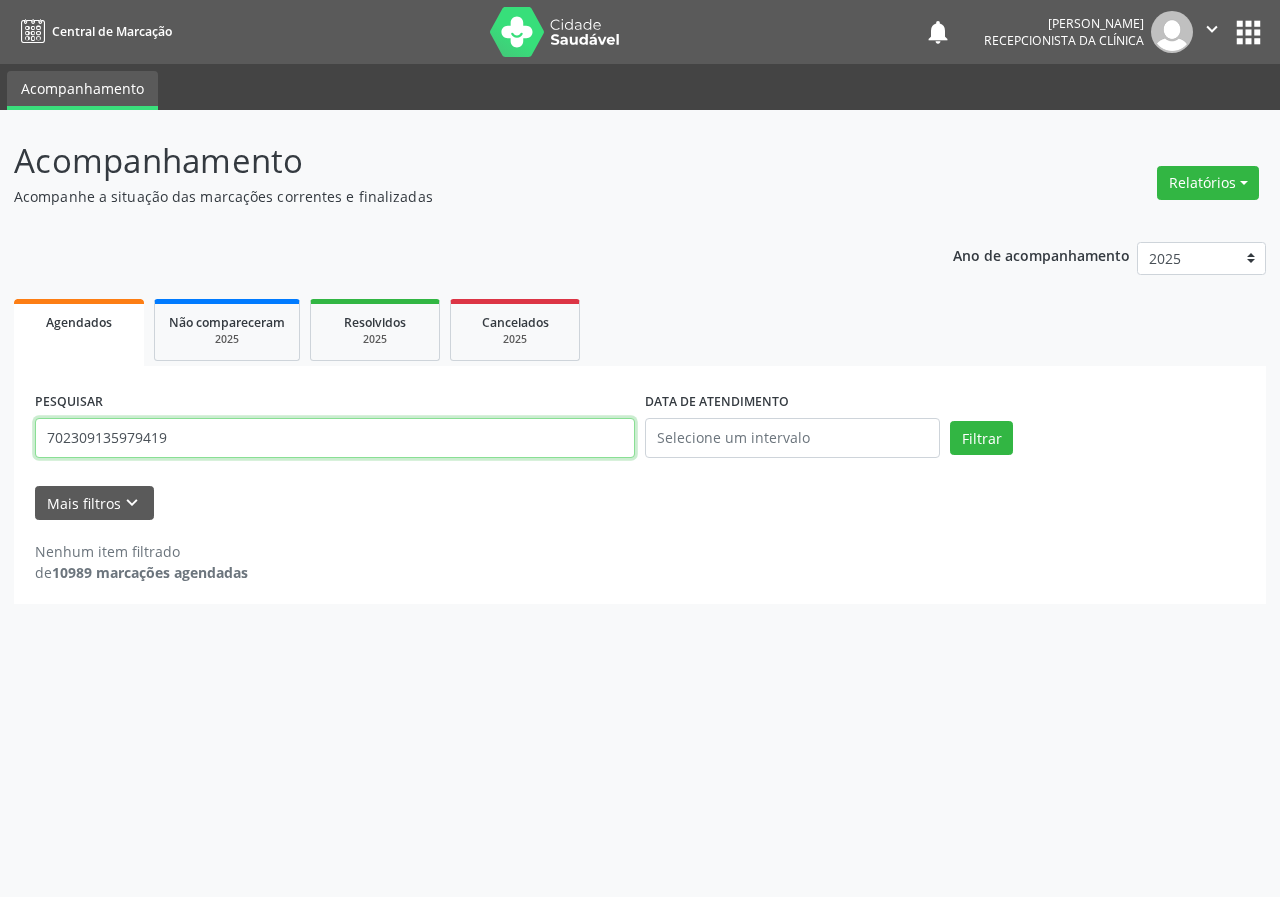 click on "Filtrar" at bounding box center [981, 438] 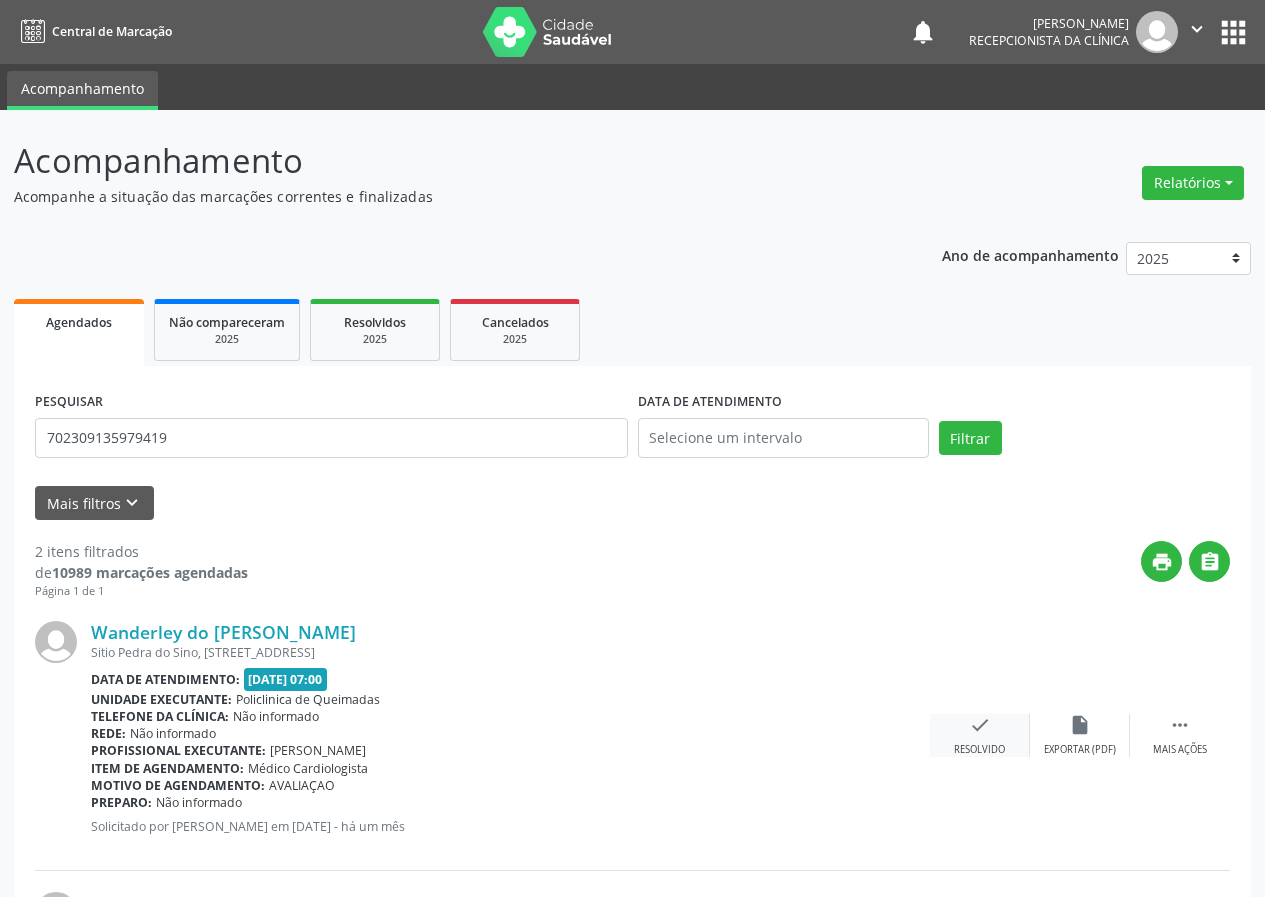 click on "check" at bounding box center [980, 725] 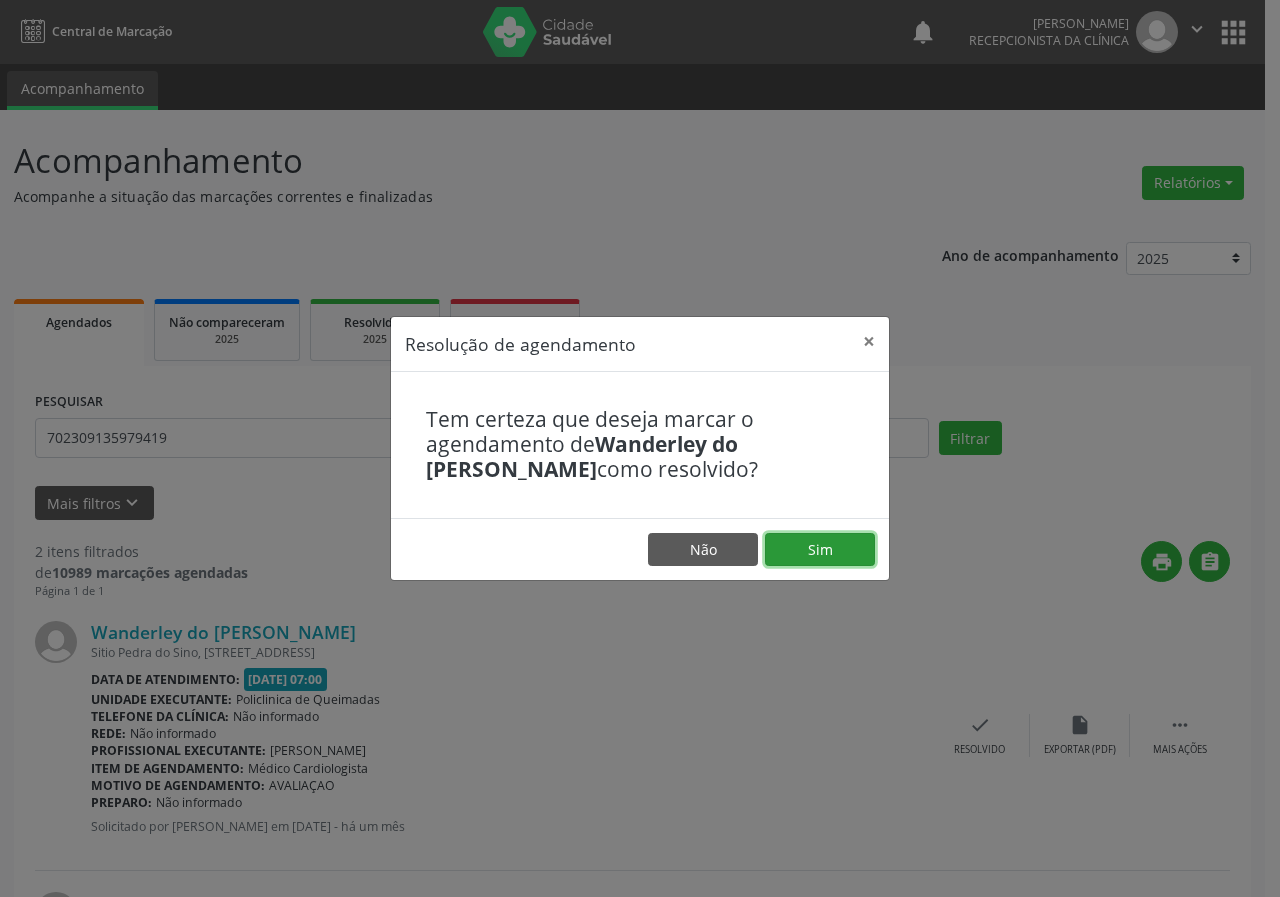 click on "Sim" at bounding box center (820, 550) 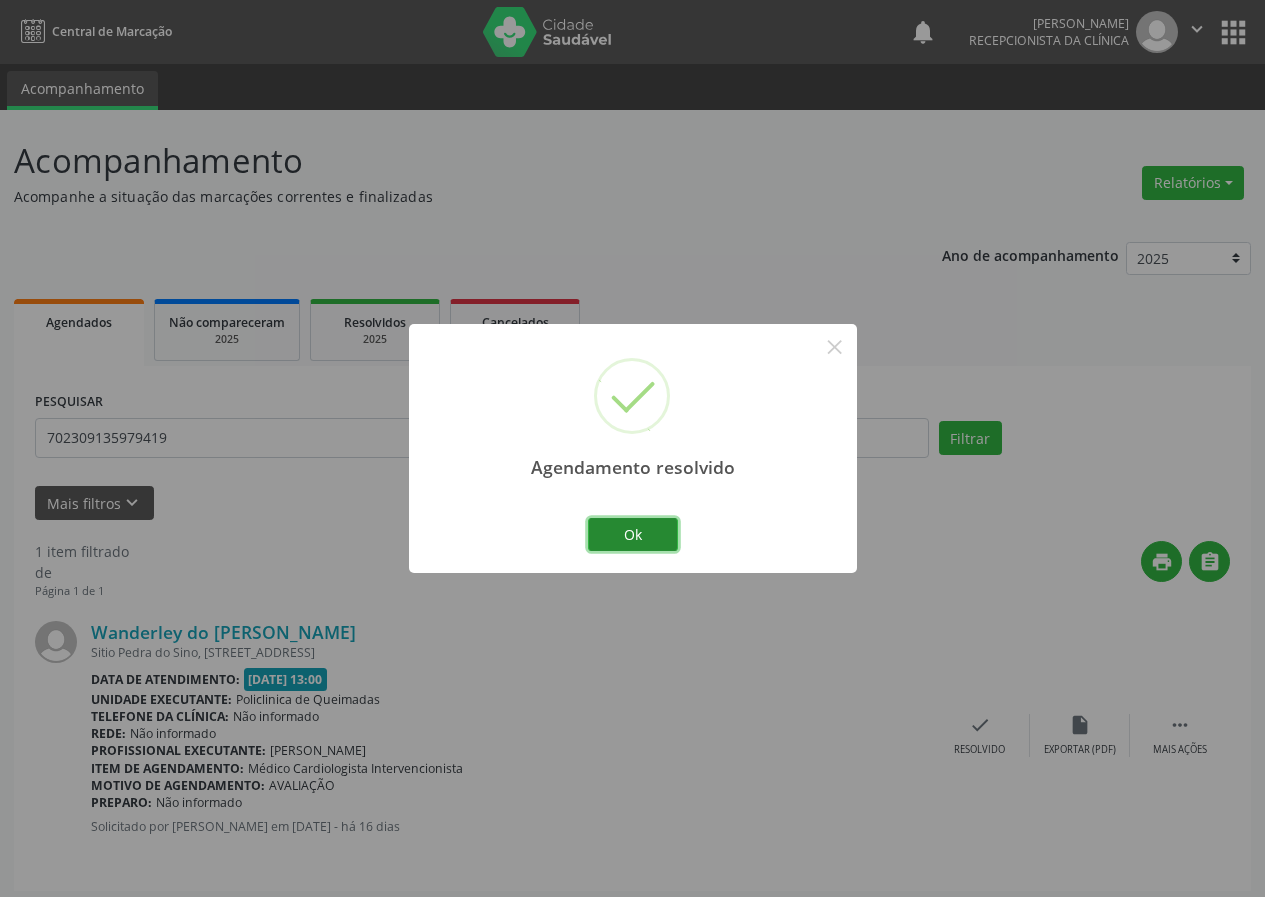 click on "Ok" at bounding box center [633, 535] 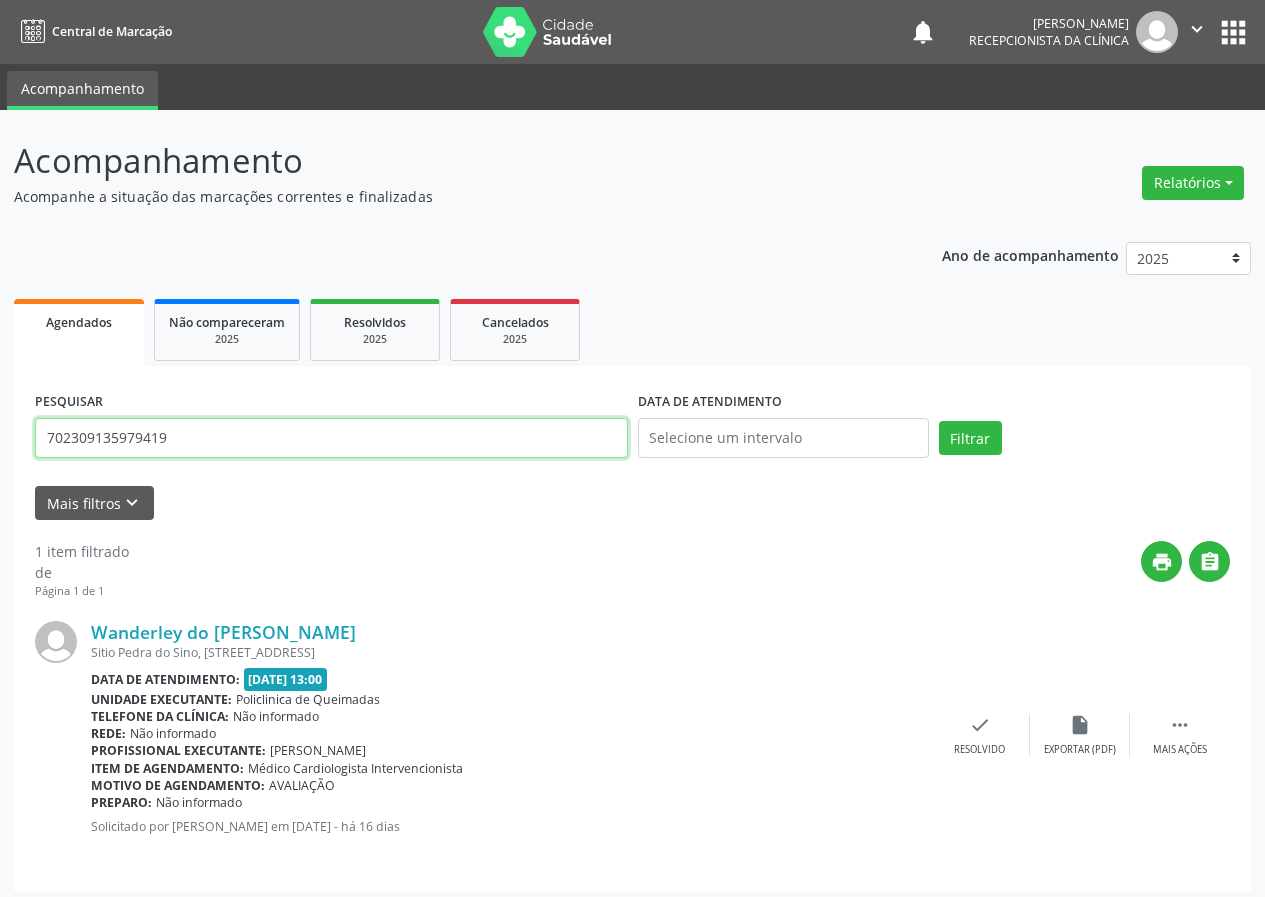 click on "702309135979419" at bounding box center (331, 438) 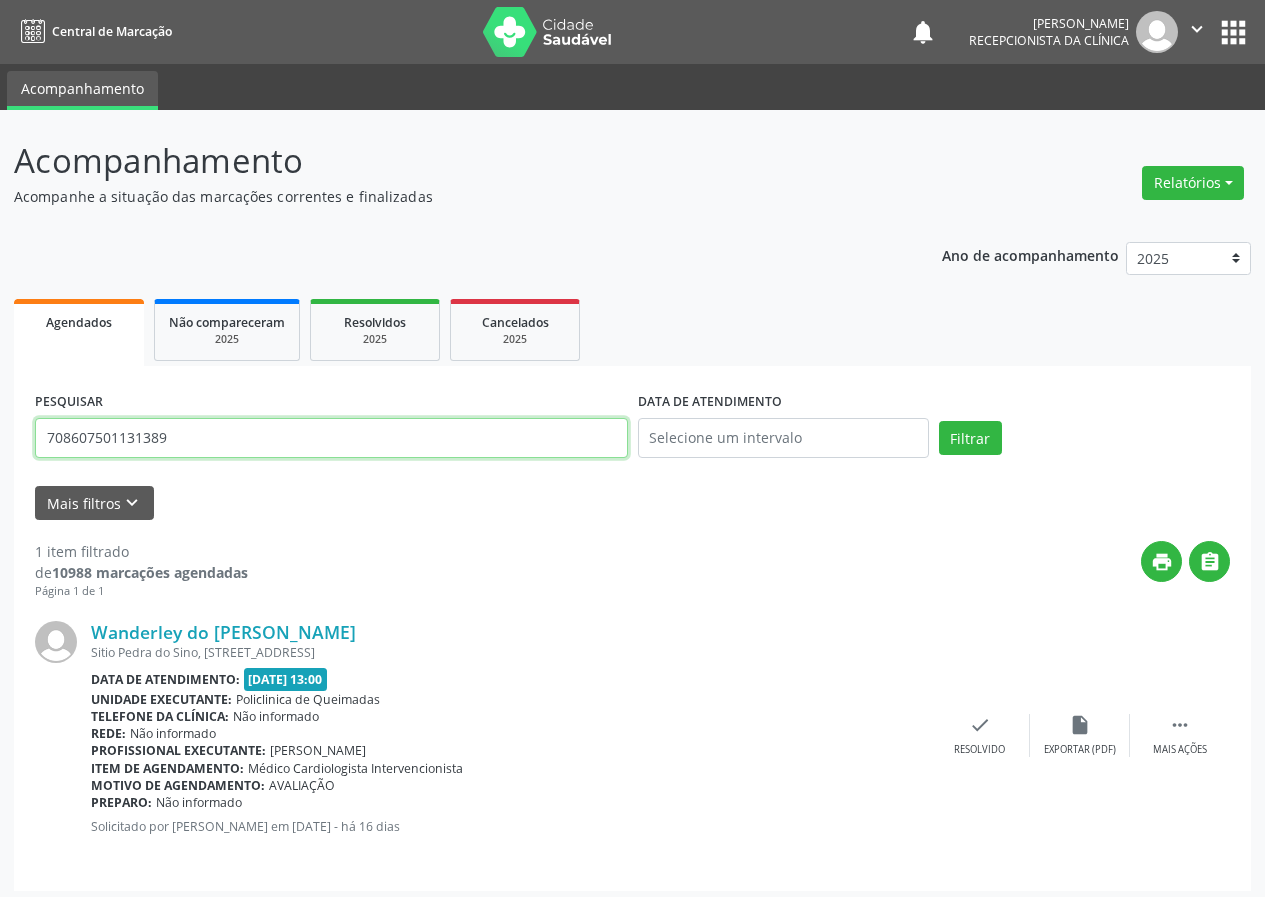 click on "Filtrar" at bounding box center [970, 438] 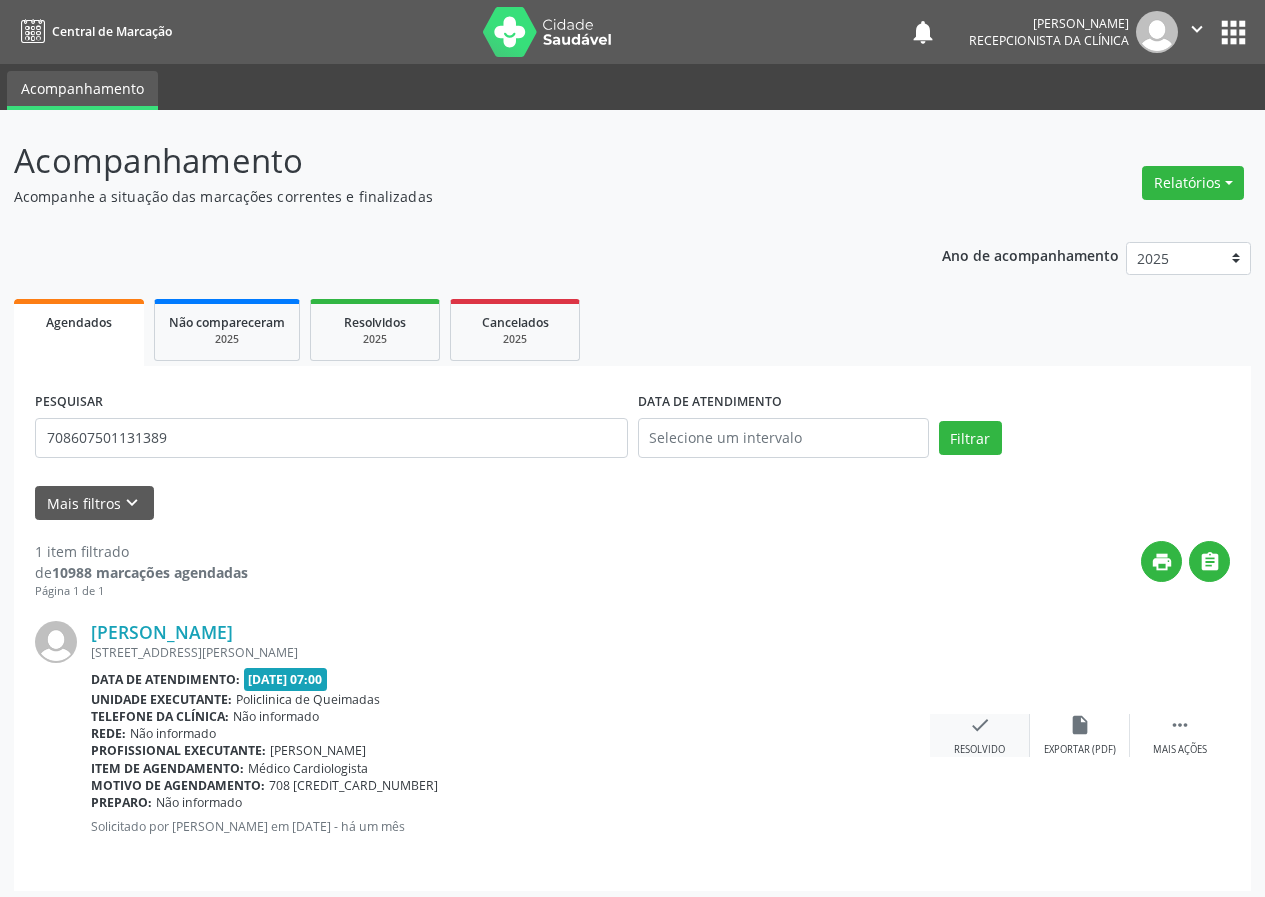 click on "check" at bounding box center (980, 725) 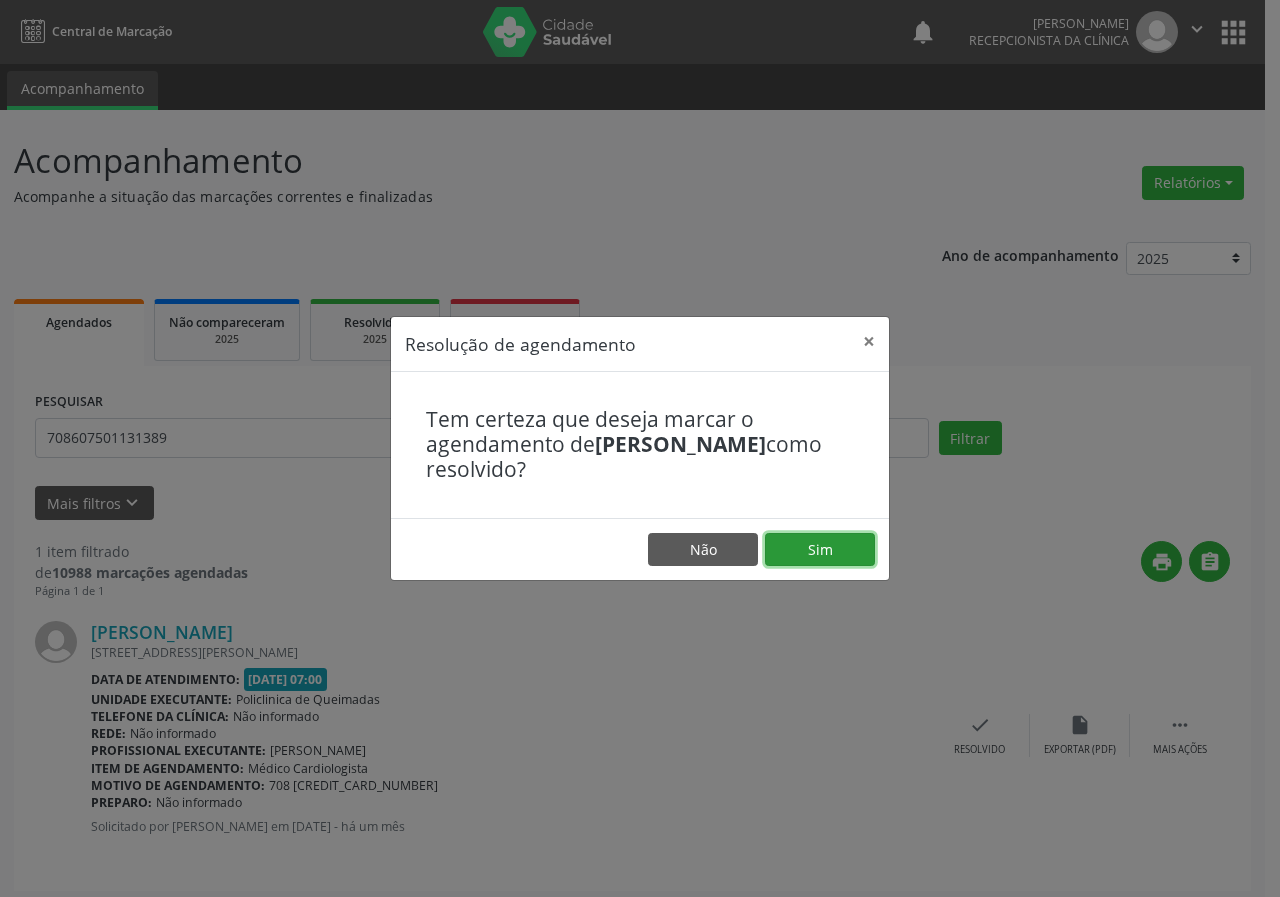click on "Sim" at bounding box center [820, 550] 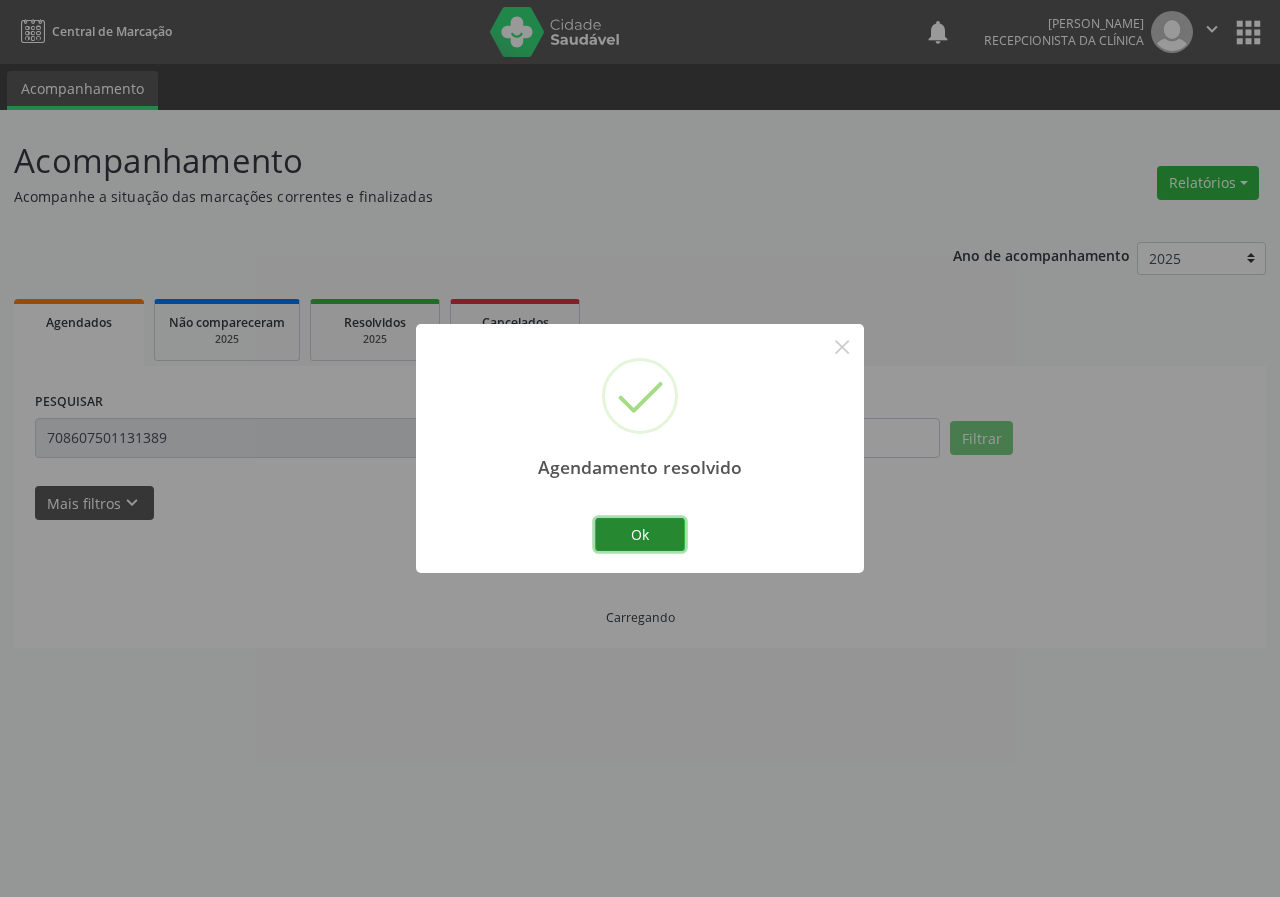click on "Ok" at bounding box center [640, 535] 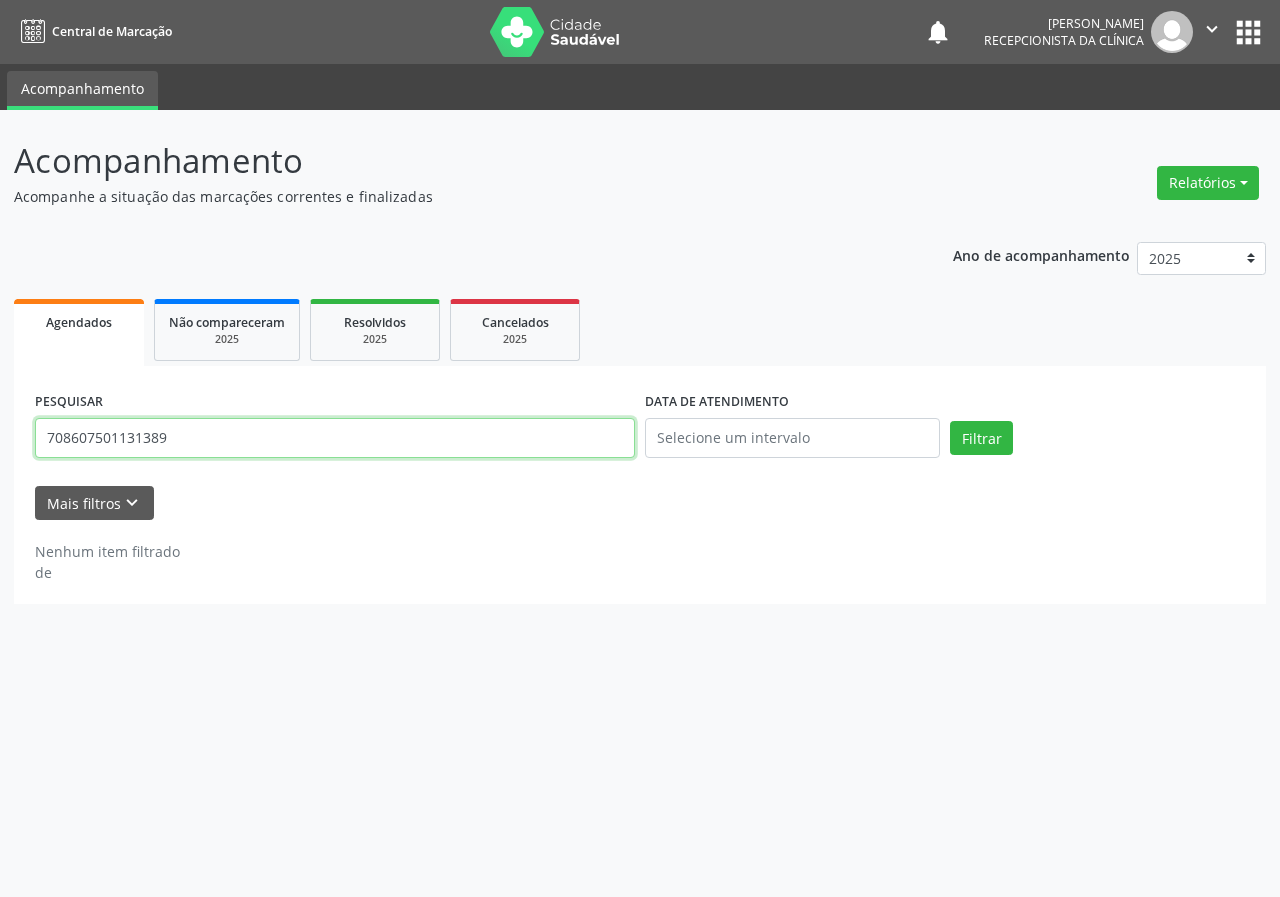 click on "708607501131389" at bounding box center [335, 438] 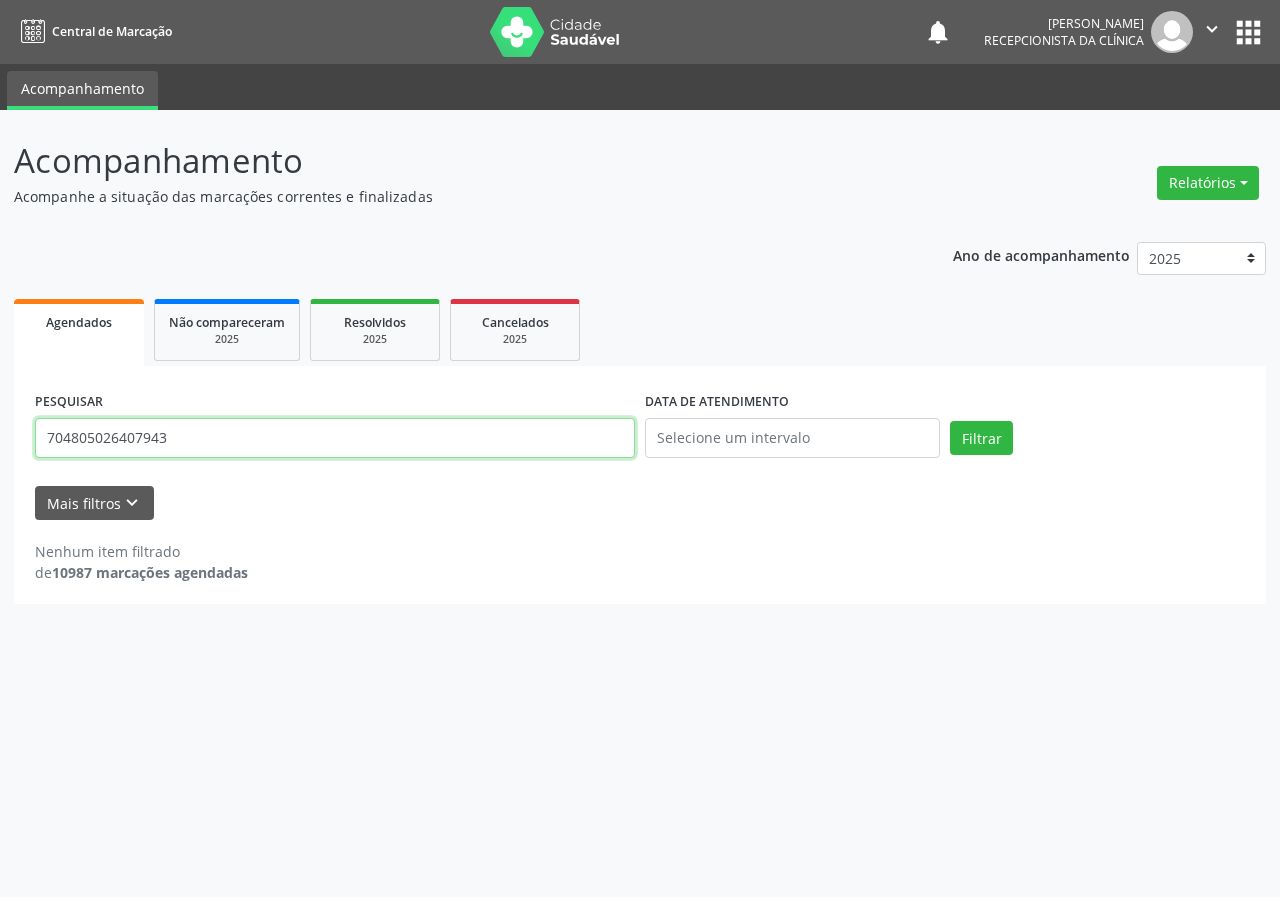 click on "Filtrar" at bounding box center (981, 438) 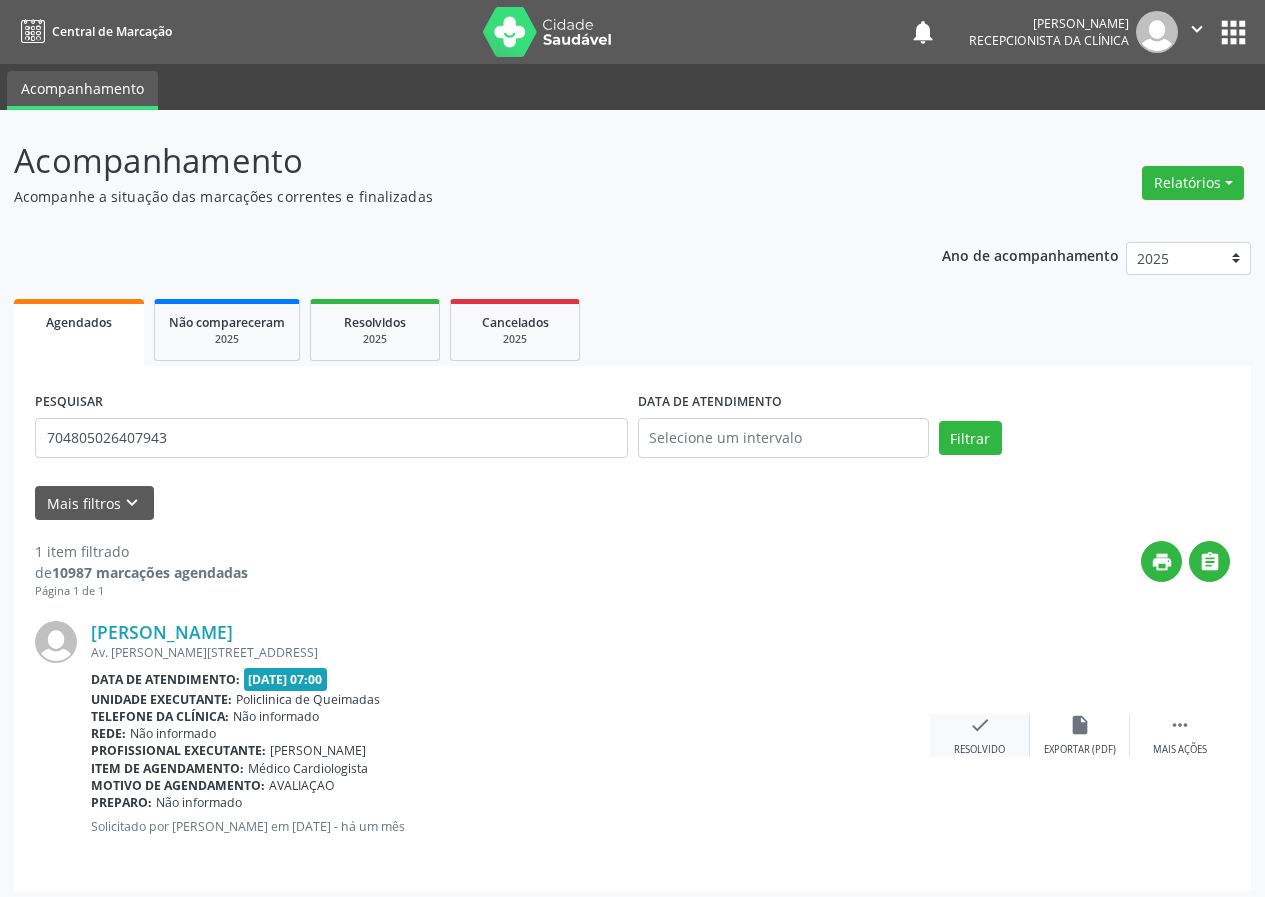 click on "check" at bounding box center [980, 725] 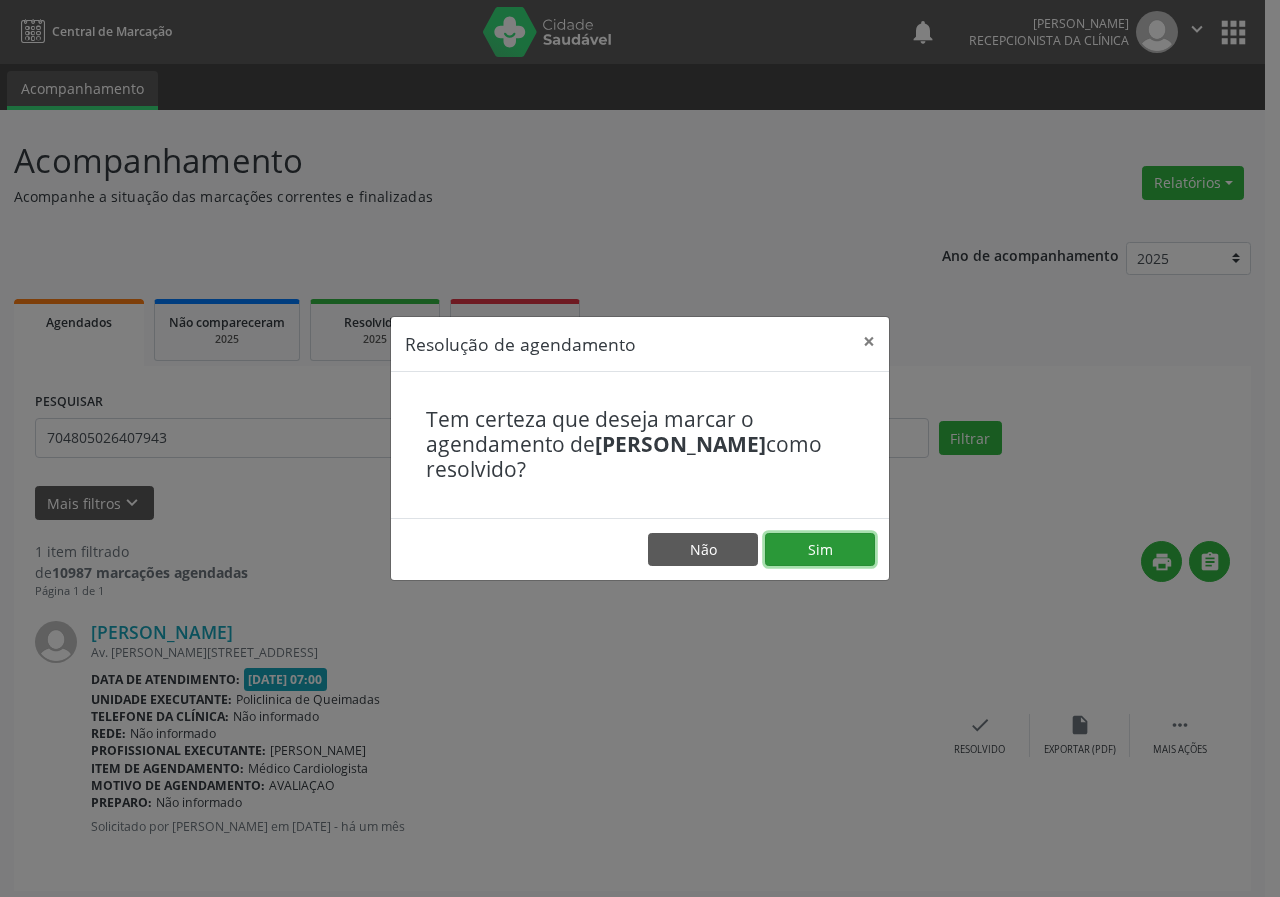 click on "Sim" at bounding box center (820, 550) 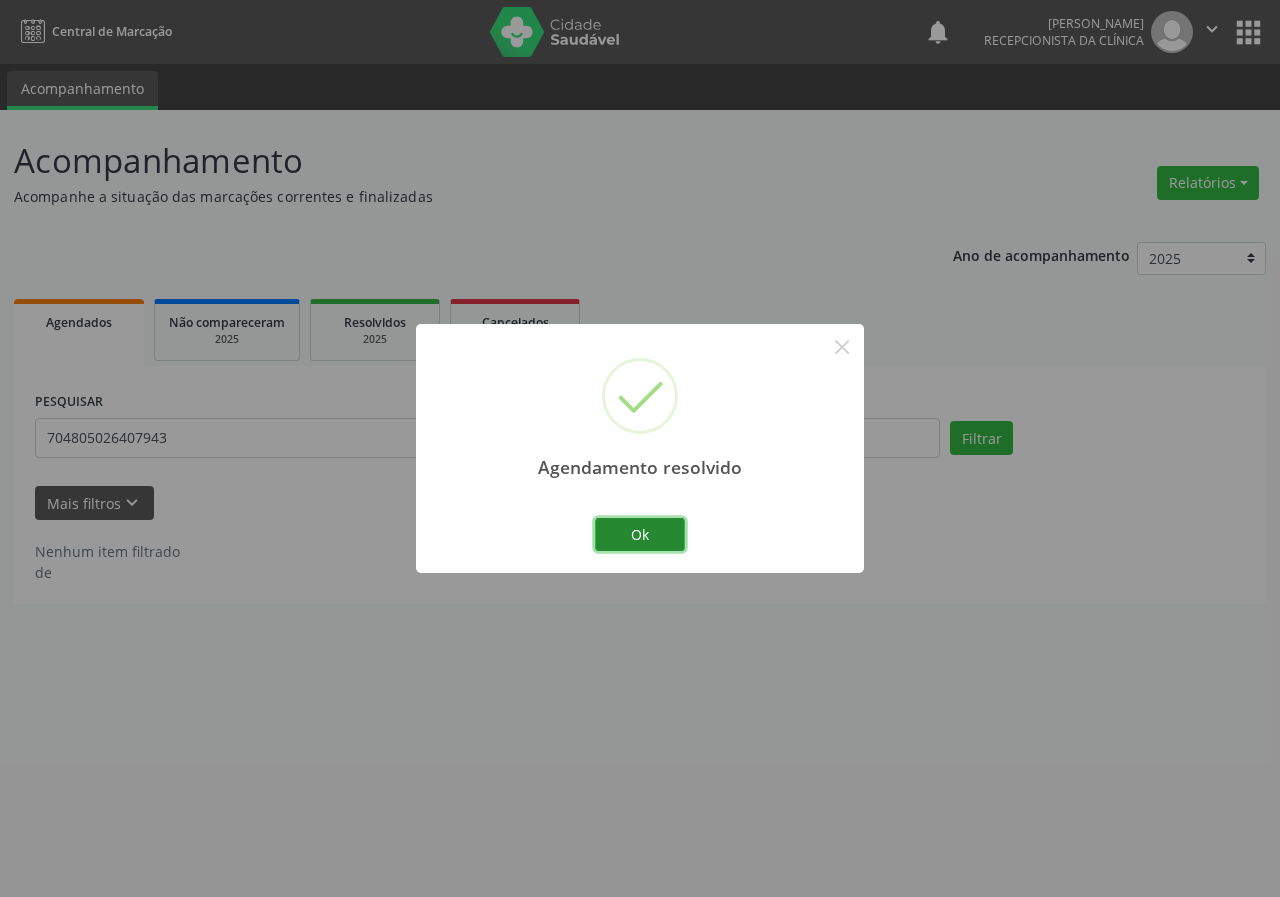 click on "Ok" at bounding box center [640, 535] 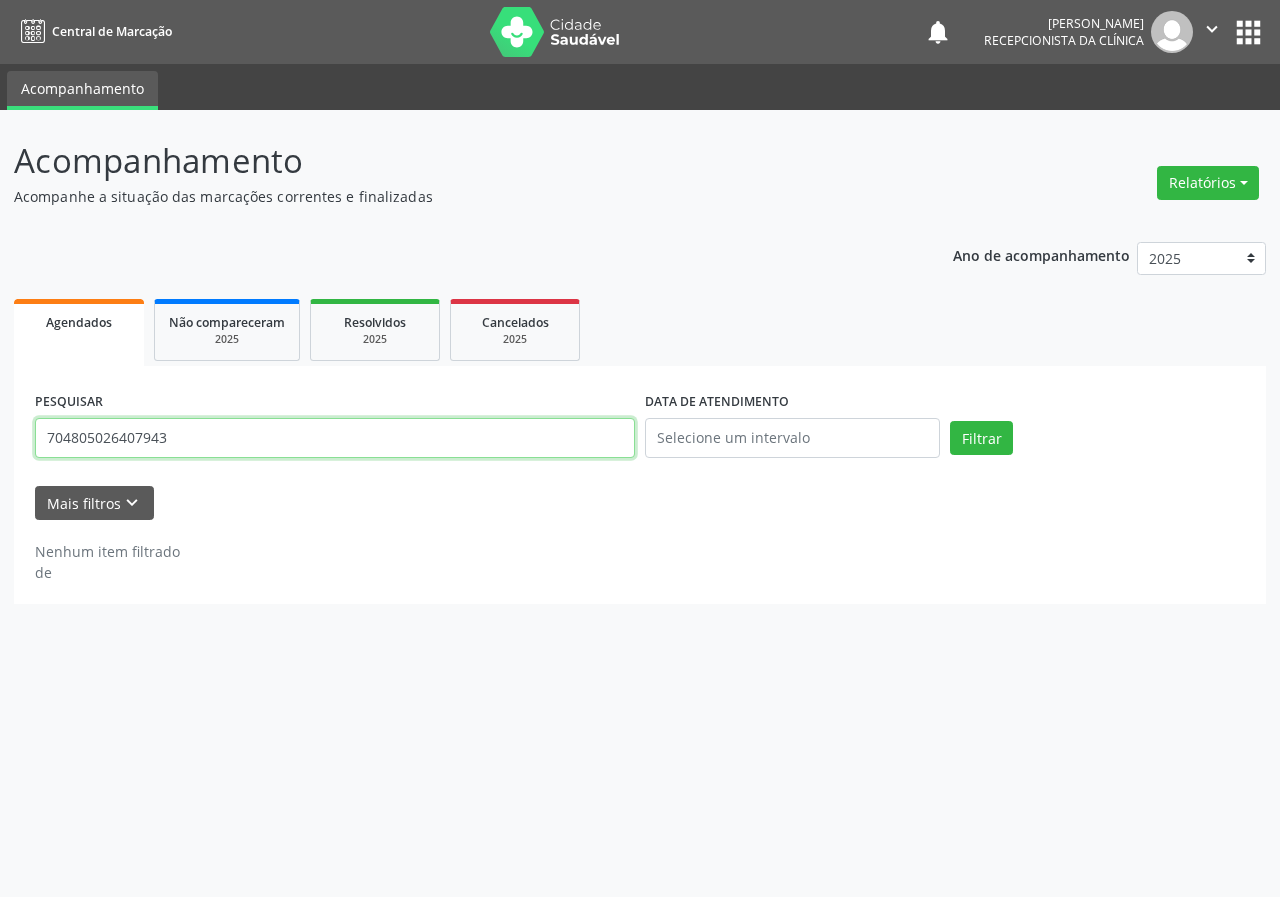 click on "704805026407943" at bounding box center [335, 438] 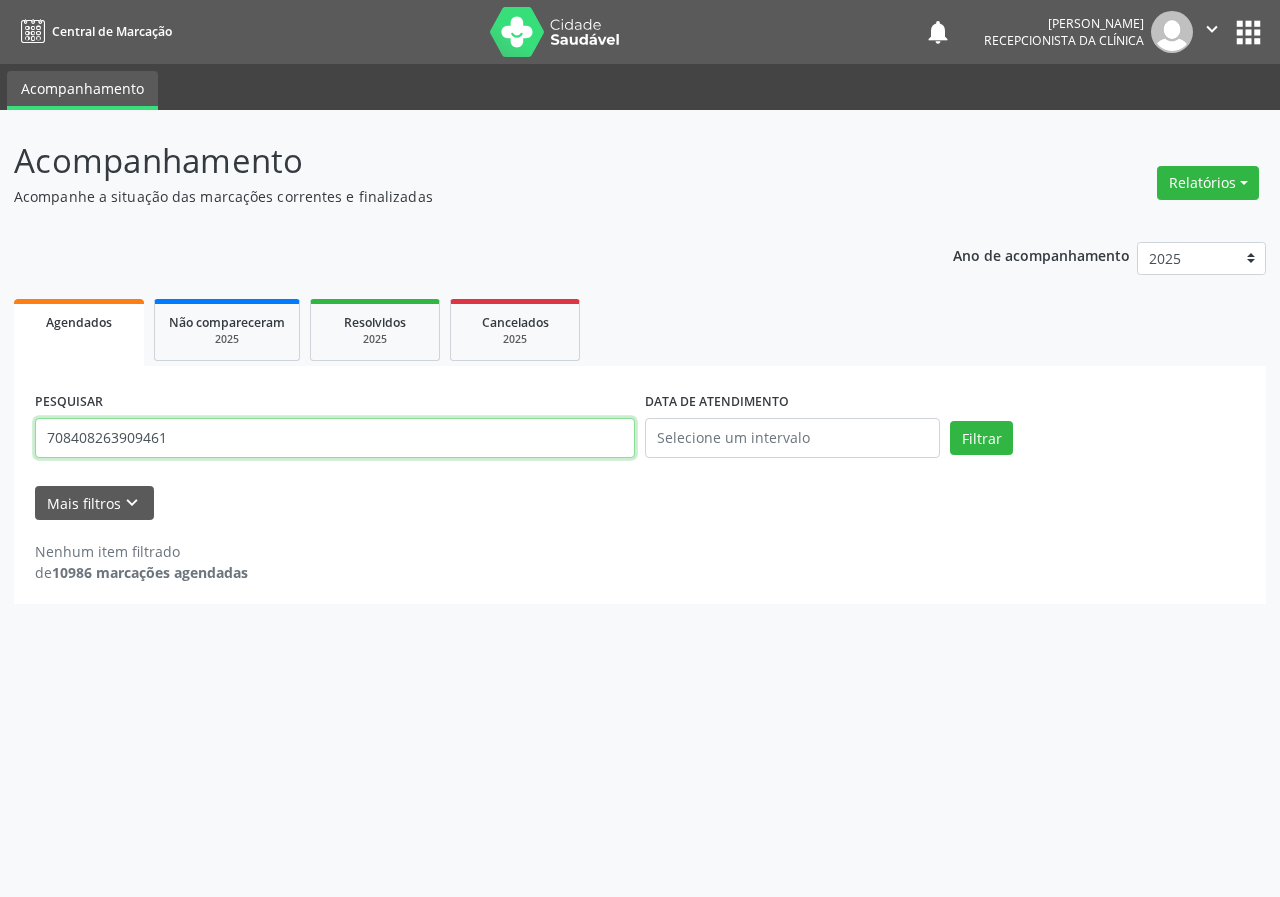 click on "Filtrar" at bounding box center (981, 438) 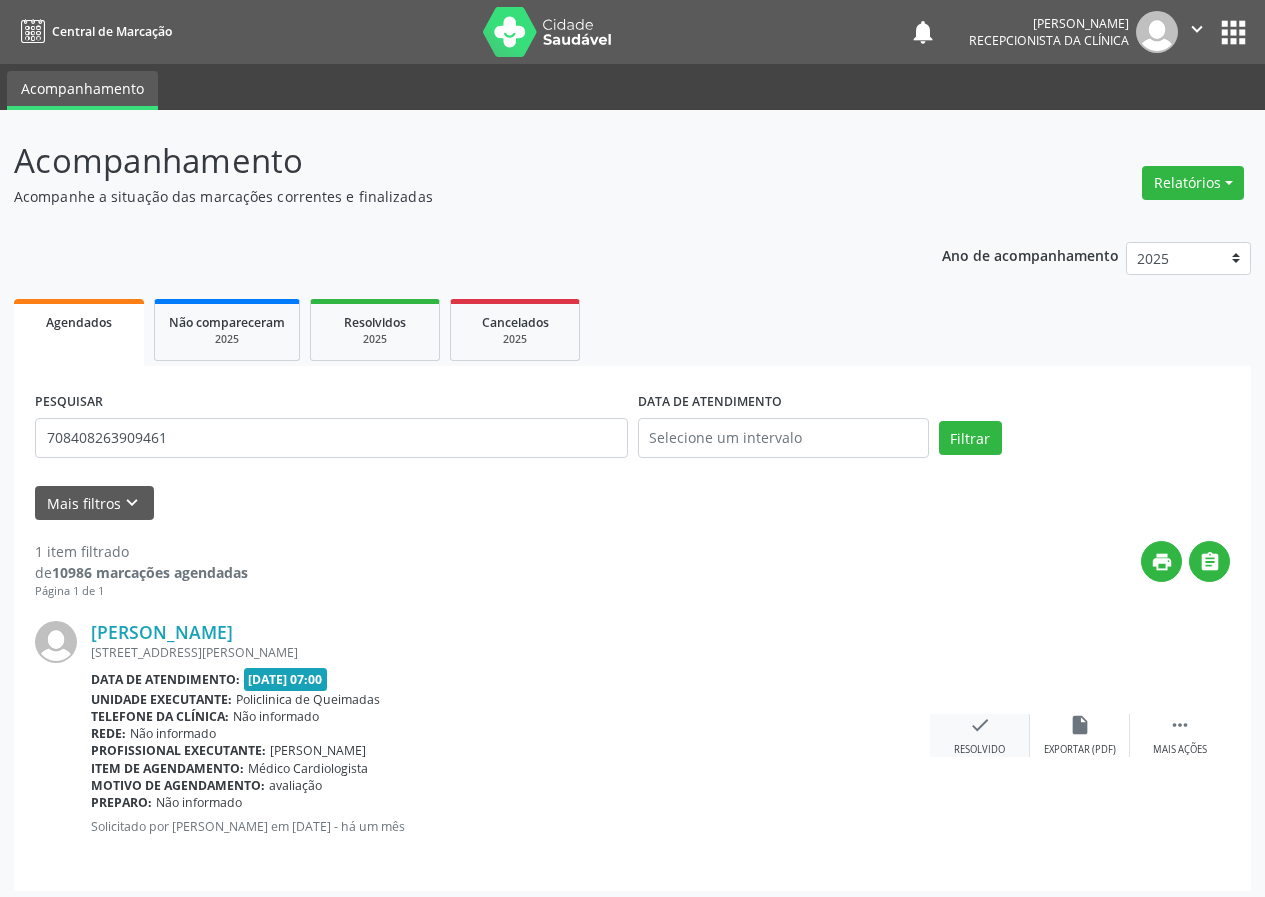 click on "check" at bounding box center (980, 725) 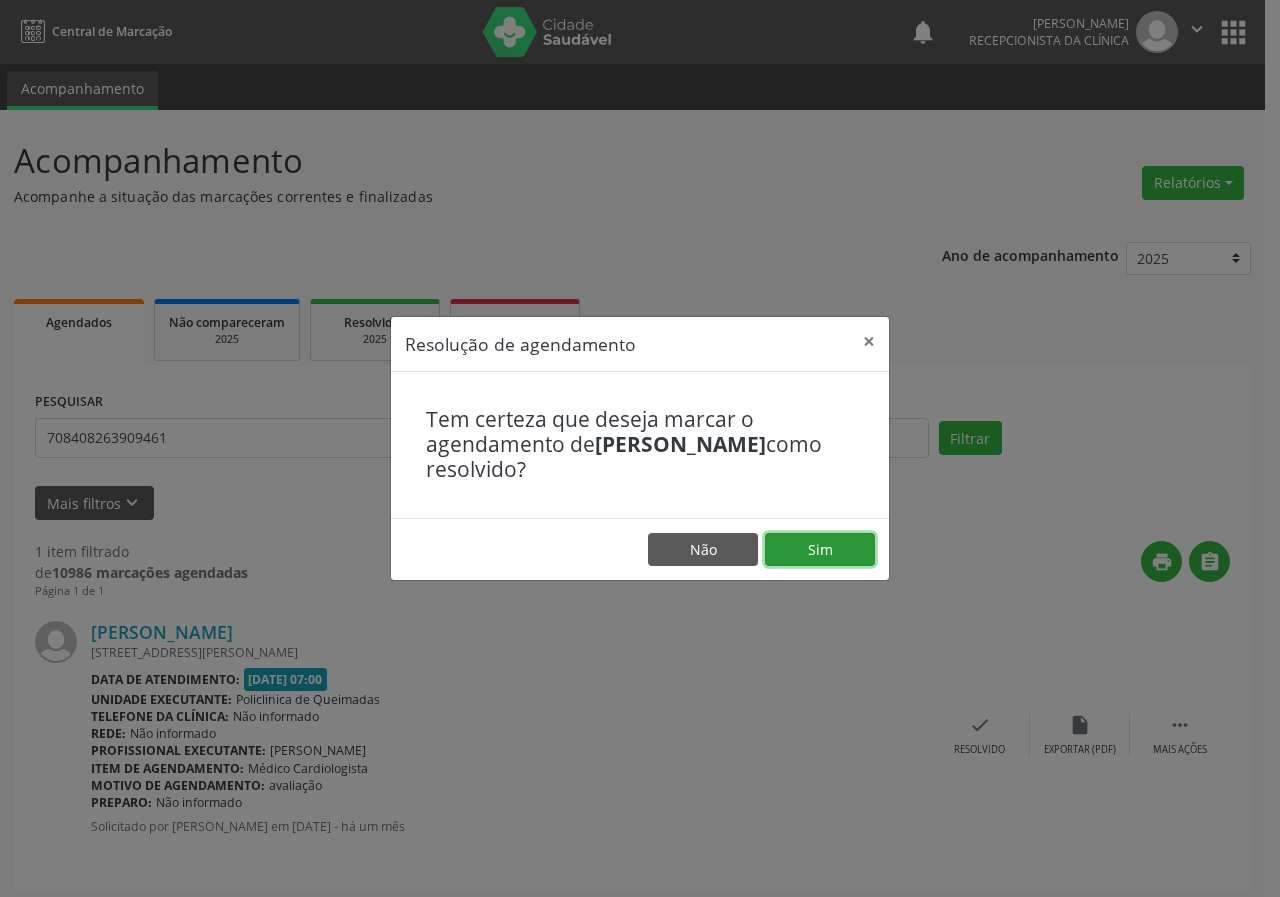 click on "Sim" at bounding box center [820, 550] 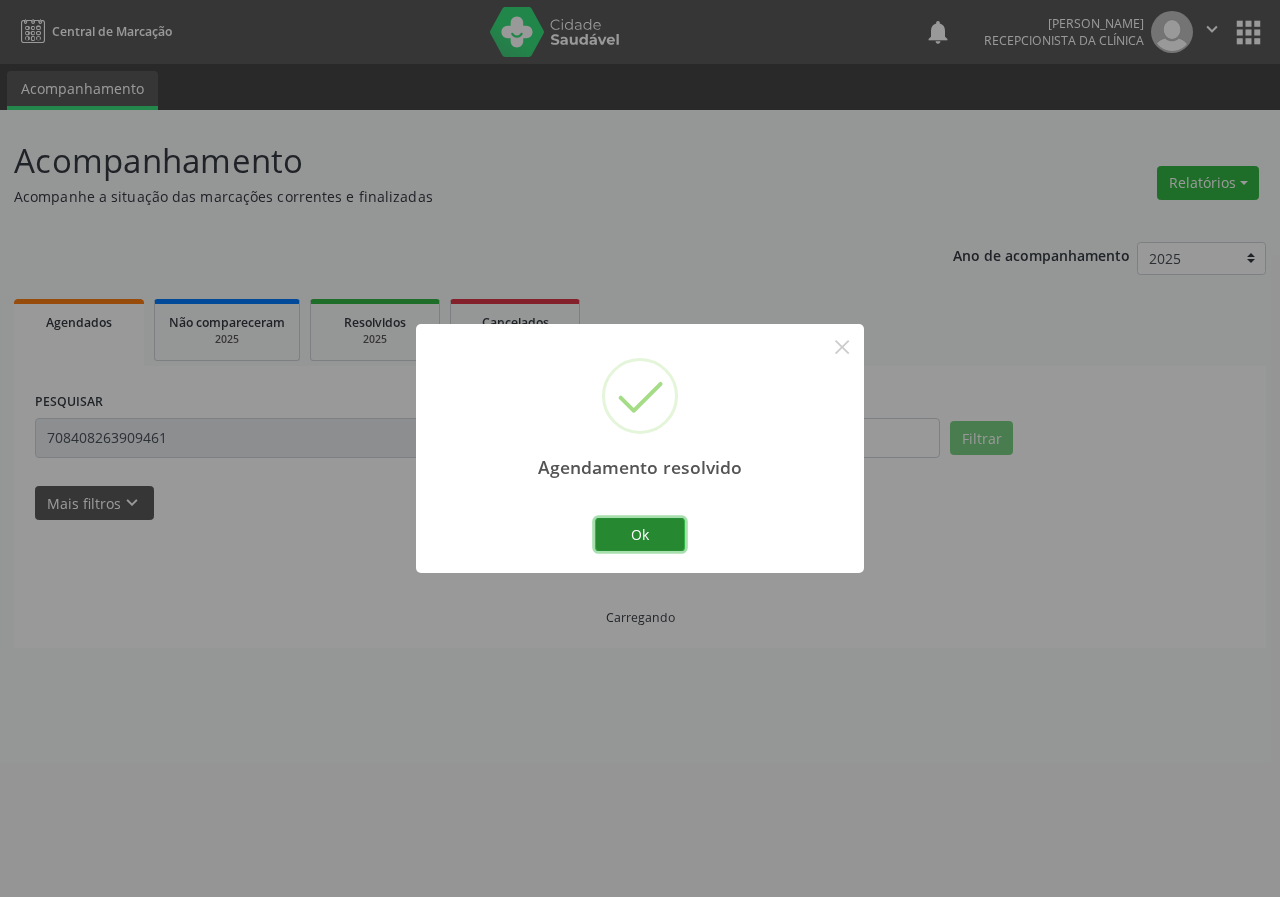 click on "Ok" at bounding box center (640, 535) 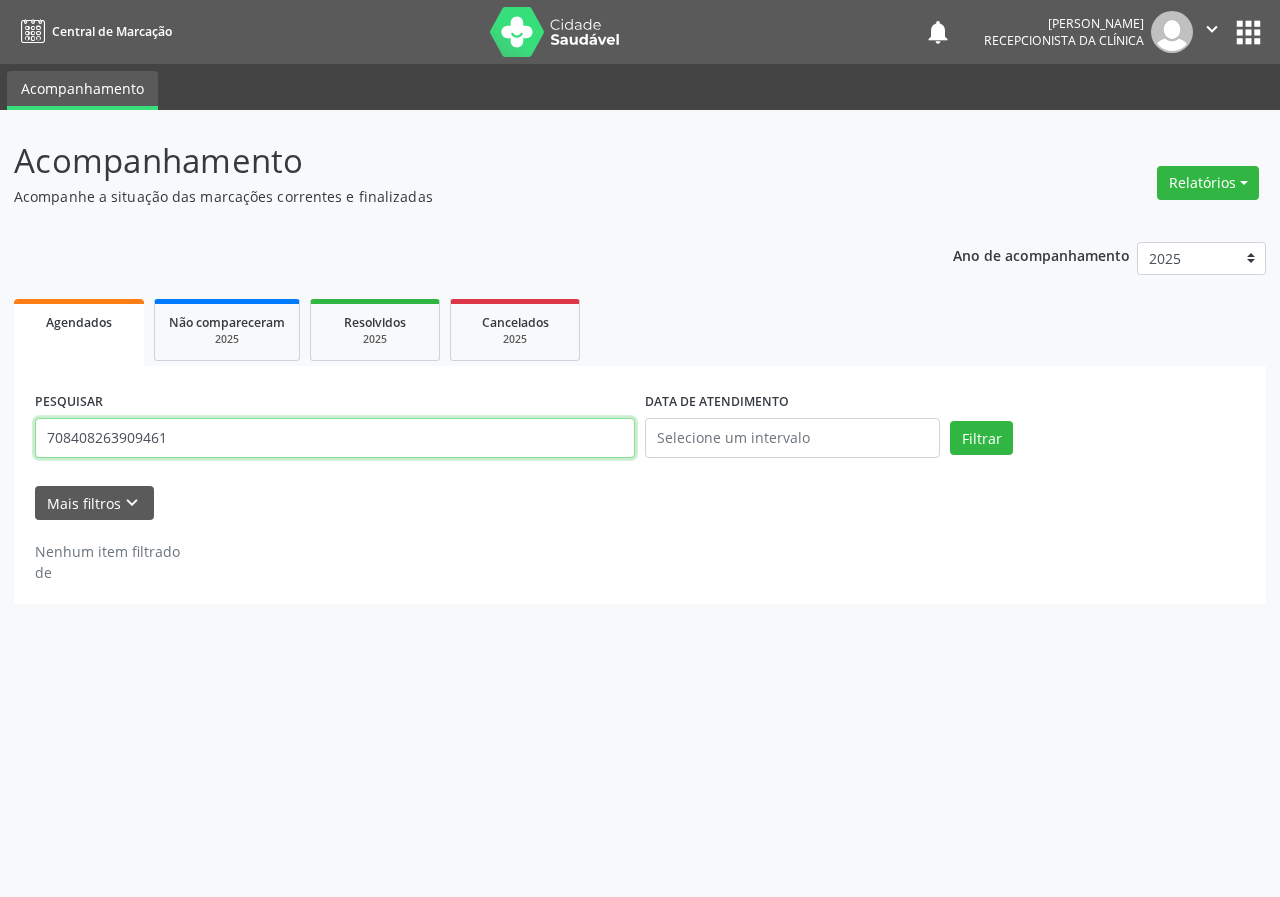 click on "708408263909461" at bounding box center (335, 438) 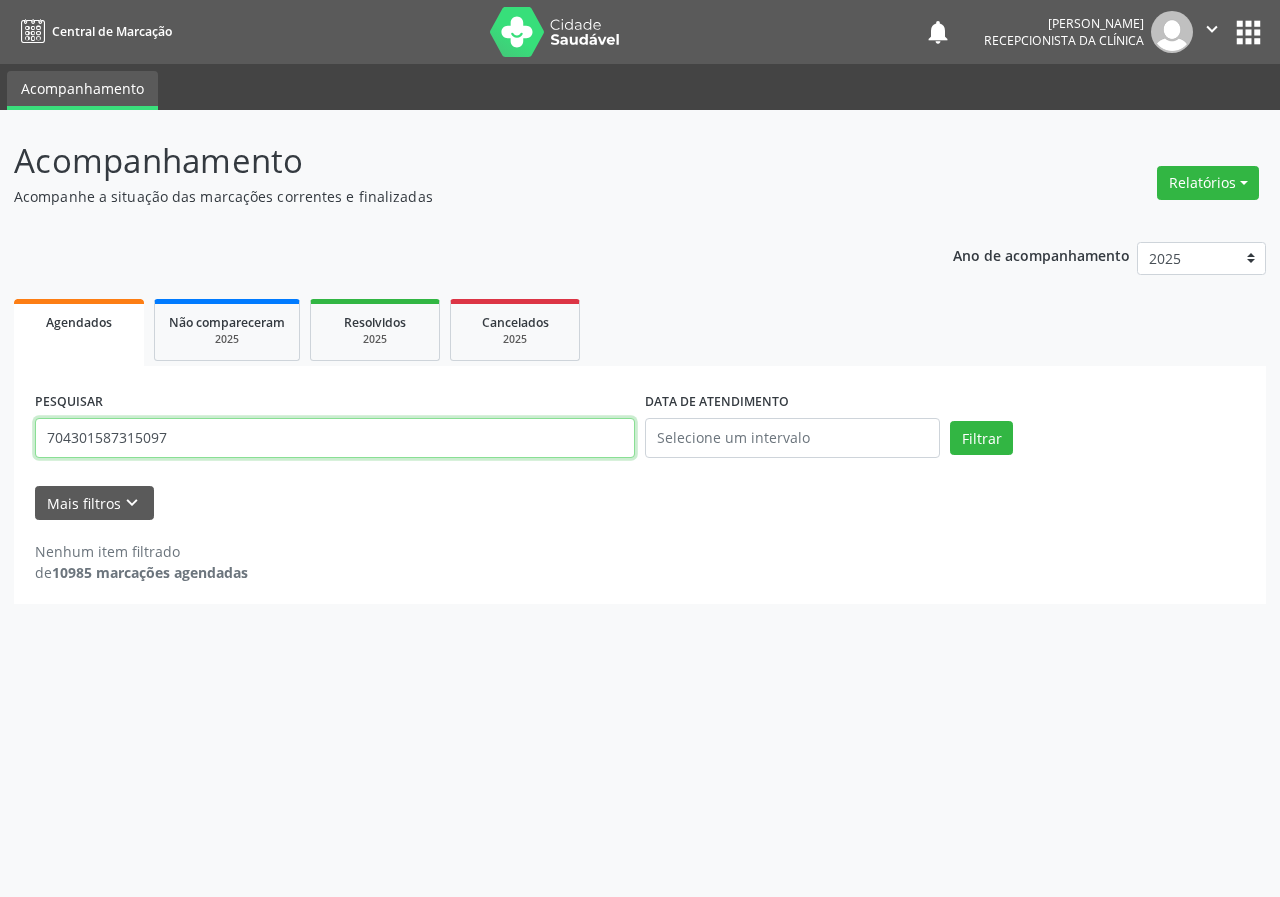 click on "Filtrar" at bounding box center [981, 438] 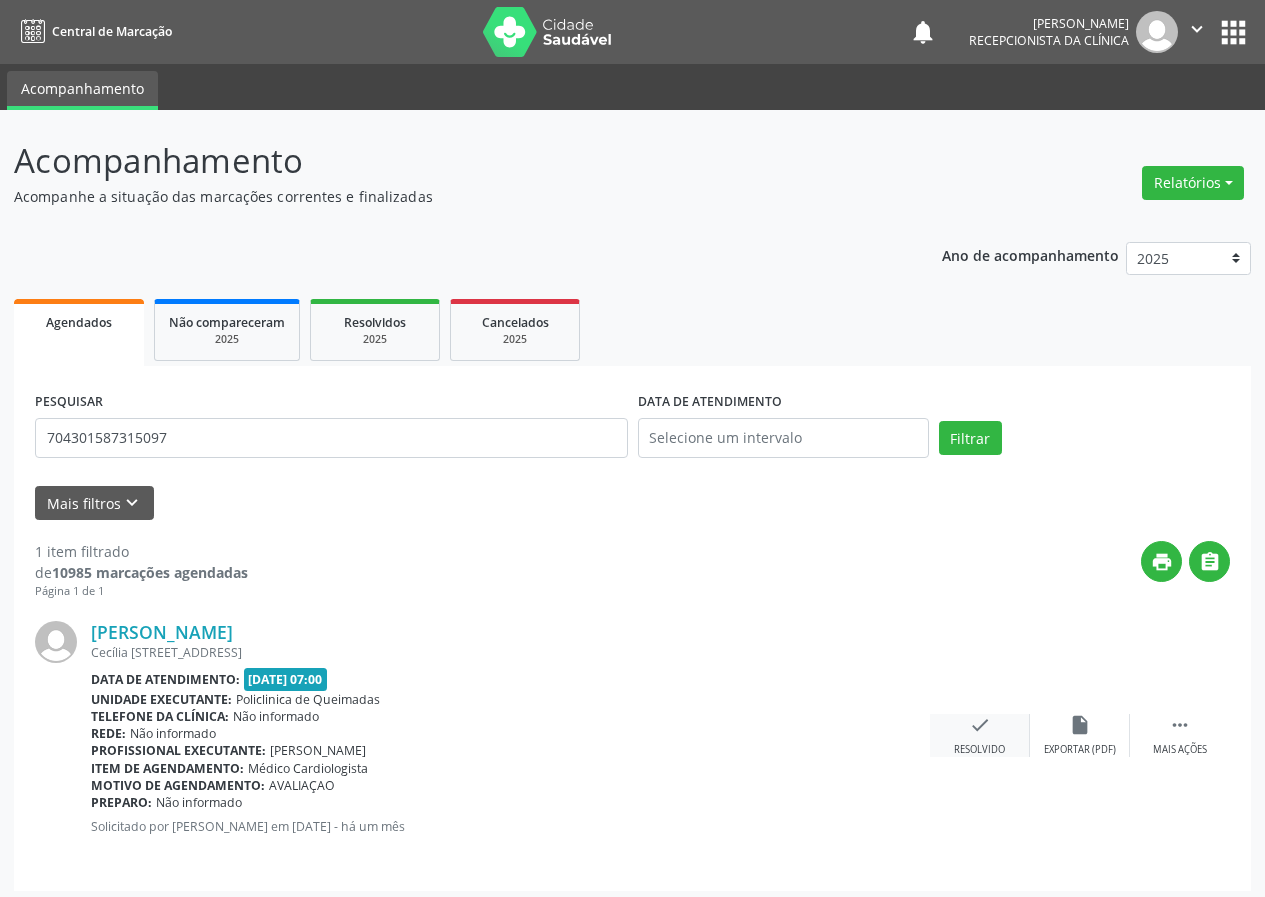 click on "check
Resolvido" at bounding box center (980, 735) 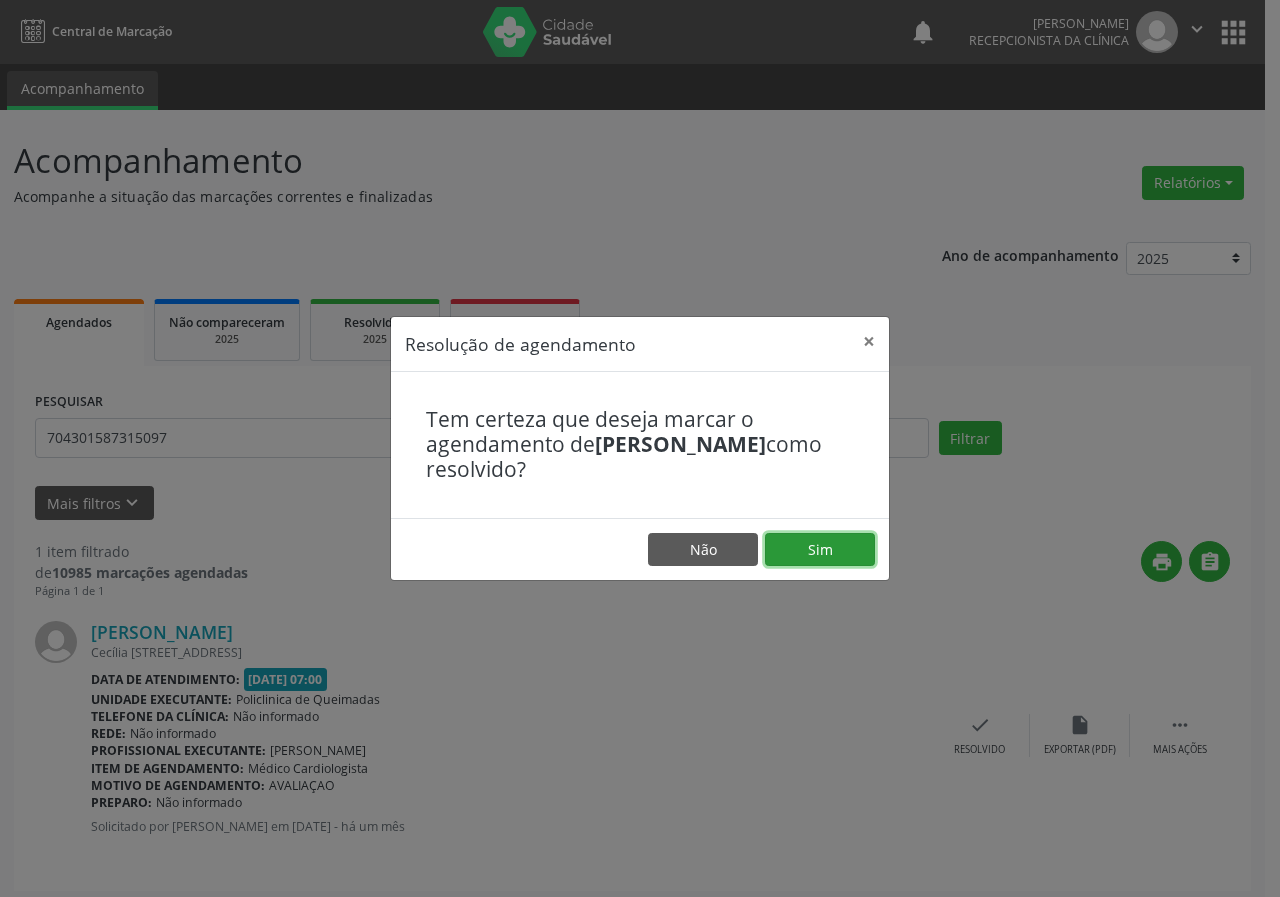 click on "Sim" at bounding box center [820, 550] 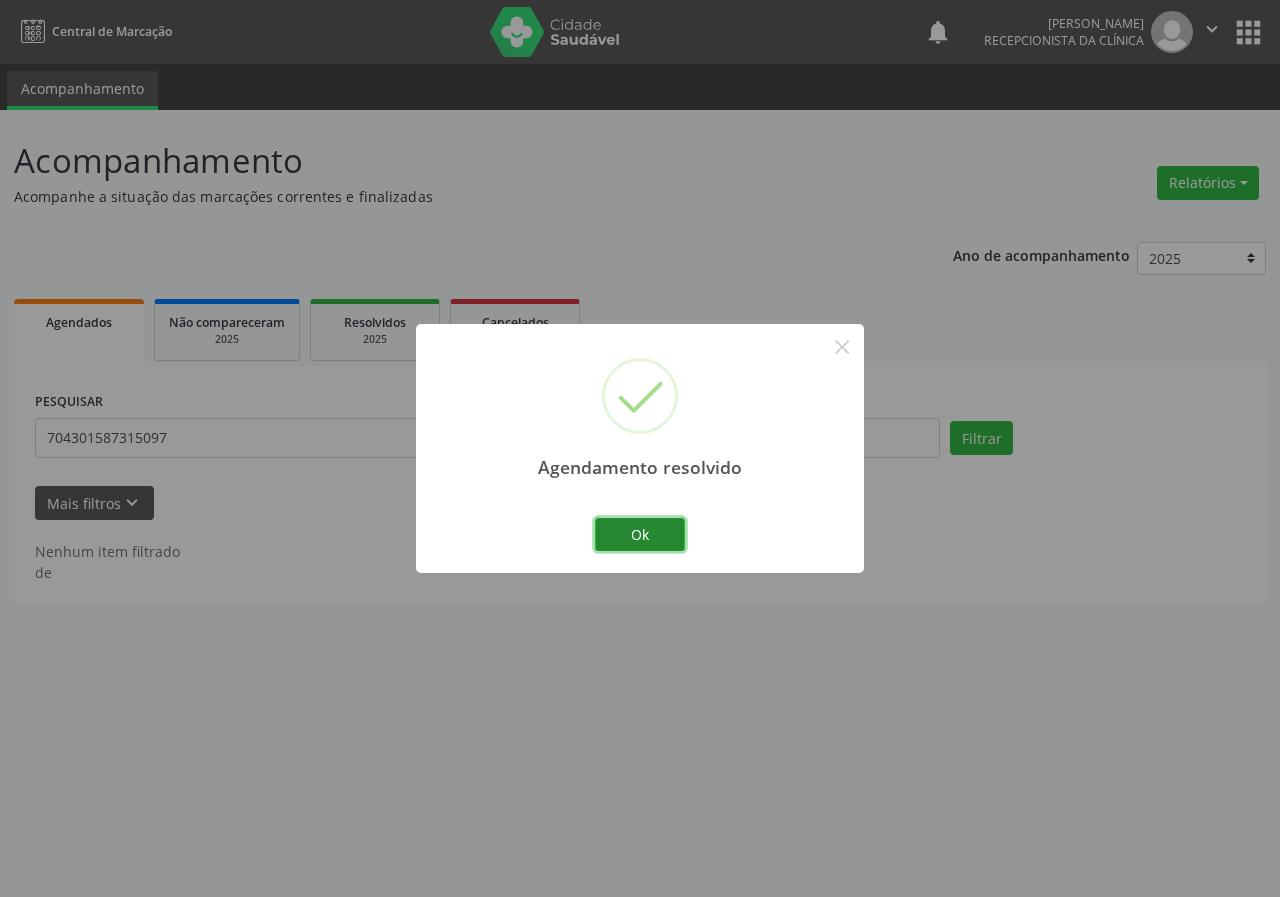 click on "Ok" at bounding box center [640, 535] 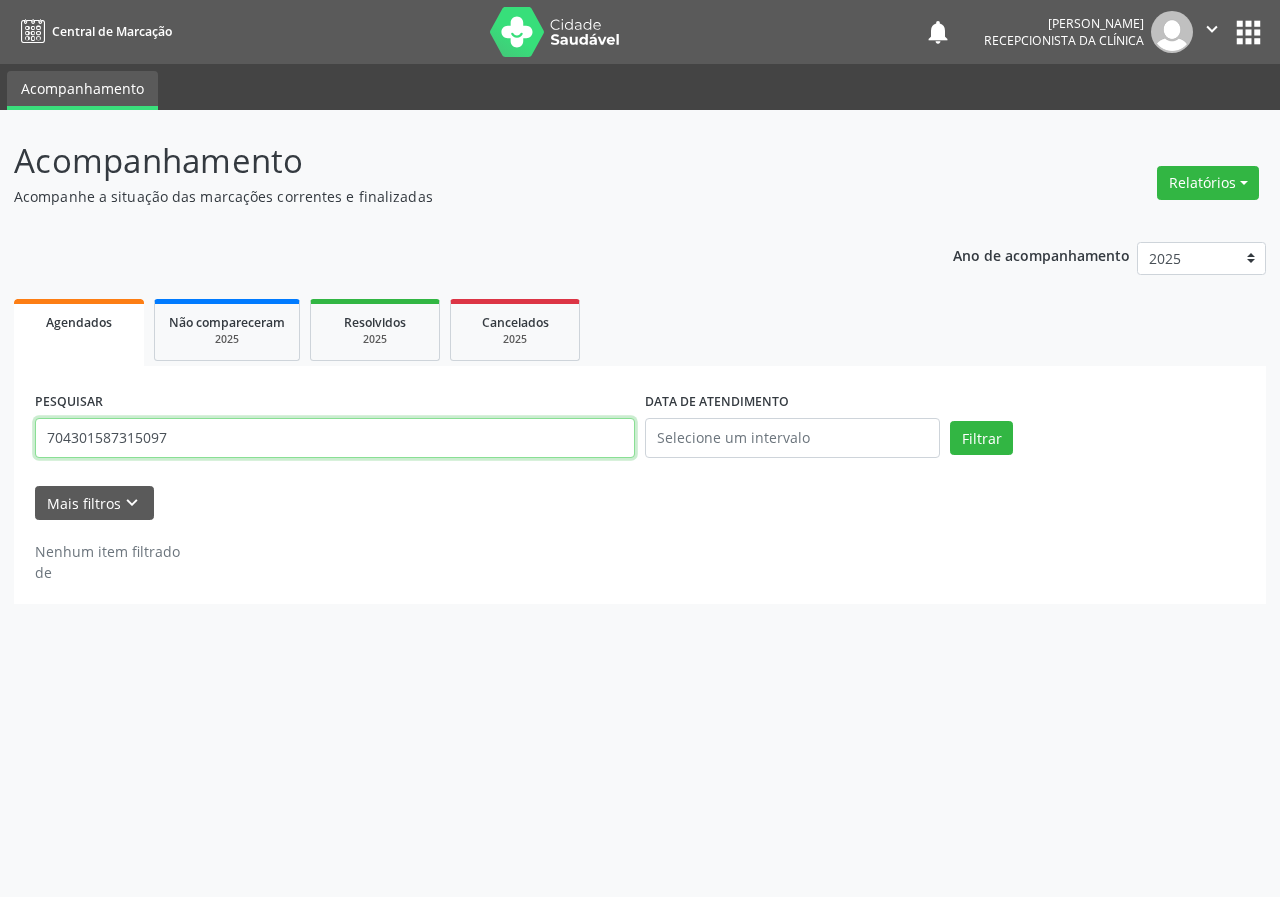 click on "704301587315097" at bounding box center [335, 438] 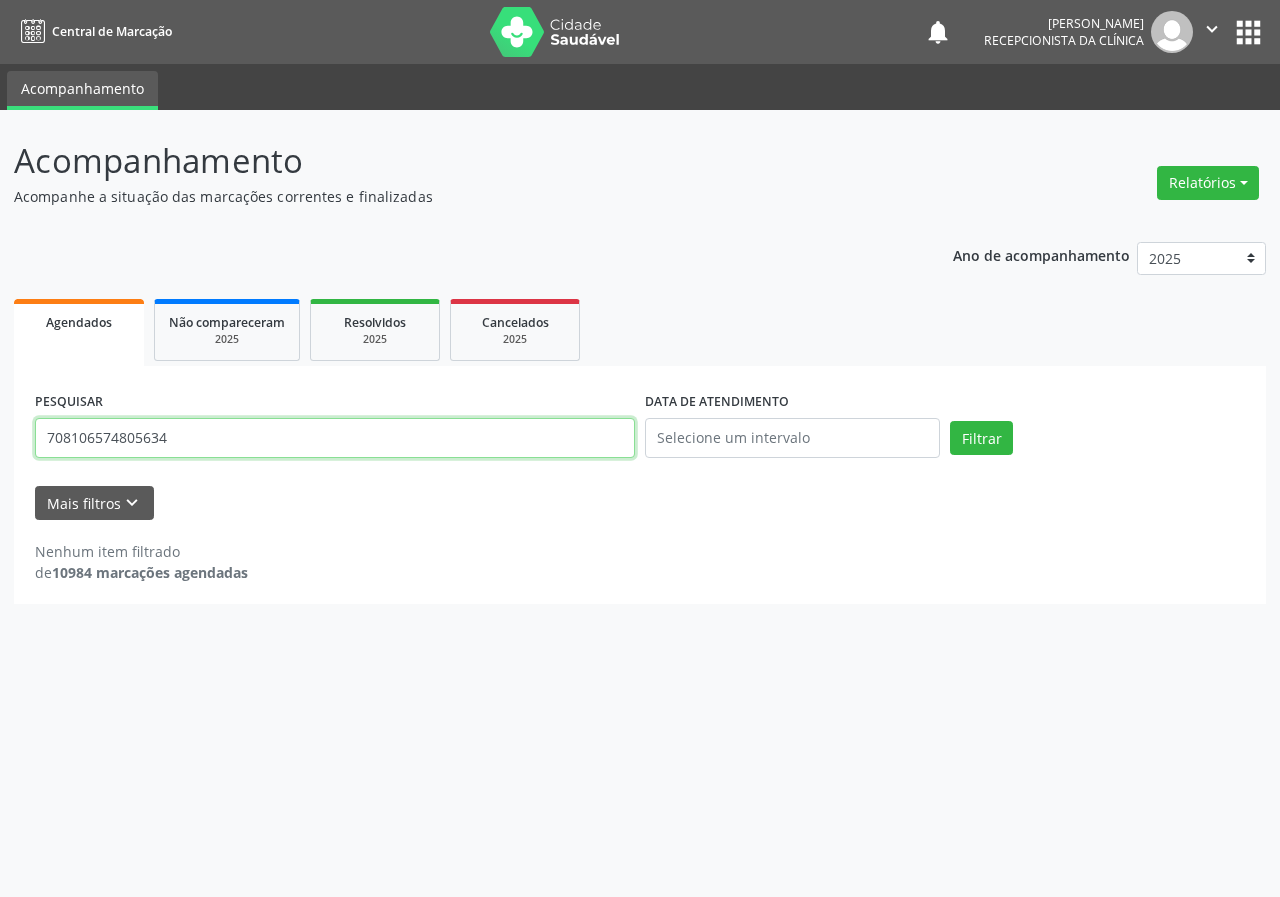 click on "Filtrar" at bounding box center [981, 438] 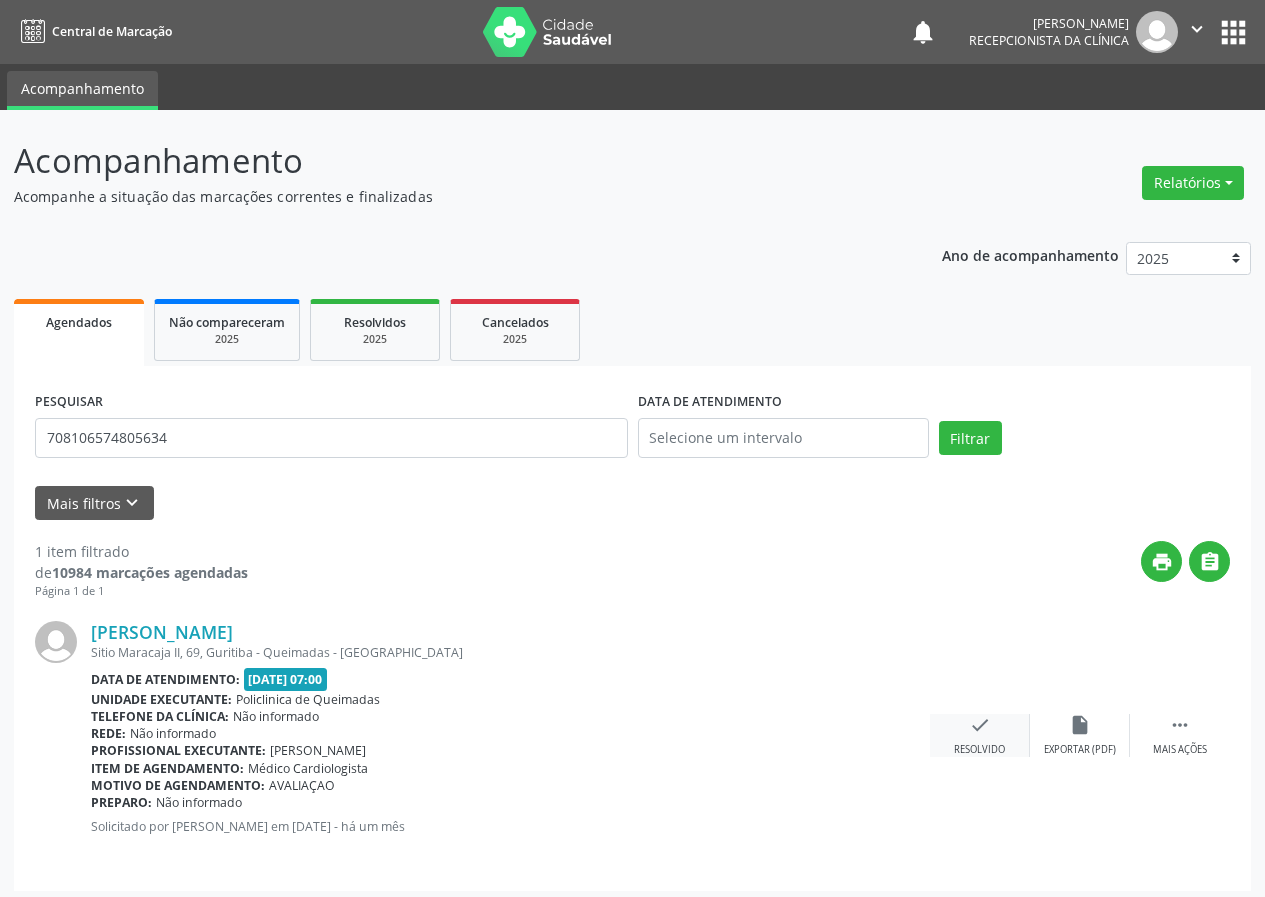 click on "check" at bounding box center (980, 725) 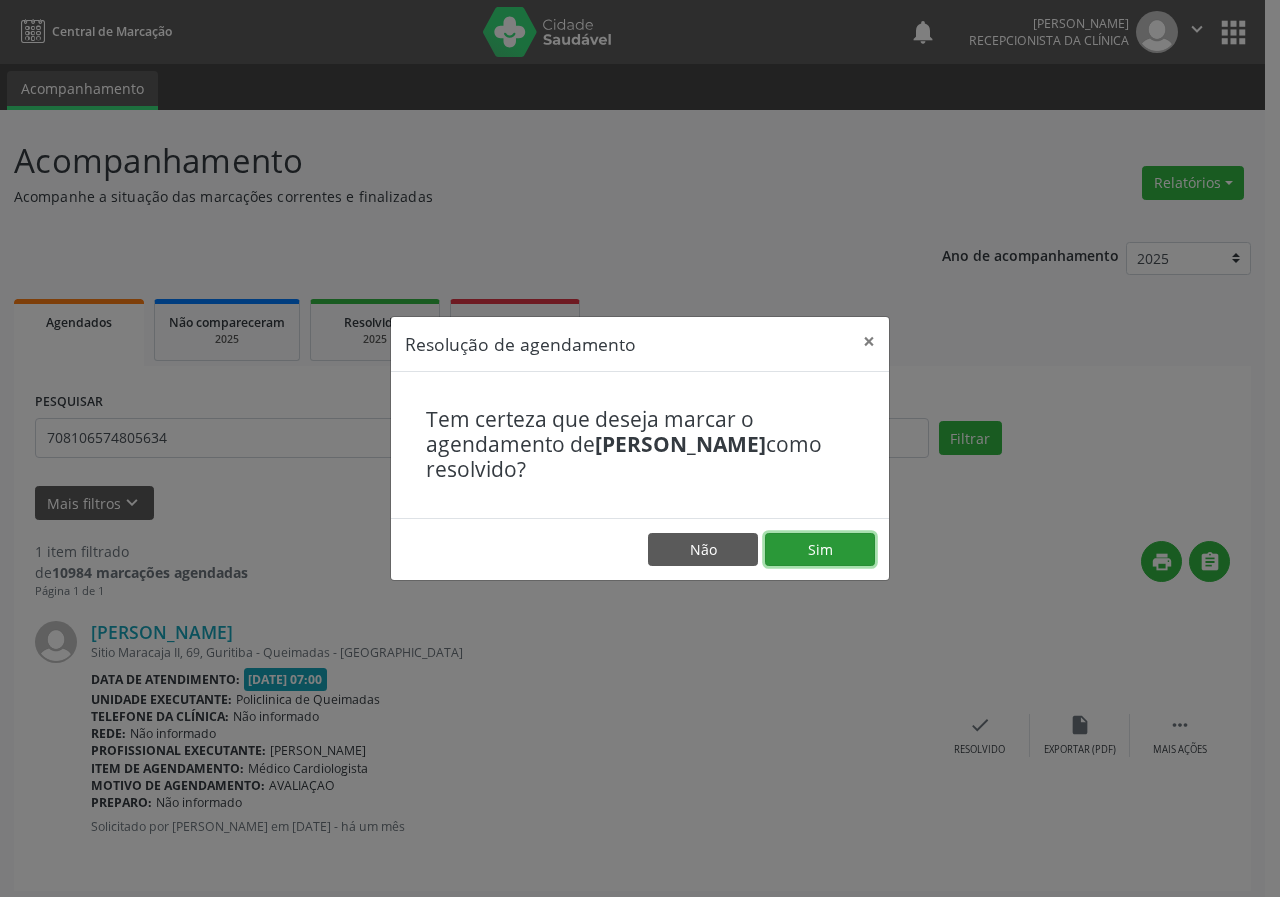 click on "Sim" at bounding box center [820, 550] 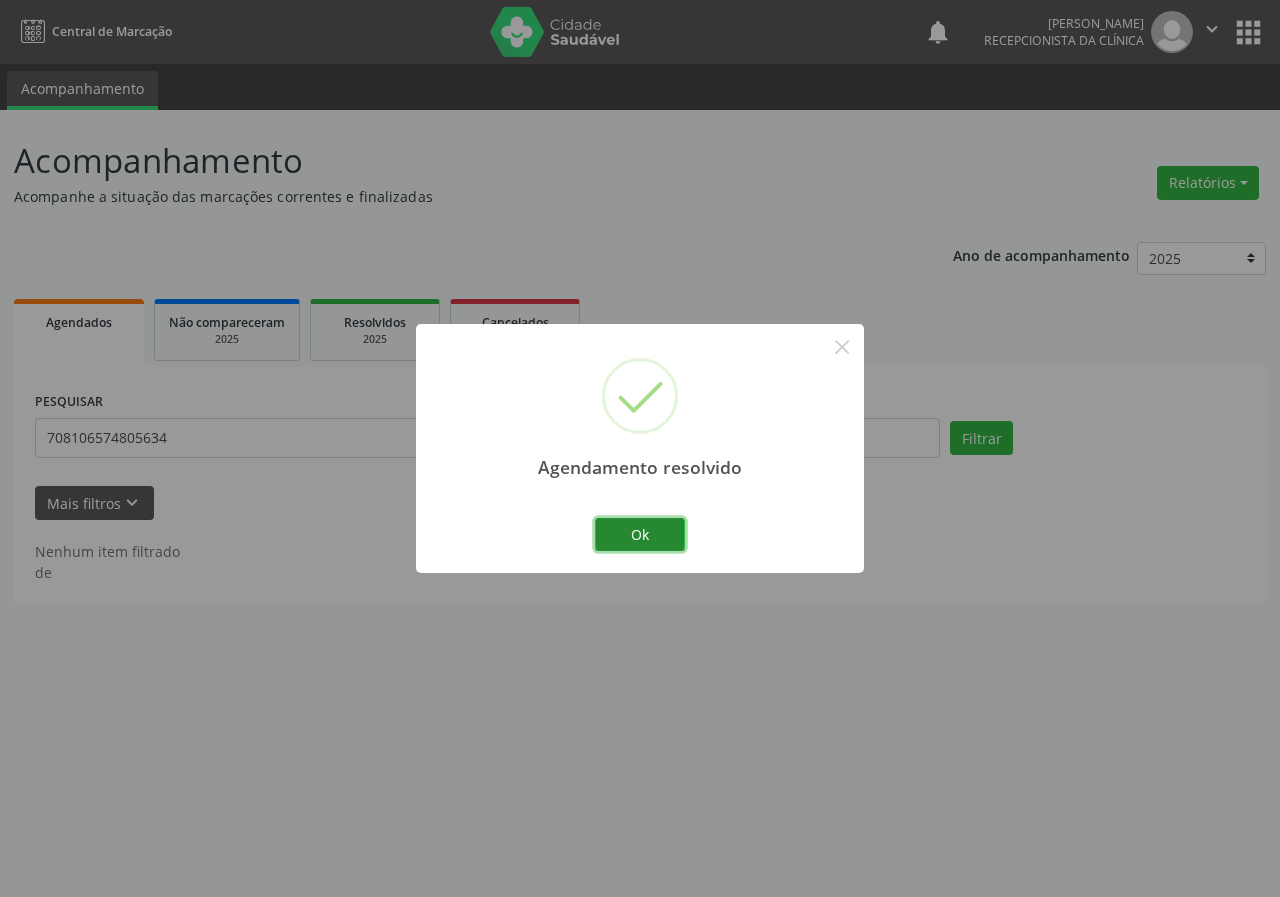 click on "Ok" at bounding box center (640, 535) 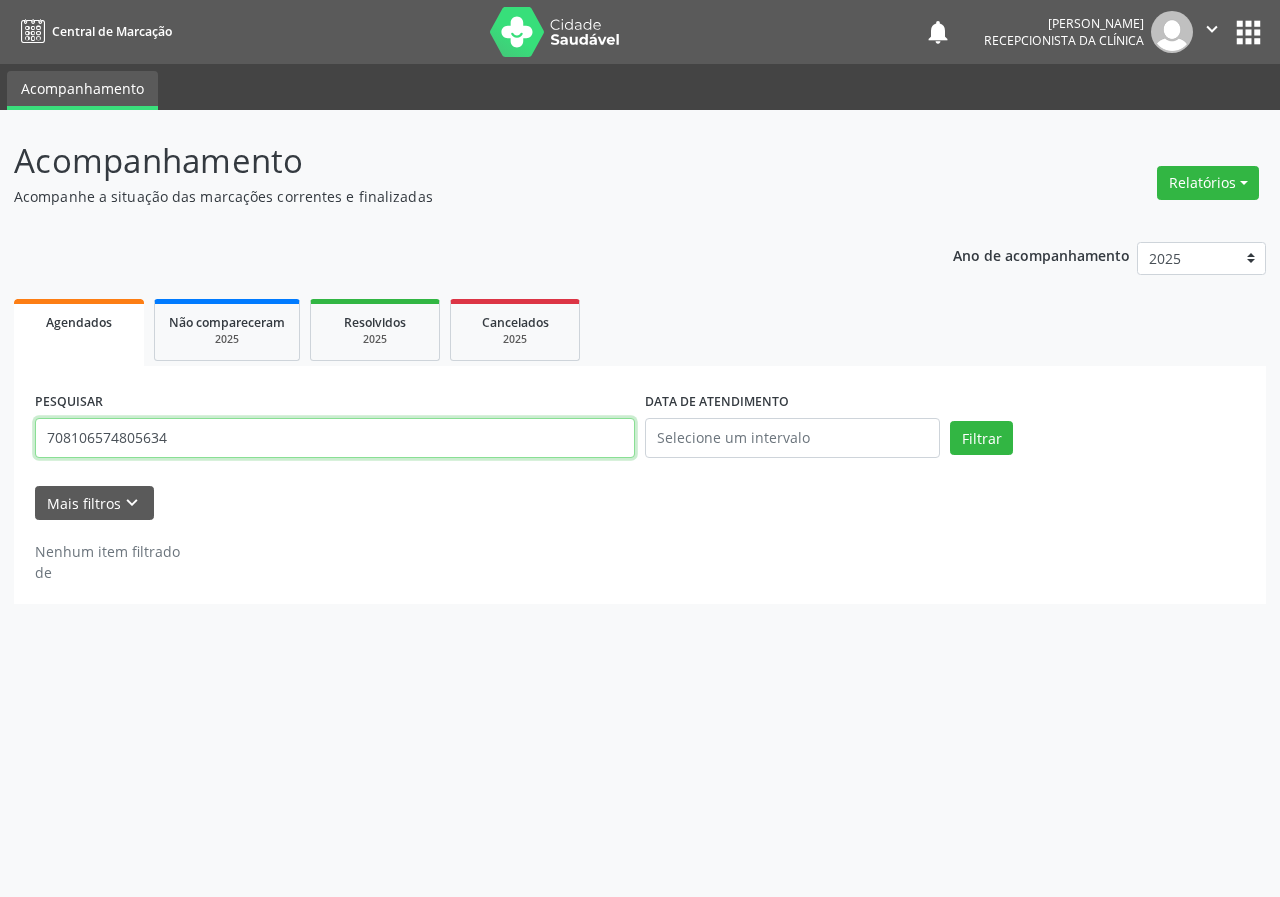 click on "708106574805634" at bounding box center [335, 438] 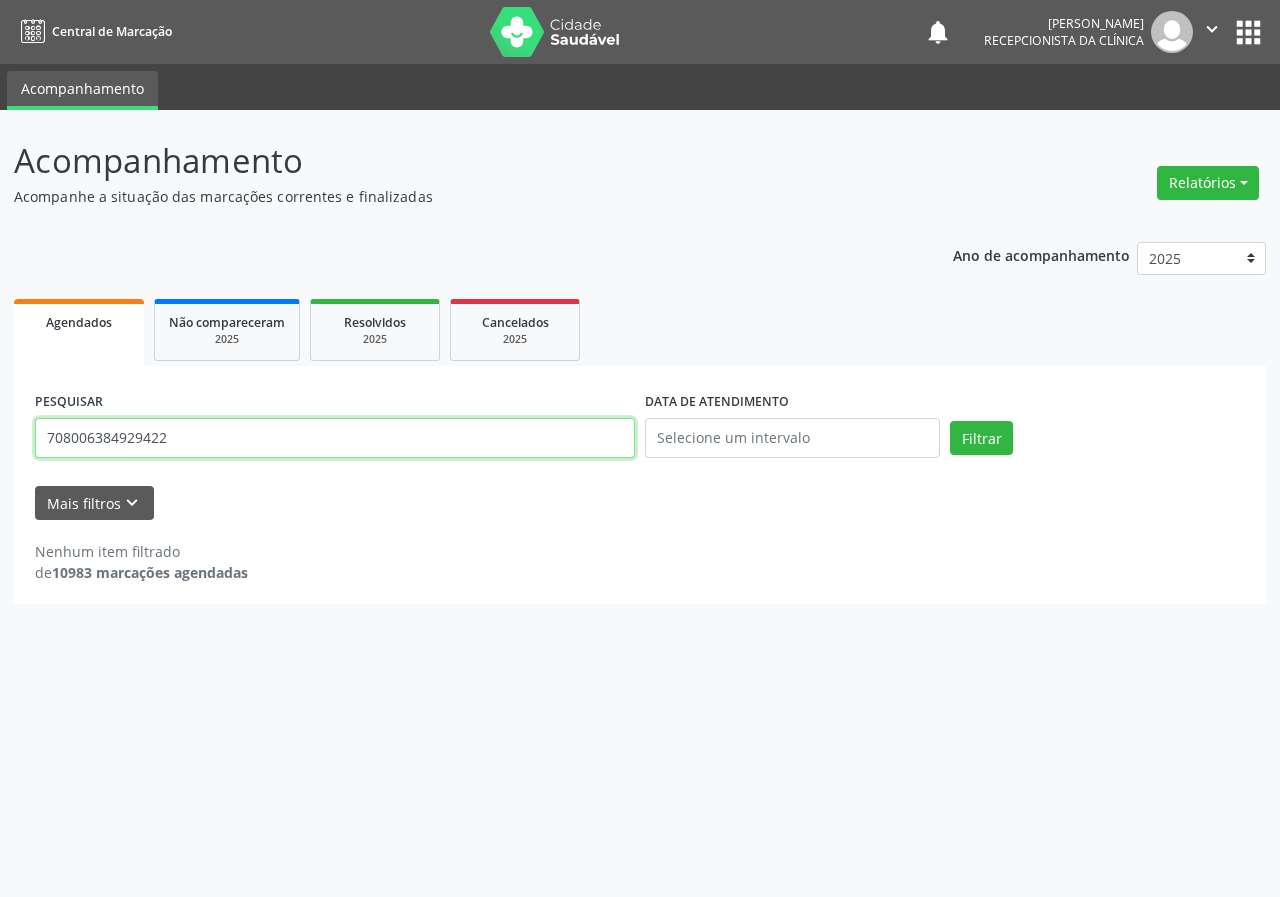 click on "Filtrar" at bounding box center [981, 438] 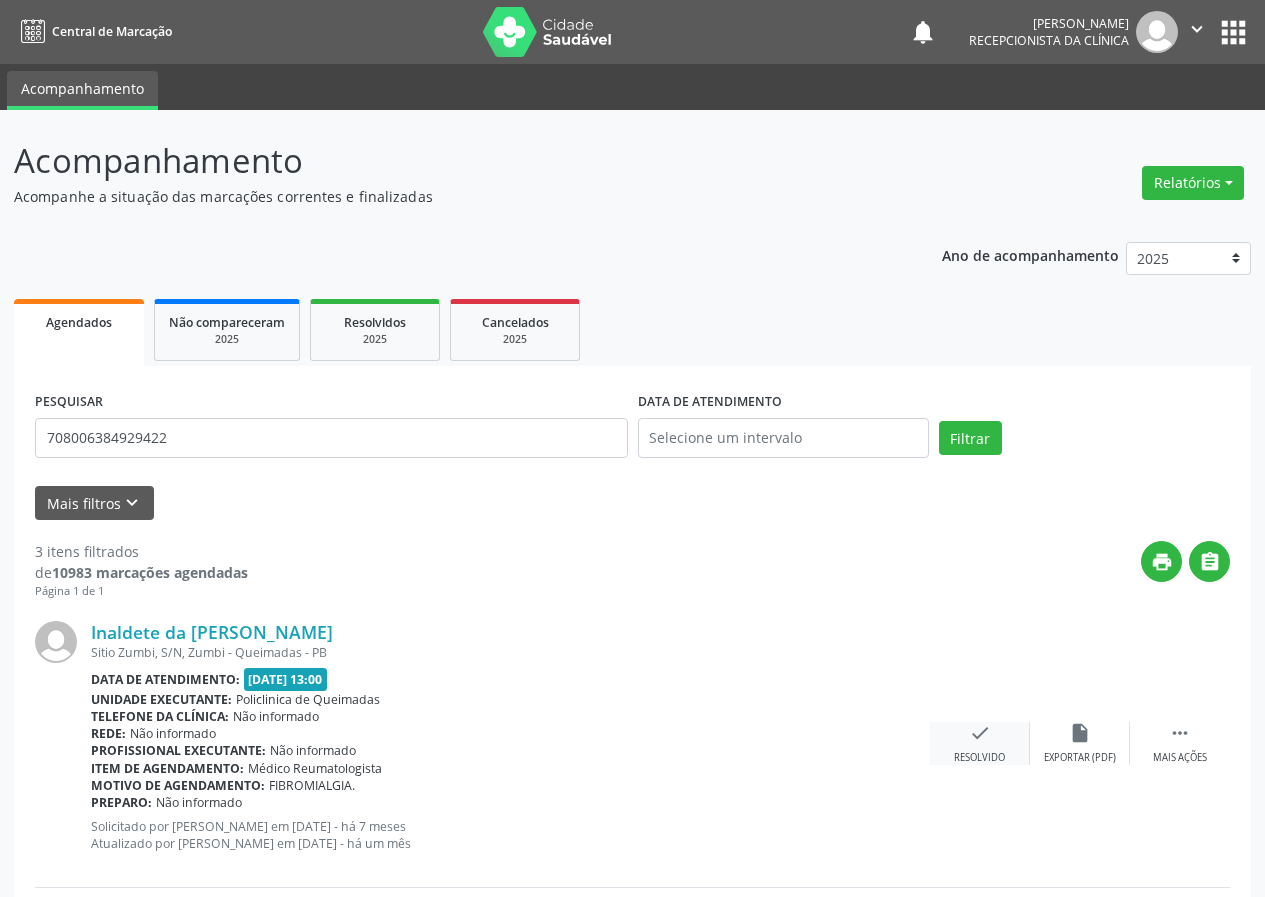 click on "check" at bounding box center [980, 733] 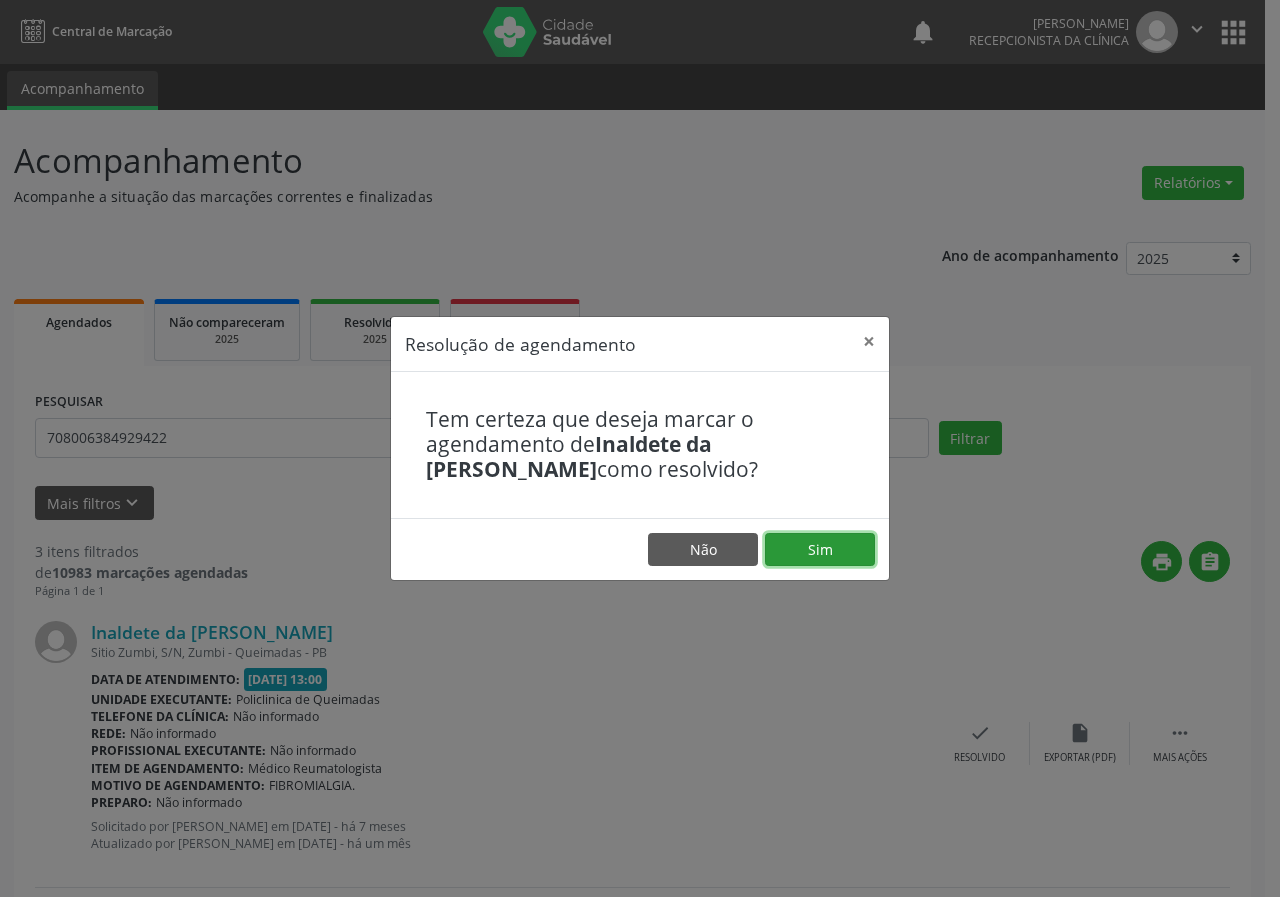 click on "Sim" at bounding box center (820, 550) 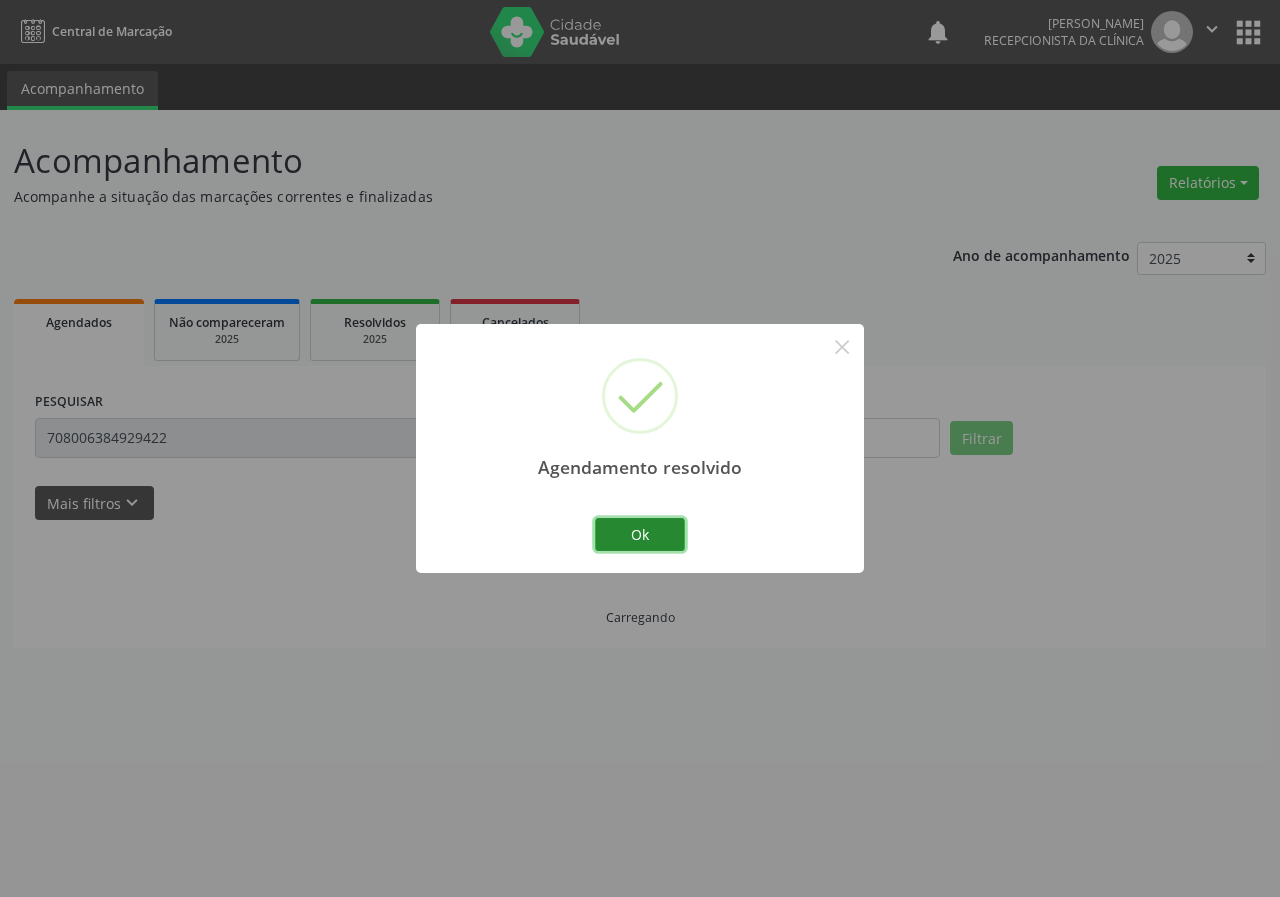 click on "Ok" at bounding box center (640, 535) 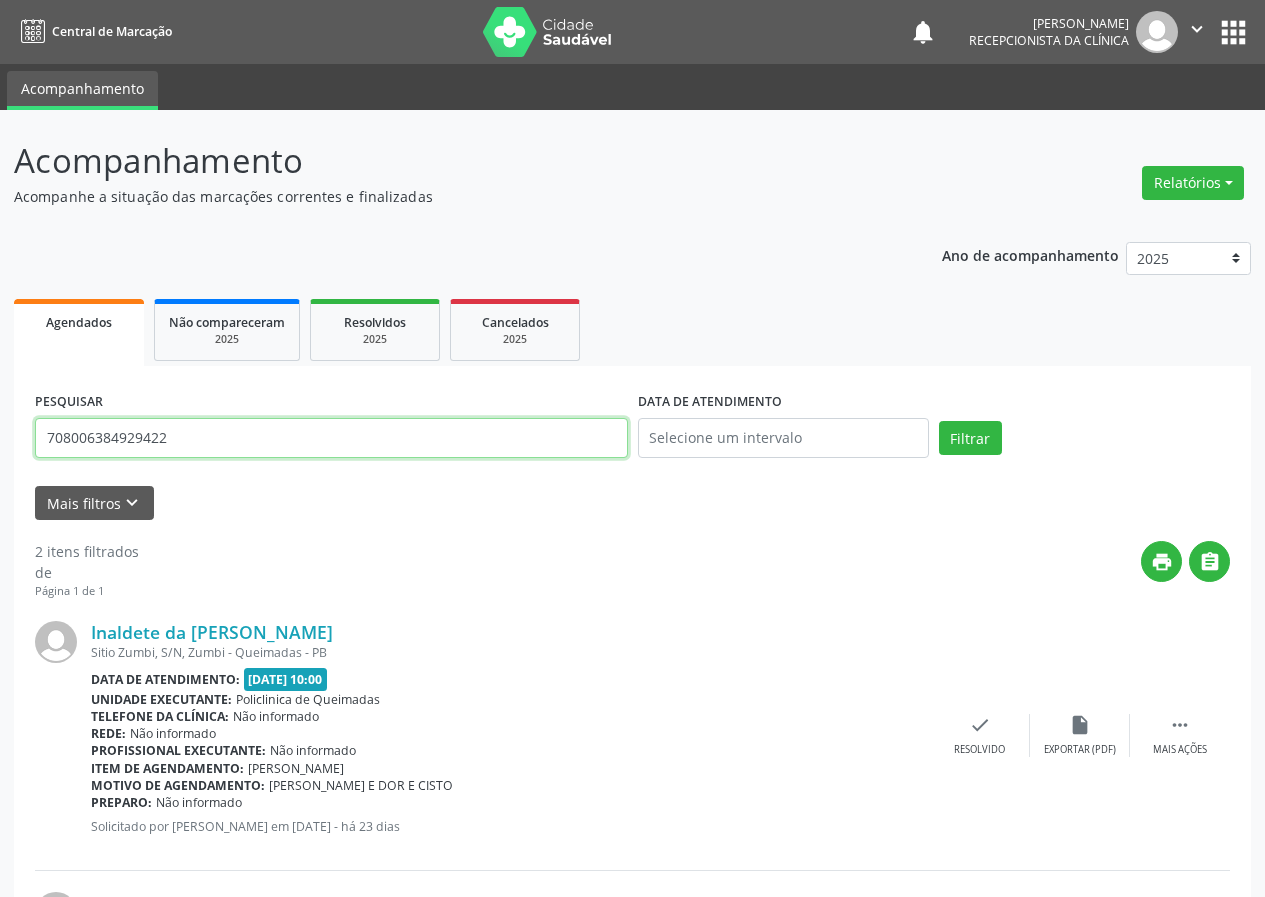 click on "708006384929422" at bounding box center (331, 438) 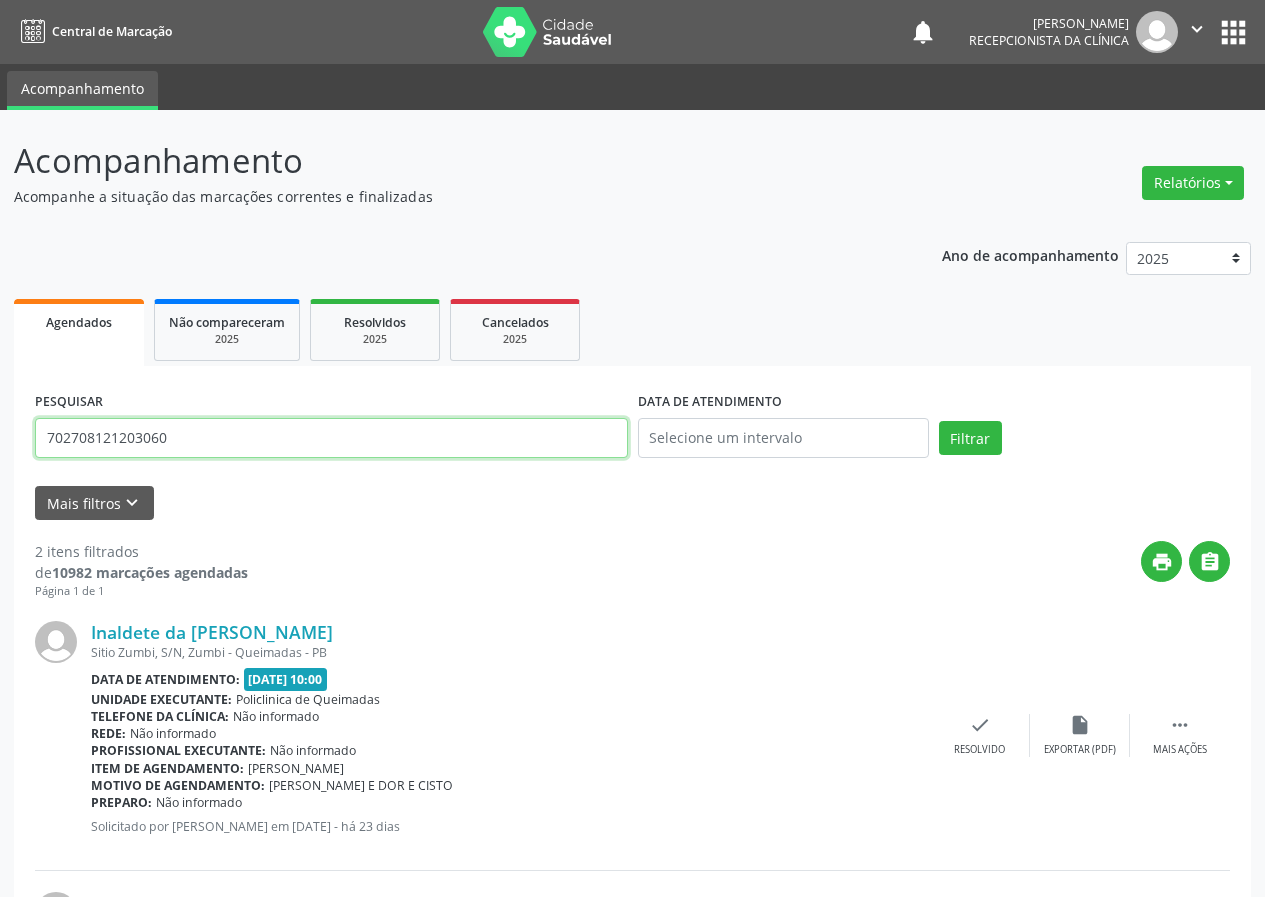 click on "Filtrar" at bounding box center [970, 438] 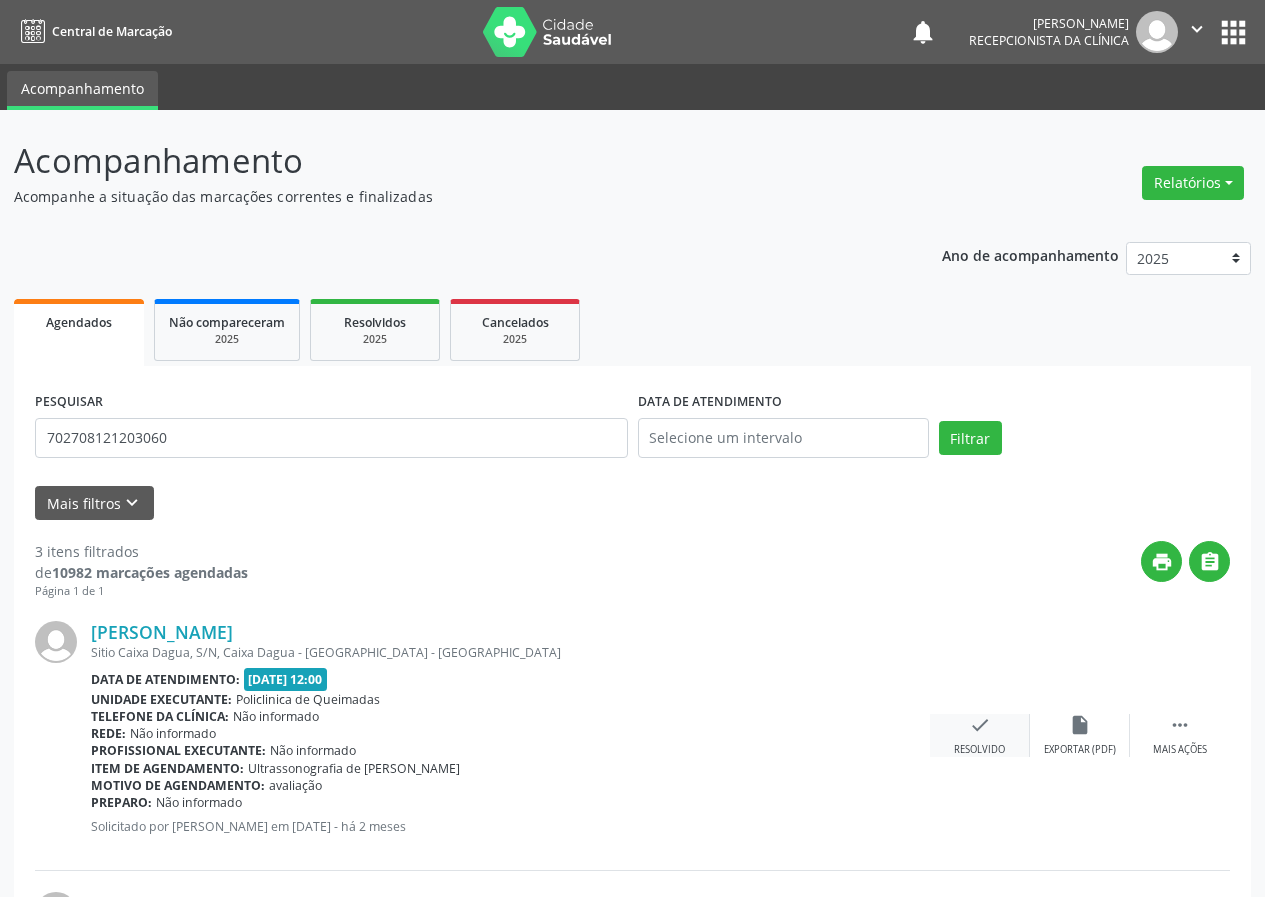 click on "check
Resolvido" at bounding box center (980, 735) 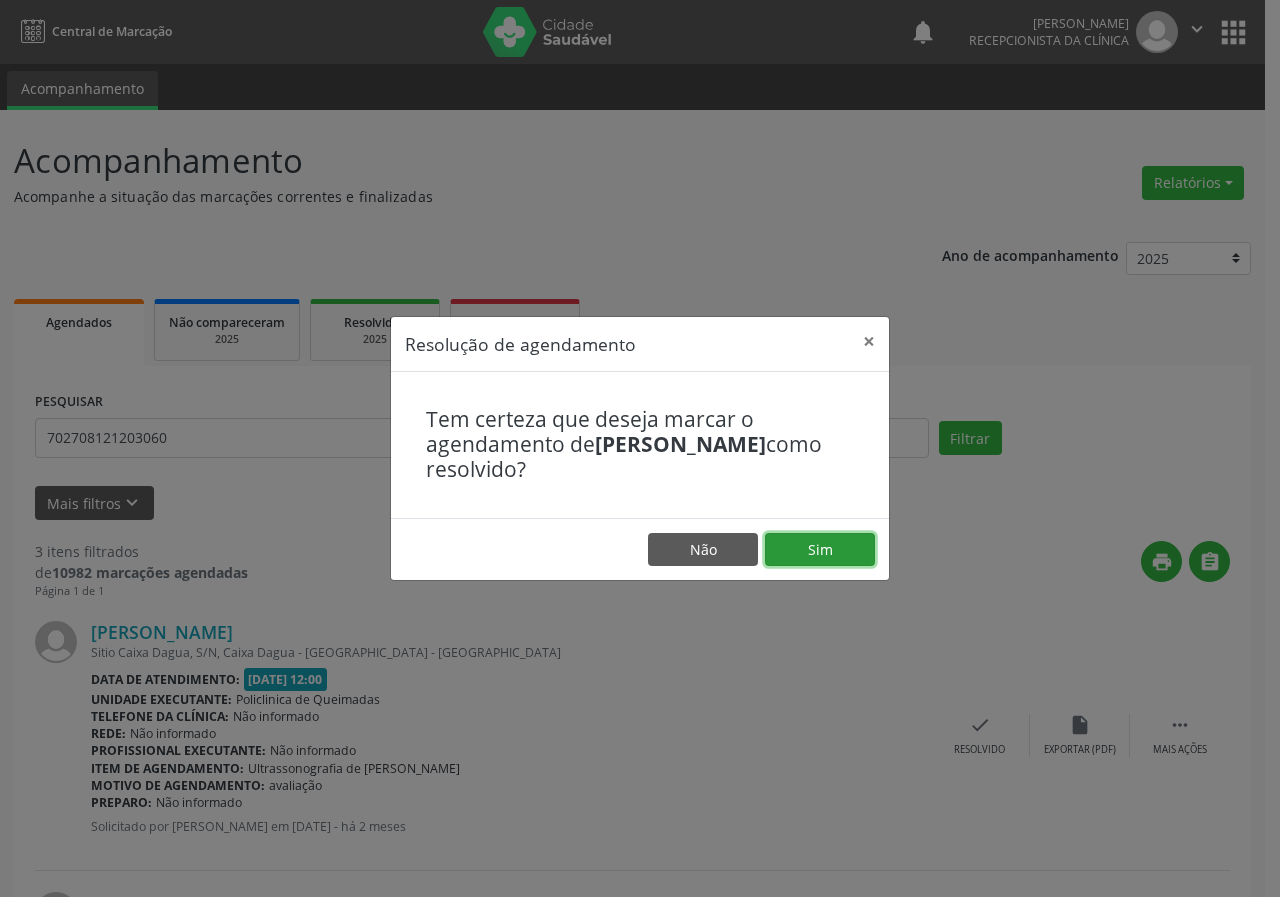 click on "Sim" at bounding box center (820, 550) 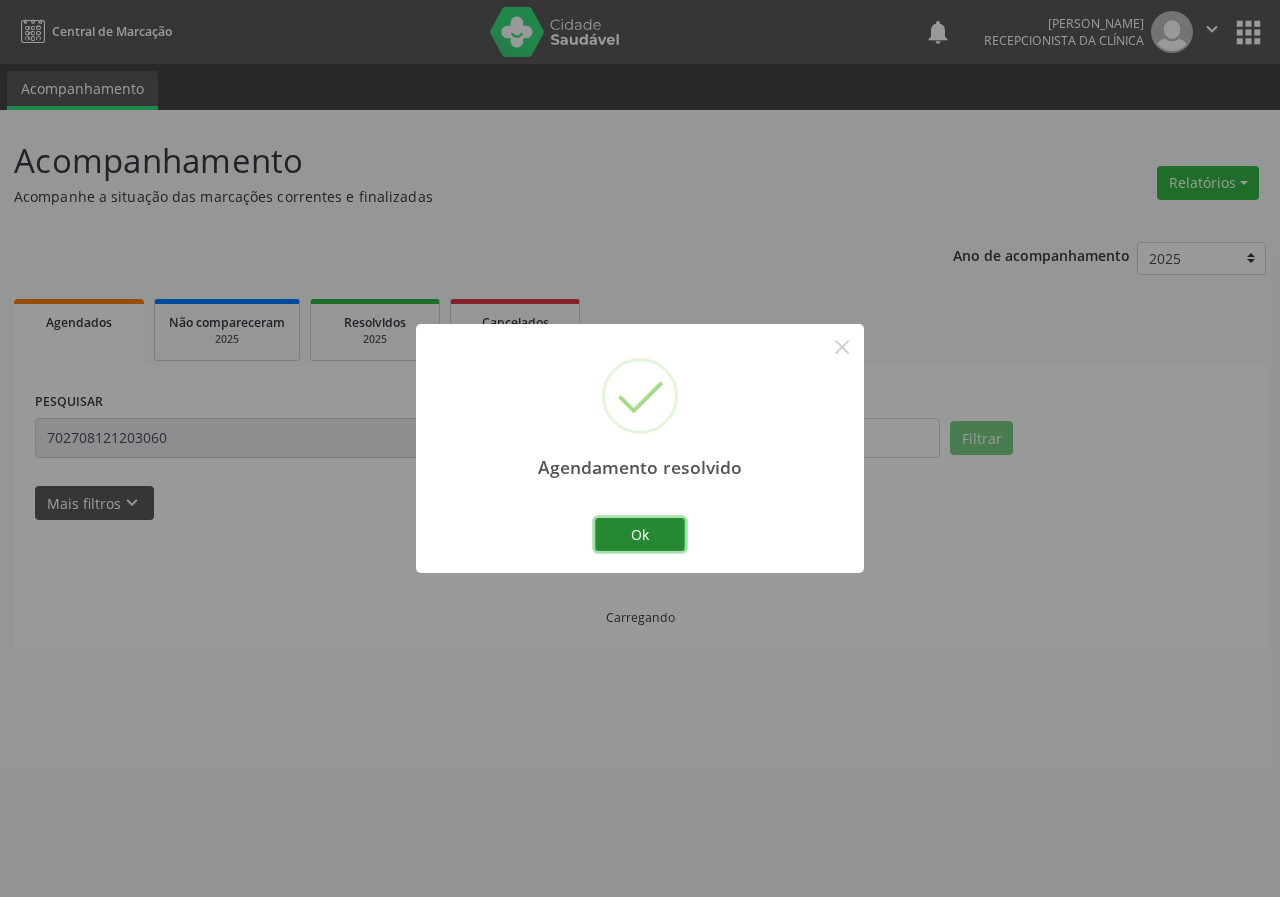 click on "Ok" at bounding box center (640, 535) 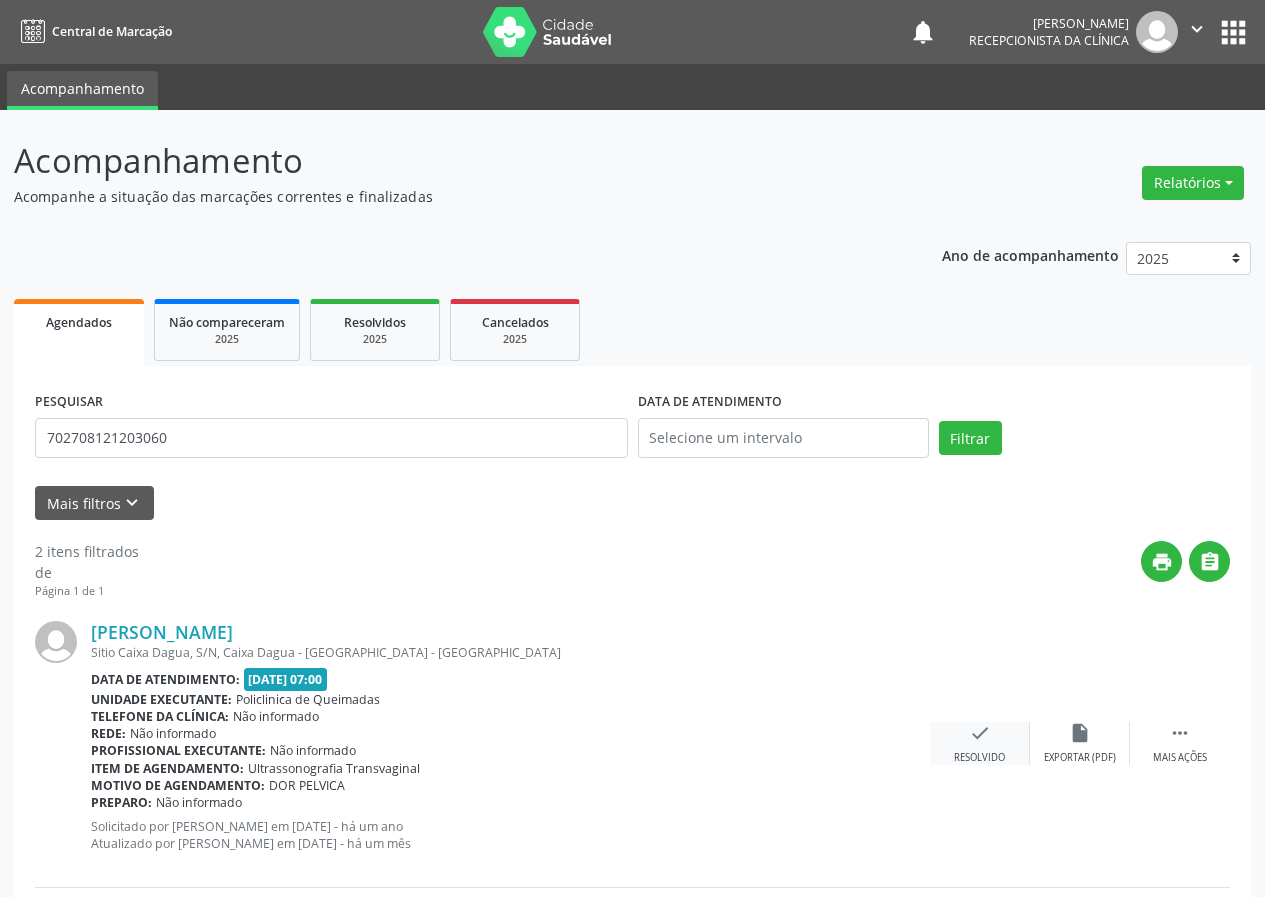 click on "check" at bounding box center (980, 733) 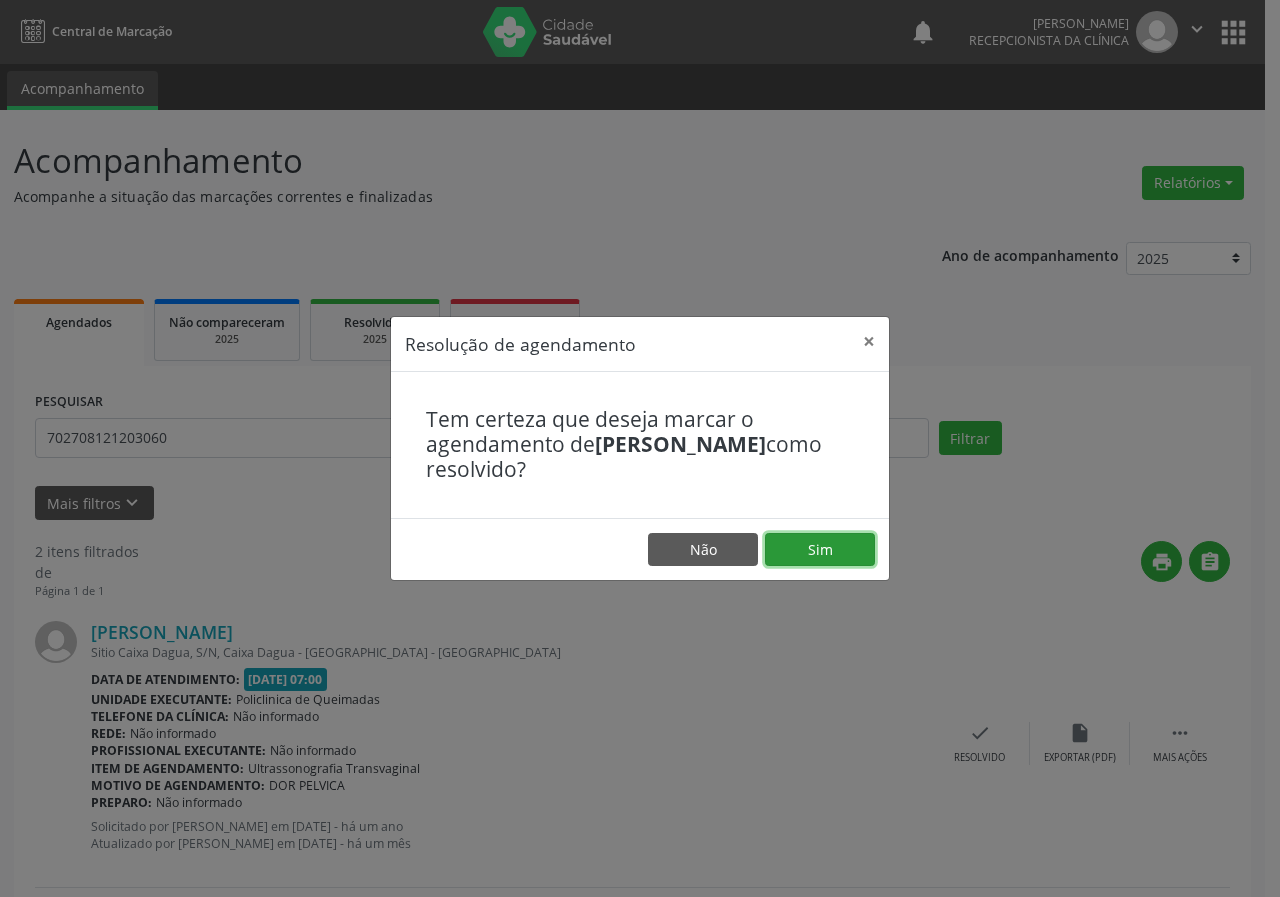 click on "Sim" at bounding box center (820, 550) 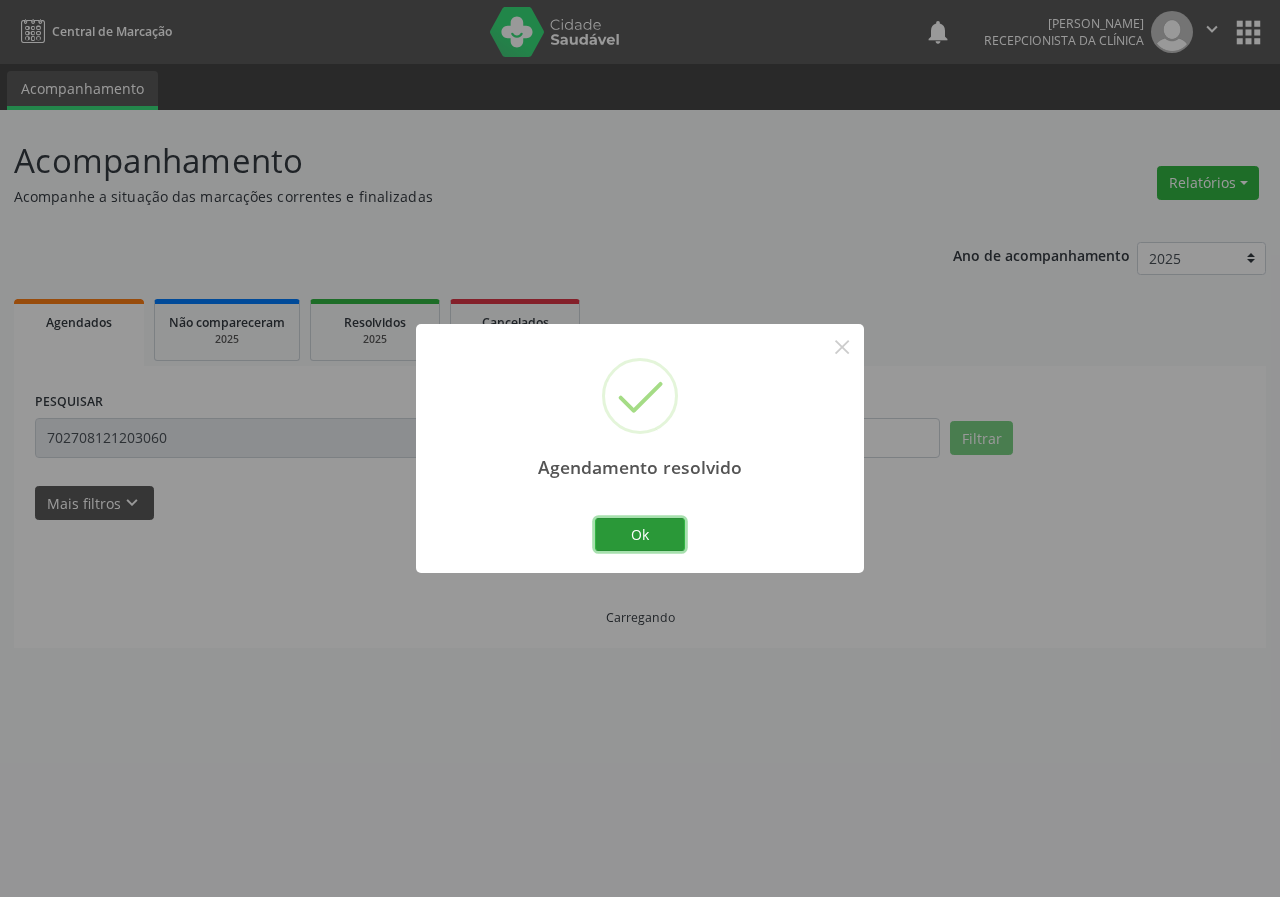 click on "Ok" at bounding box center (640, 535) 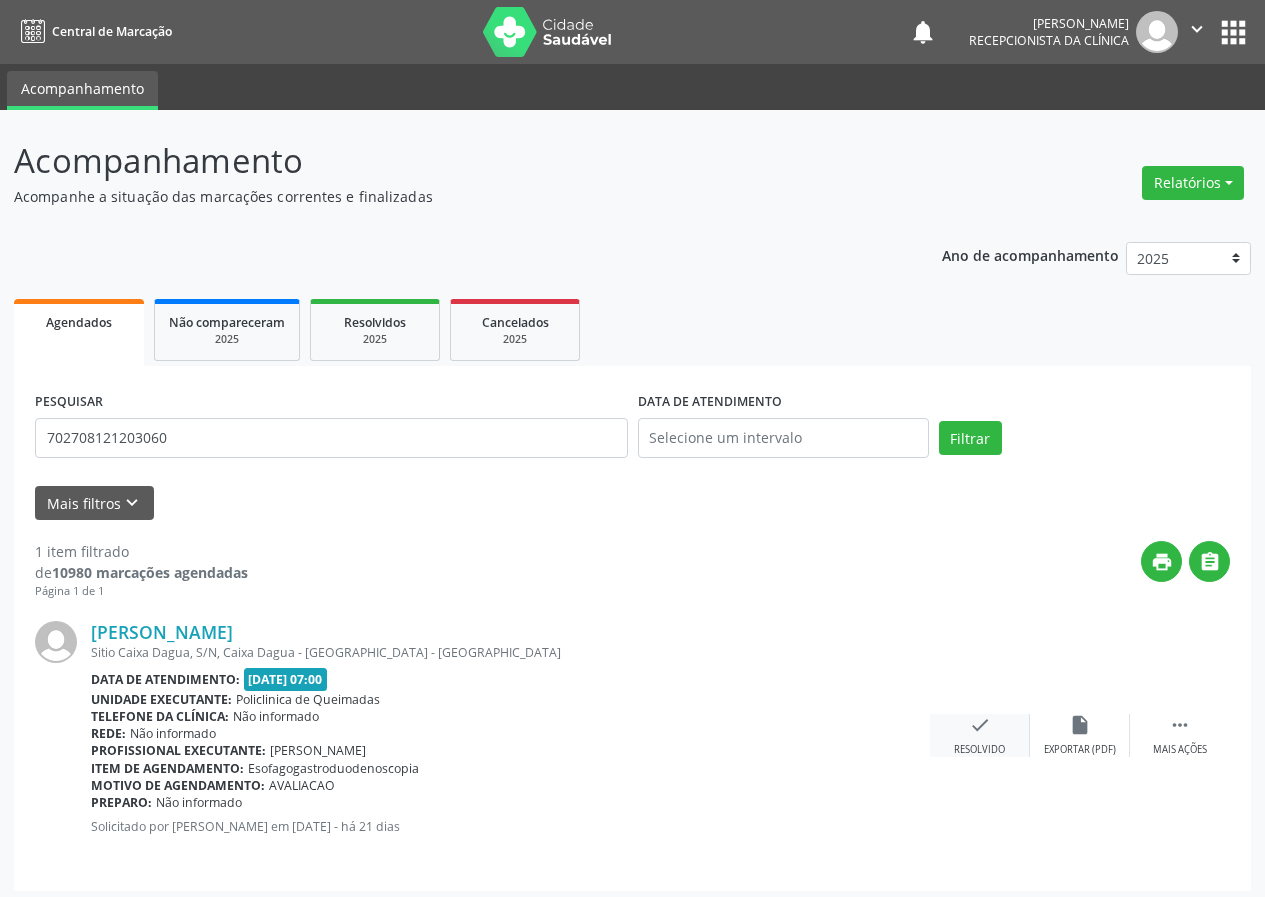click on "check" at bounding box center [980, 725] 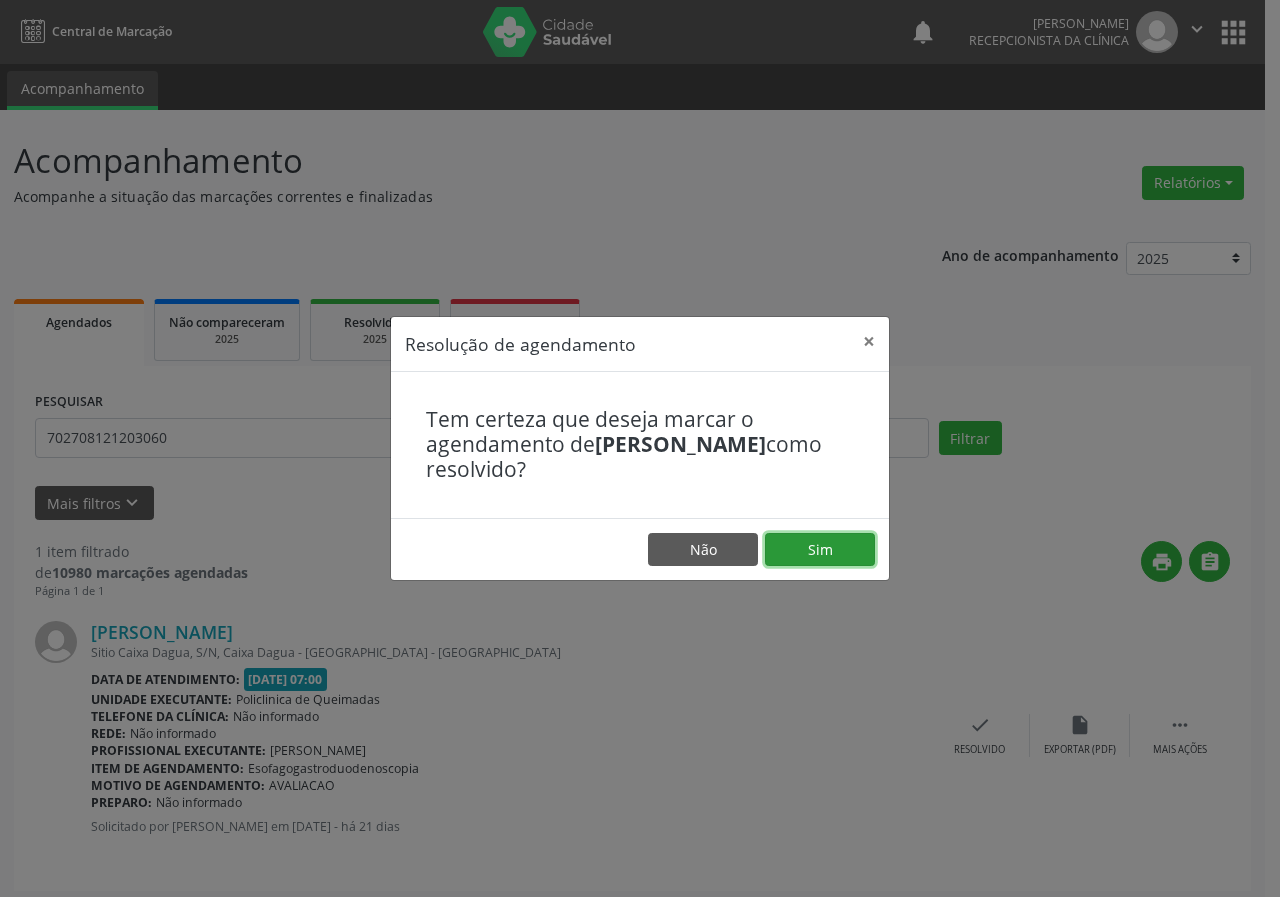 click on "Sim" at bounding box center (820, 550) 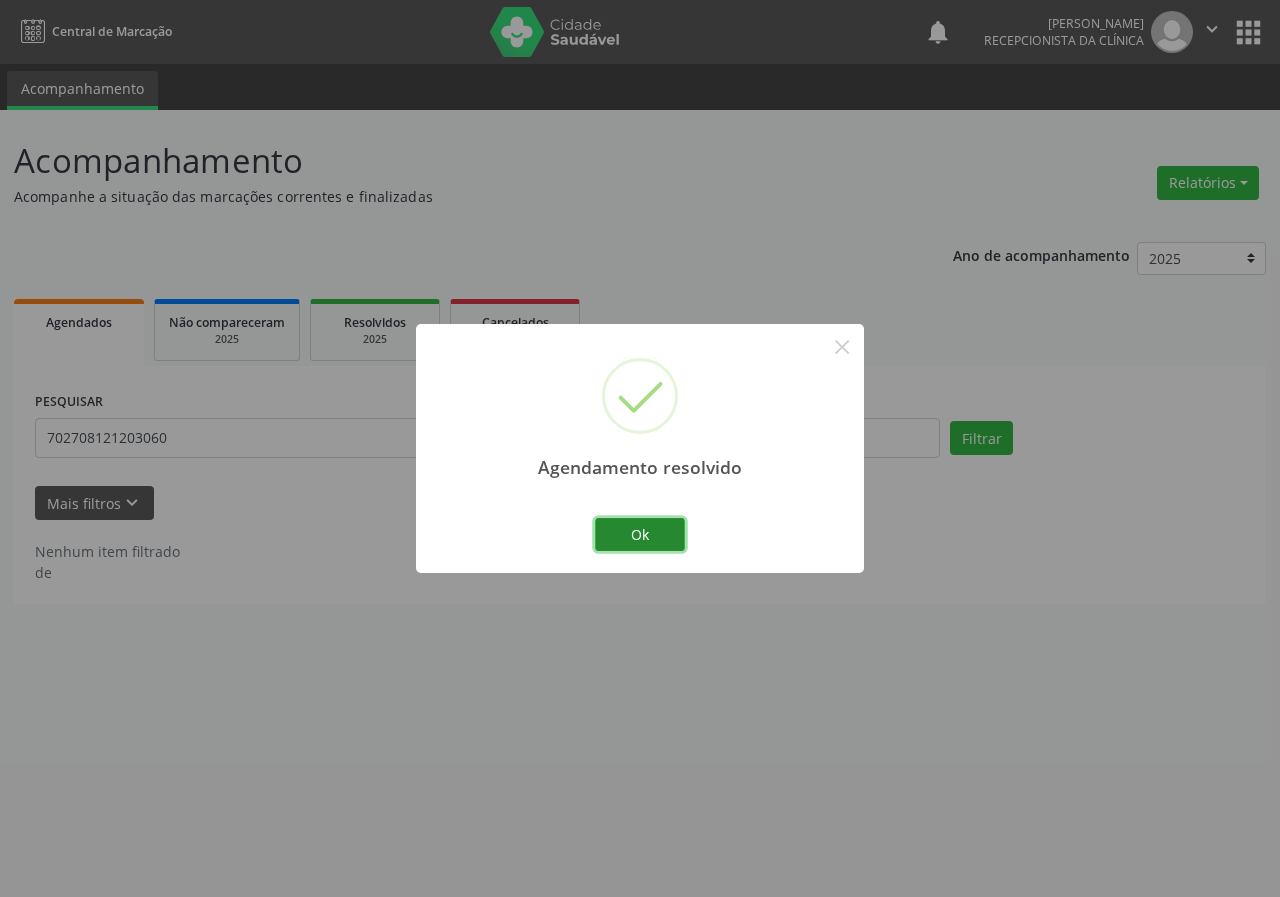 click on "Ok" at bounding box center [640, 535] 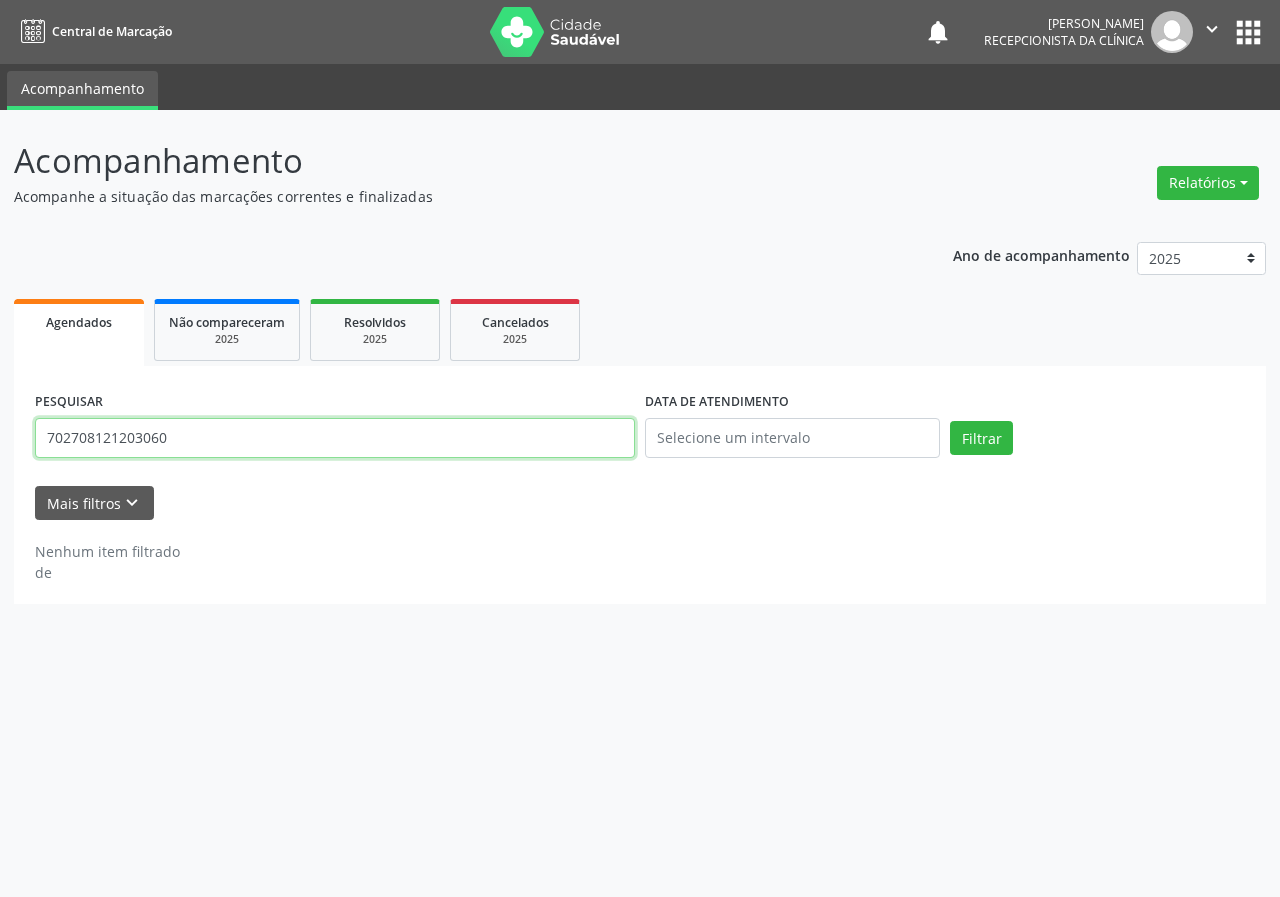 click on "702708121203060" at bounding box center (335, 438) 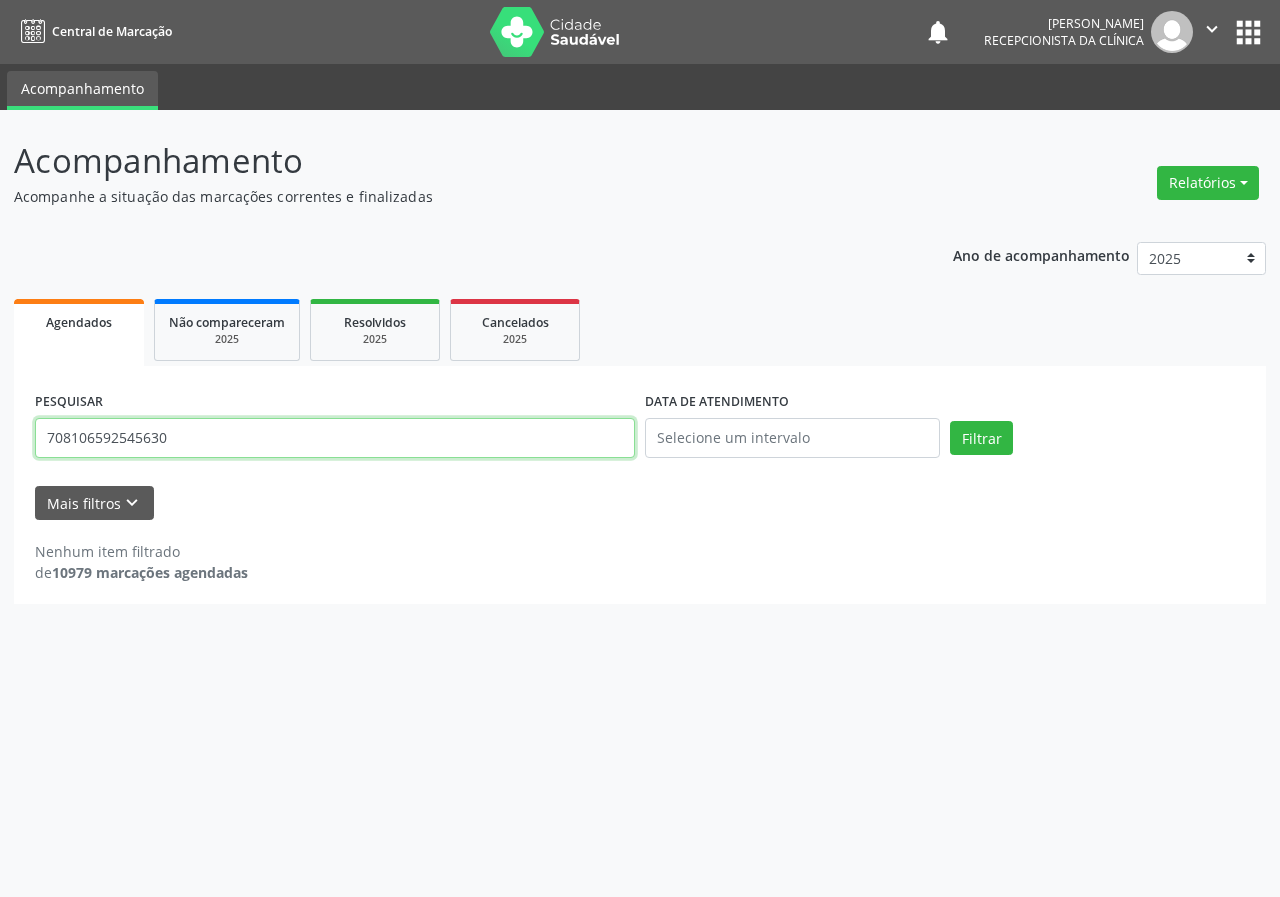 click on "Filtrar" at bounding box center (981, 438) 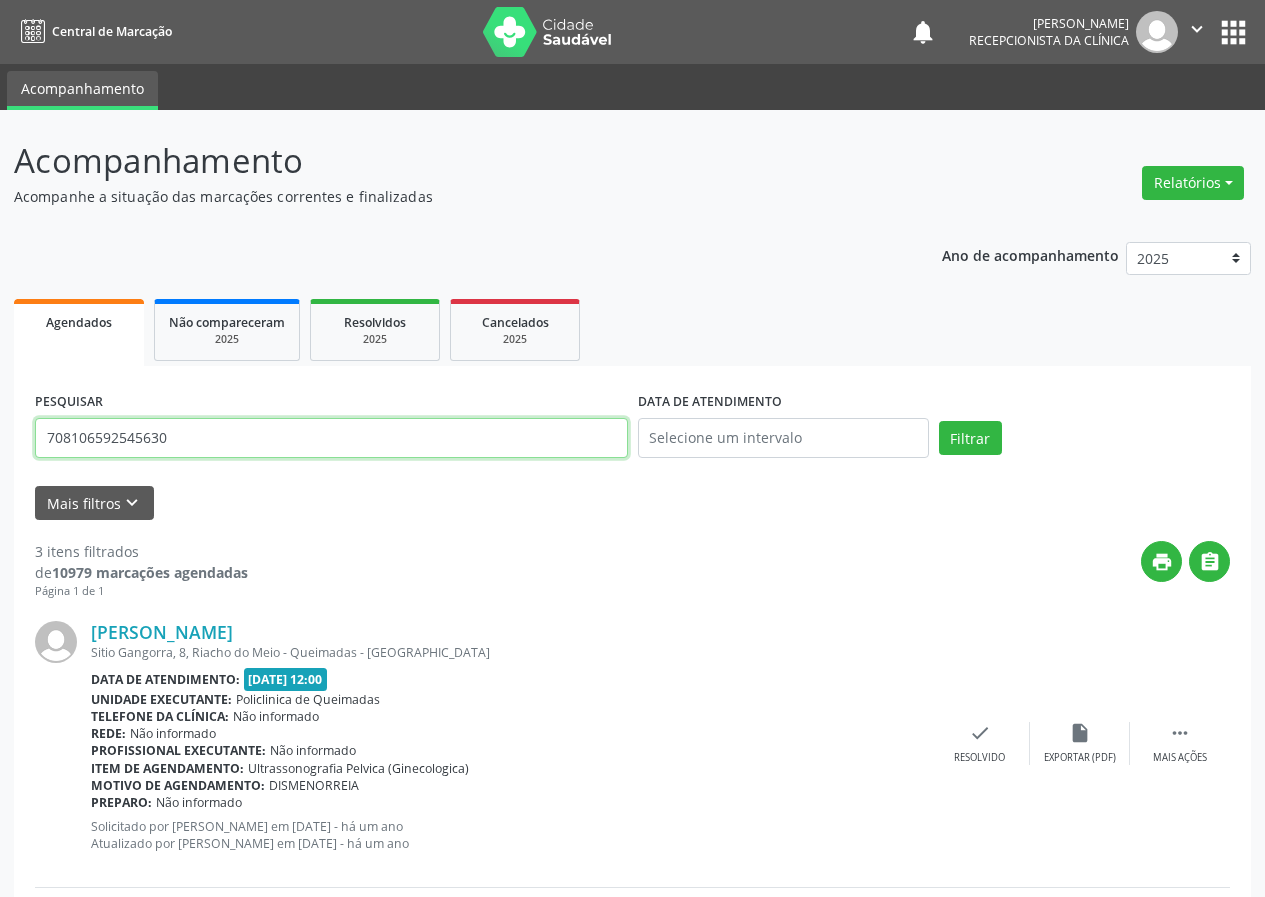 click on "708106592545630" at bounding box center (331, 438) 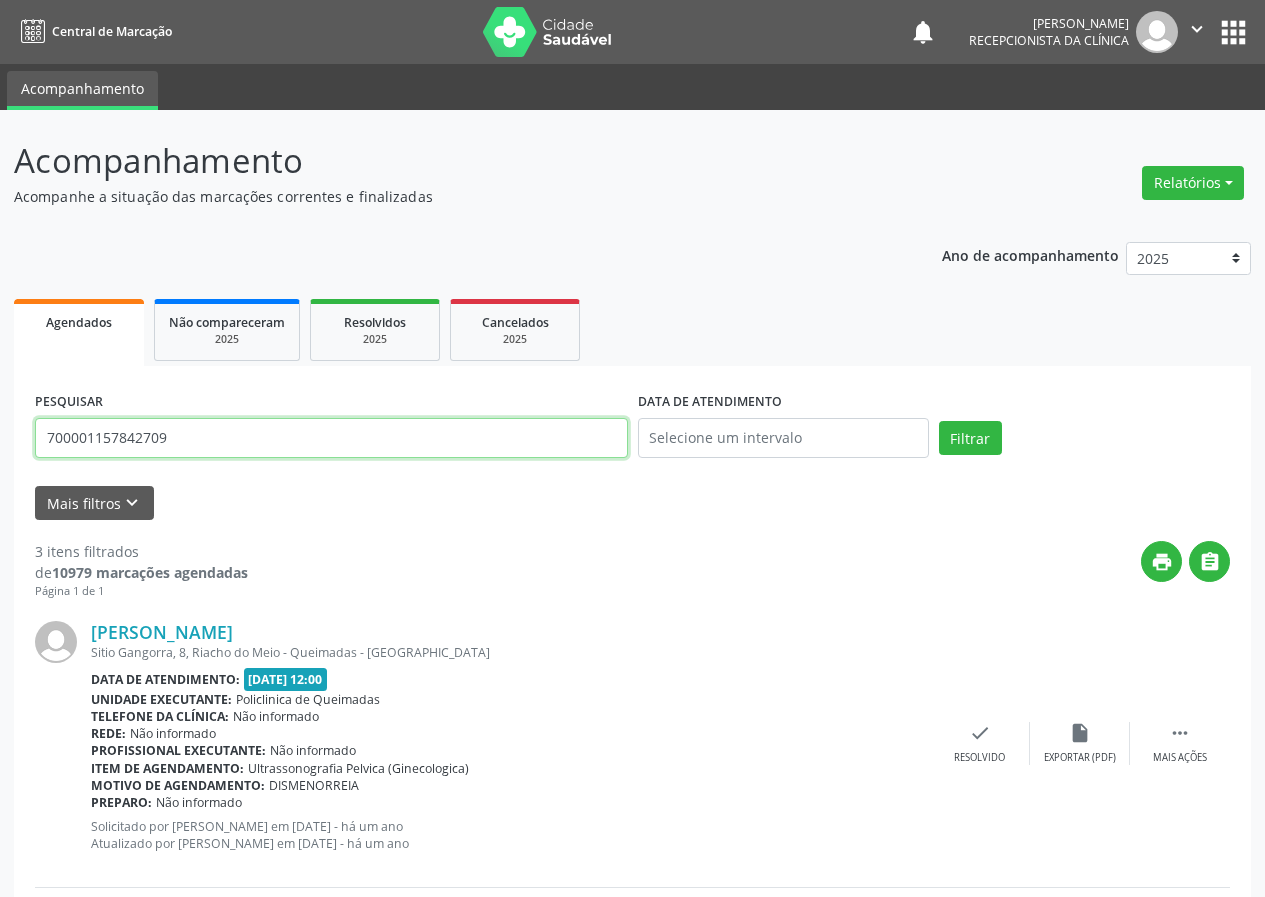 click on "Filtrar" at bounding box center [970, 438] 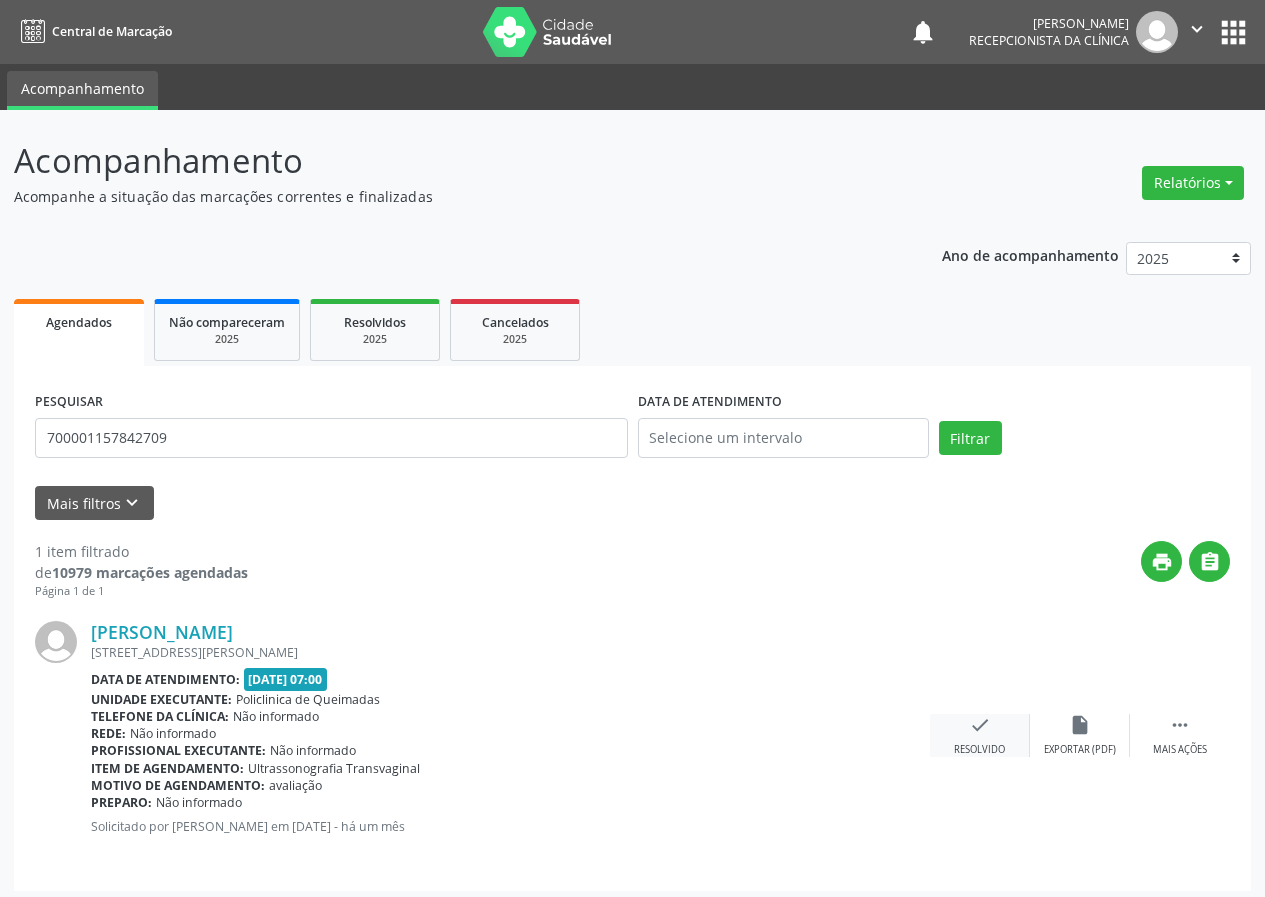 click on "check" at bounding box center (980, 725) 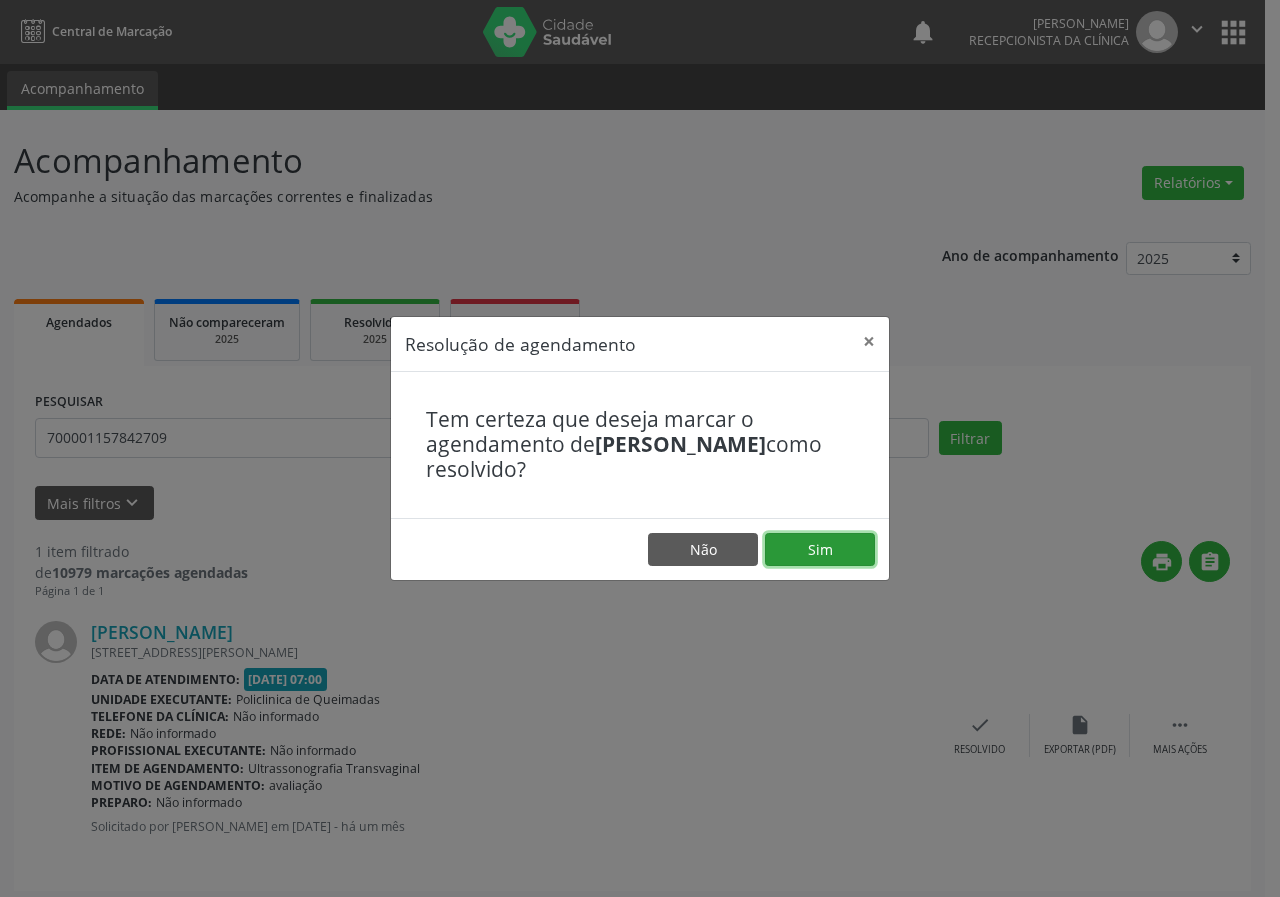 click on "Sim" at bounding box center (820, 550) 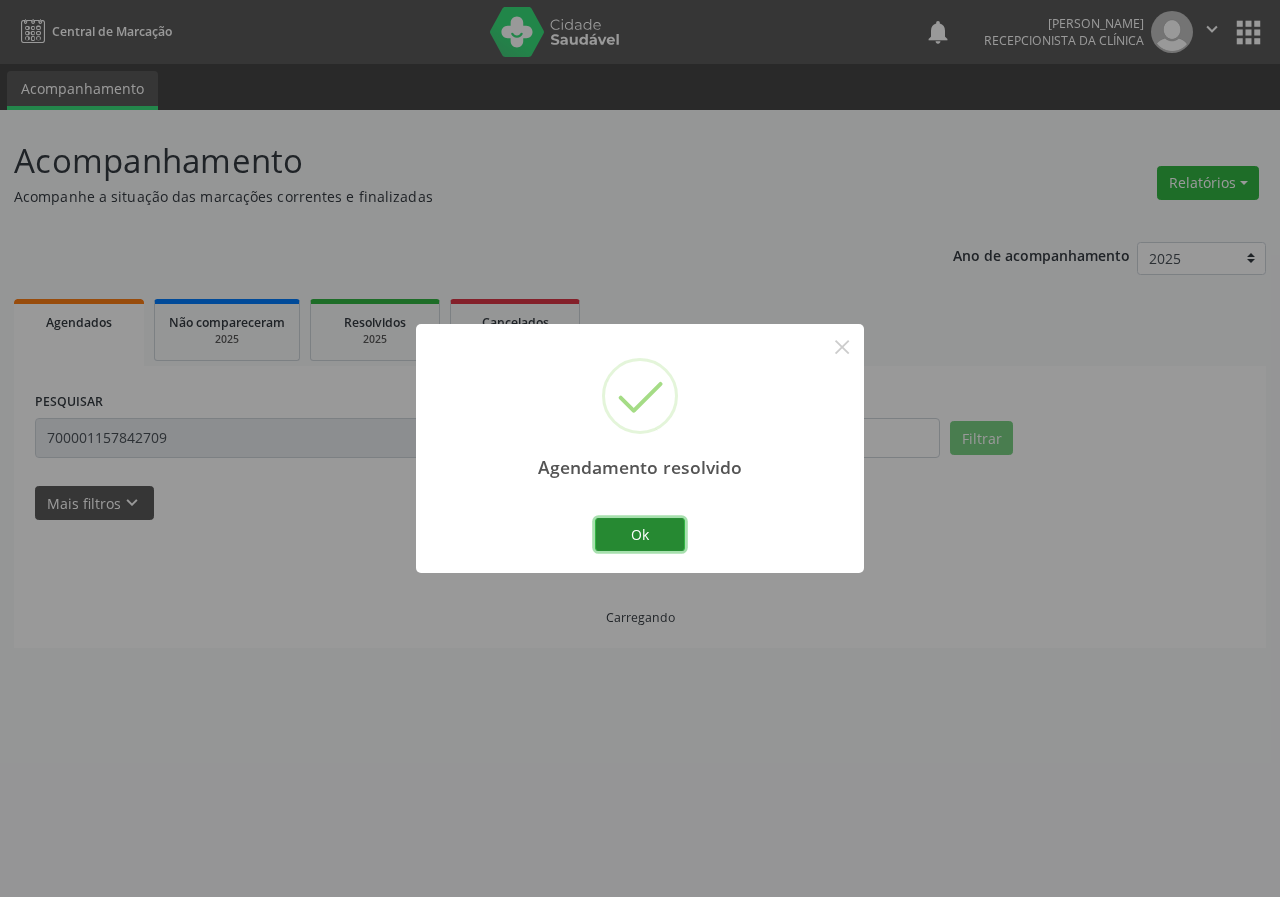 click on "Ok" at bounding box center (640, 535) 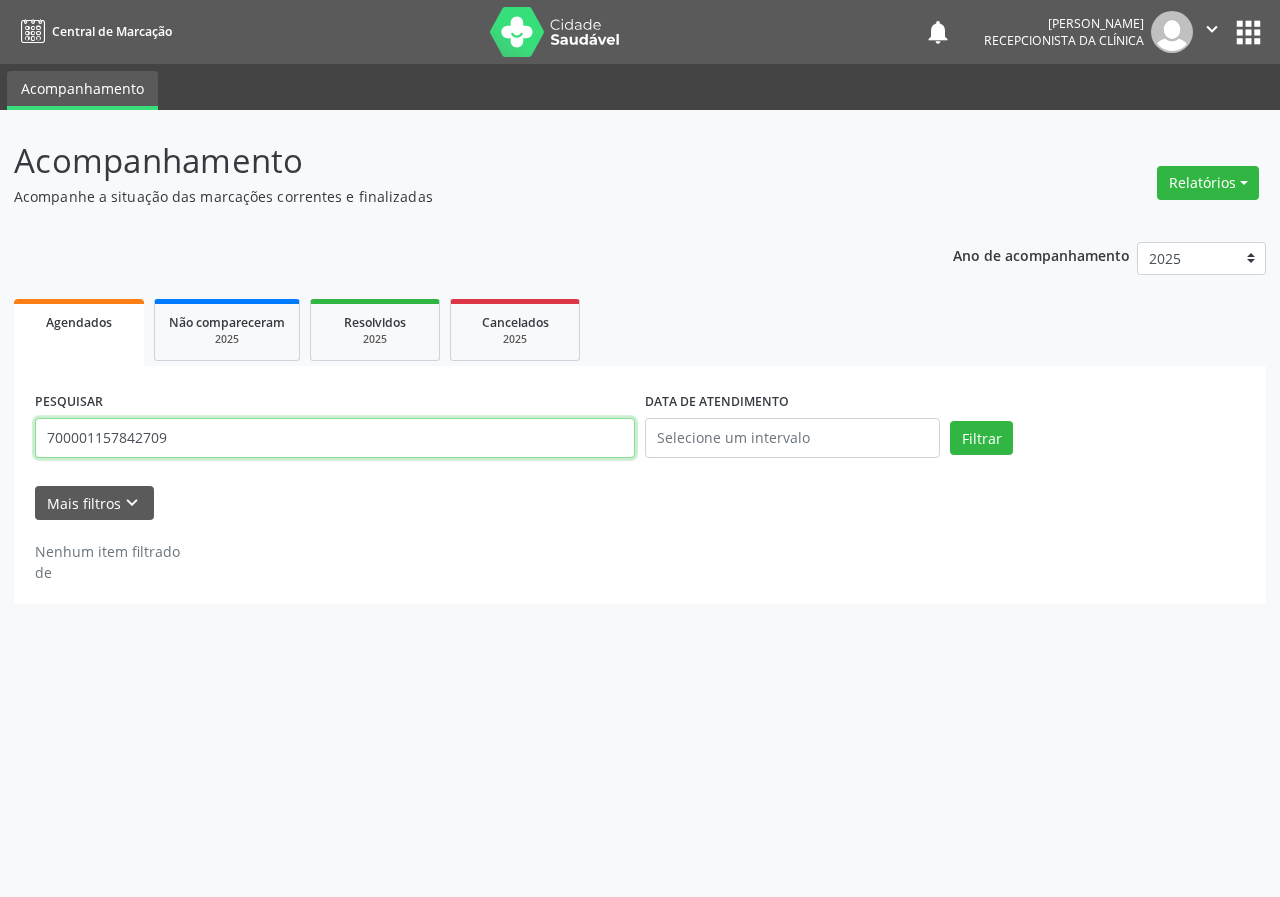 click on "700001157842709" at bounding box center [335, 438] 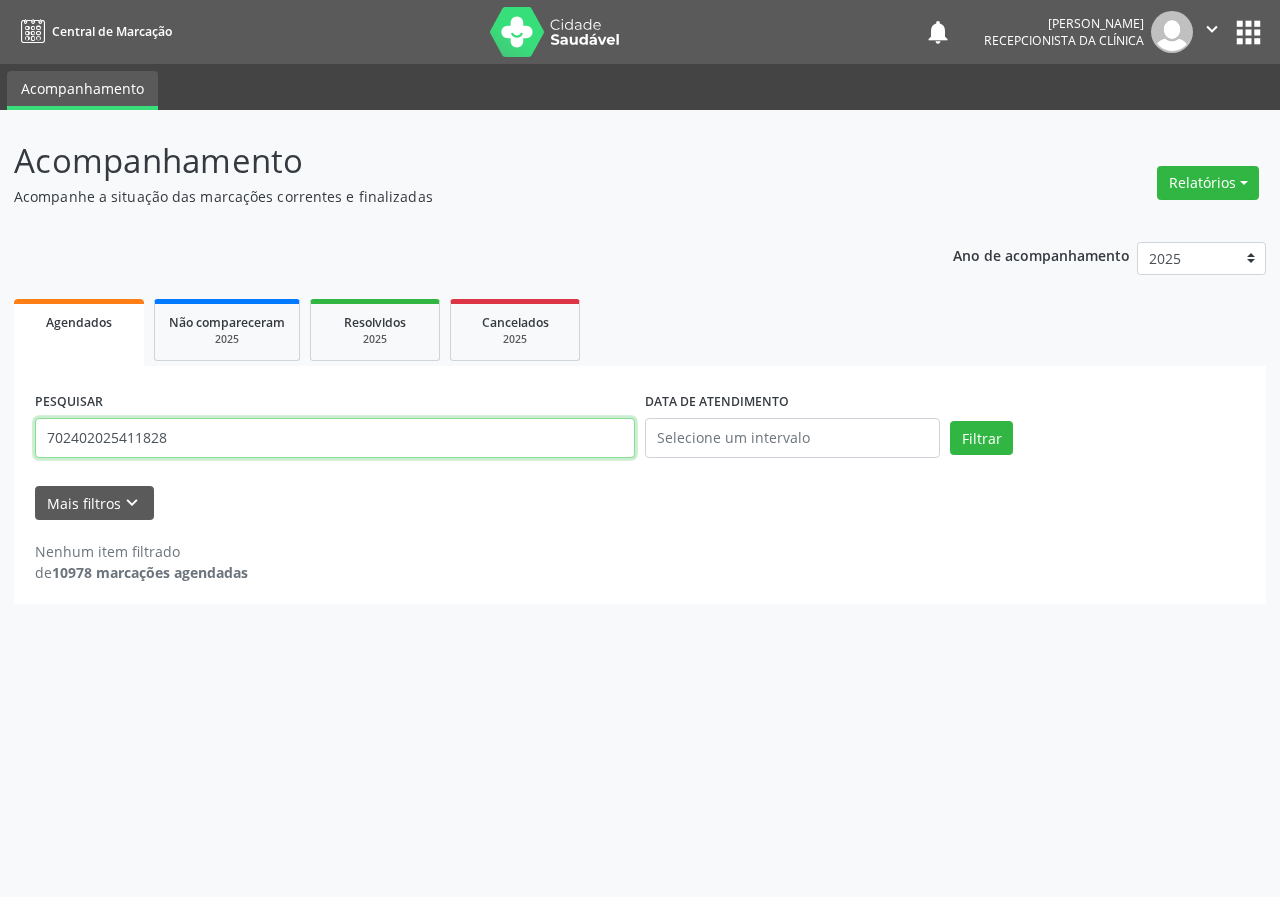 click on "Filtrar" at bounding box center (981, 438) 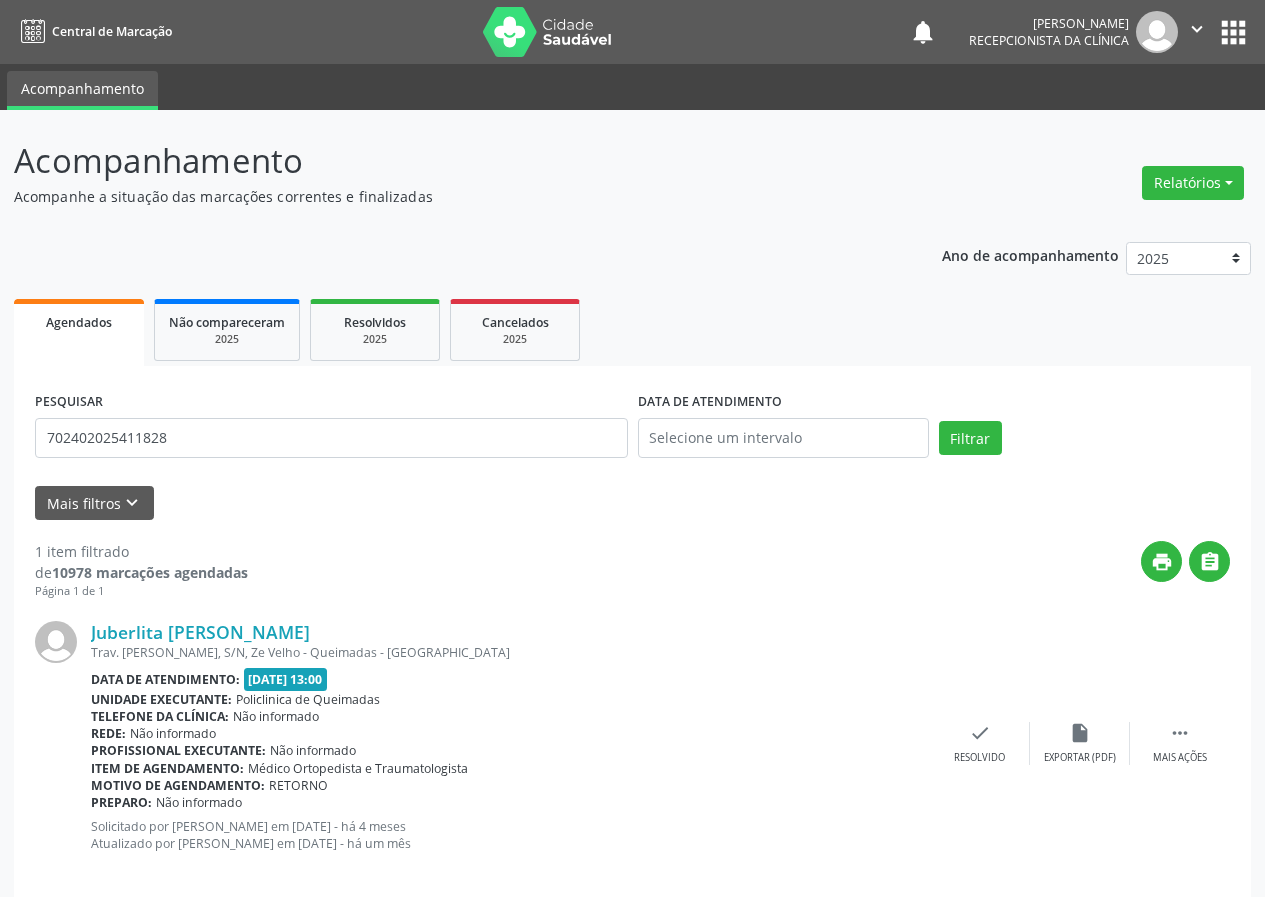 click on "Juberlita [PERSON_NAME]
Trav. [PERSON_NAME], S/N, Ze Velho - Queimadas - [GEOGRAPHIC_DATA]
Data de atendimento:
[DATE] 13:00
Unidade executante:
Policlinica de Queimadas
Telefone da clínica:
Não informado
Rede:
Não informado
Profissional executante:
Não informado
Item de agendamento:
Médico Ortopedista e Traumatologista
Motivo de agendamento:
RETORNO
Preparo:
Não informado
Solicitado por [PERSON_NAME] em [DATE] - há 4 meses
Atualizado por [PERSON_NAME] em [DATE] - há um mês

Mais ações
insert_drive_file
Exportar (PDF)
check
Resolvido" at bounding box center (632, 743) 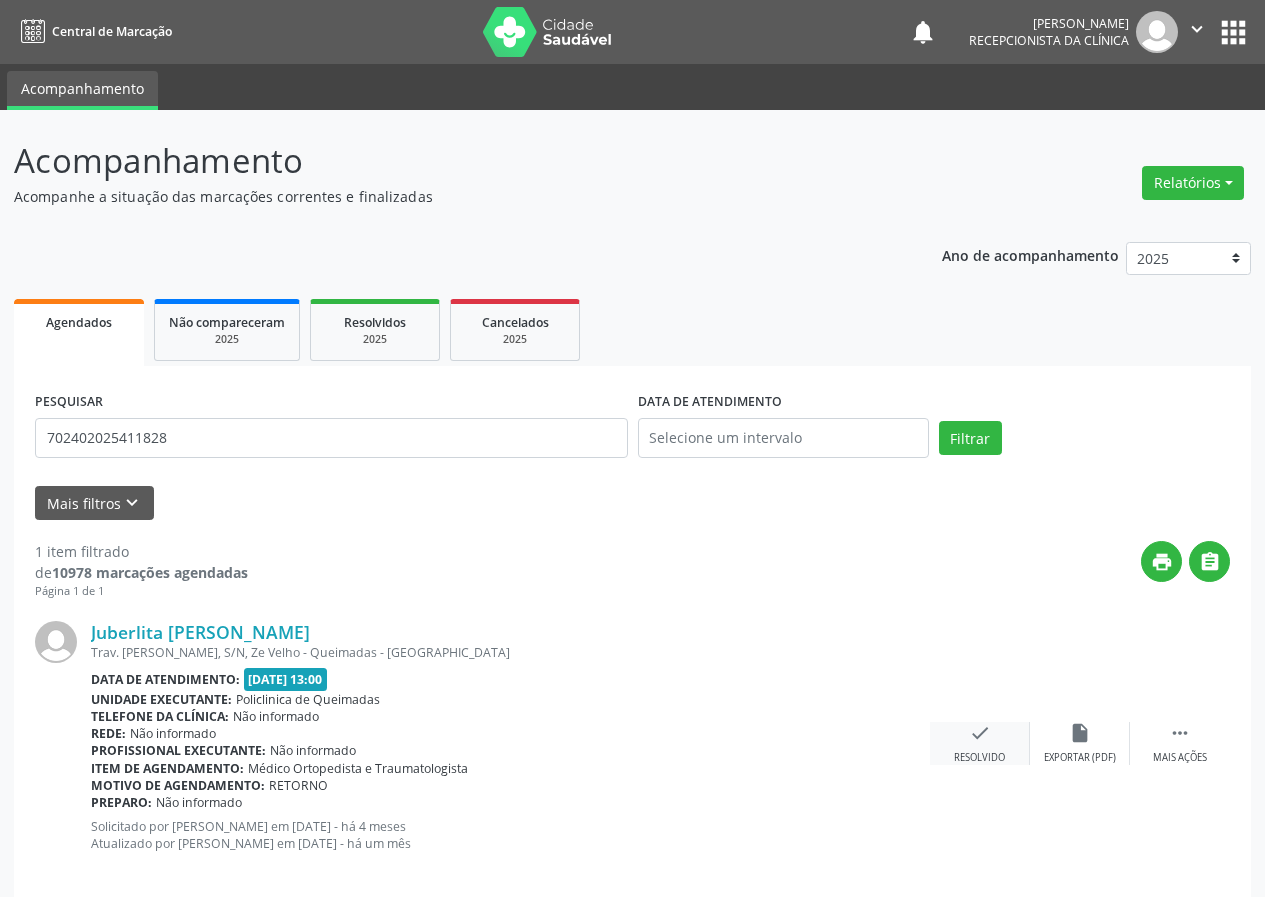 click on "check" at bounding box center [980, 733] 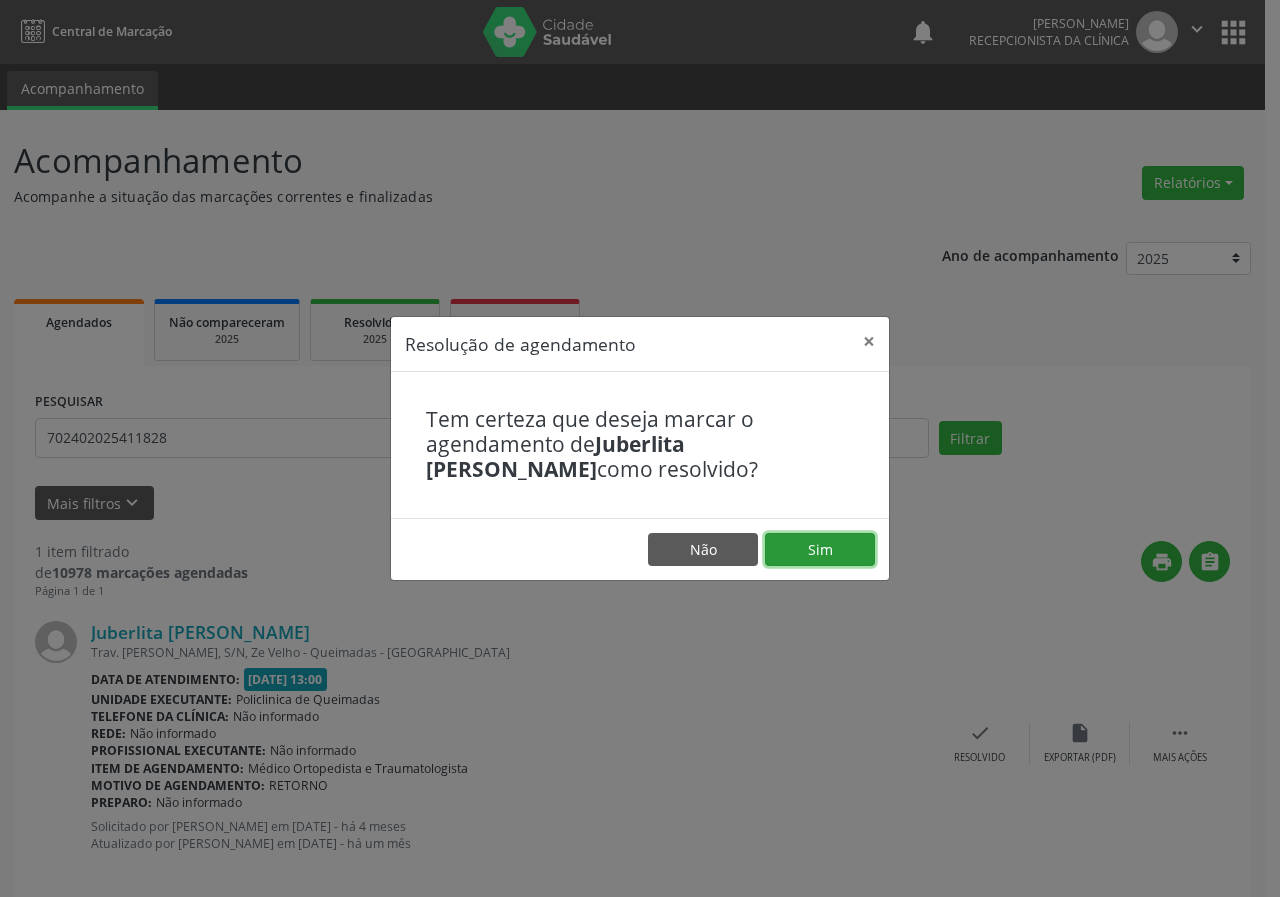 click on "Sim" at bounding box center [820, 550] 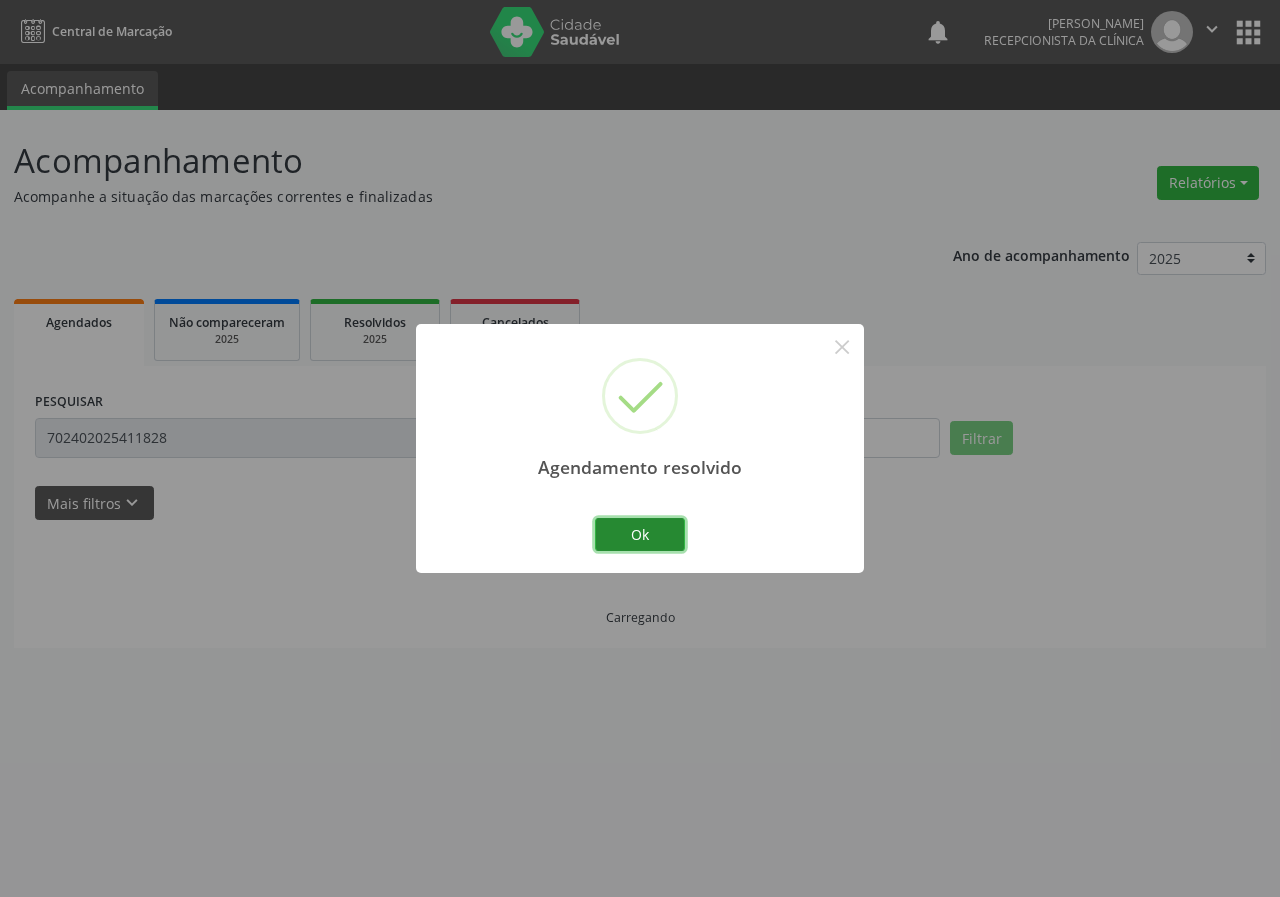 click on "Ok" at bounding box center (640, 535) 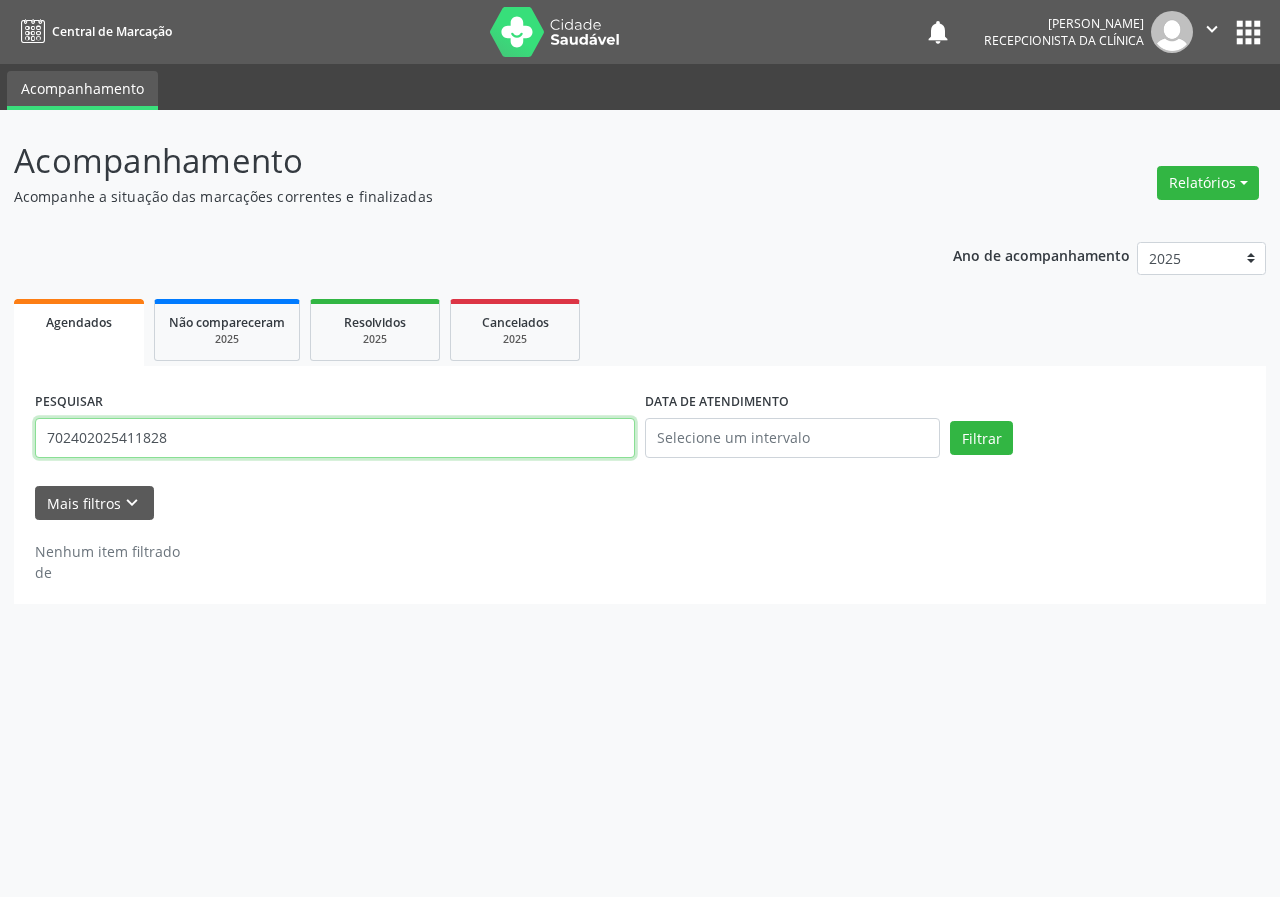 click on "702402025411828" at bounding box center [335, 438] 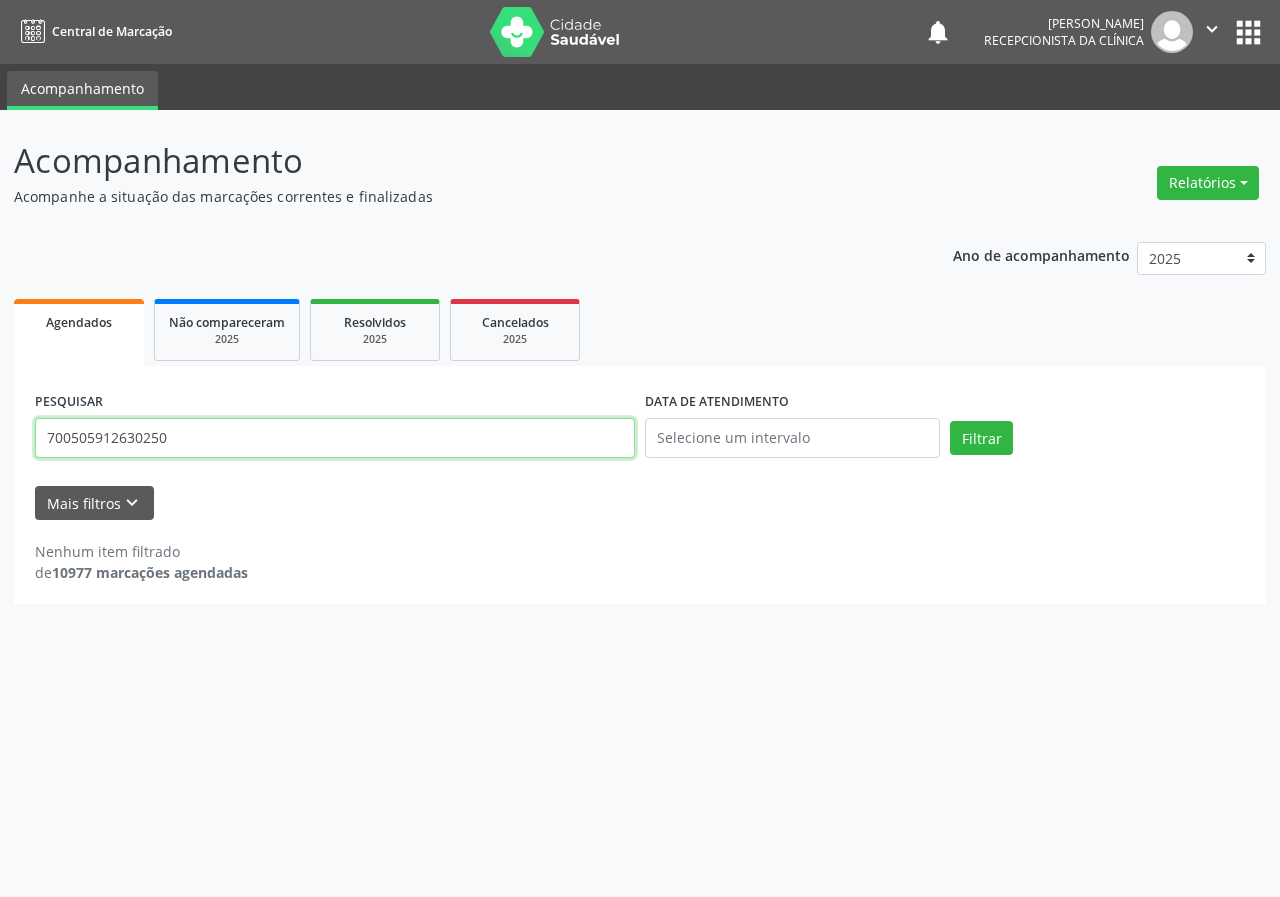 click on "Filtrar" at bounding box center [981, 438] 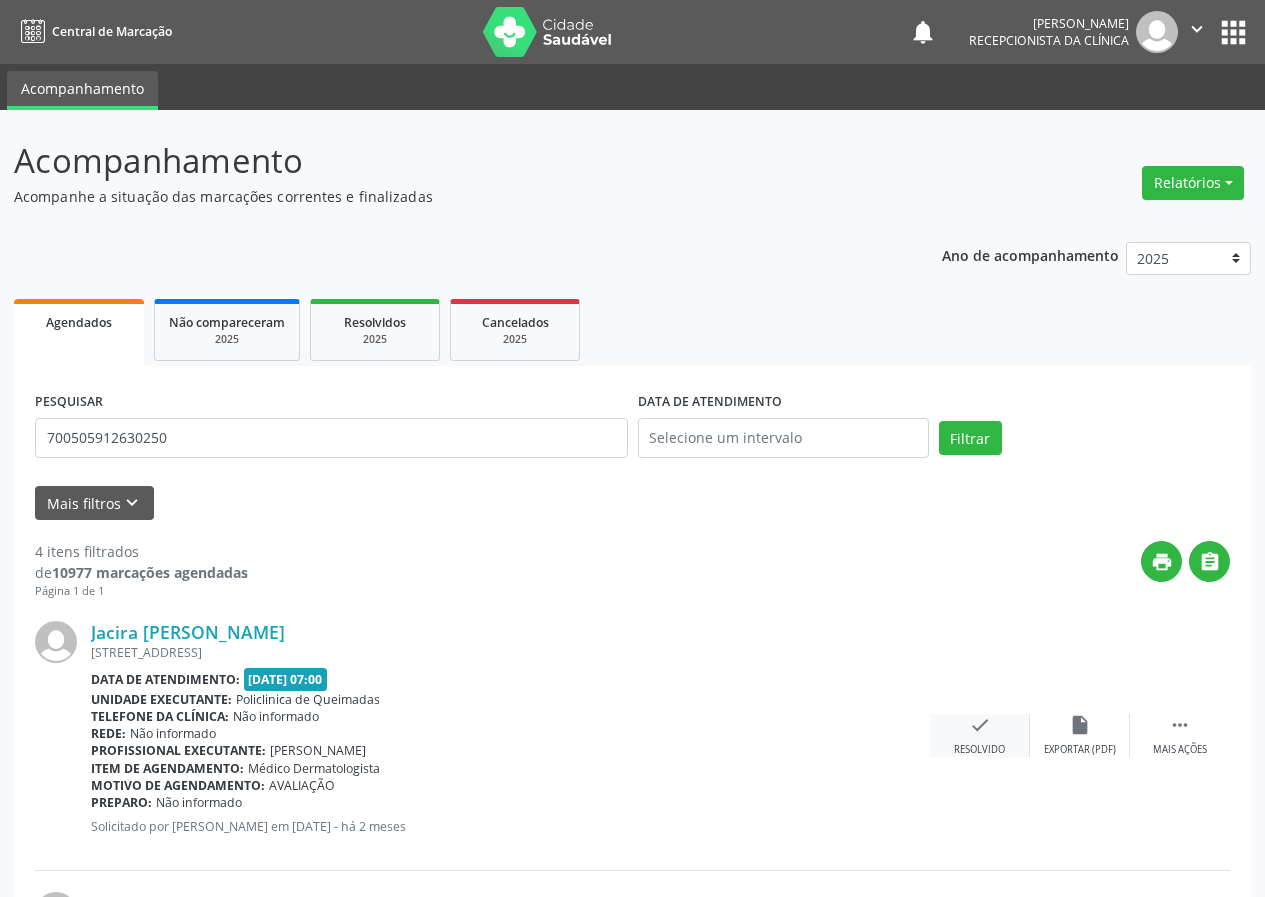 click on "check" at bounding box center (980, 725) 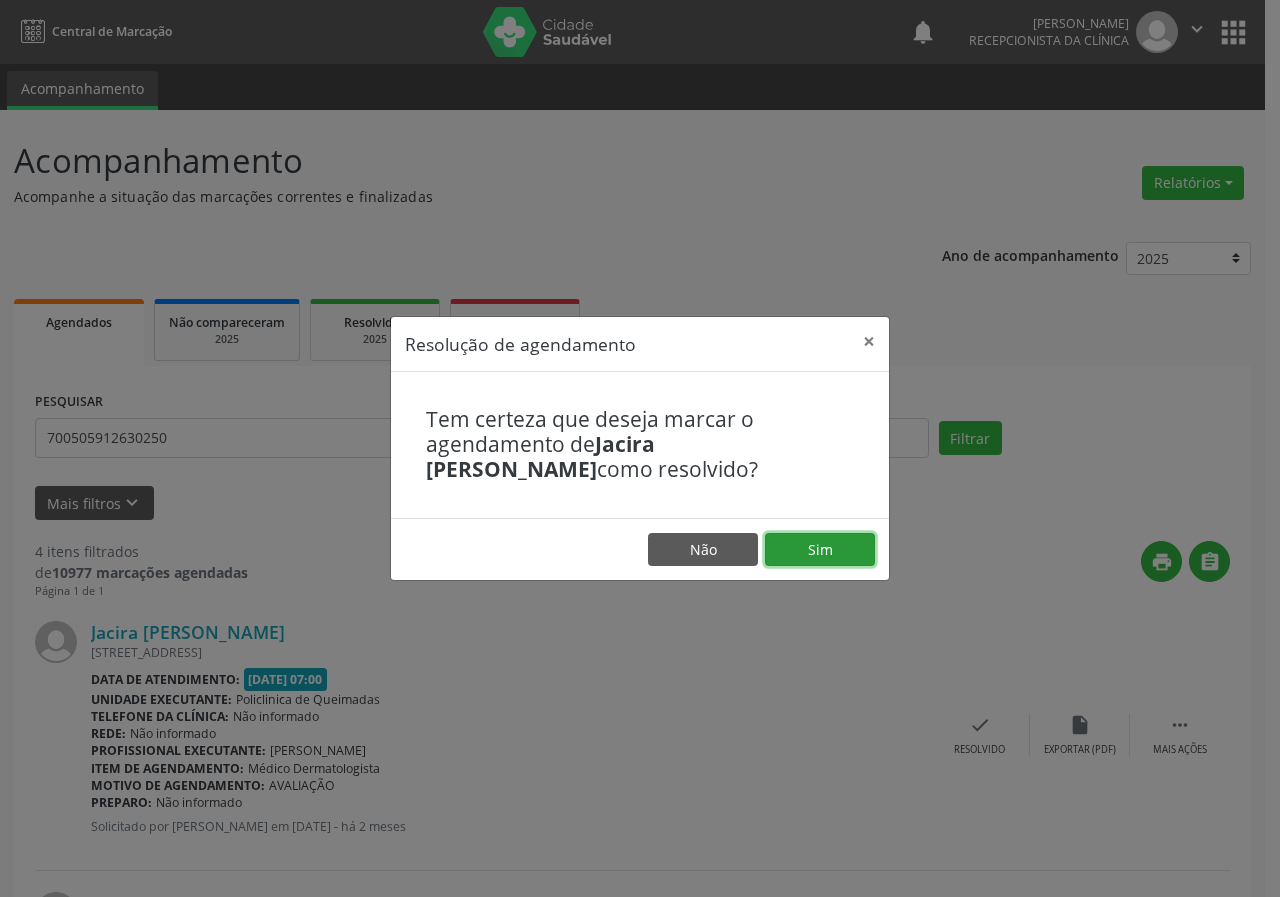 click on "Sim" at bounding box center [820, 550] 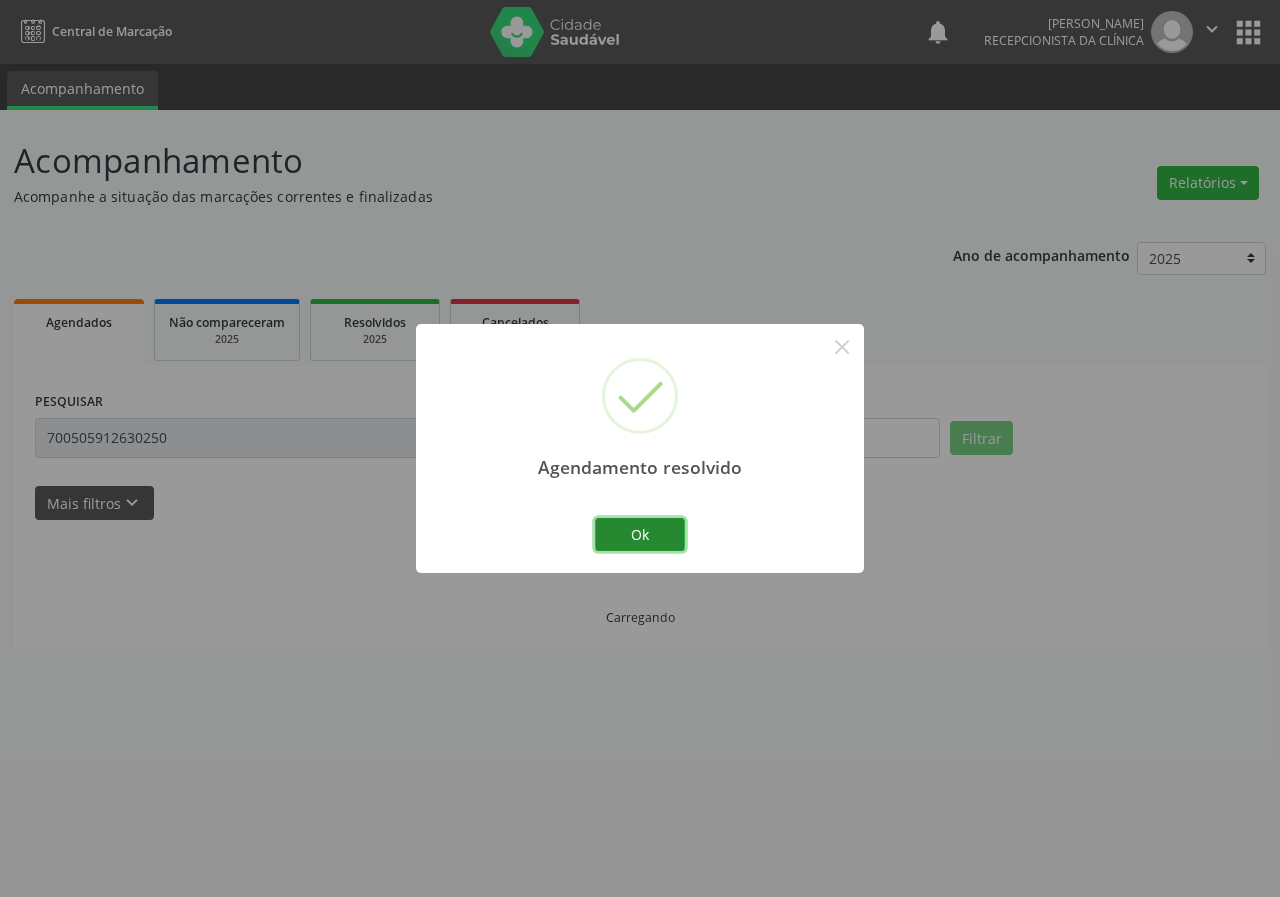 click on "Ok" at bounding box center [640, 535] 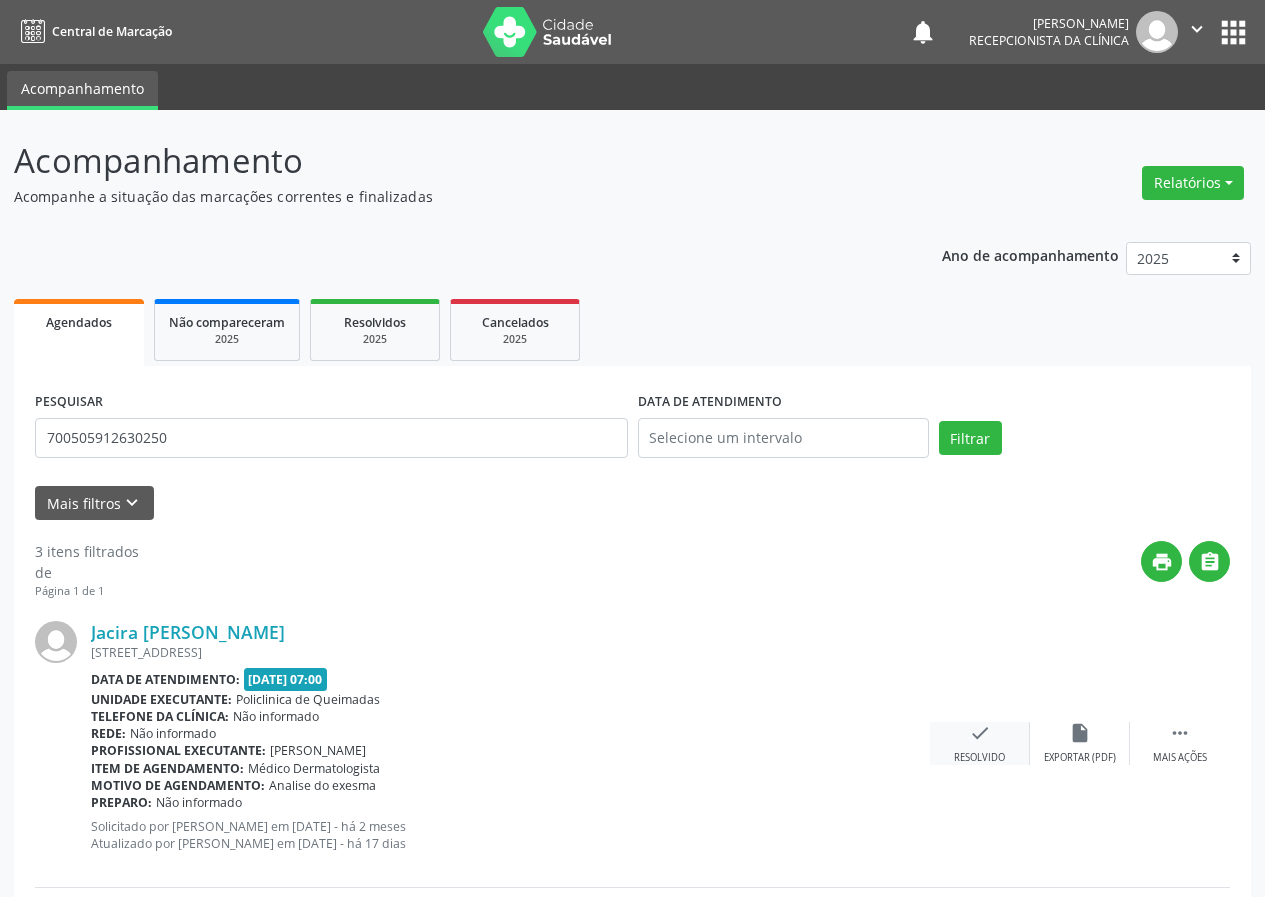 click on "check" at bounding box center (980, 733) 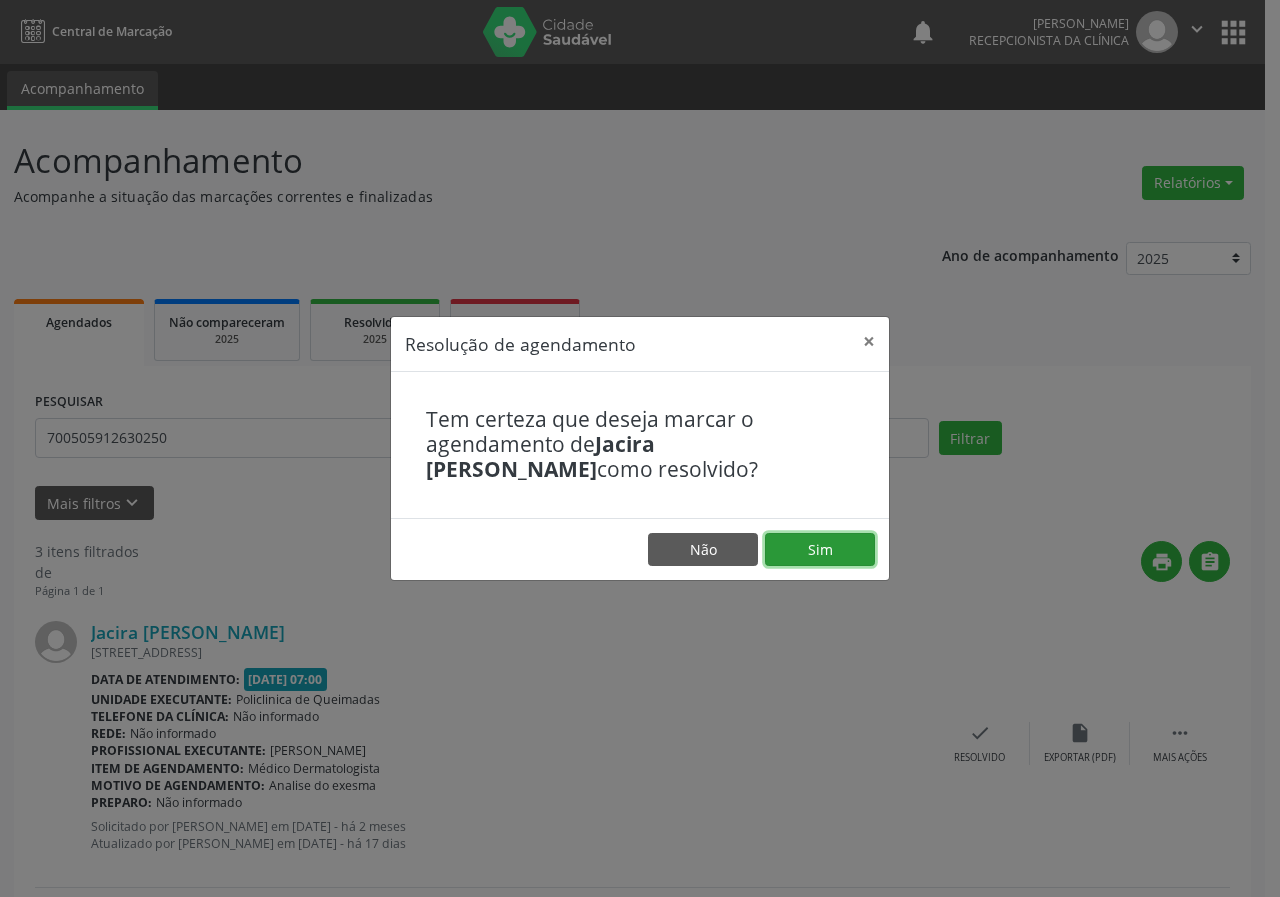 click on "Sim" at bounding box center (820, 550) 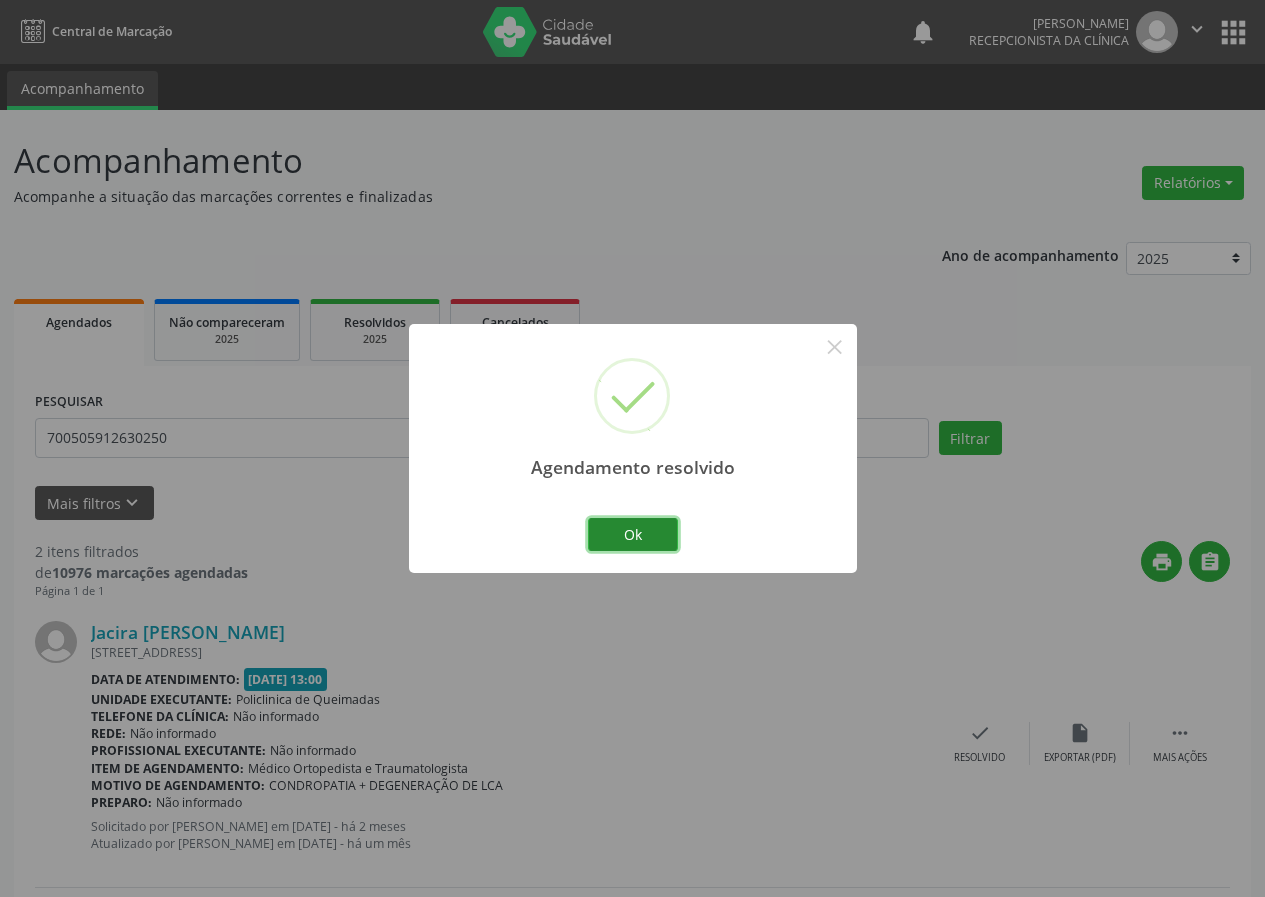 click on "Ok" at bounding box center [633, 535] 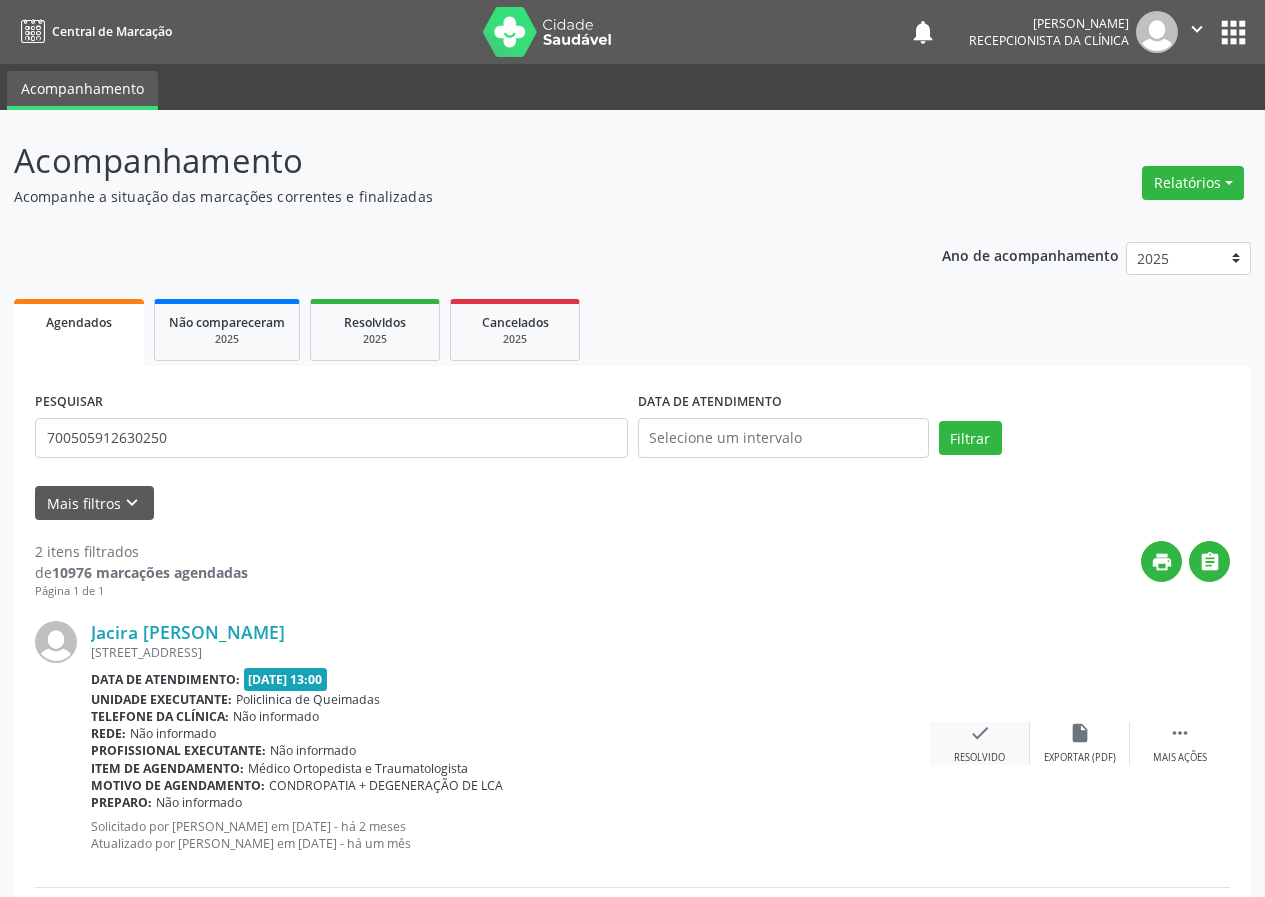 click on "check" at bounding box center [980, 733] 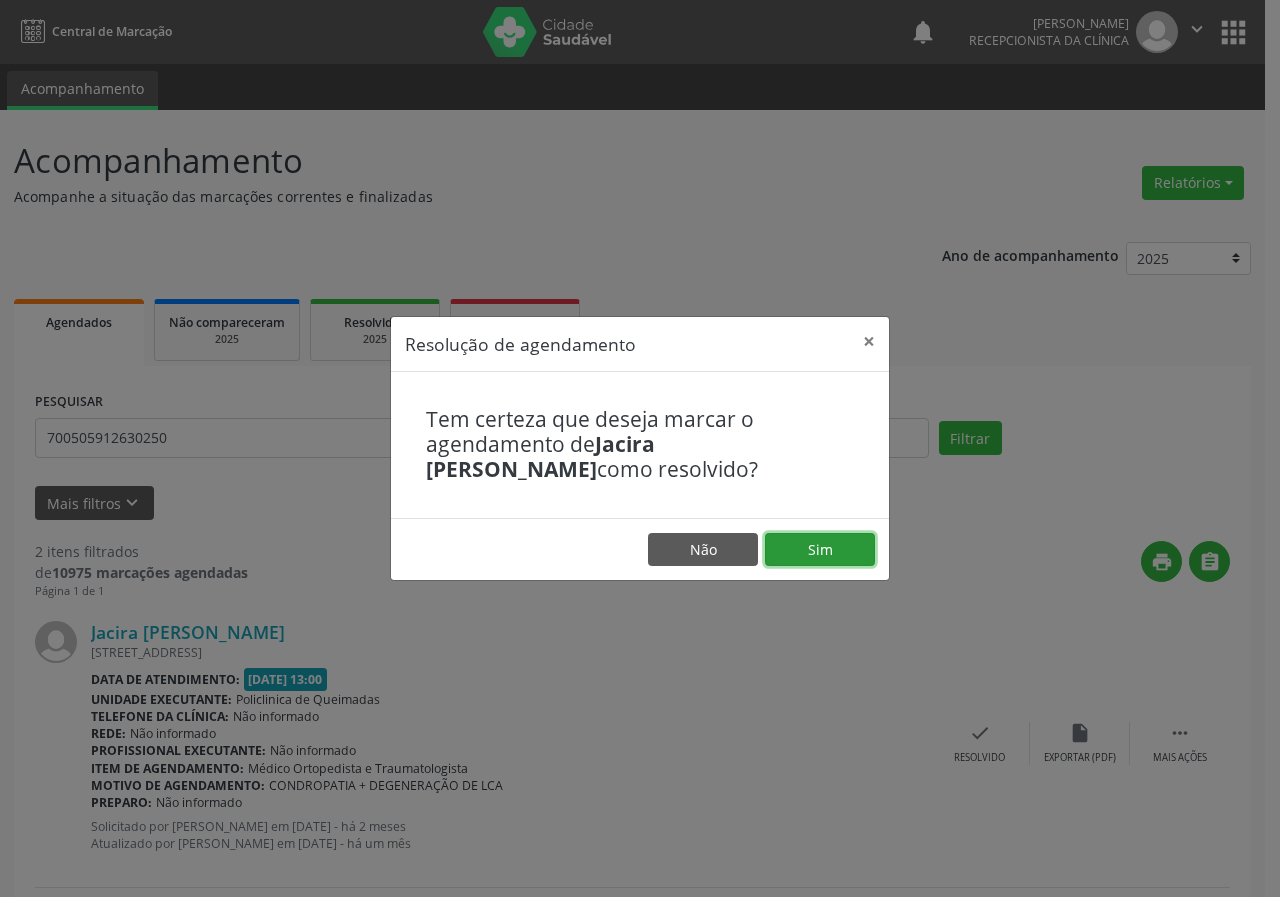 click on "Sim" at bounding box center (820, 550) 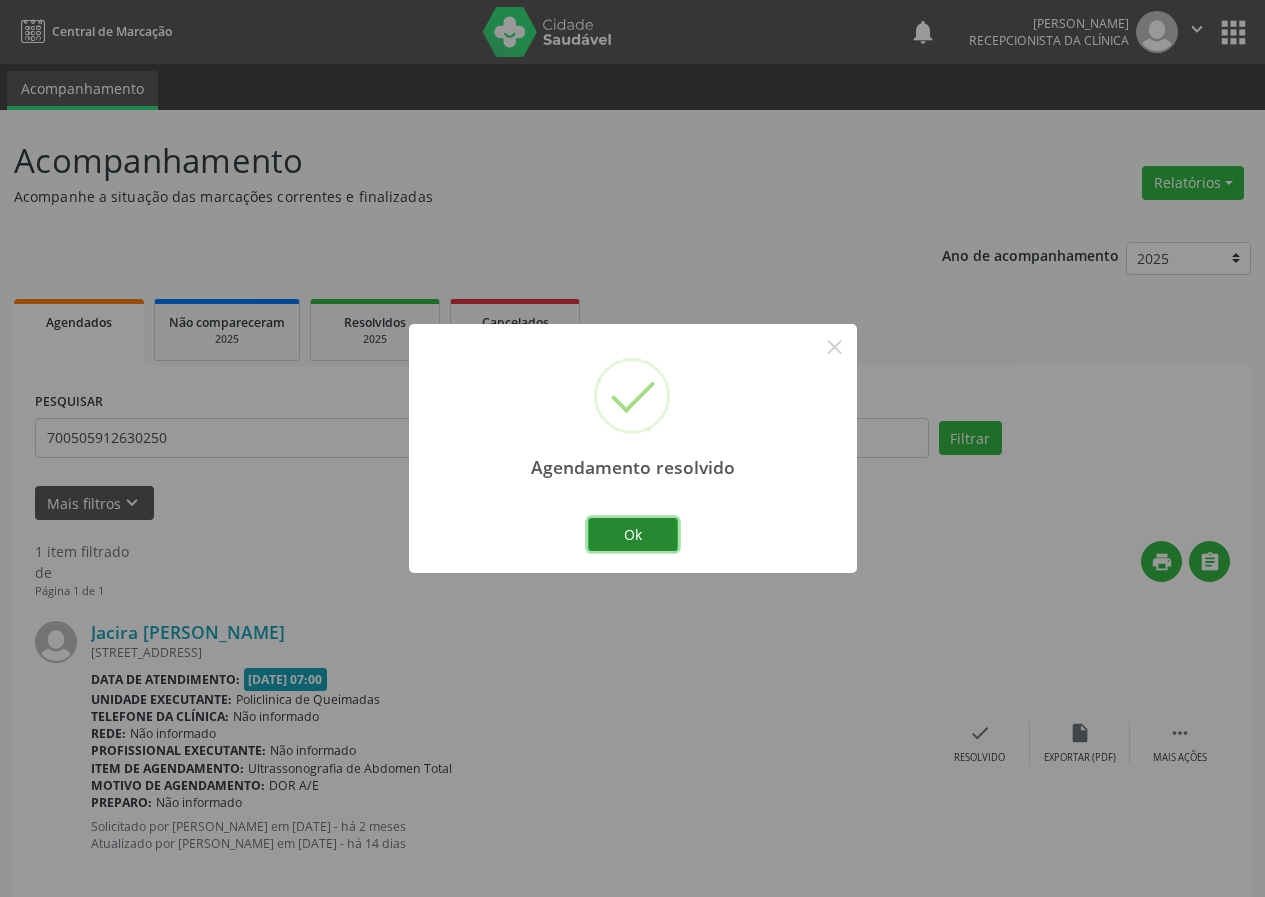 click on "Ok" at bounding box center (633, 535) 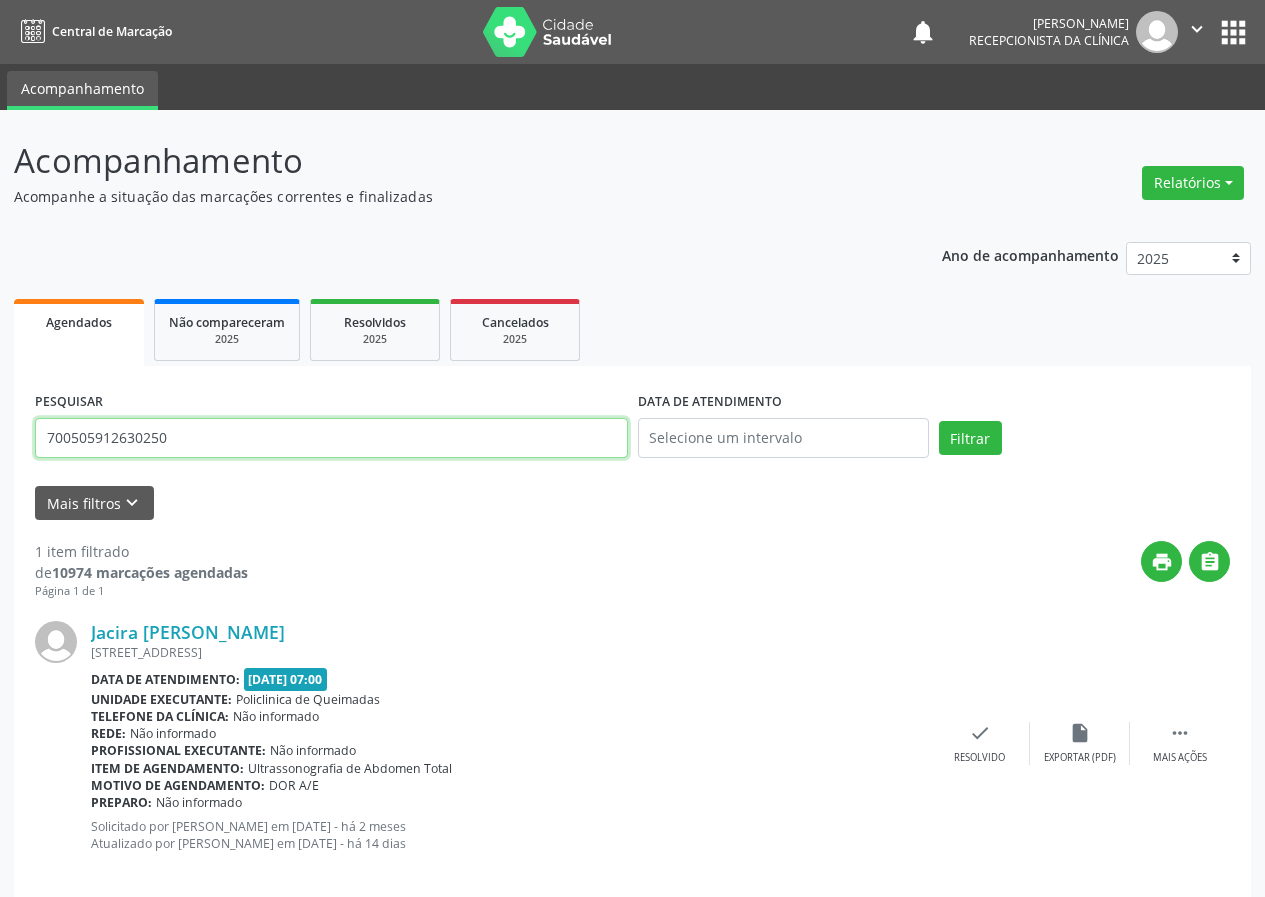 click on "700505912630250" at bounding box center (331, 438) 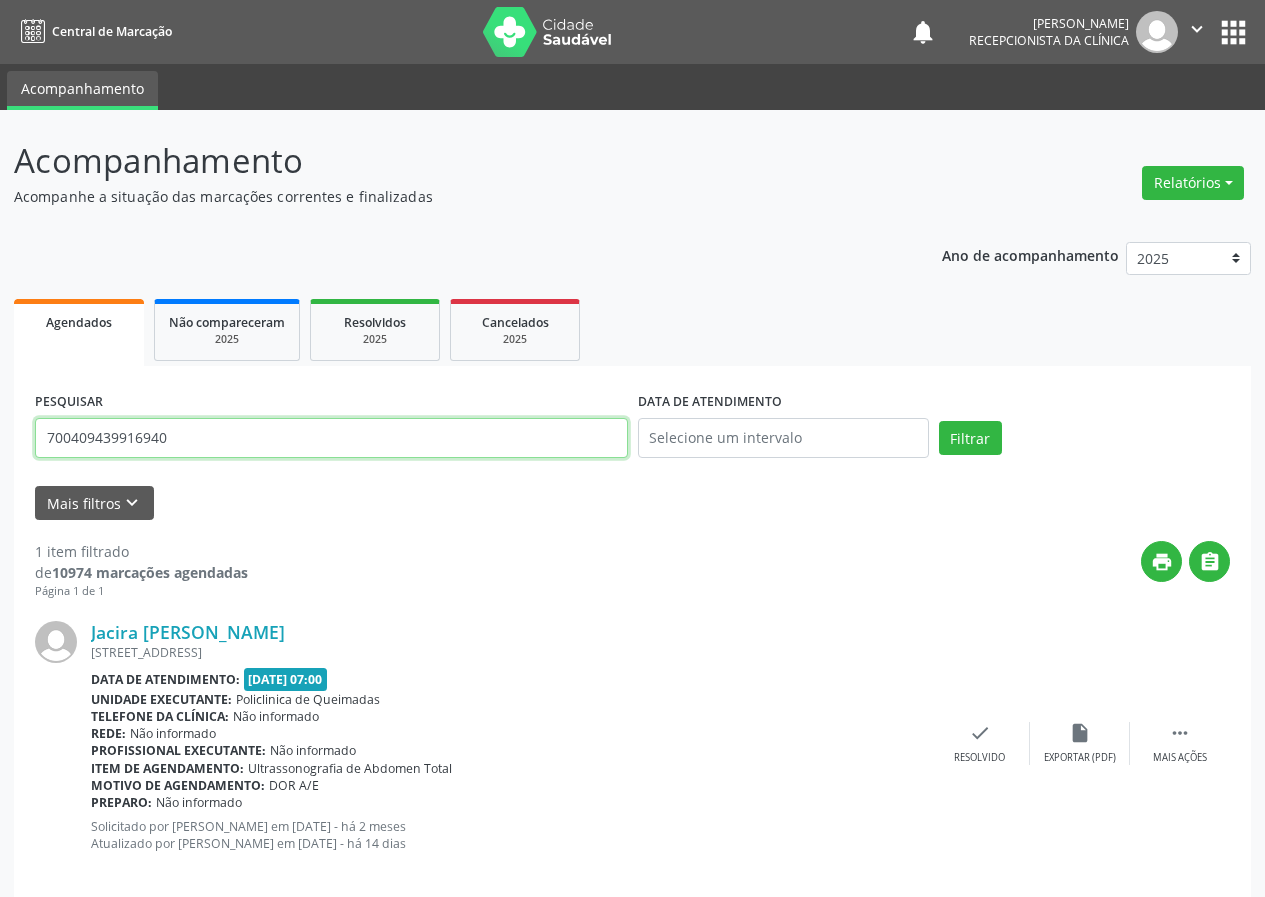 click on "Filtrar" at bounding box center [970, 438] 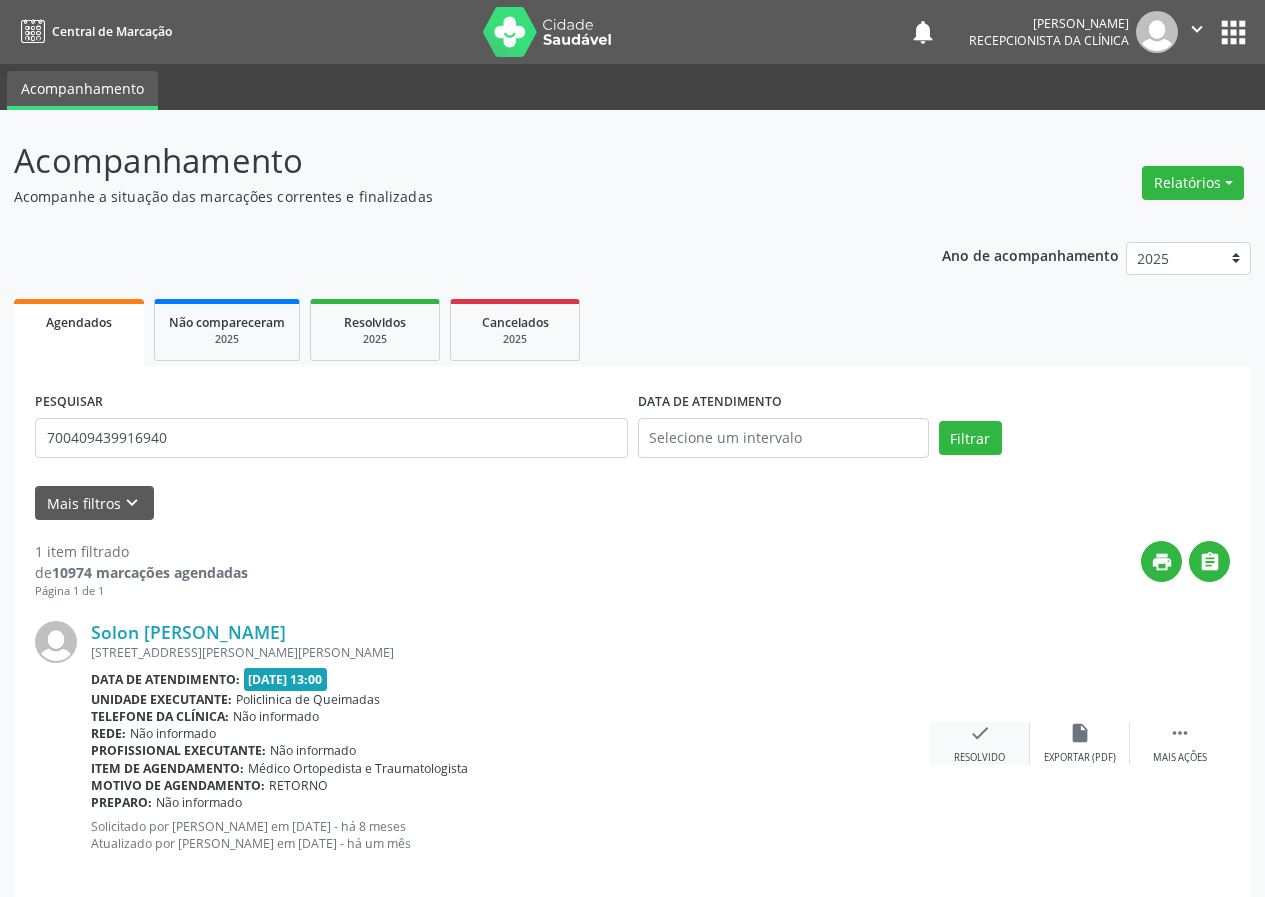 click on "check" at bounding box center (980, 733) 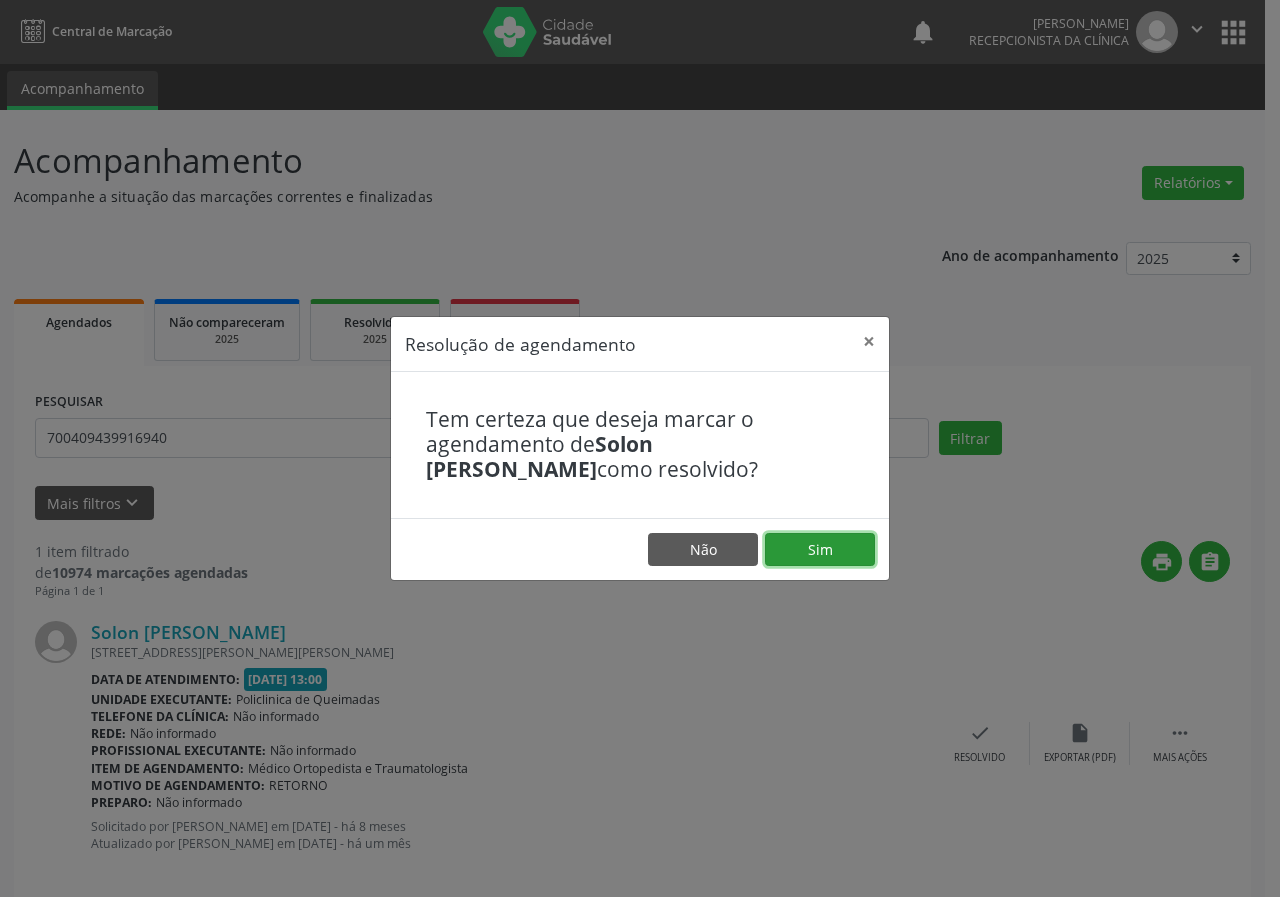 click on "Sim" at bounding box center (820, 550) 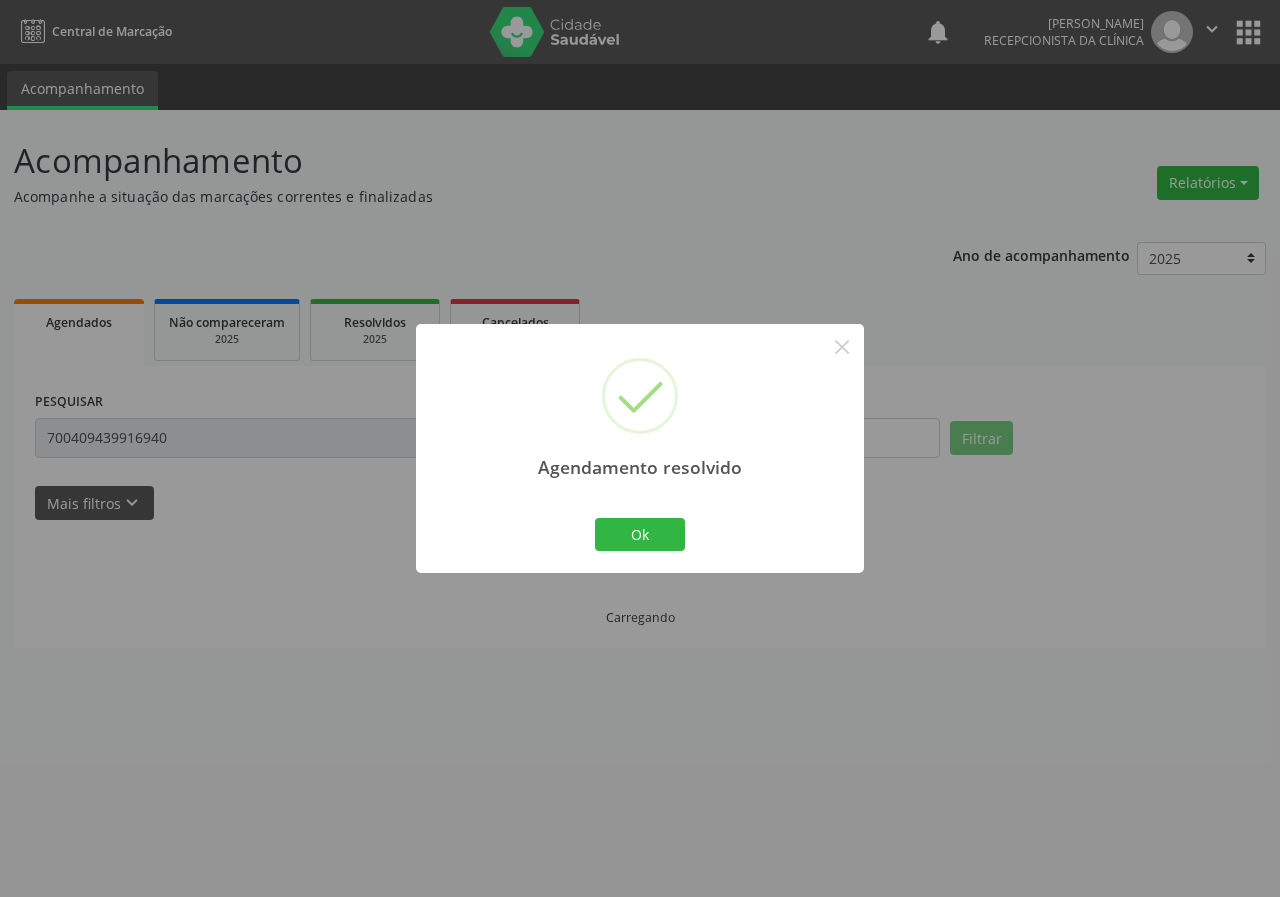 click on "Ok Cancel" at bounding box center (640, 534) 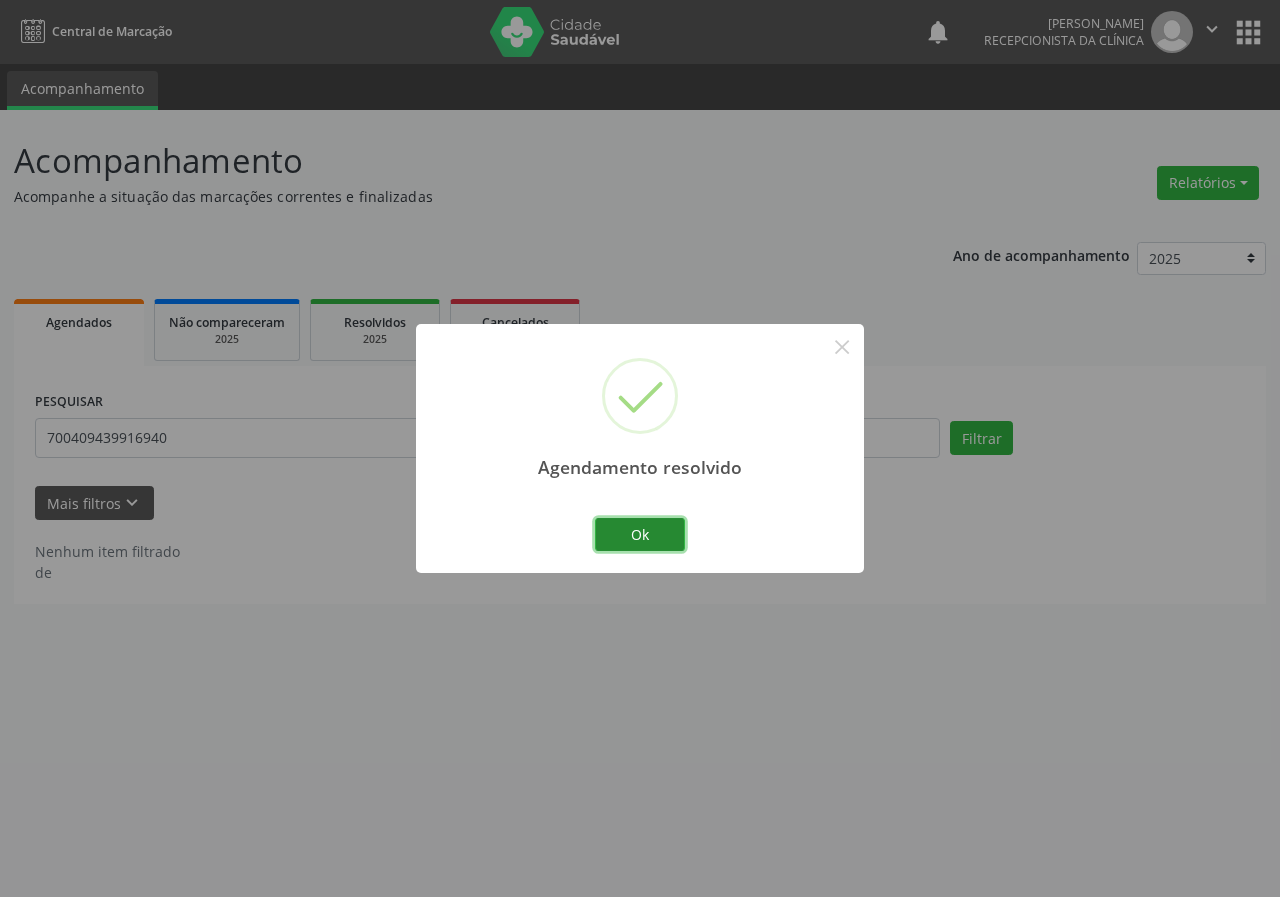 click on "Ok" at bounding box center (640, 535) 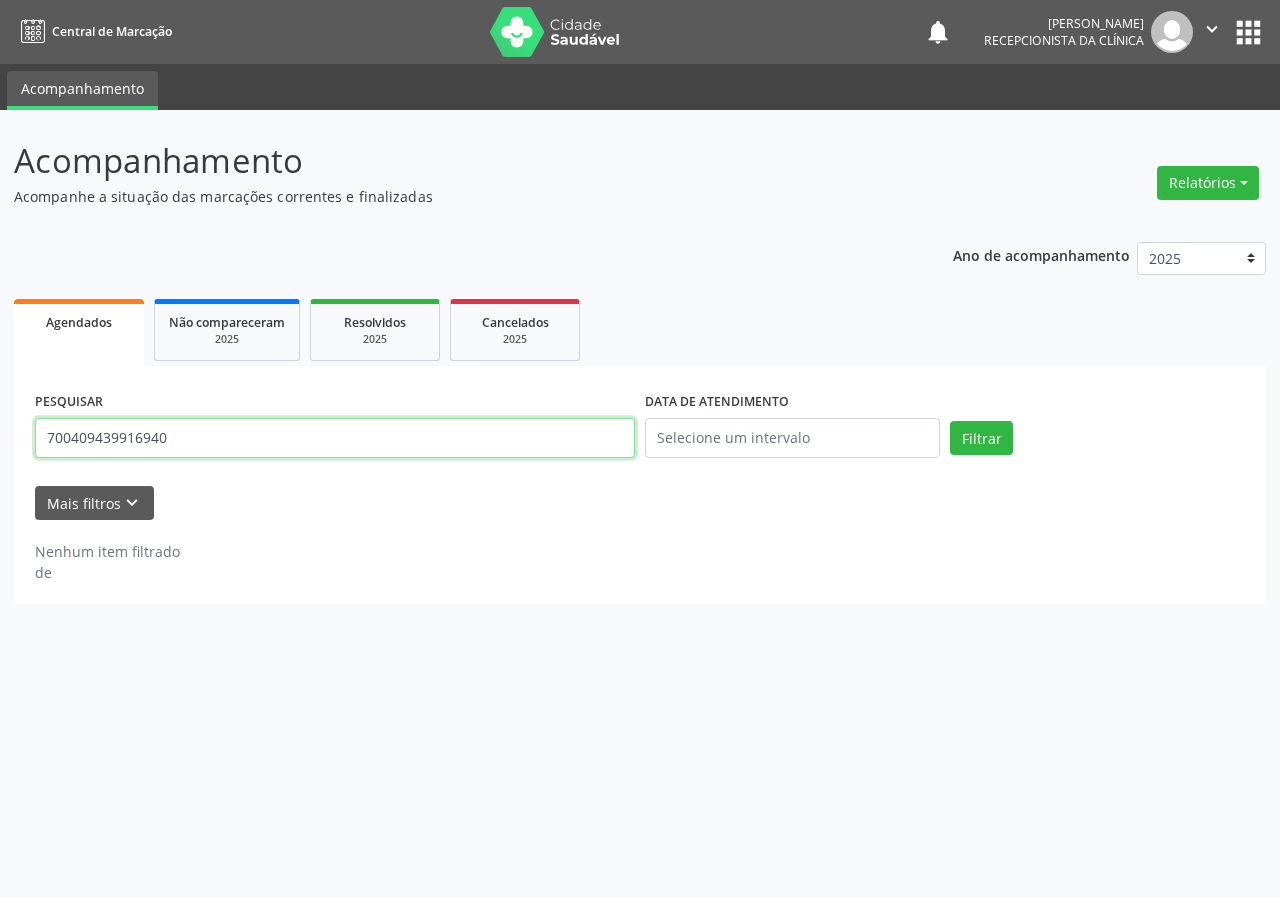 click on "700409439916940" at bounding box center (335, 438) 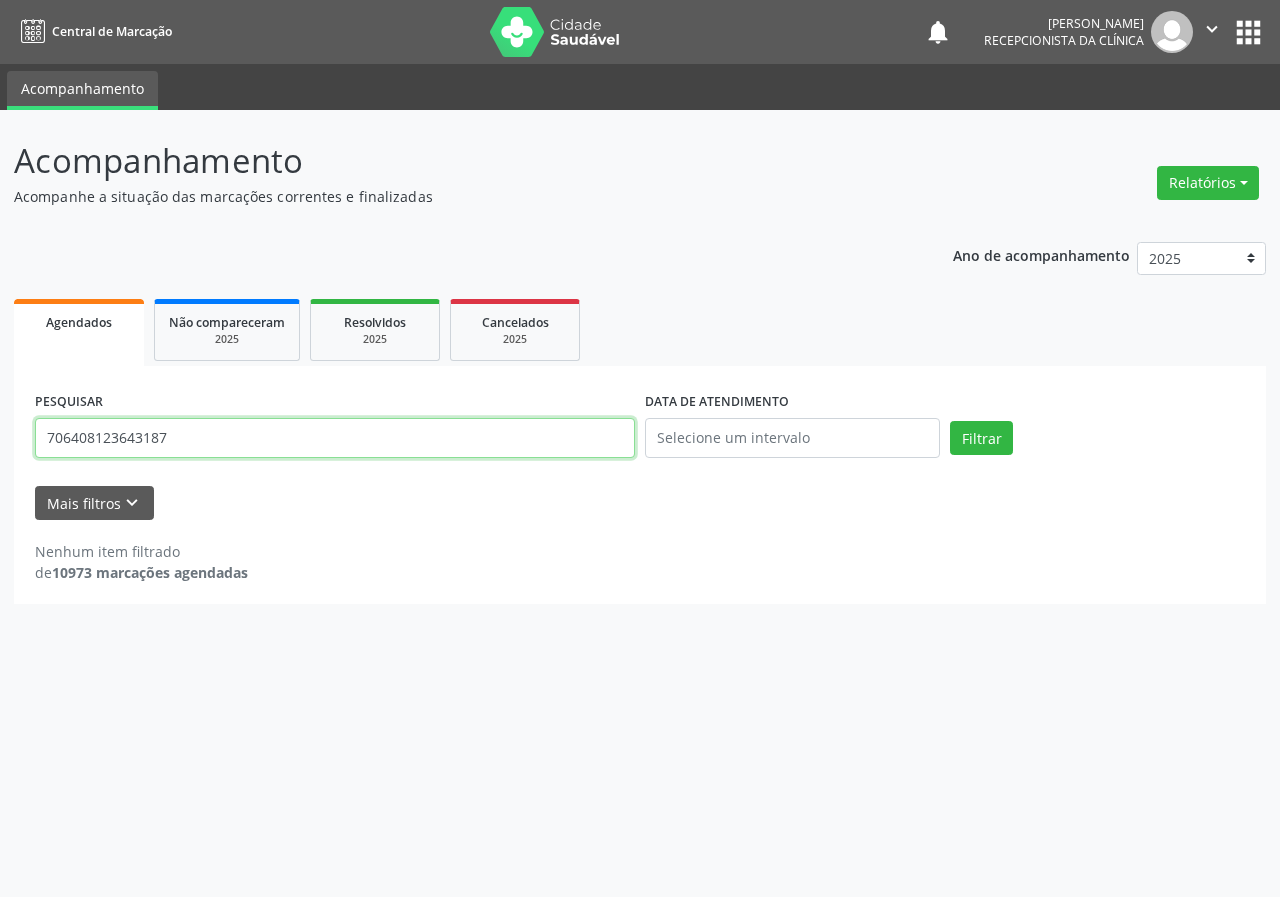 click on "Filtrar" at bounding box center [981, 438] 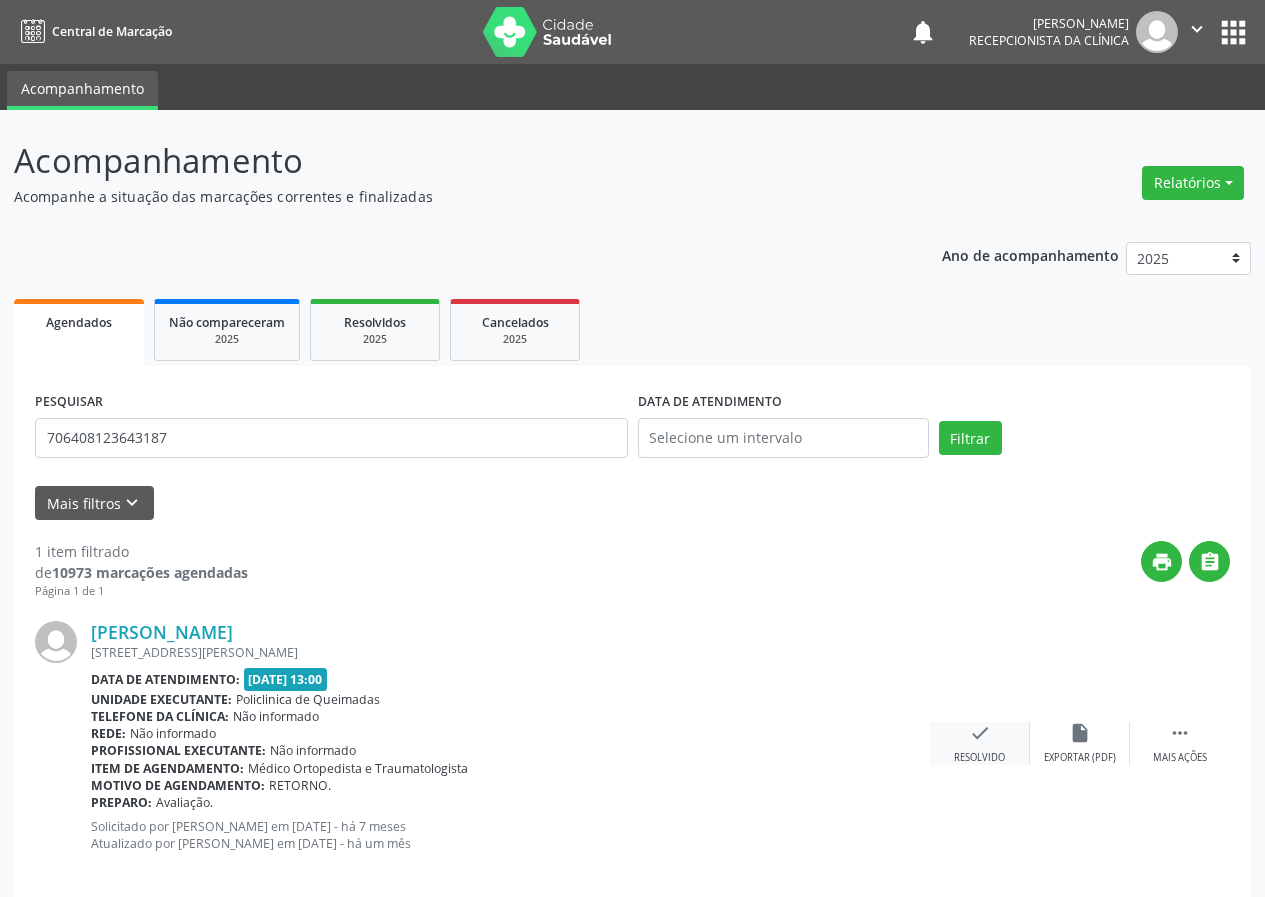 click on "check" at bounding box center (980, 733) 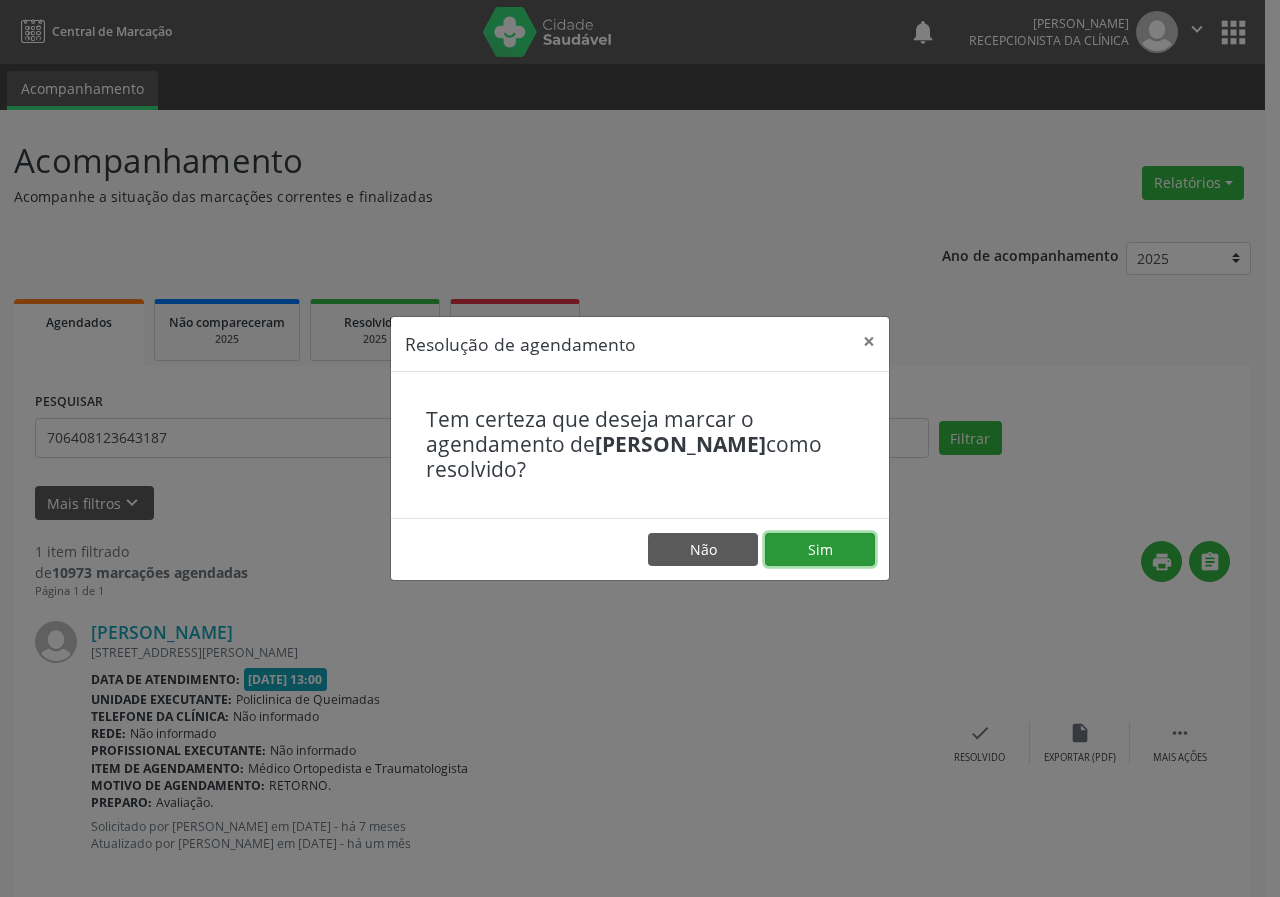 click on "Sim" at bounding box center (820, 550) 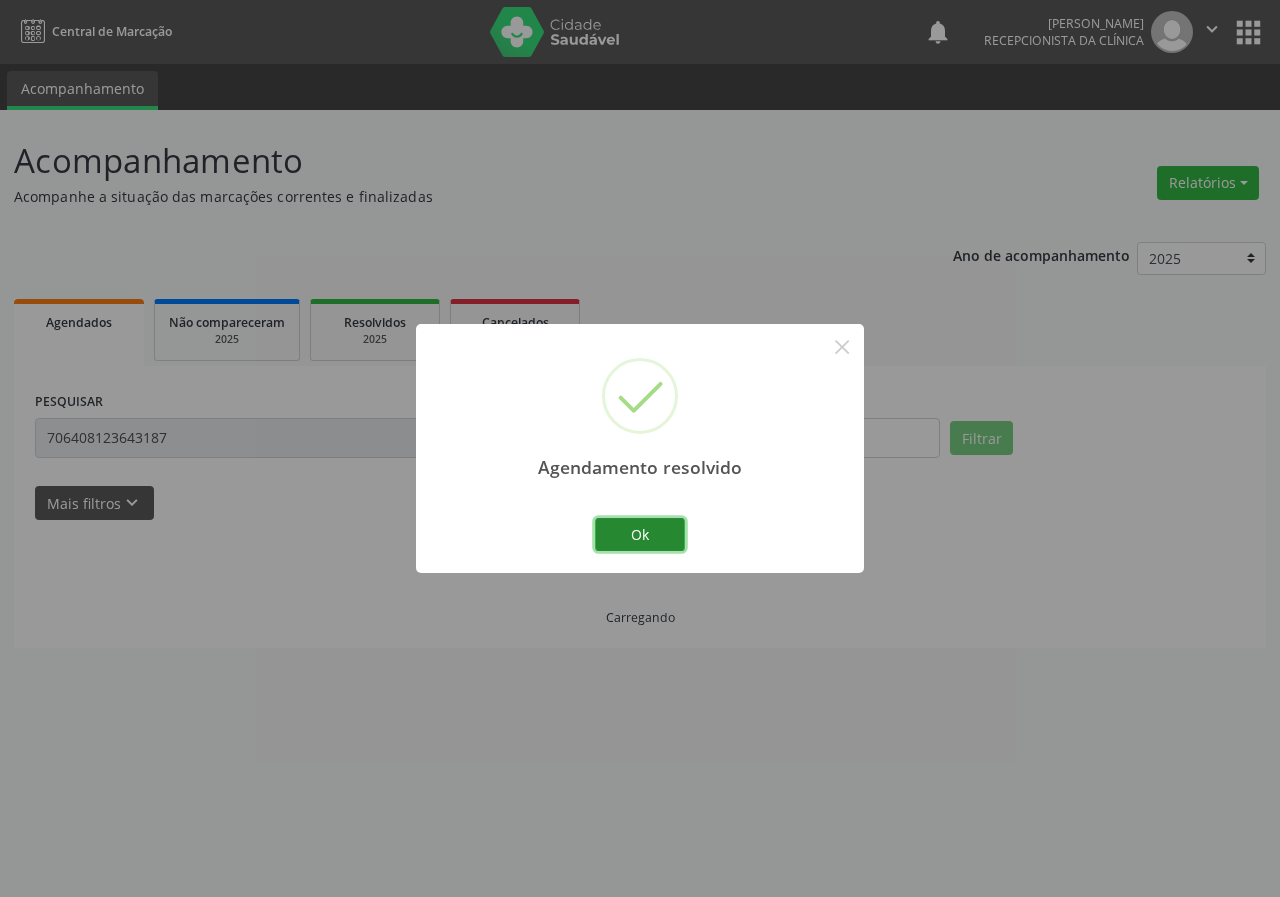 click on "Ok" at bounding box center [640, 535] 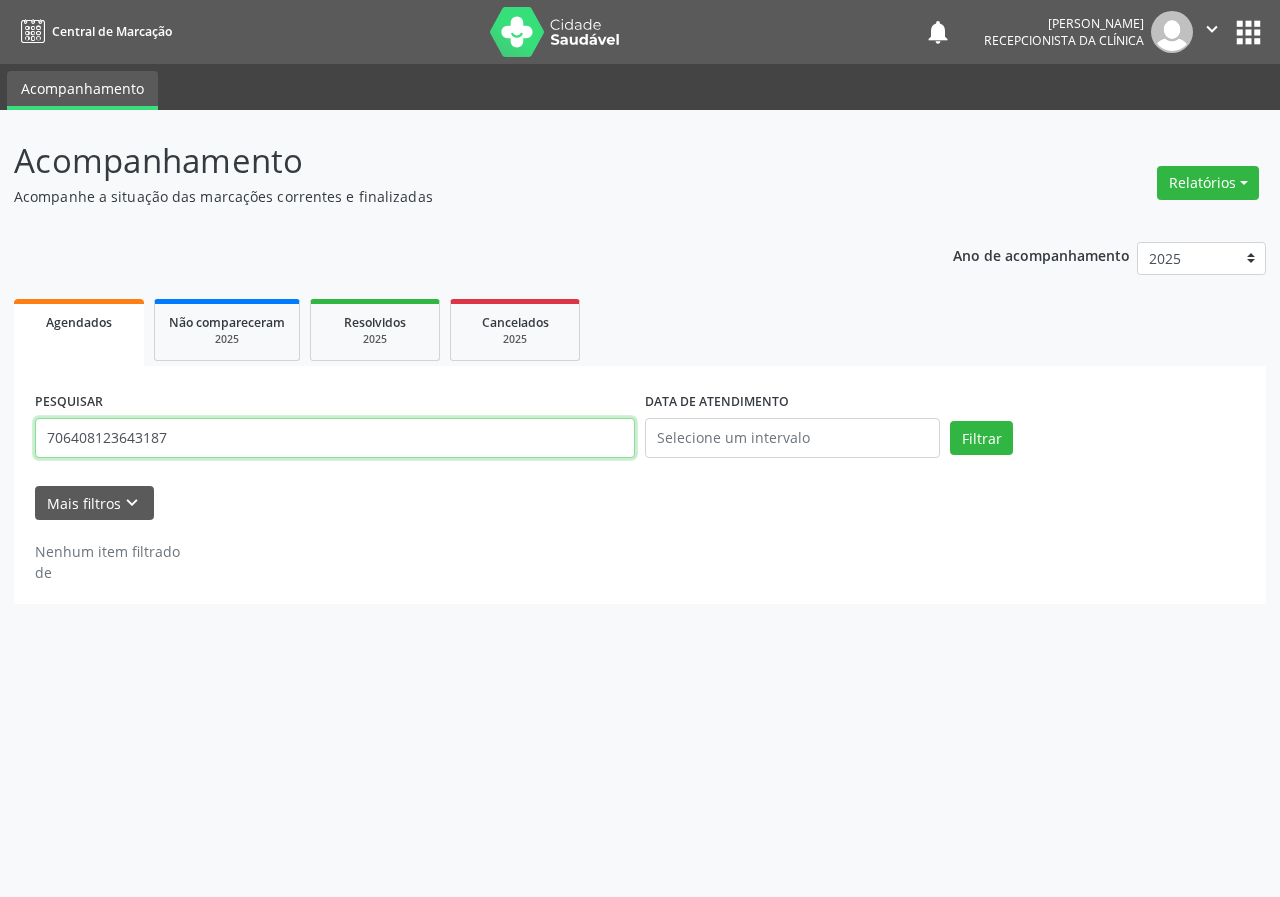 click on "706408123643187" at bounding box center [335, 438] 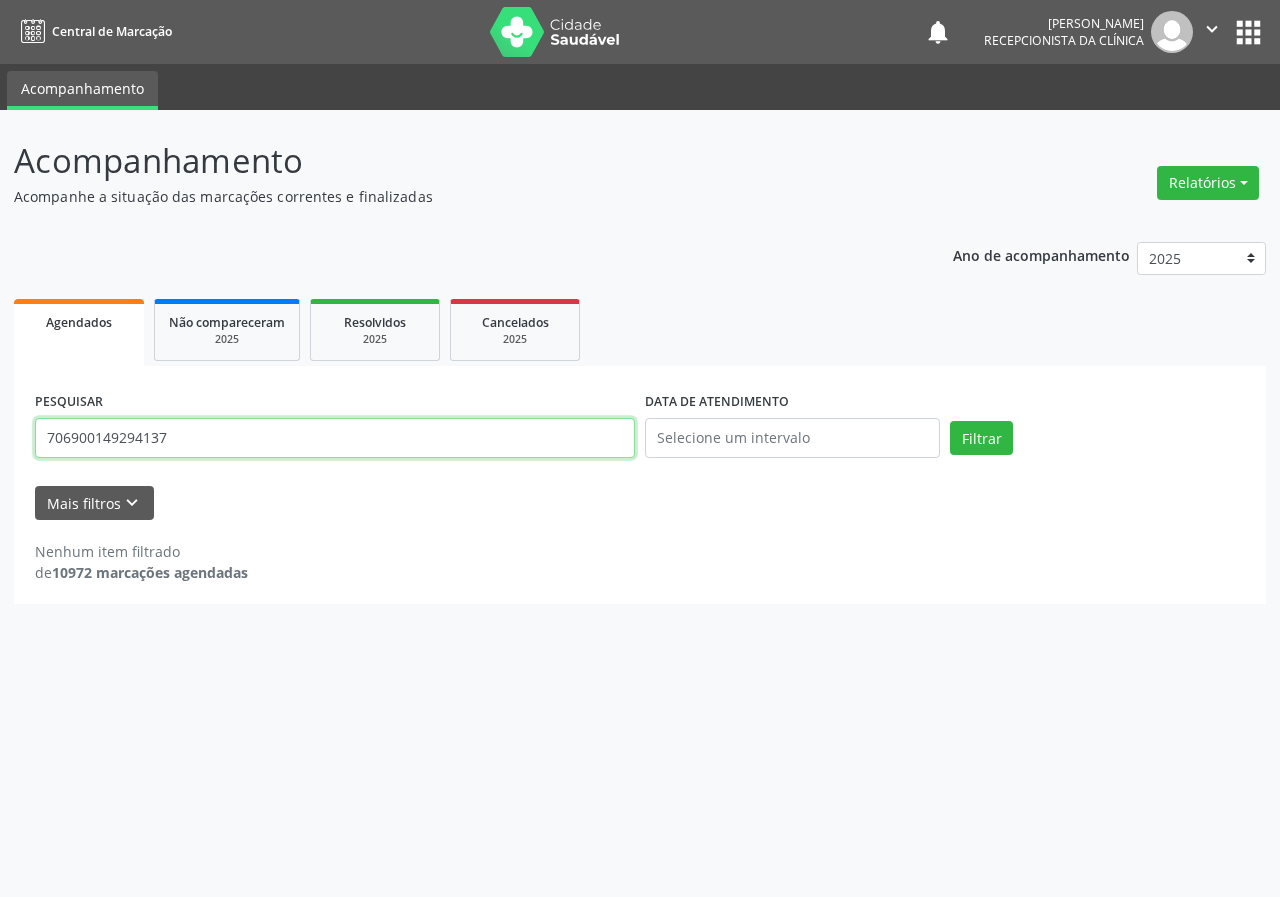 click on "Filtrar" at bounding box center (981, 438) 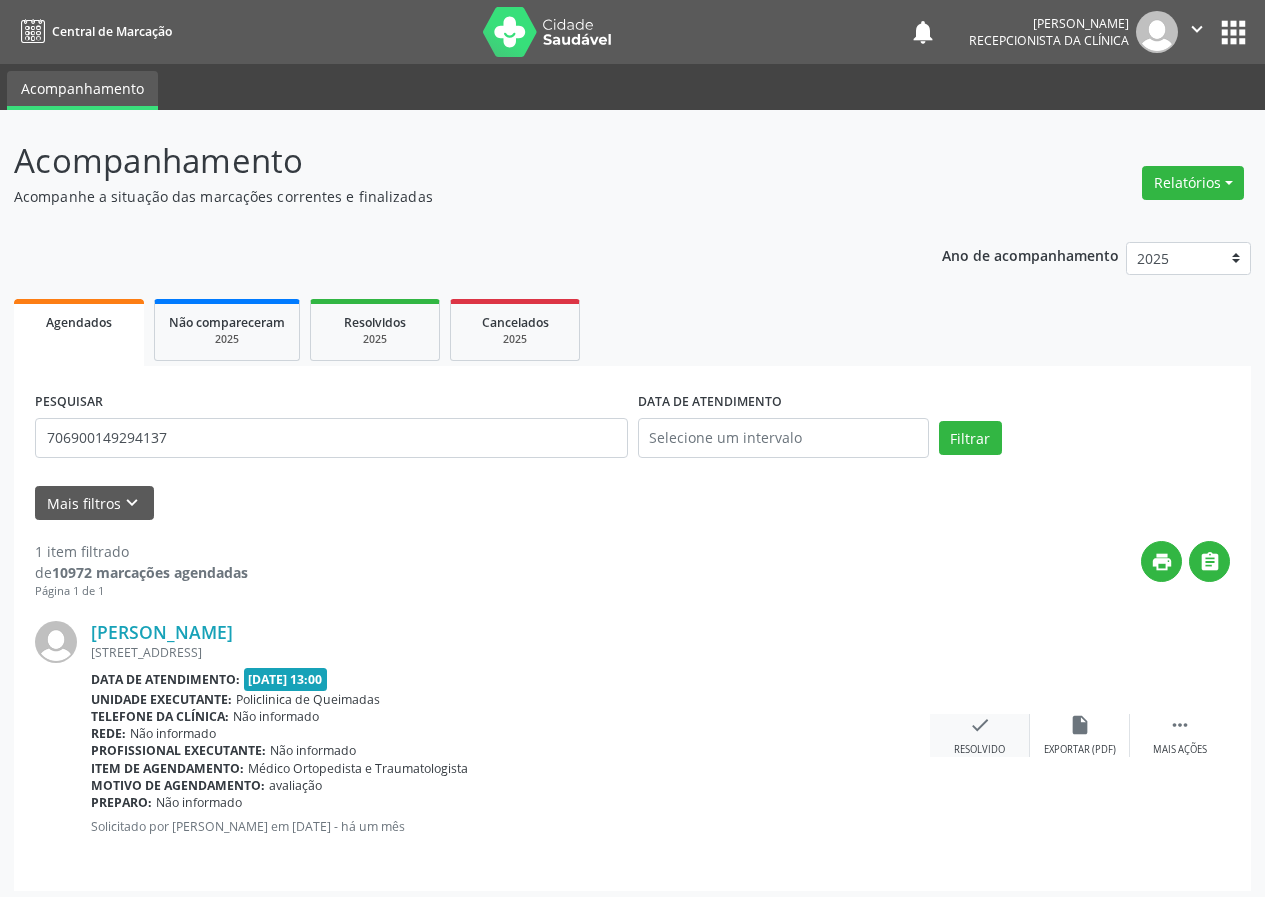 click on "check" at bounding box center (980, 725) 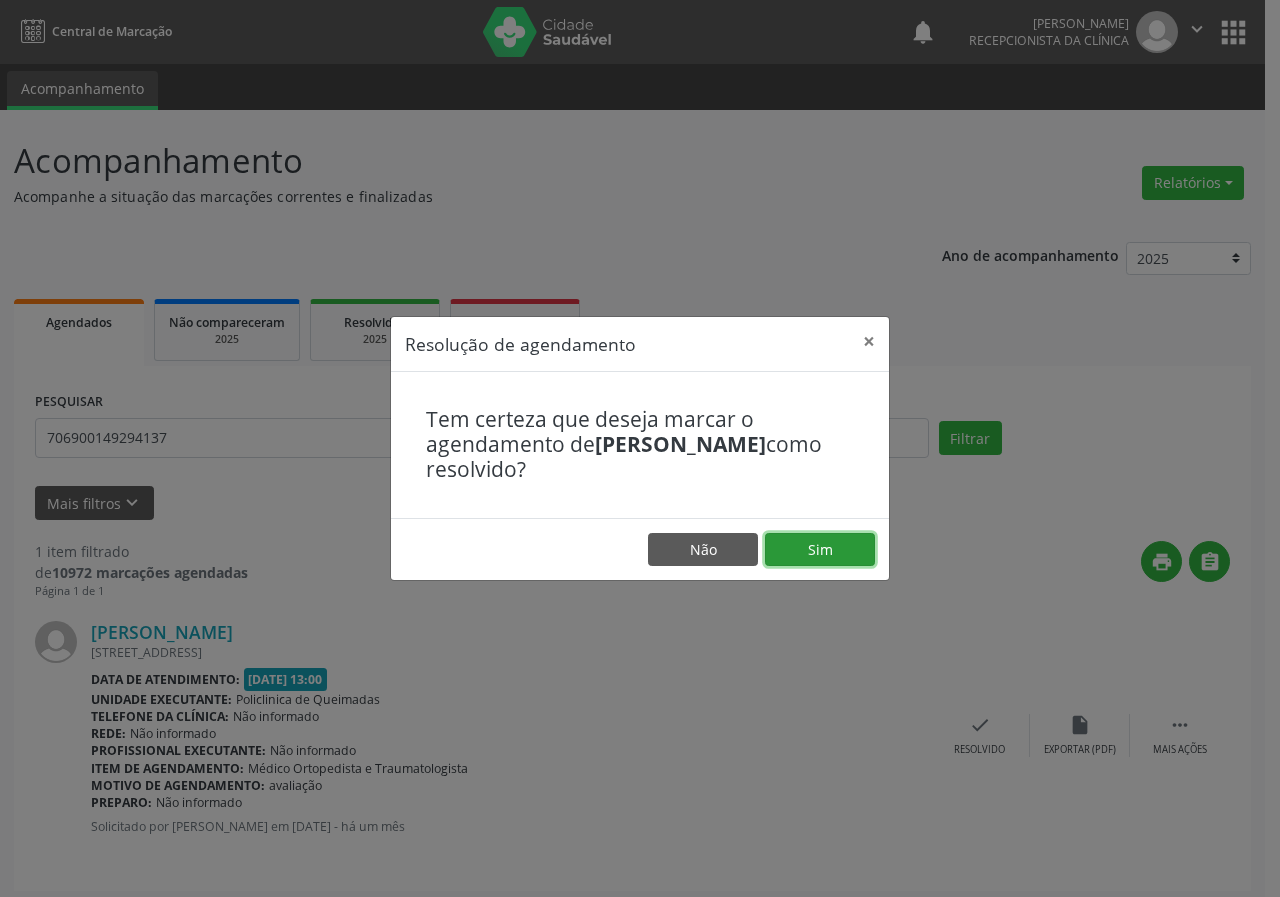 click on "Sim" at bounding box center [820, 550] 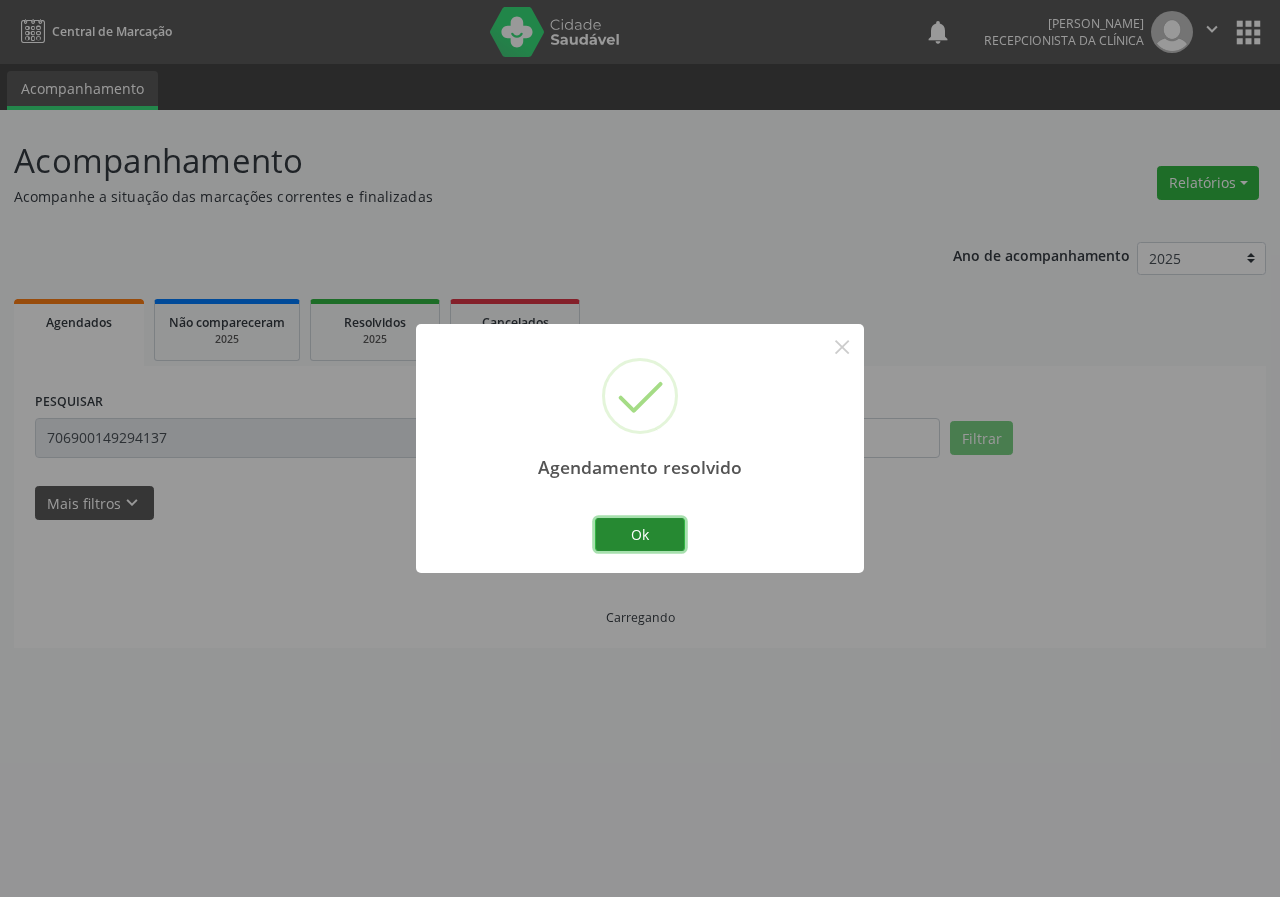 click on "Ok" at bounding box center (640, 535) 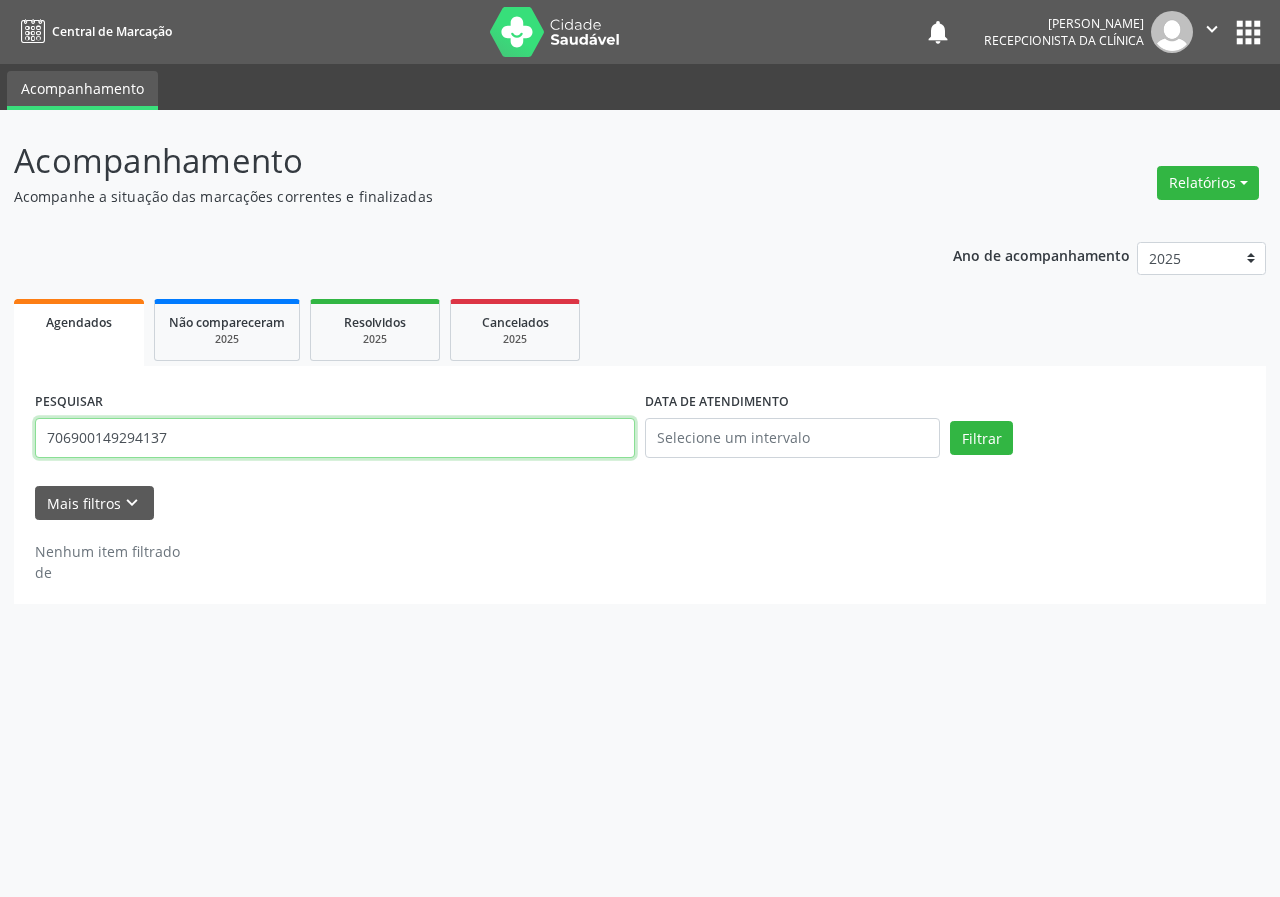 click on "706900149294137" at bounding box center [335, 438] 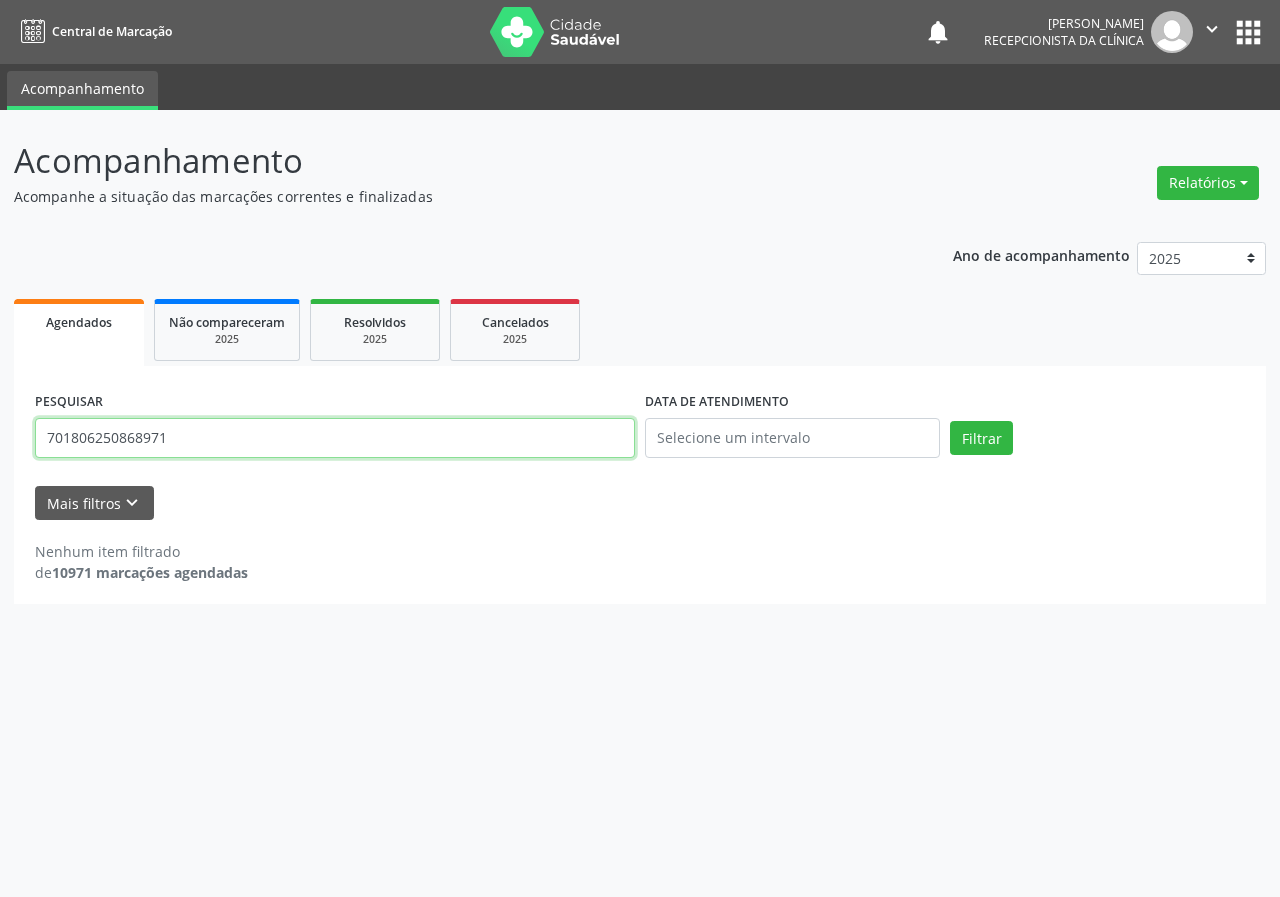 click on "Filtrar" at bounding box center (981, 438) 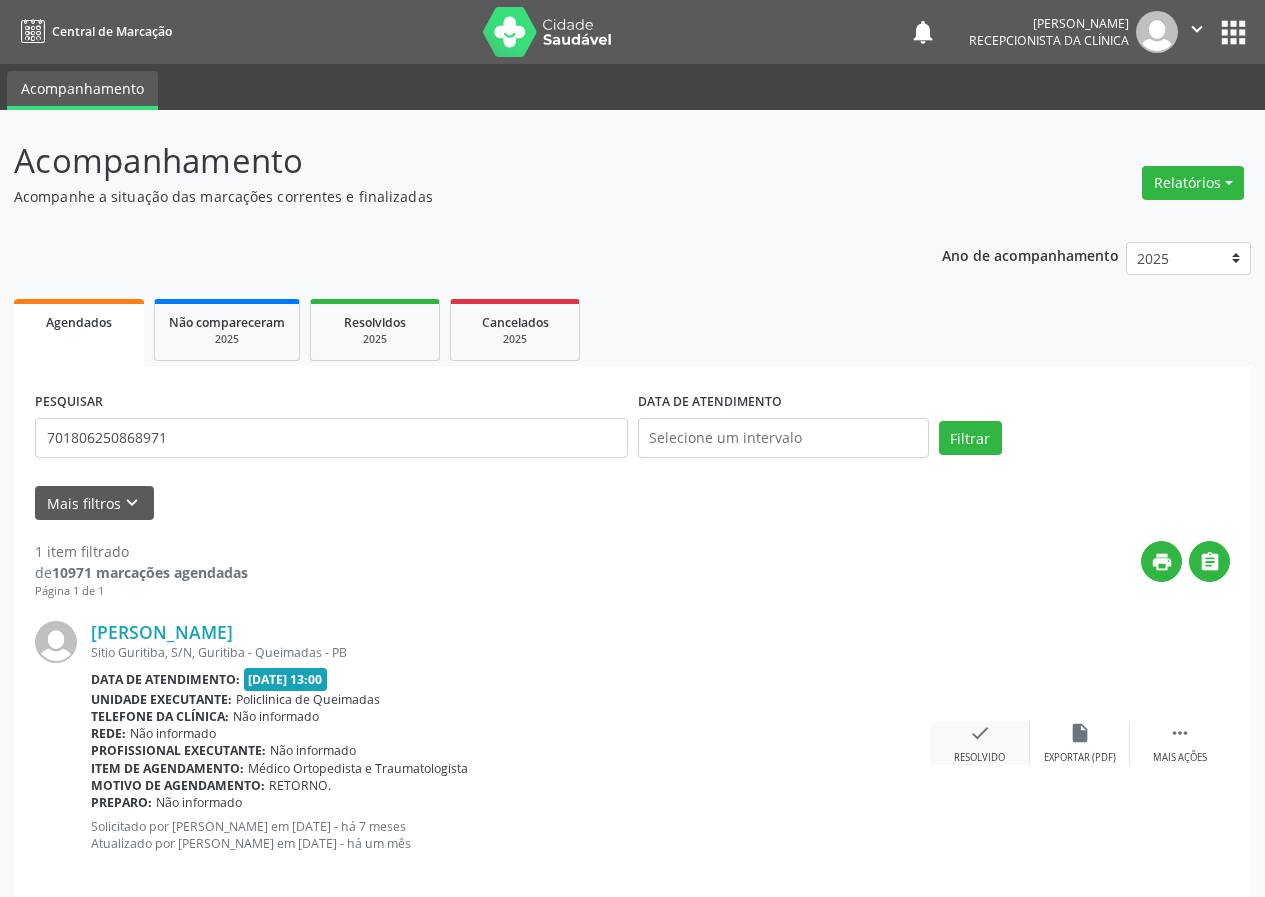 click on "check" at bounding box center [980, 733] 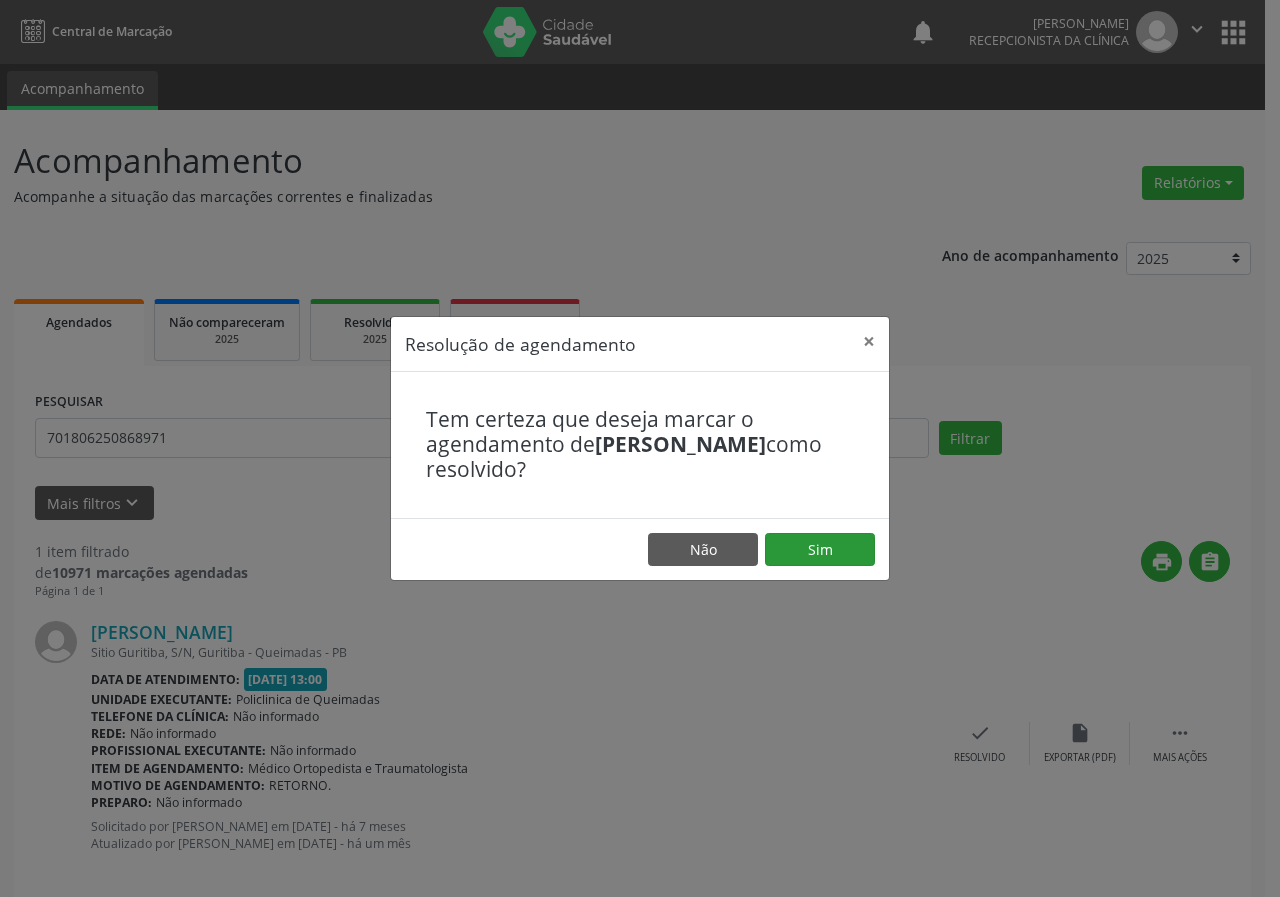 click on "Não Sim" at bounding box center [640, 549] 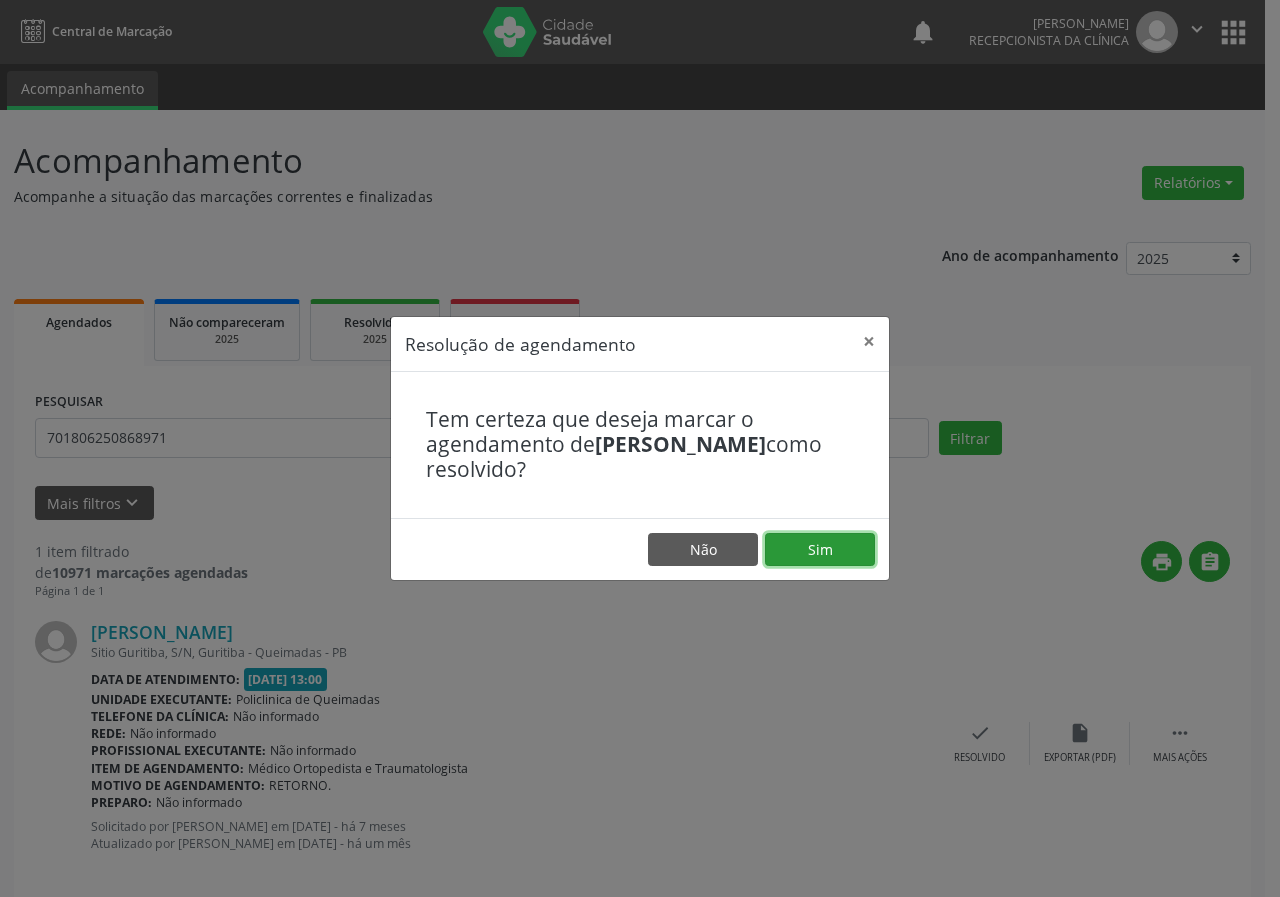 click on "Sim" at bounding box center (820, 550) 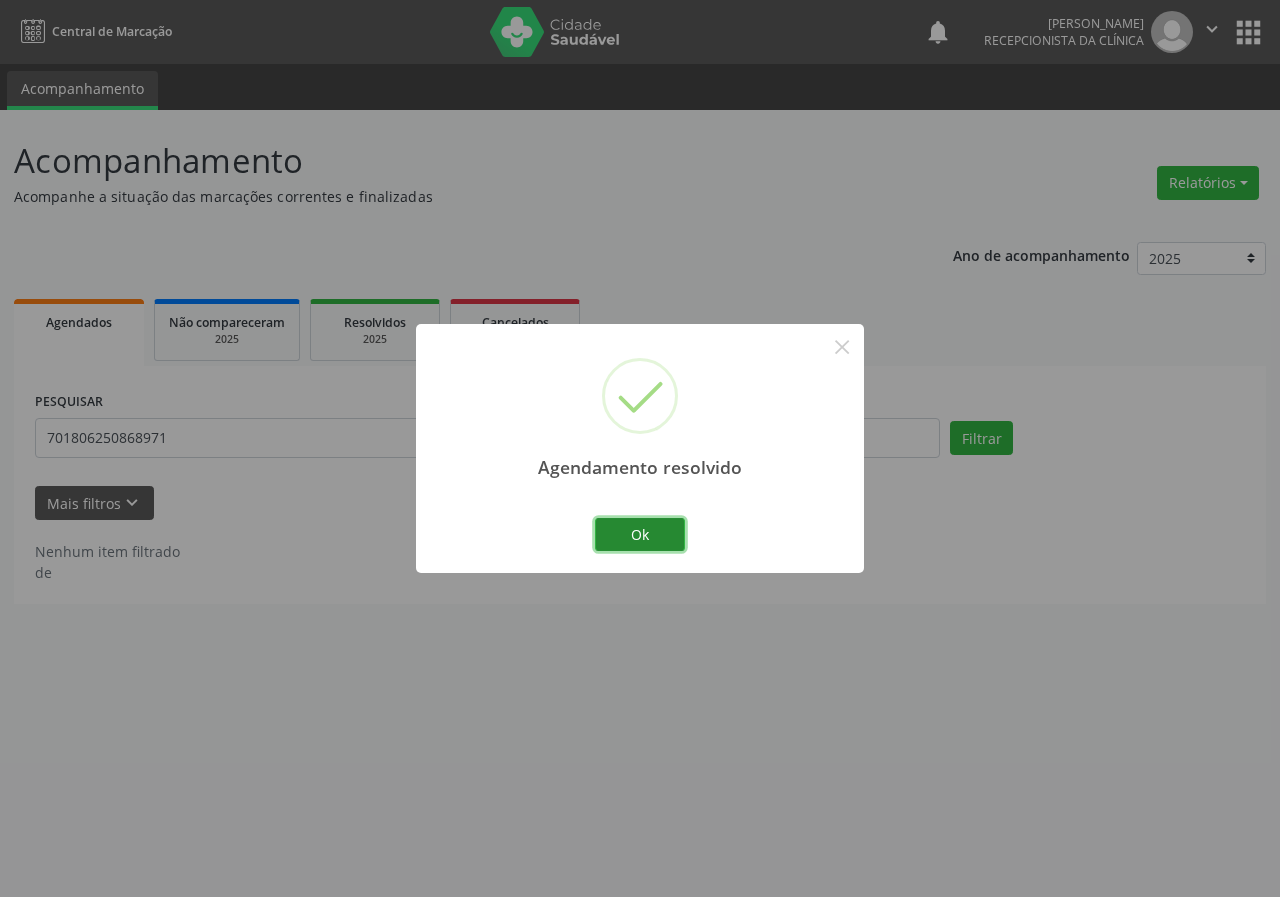 click on "Ok" at bounding box center [640, 535] 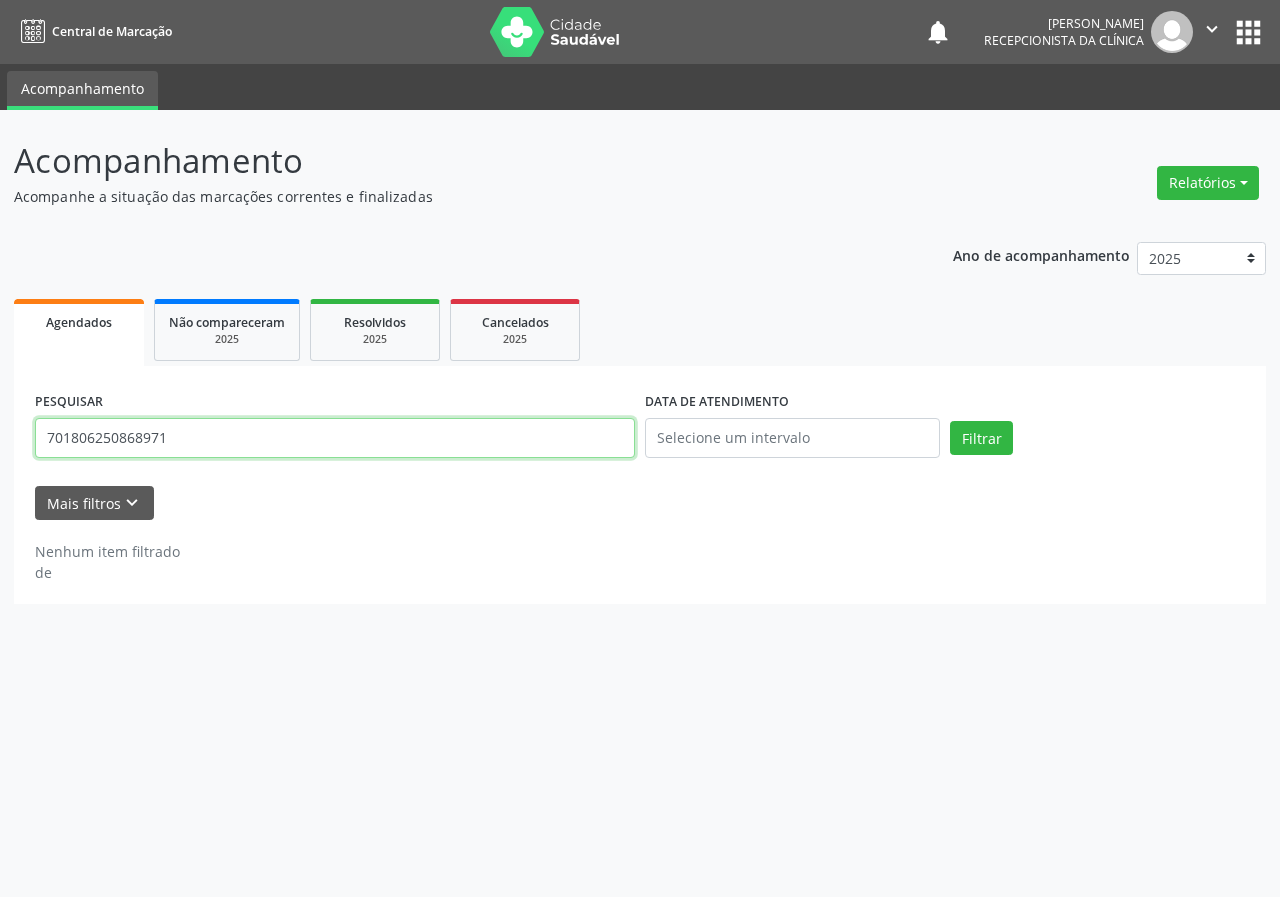 click on "701806250868971" at bounding box center [335, 438] 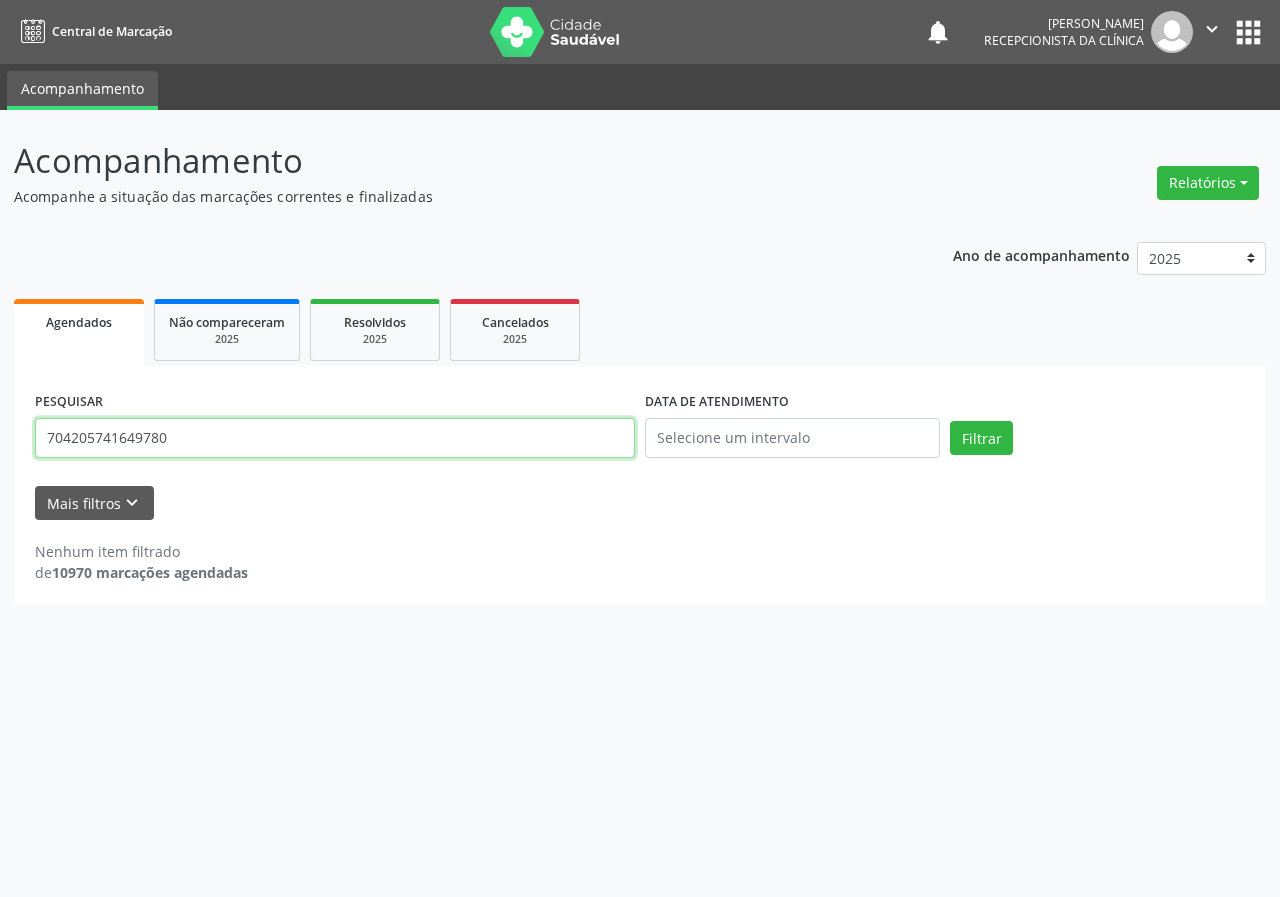 click on "Filtrar" at bounding box center [981, 438] 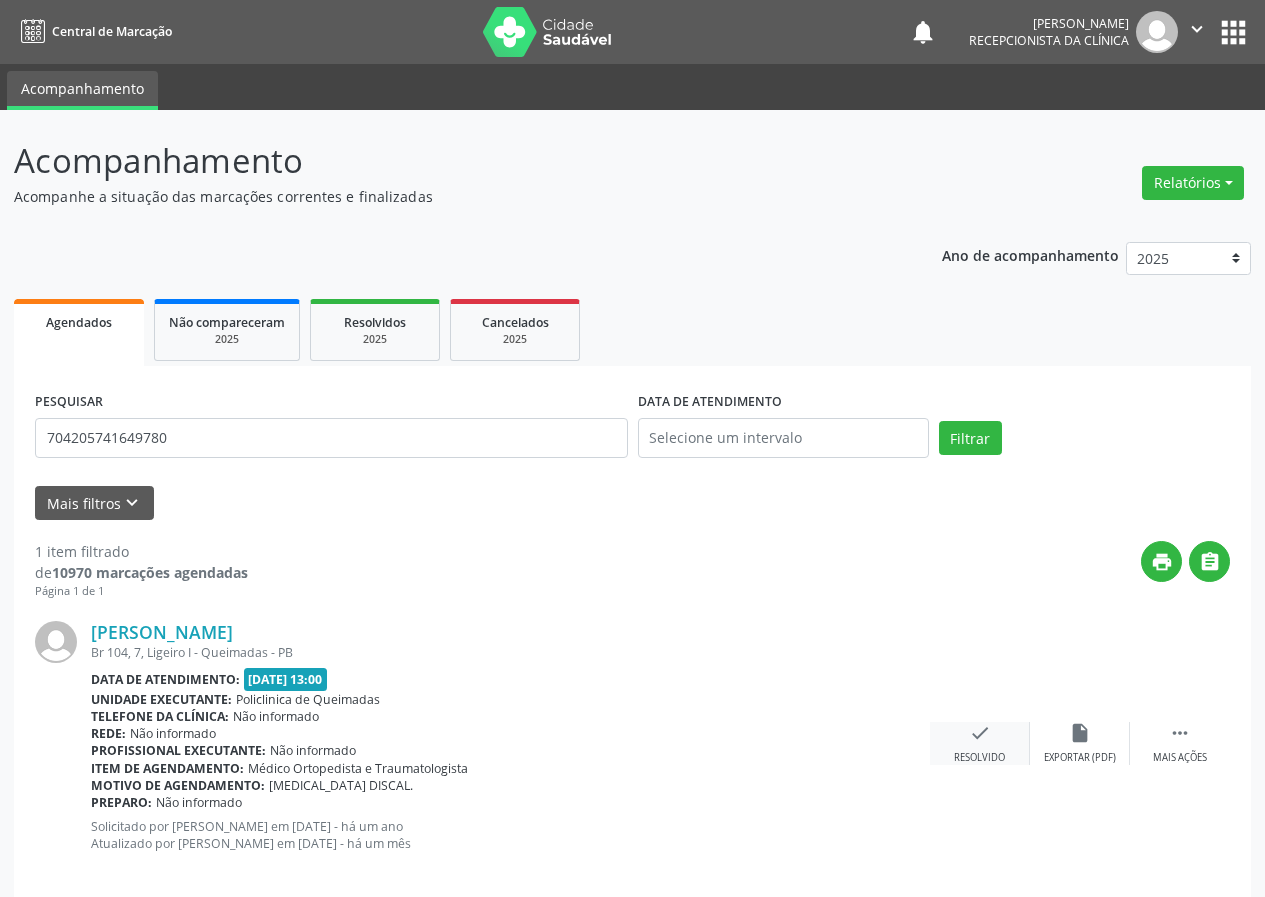 click on "check
Resolvido" at bounding box center [980, 743] 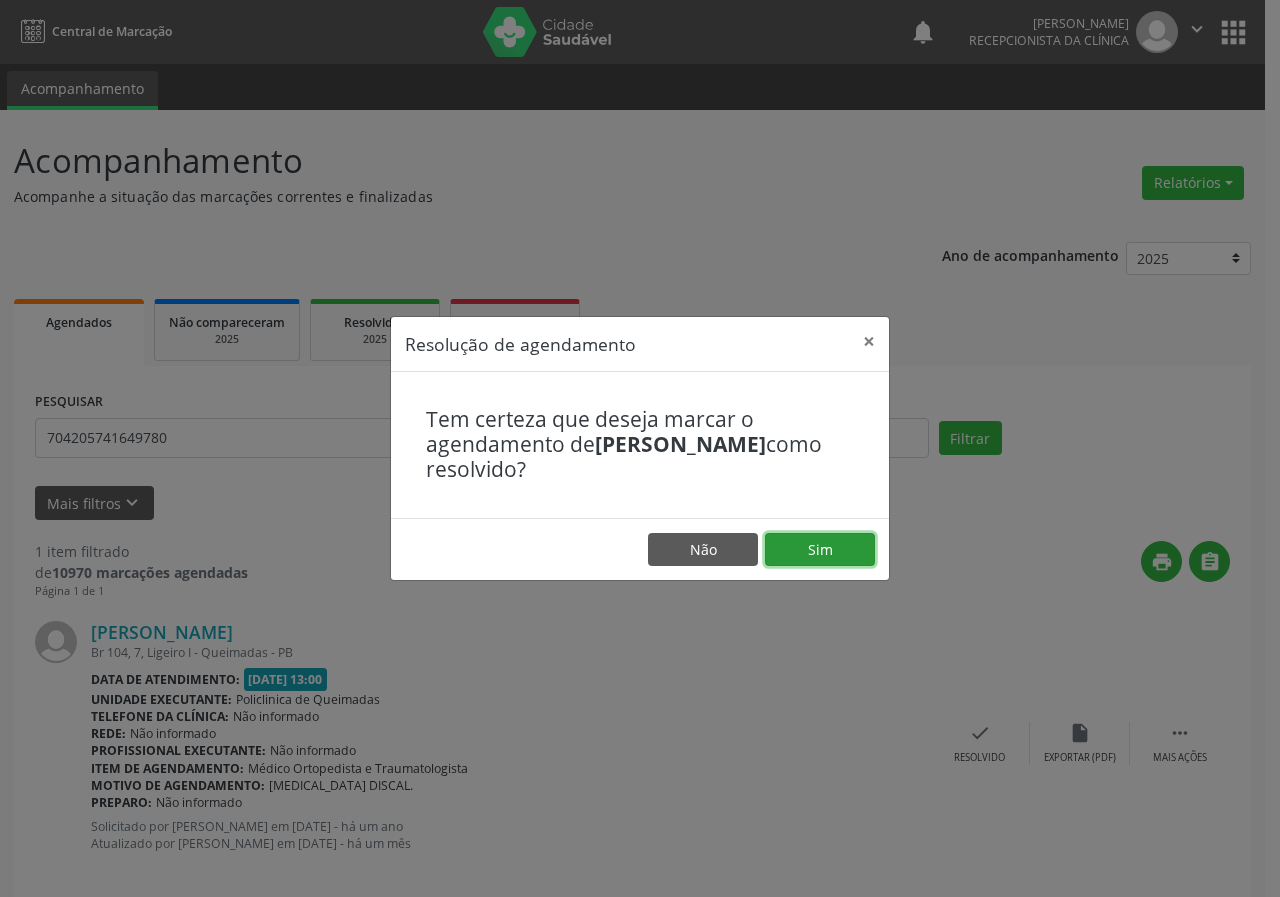 click on "Sim" at bounding box center (820, 550) 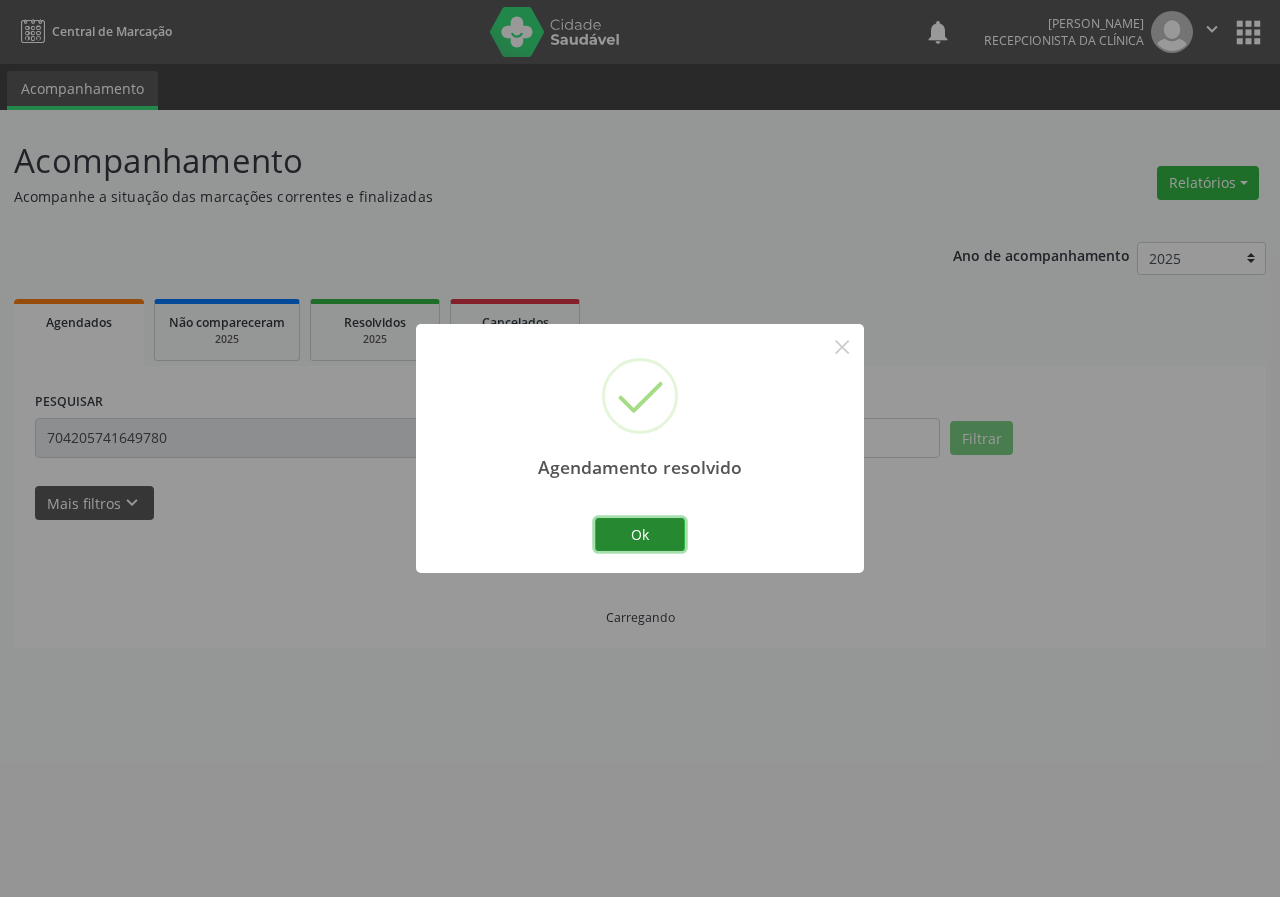 click on "Ok" at bounding box center (640, 535) 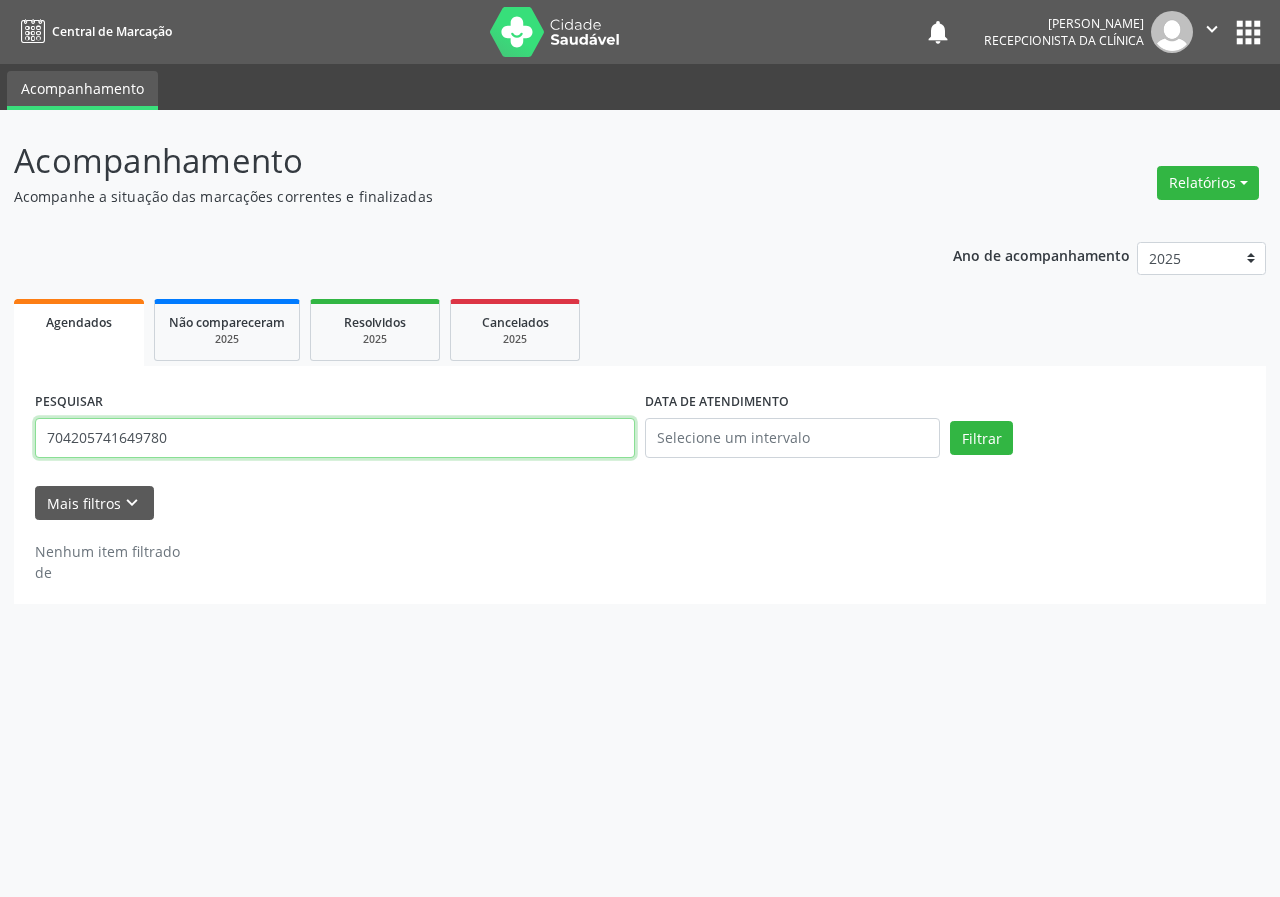 click on "704205741649780" at bounding box center (335, 438) 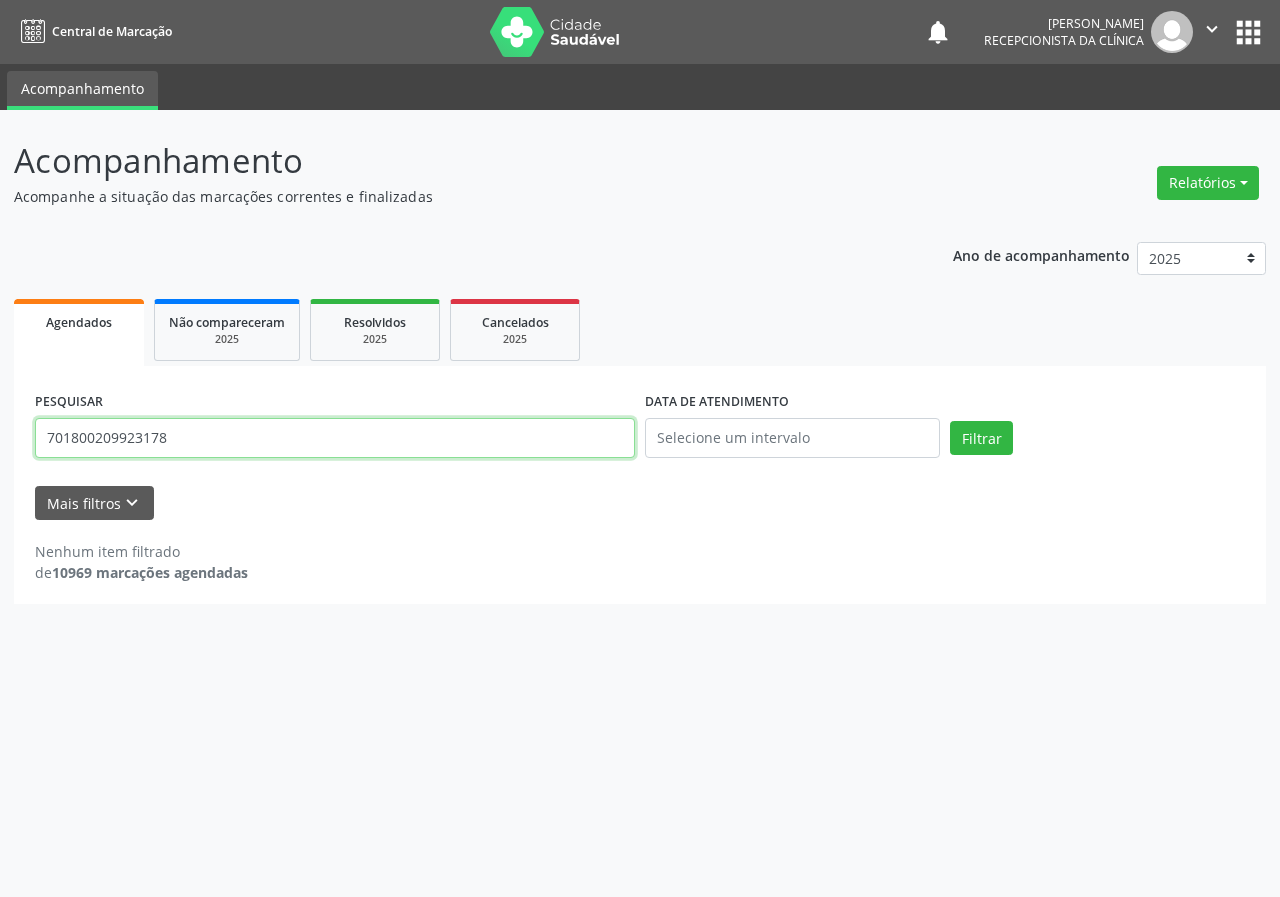 click on "Filtrar" at bounding box center [981, 438] 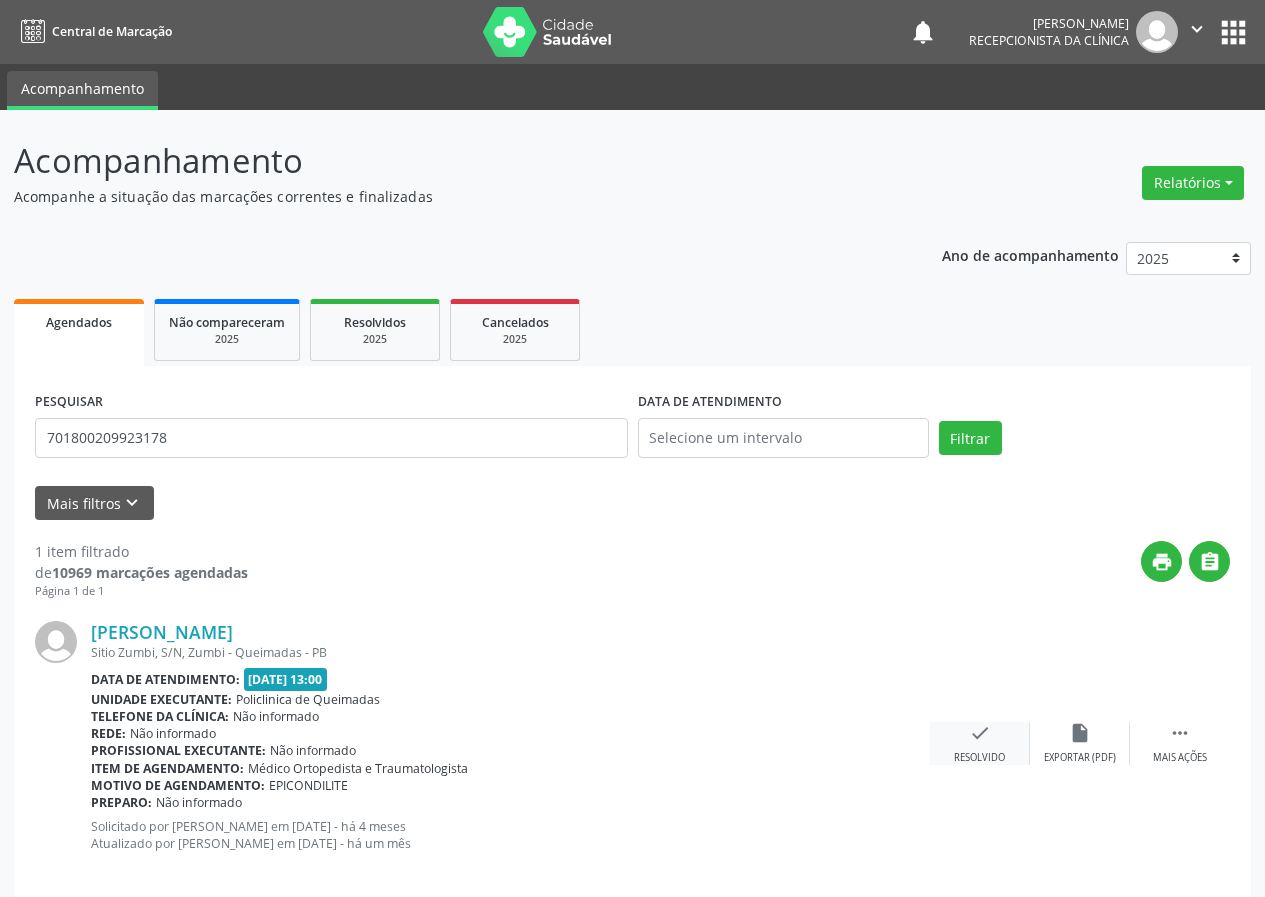 click on "check" at bounding box center (980, 733) 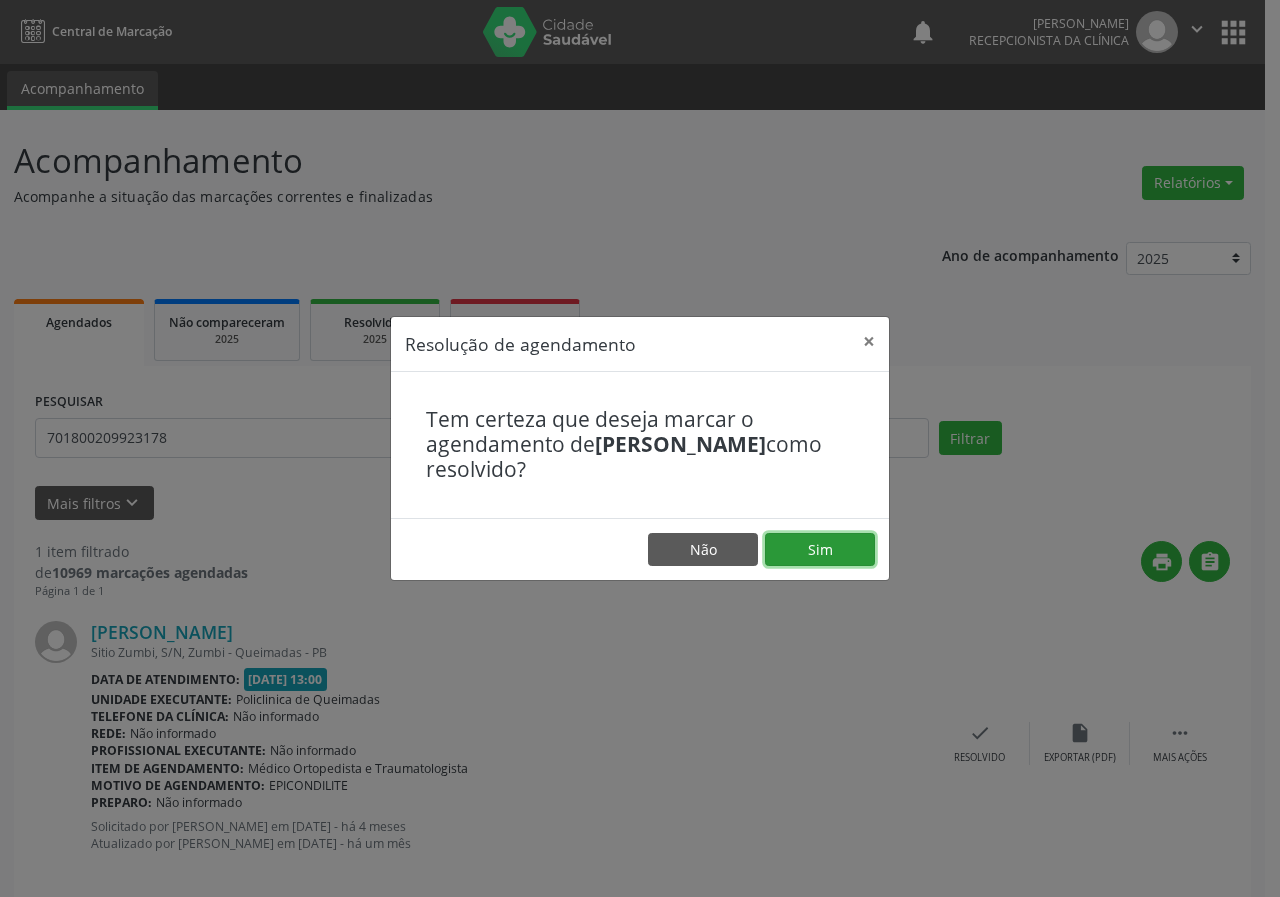 click on "Sim" at bounding box center (820, 550) 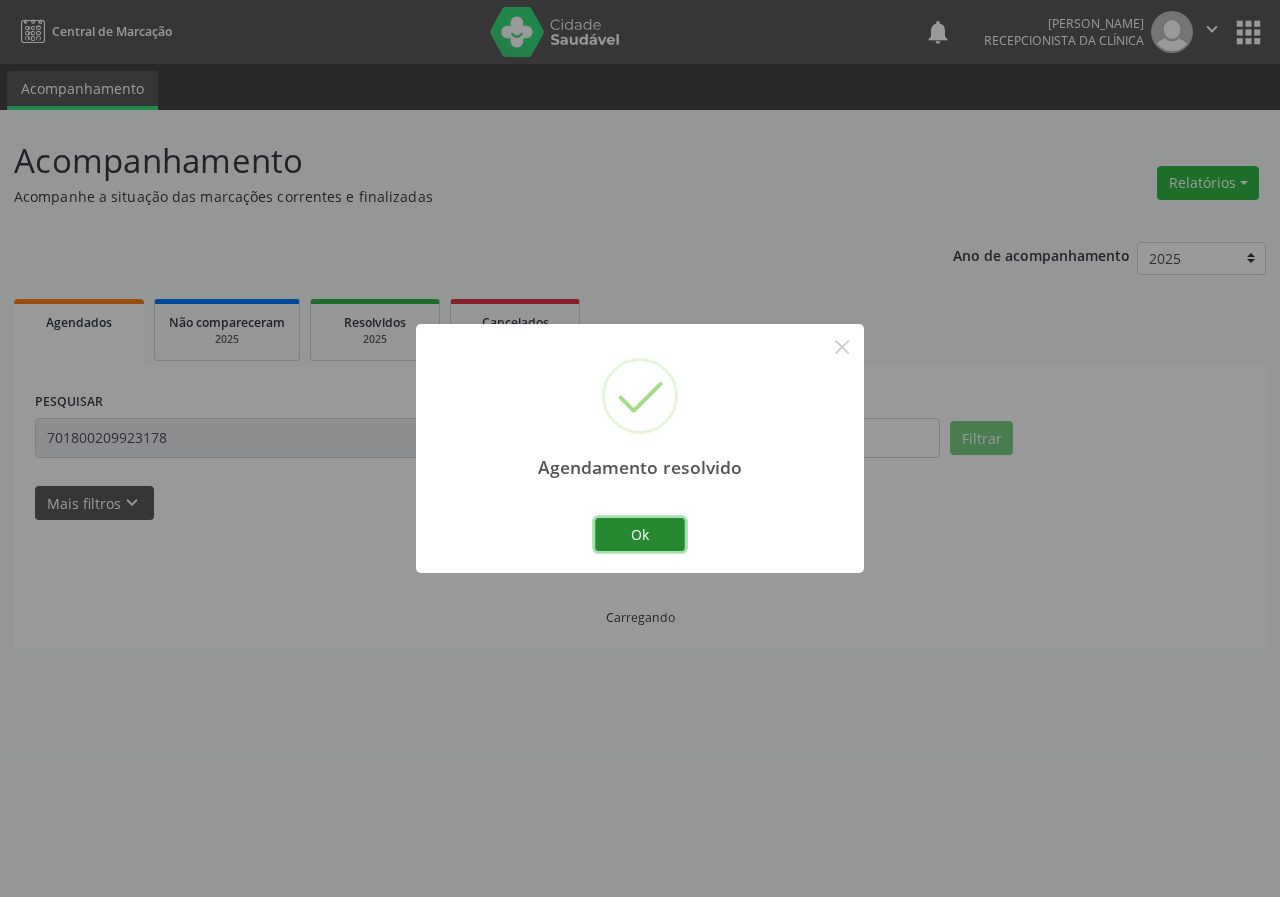 click on "Ok" at bounding box center (640, 535) 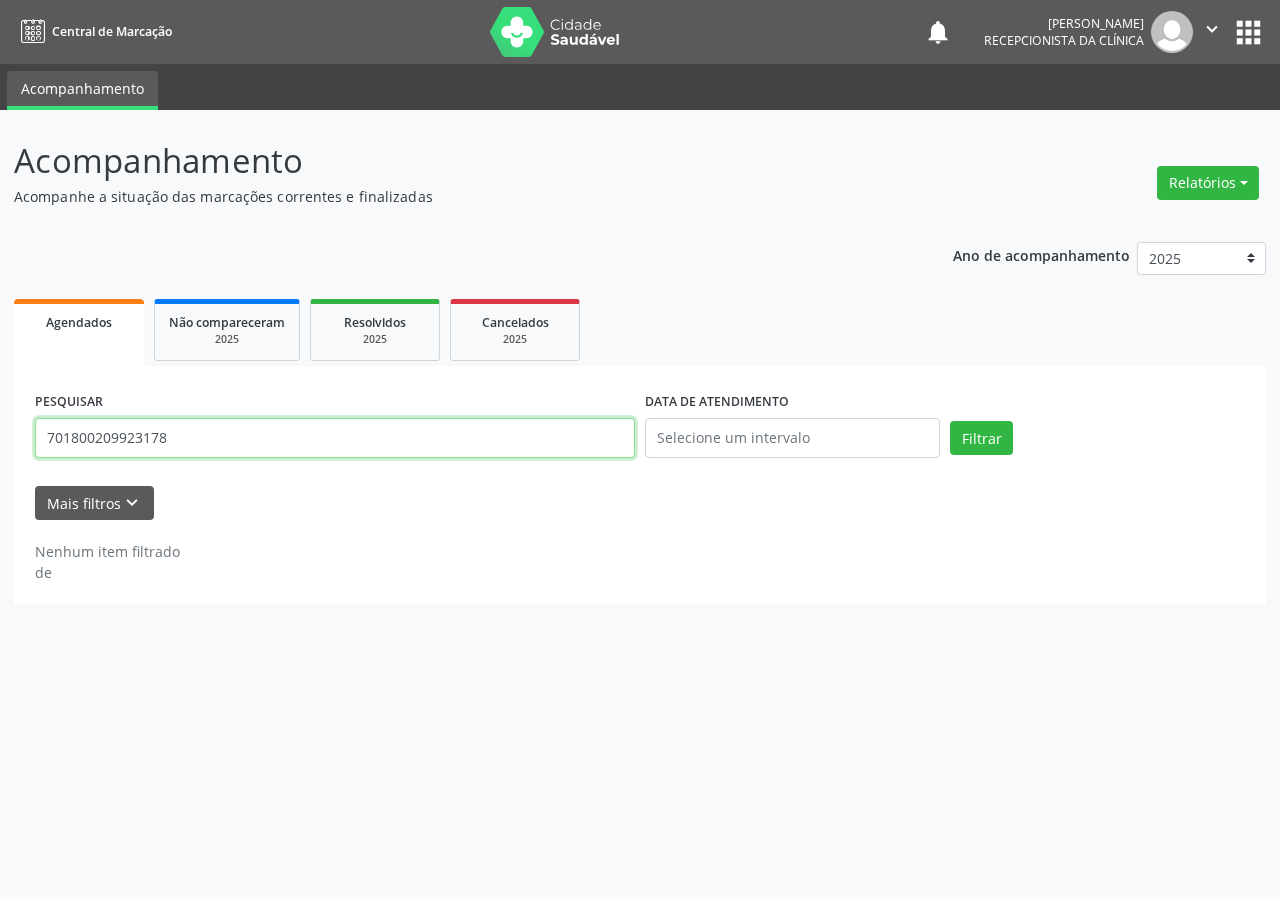 click on "701800209923178" at bounding box center [335, 438] 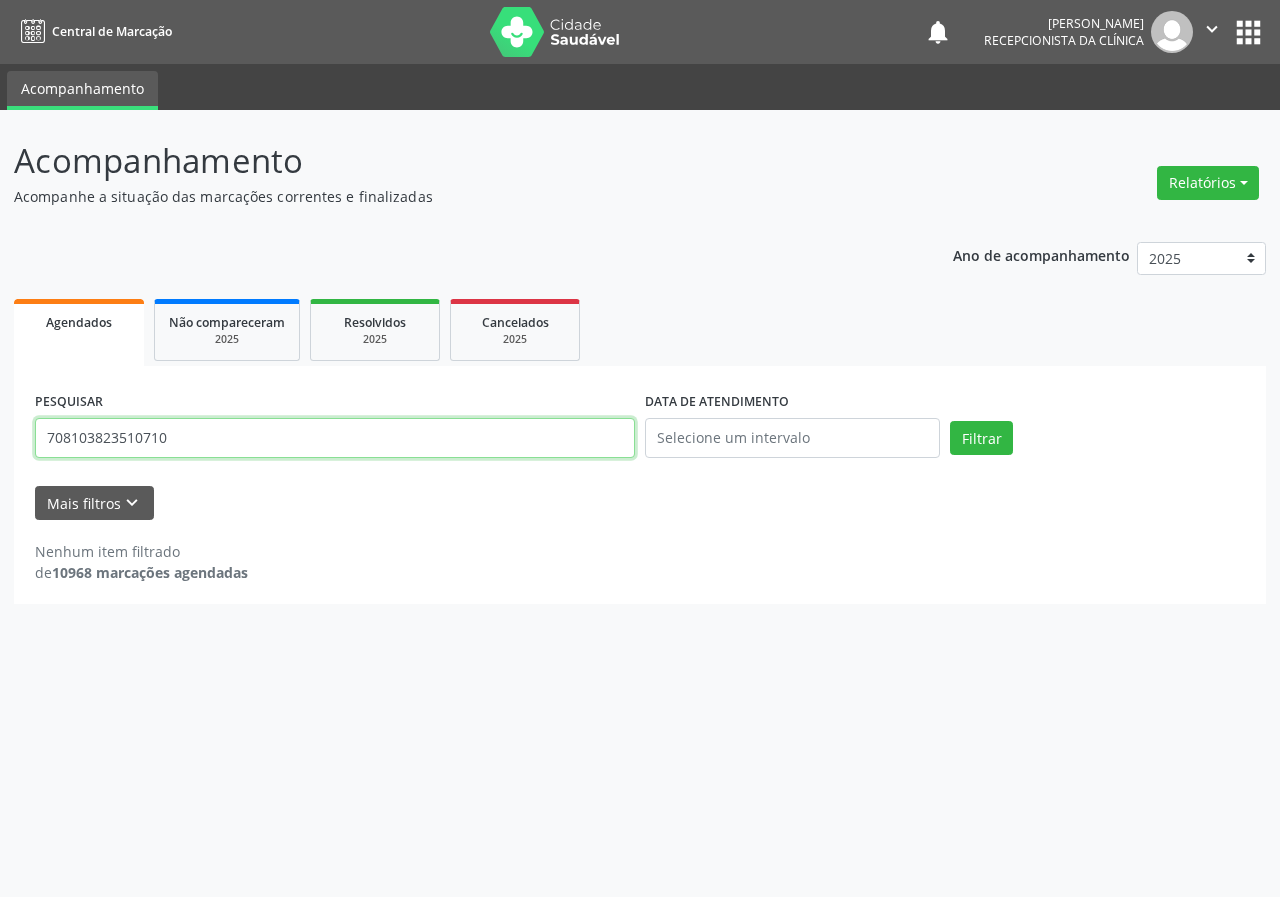 click on "Filtrar" at bounding box center (981, 438) 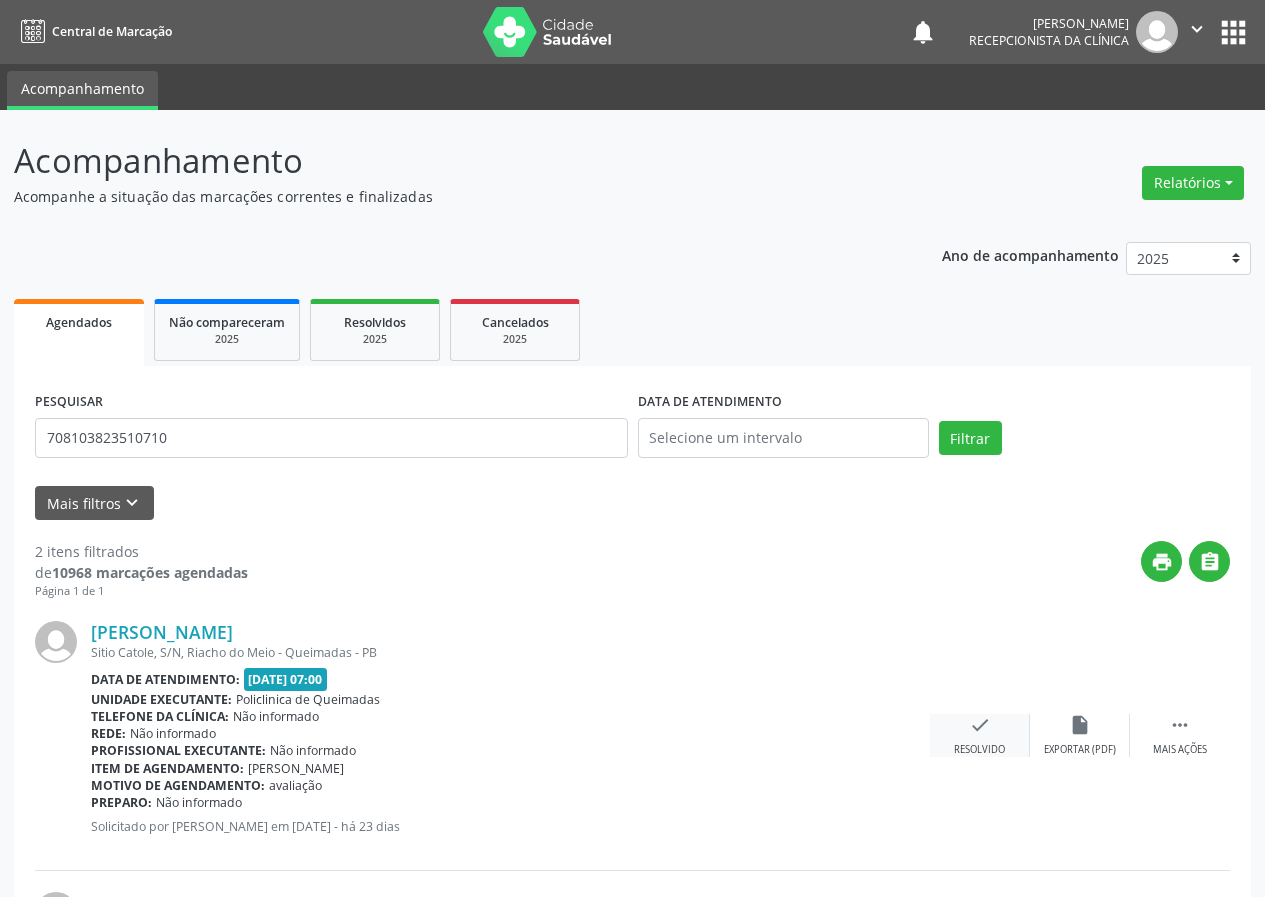 click on "check" at bounding box center (980, 725) 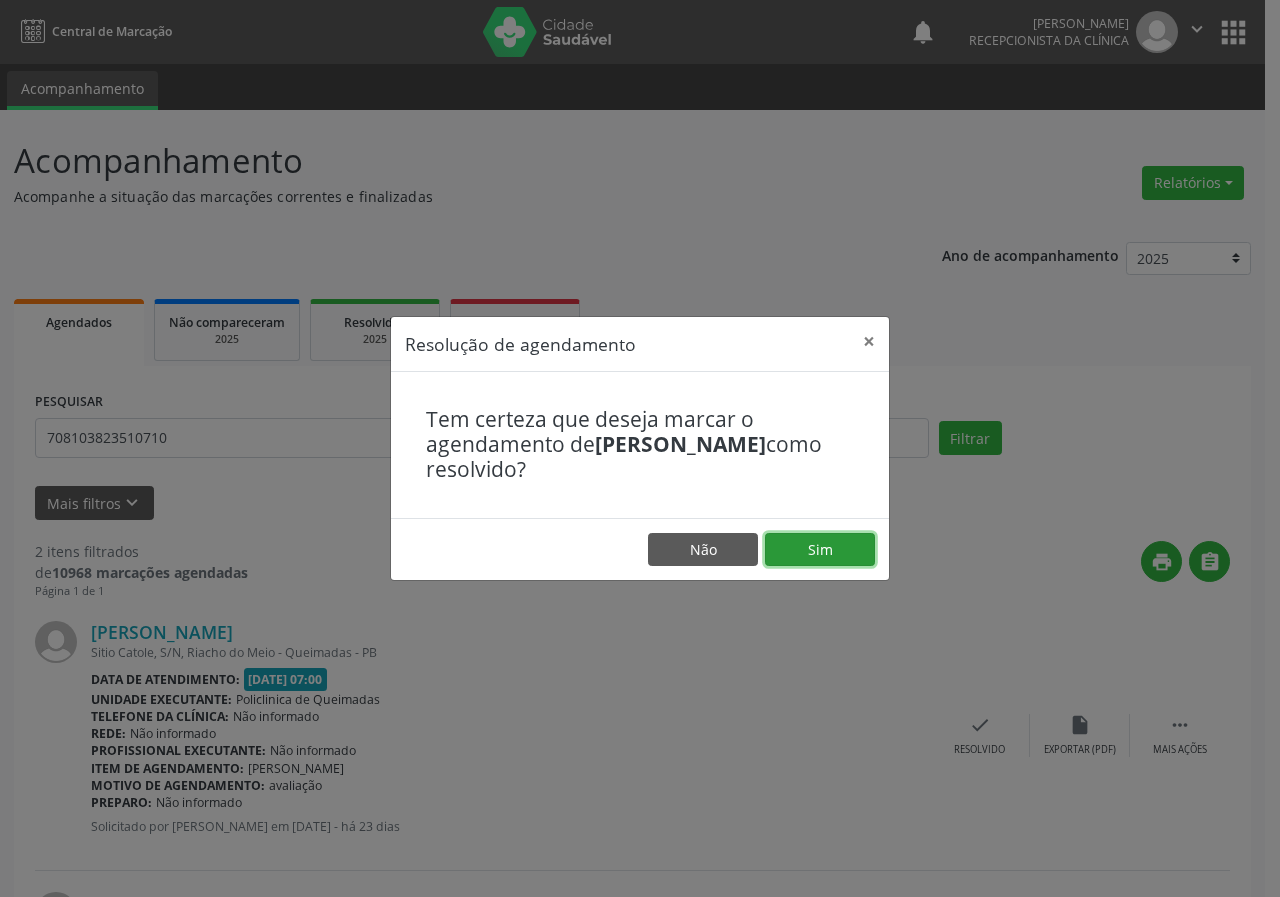 click on "Sim" at bounding box center (820, 550) 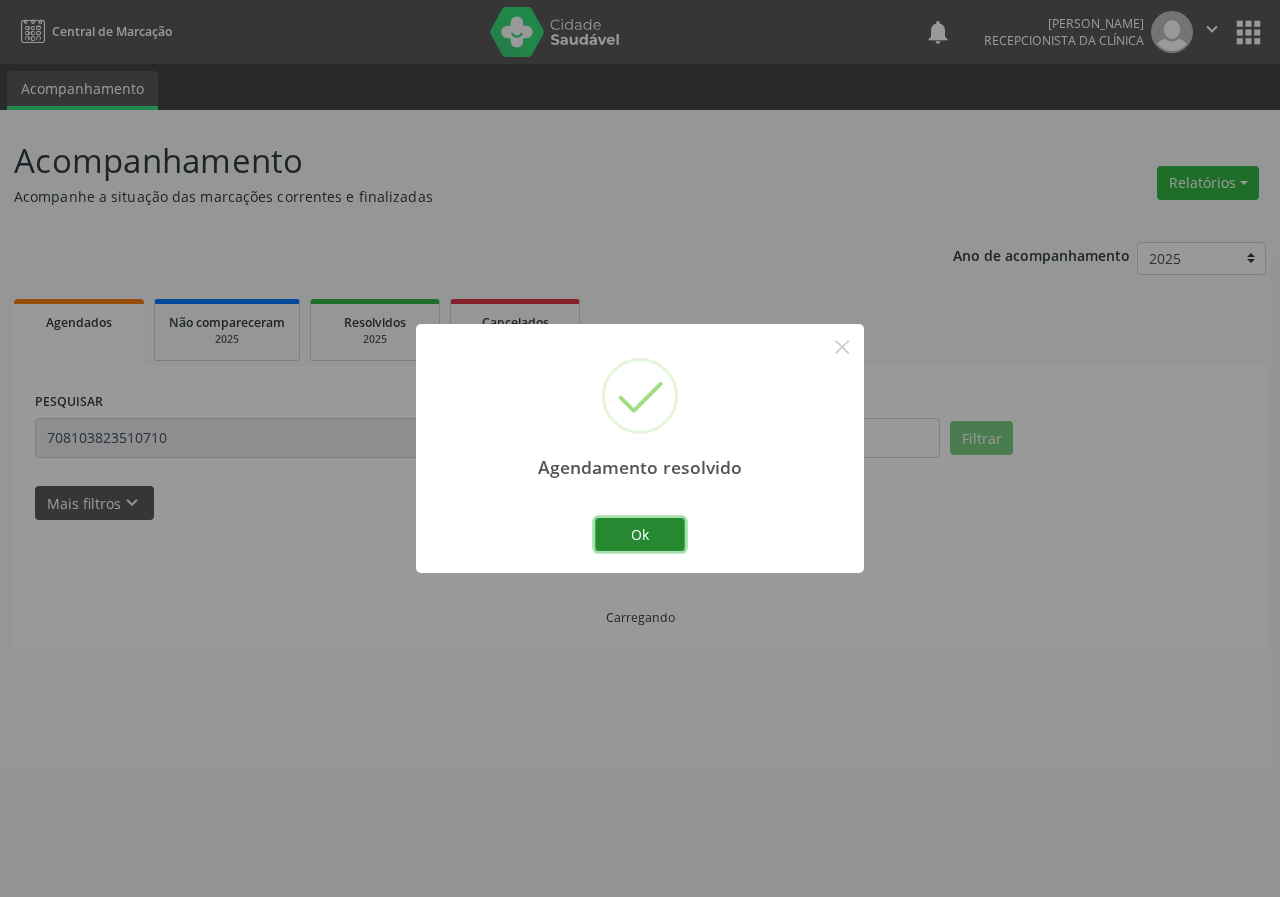 click on "Ok" at bounding box center [640, 535] 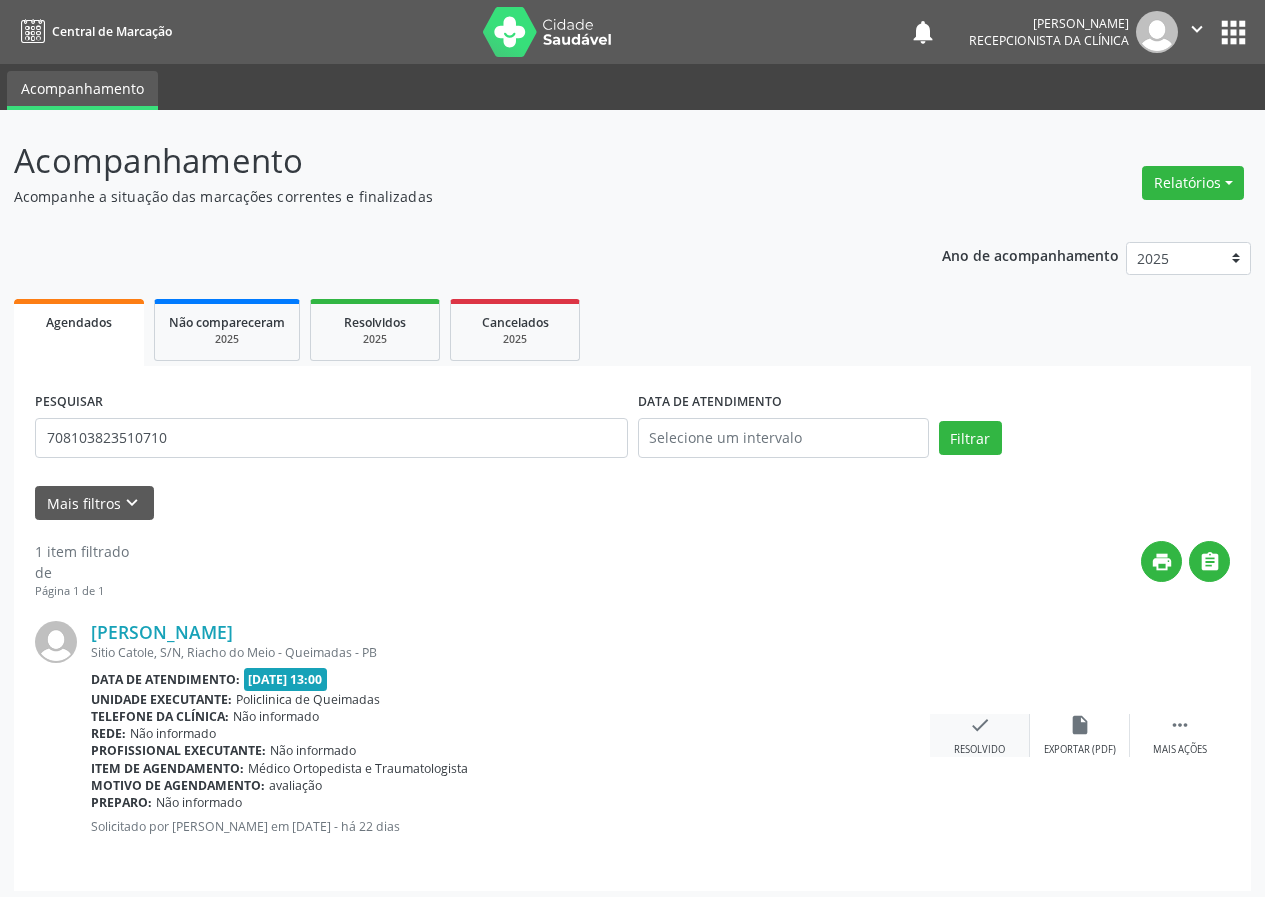 click on "check
Resolvido" at bounding box center [980, 735] 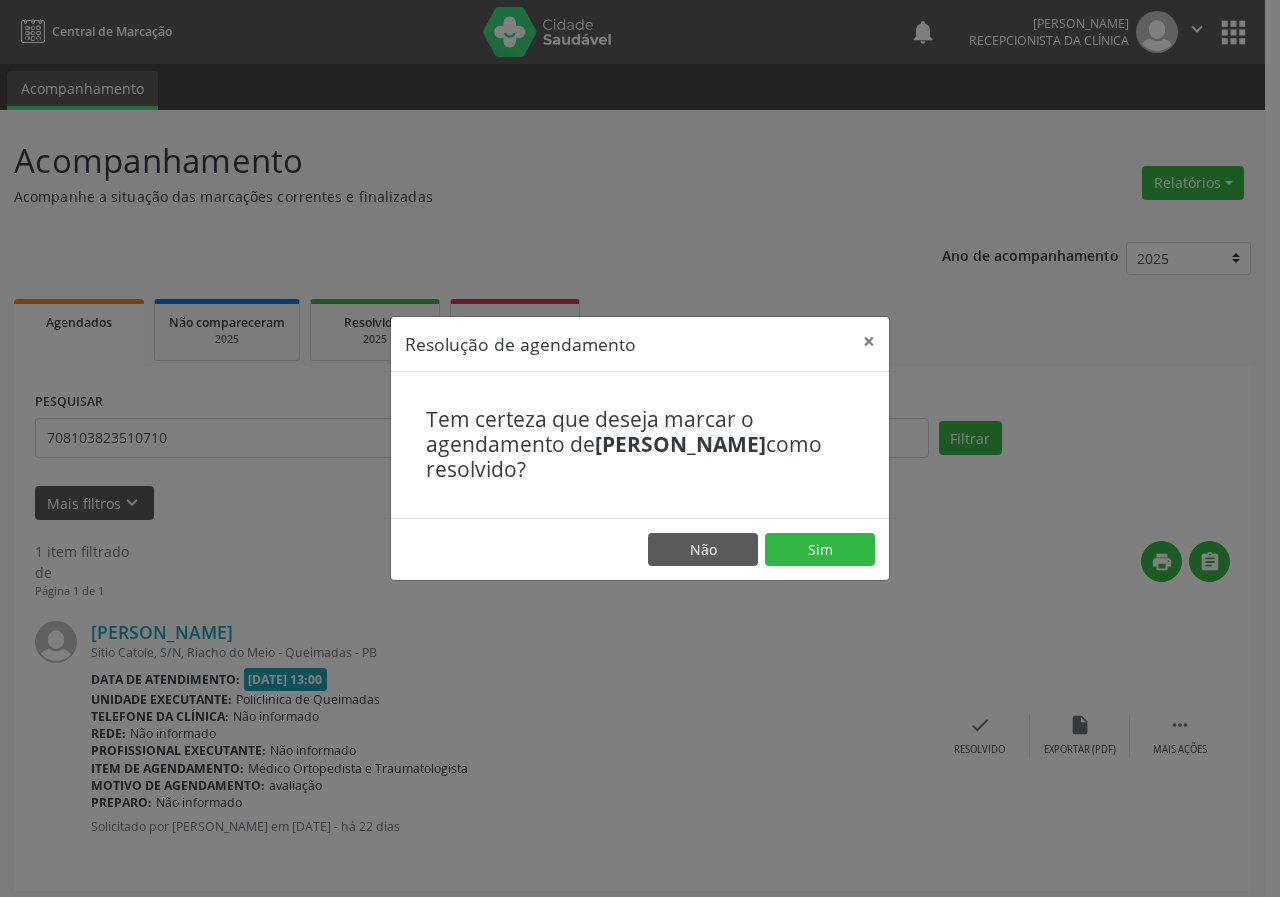 click on "Não Sim" at bounding box center (640, 549) 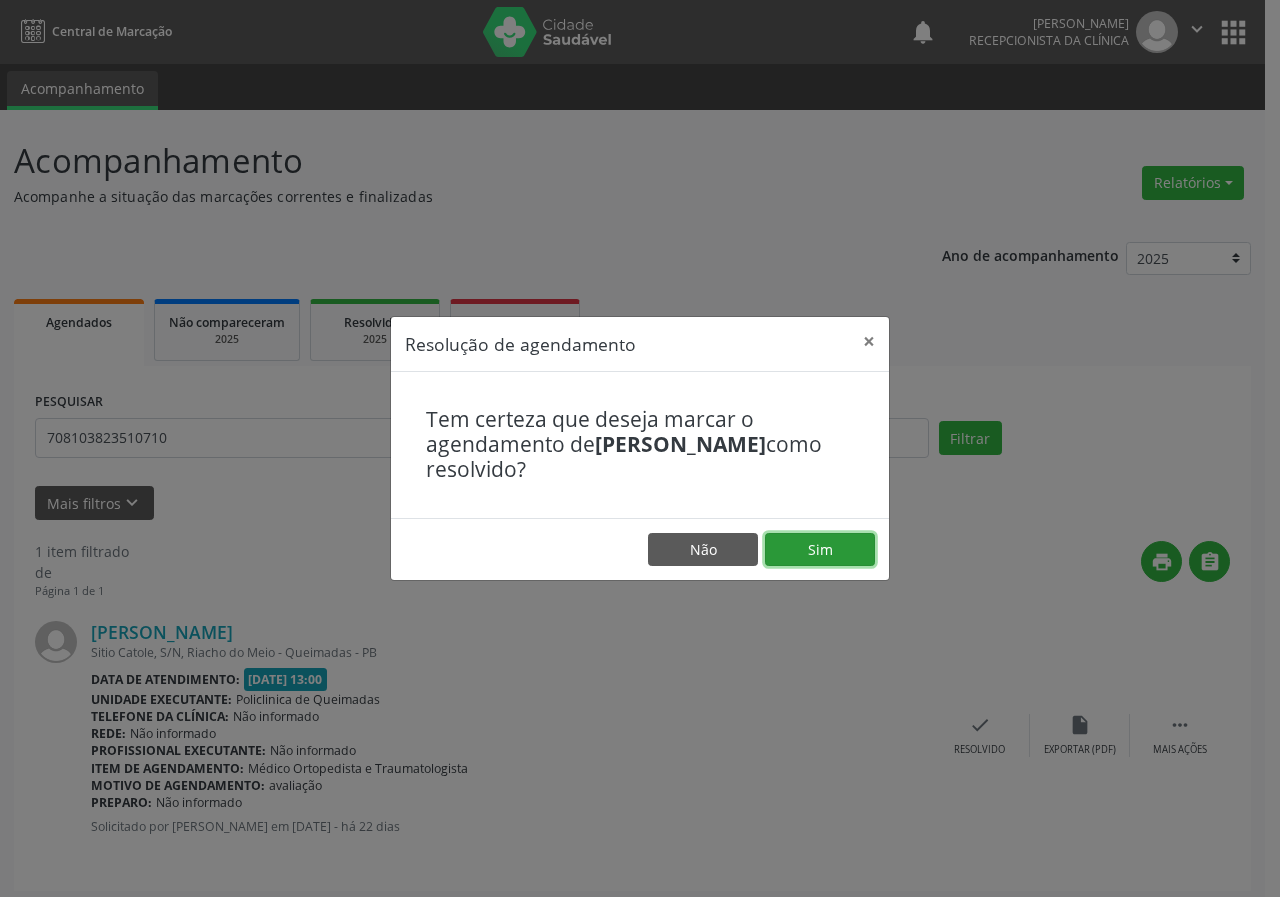 click on "Sim" at bounding box center [820, 550] 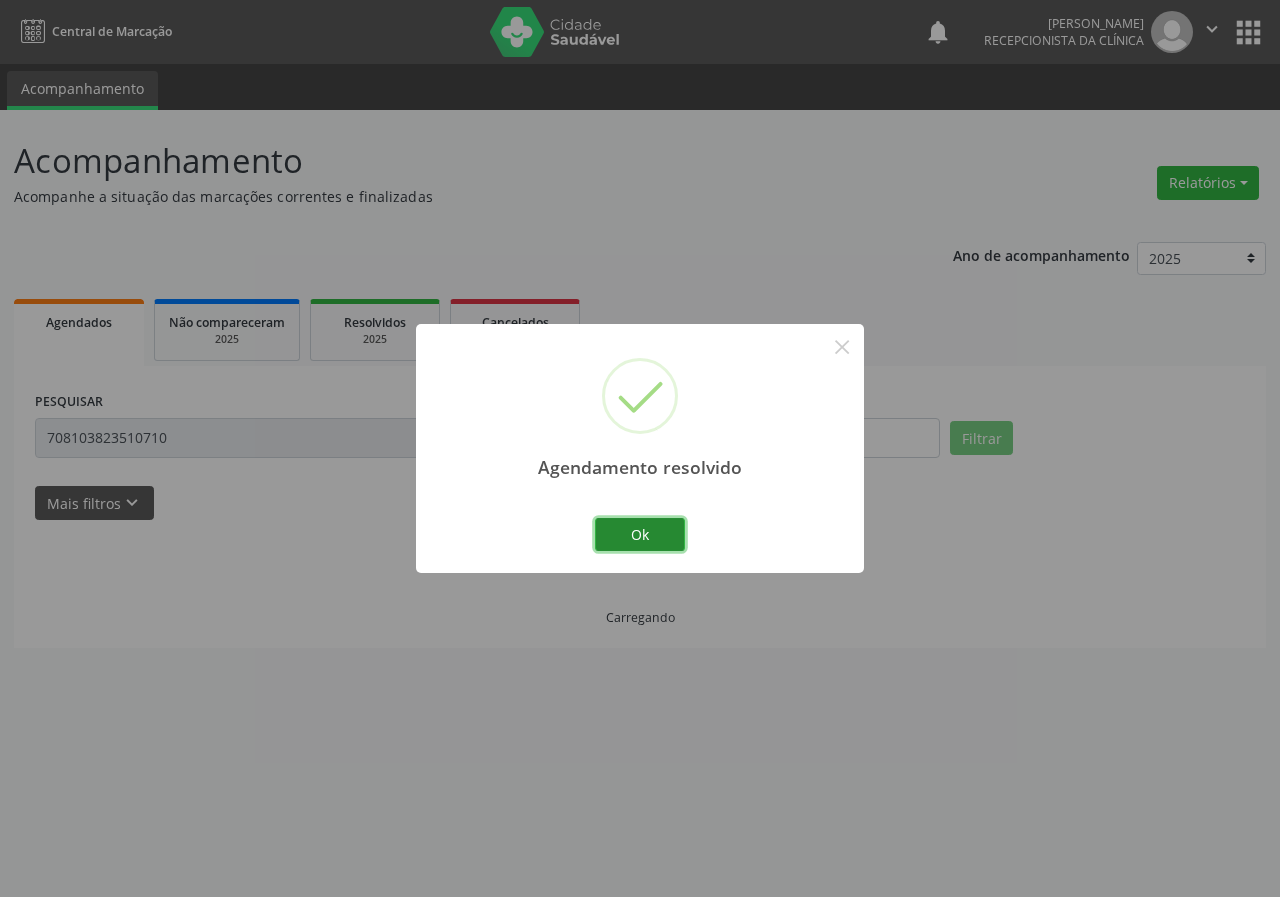 click on "Ok" at bounding box center (640, 535) 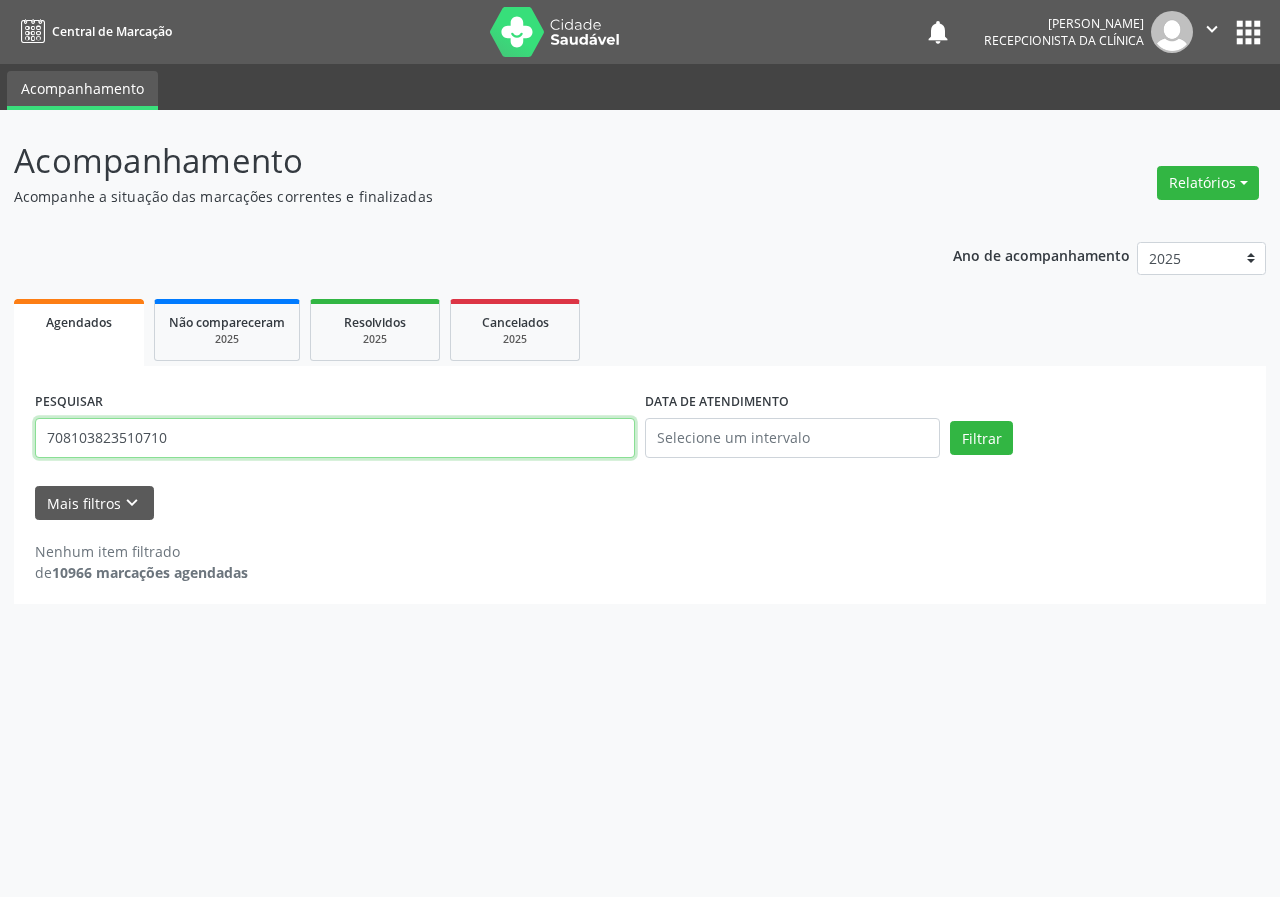 click on "708103823510710" at bounding box center [335, 438] 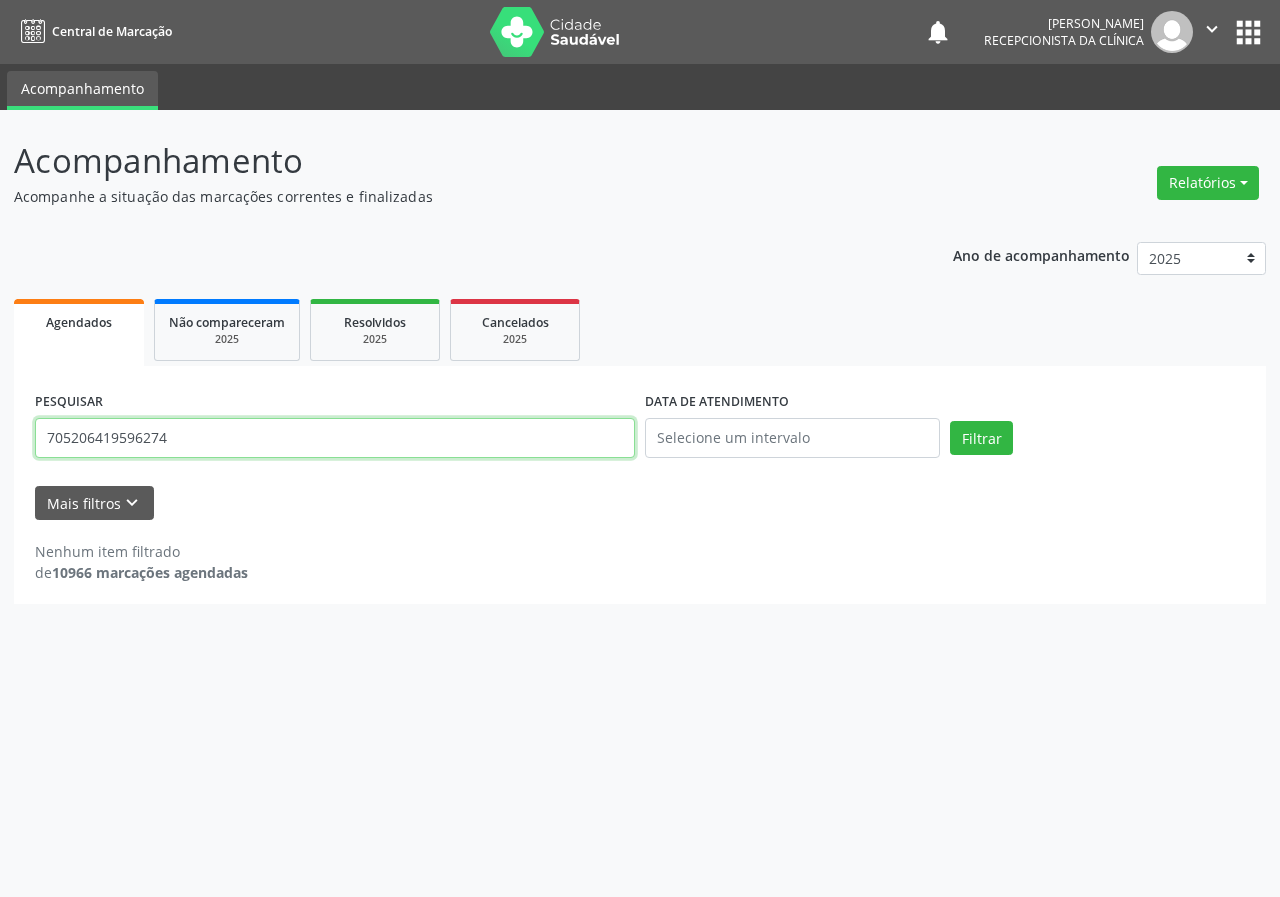click on "Filtrar" at bounding box center (981, 438) 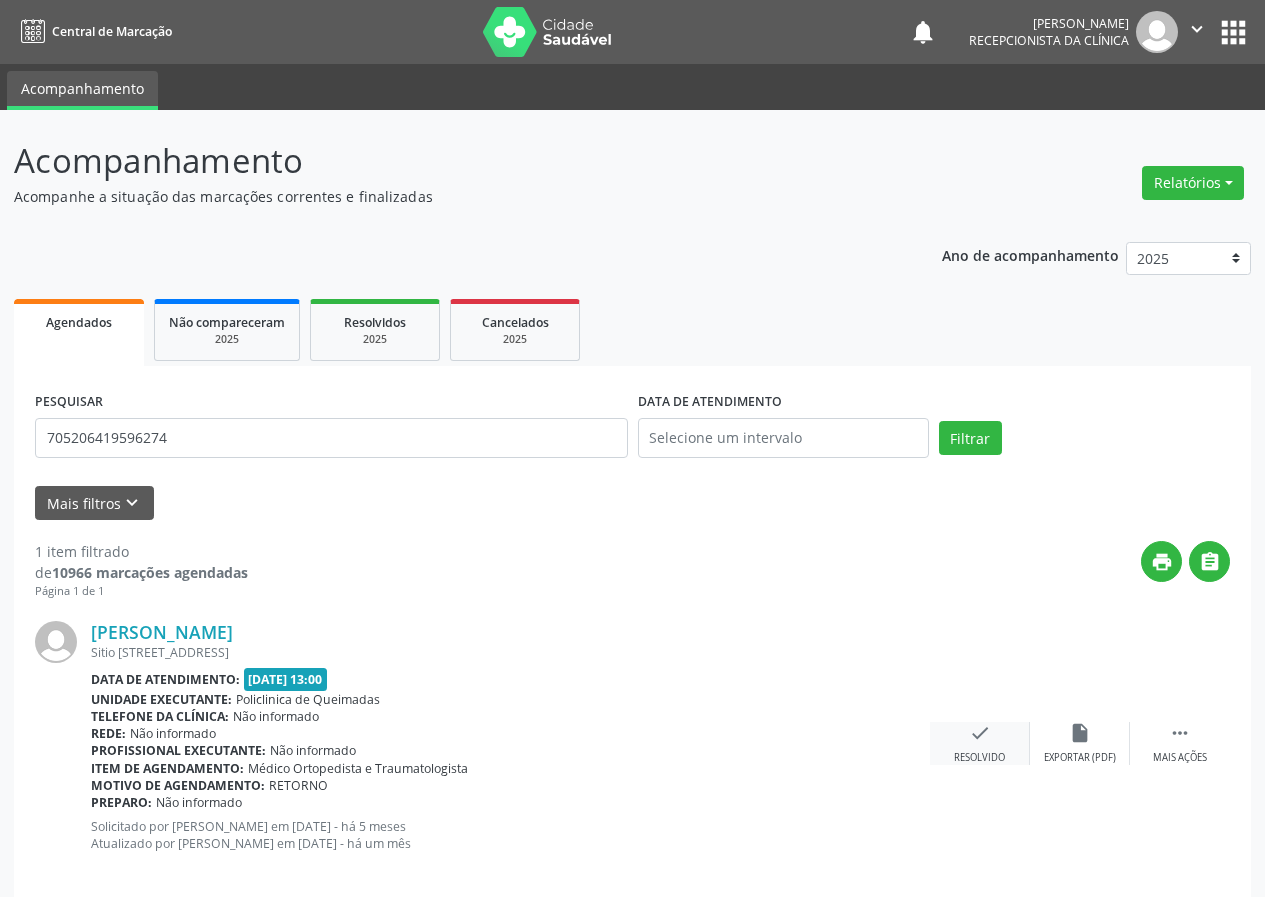 click on "check" at bounding box center [980, 733] 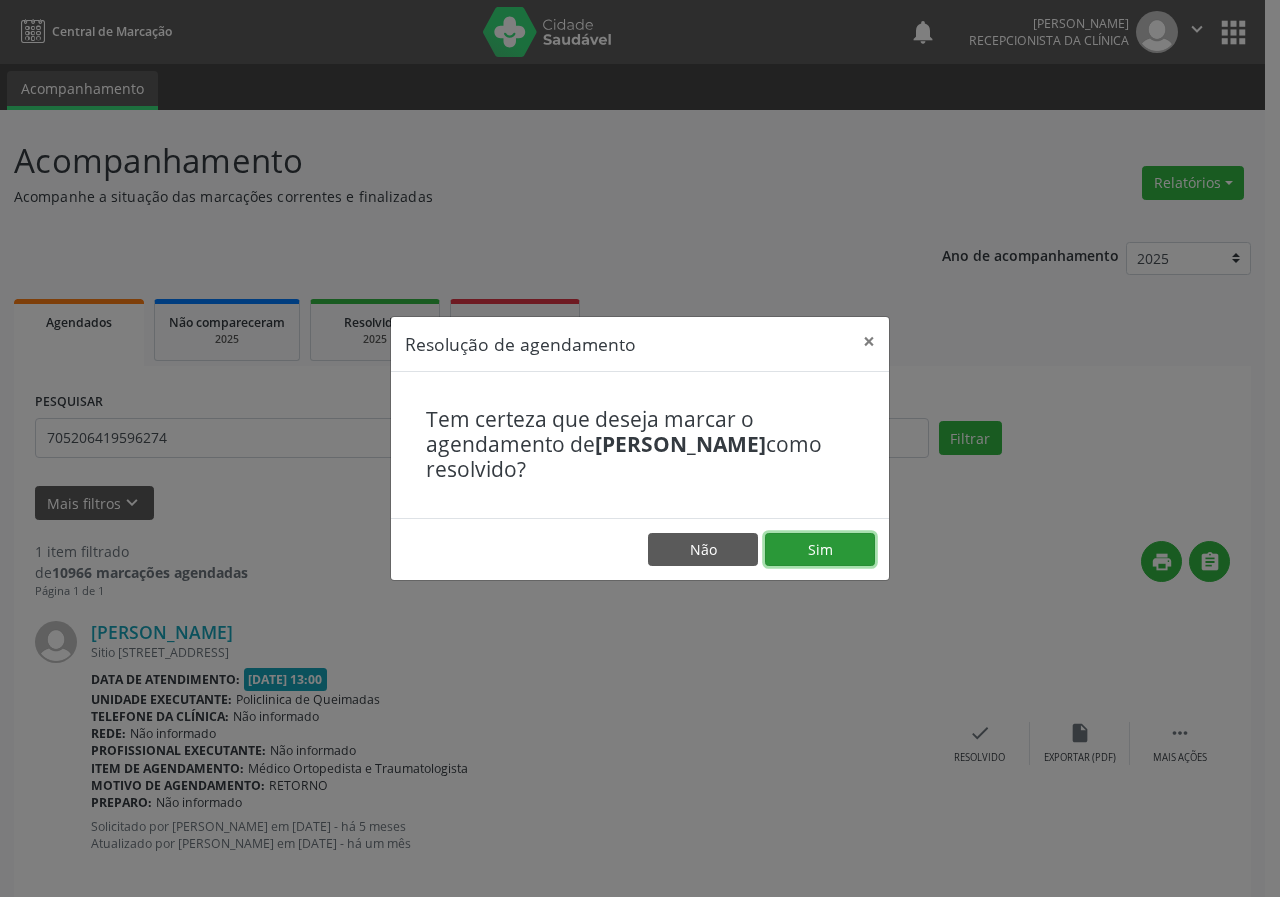 click on "Sim" at bounding box center (820, 550) 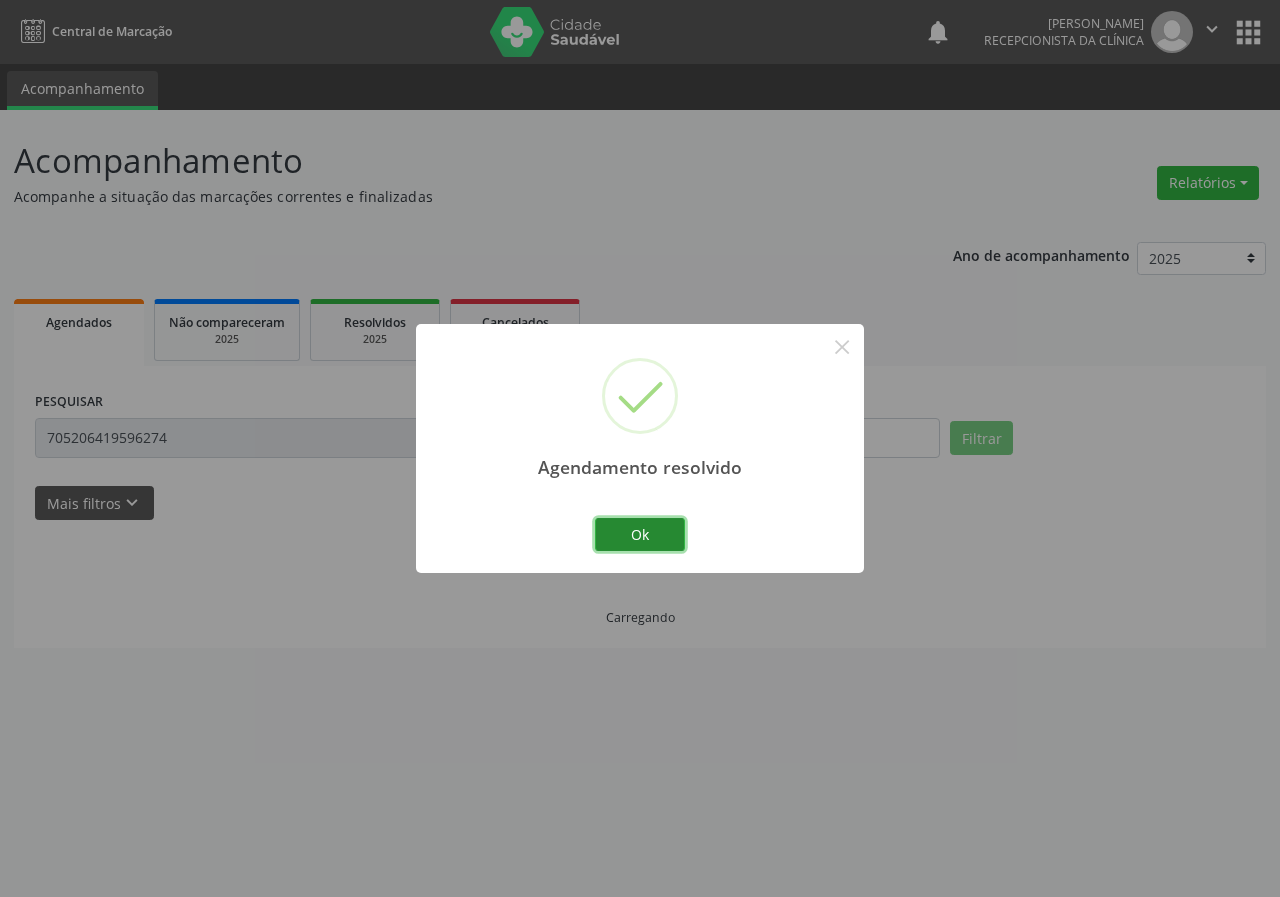 click on "Ok" at bounding box center (640, 535) 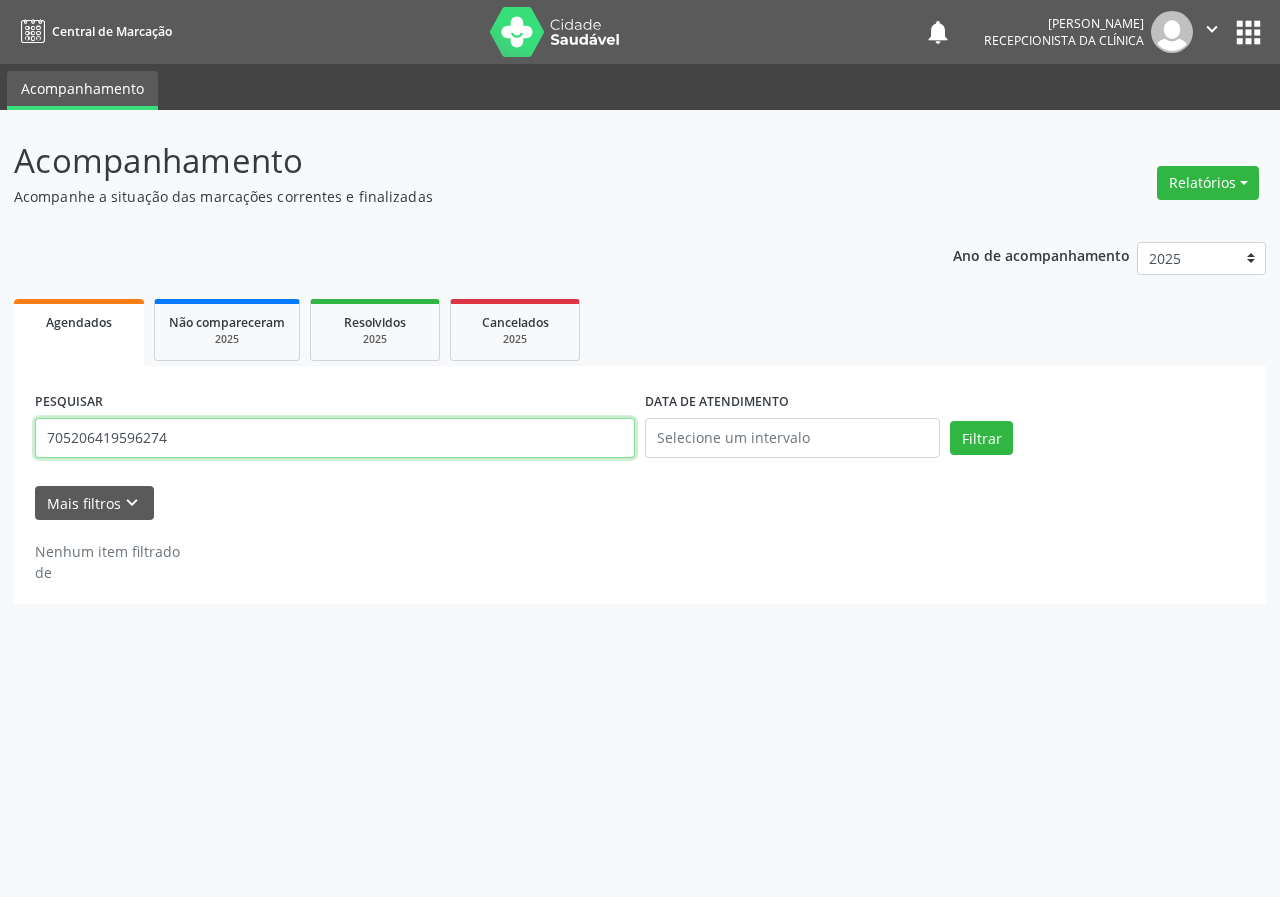 click on "705206419596274" at bounding box center [335, 438] 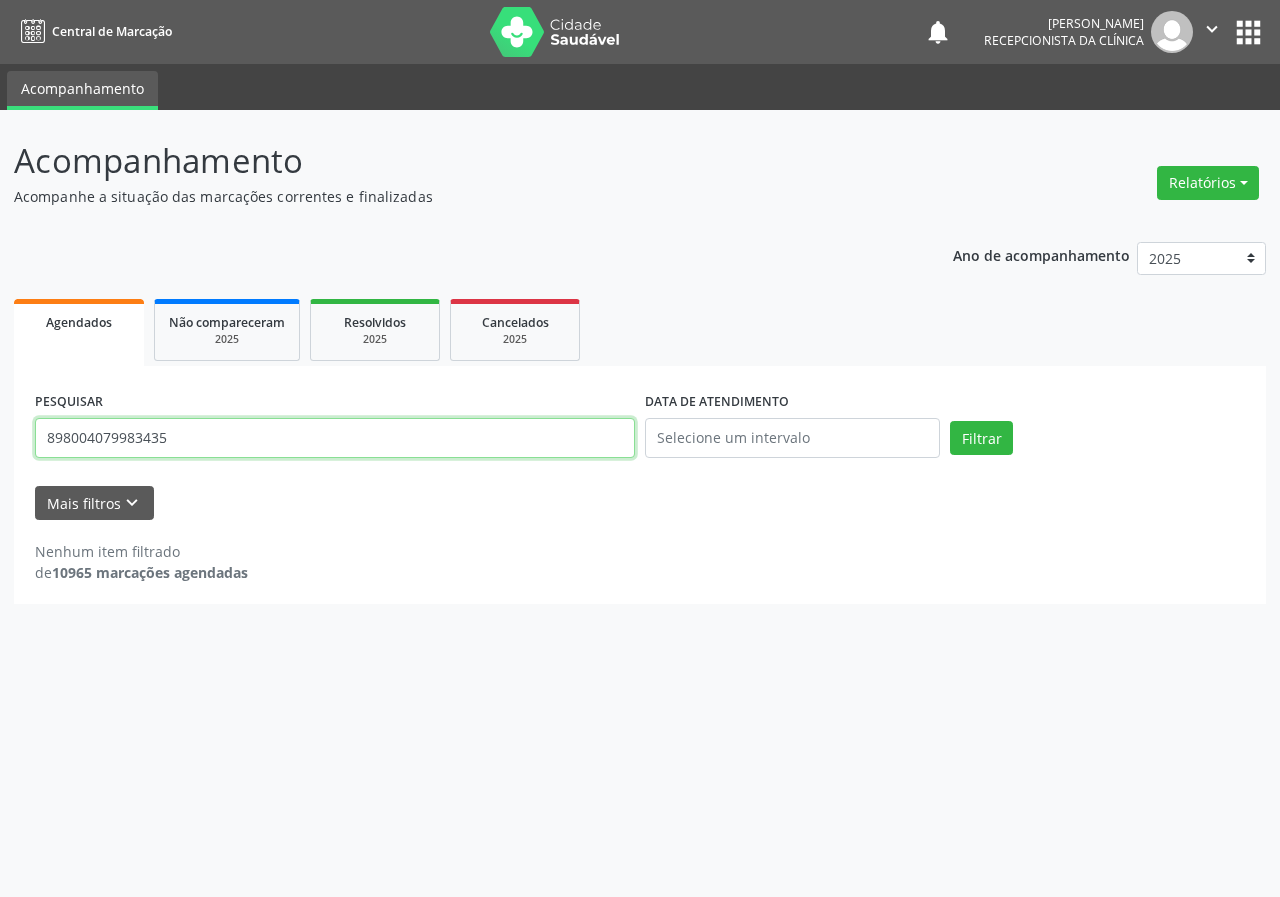 click on "Filtrar" at bounding box center (981, 438) 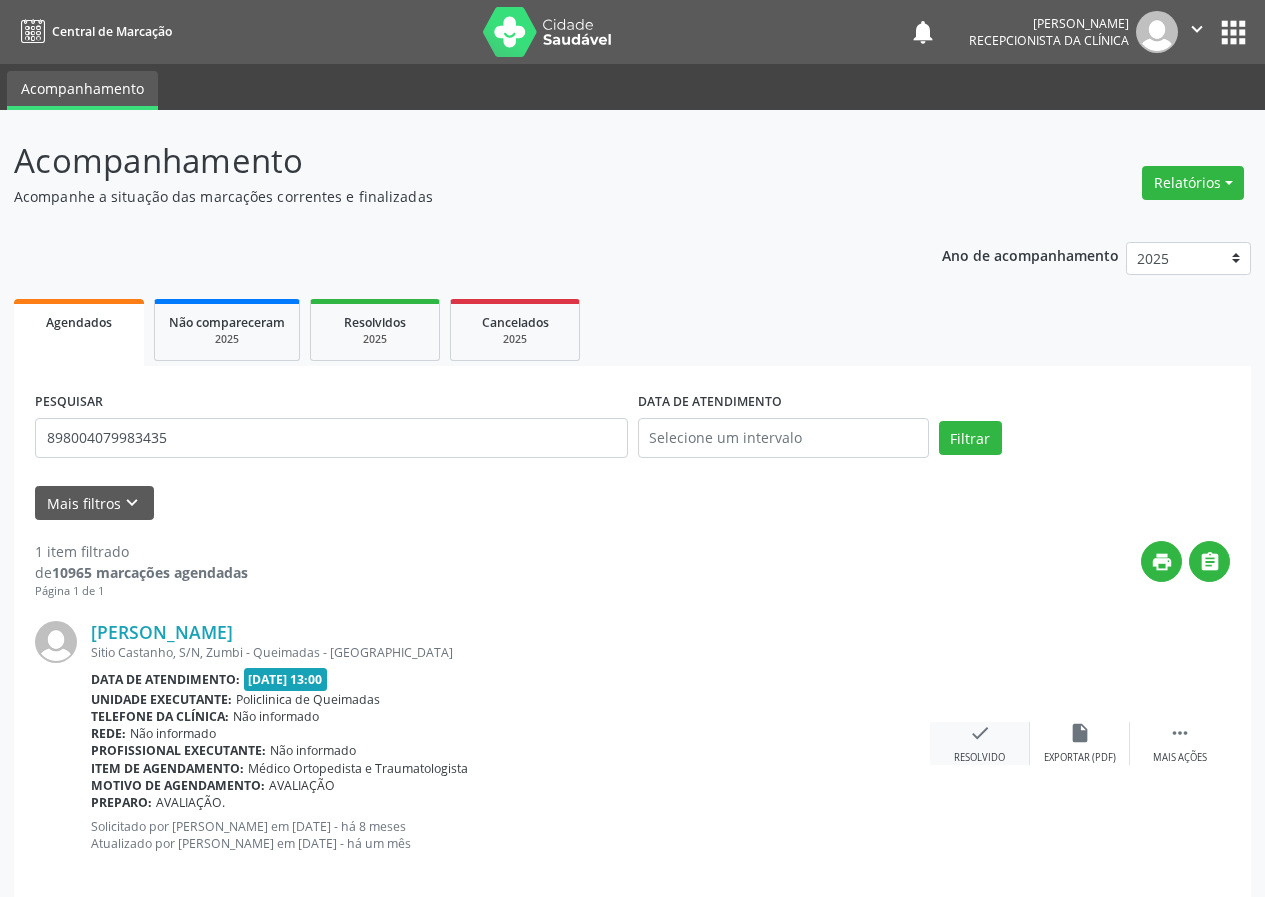 click on "check" at bounding box center [980, 733] 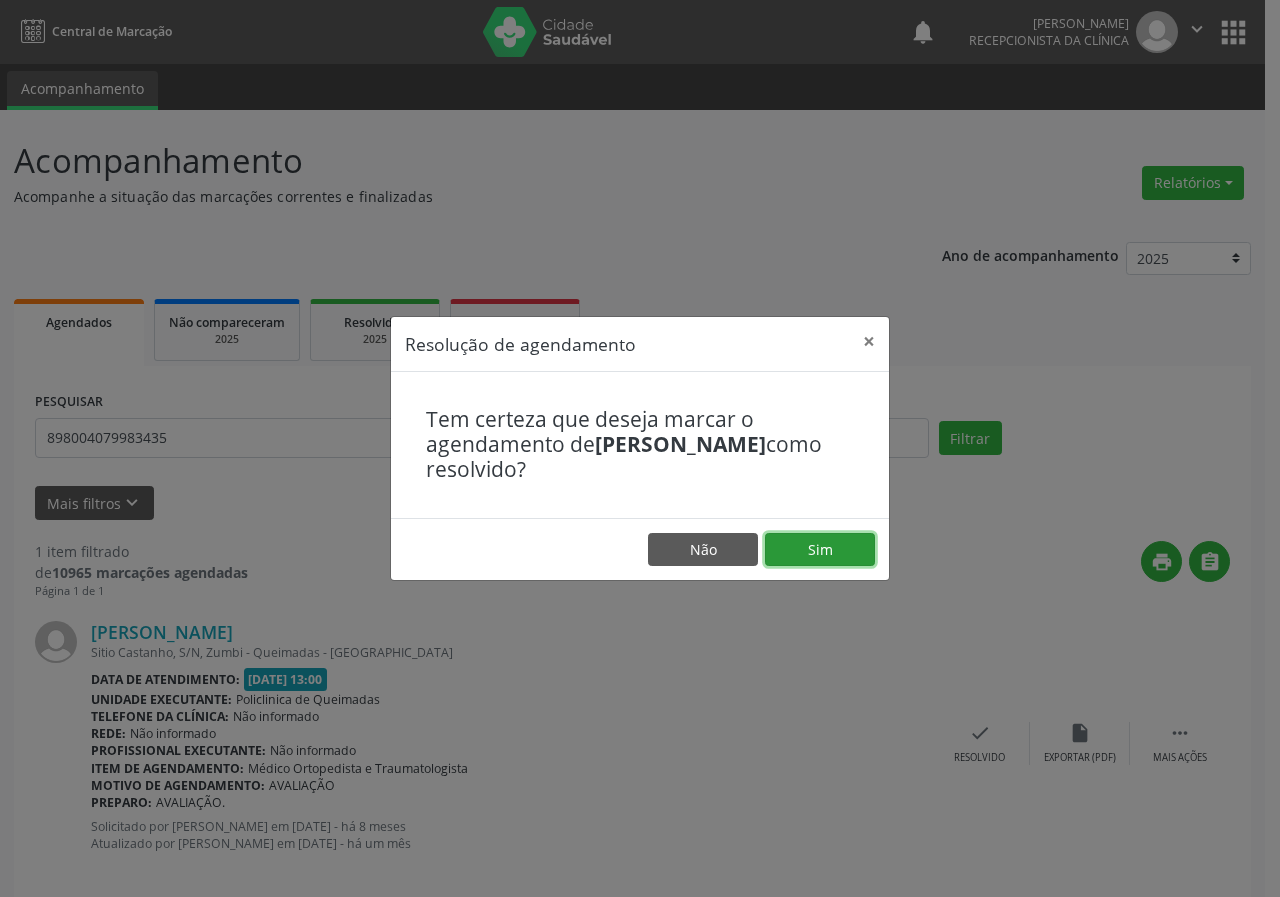 click on "Sim" at bounding box center (820, 550) 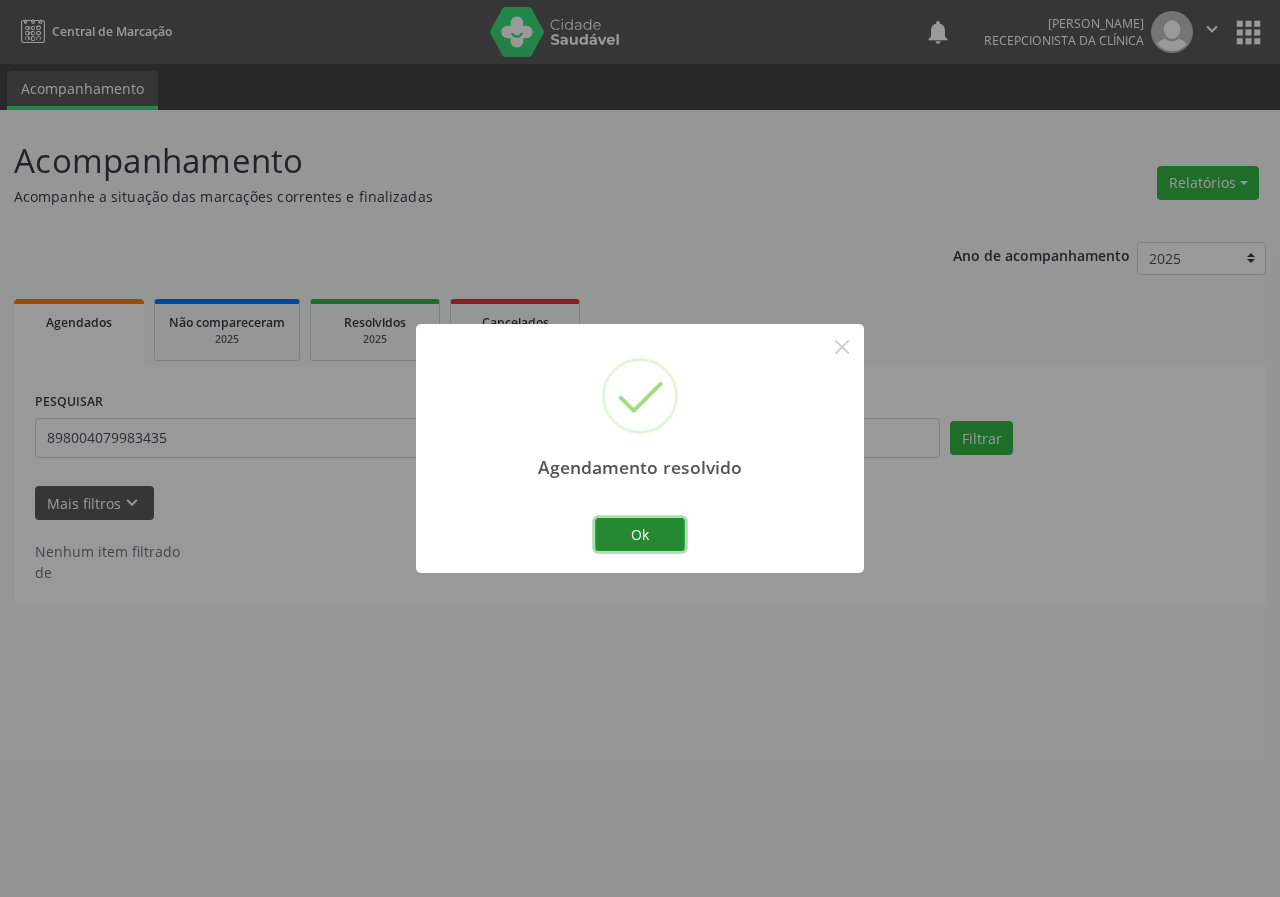 click on "Ok" at bounding box center (640, 535) 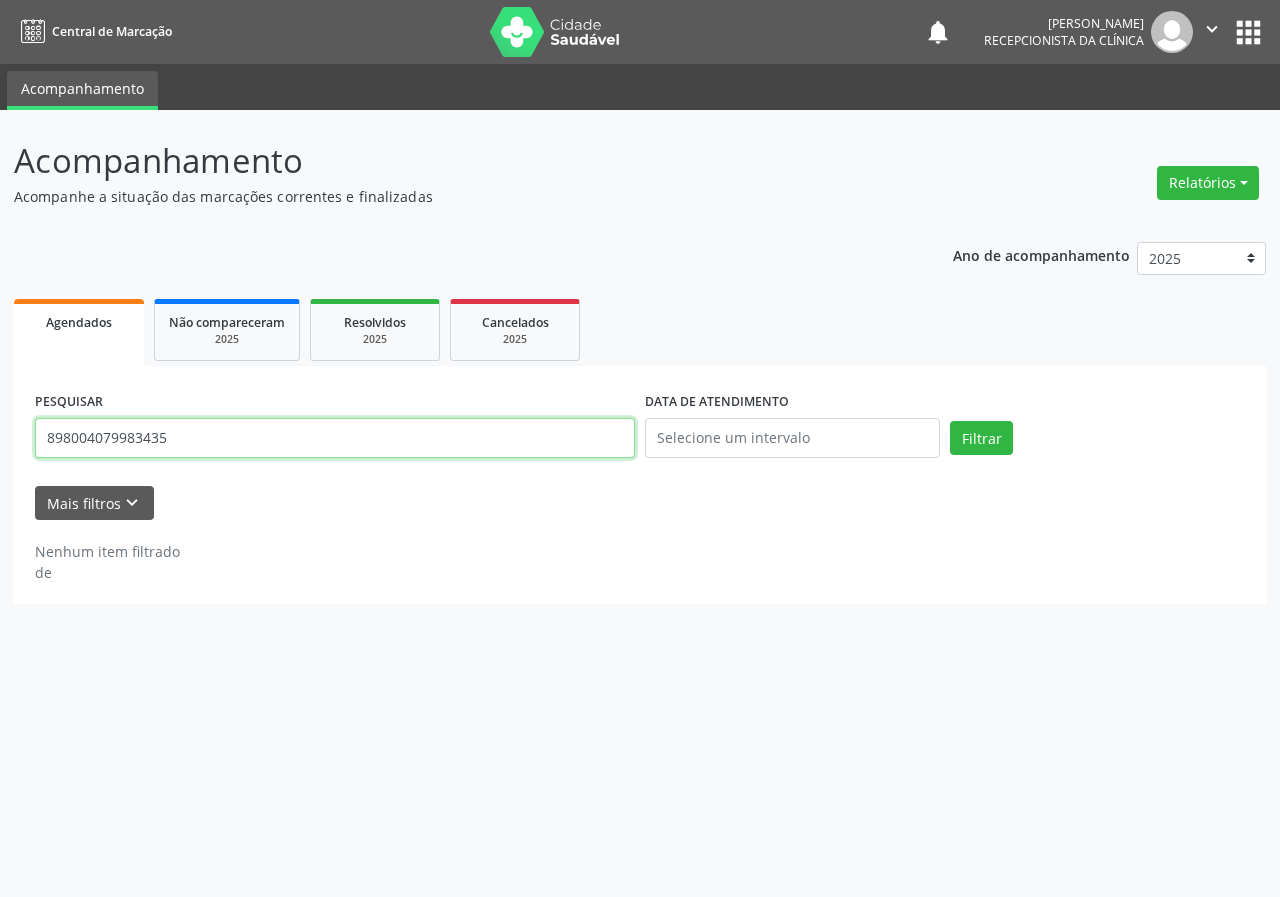 click on "898004079983435" at bounding box center (335, 438) 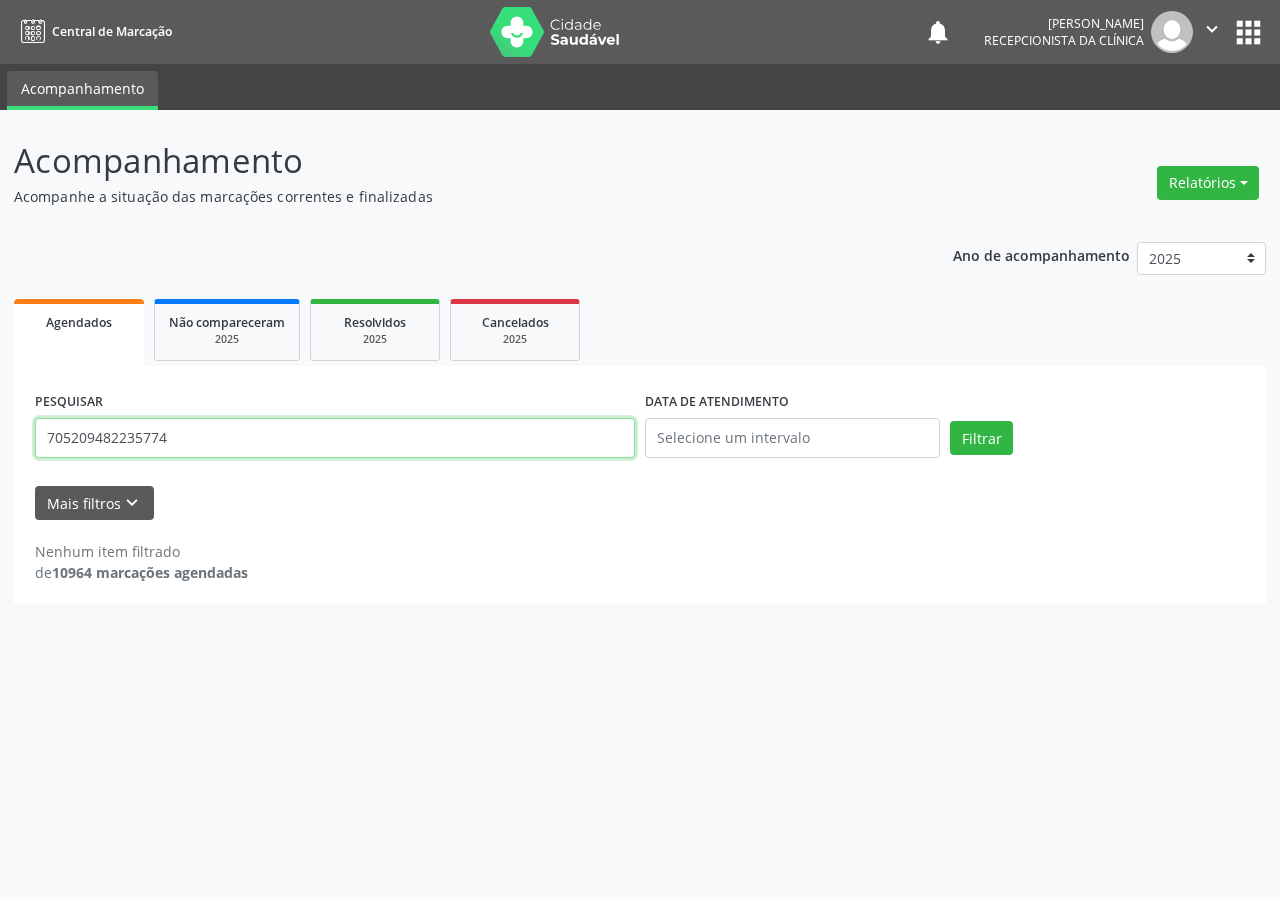 click on "Filtrar" at bounding box center [981, 438] 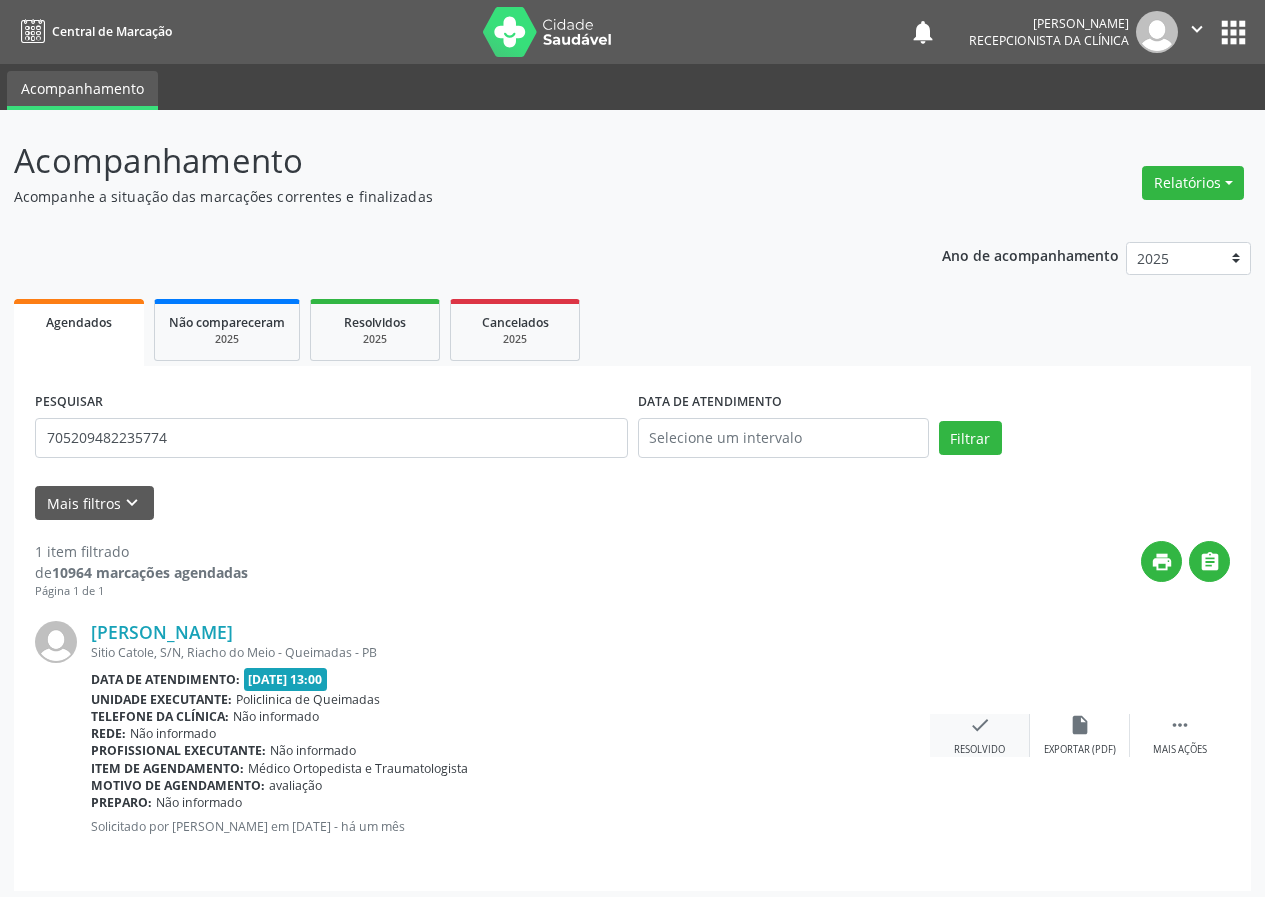 click on "check" at bounding box center (980, 725) 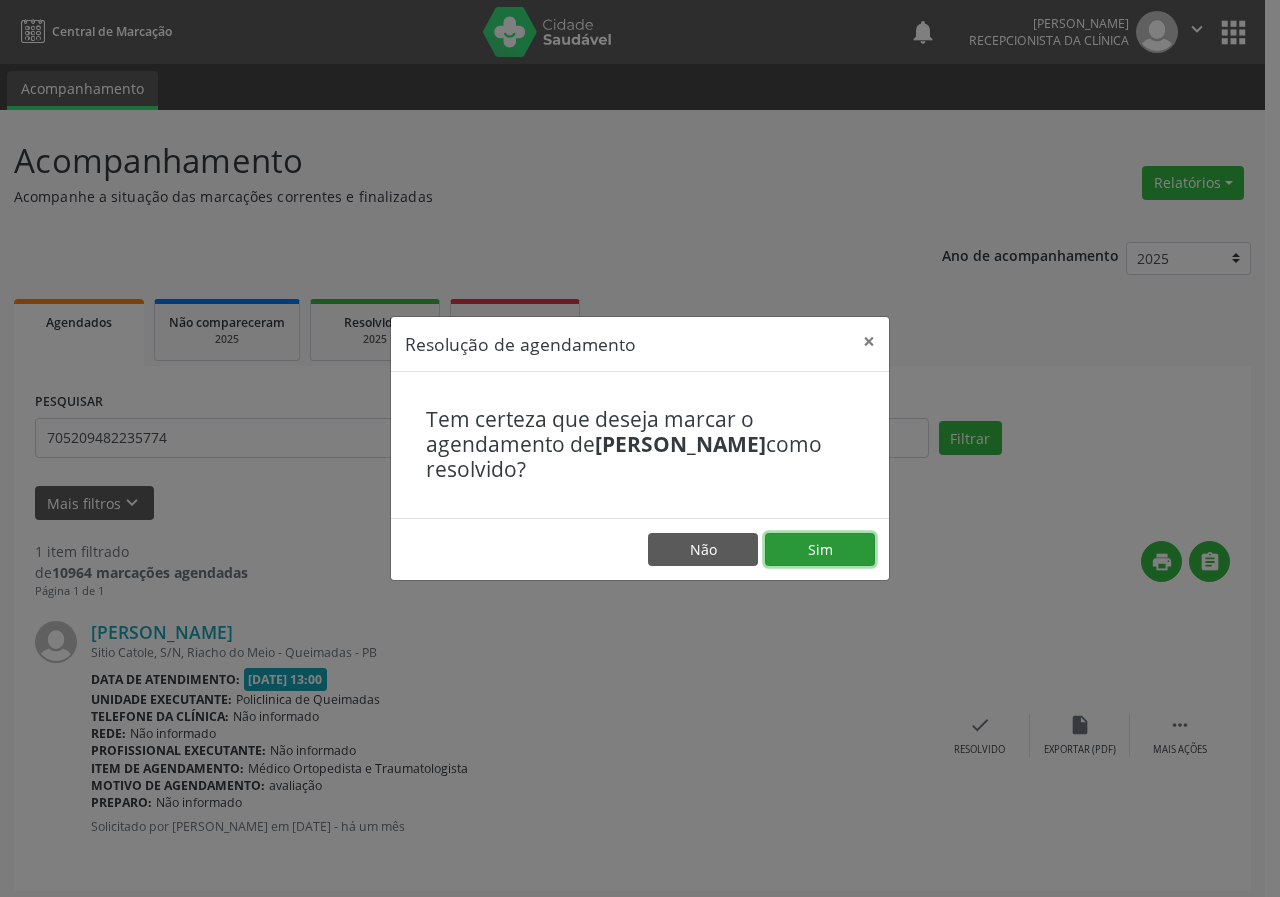 click on "Sim" at bounding box center [820, 550] 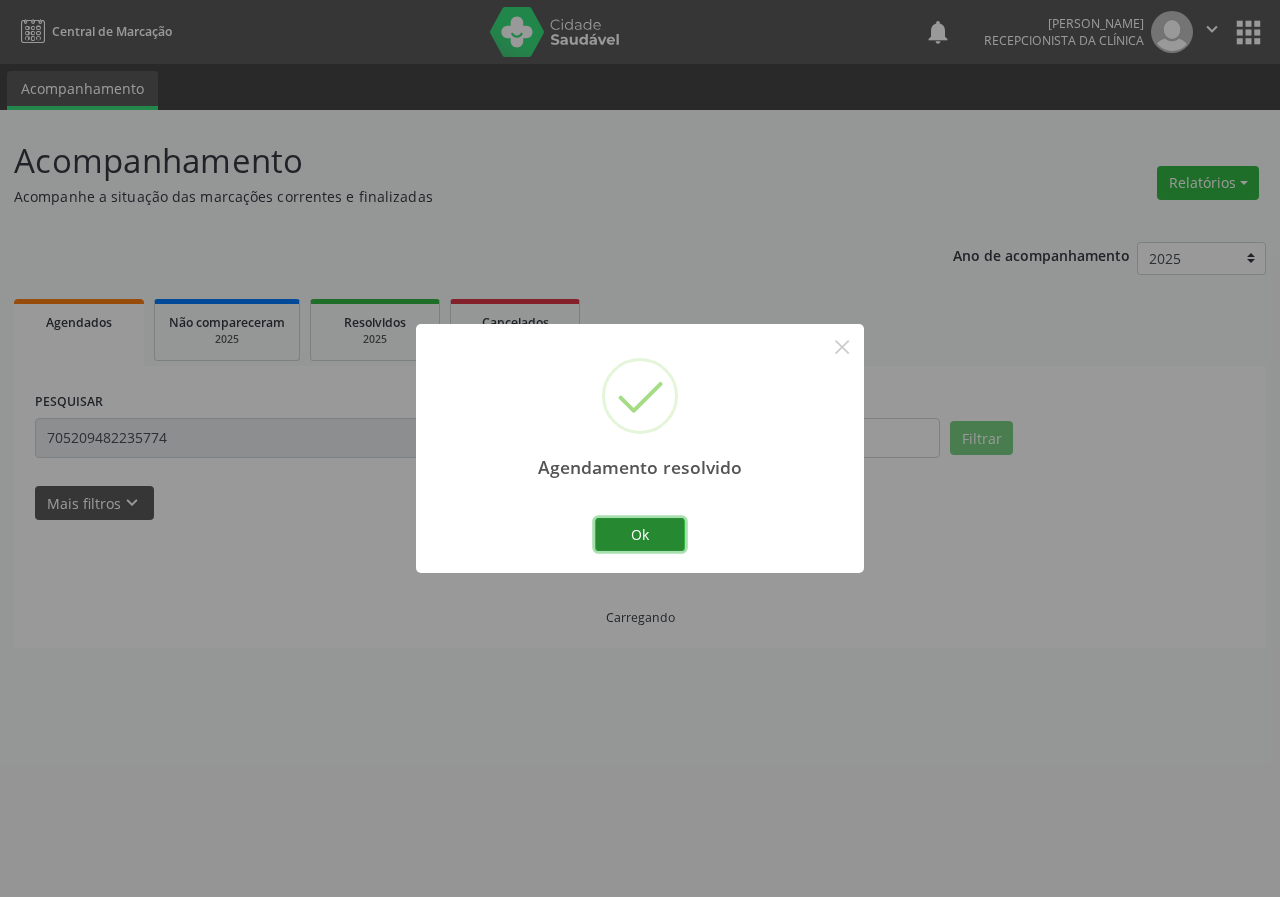click on "Ok" at bounding box center [640, 535] 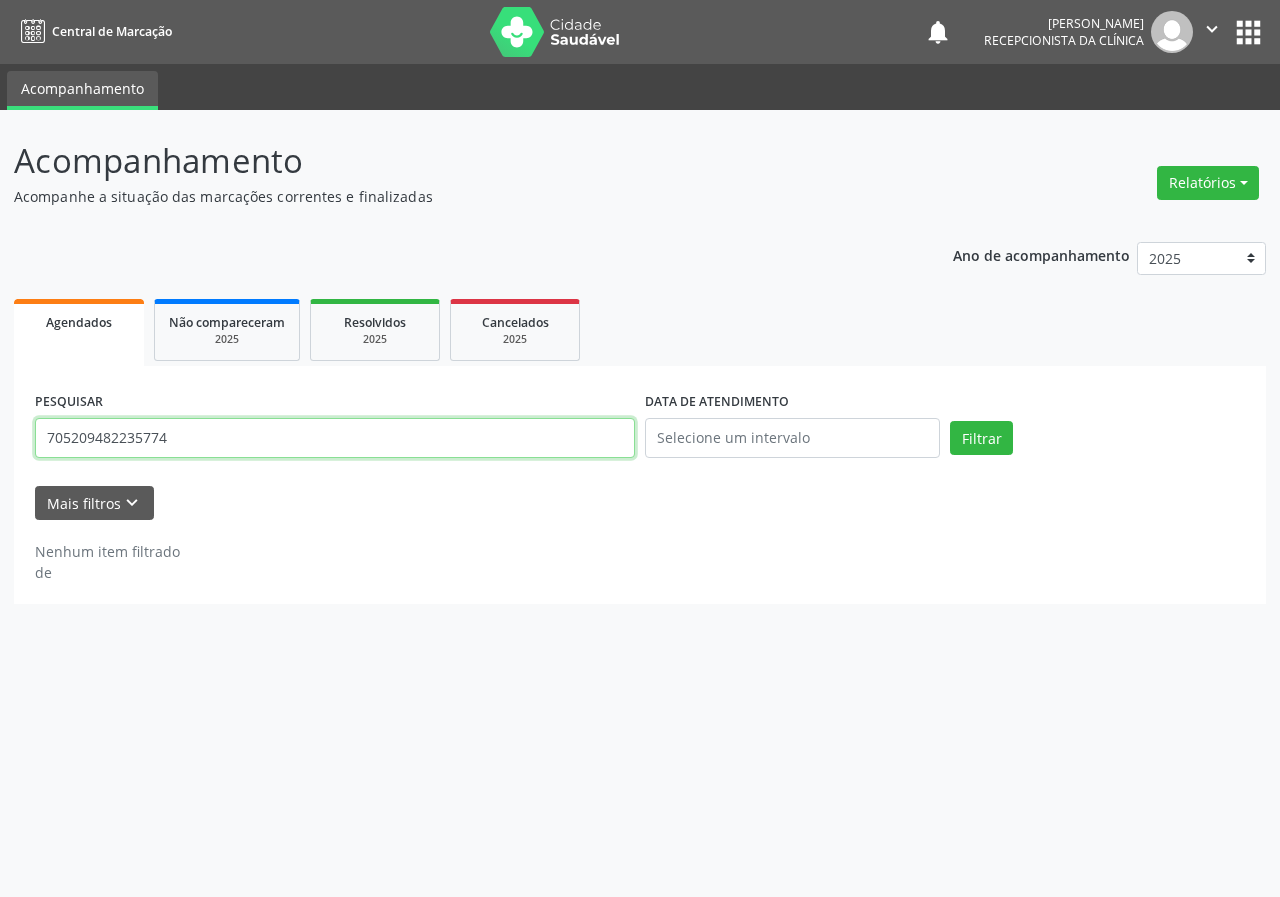 click on "705209482235774" at bounding box center (335, 438) 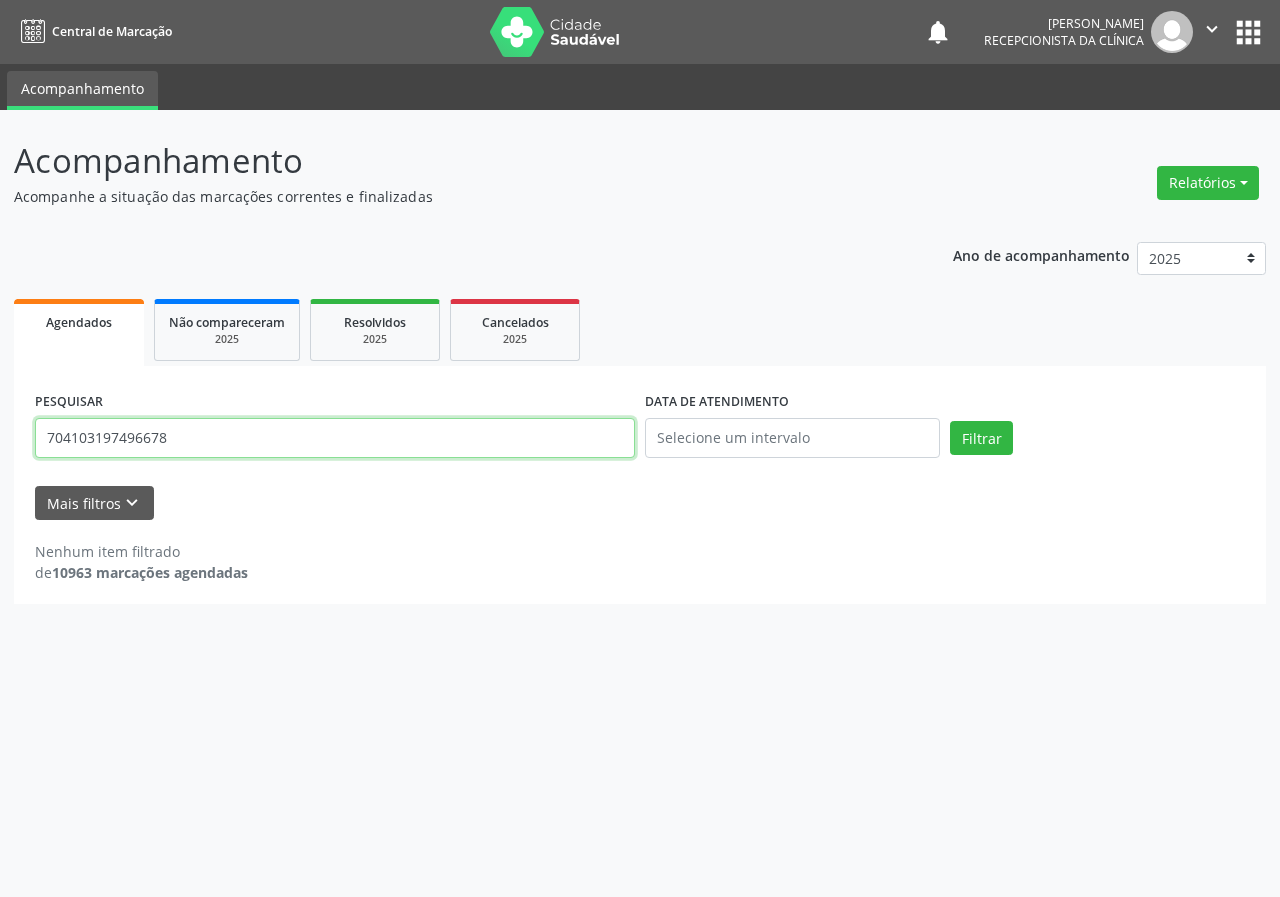 click on "Filtrar" at bounding box center (981, 438) 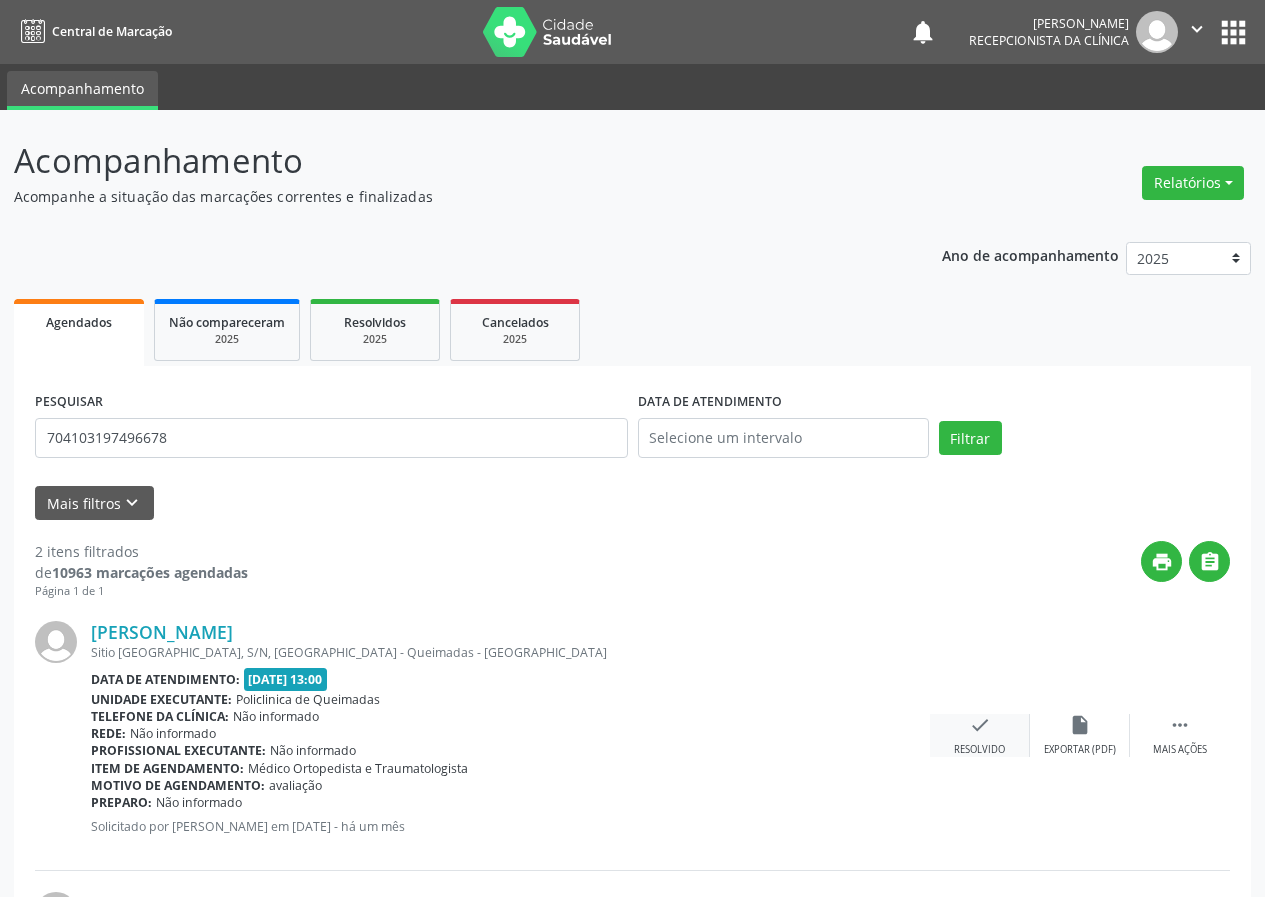 click on "check" at bounding box center (980, 725) 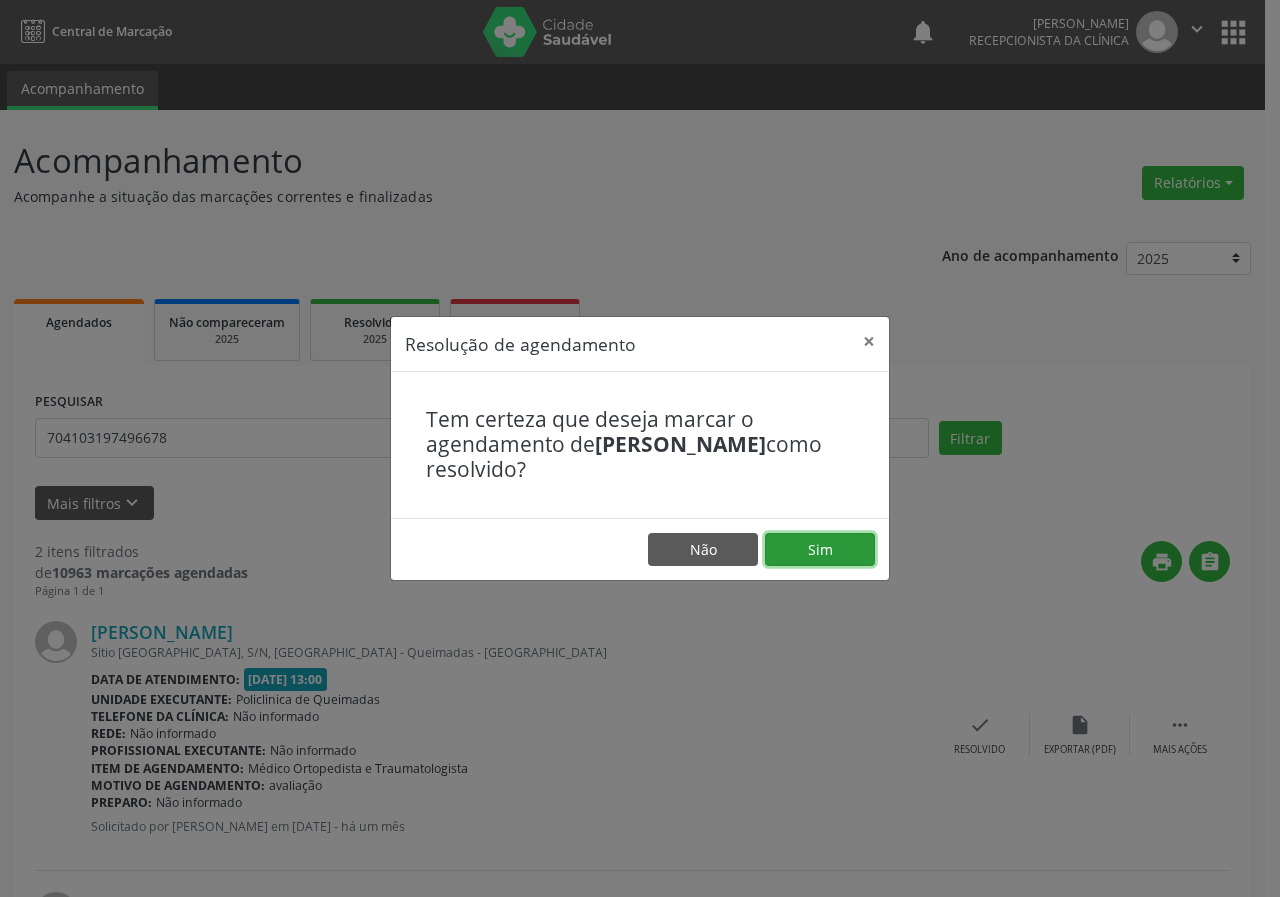 click on "Sim" at bounding box center (820, 550) 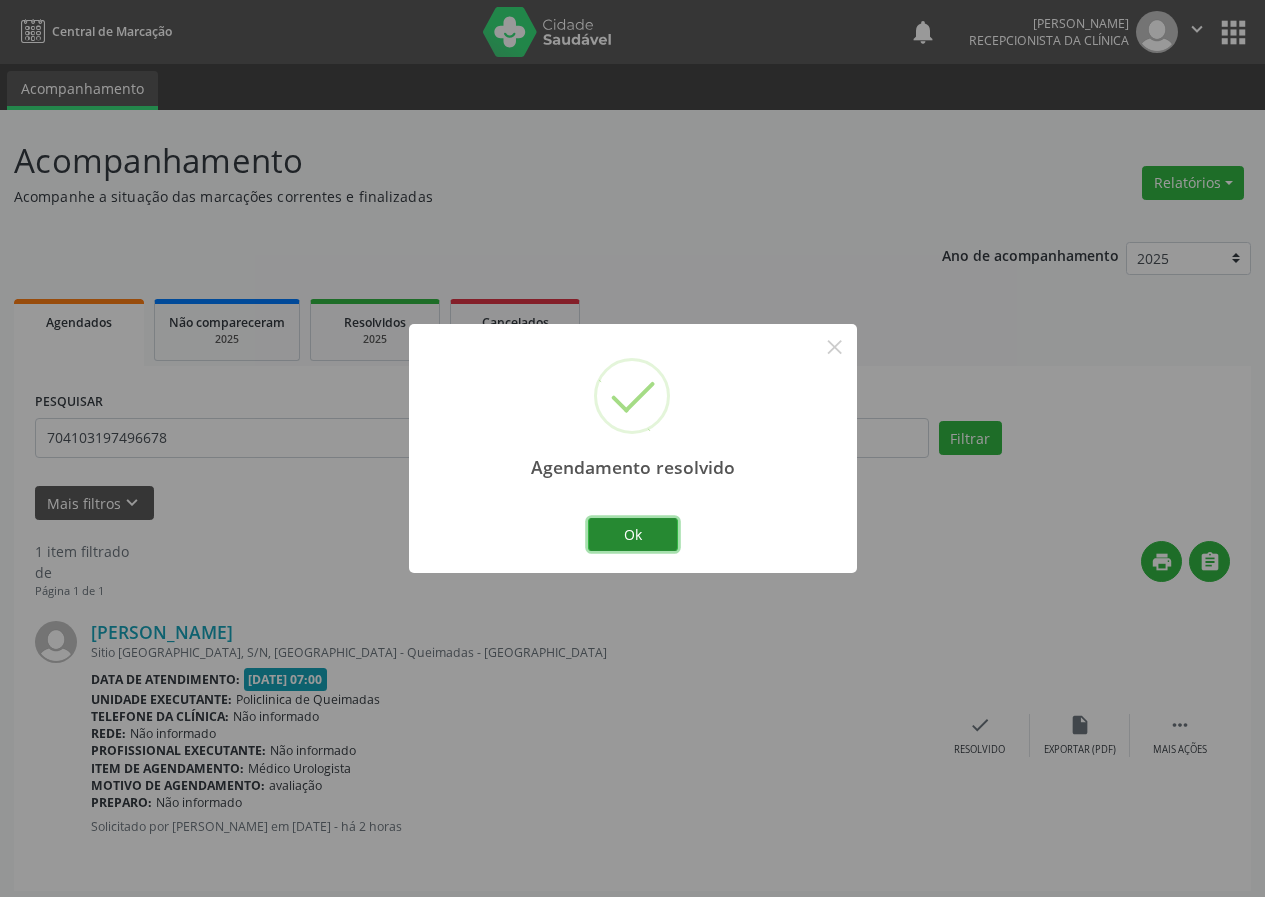 click on "Ok" at bounding box center [633, 535] 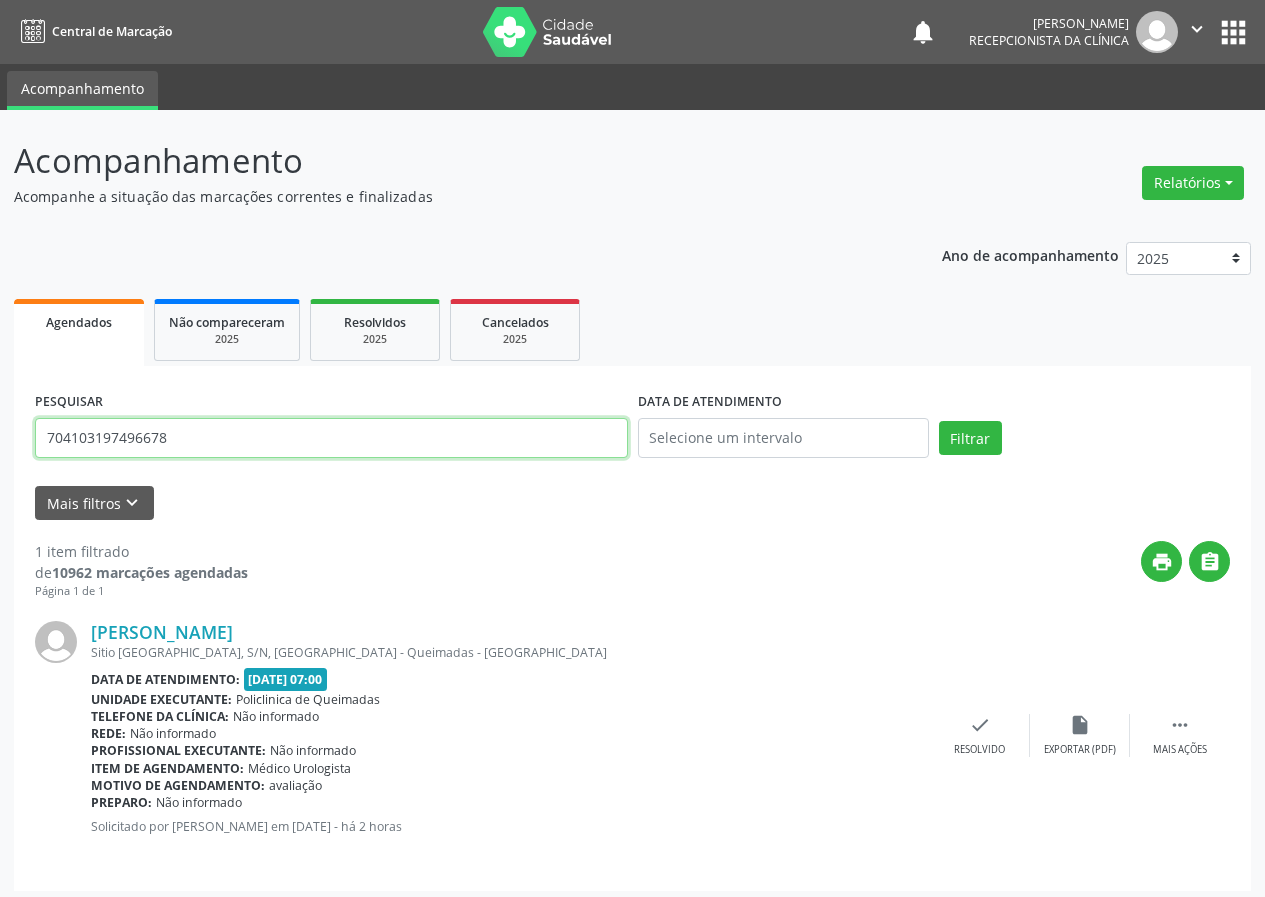 click on "704103197496678" at bounding box center [331, 438] 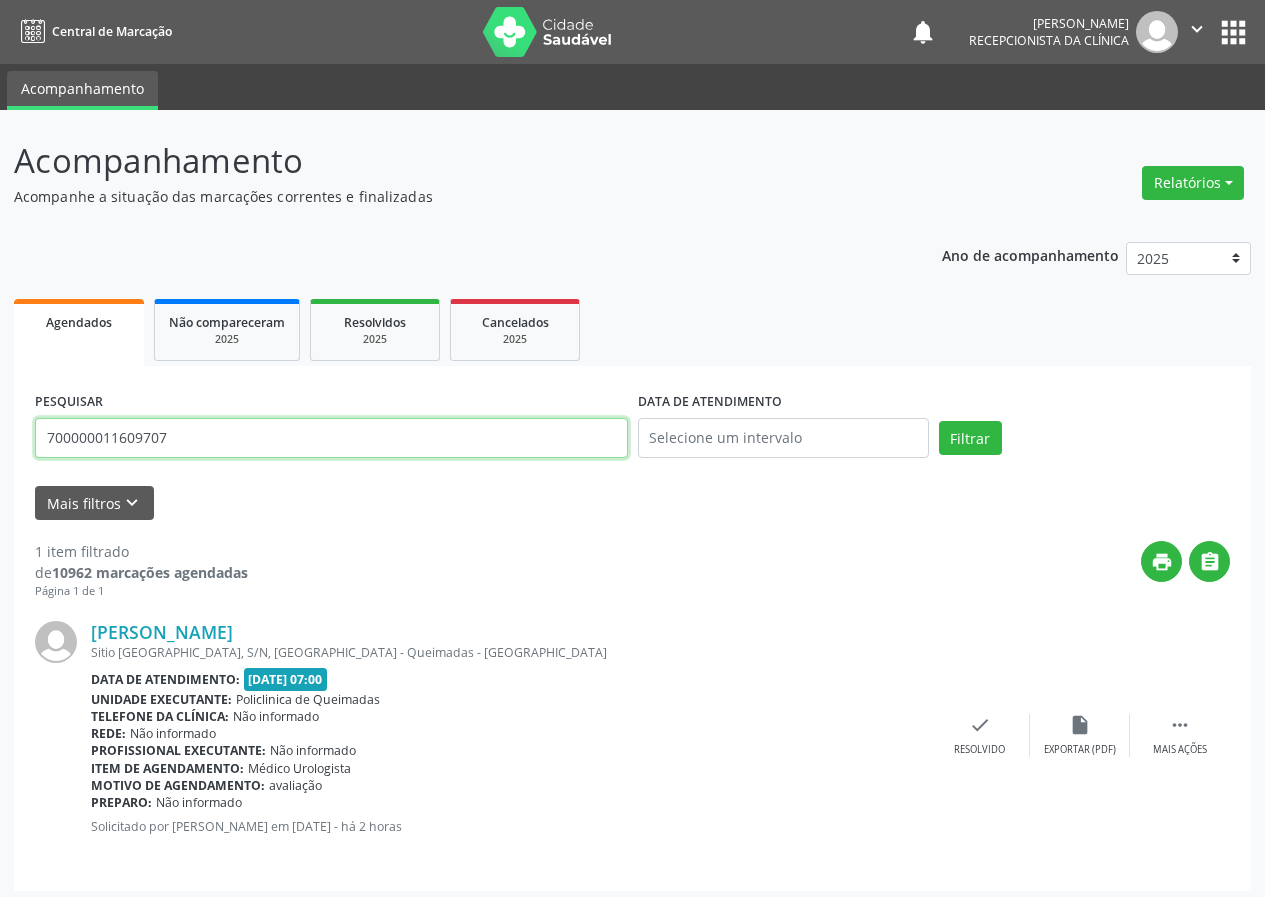 click on "Filtrar" at bounding box center [970, 438] 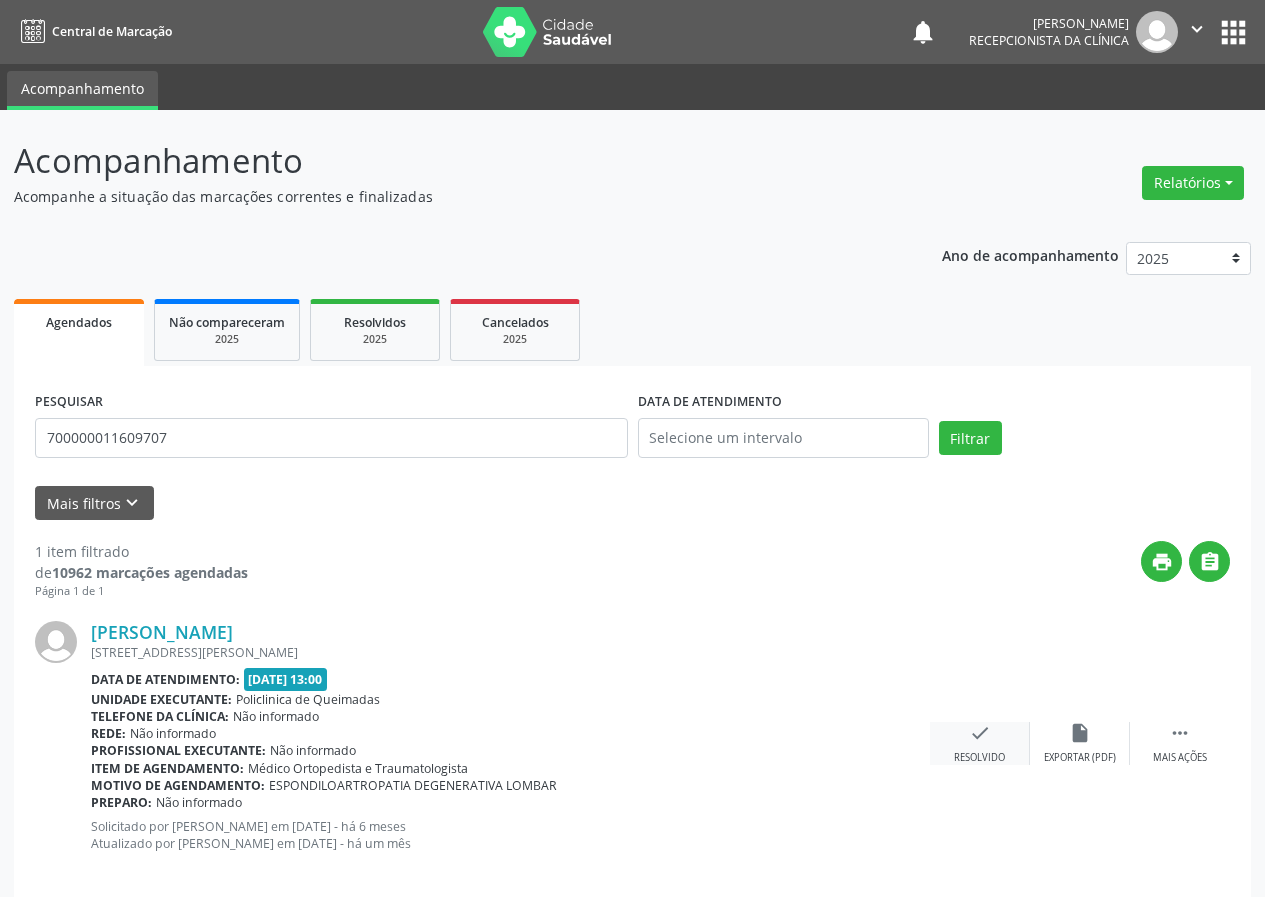 click on "check" at bounding box center [980, 733] 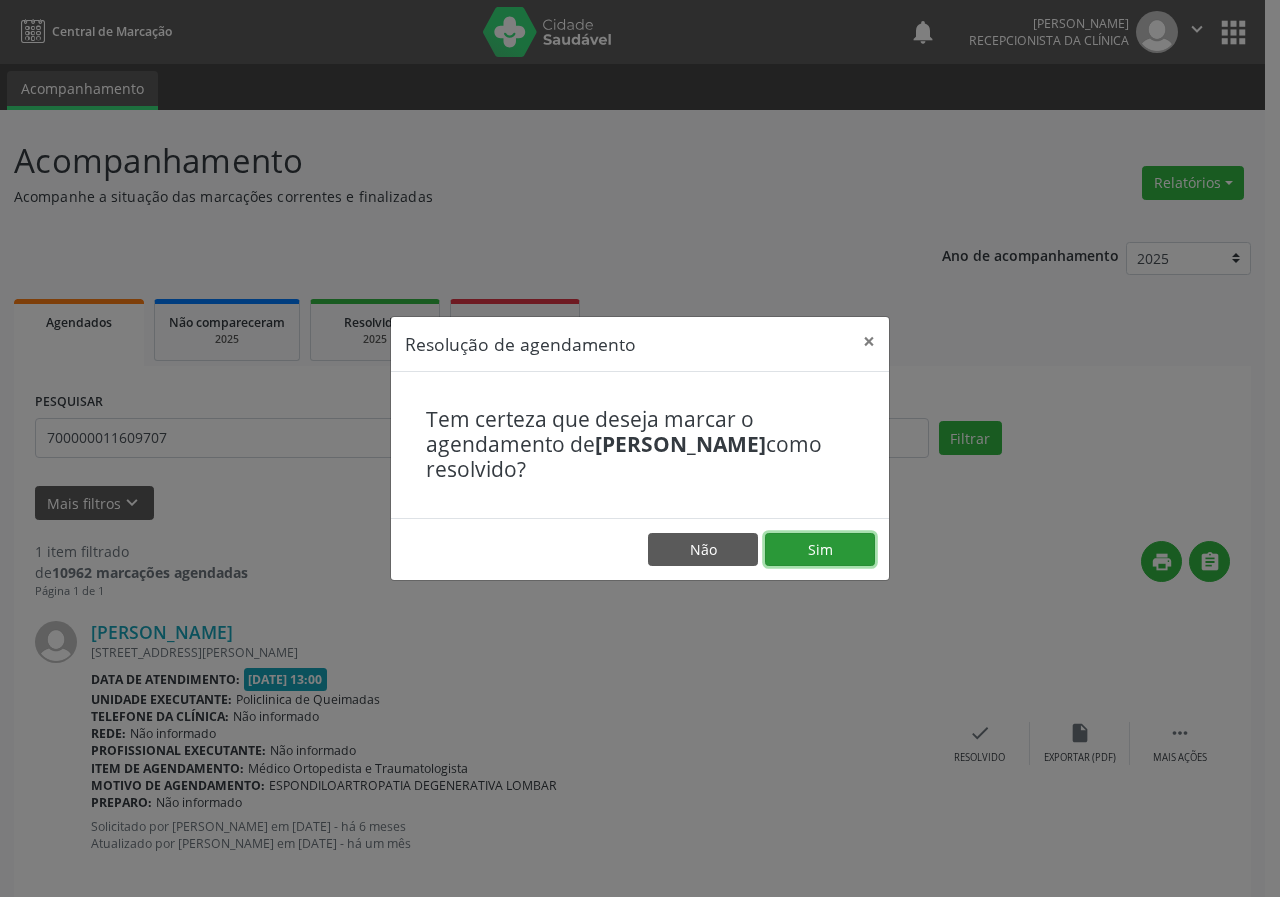 click on "Sim" at bounding box center (820, 550) 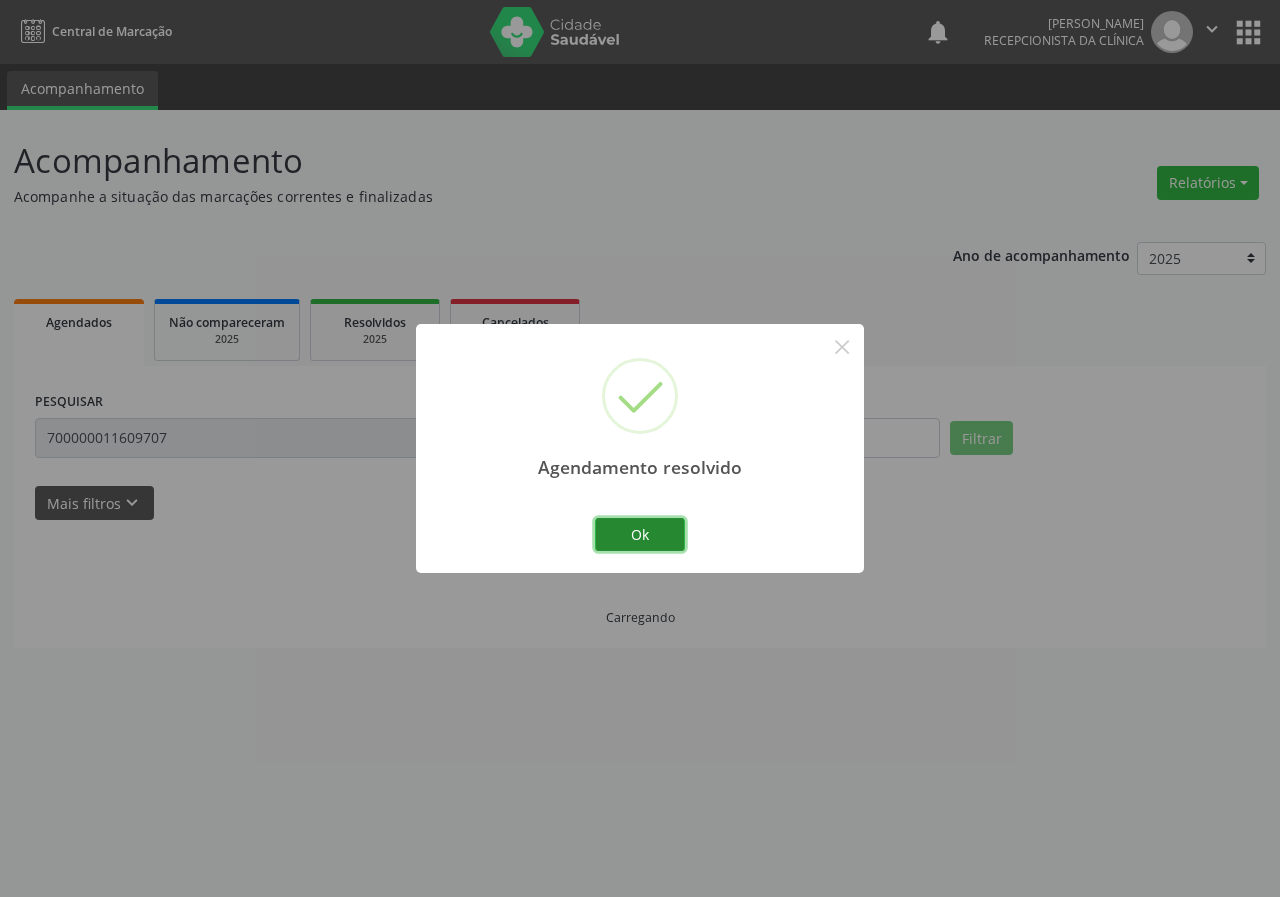 click on "Ok" at bounding box center [640, 535] 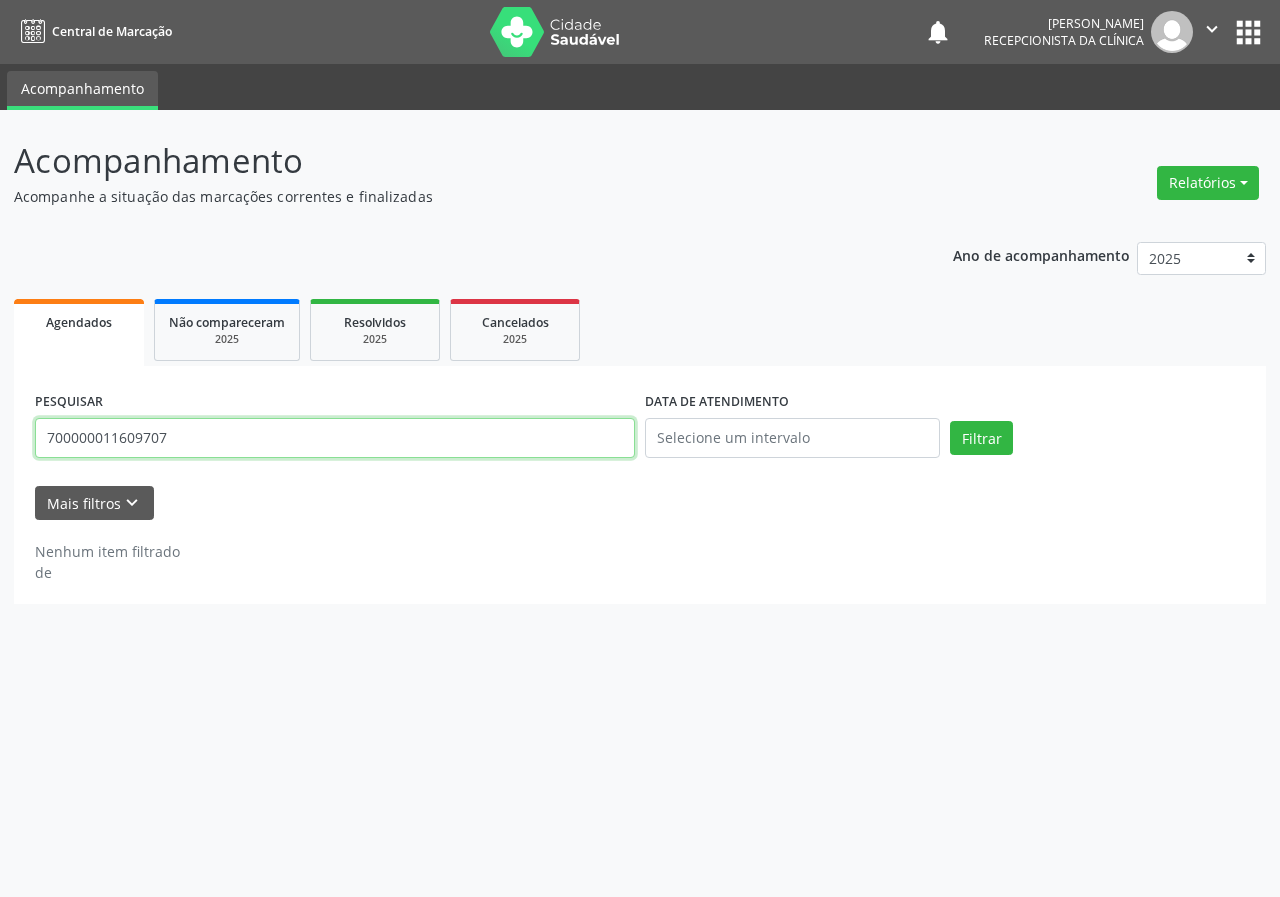 click on "700000011609707" at bounding box center (335, 438) 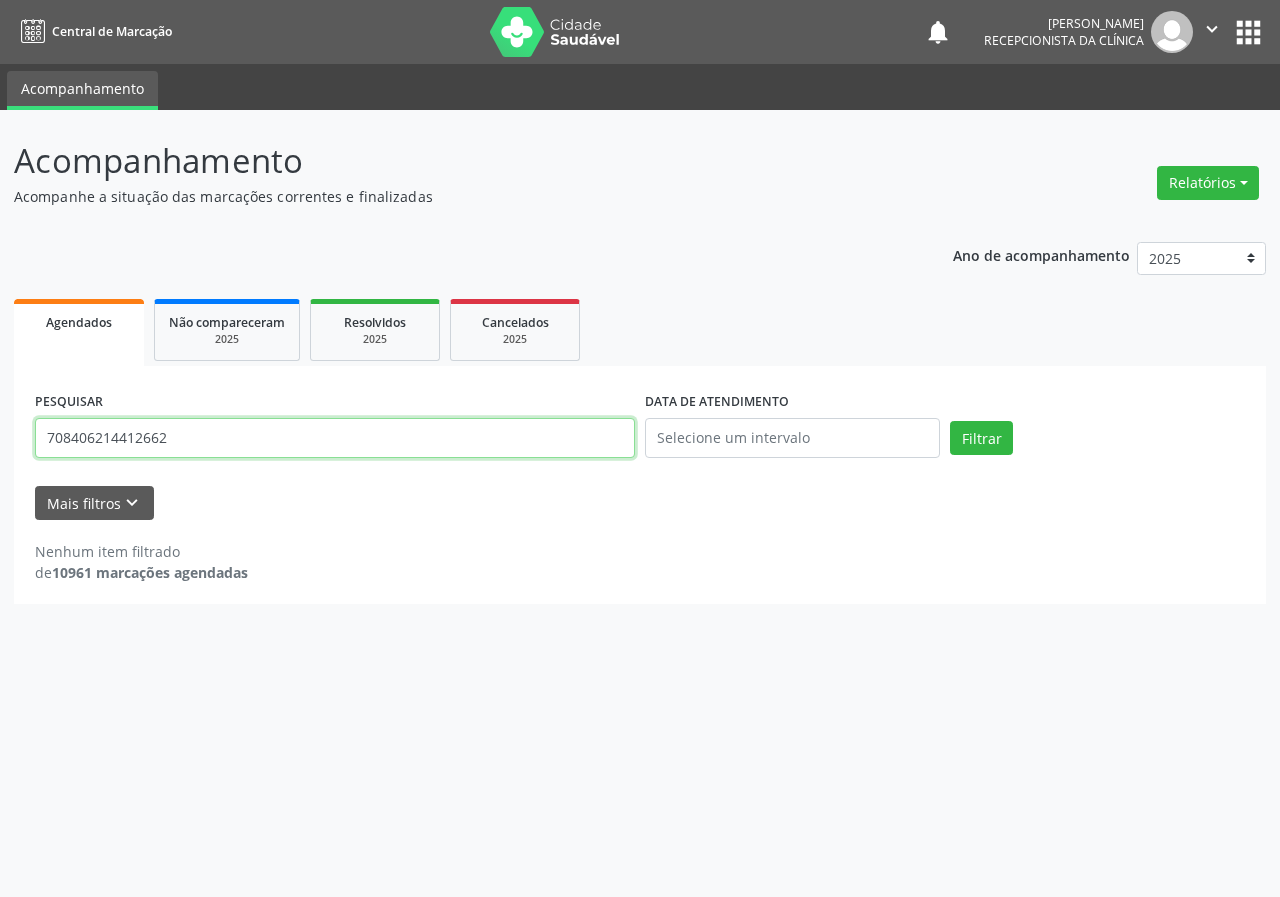 click on "Filtrar" at bounding box center [981, 438] 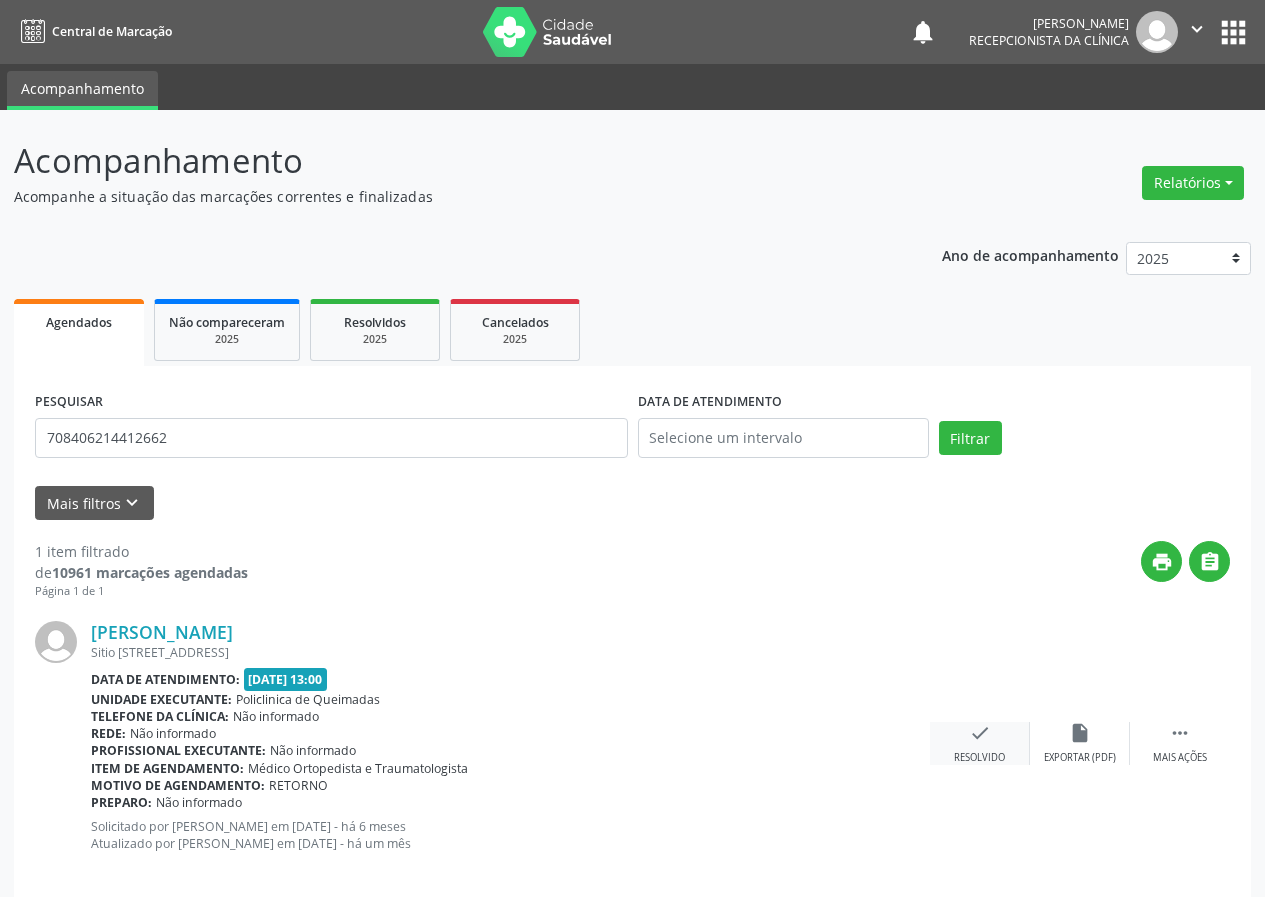 click on "check" at bounding box center [980, 733] 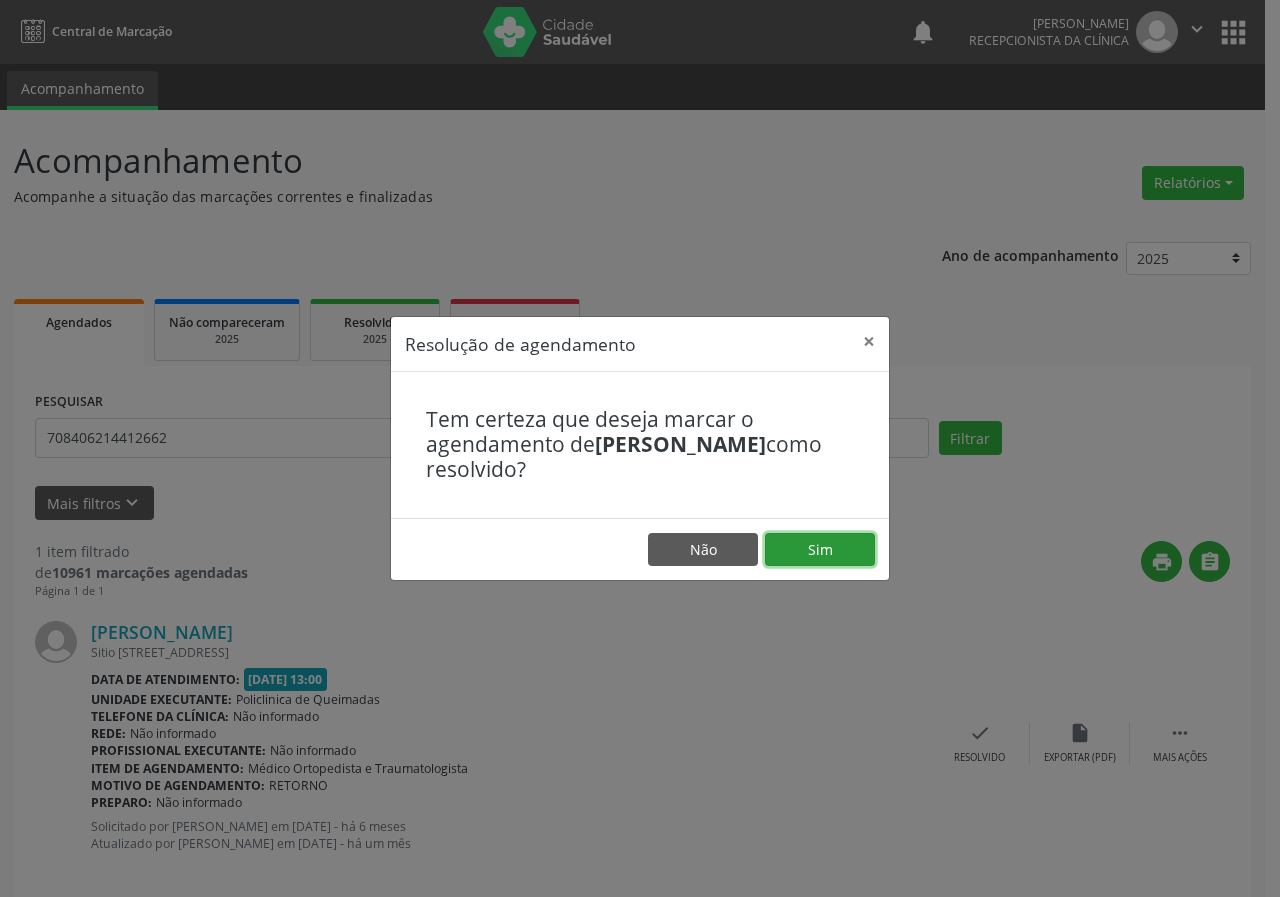 click on "Sim" at bounding box center (820, 550) 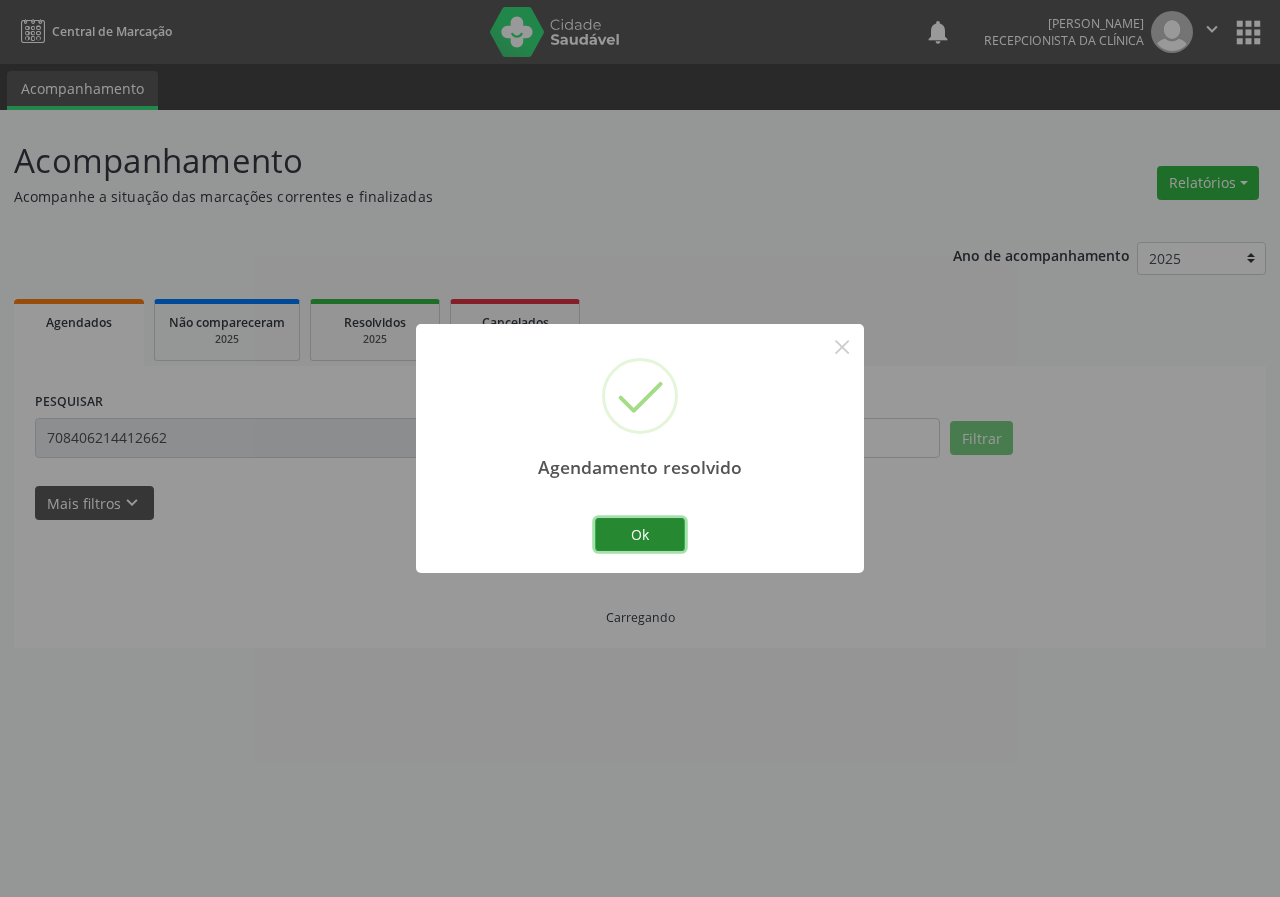 click on "Ok" at bounding box center (640, 535) 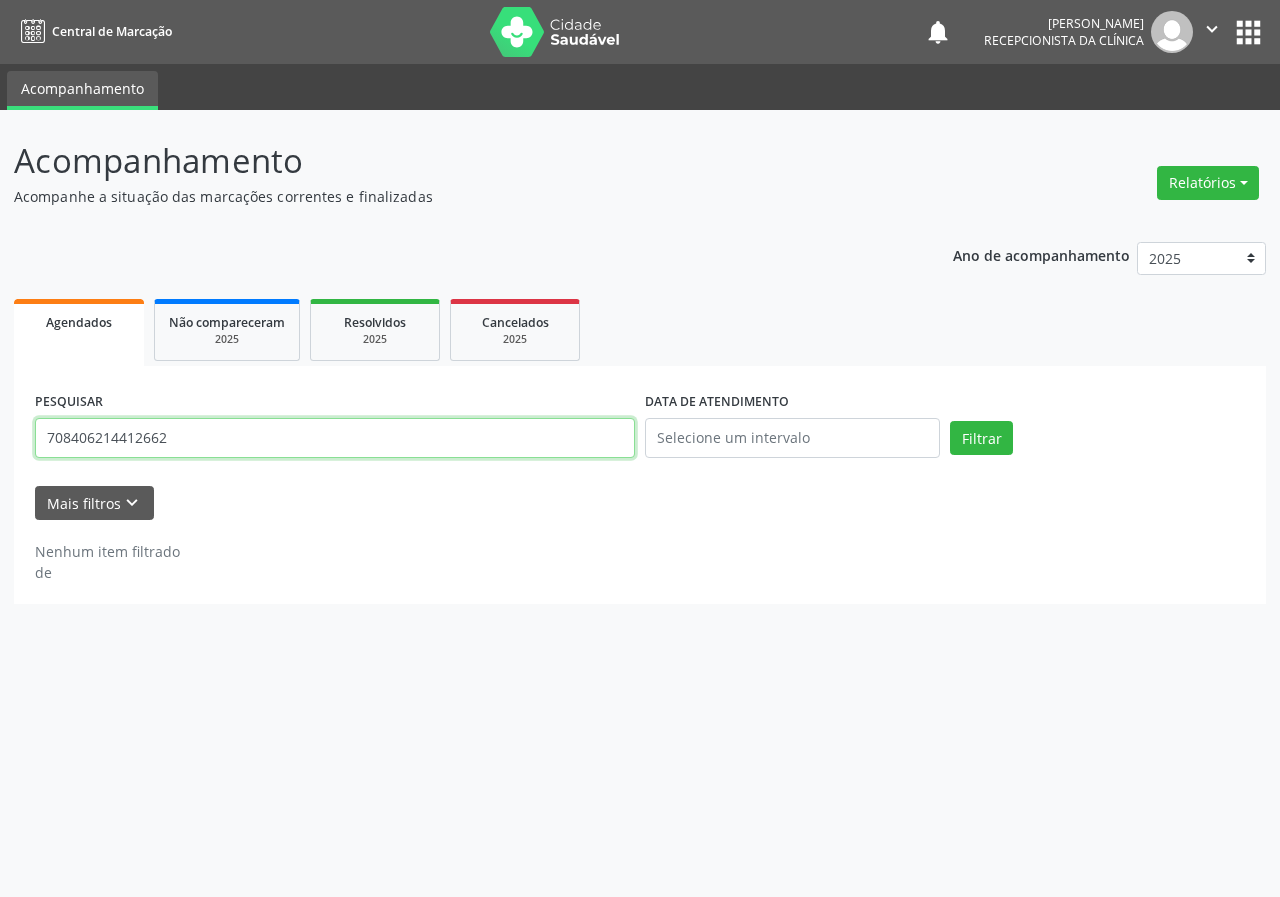 click on "708406214412662" at bounding box center [335, 438] 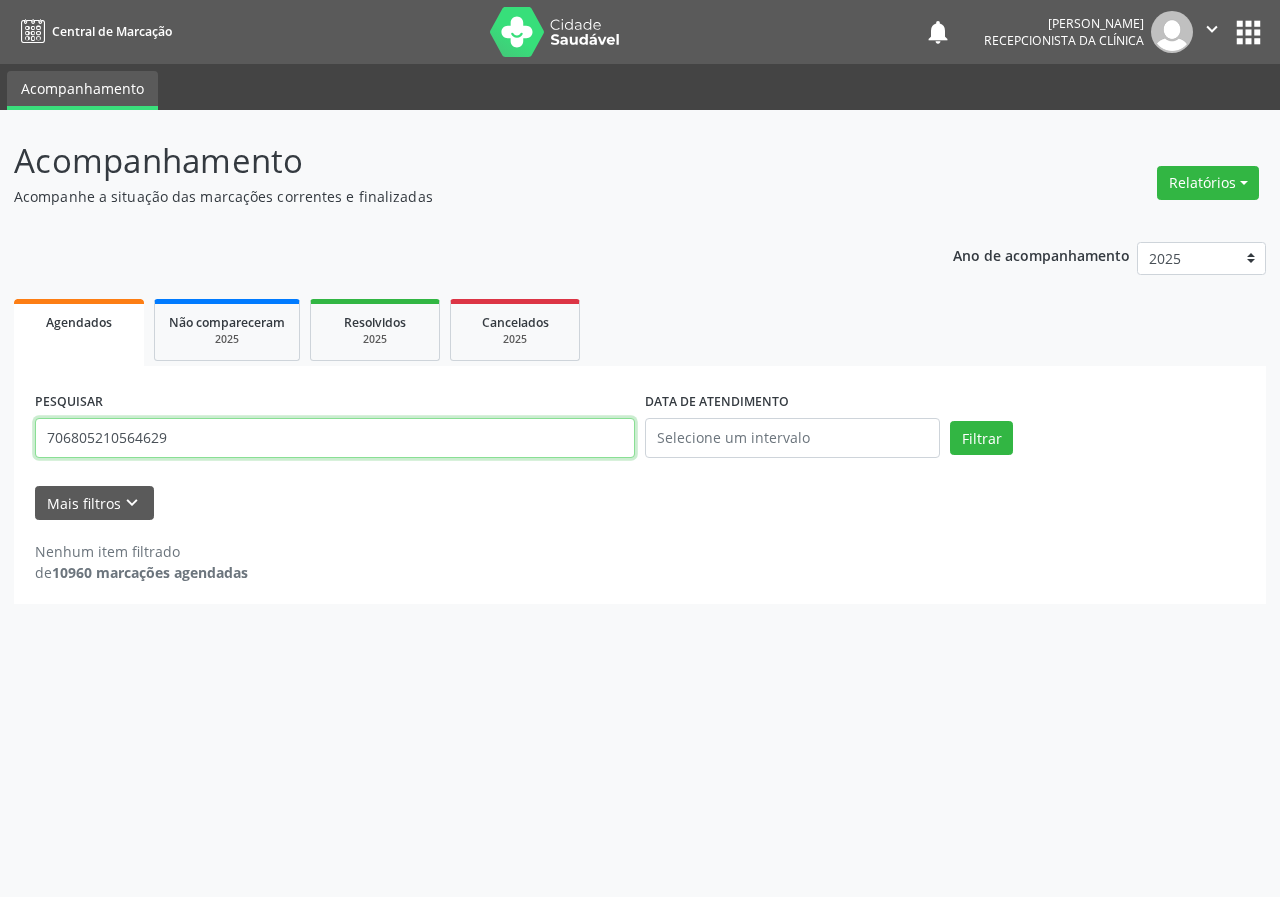 click on "Filtrar" at bounding box center (981, 438) 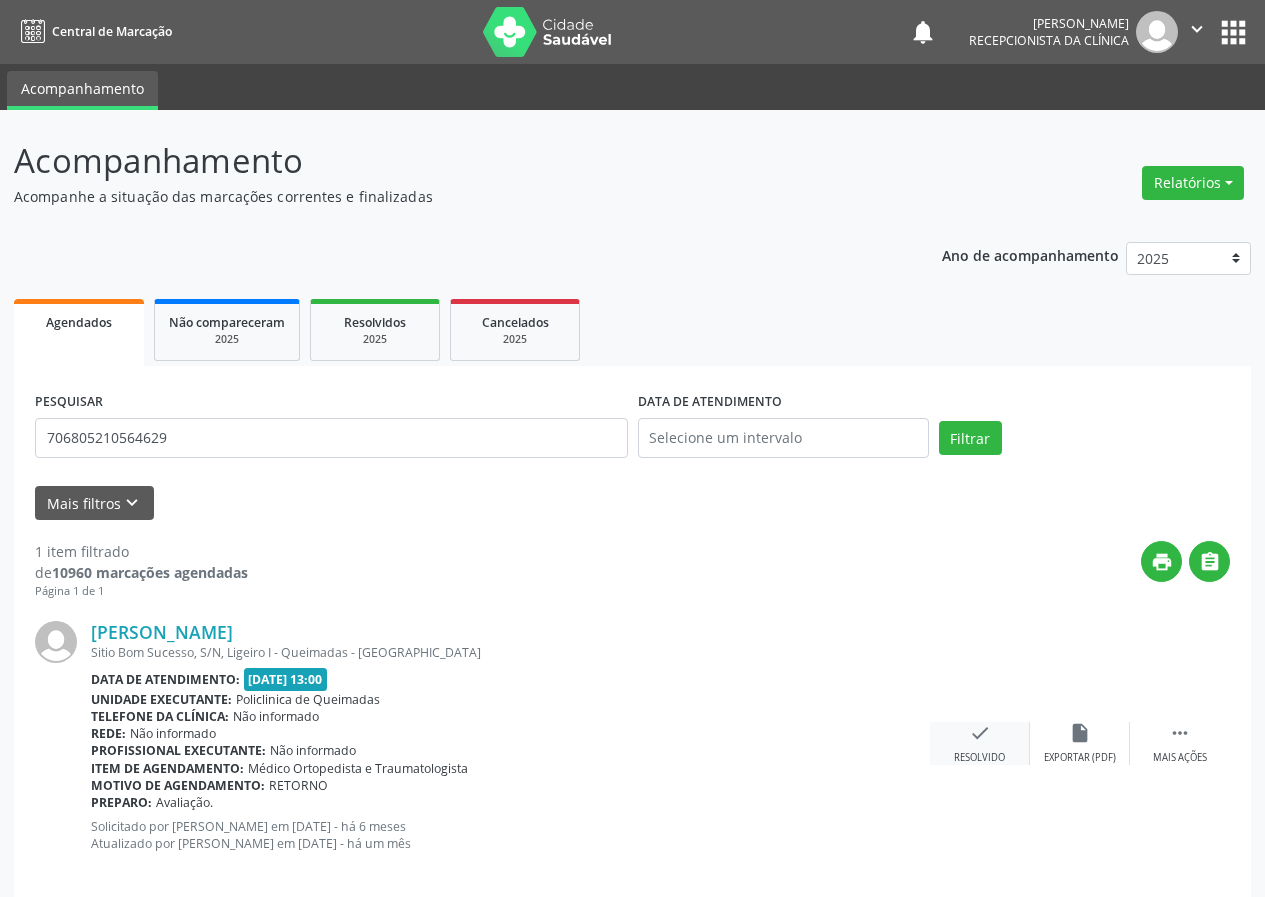click on "check" at bounding box center [980, 733] 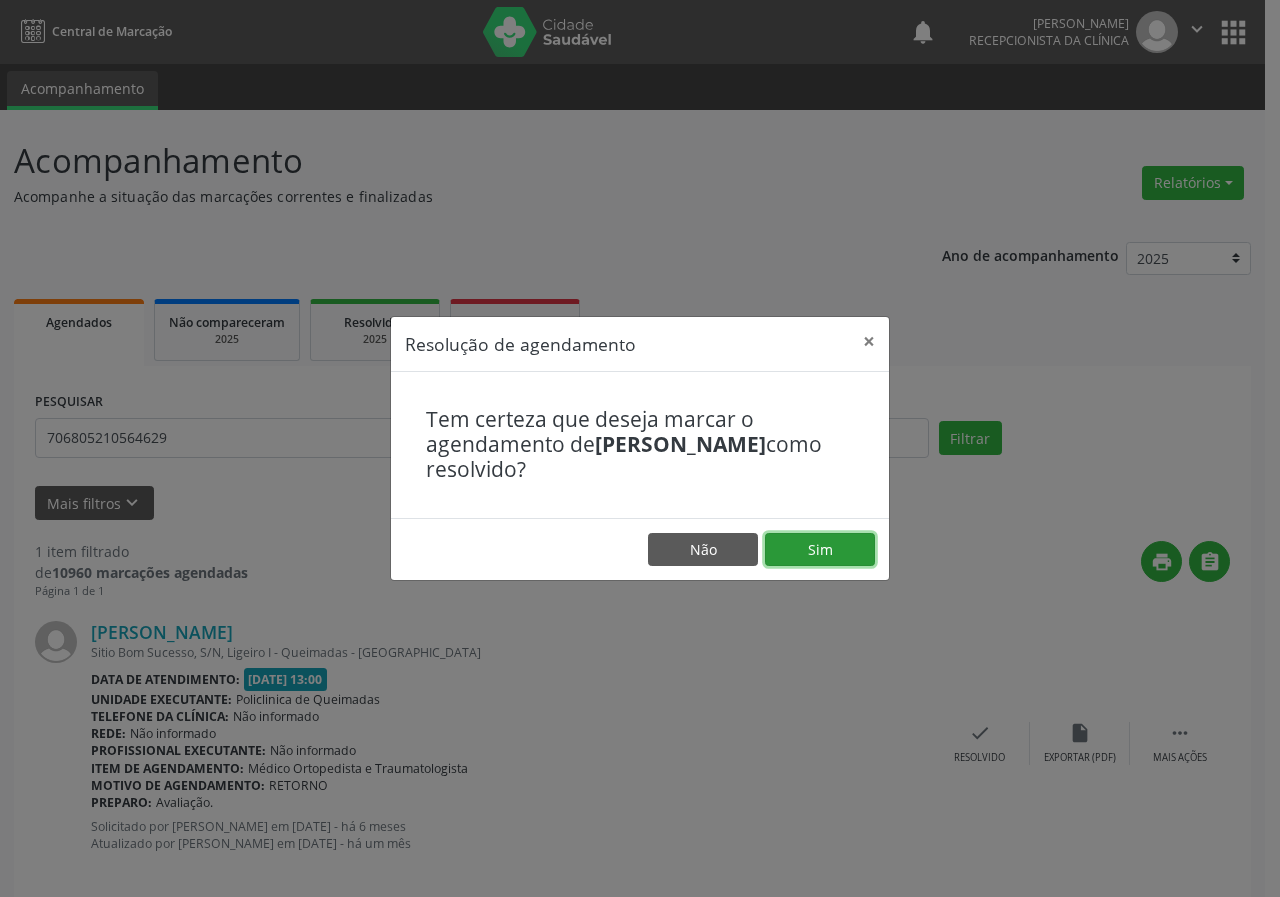 click on "Sim" at bounding box center (820, 550) 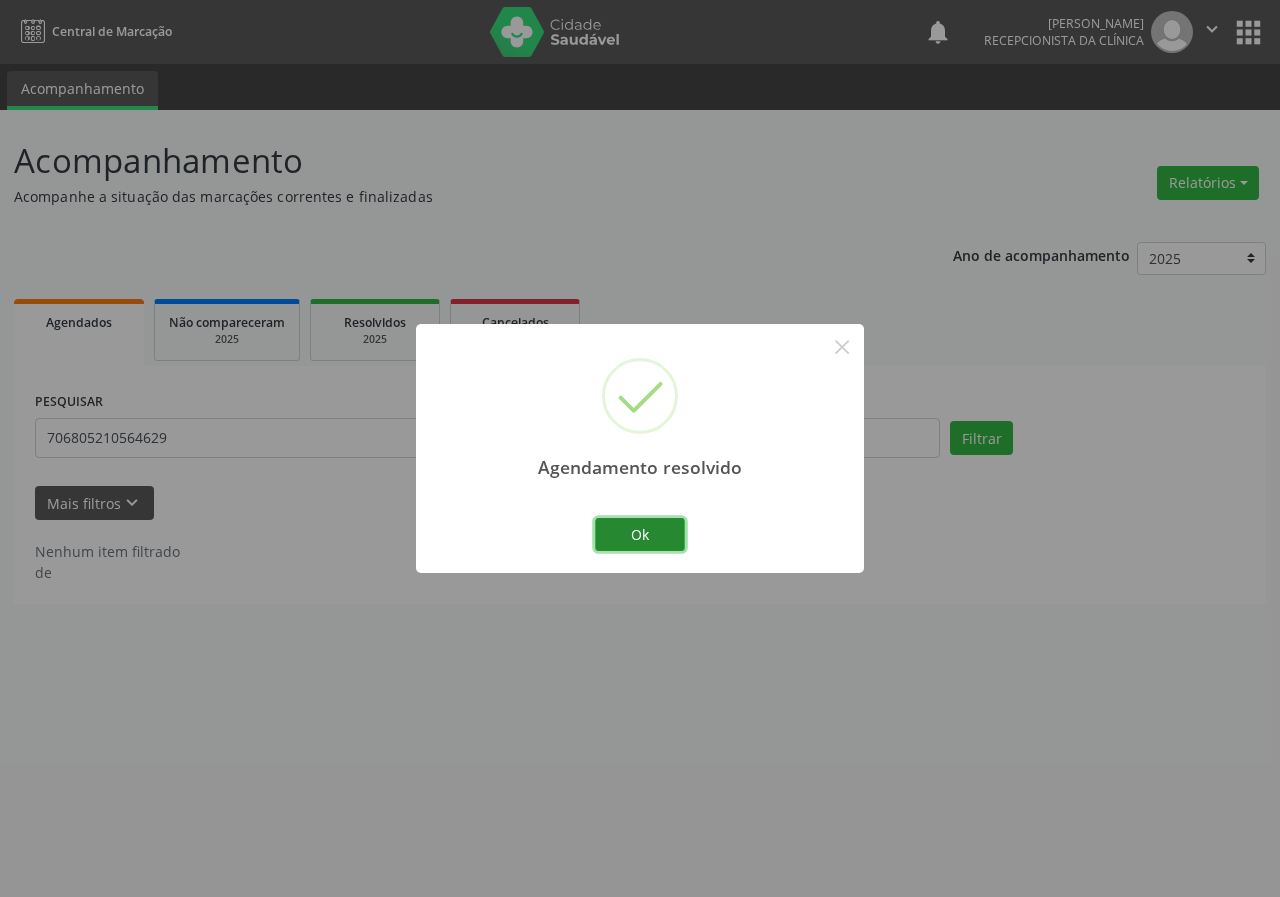 click on "Ok" at bounding box center [640, 535] 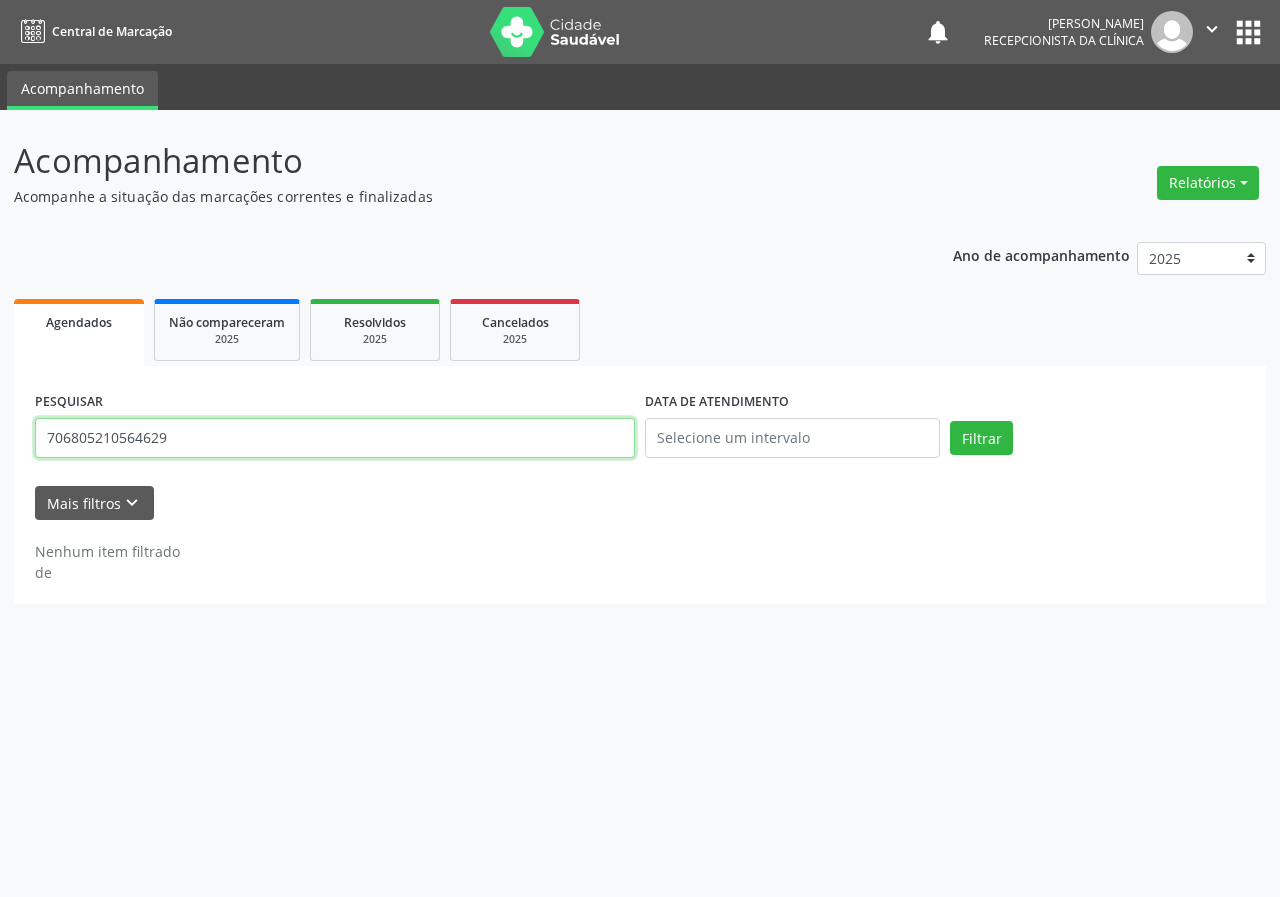 click on "706805210564629" at bounding box center [335, 438] 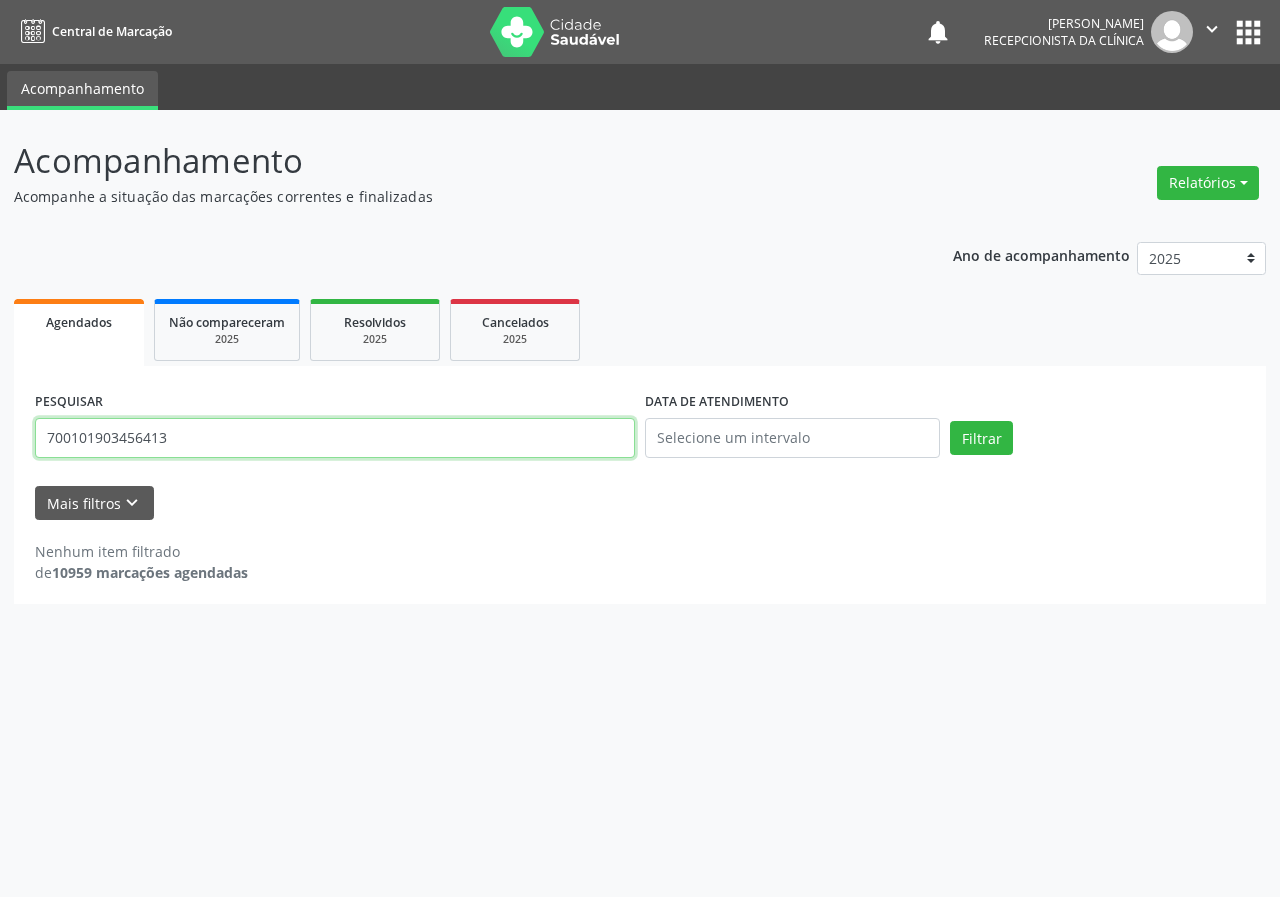 click on "Filtrar" at bounding box center (981, 438) 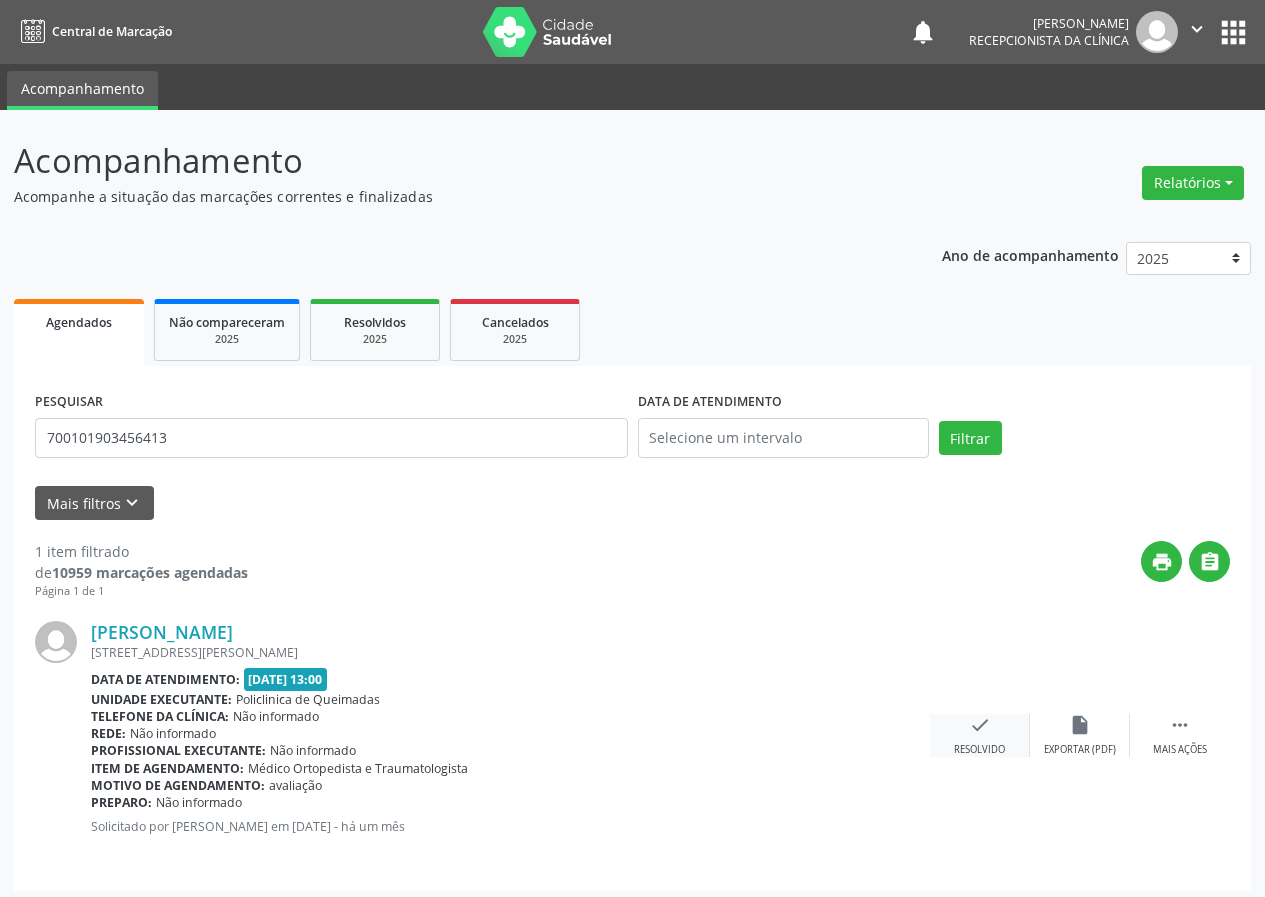 click on "check" at bounding box center [980, 725] 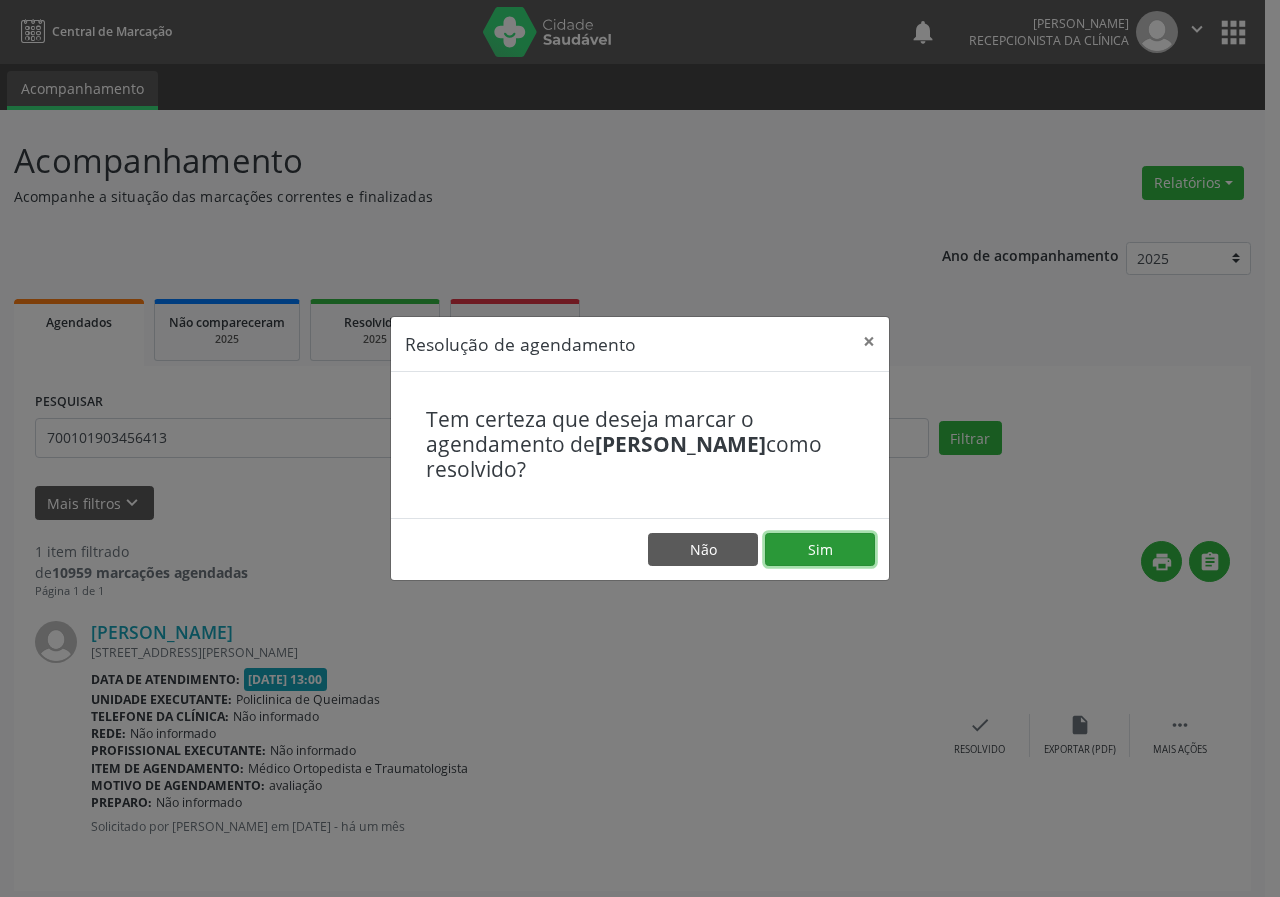 click on "Sim" at bounding box center [820, 550] 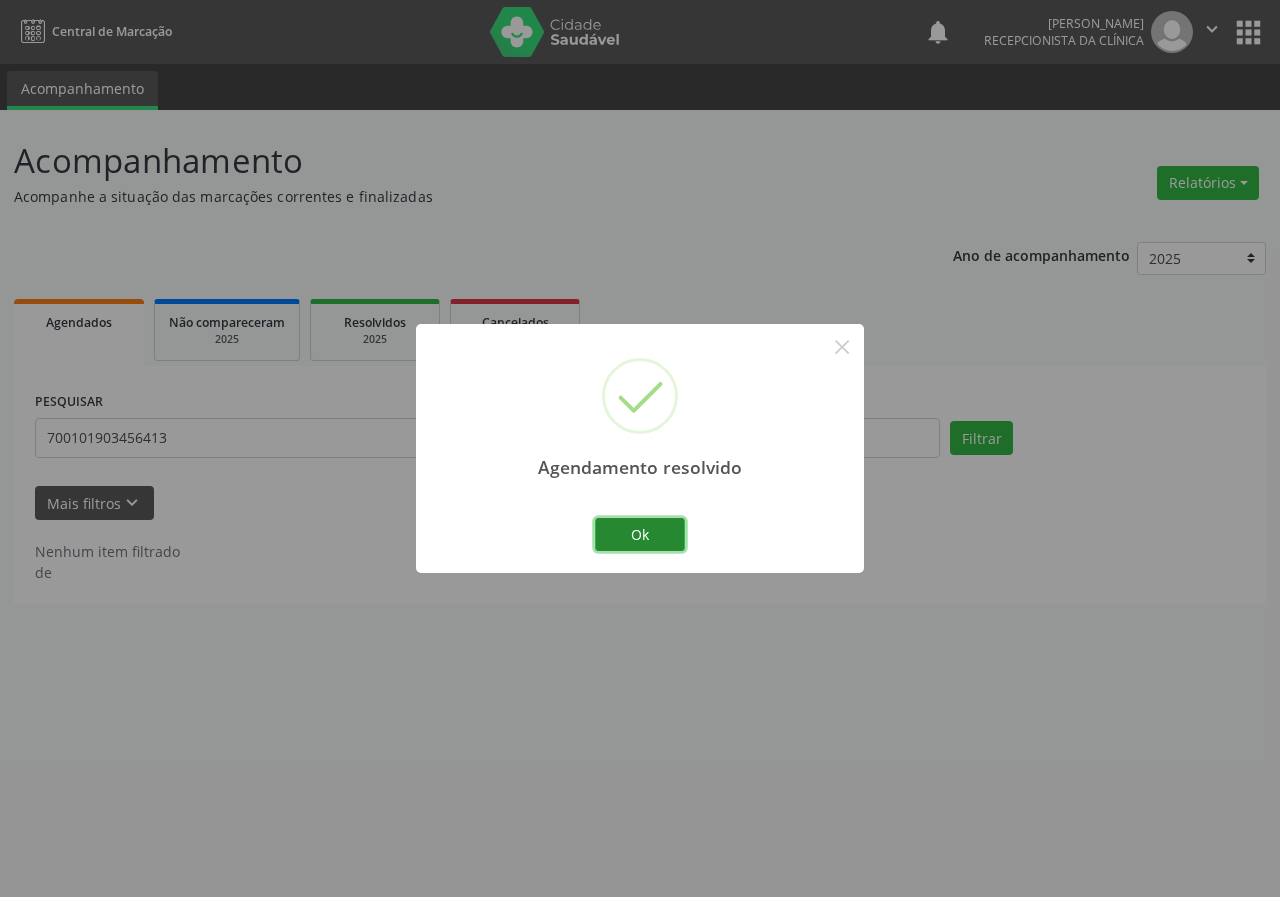 click on "Ok" at bounding box center [640, 535] 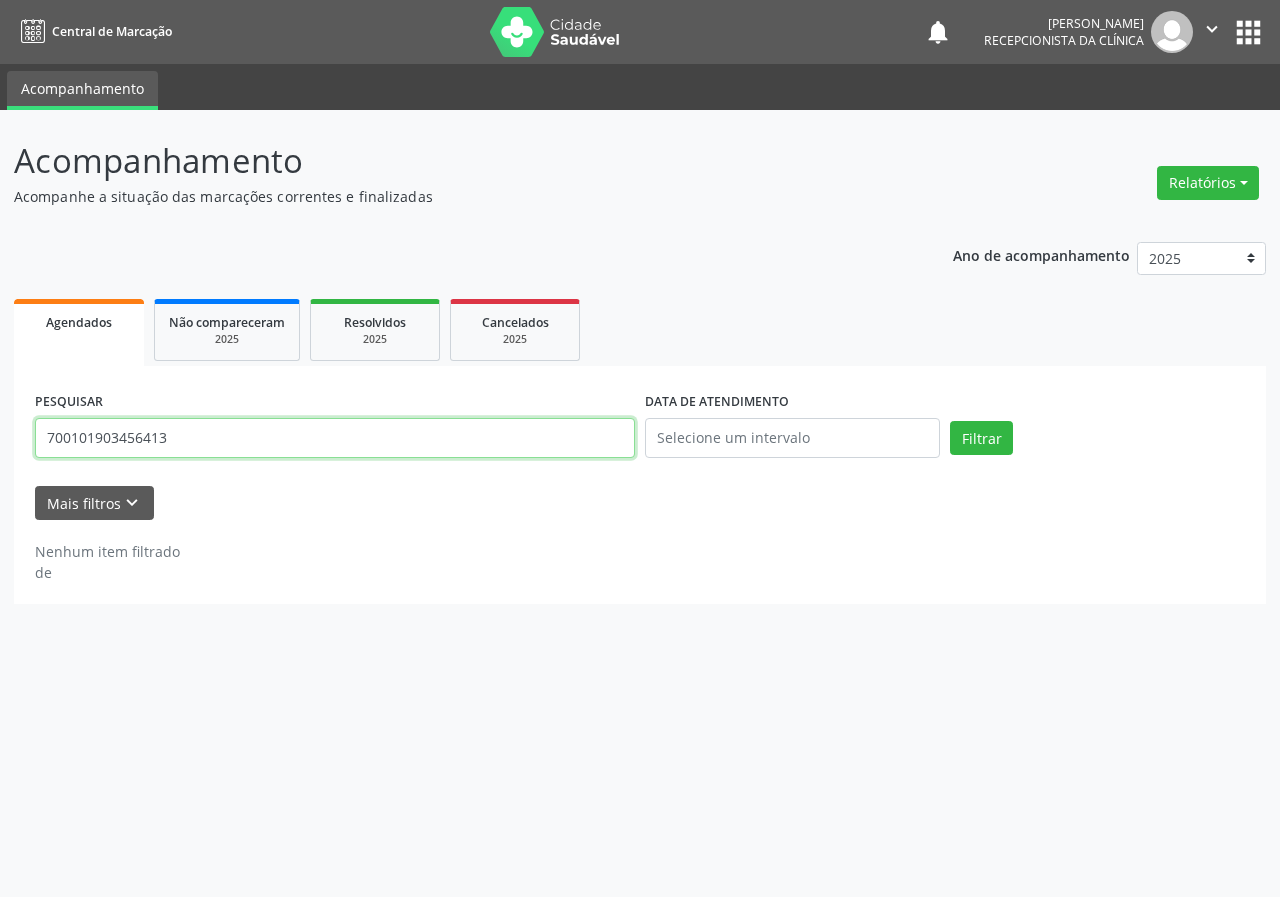 click on "700101903456413" at bounding box center [335, 438] 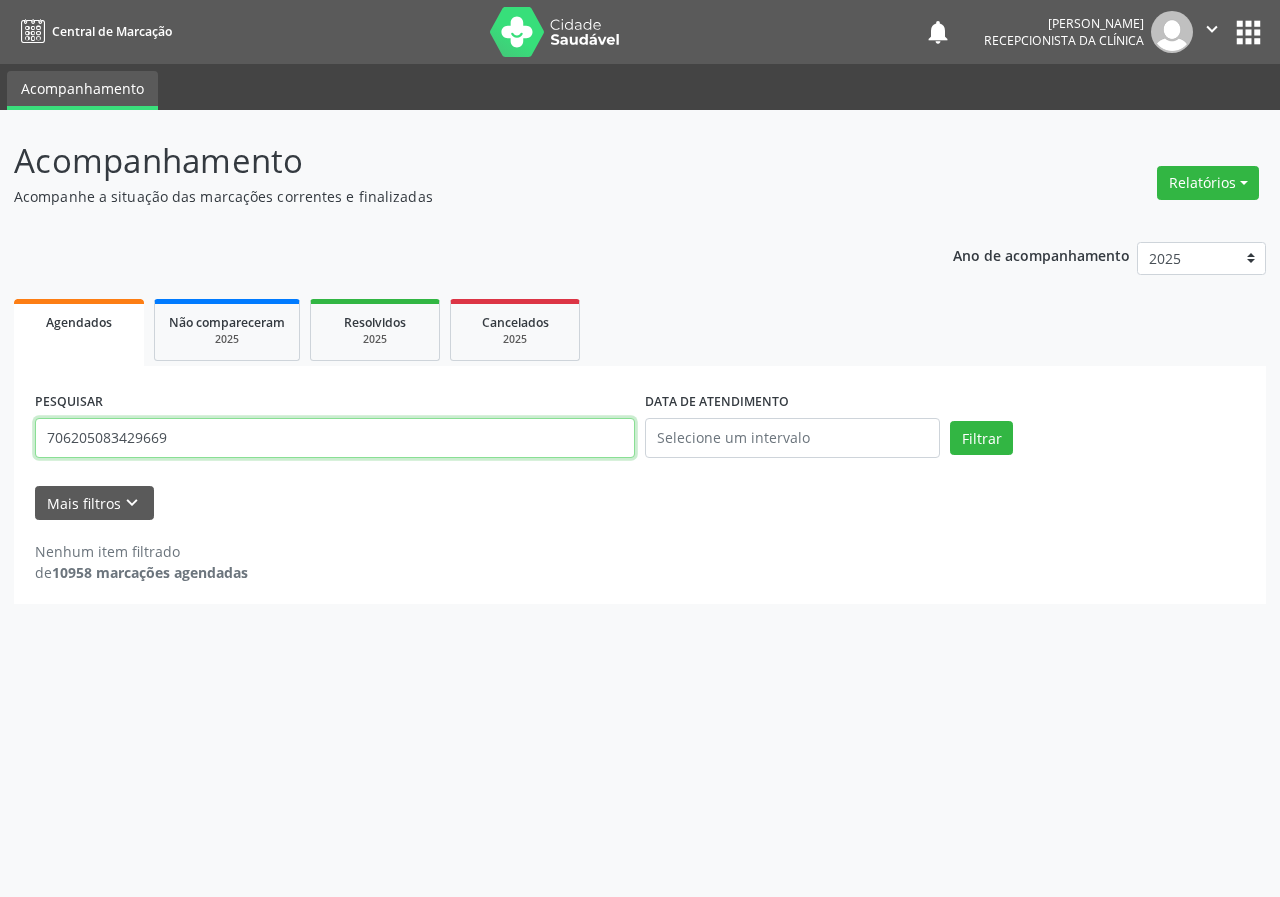 click on "Filtrar" at bounding box center [981, 438] 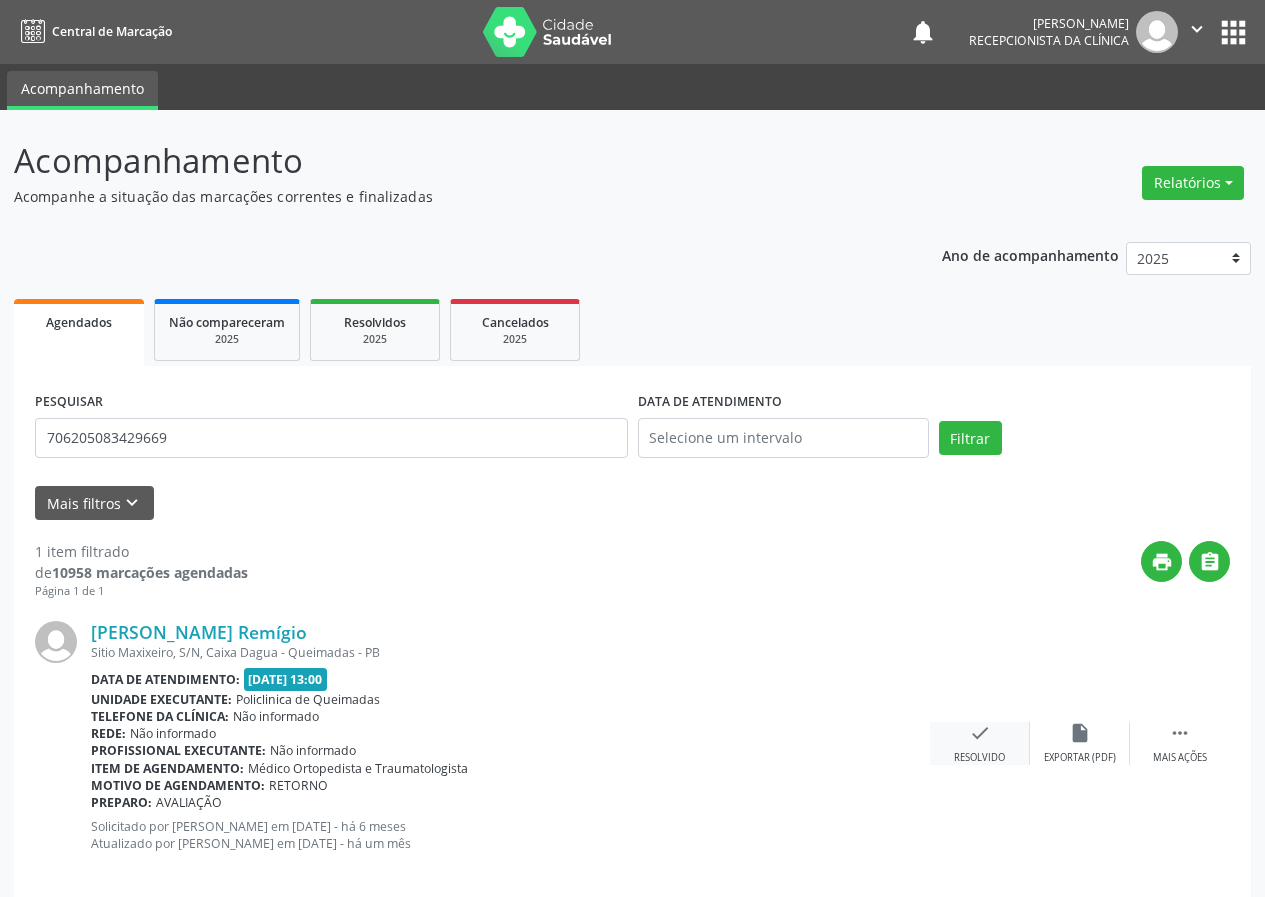 click on "check" at bounding box center [980, 733] 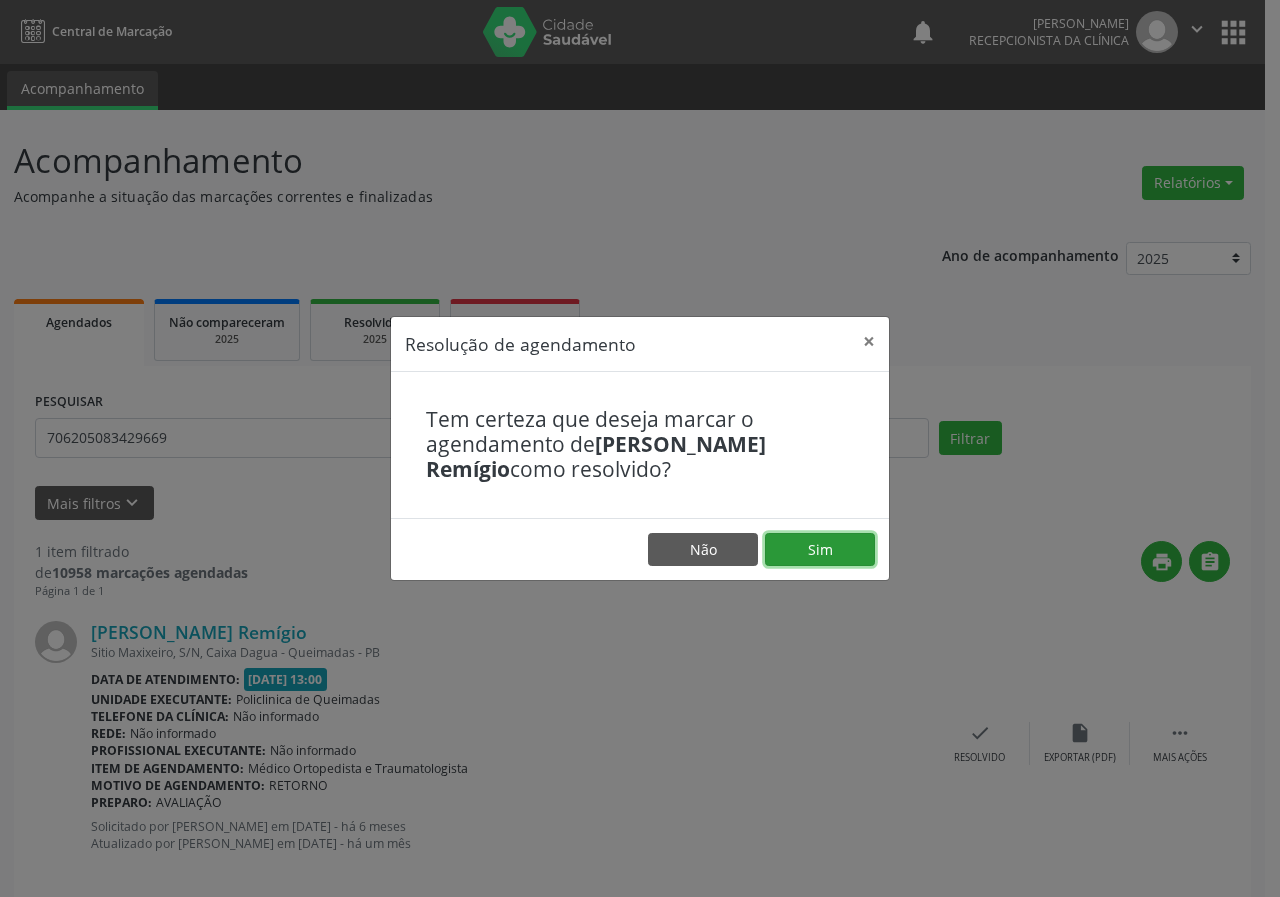 click on "Sim" at bounding box center [820, 550] 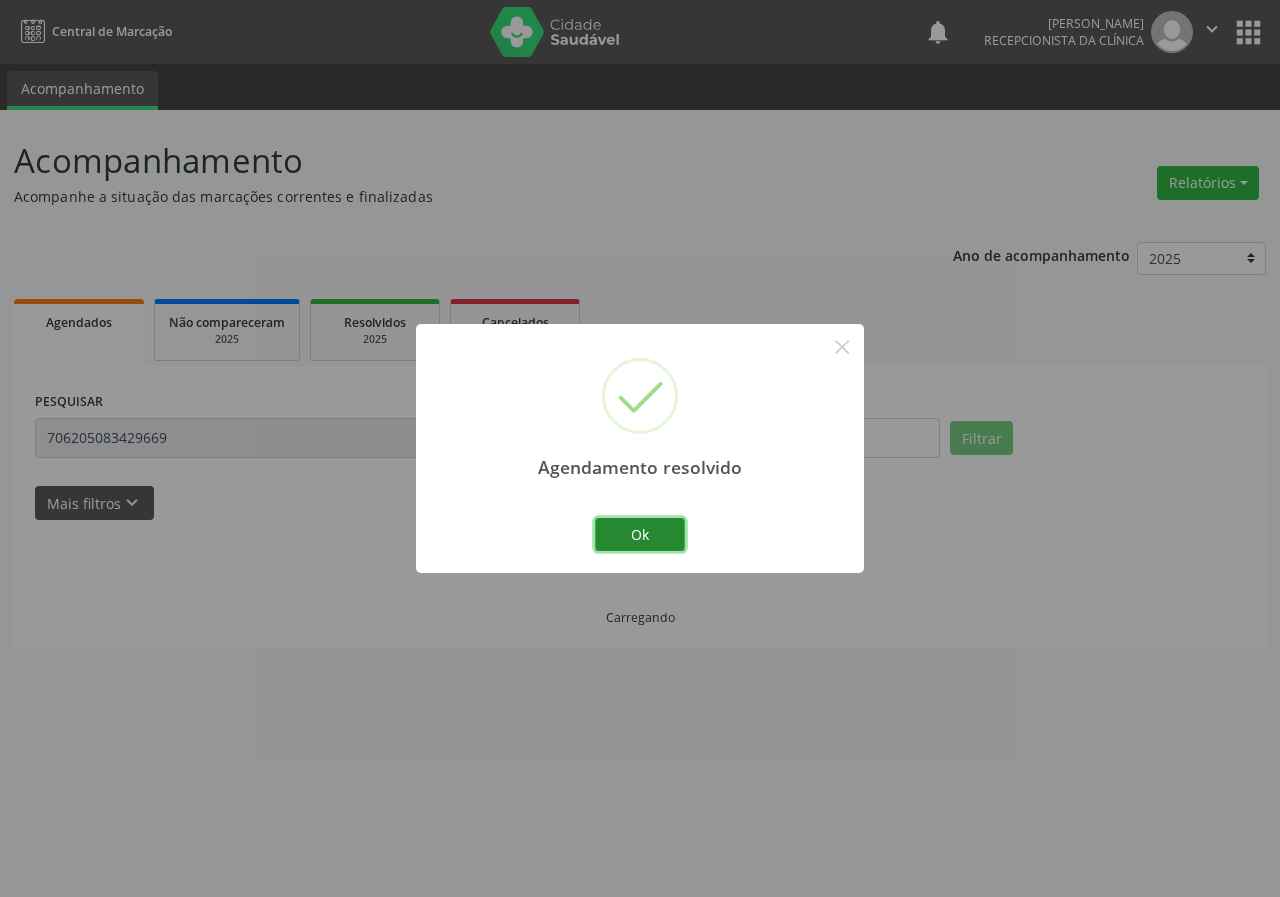 click on "Ok" at bounding box center (640, 535) 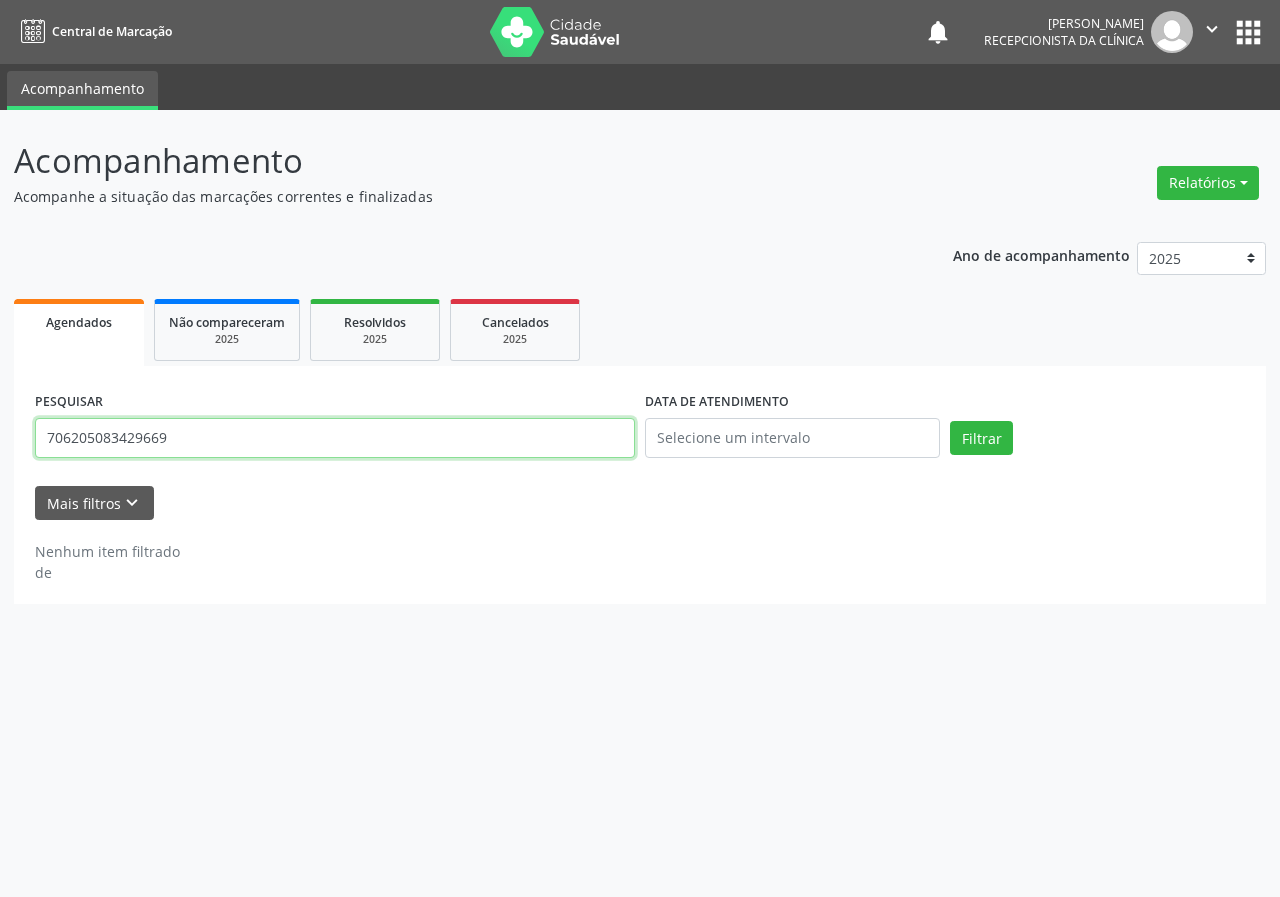 click on "706205083429669" at bounding box center [335, 438] 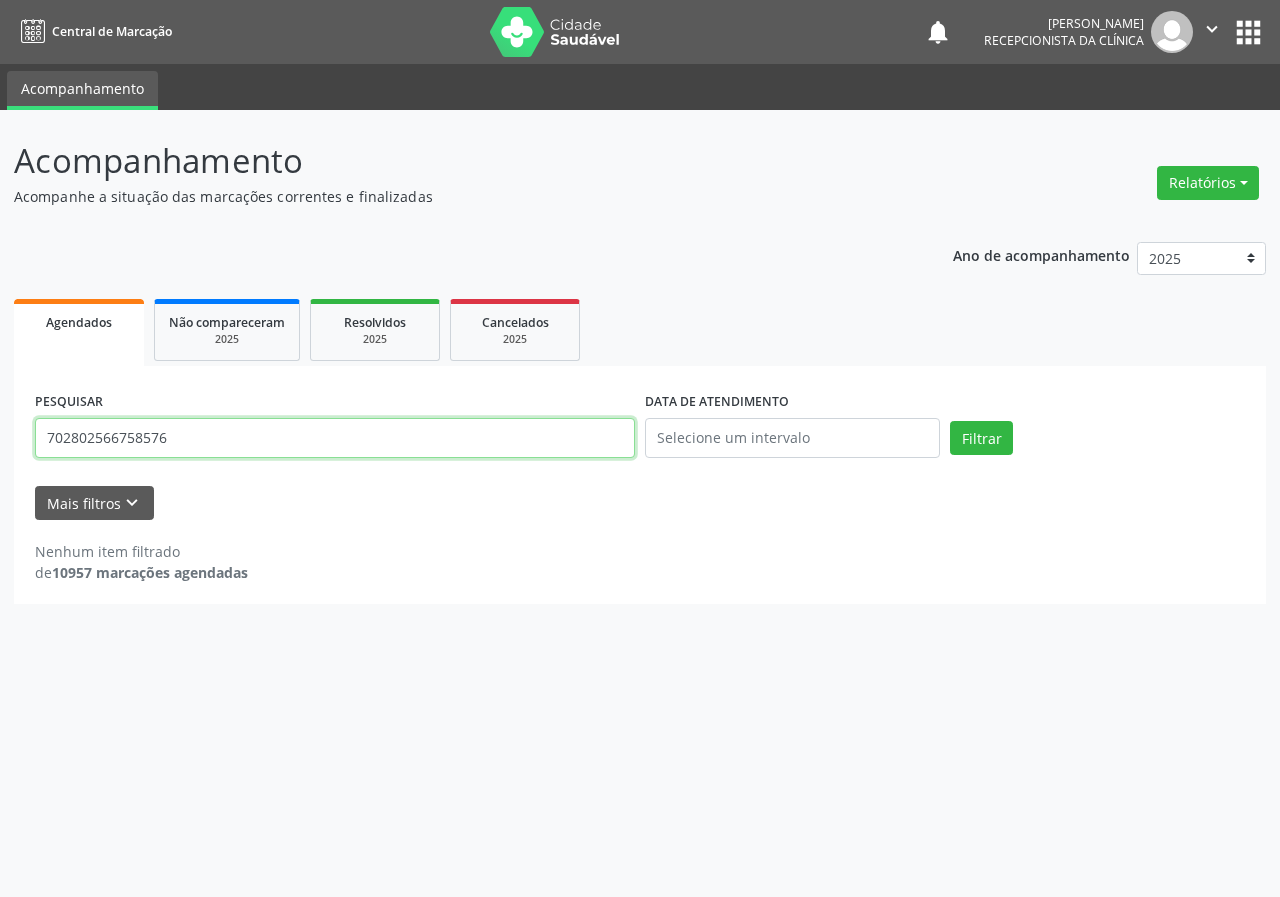 click on "Filtrar" at bounding box center (981, 438) 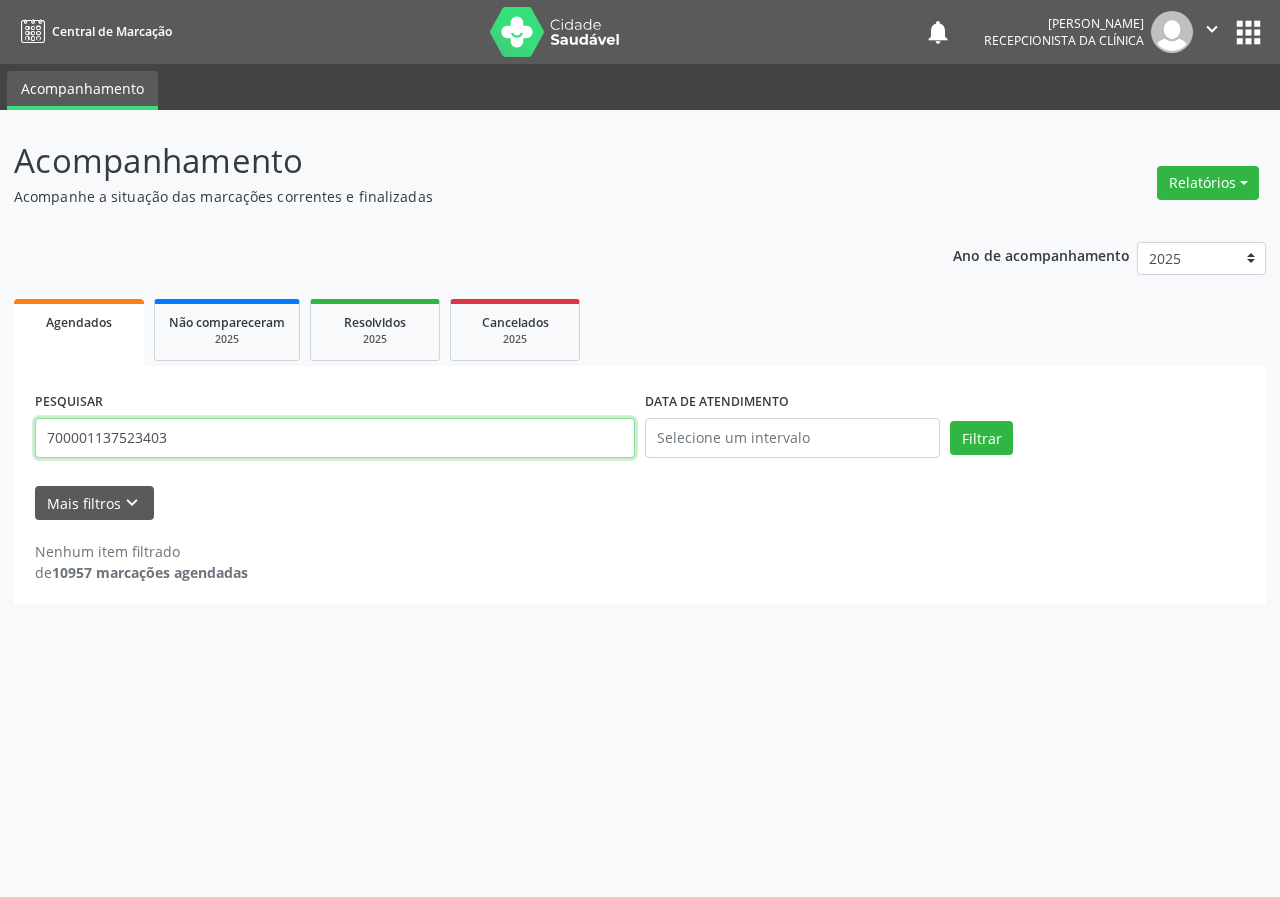 click on "Filtrar" at bounding box center [981, 438] 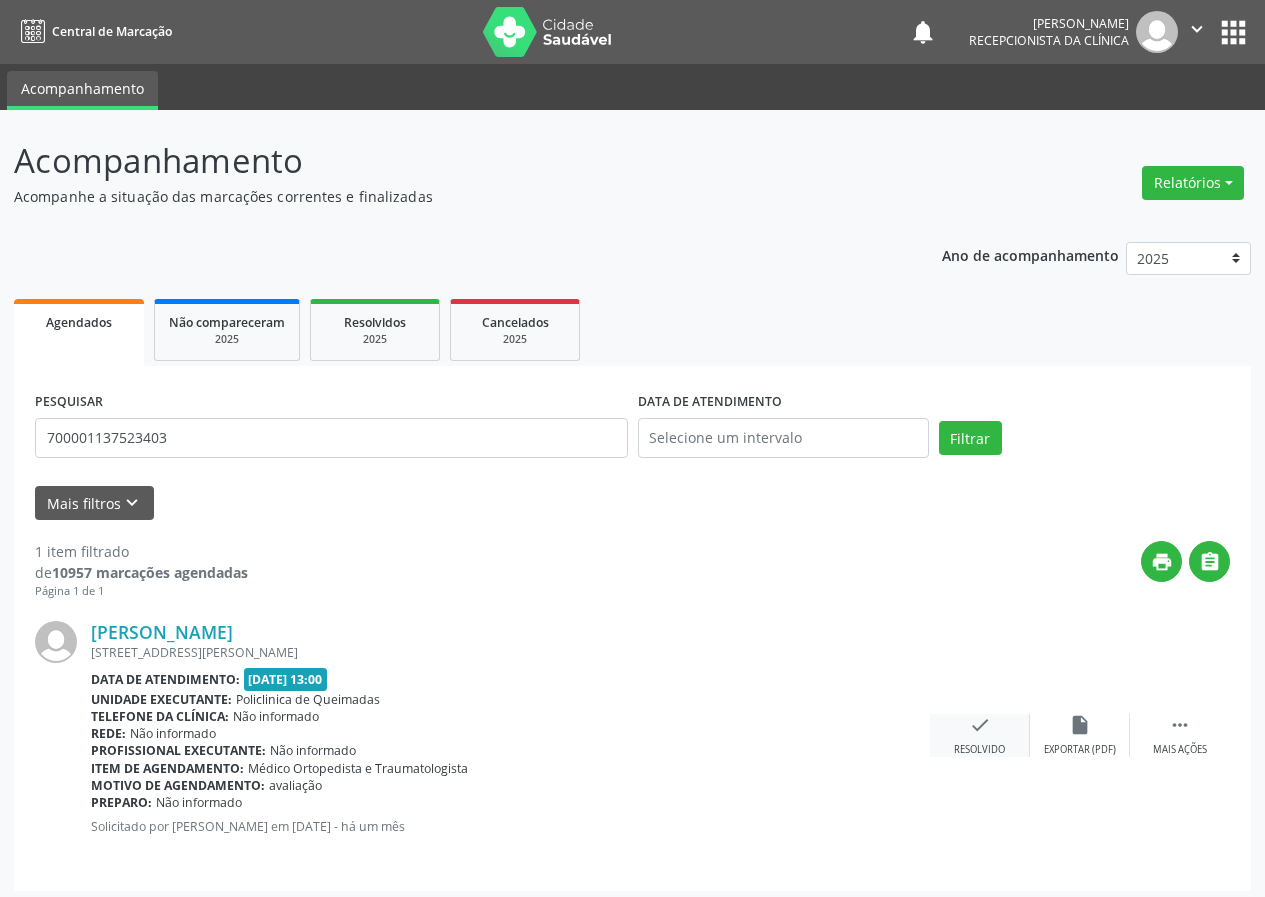 click on "check" at bounding box center [980, 725] 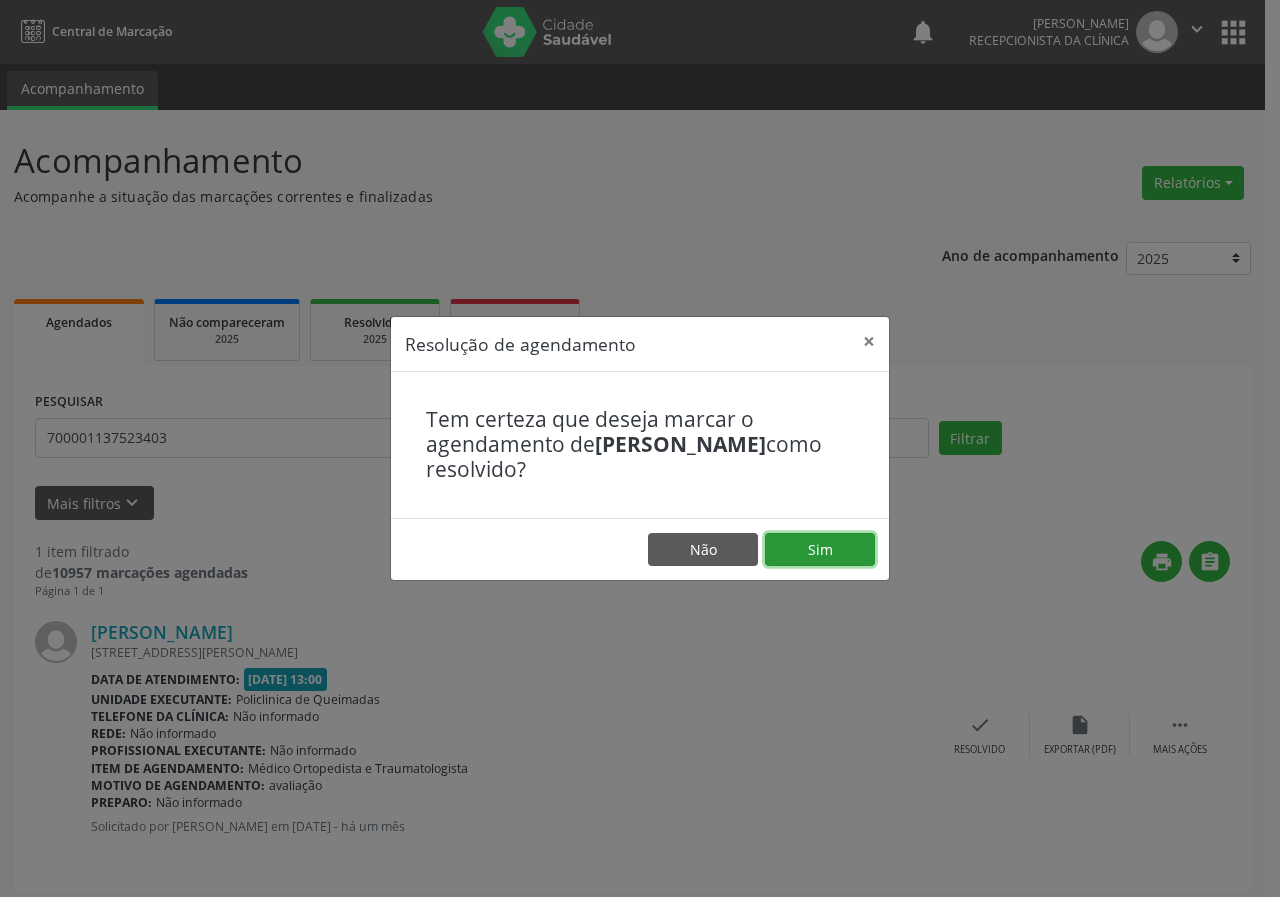 click on "Sim" at bounding box center [820, 550] 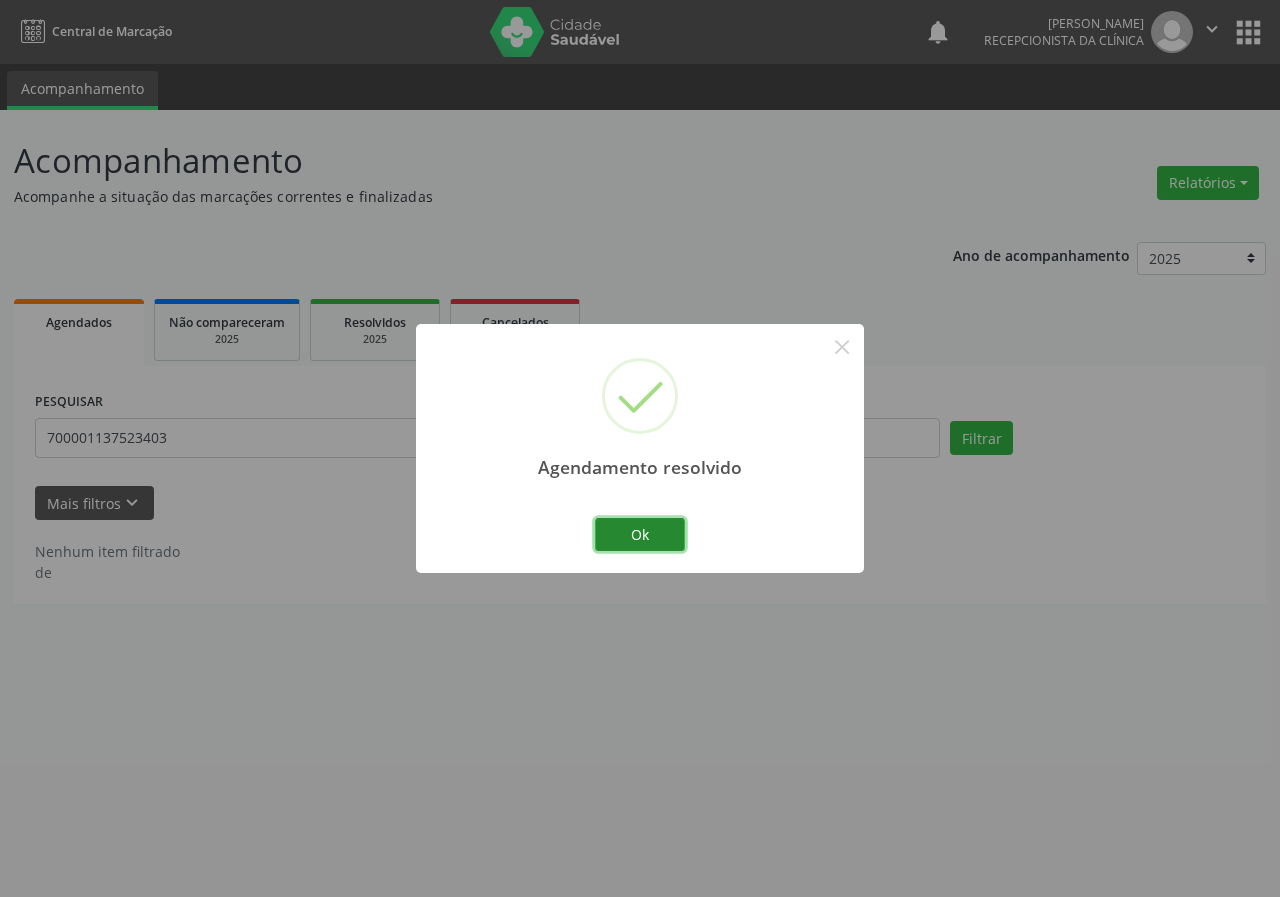 click on "Ok" at bounding box center (640, 535) 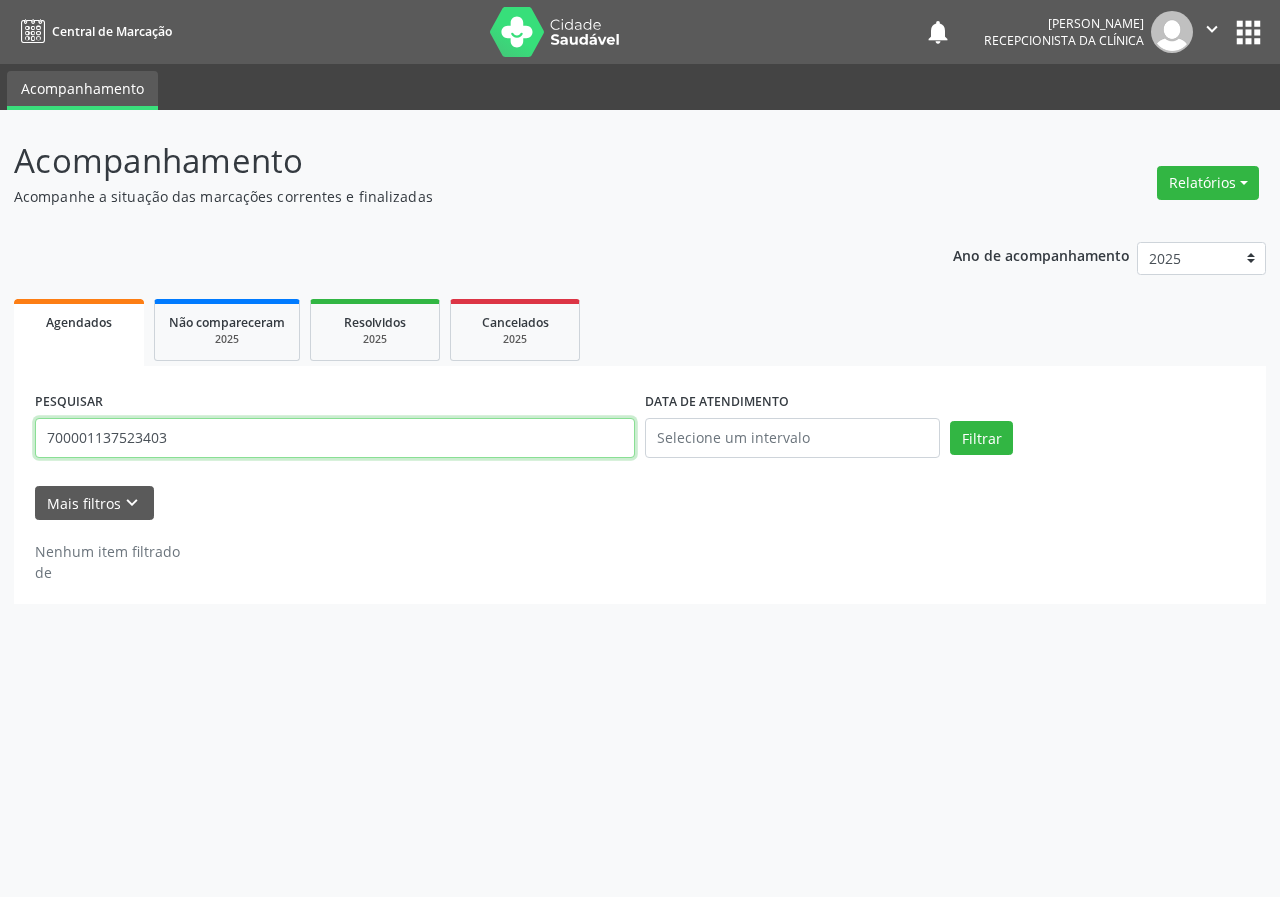 click on "700001137523403" at bounding box center [335, 438] 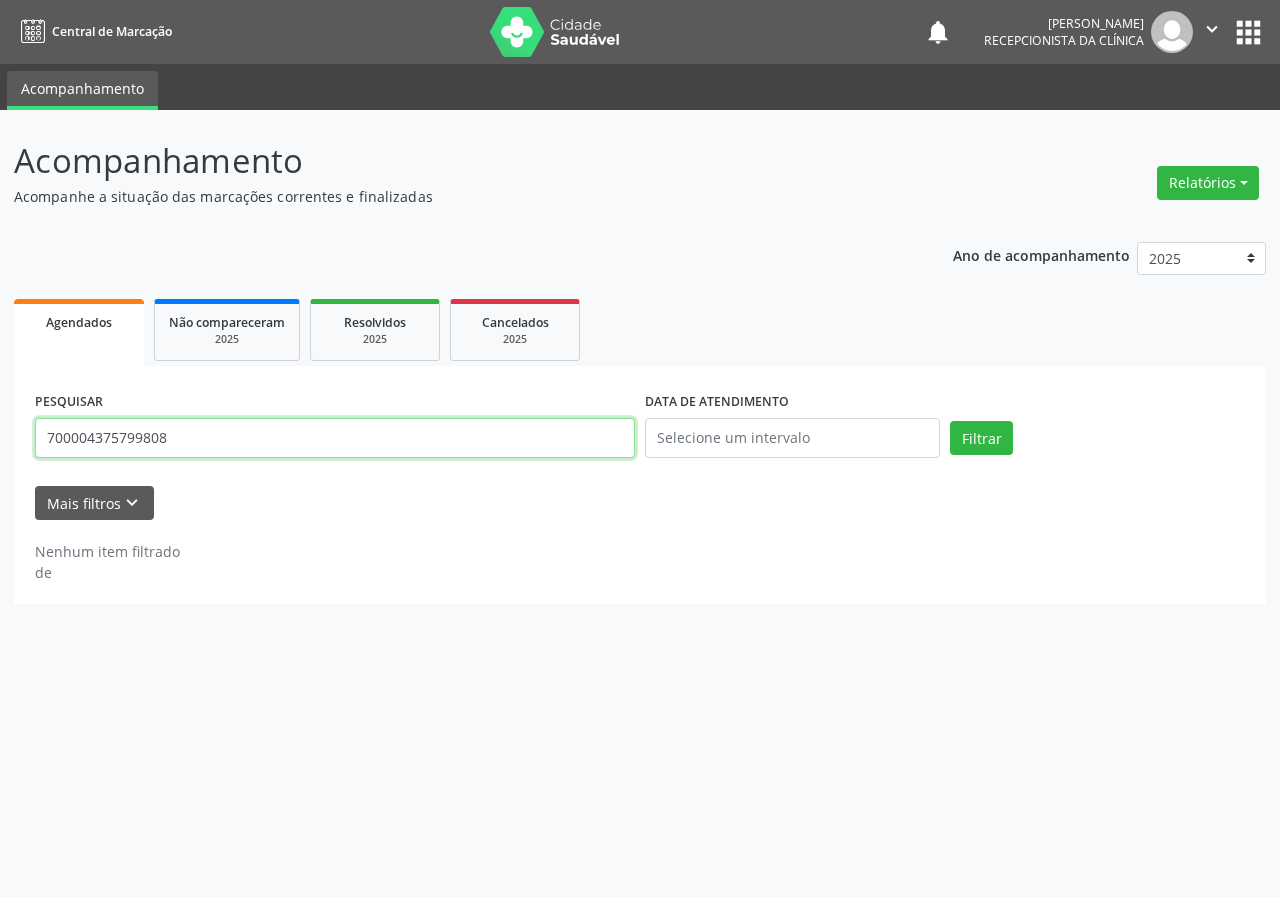 click on "Filtrar" at bounding box center (981, 438) 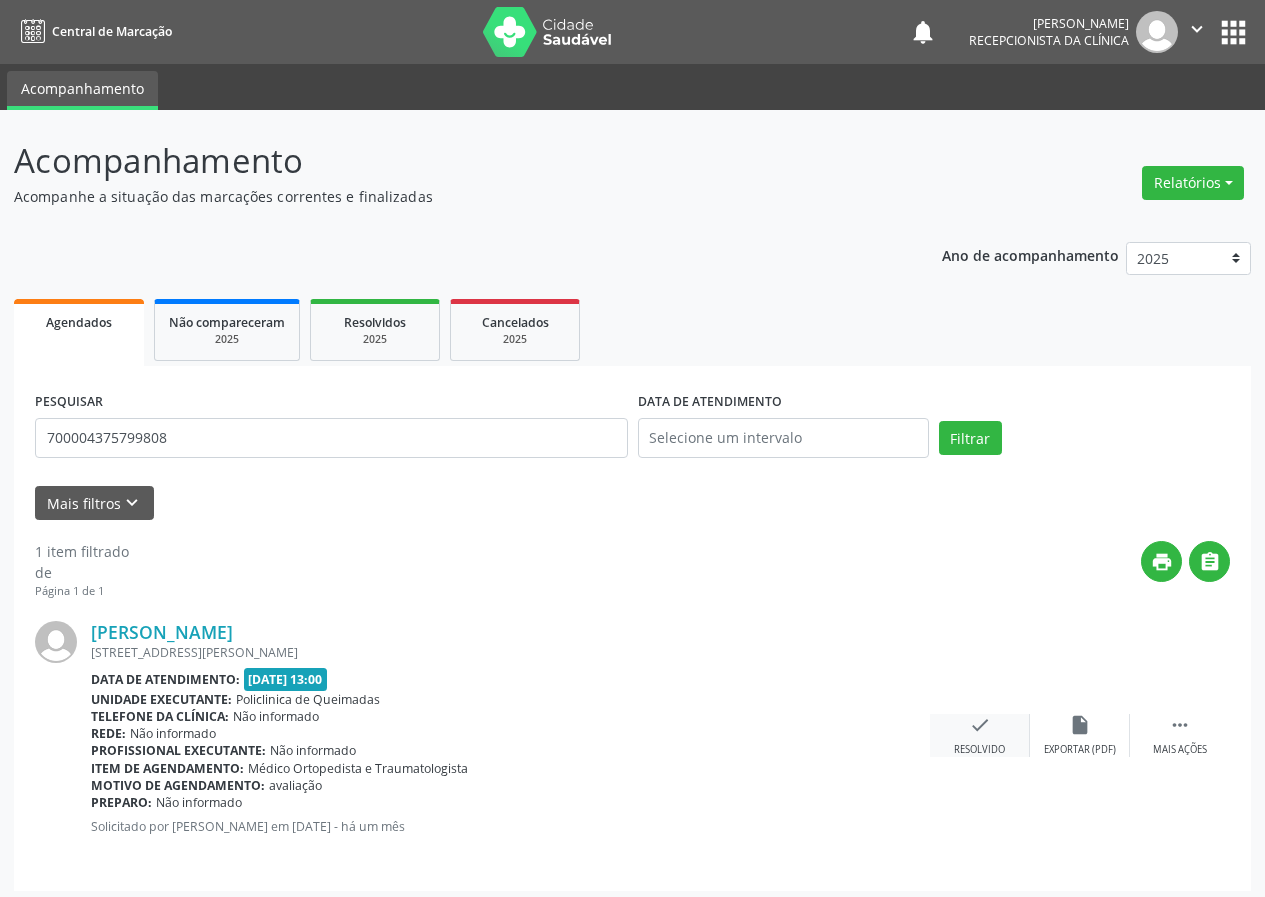 click on "check" at bounding box center [980, 725] 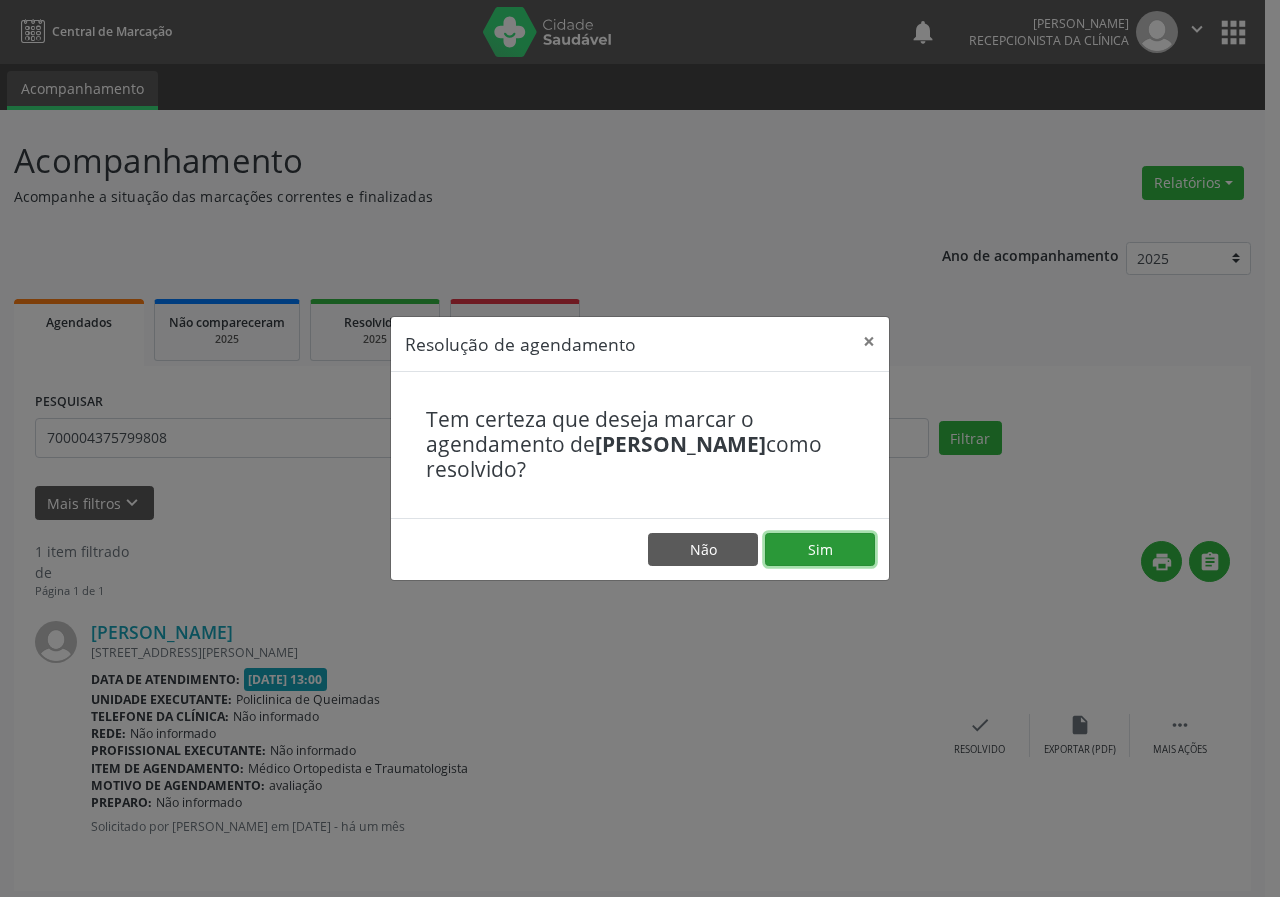 click on "Sim" at bounding box center [820, 550] 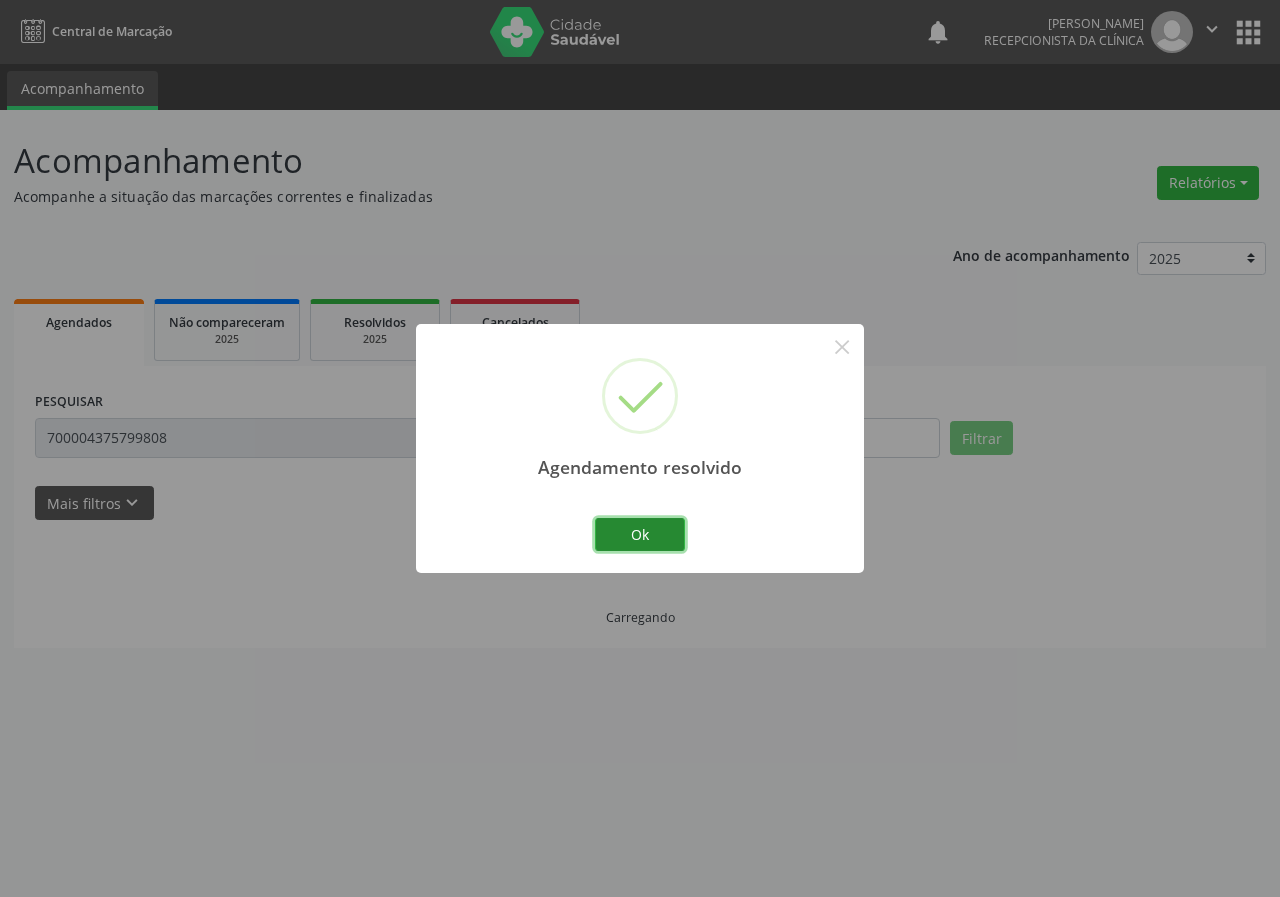 click on "Ok" at bounding box center [640, 535] 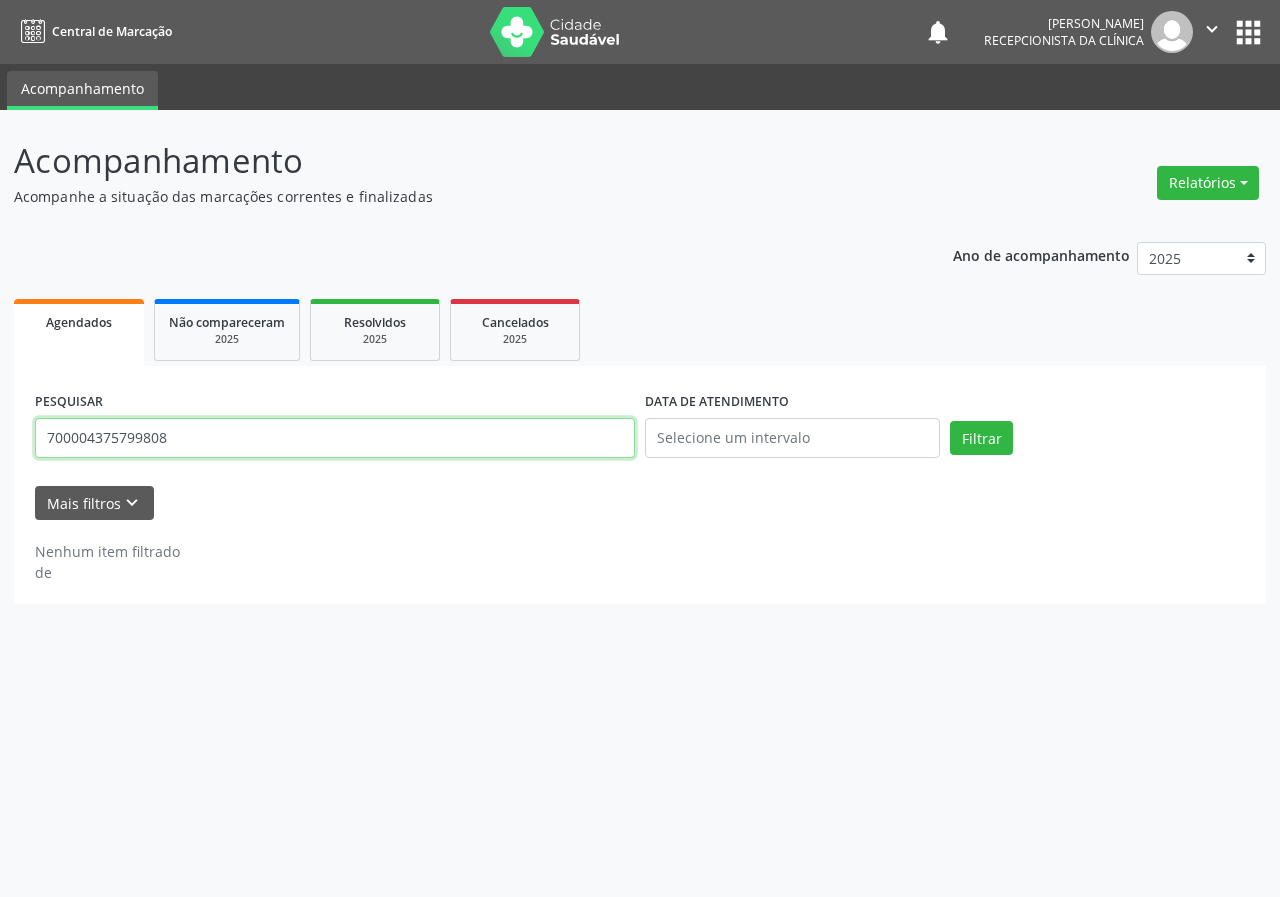 click on "700004375799808" at bounding box center (335, 438) 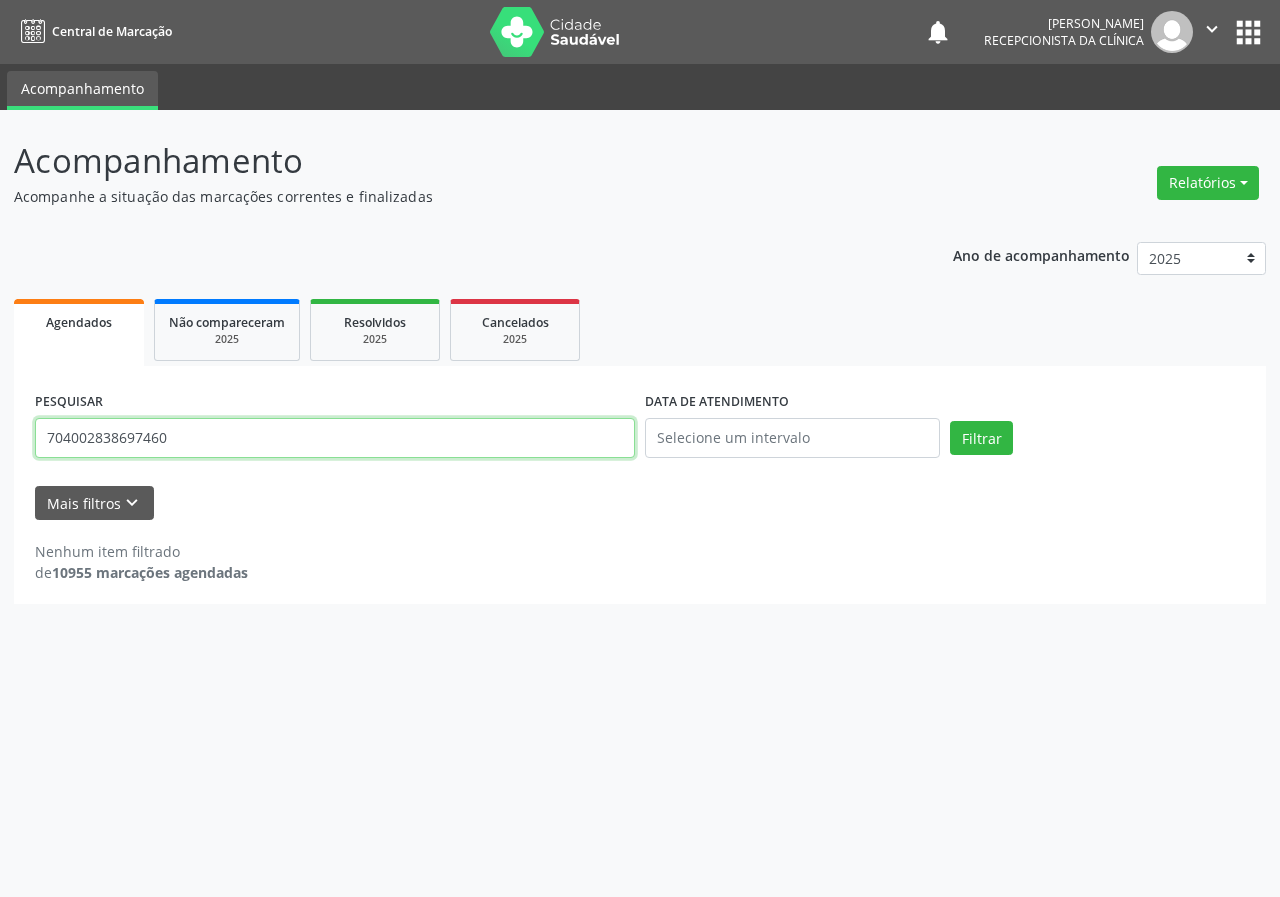 click on "Filtrar" at bounding box center [981, 438] 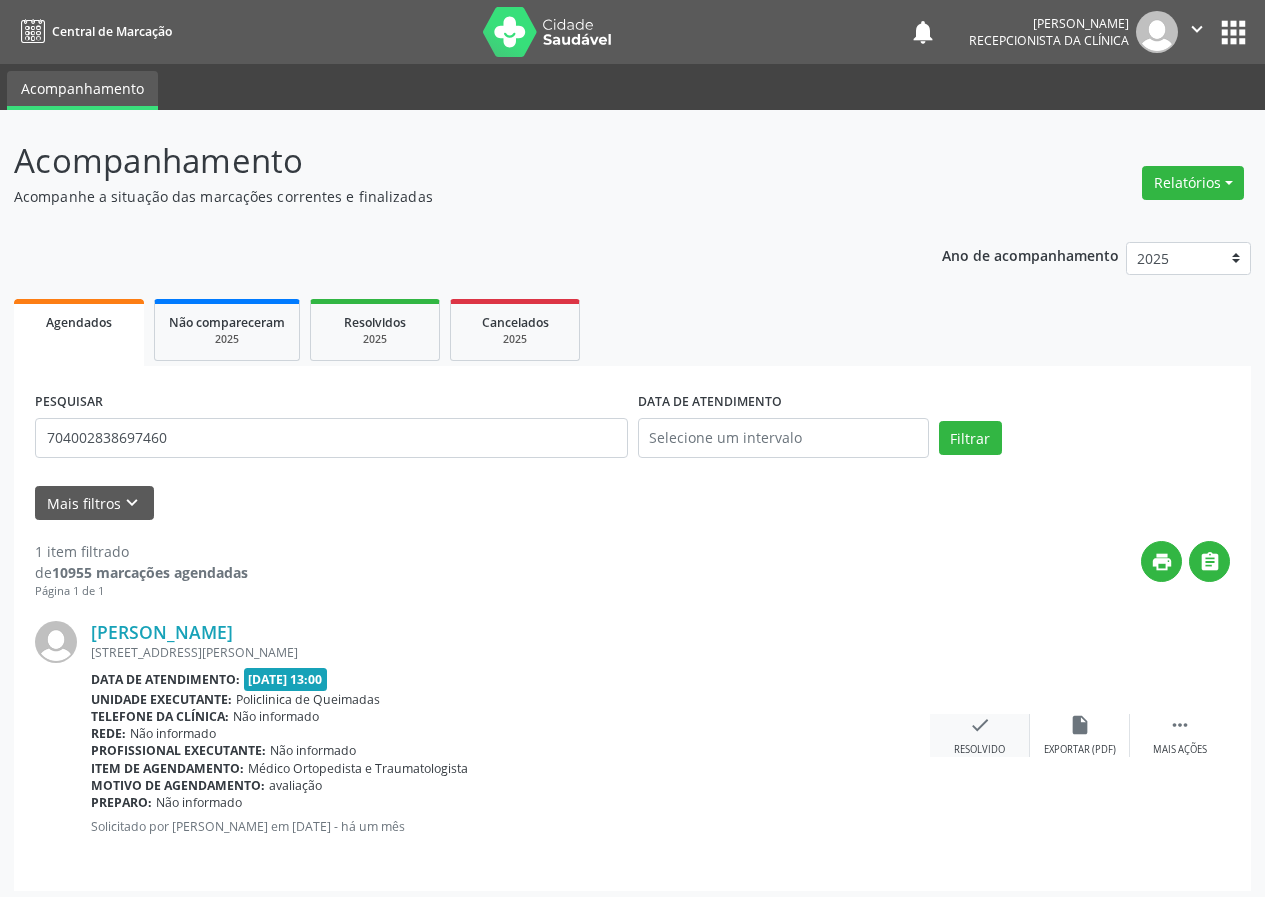 click on "check" at bounding box center [980, 725] 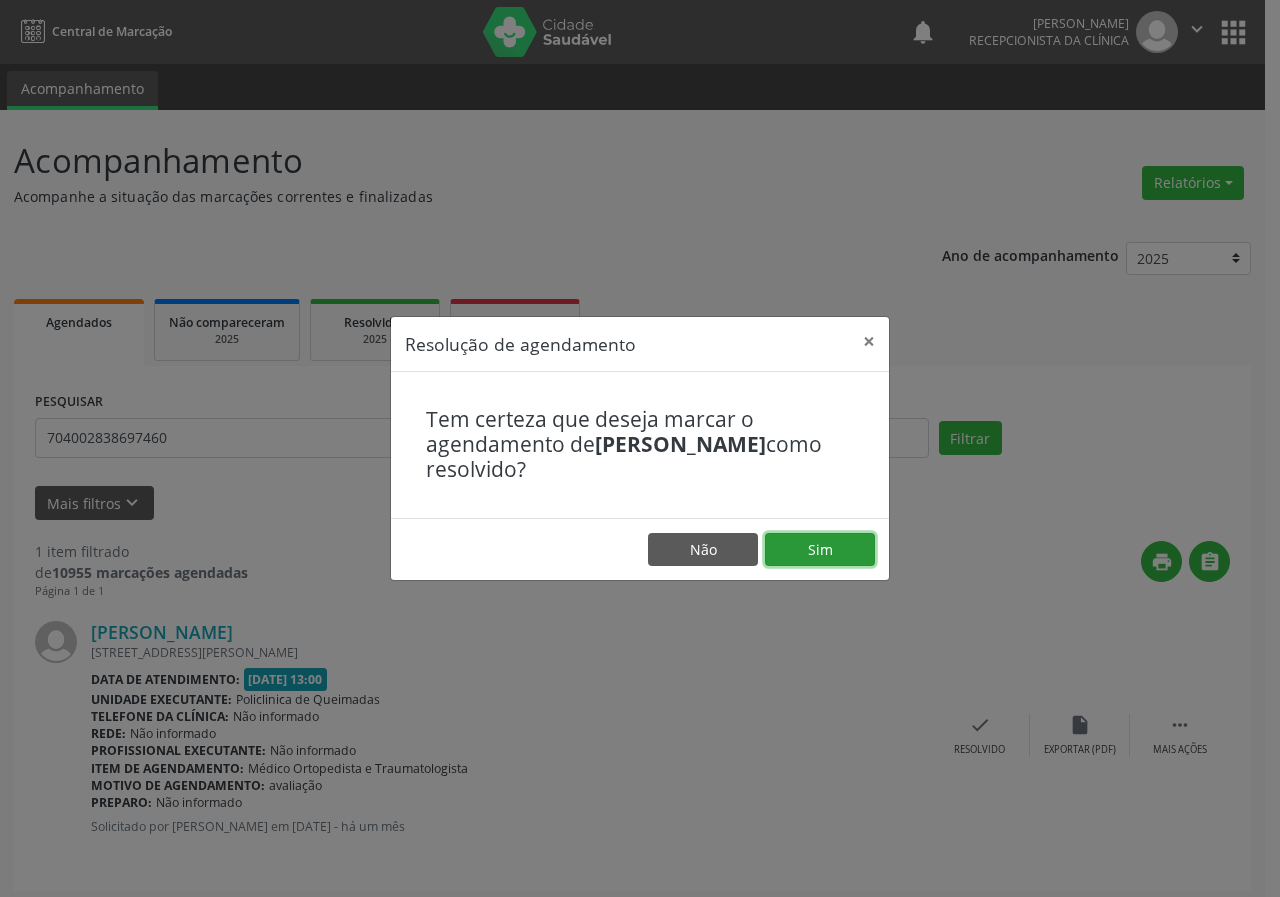 click on "Sim" at bounding box center (820, 550) 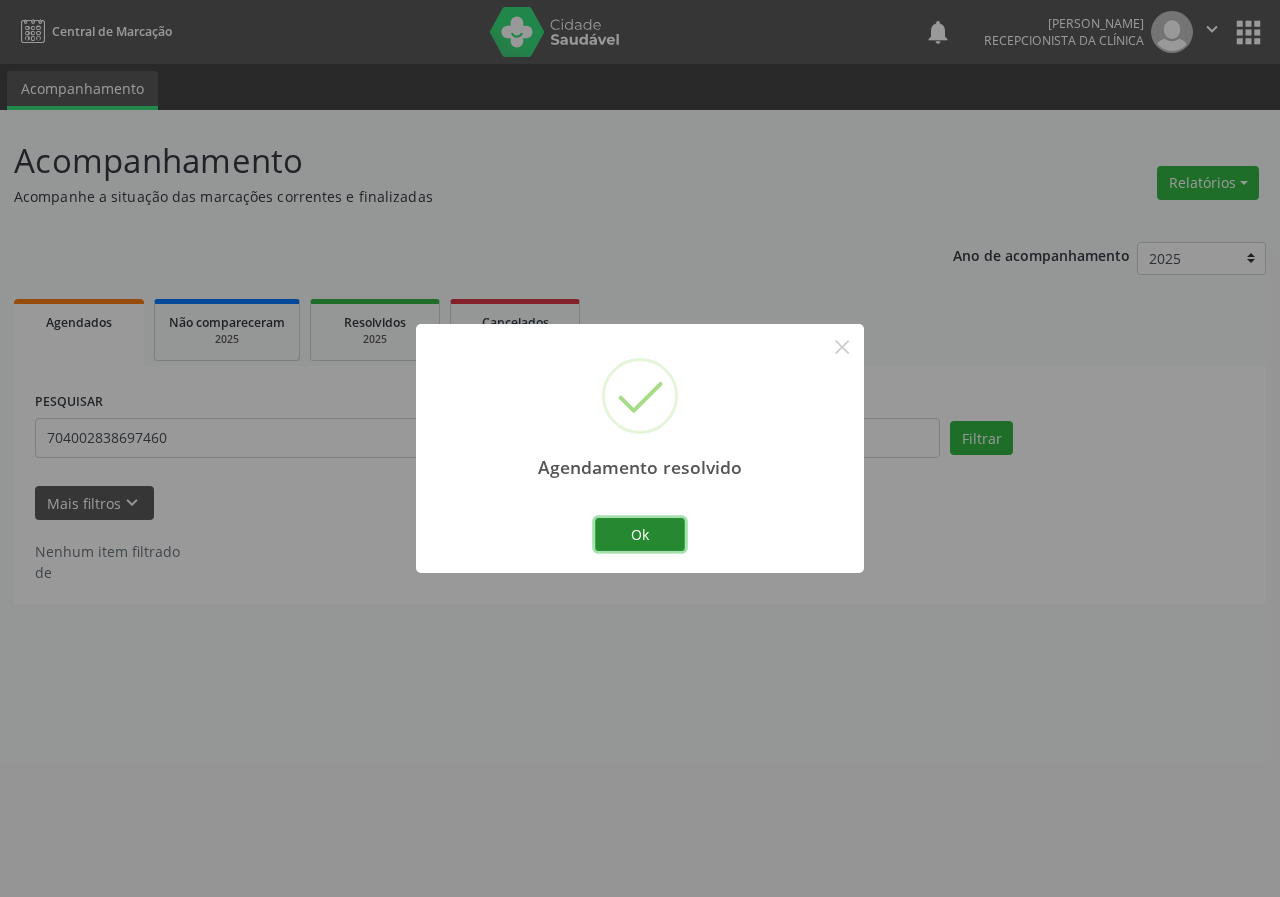 click on "Ok" at bounding box center (640, 535) 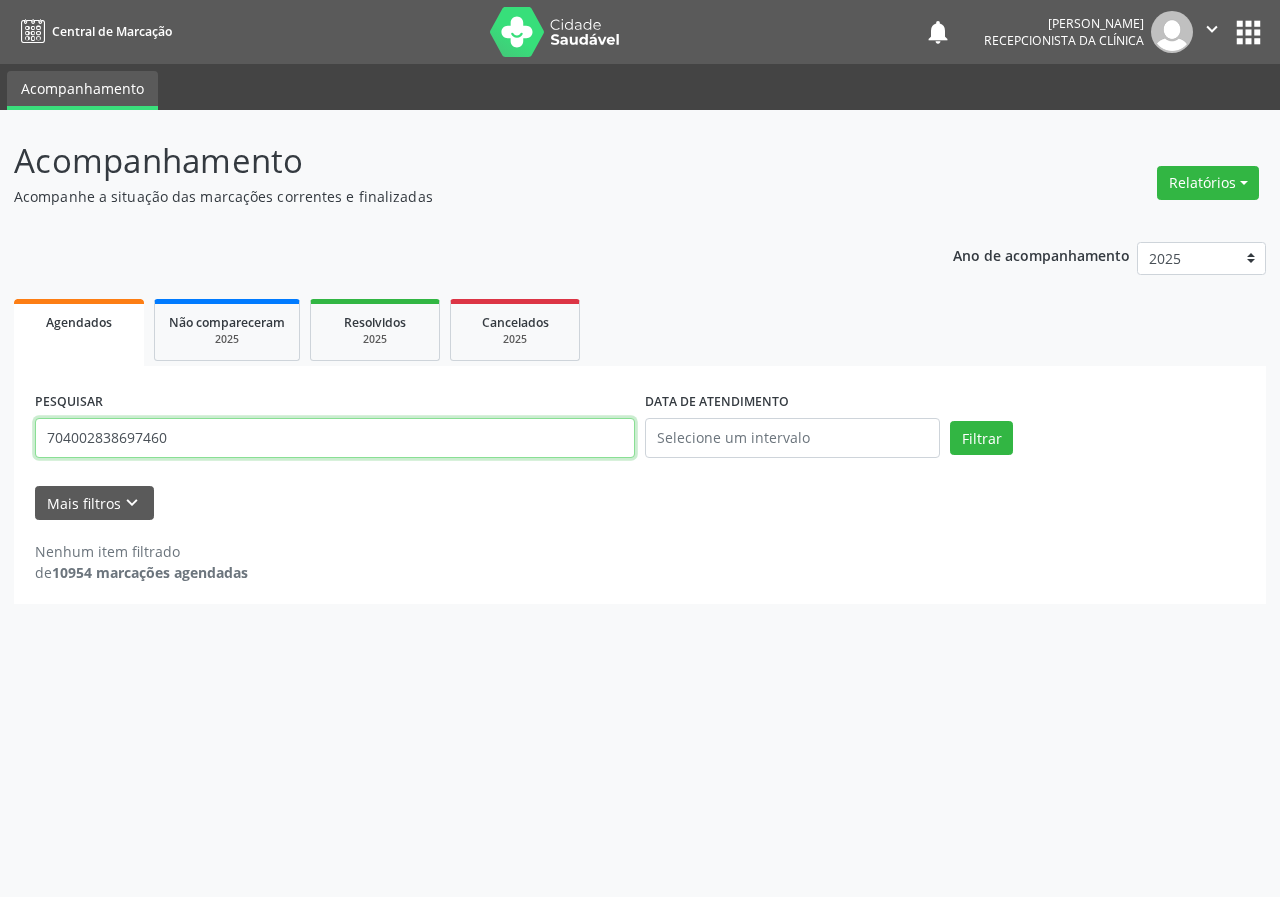 click on "704002838697460" at bounding box center [335, 438] 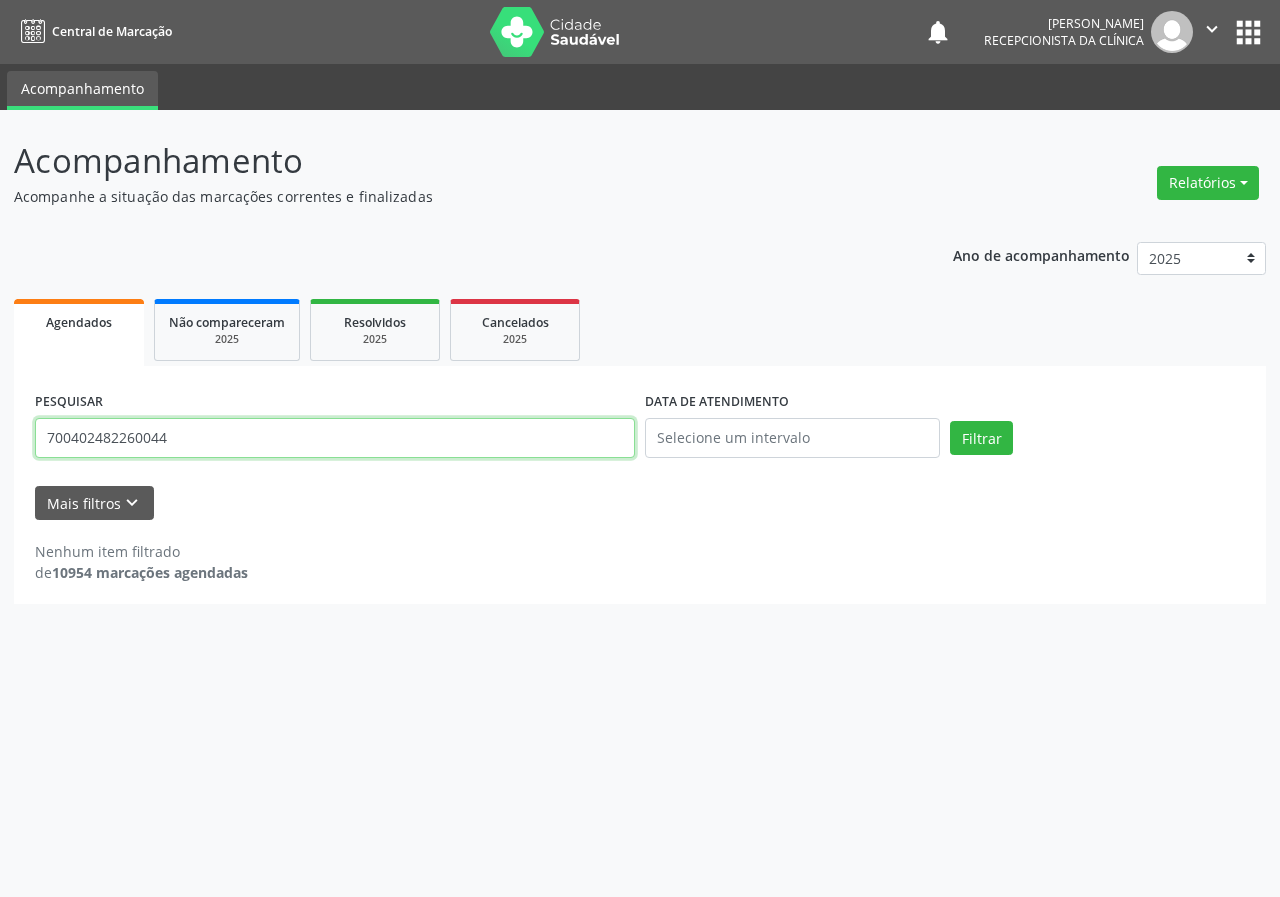 click on "Filtrar" at bounding box center [981, 438] 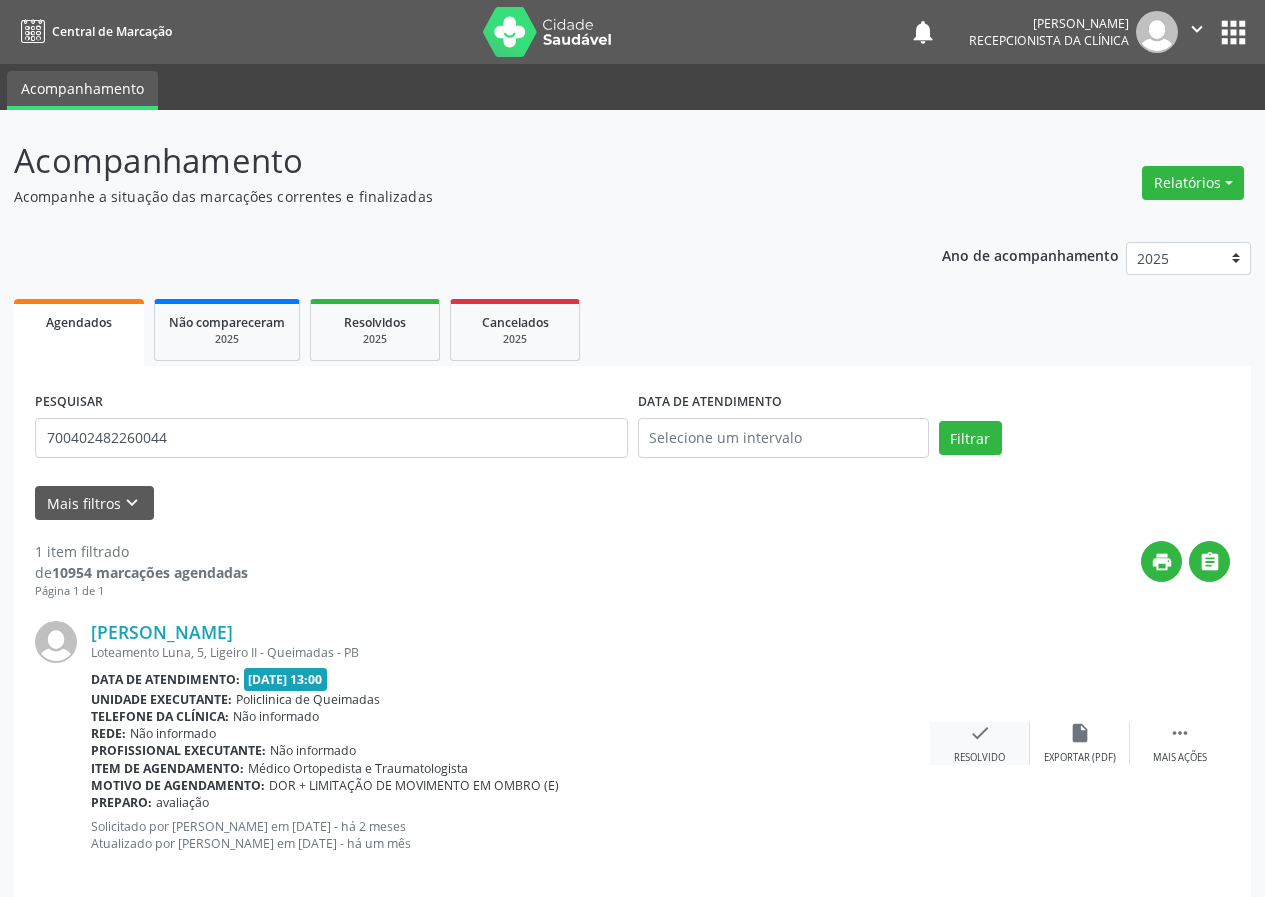 click on "check" at bounding box center [980, 733] 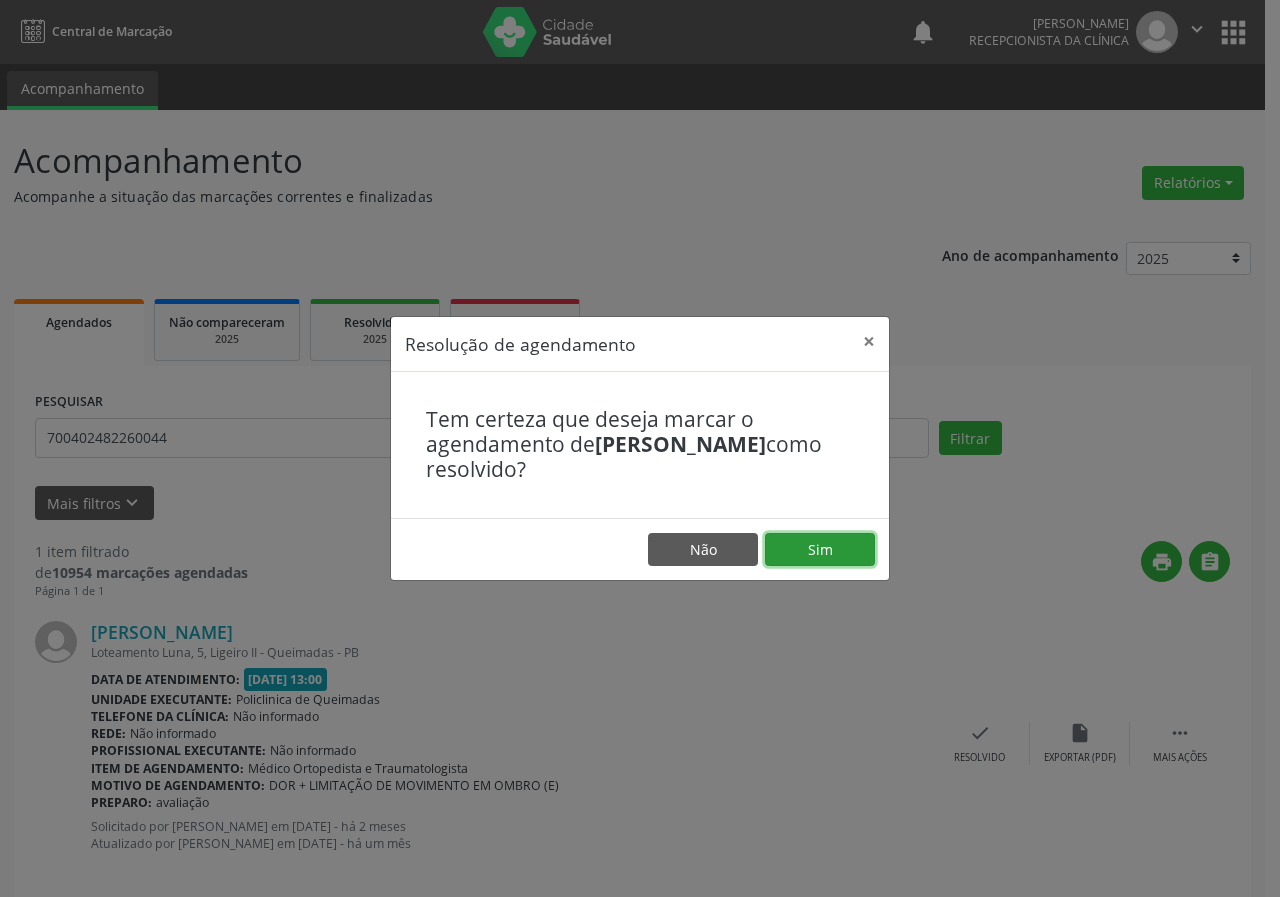 click on "Sim" at bounding box center (820, 550) 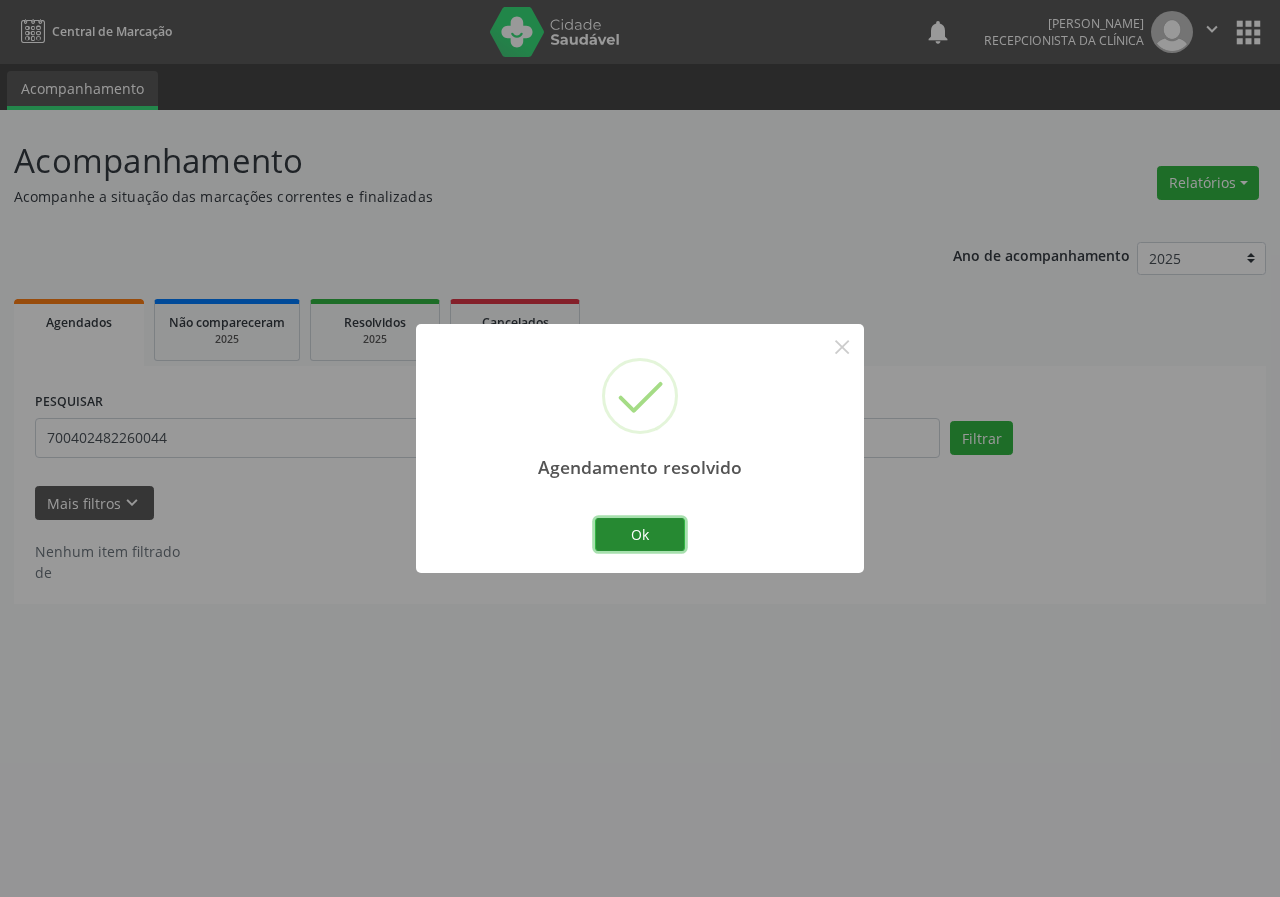 click on "Ok" at bounding box center [640, 535] 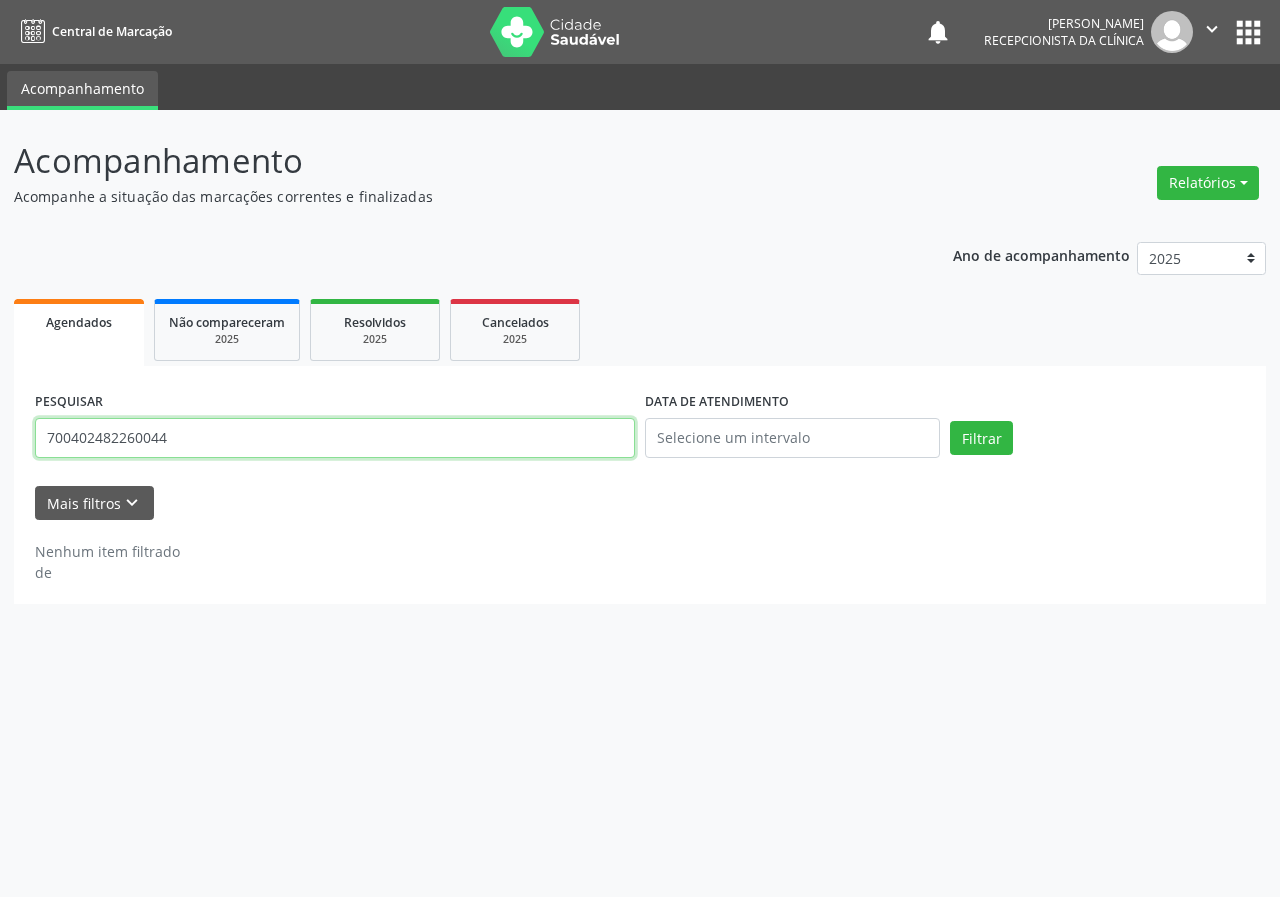 click on "700402482260044" at bounding box center (335, 438) 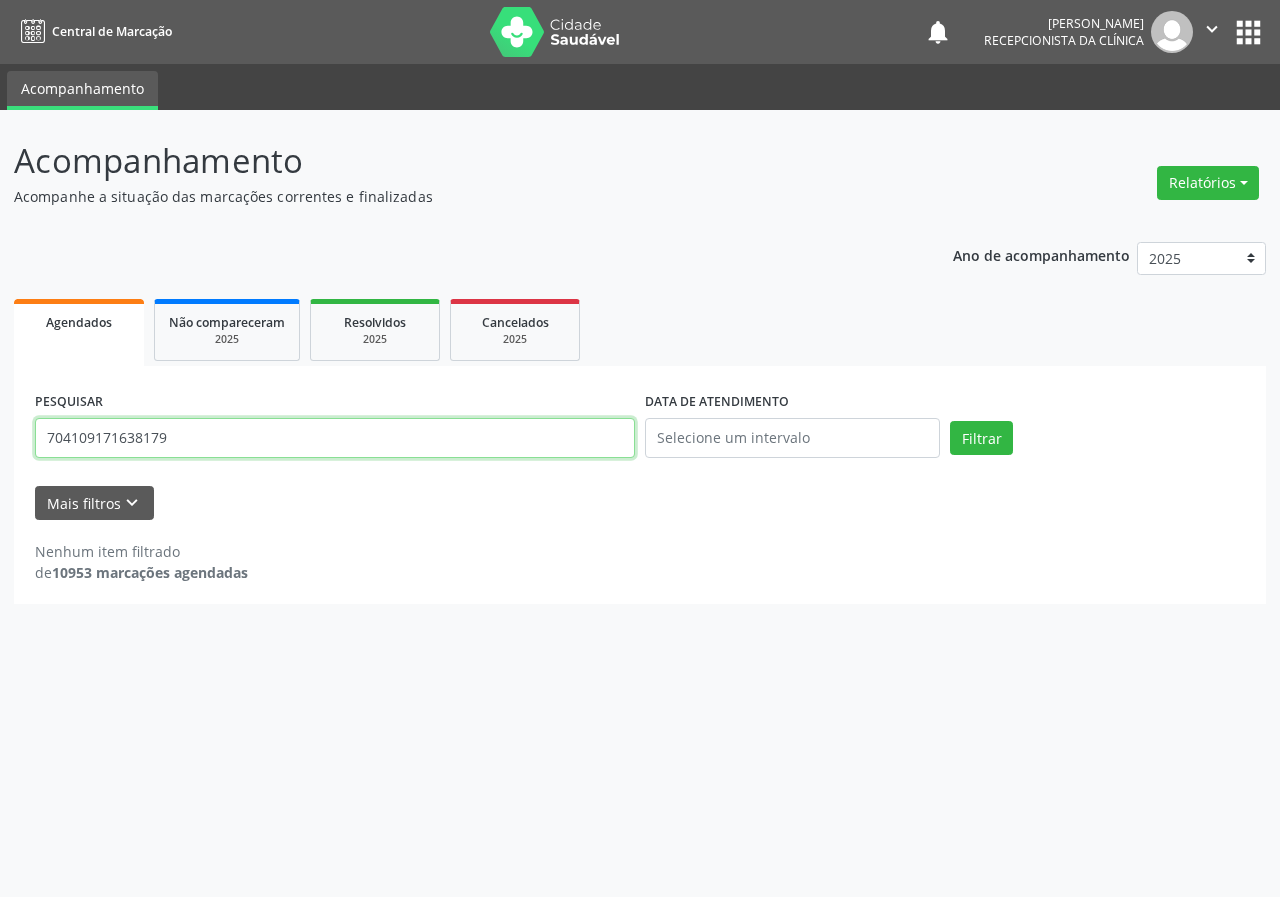click on "Filtrar" at bounding box center [981, 438] 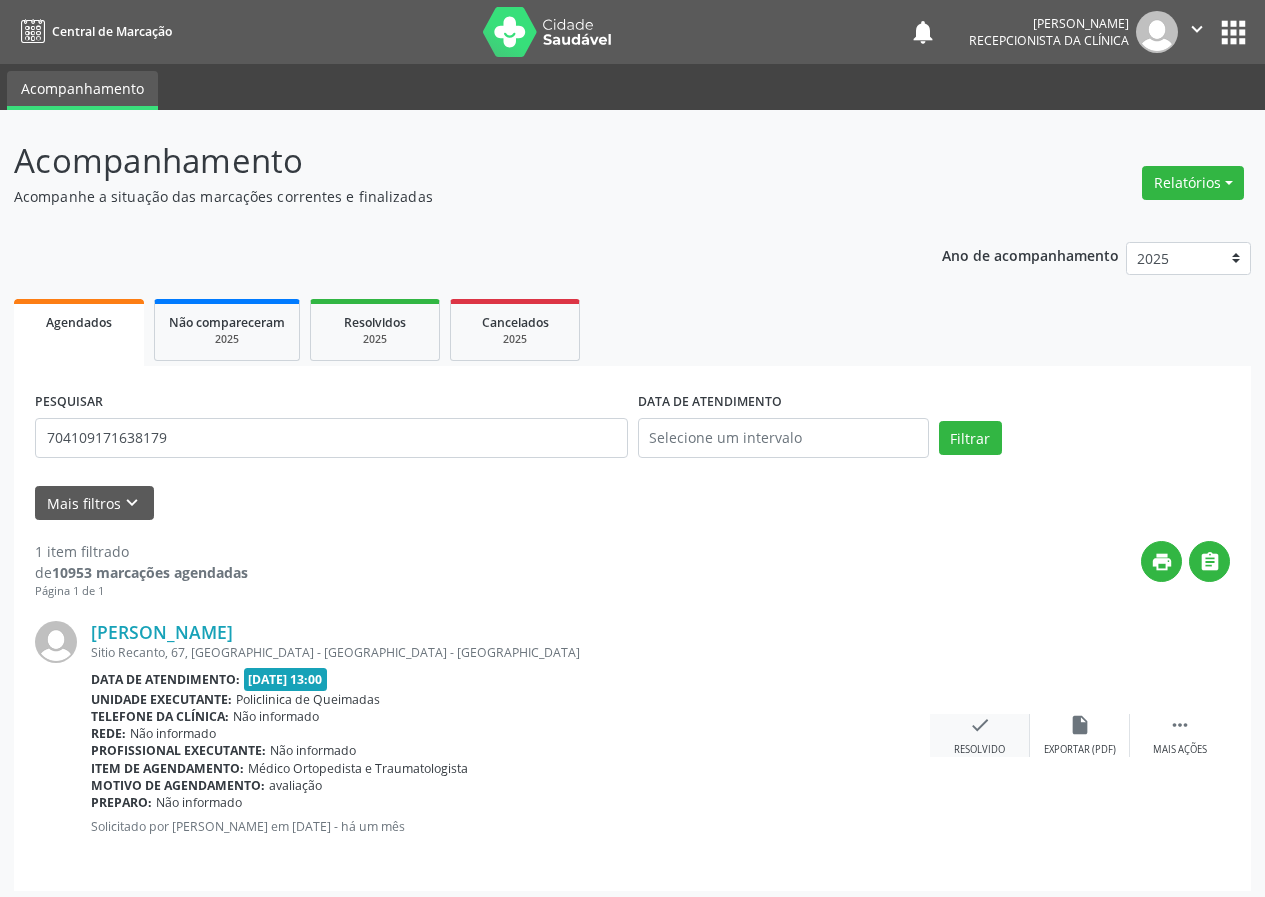 click on "check
Resolvido" at bounding box center (980, 735) 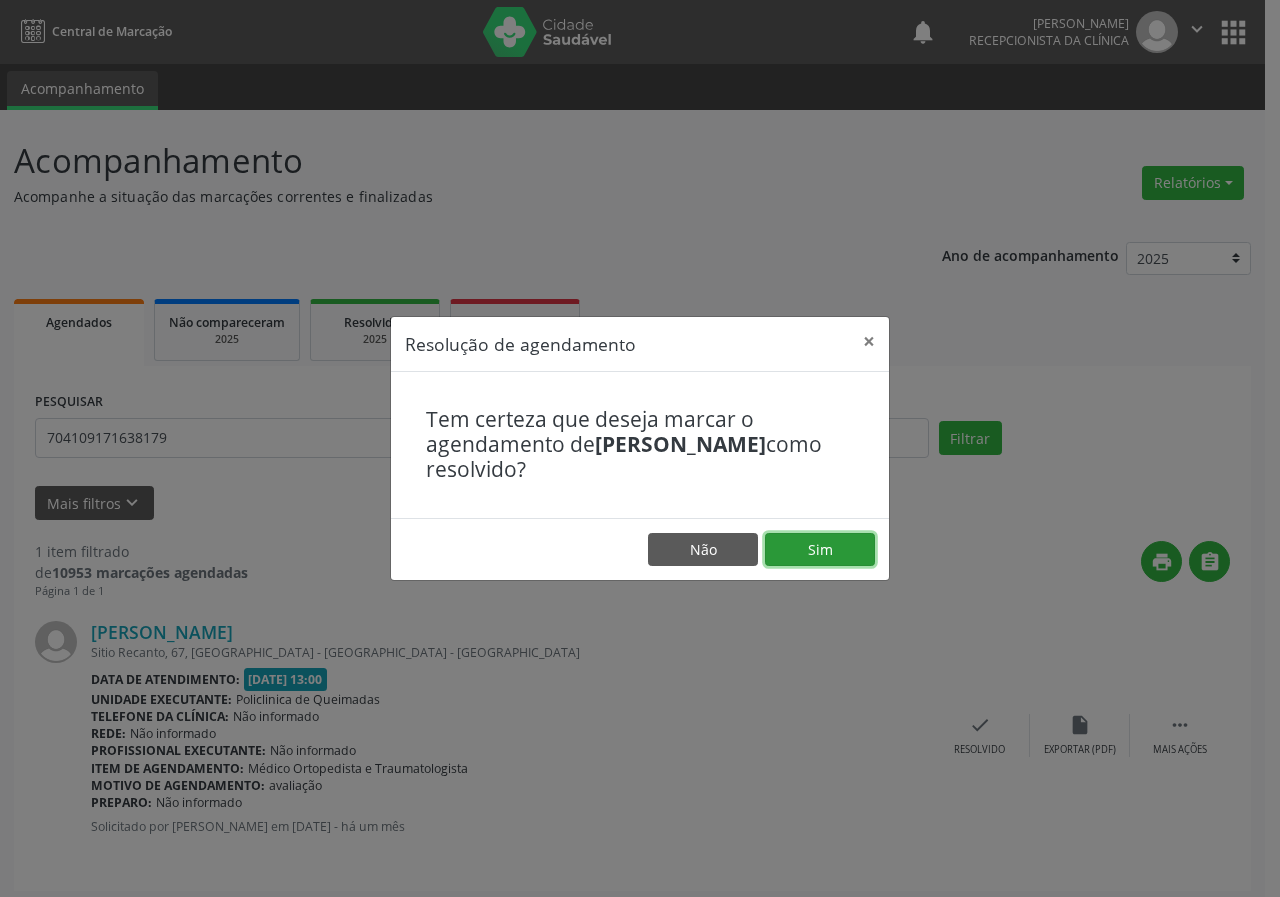 click on "Sim" at bounding box center (820, 550) 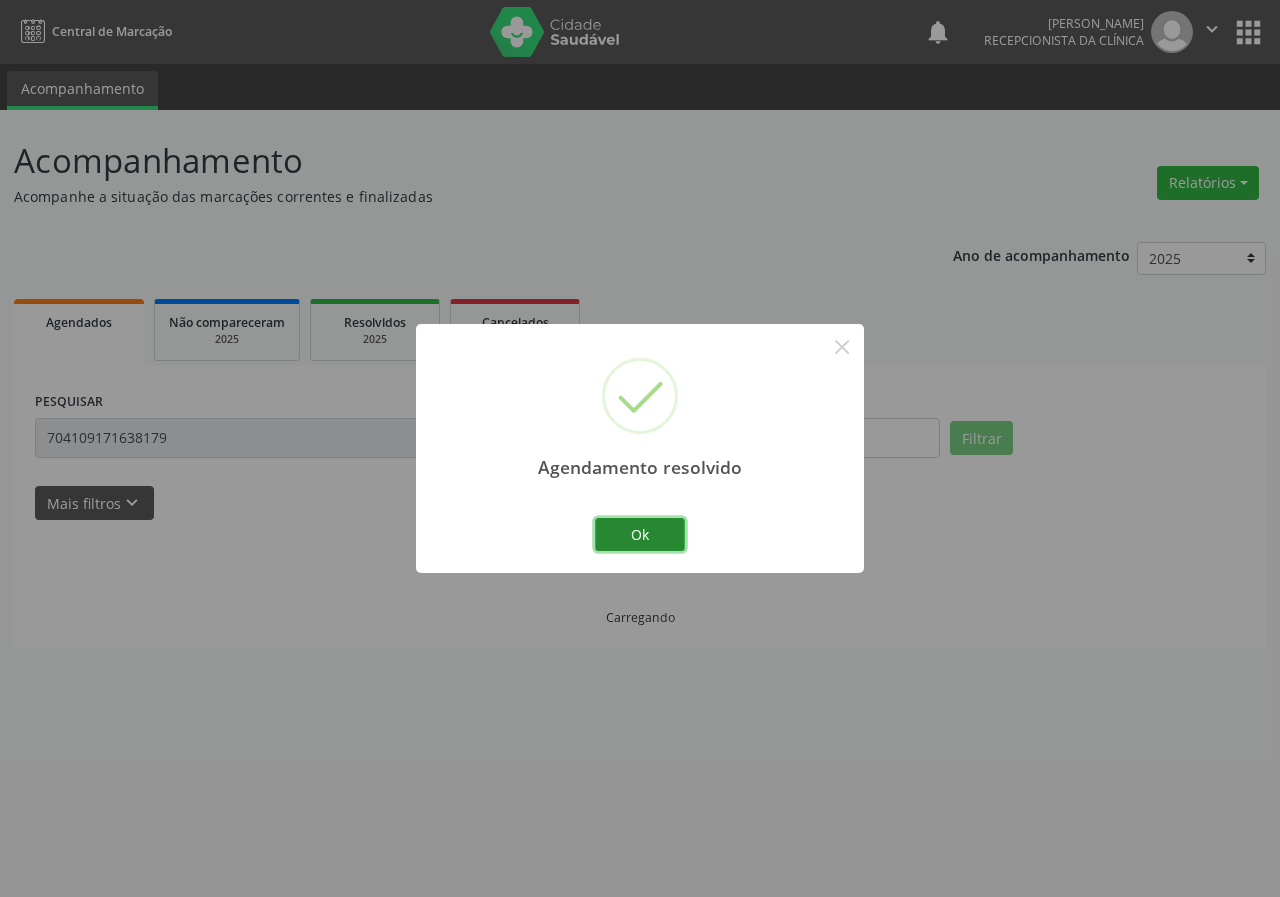 click on "Ok" at bounding box center [640, 535] 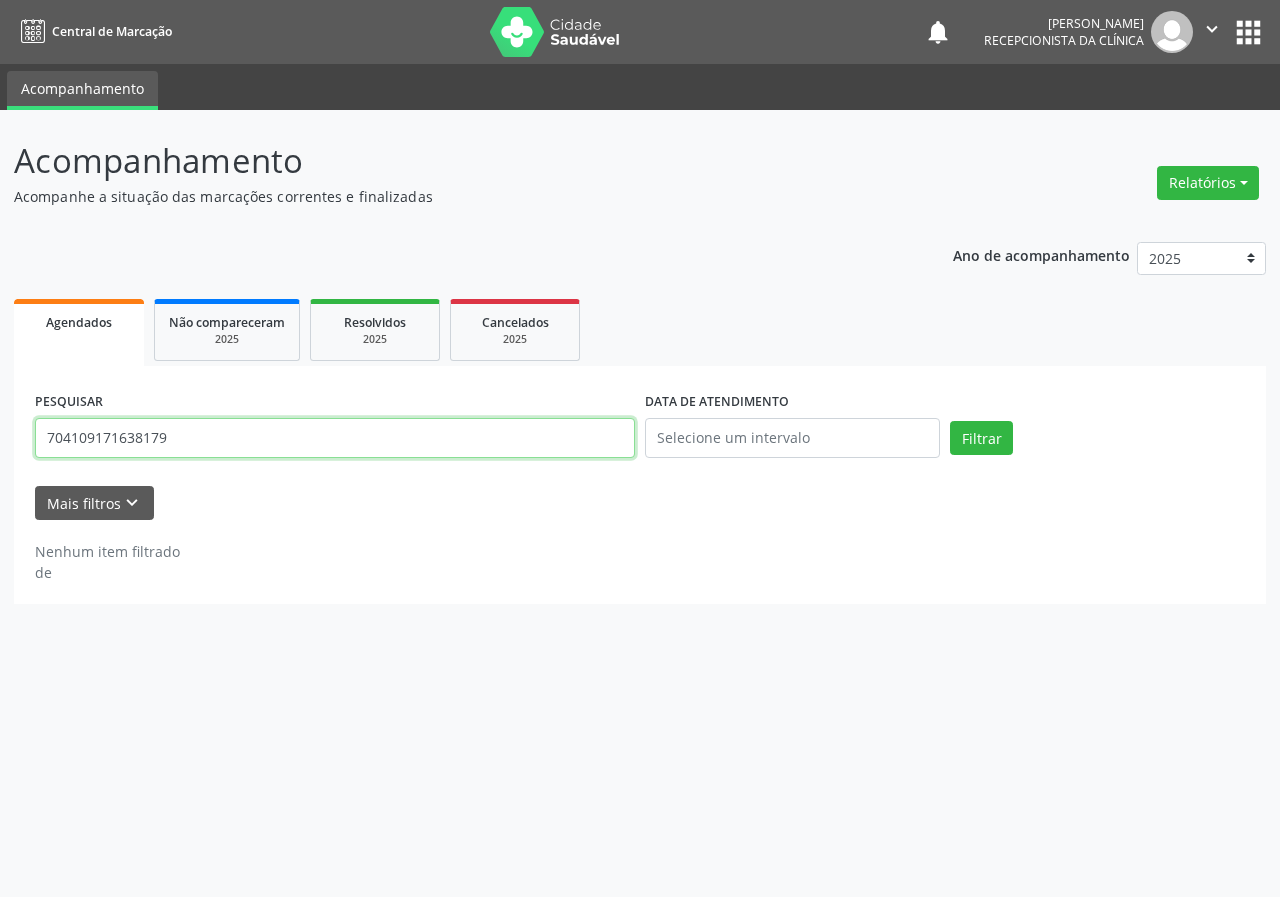 click on "704109171638179" at bounding box center (335, 438) 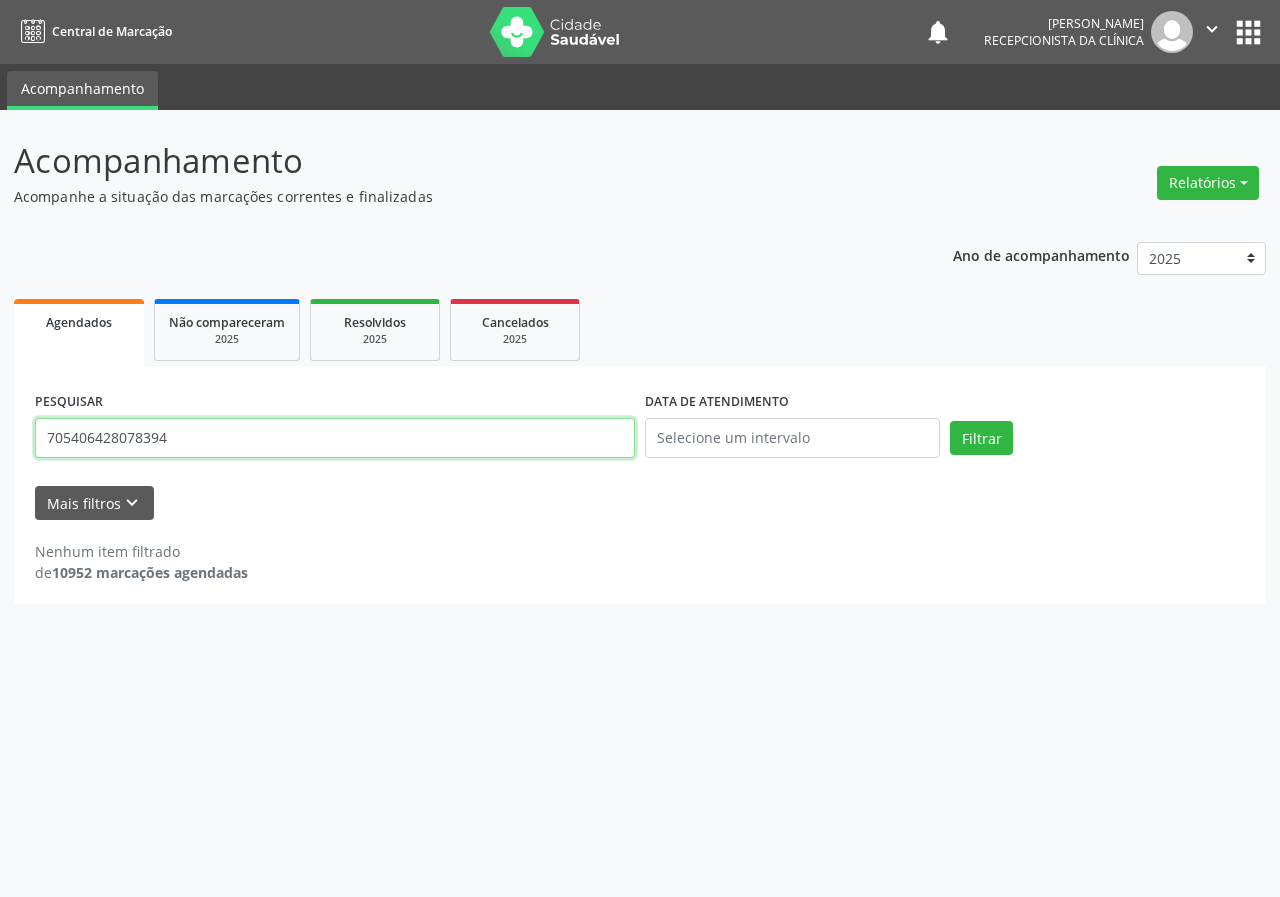 click on "Filtrar" at bounding box center [981, 438] 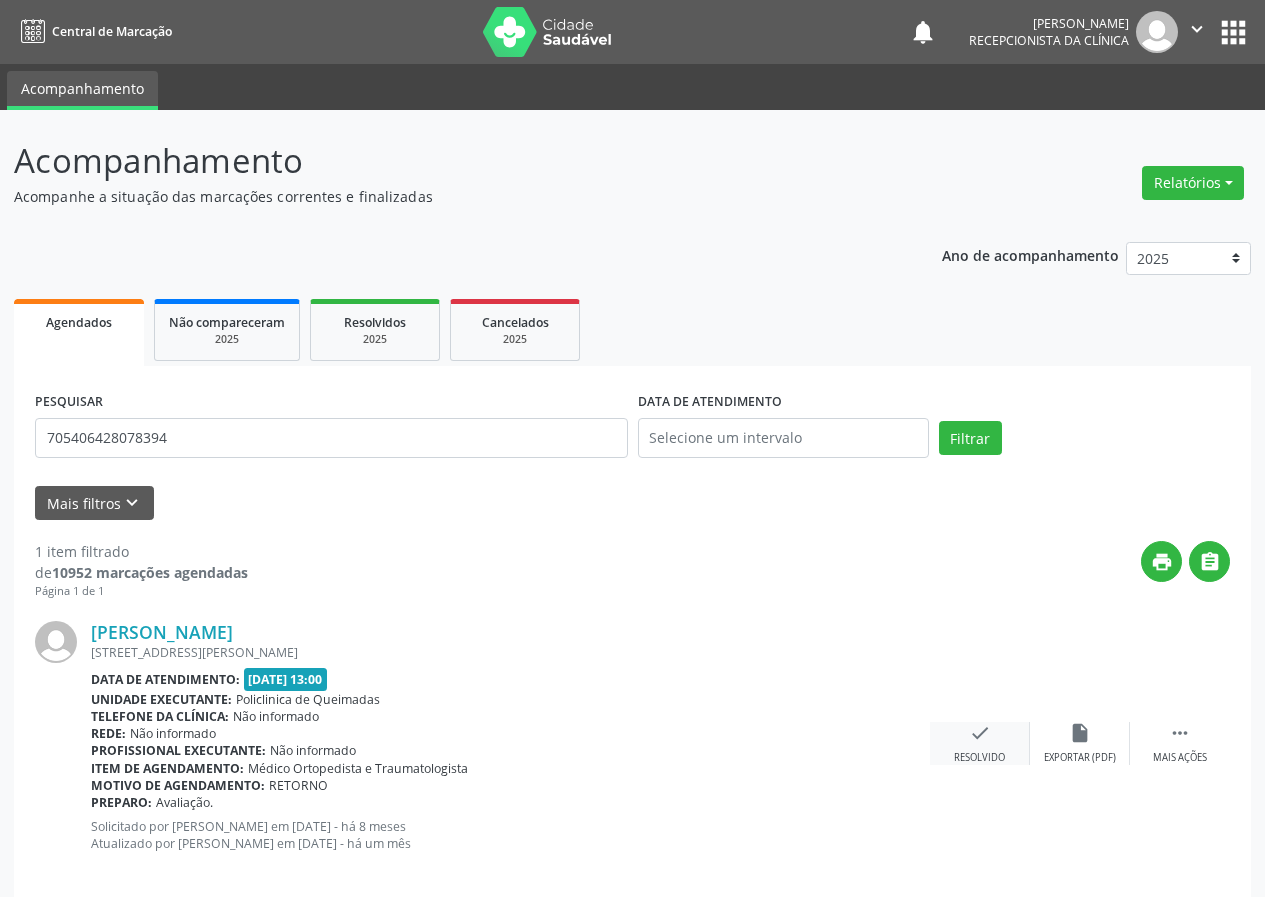 click on "check" at bounding box center [980, 733] 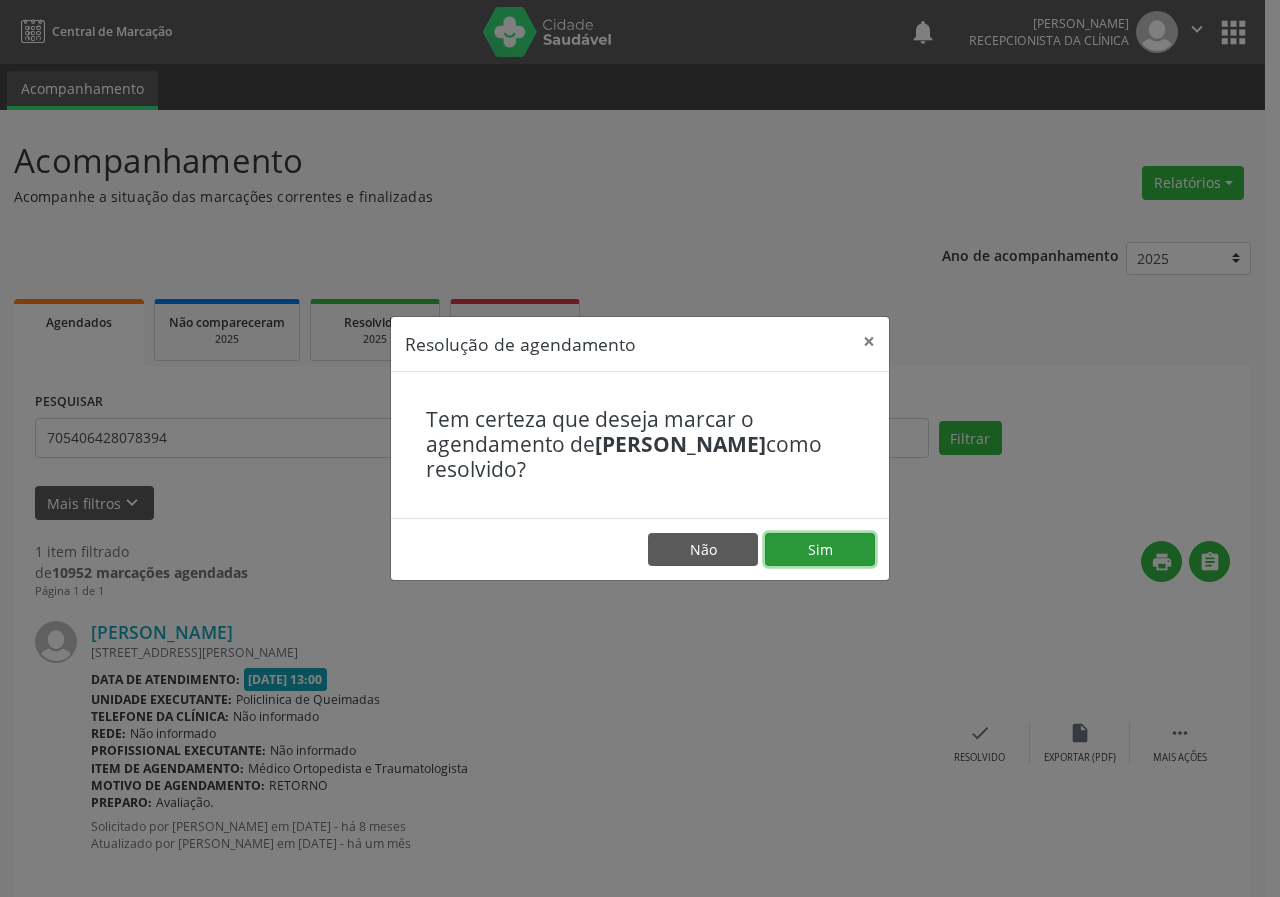 click on "Sim" at bounding box center [820, 550] 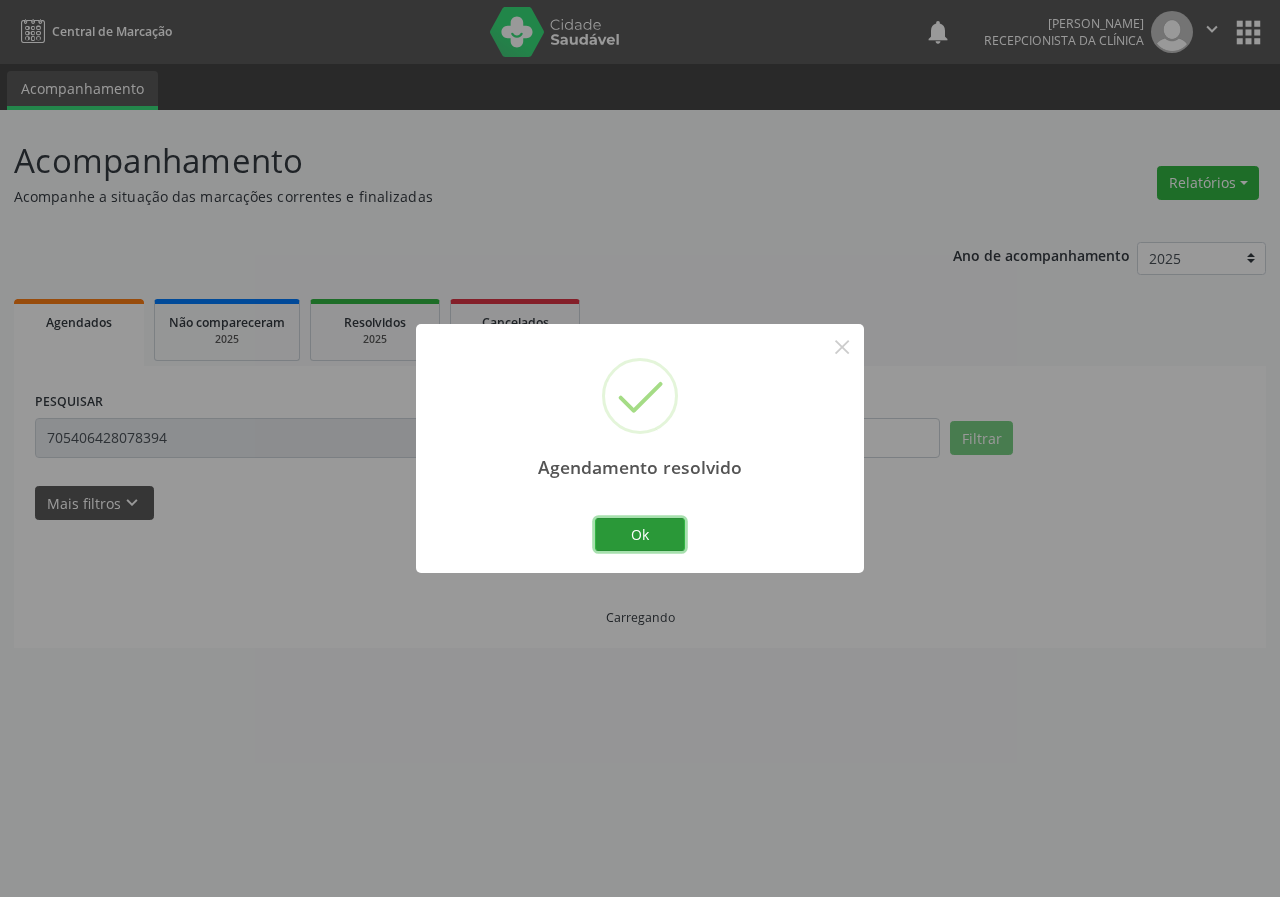 click on "Ok" at bounding box center [640, 535] 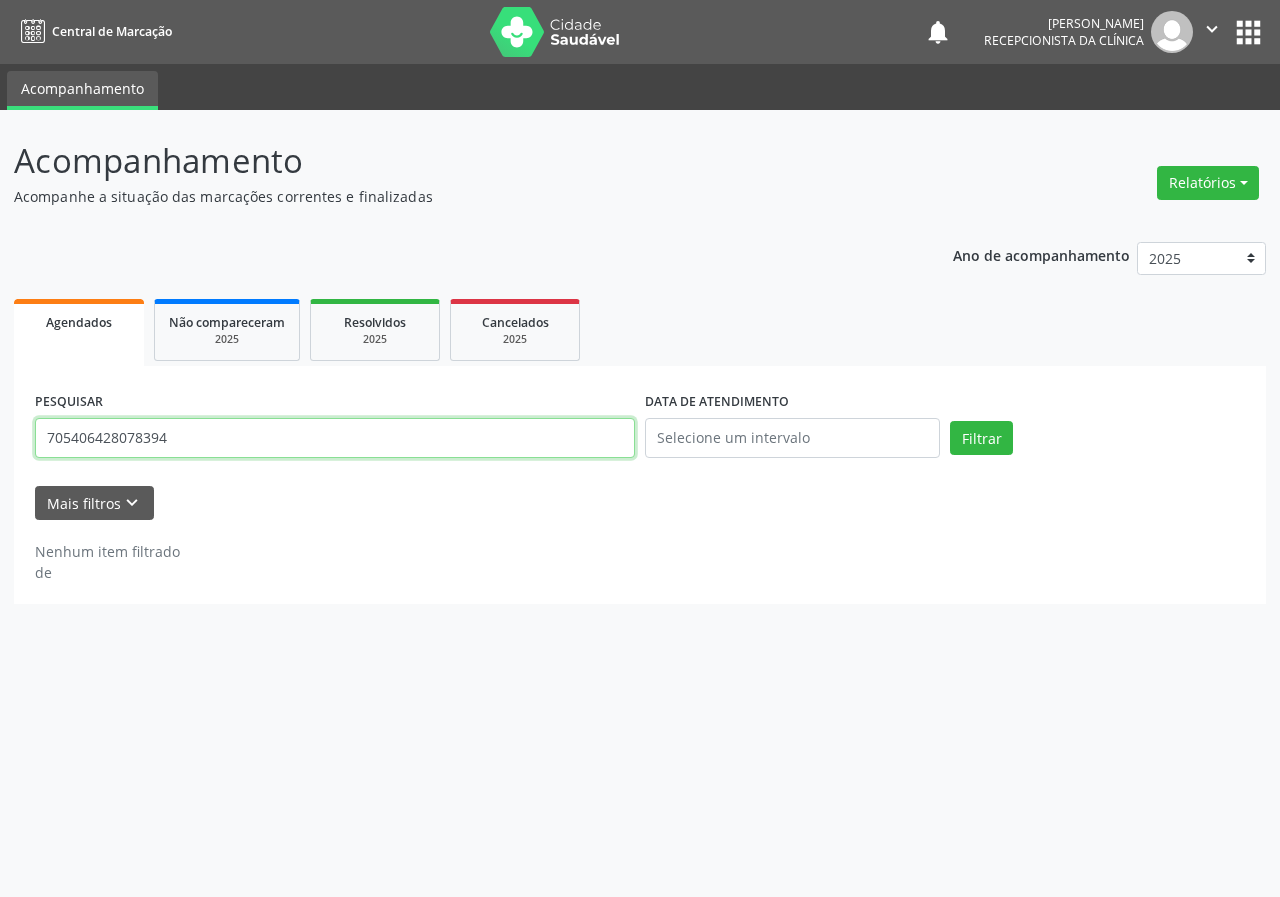 click on "705406428078394" at bounding box center (335, 438) 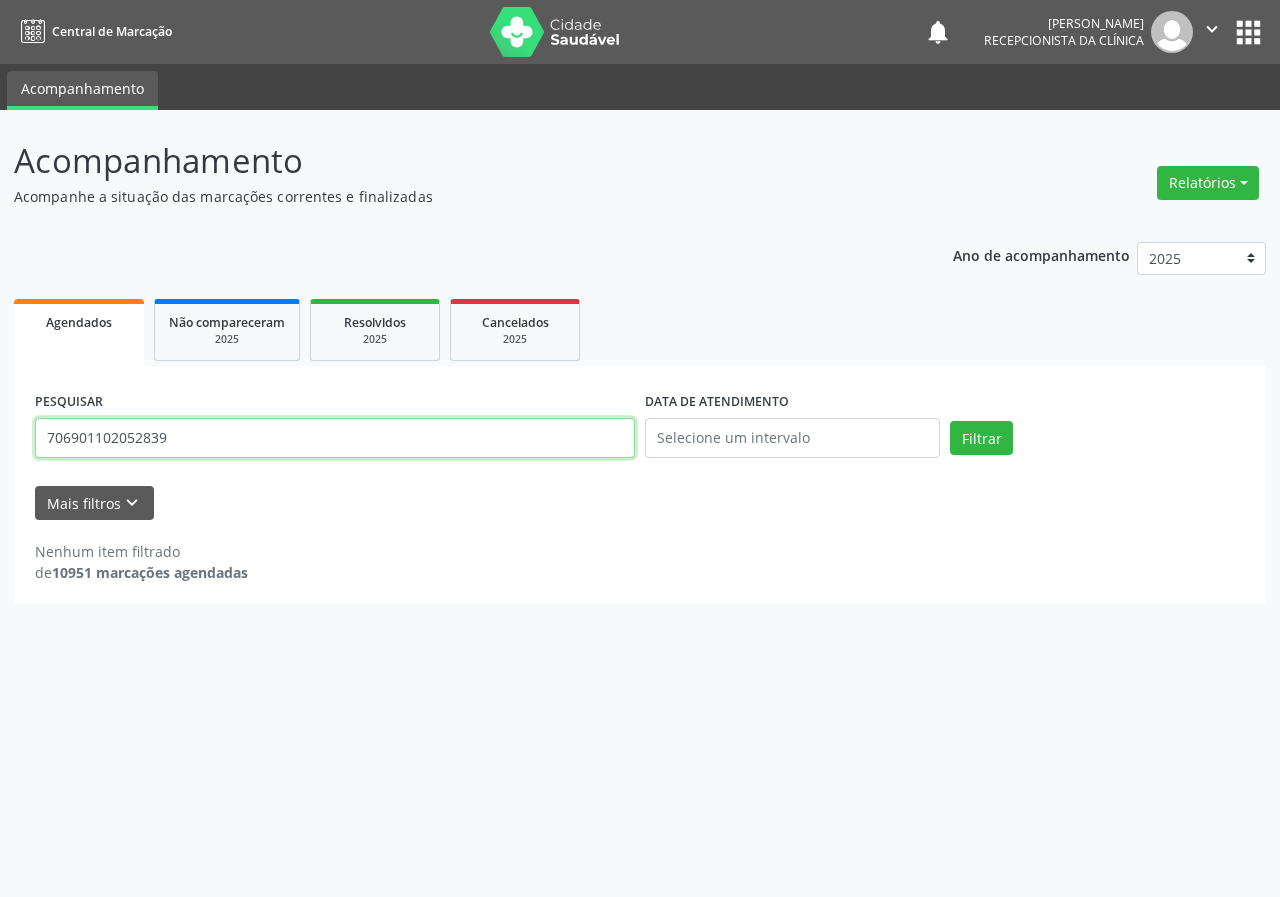 click on "Filtrar" at bounding box center [981, 438] 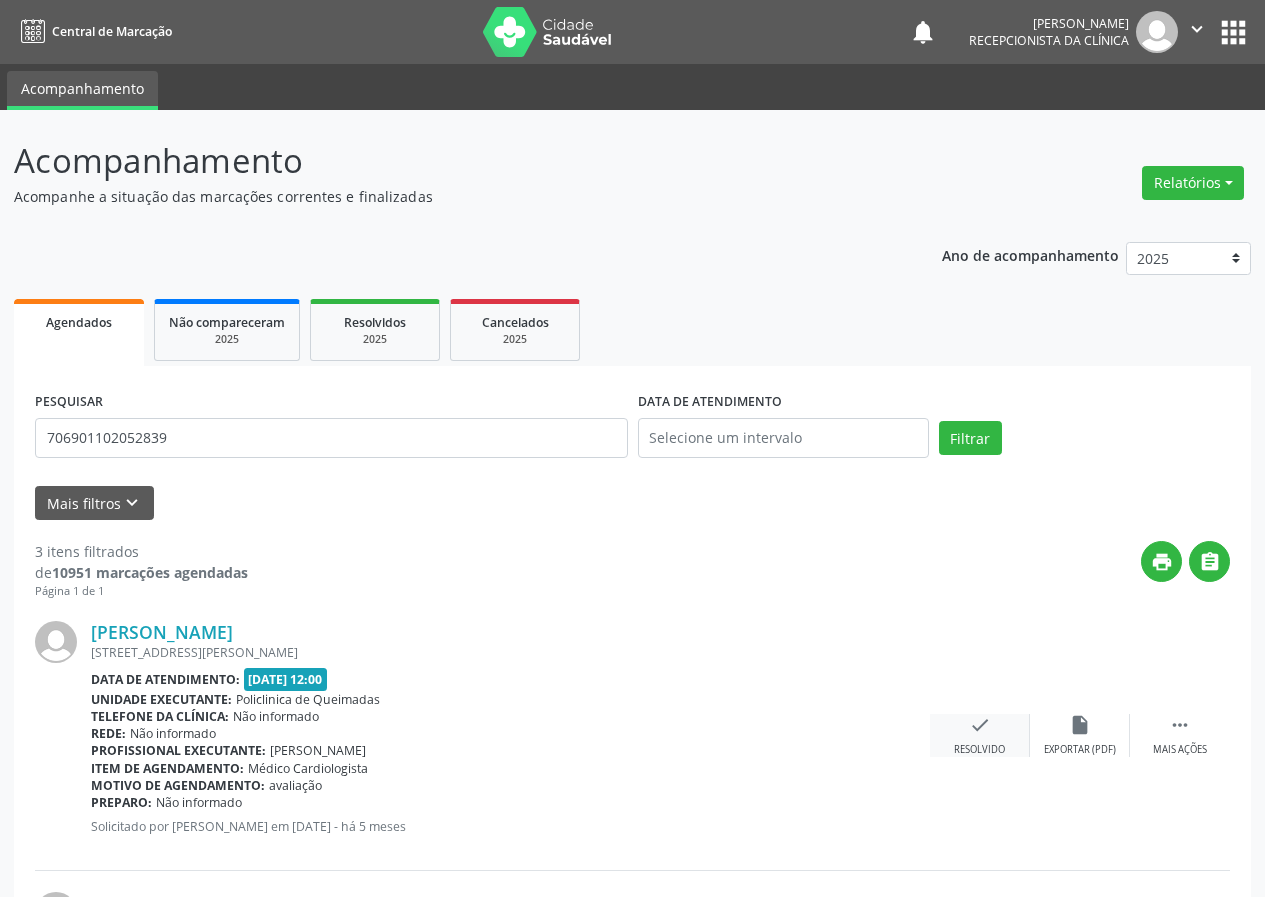 click on "check
Resolvido" at bounding box center [980, 735] 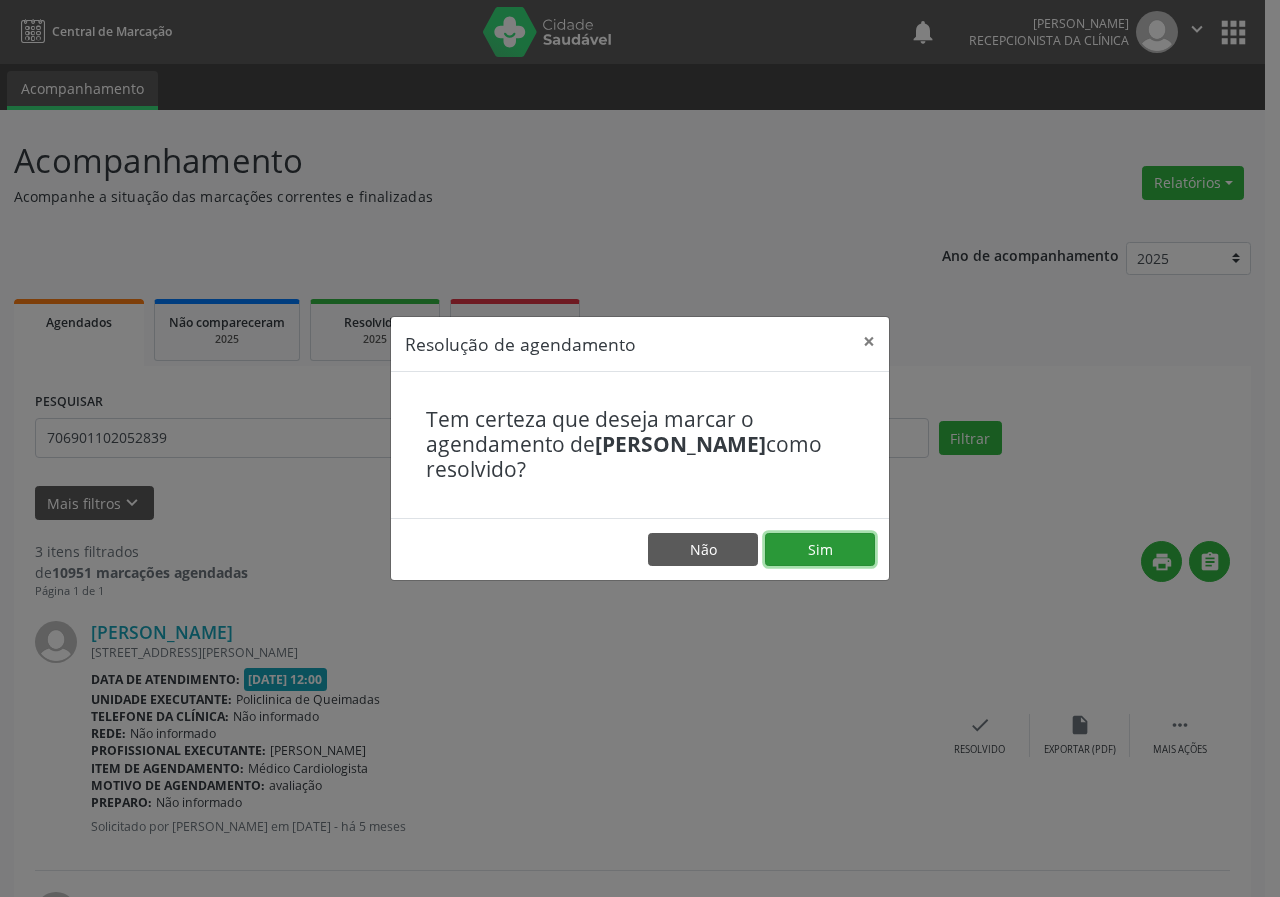 click on "Sim" at bounding box center [820, 550] 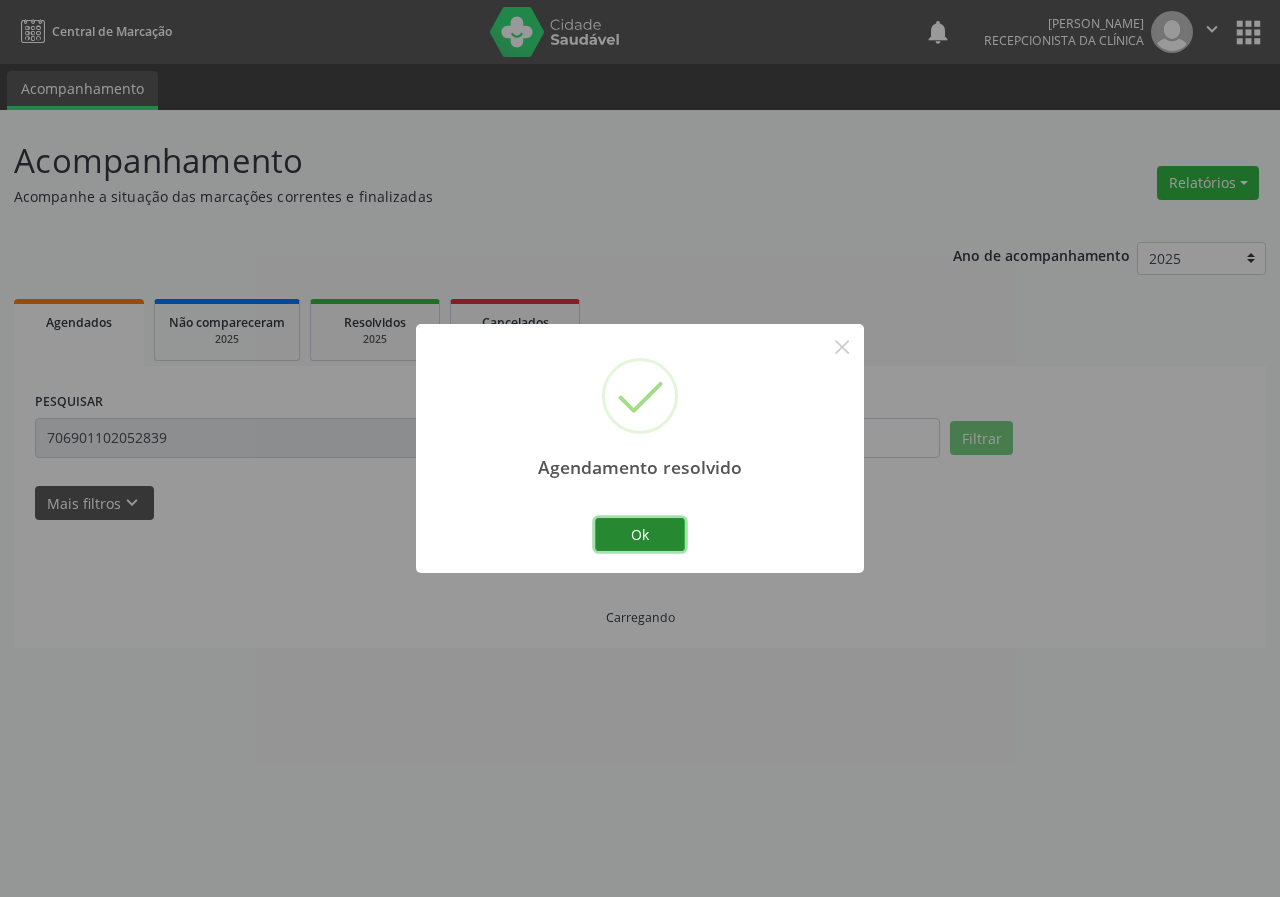 click on "Ok" at bounding box center [640, 535] 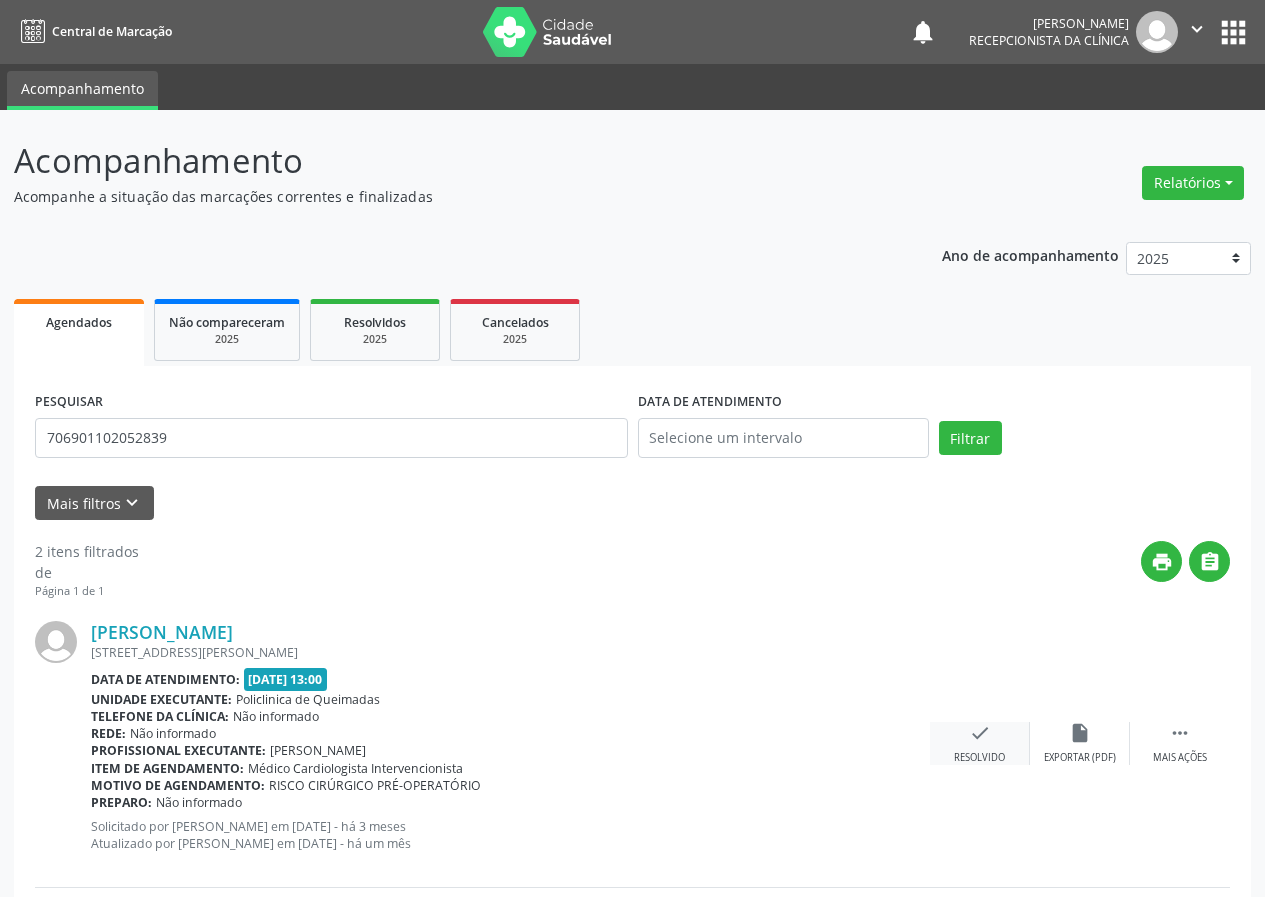 click on "check" at bounding box center [980, 733] 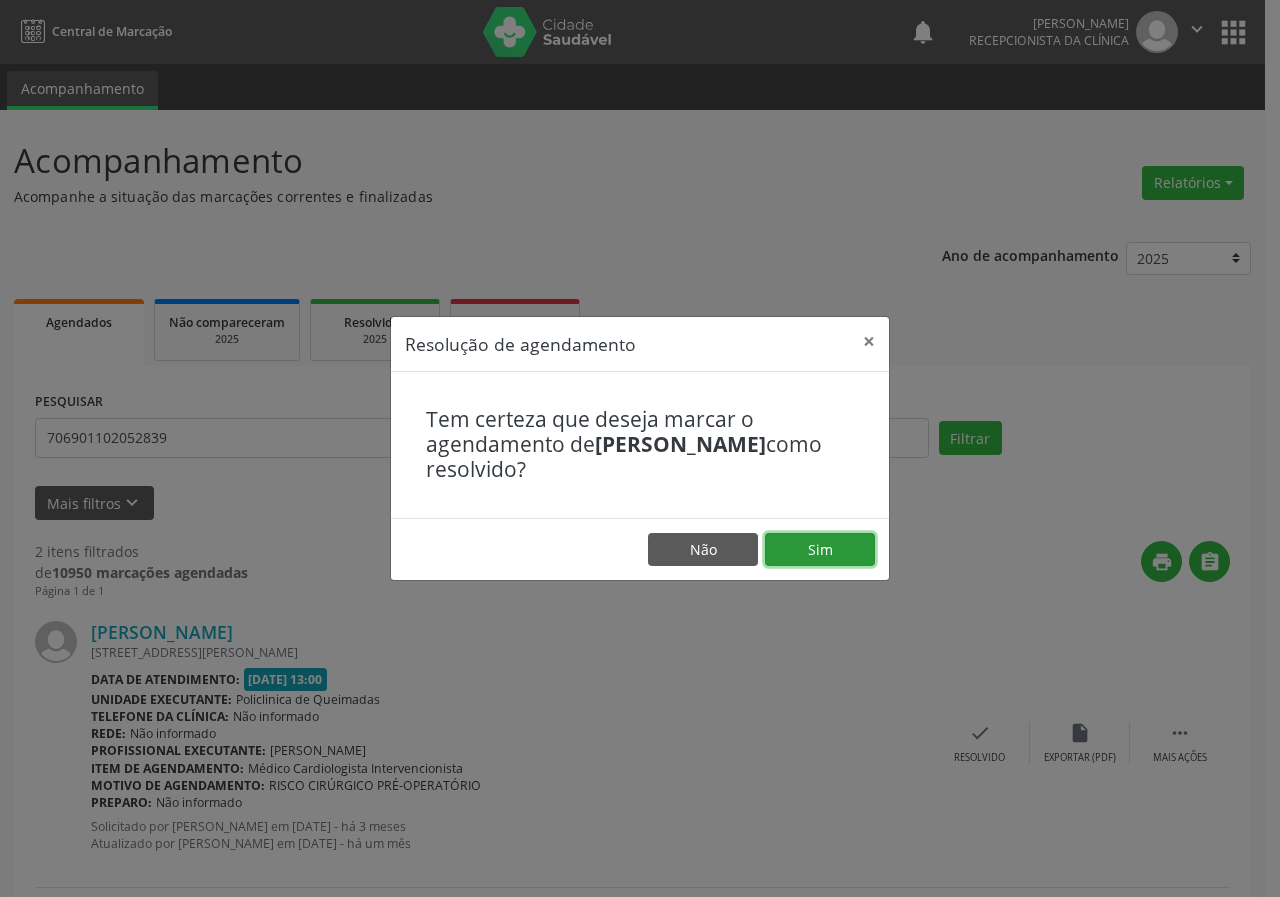 click on "Sim" at bounding box center (820, 550) 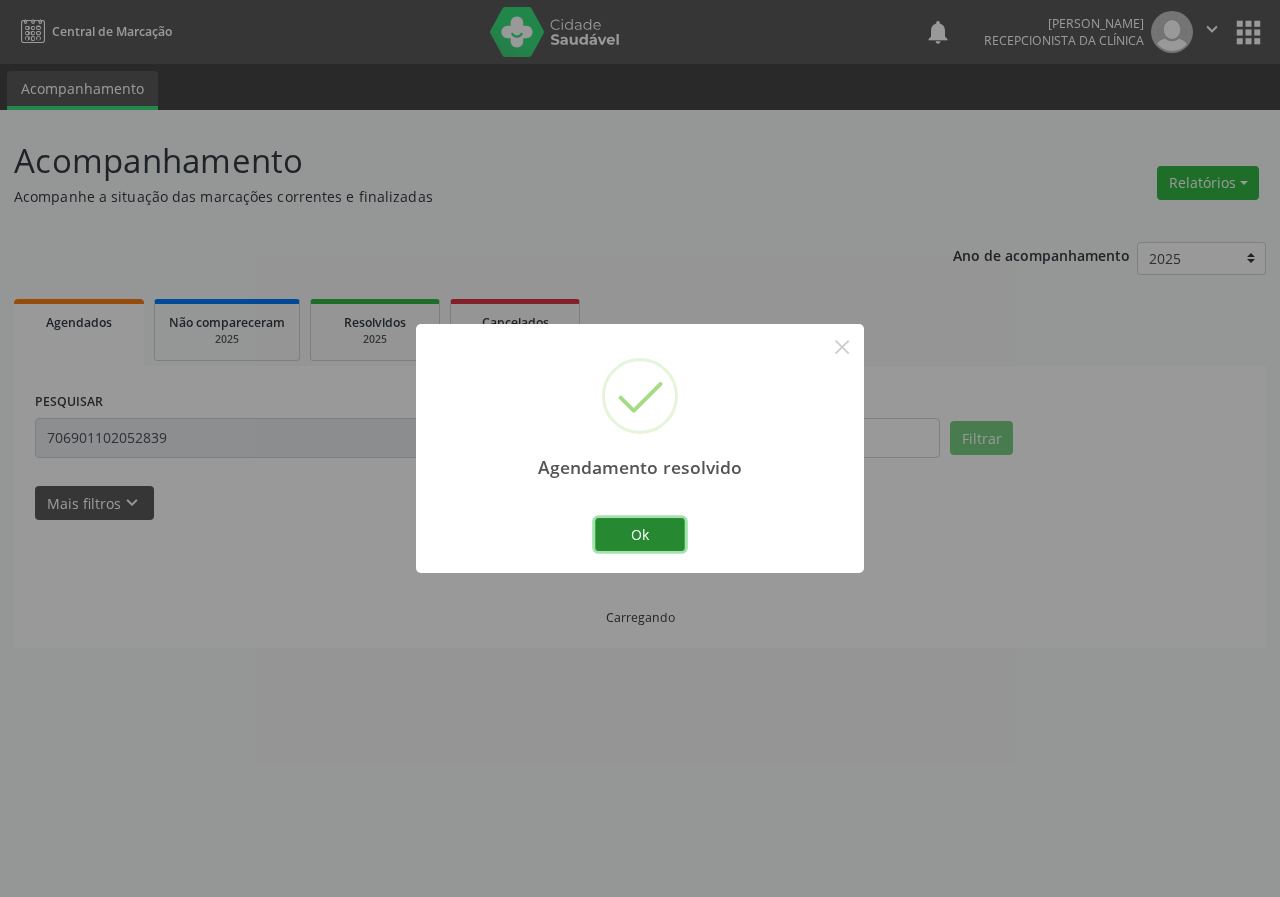 click on "Ok" at bounding box center (640, 535) 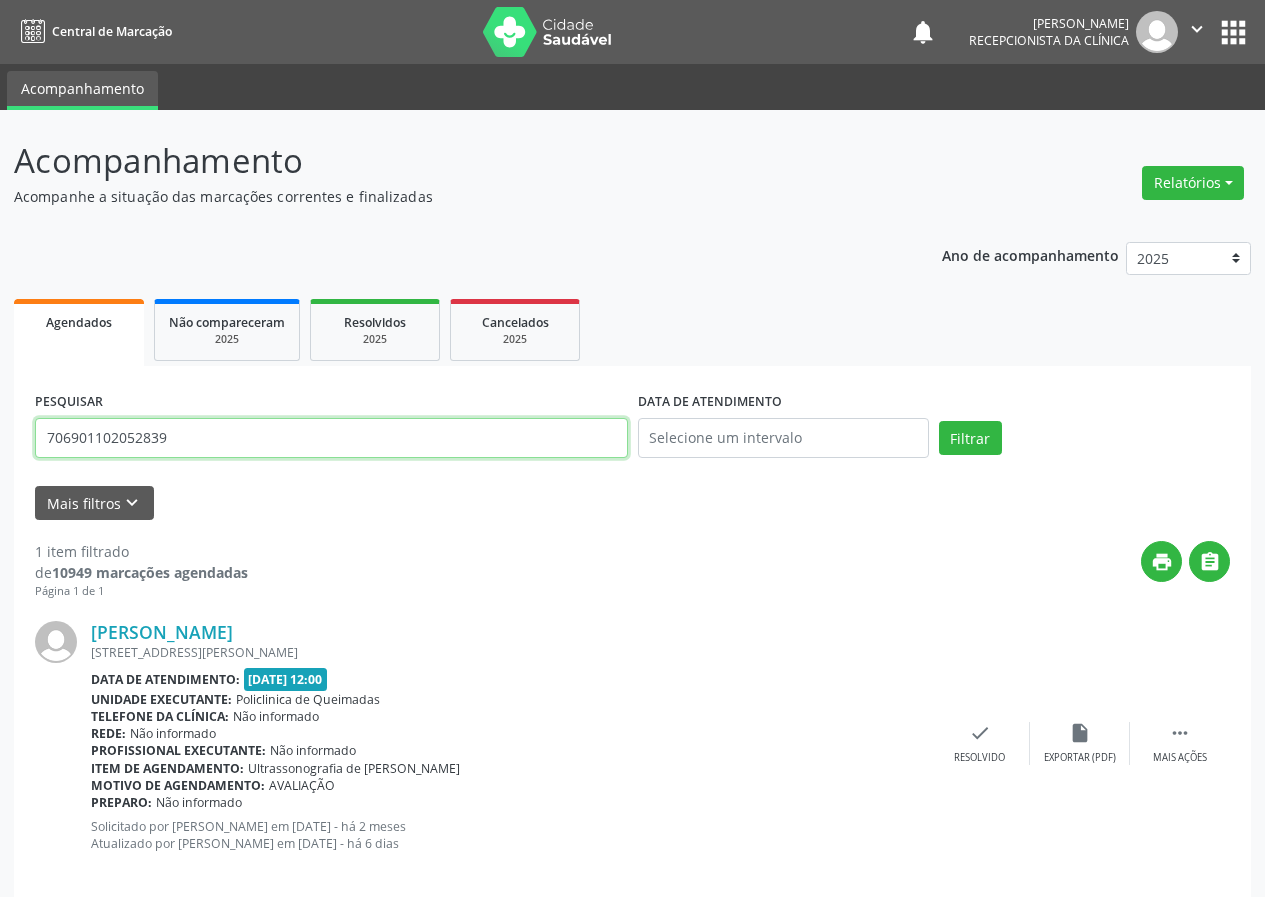click on "706901102052839" at bounding box center [331, 438] 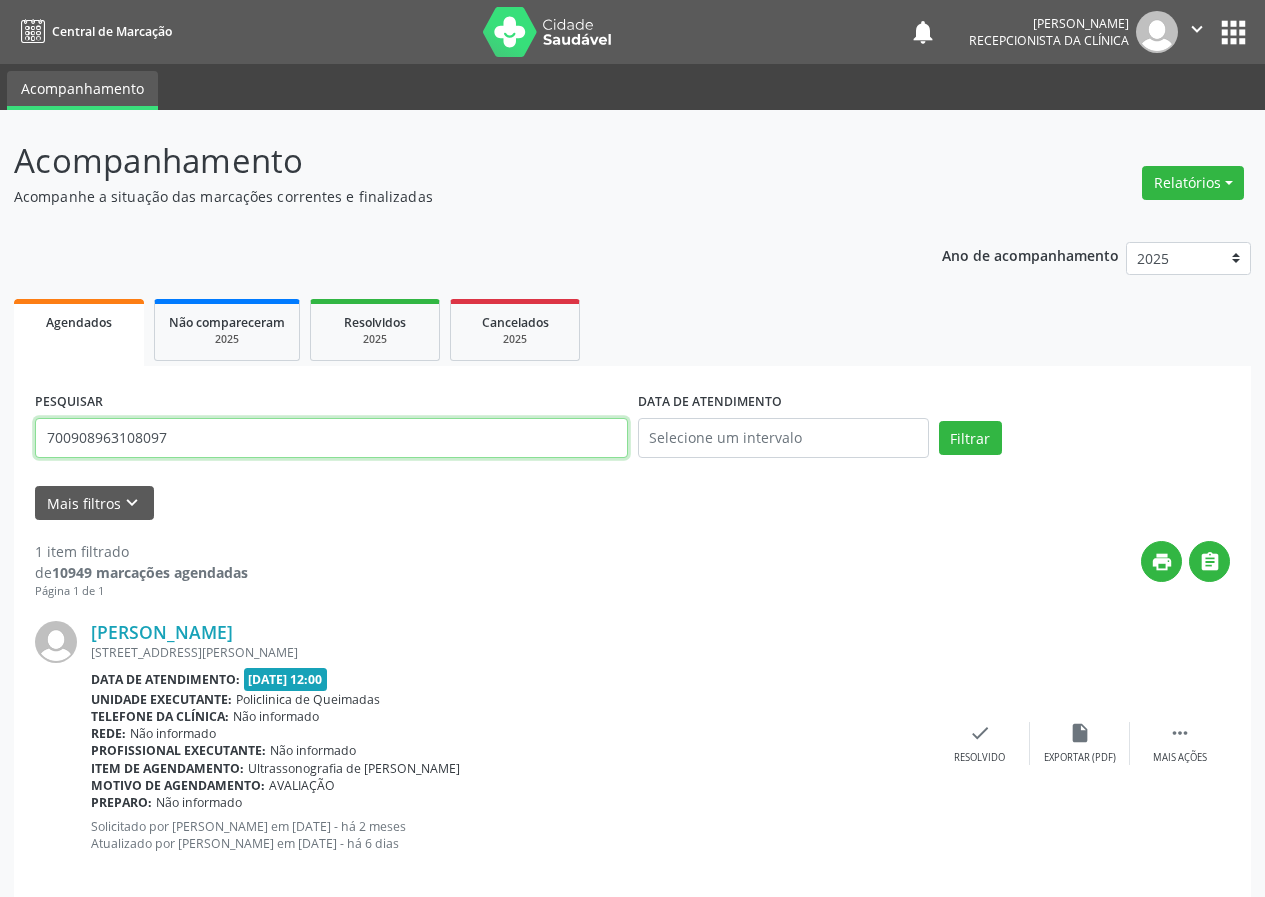 click on "Filtrar" at bounding box center [970, 438] 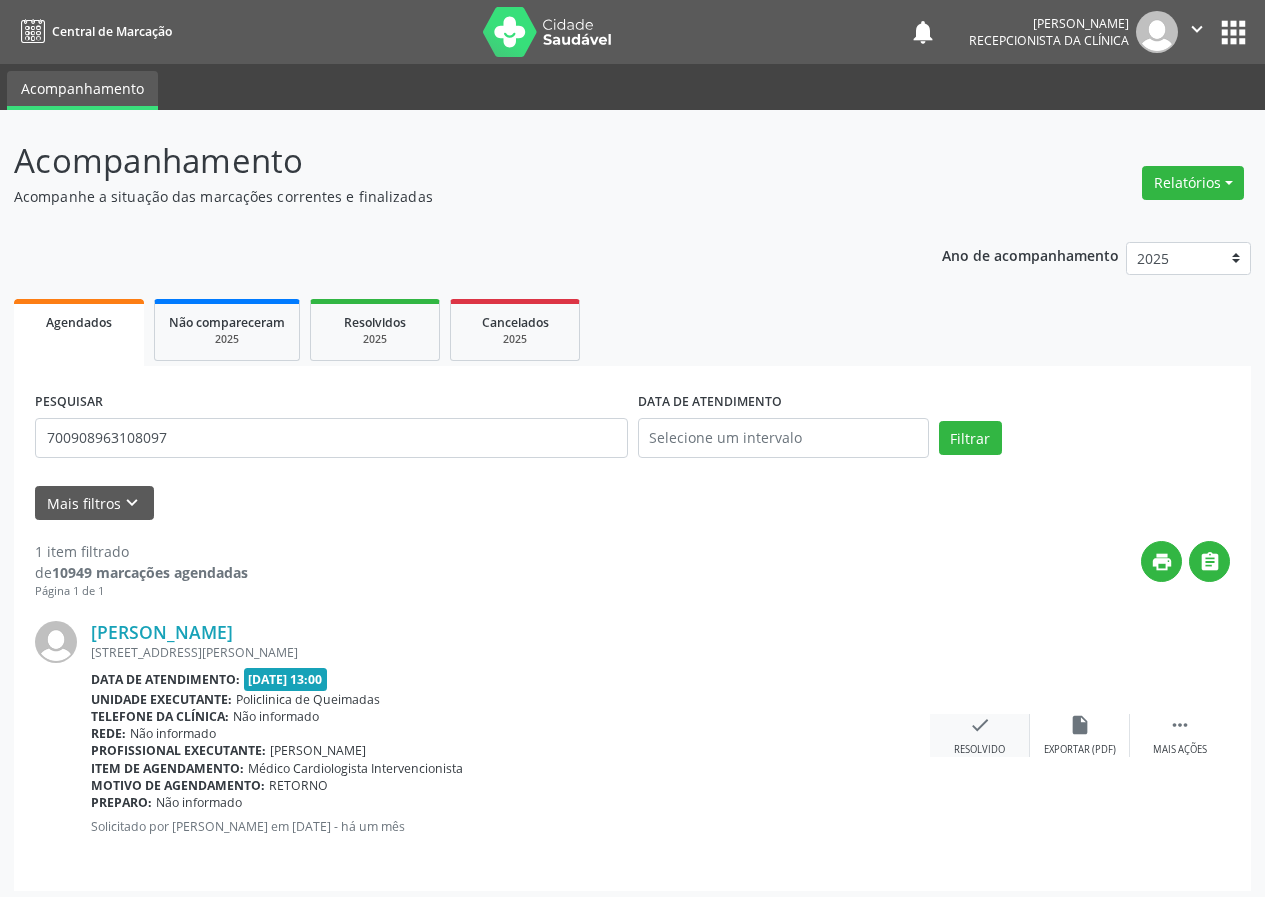 click on "check
Resolvido" at bounding box center (980, 735) 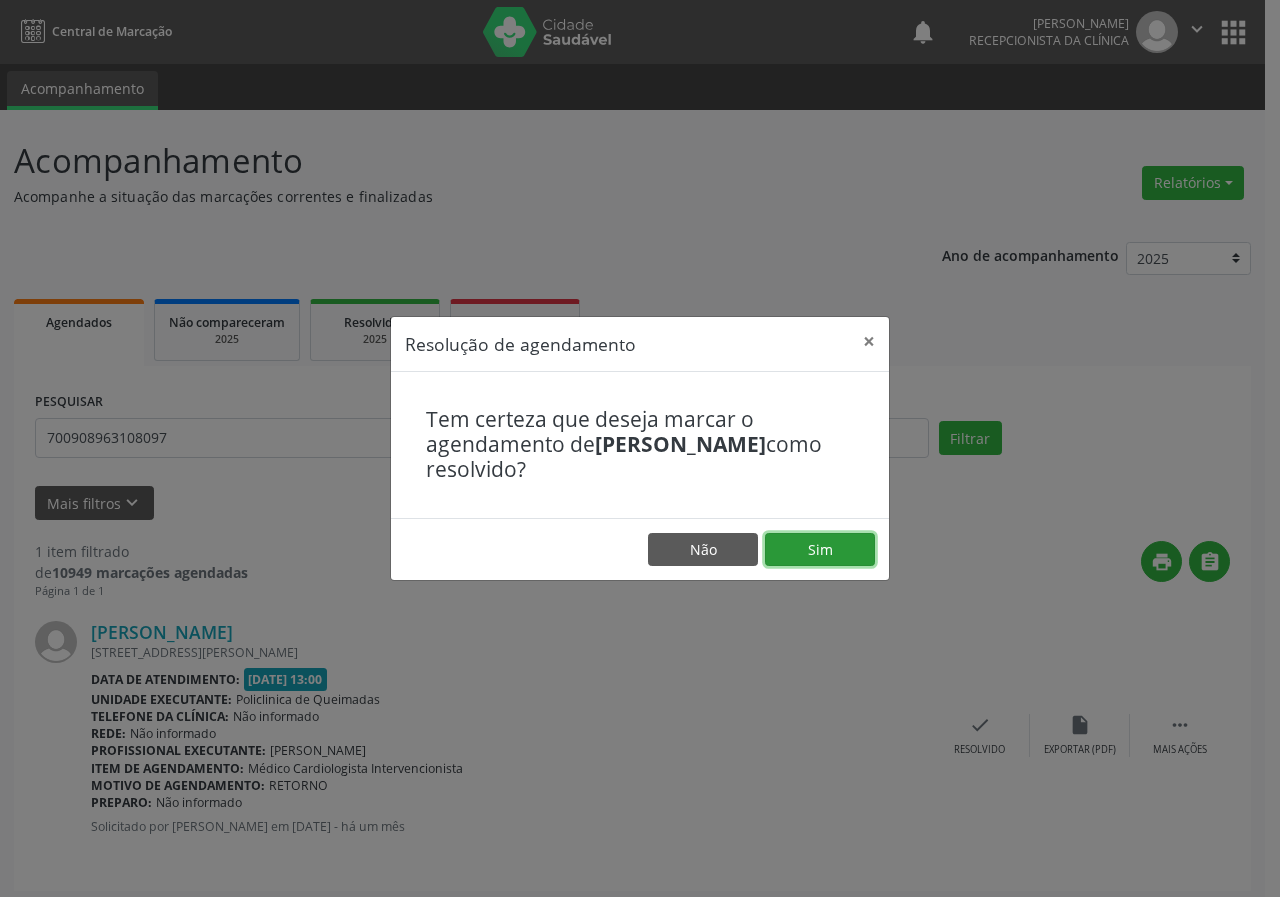 click on "Sim" at bounding box center (820, 550) 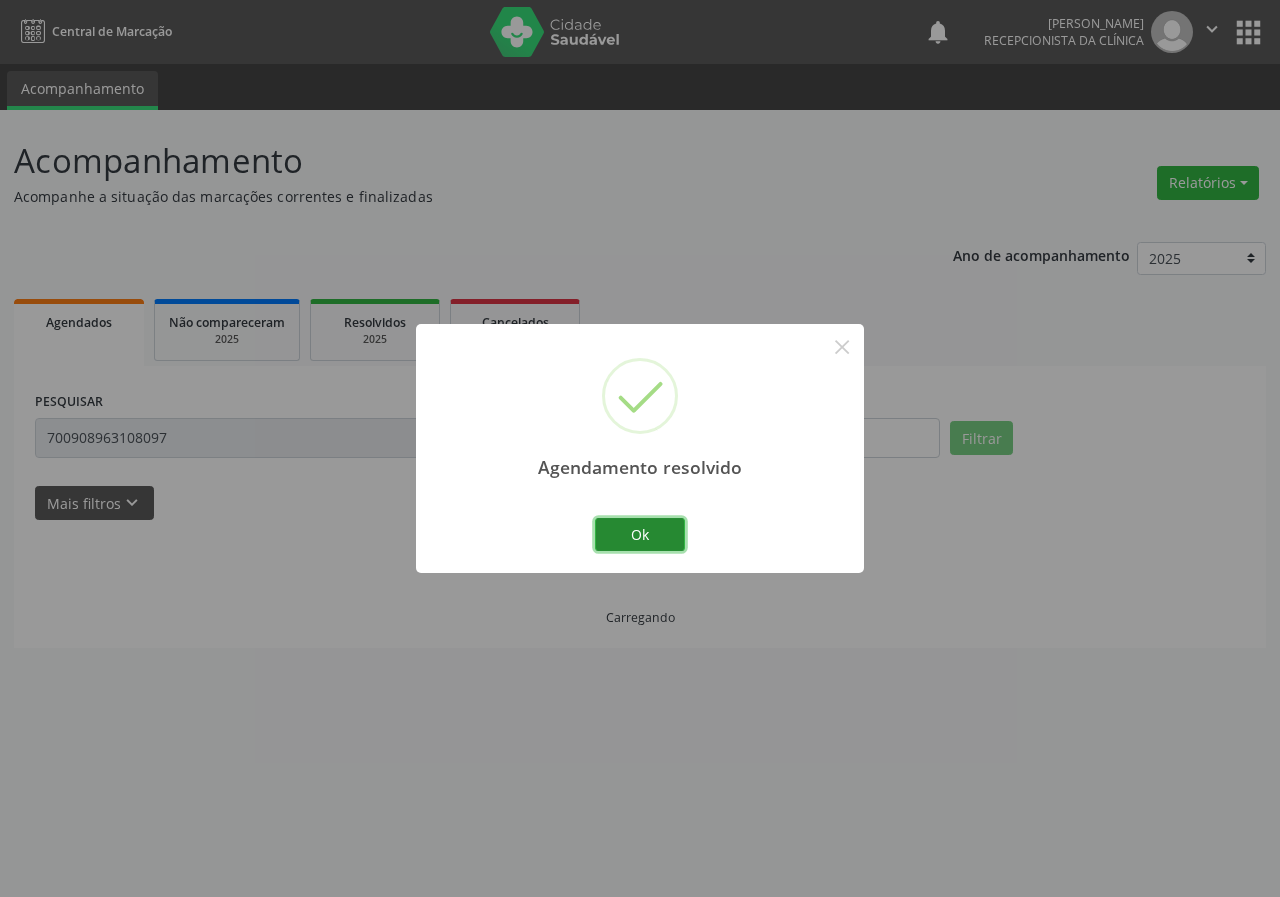 click on "Ok" at bounding box center [640, 535] 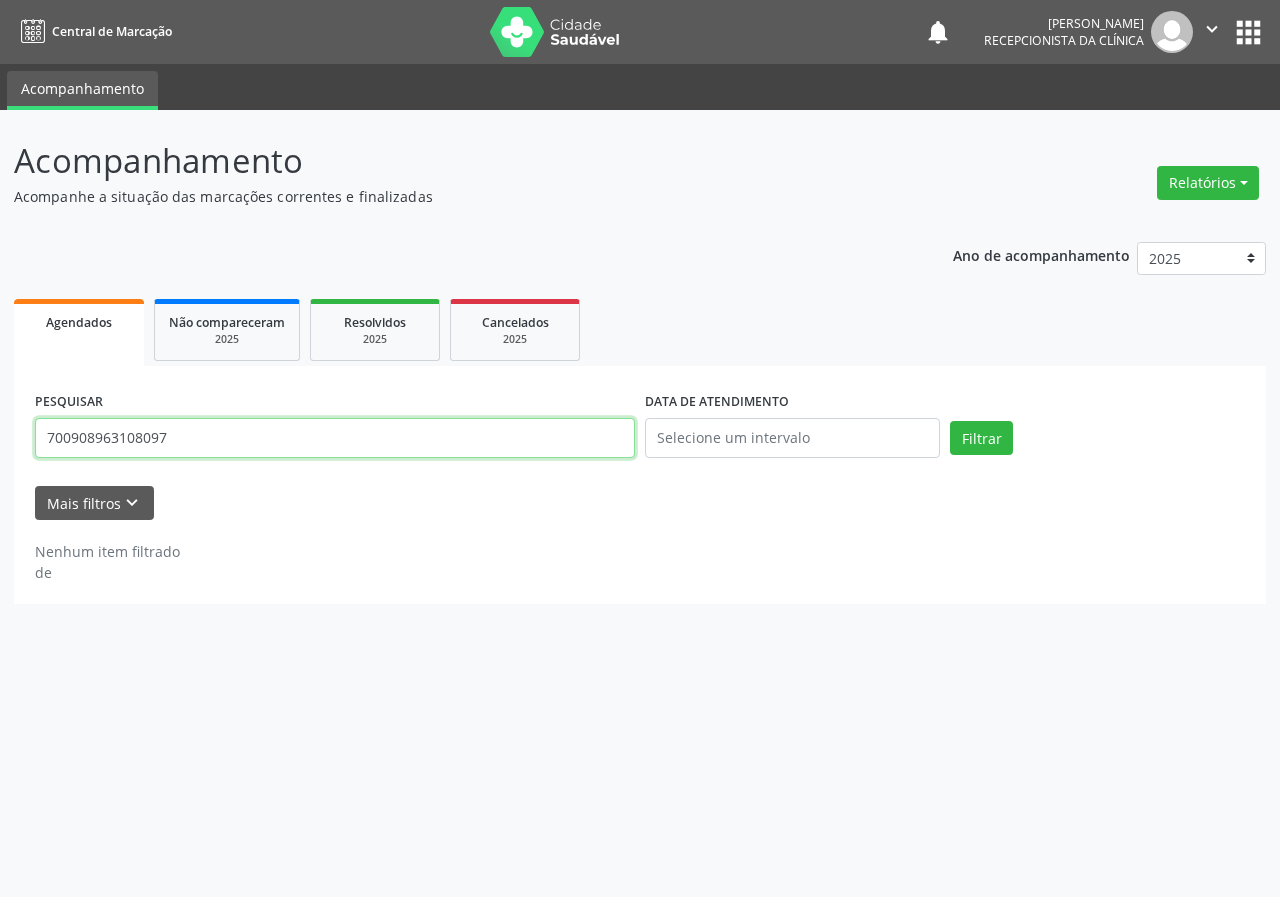 click on "700908963108097" at bounding box center [335, 438] 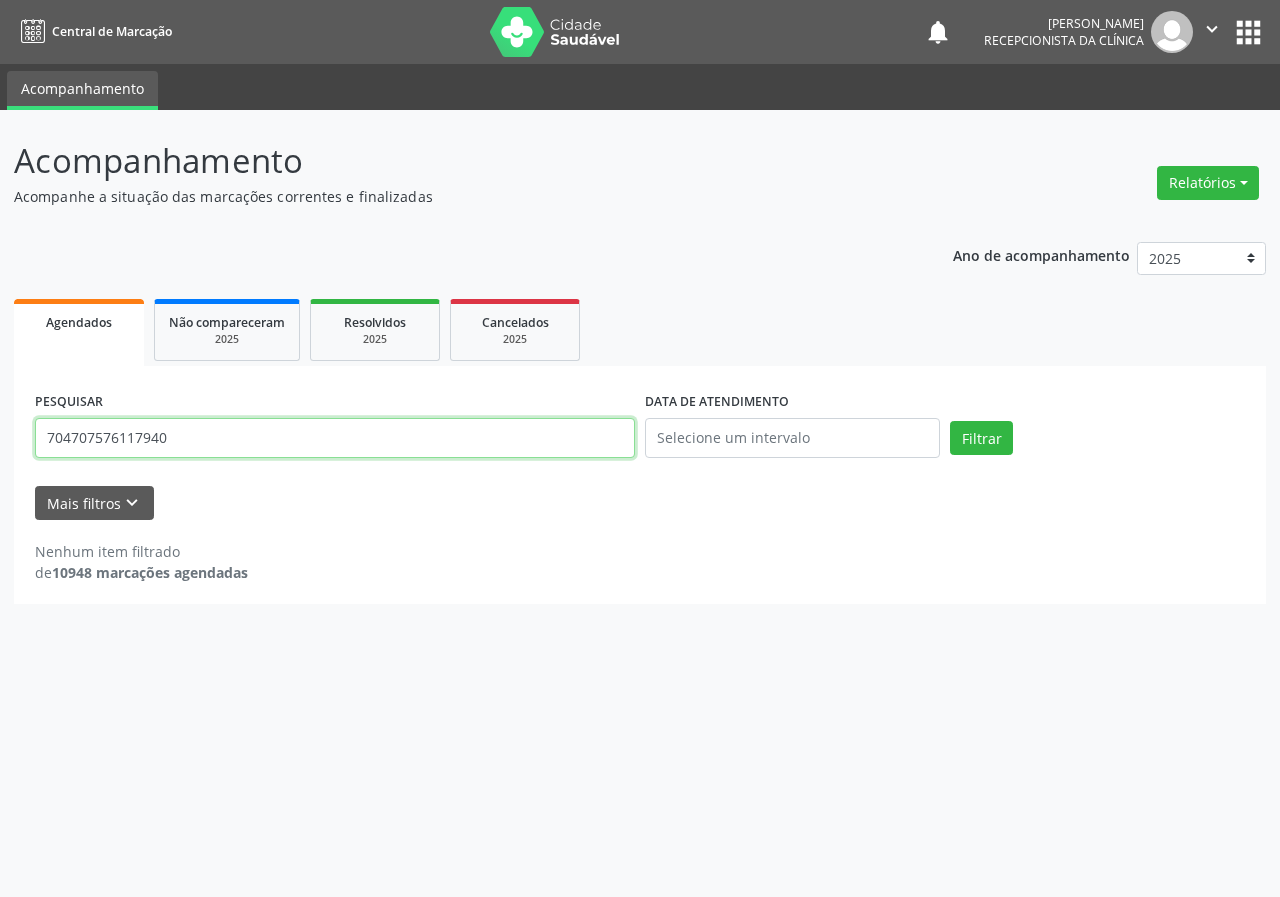 click on "Filtrar" at bounding box center (981, 438) 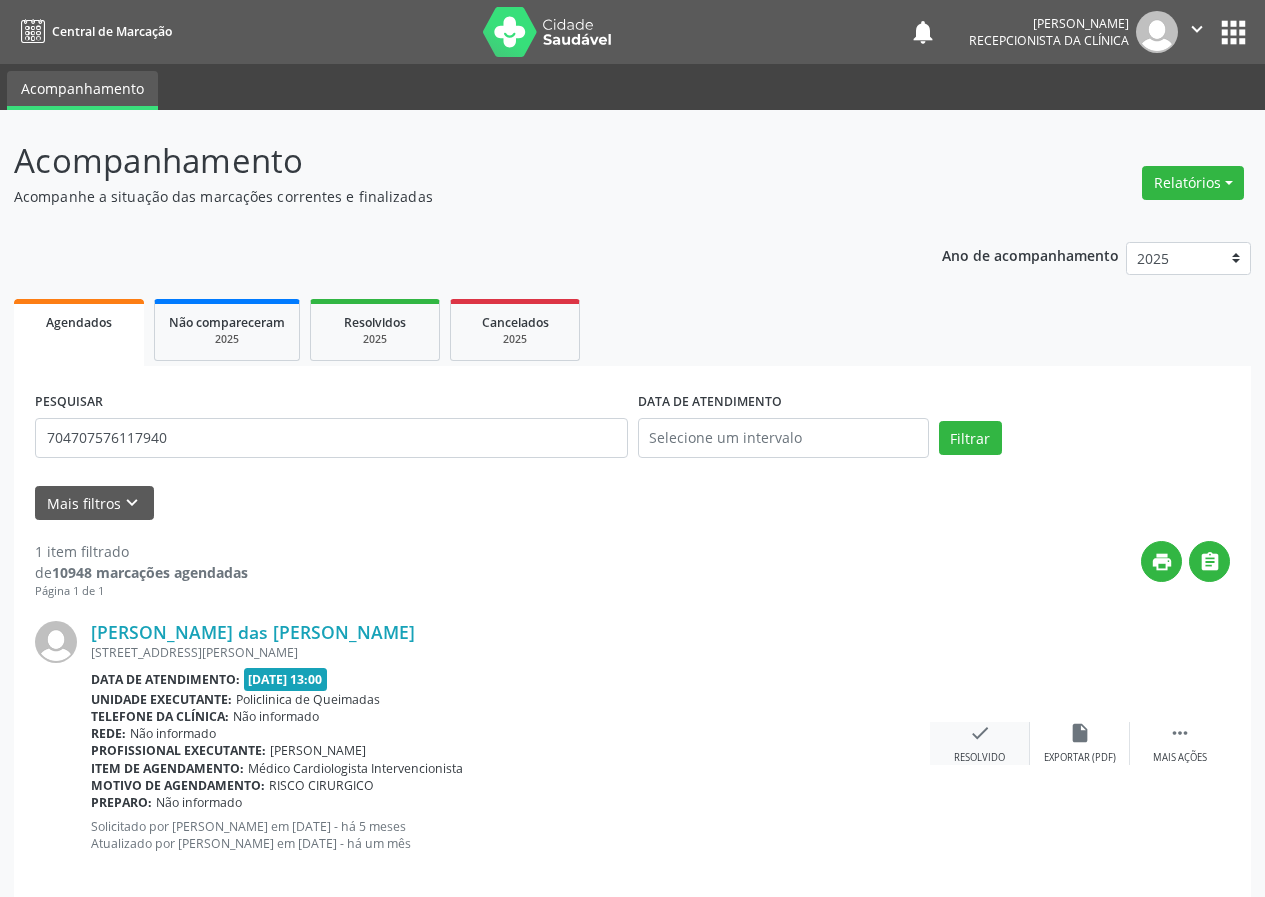 click on "check" at bounding box center [980, 733] 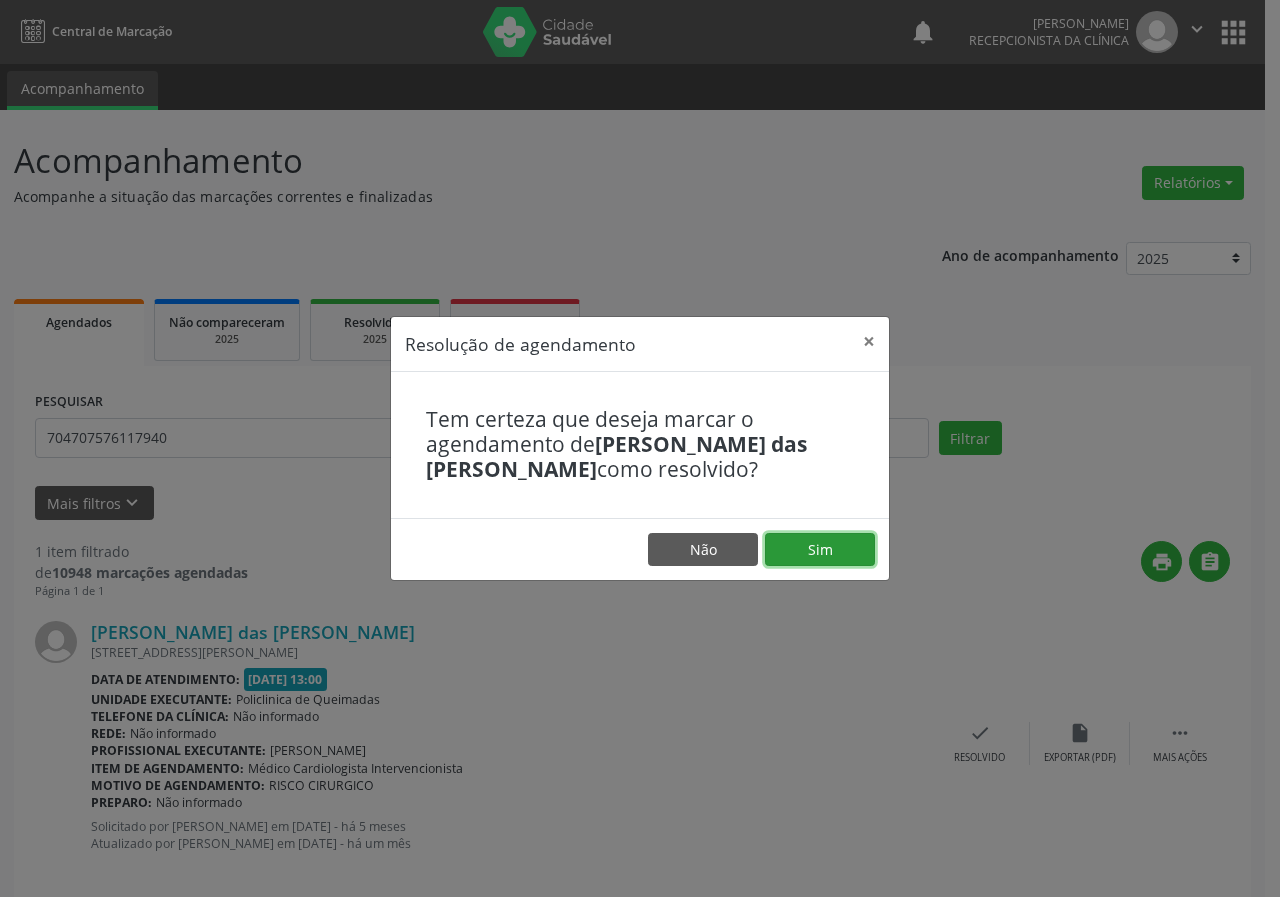 click on "Sim" at bounding box center (820, 550) 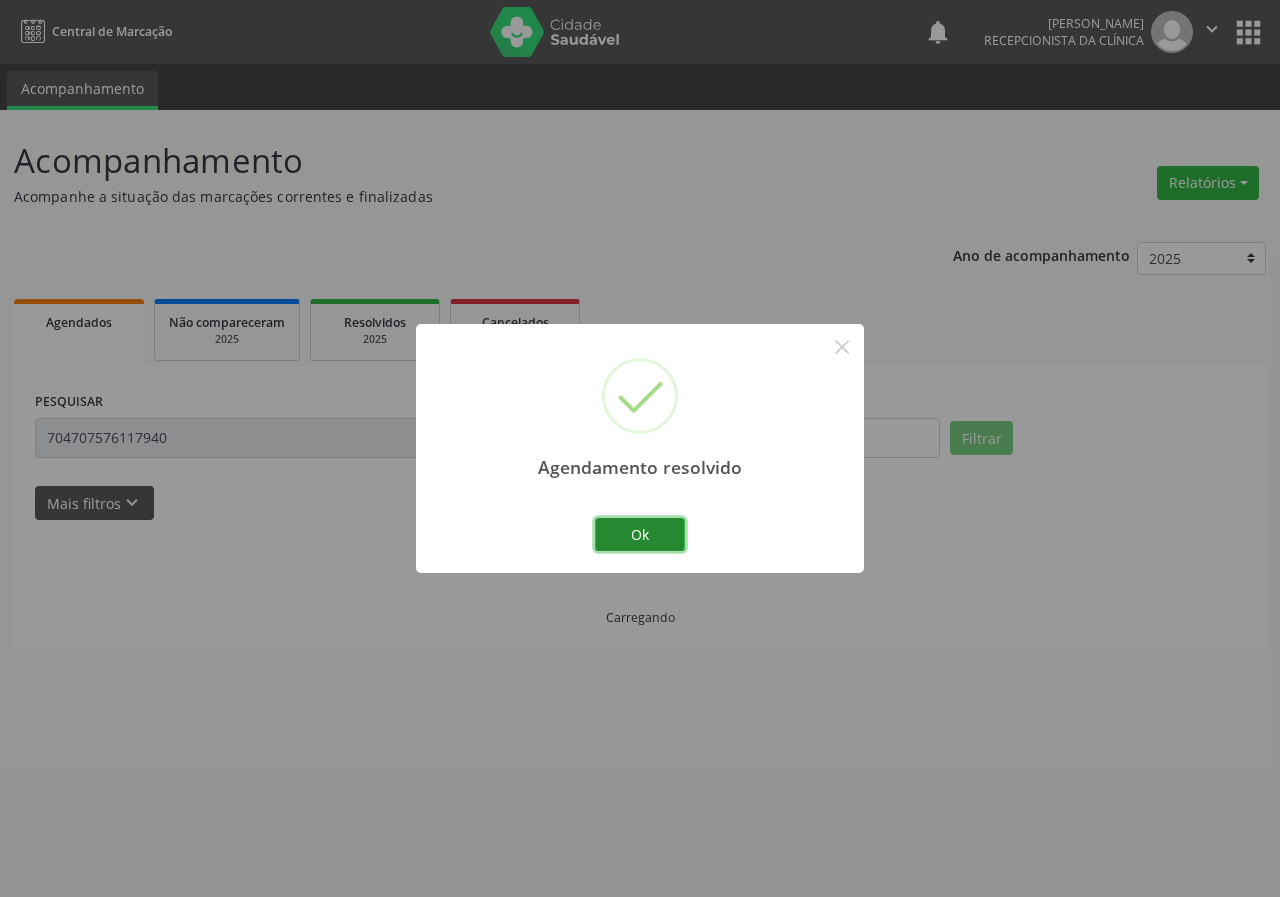 click on "Ok" at bounding box center (640, 535) 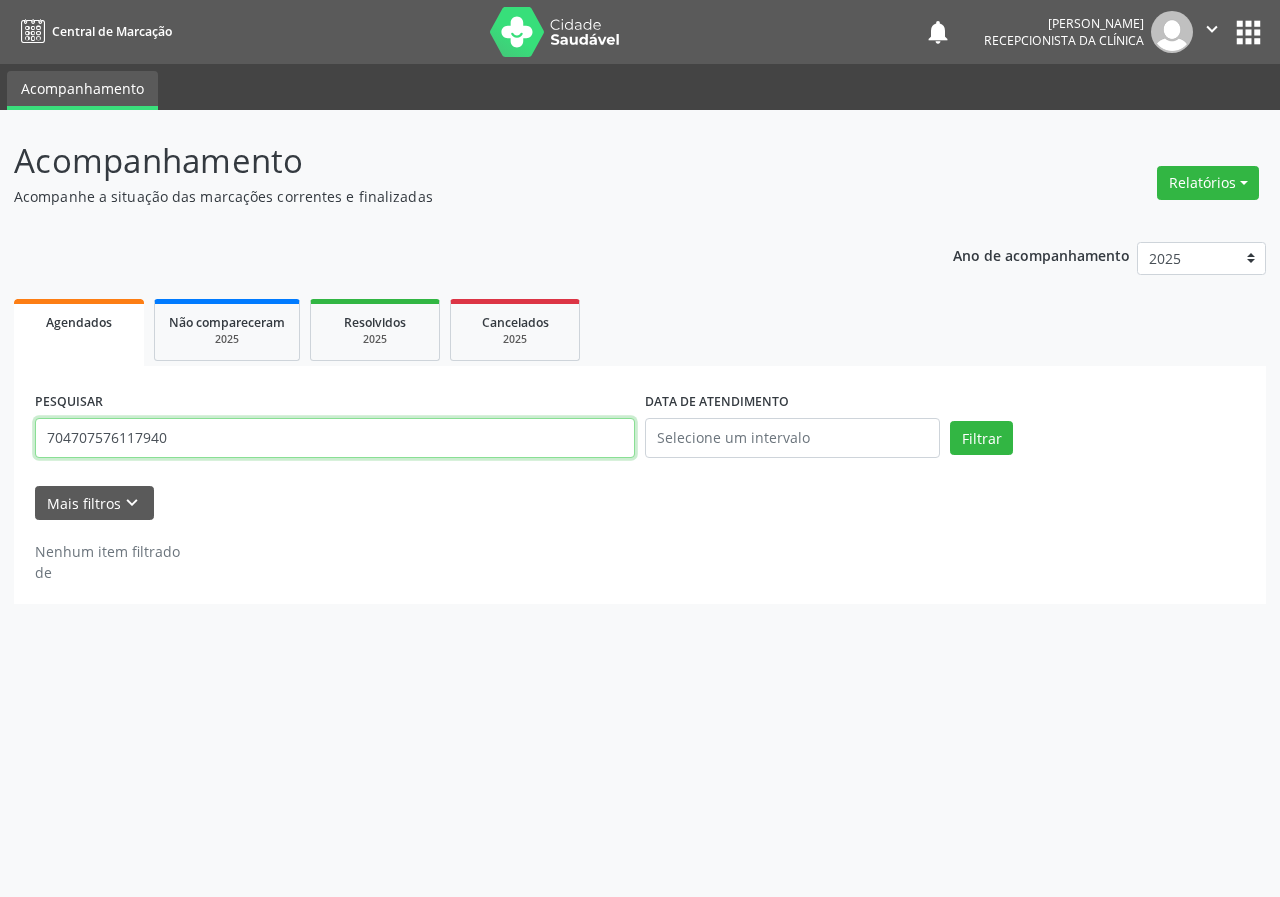 click on "704707576117940" at bounding box center (335, 438) 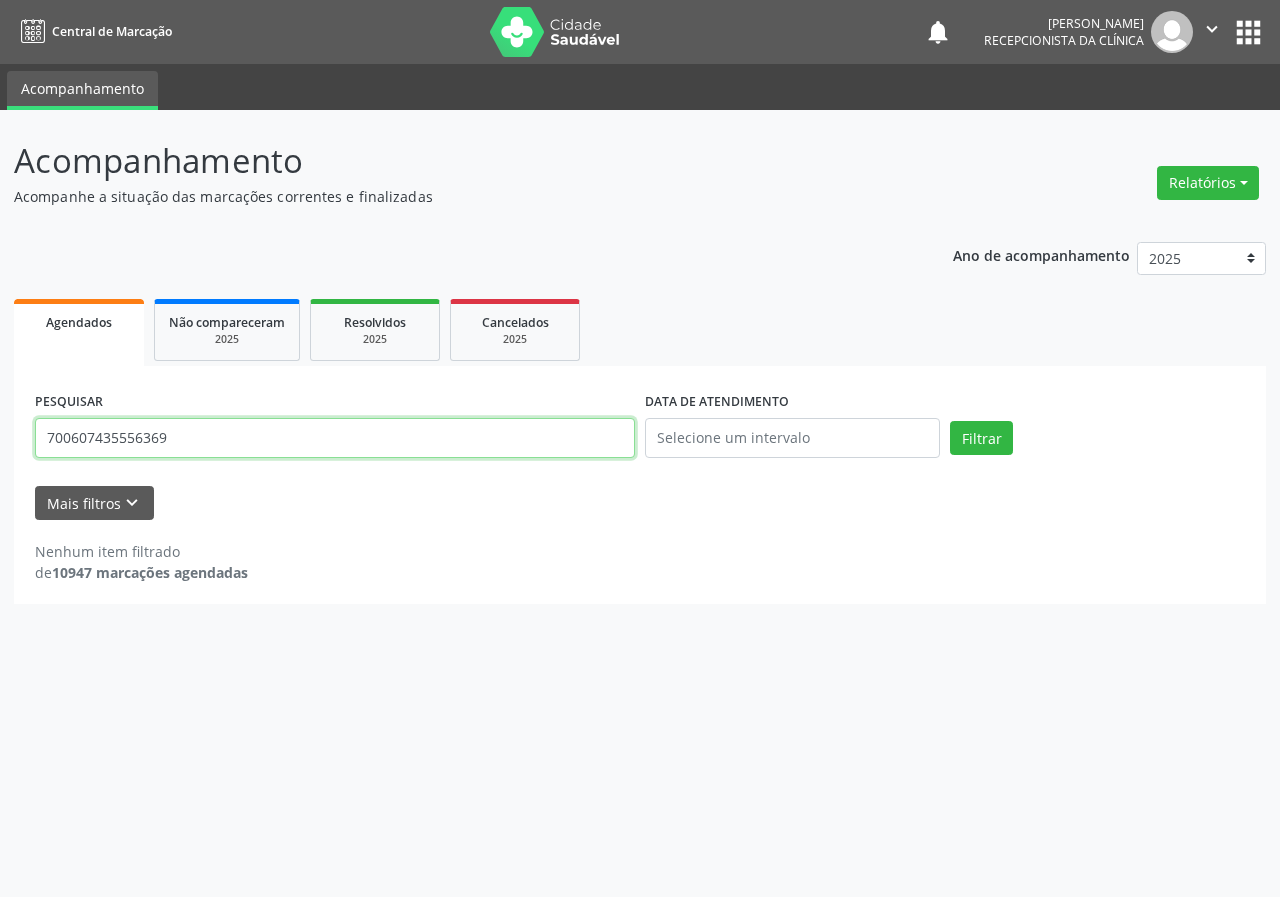 click on "Filtrar" at bounding box center [981, 438] 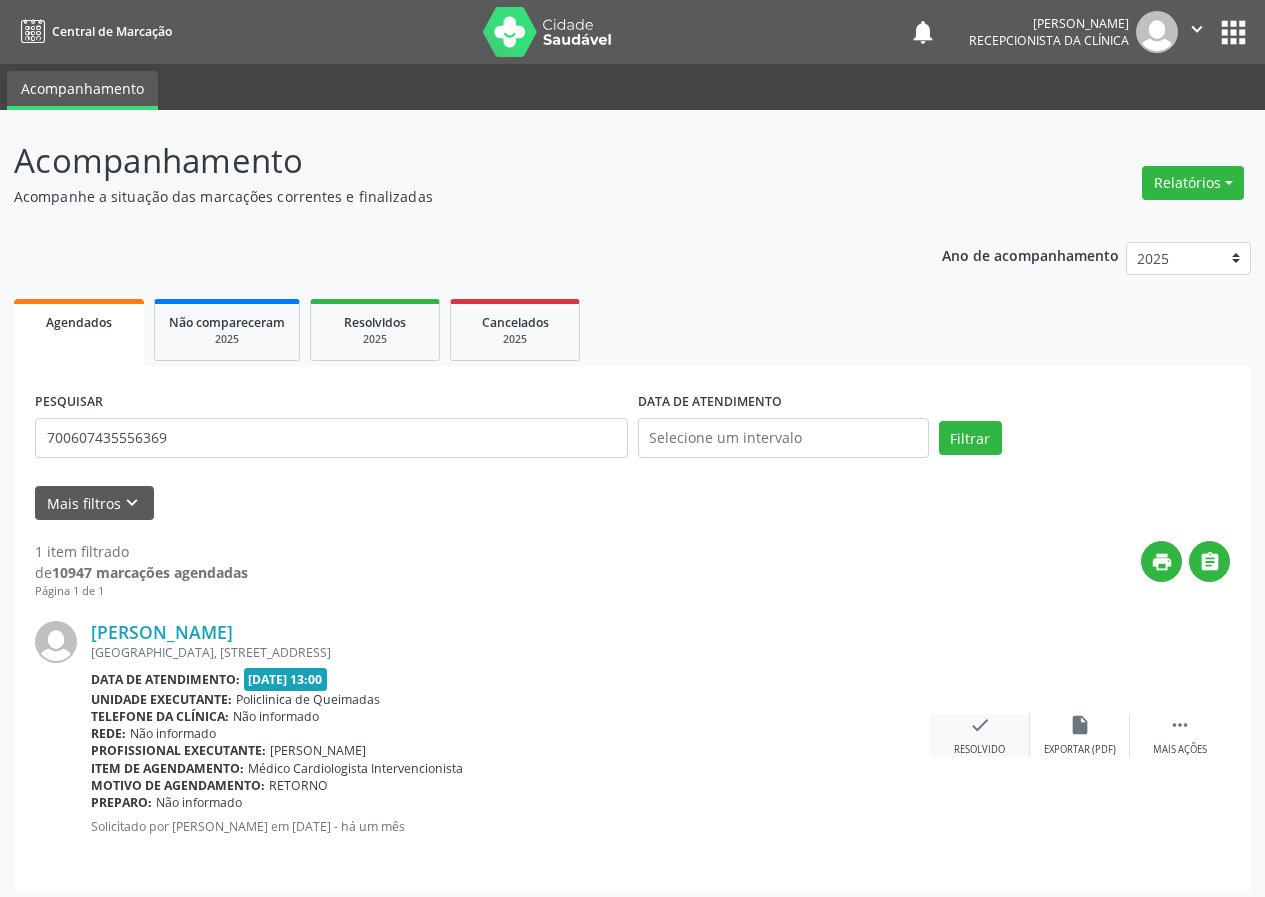 click on "check
Resolvido" at bounding box center (980, 735) 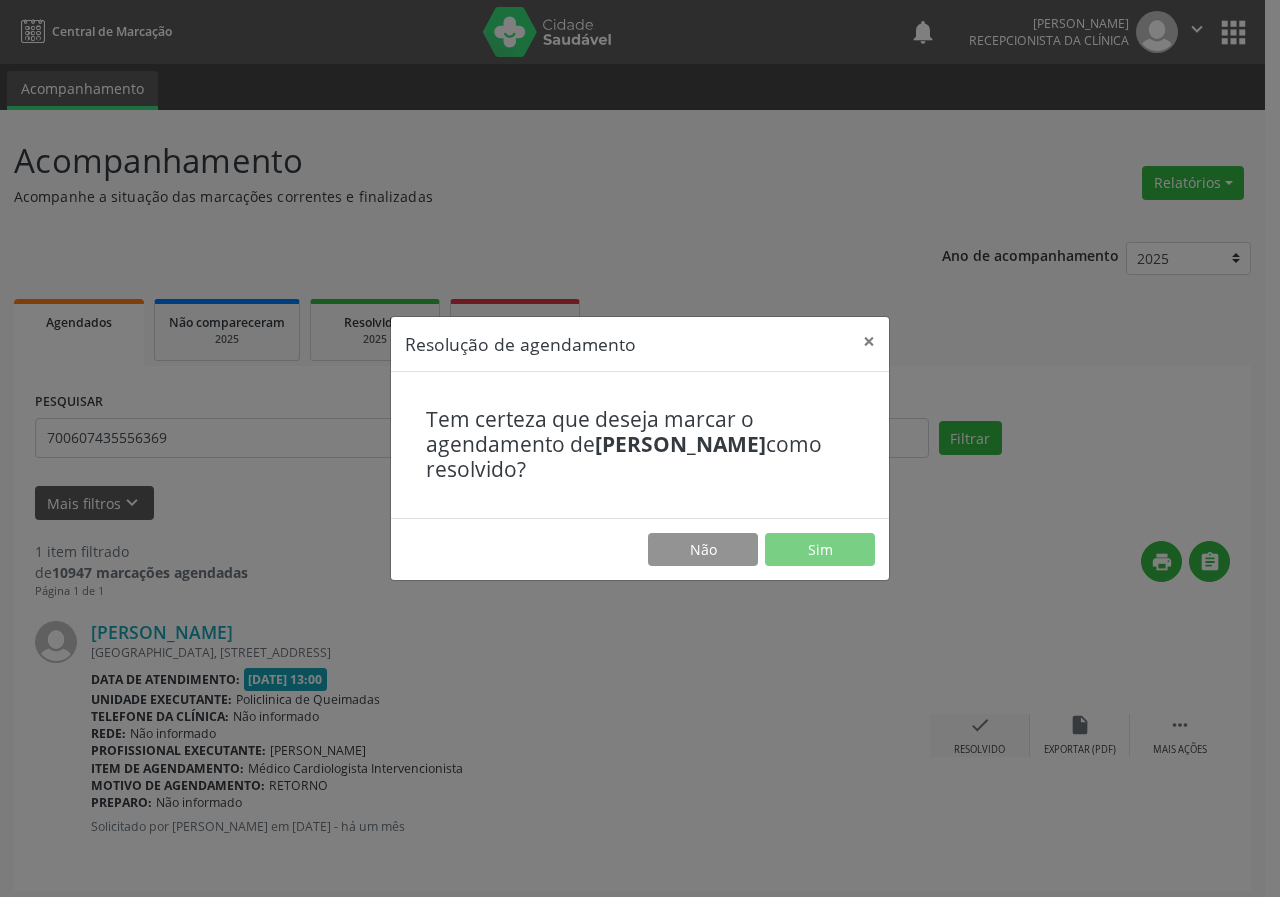 click on "Resolução de agendamento ×
Tem certeza que deseja marcar o agendamento de  [PERSON_NAME]  como resolvido?
Não Sim" at bounding box center (640, 448) 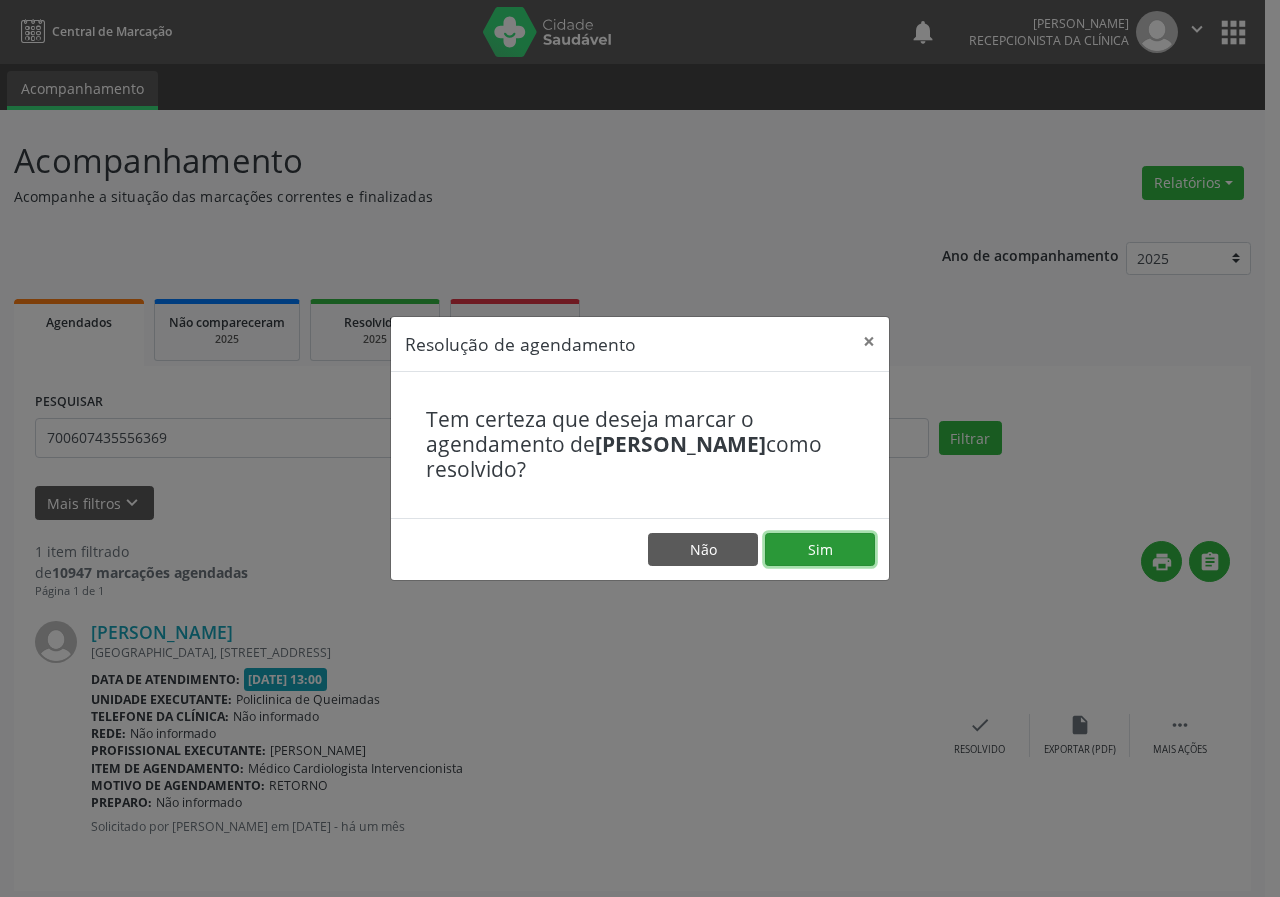 click on "Sim" at bounding box center (820, 550) 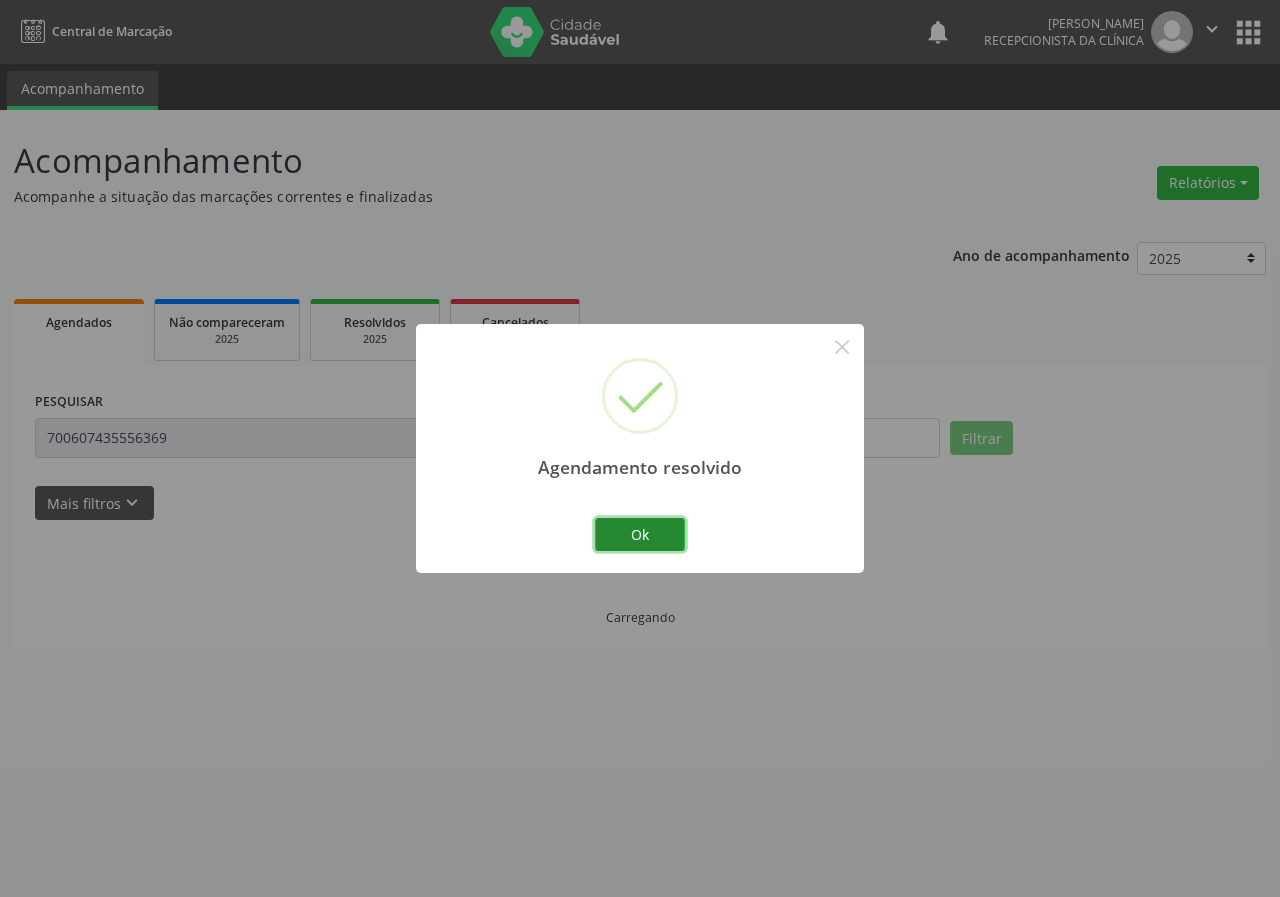 click on "Ok" at bounding box center (640, 535) 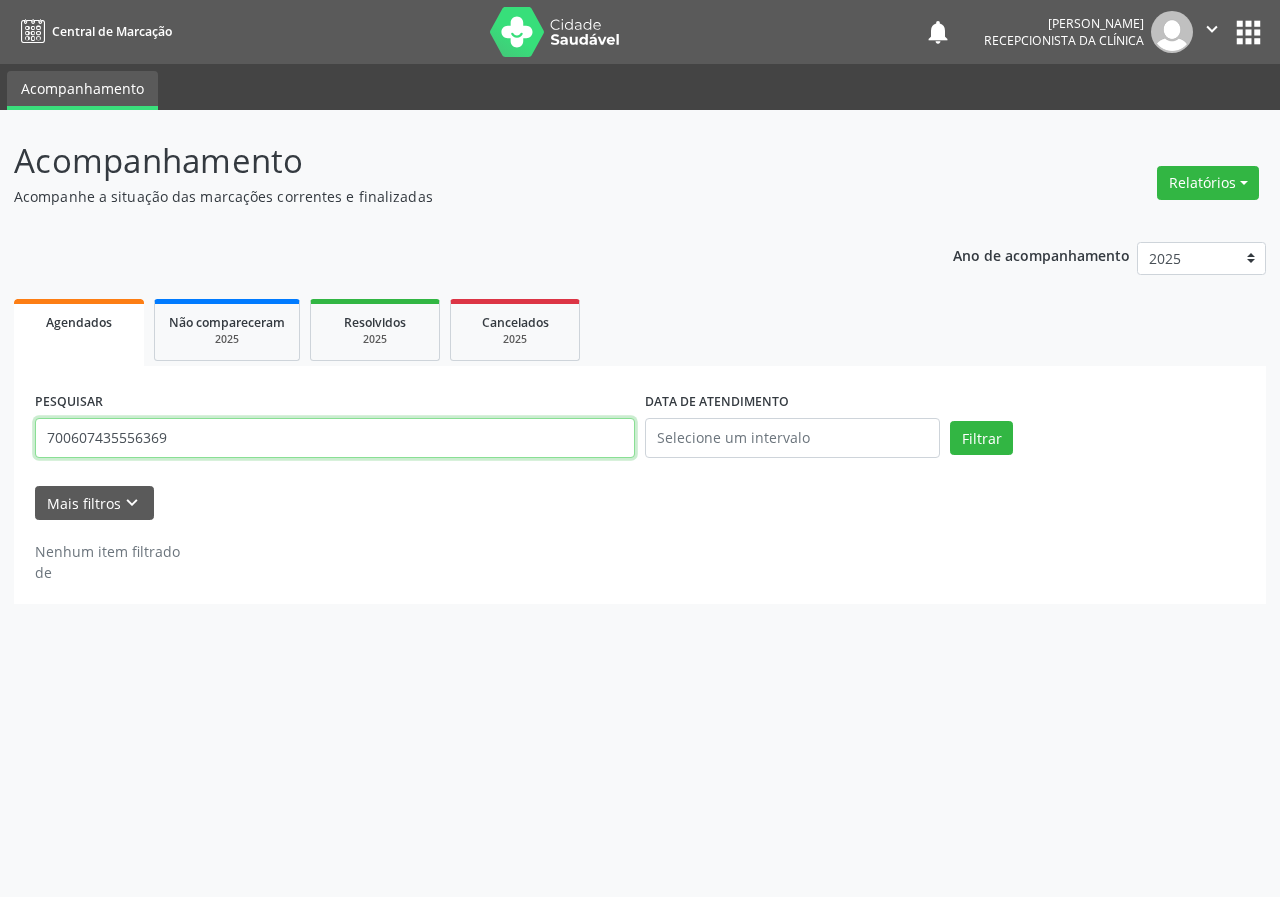 click on "700607435556369" at bounding box center [335, 438] 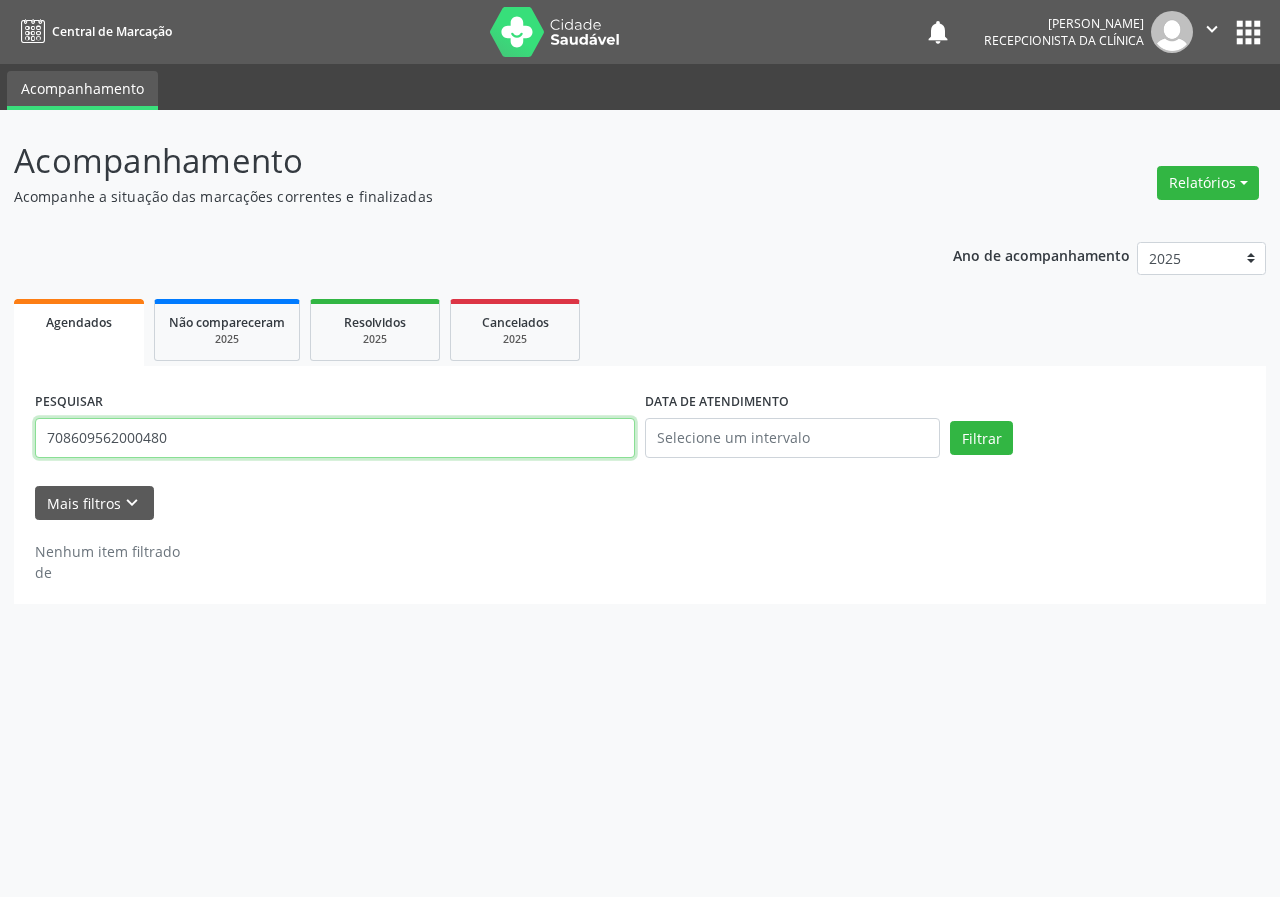 click on "Filtrar" at bounding box center [981, 438] 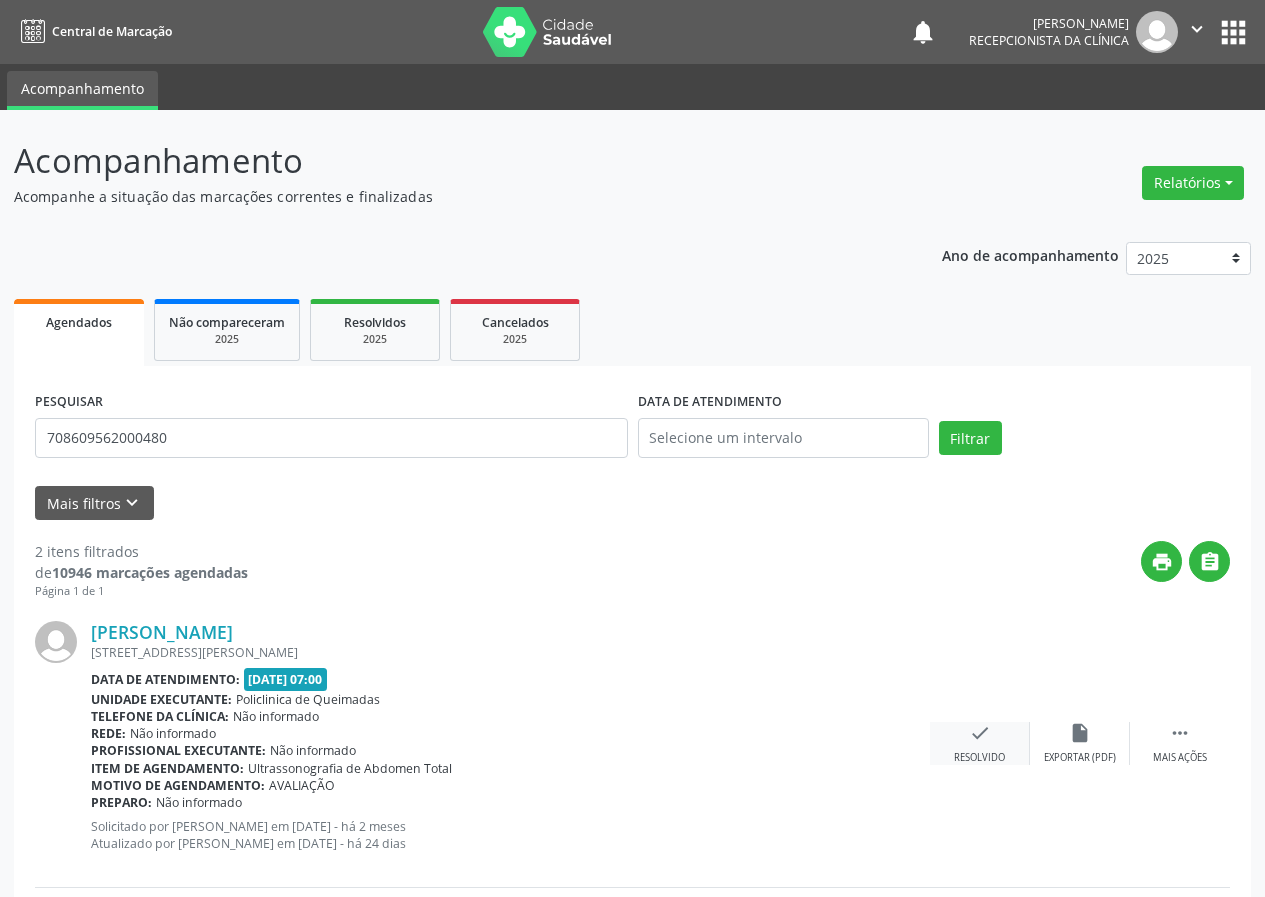 click on "check" at bounding box center [980, 733] 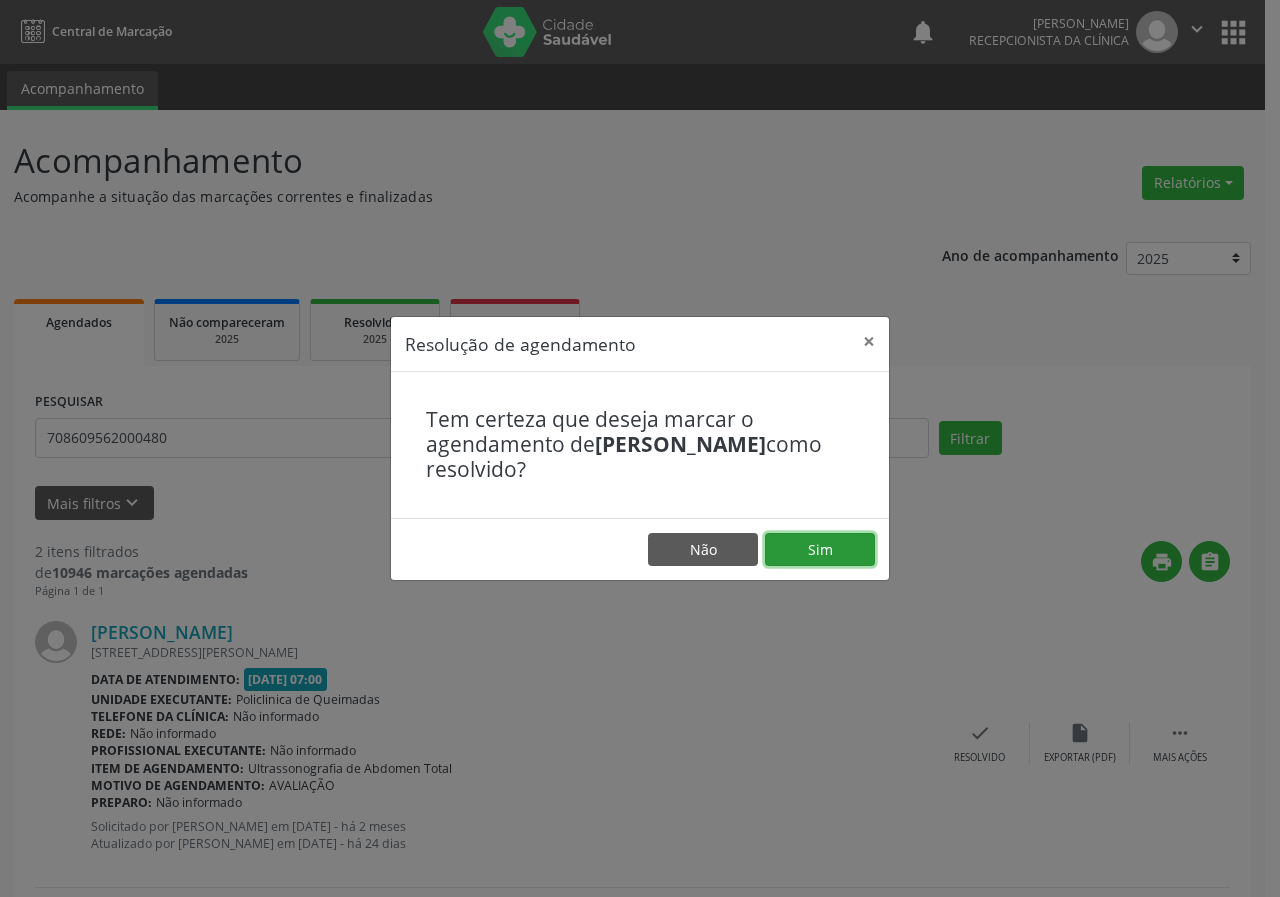 click on "Sim" at bounding box center [820, 550] 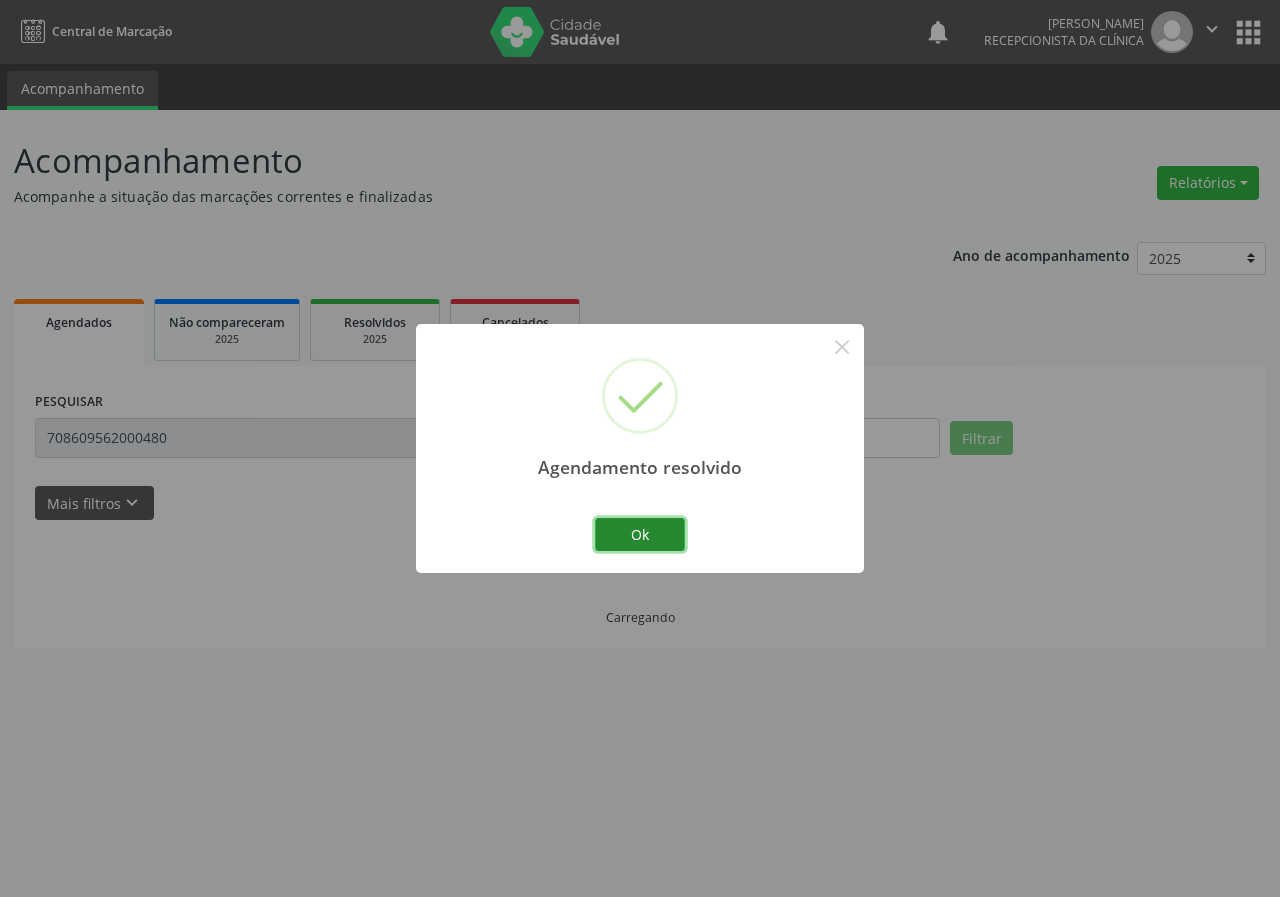 click on "Ok" at bounding box center [640, 535] 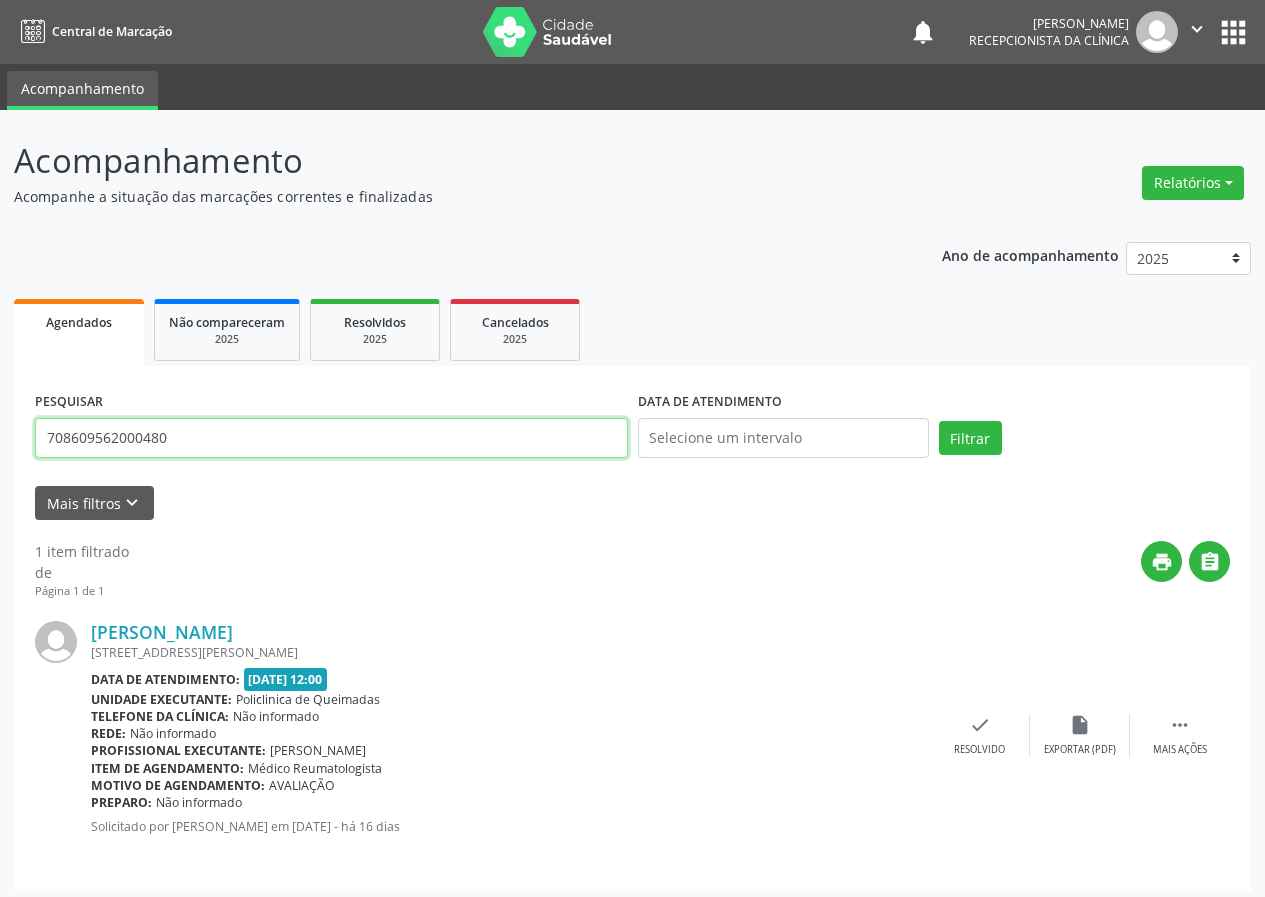 click on "708609562000480" at bounding box center (331, 438) 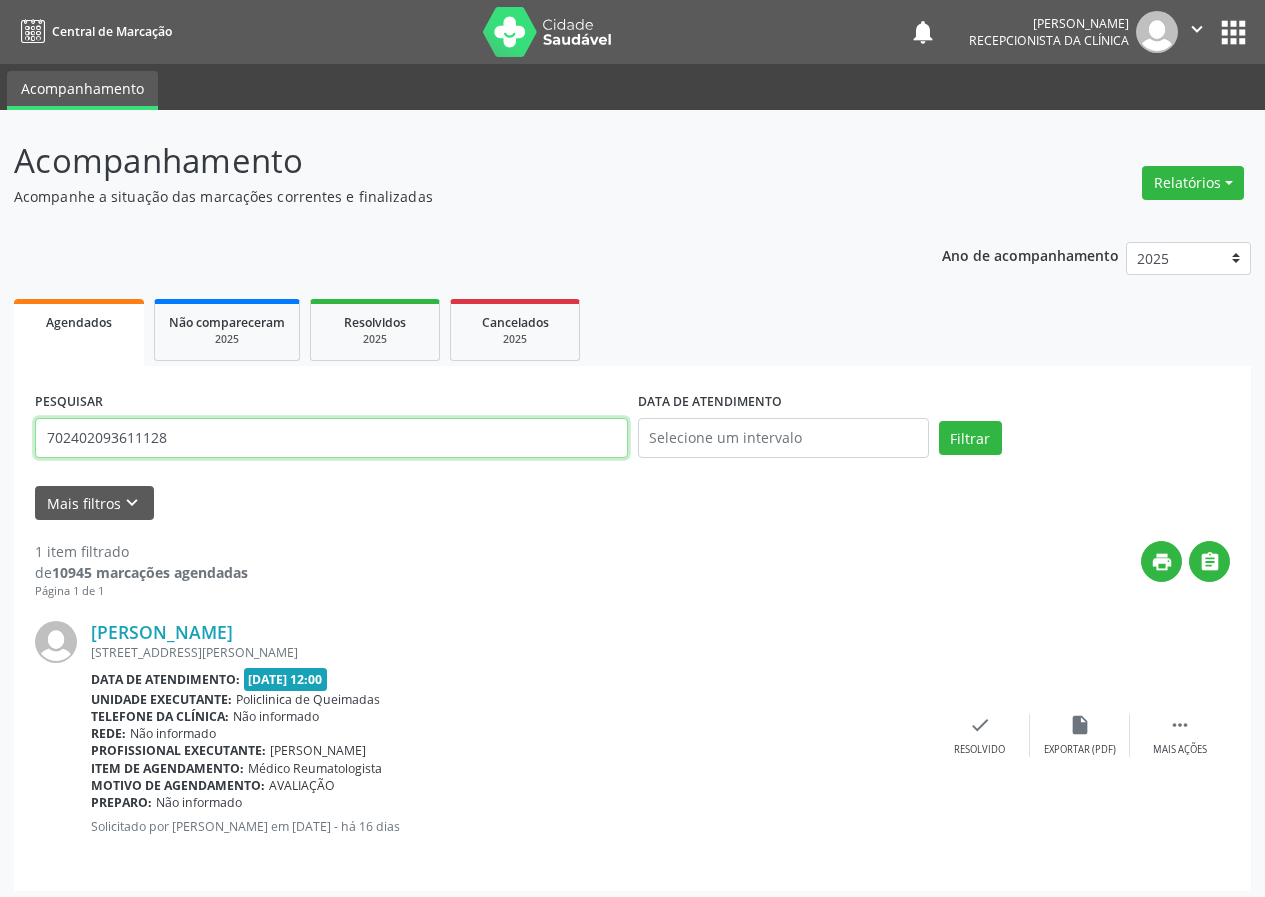 click on "Filtrar" at bounding box center (970, 438) 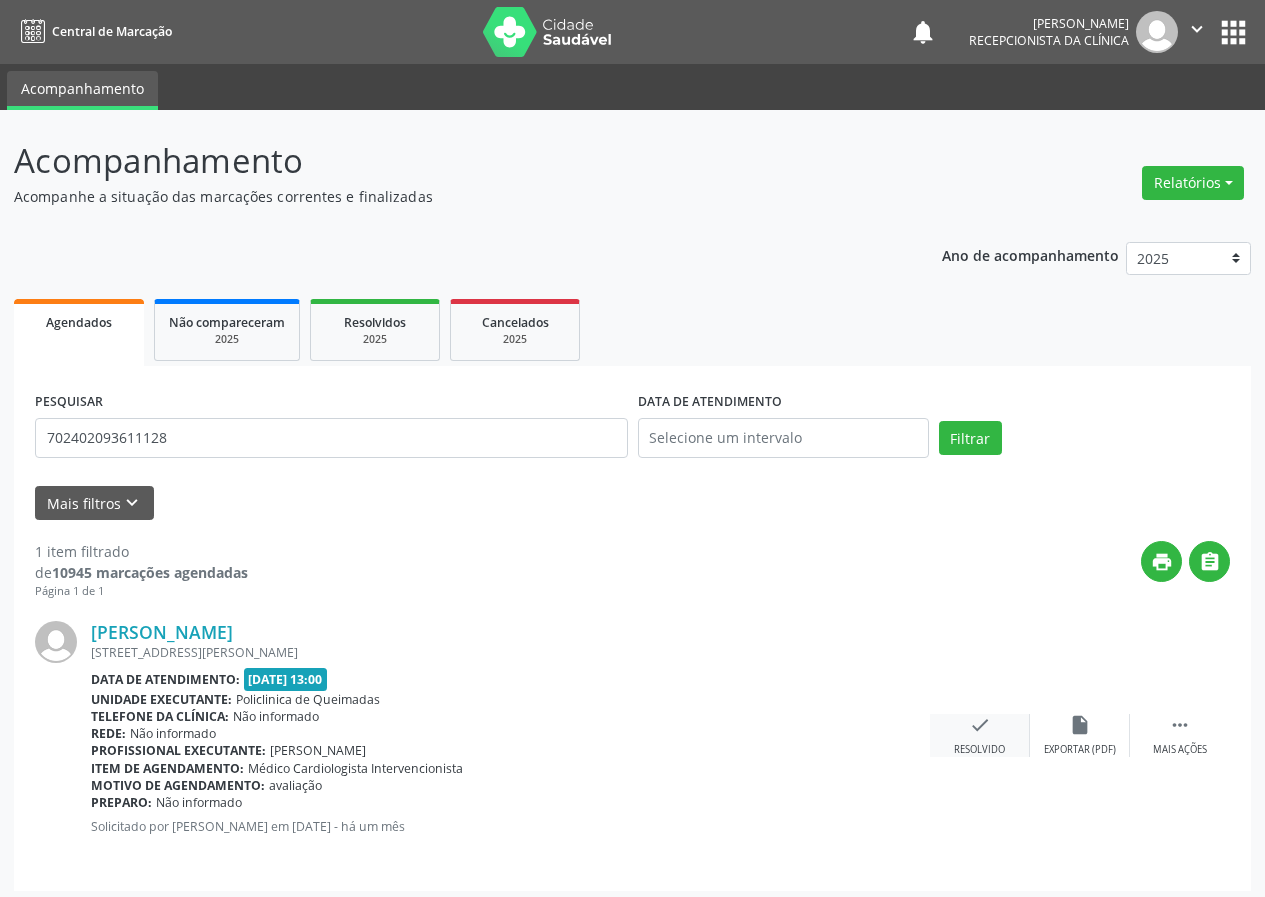 click on "check" at bounding box center (980, 725) 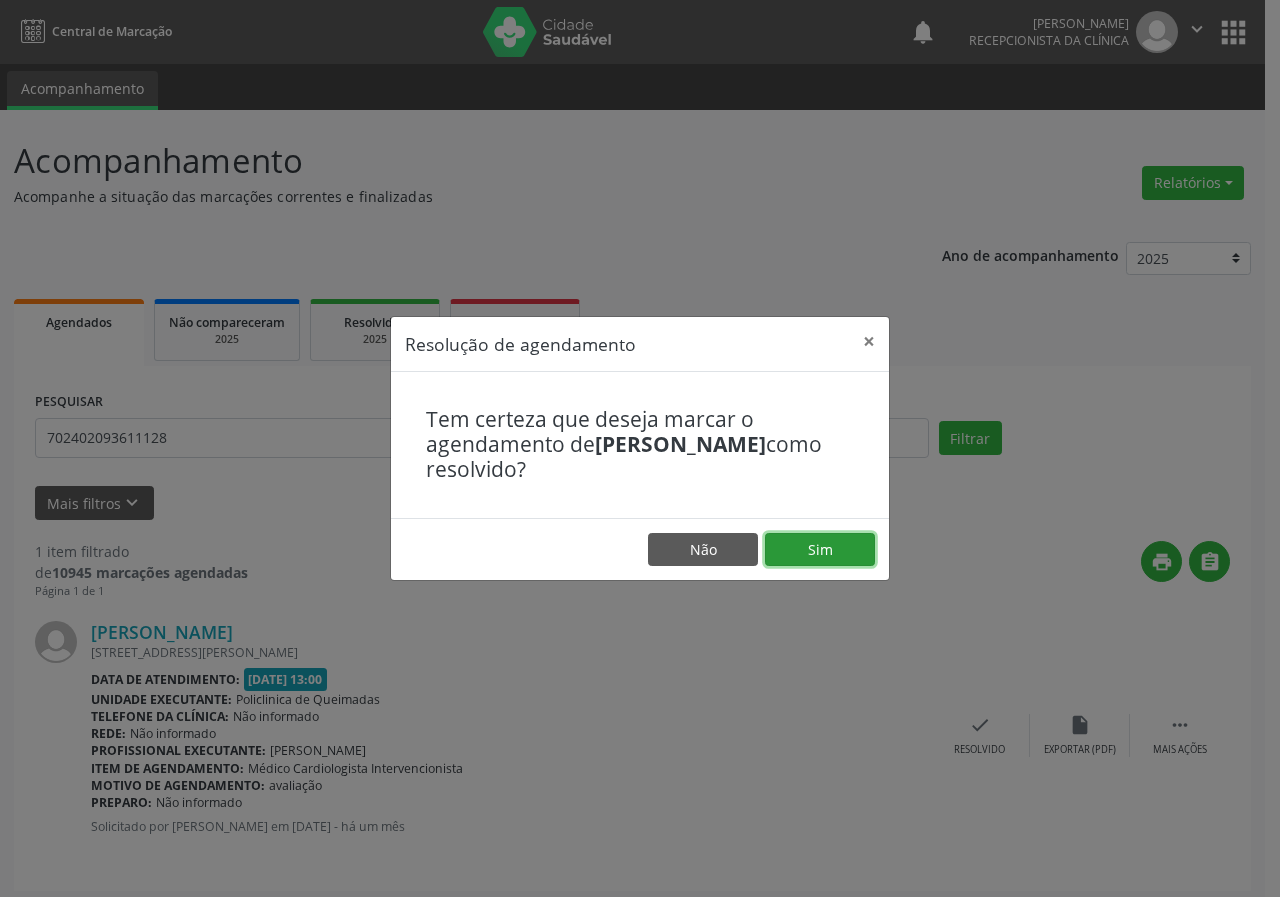 click on "Sim" at bounding box center [820, 550] 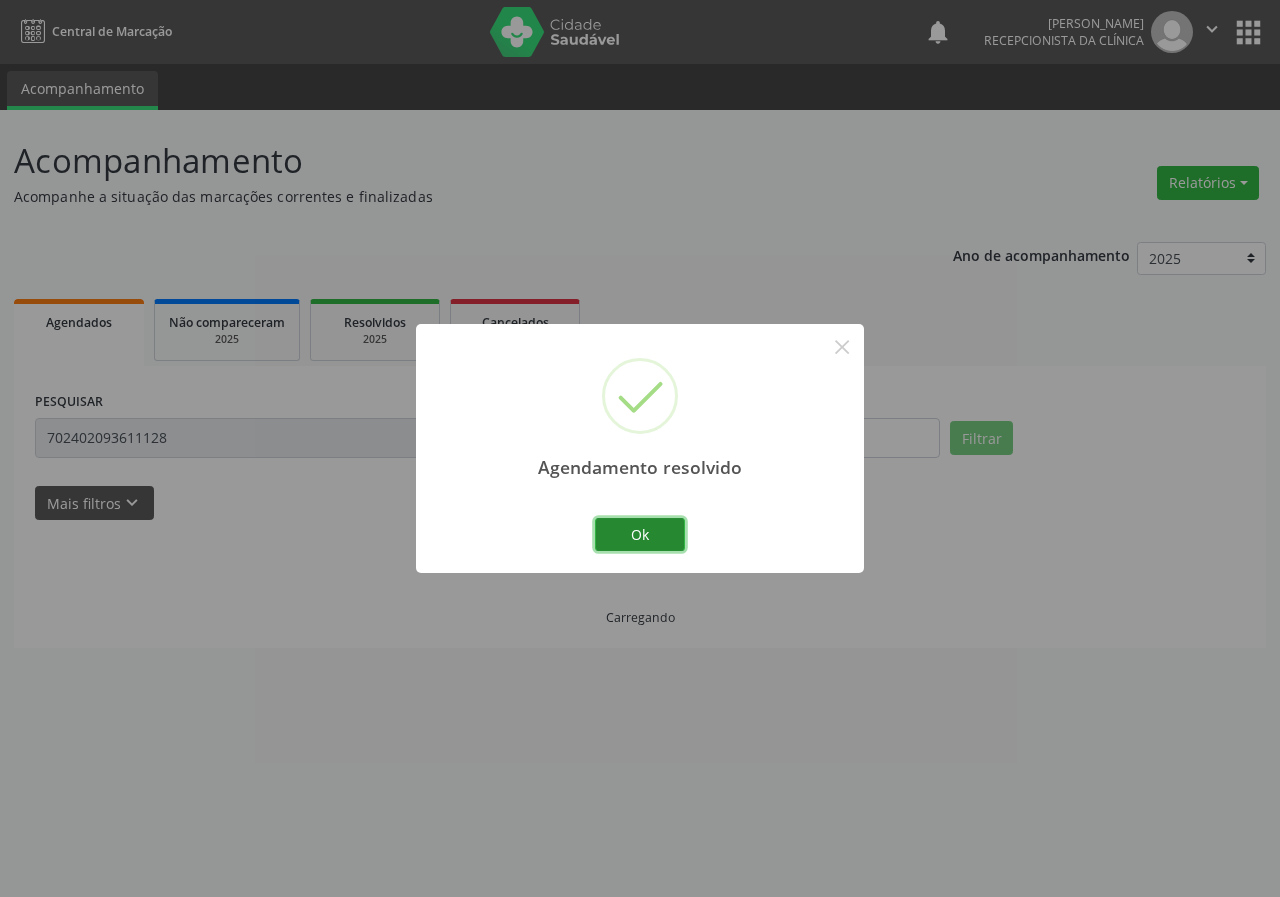 click on "Ok" at bounding box center (640, 535) 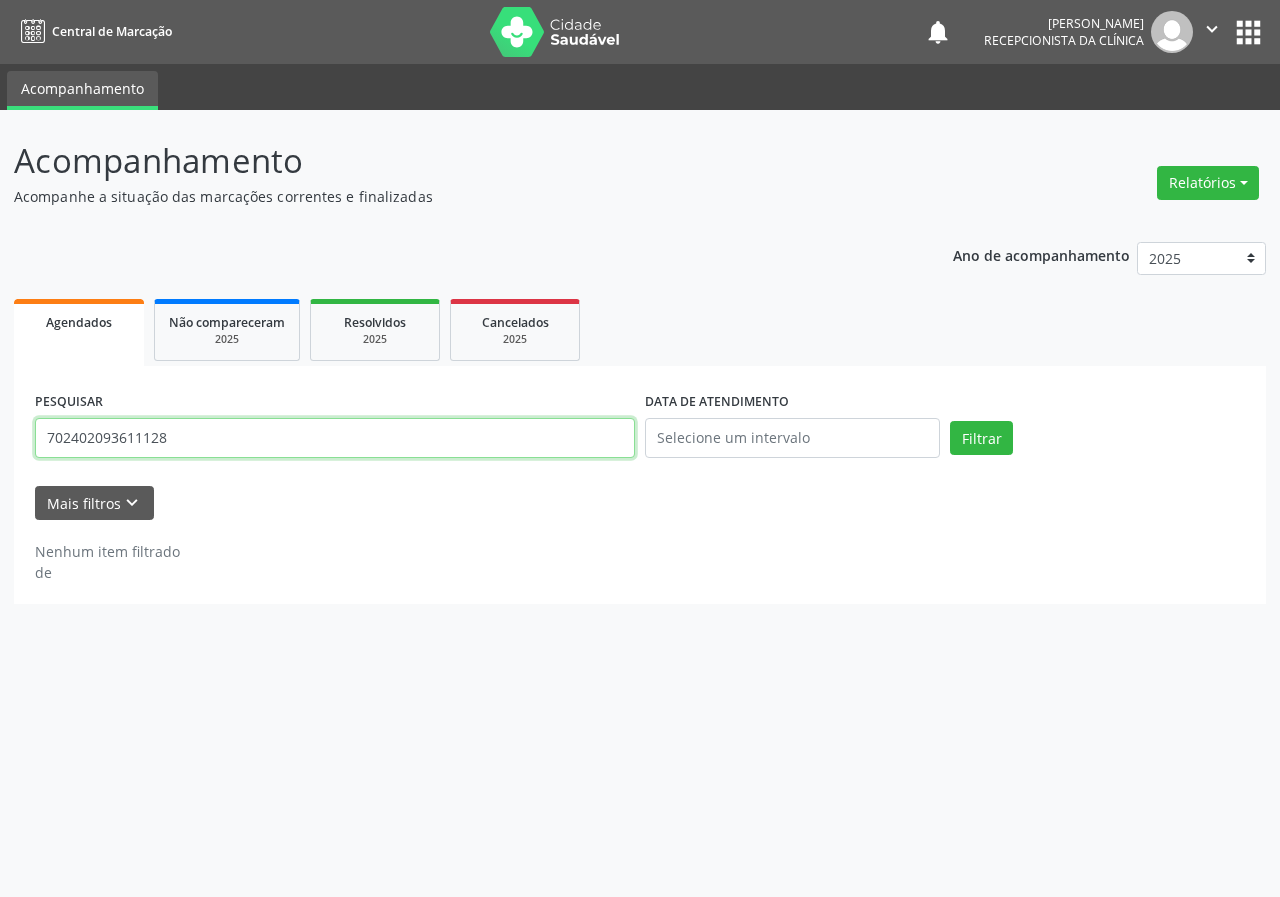 click on "702402093611128" at bounding box center [335, 438] 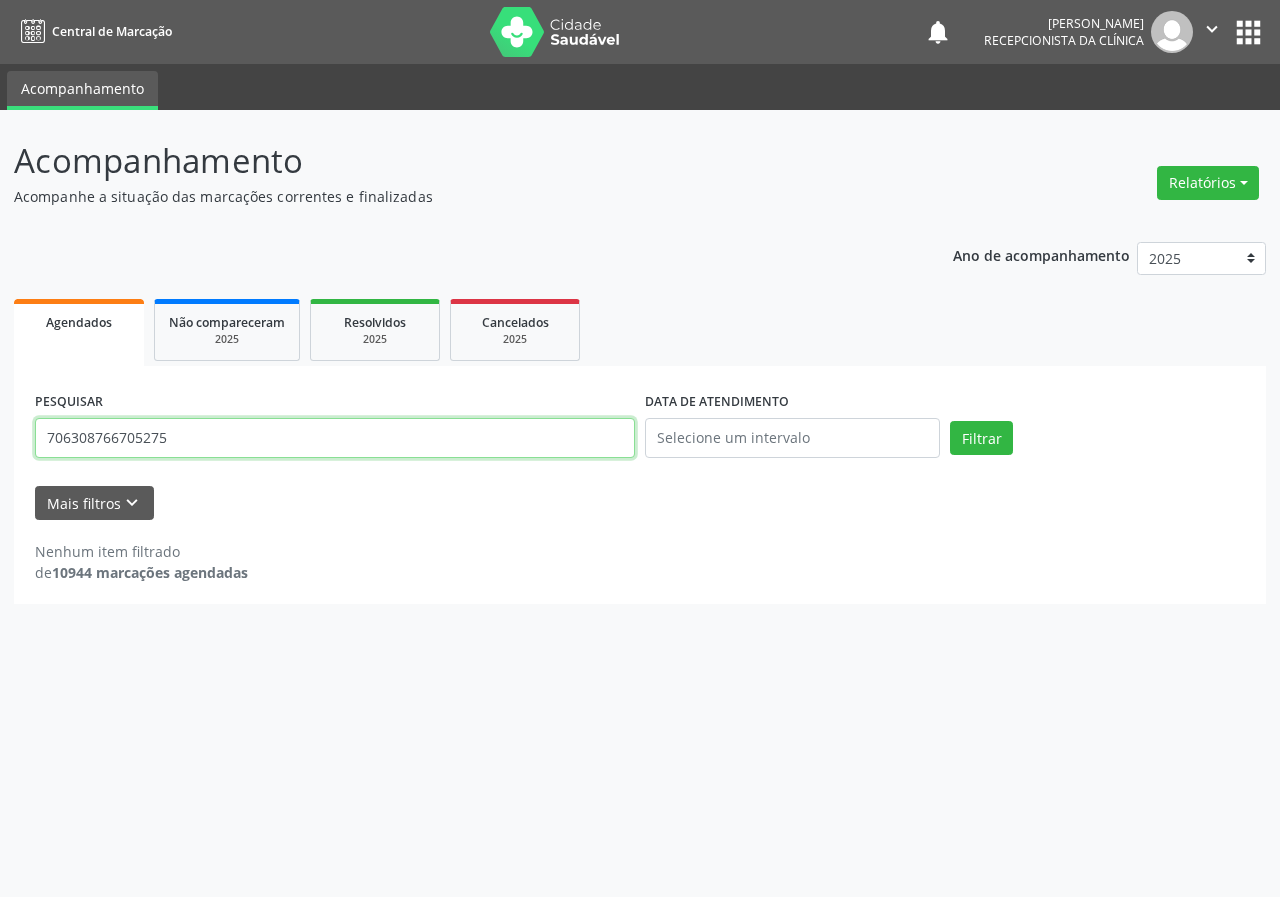 click on "Filtrar" at bounding box center [981, 438] 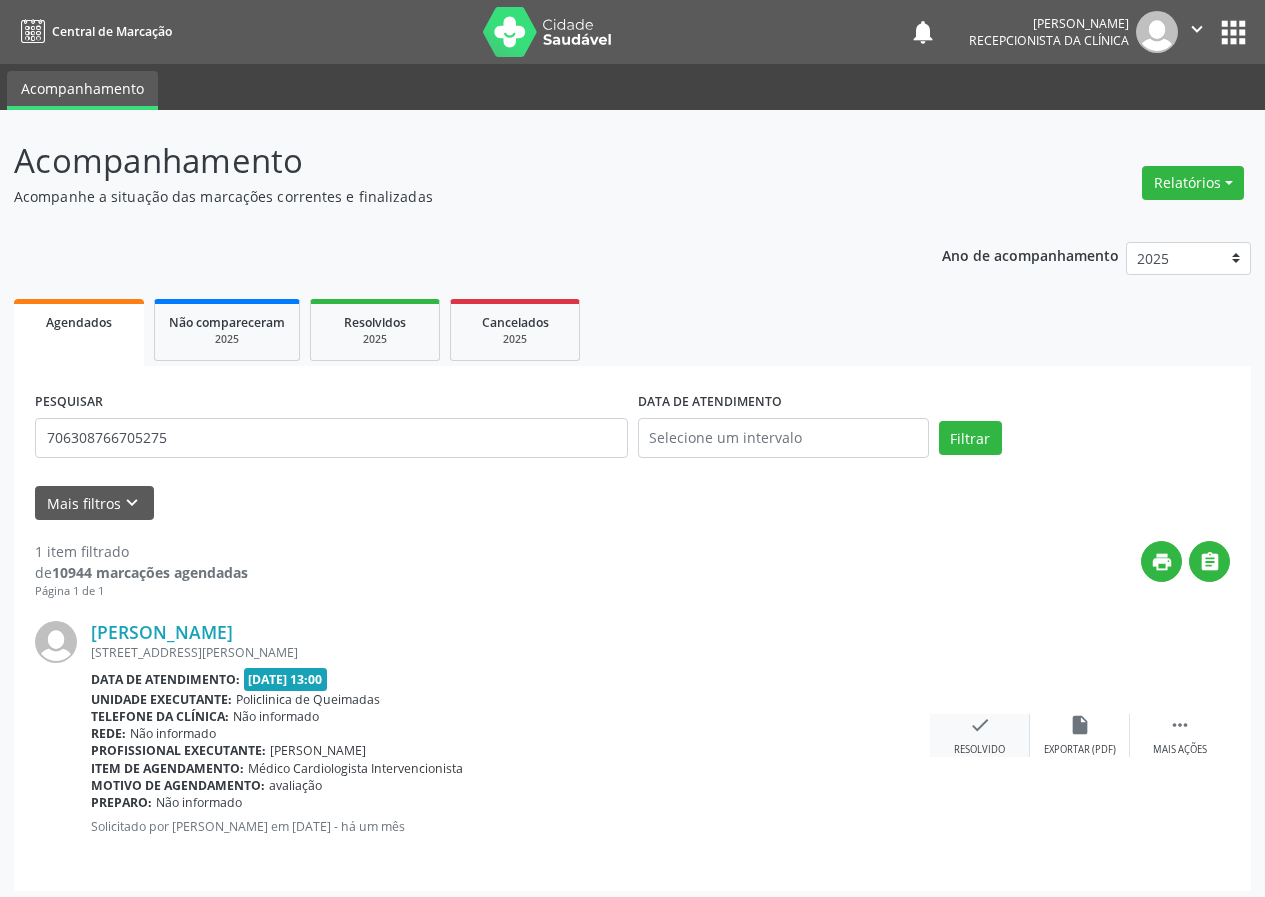 click on "check" at bounding box center [980, 725] 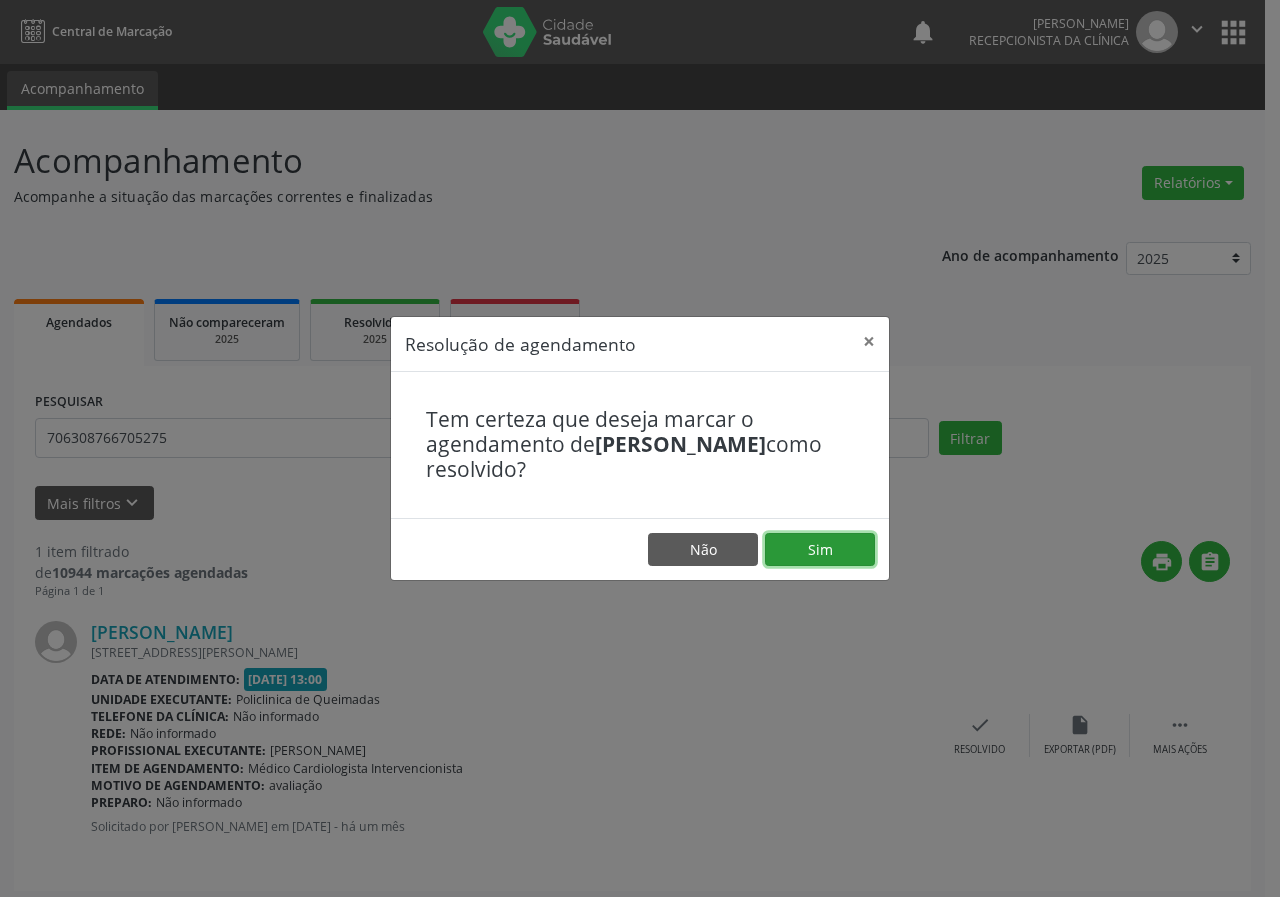 click on "Sim" at bounding box center [820, 550] 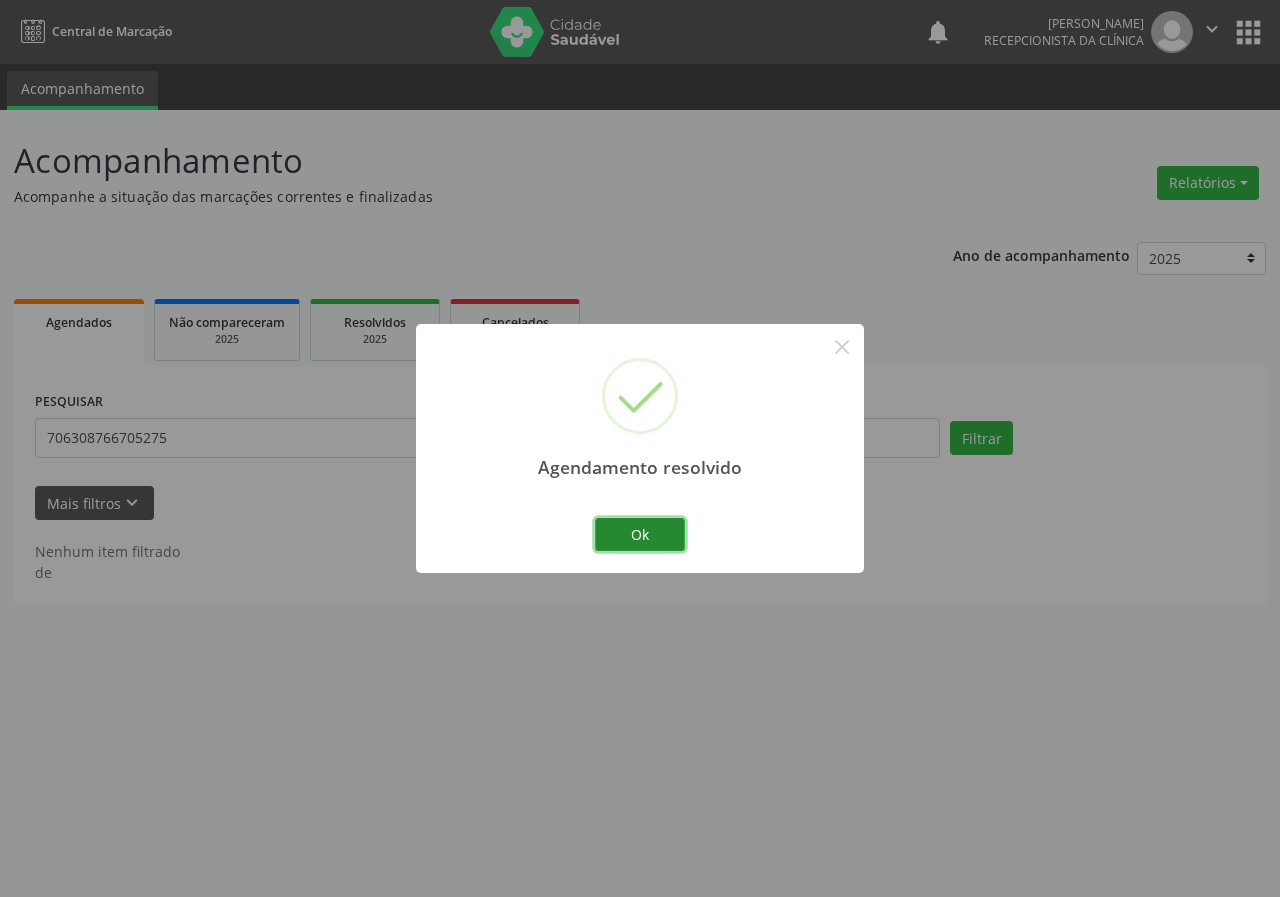 click on "Ok" at bounding box center (640, 535) 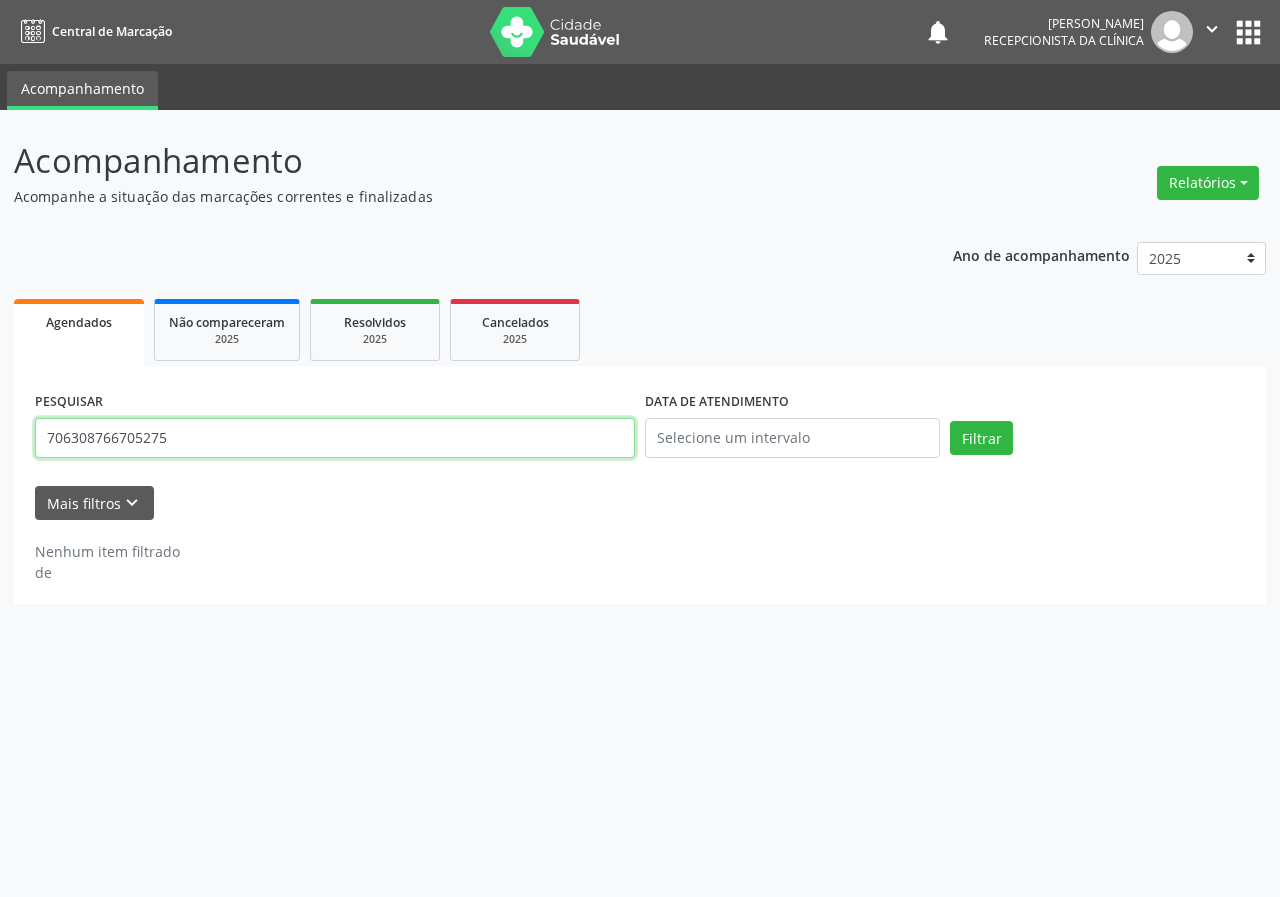 click on "706308766705275" at bounding box center [335, 438] 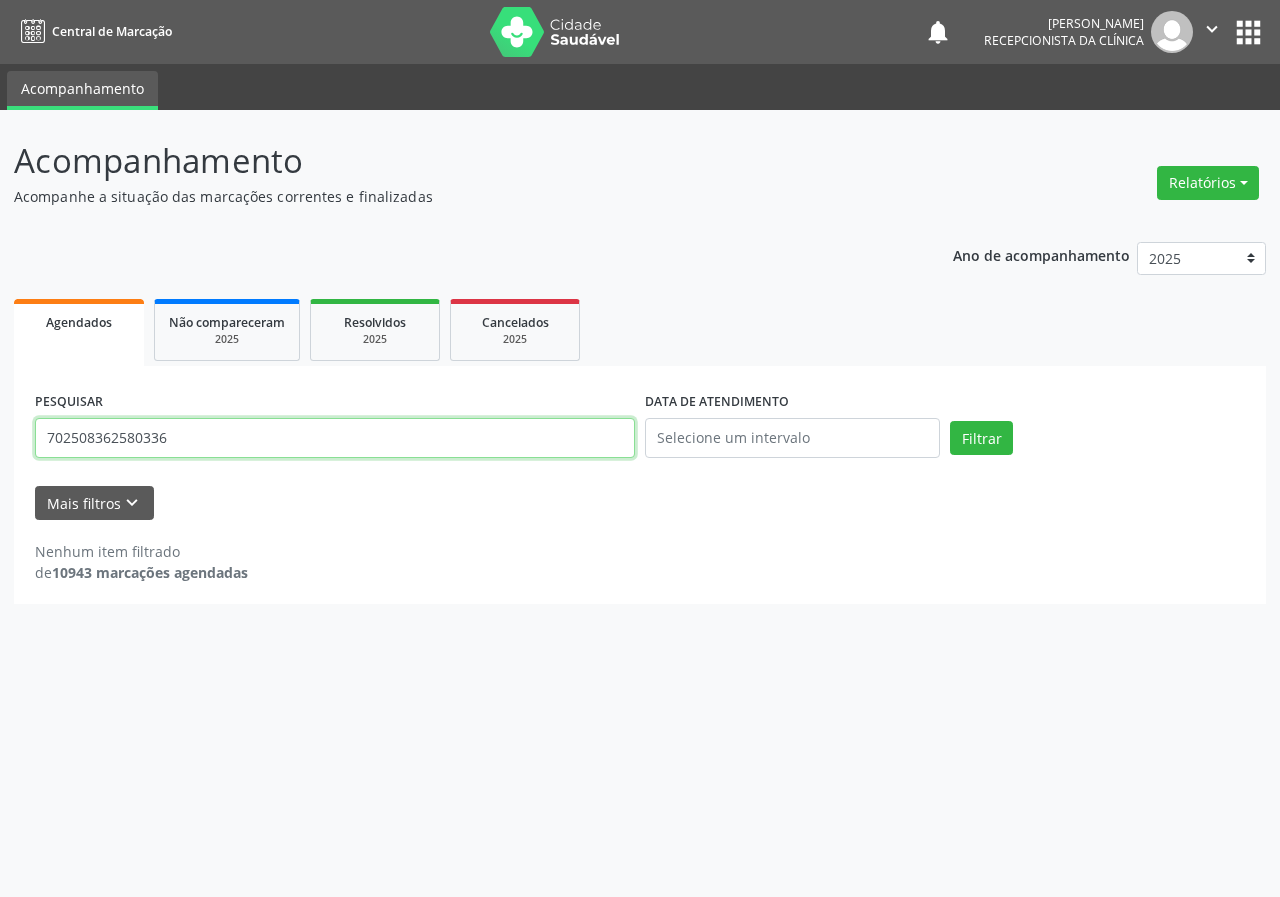 click on "Filtrar" at bounding box center (981, 438) 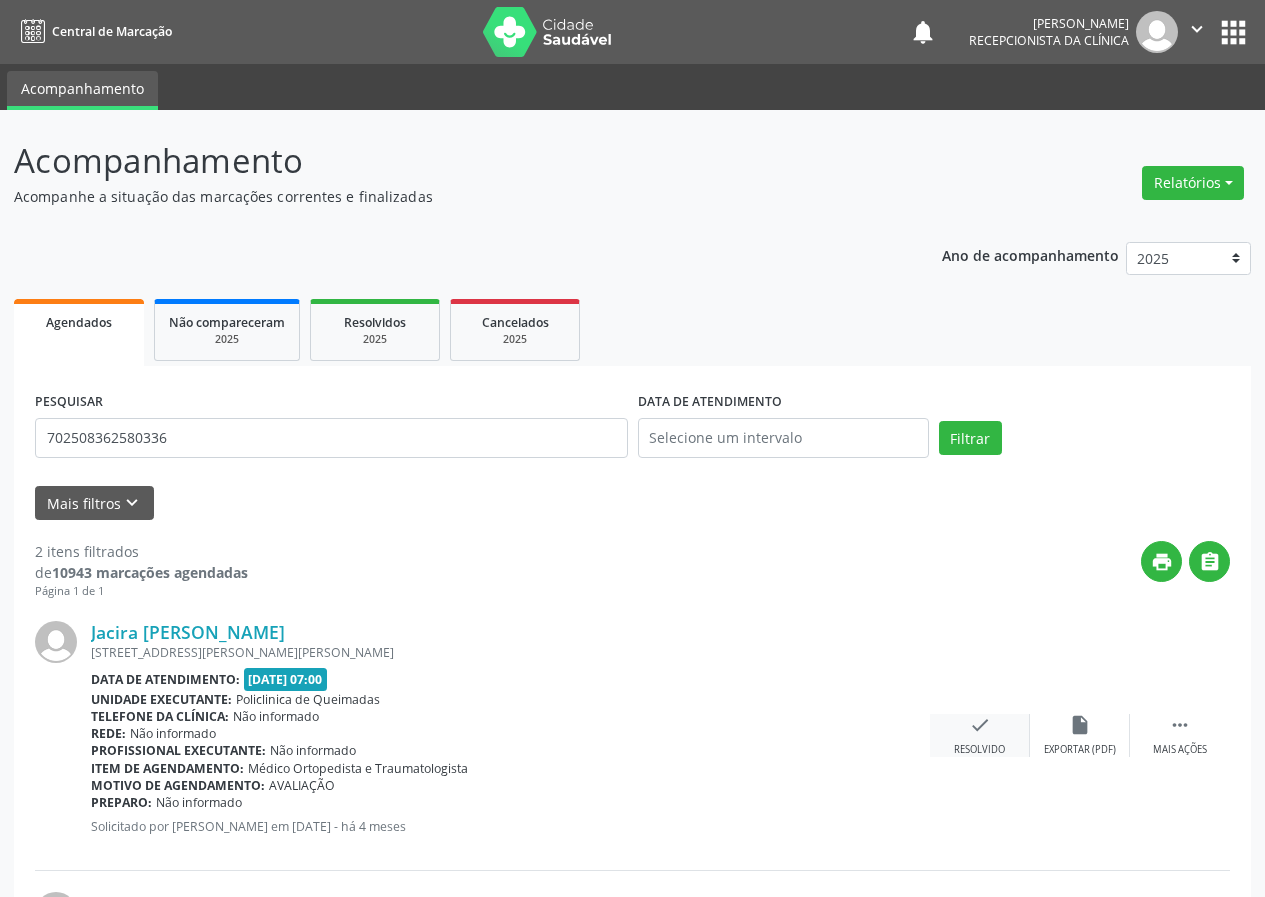 click on "check" at bounding box center (980, 725) 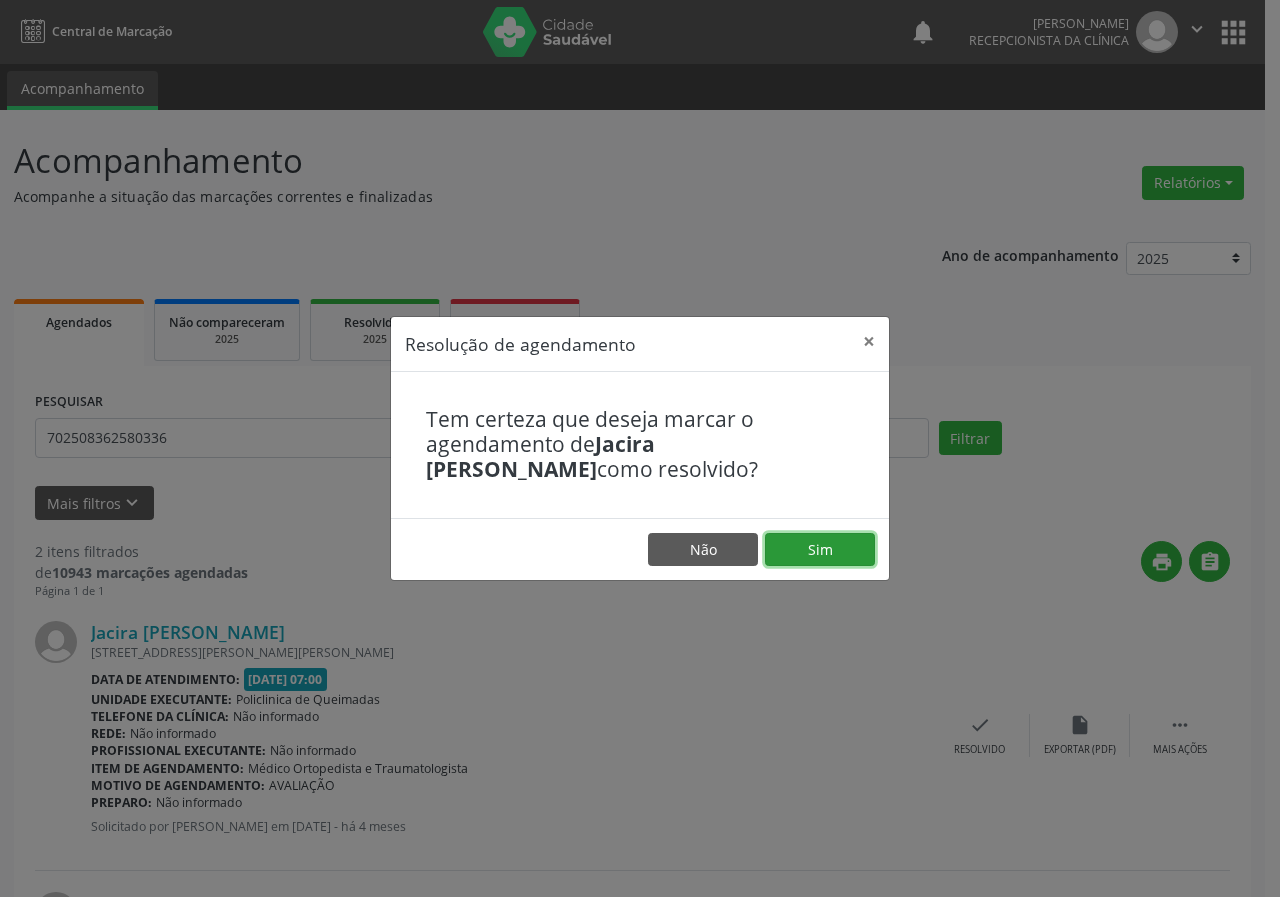 click on "Sim" at bounding box center (820, 550) 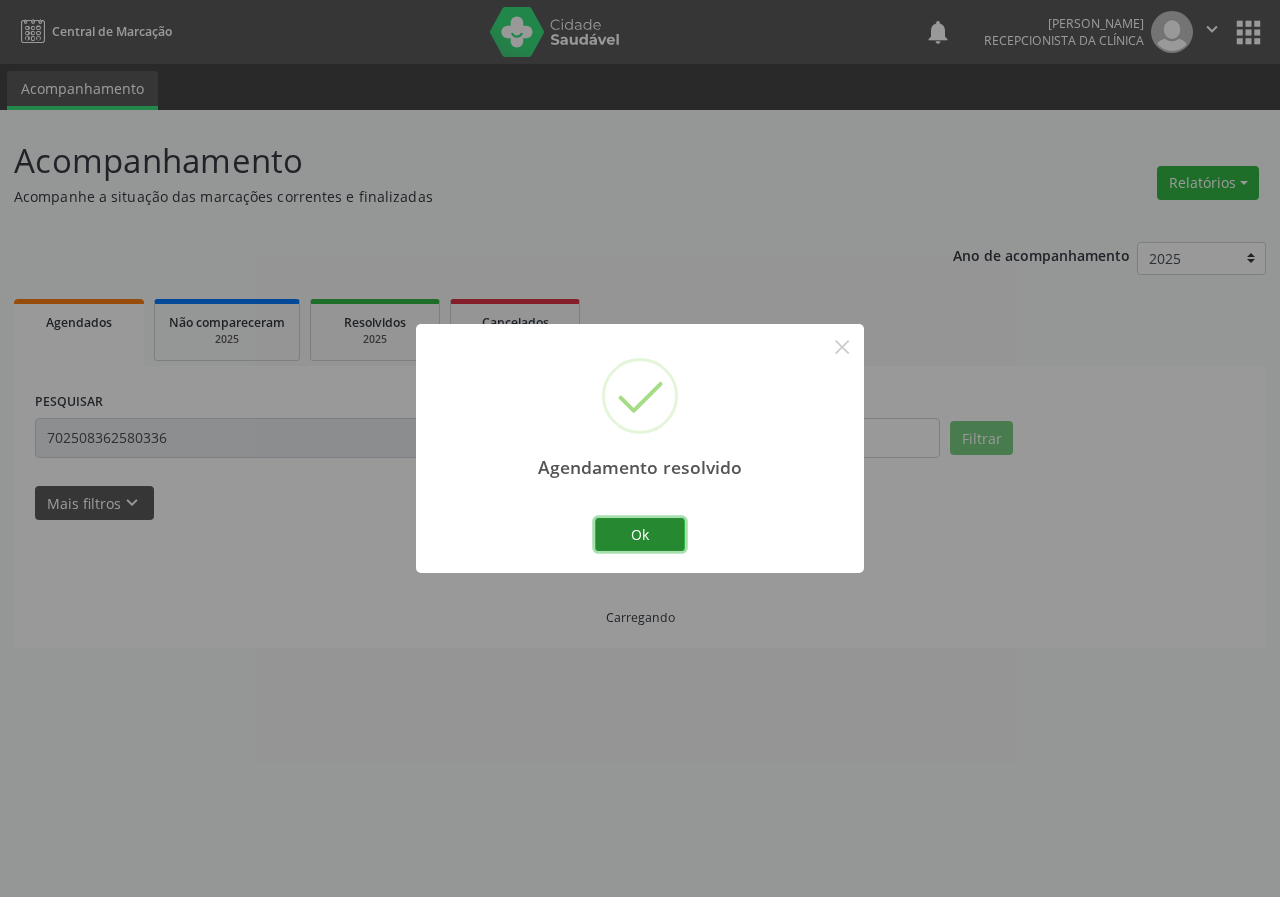click on "Ok" at bounding box center [640, 535] 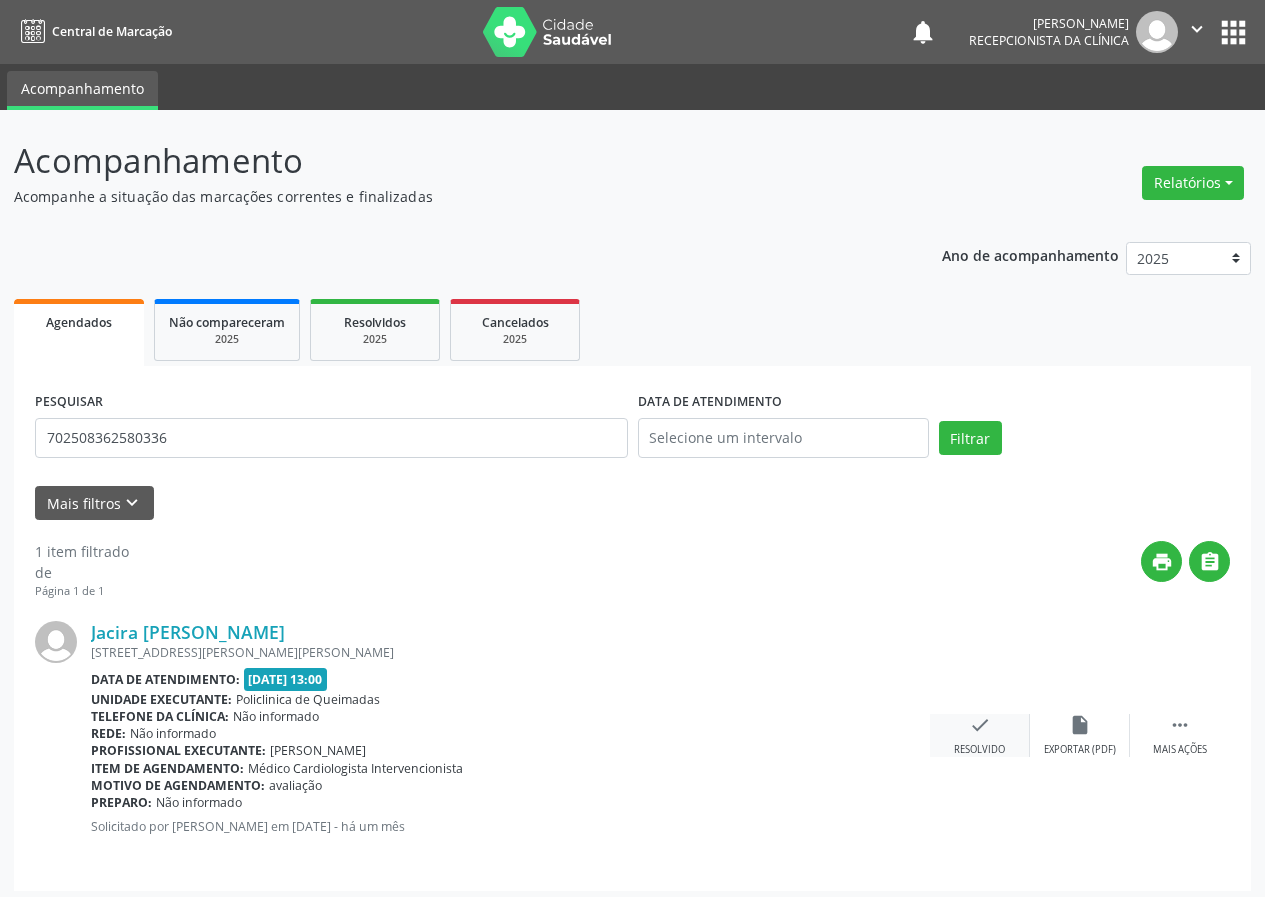 click on "check" at bounding box center [980, 725] 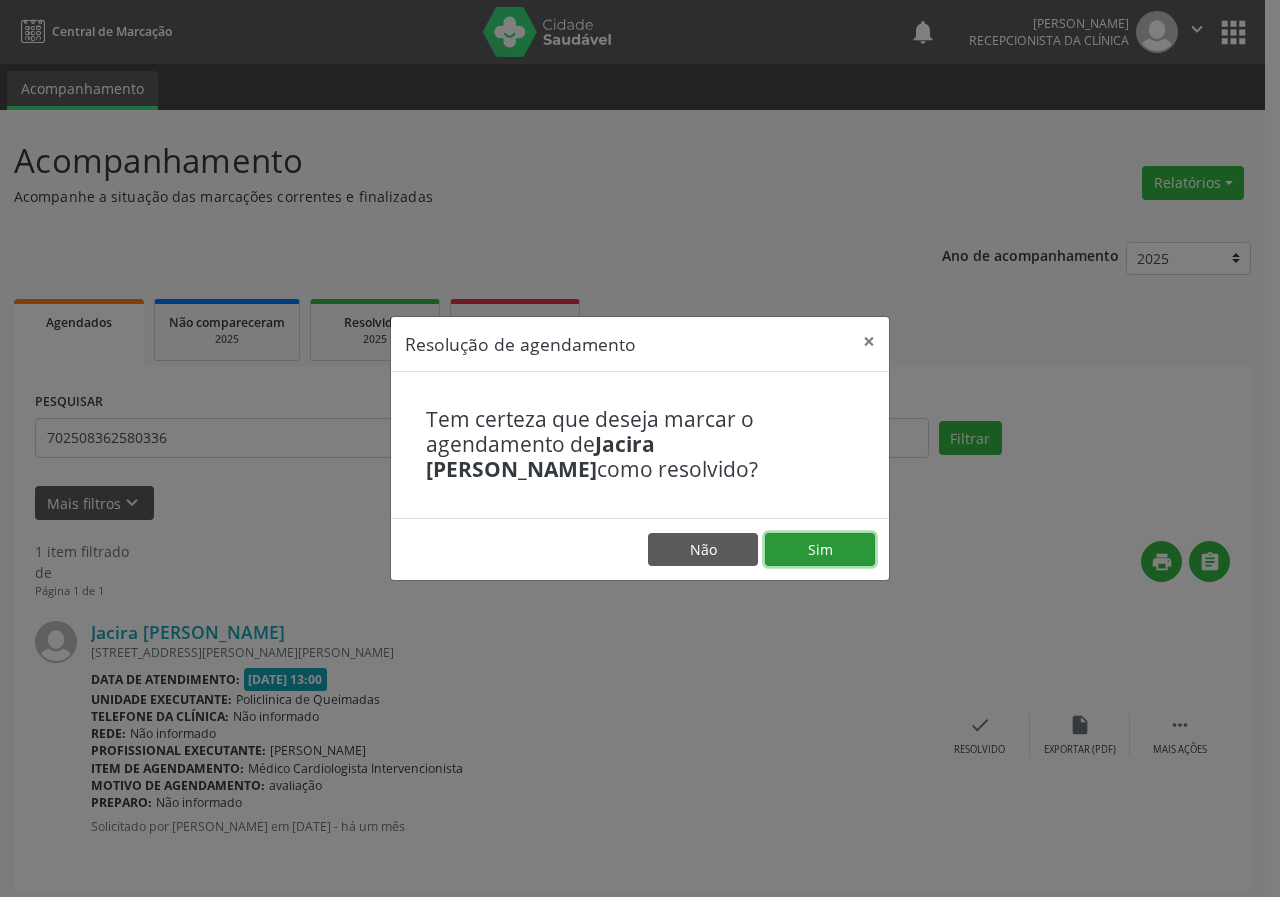 click on "Sim" at bounding box center (820, 550) 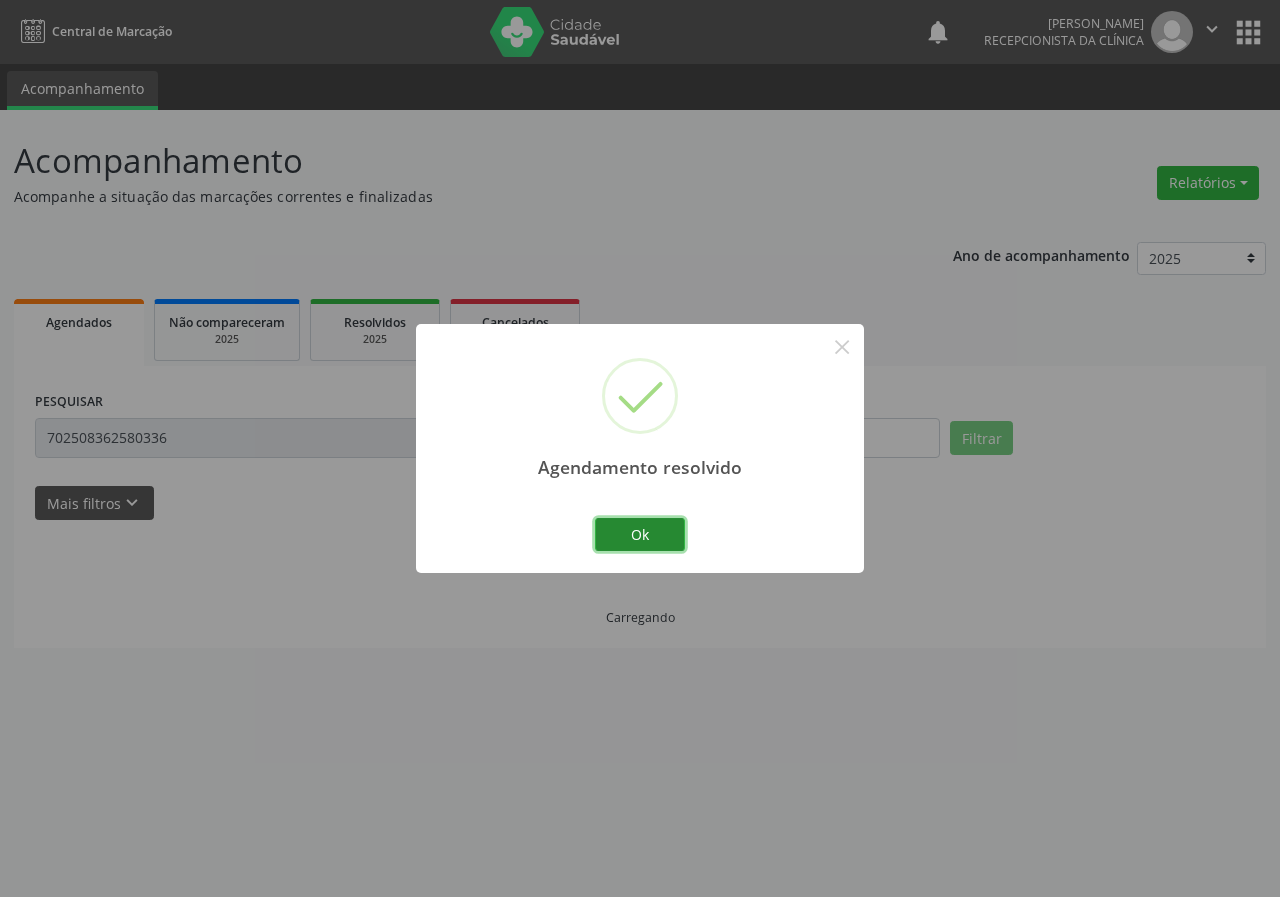 click on "Ok" at bounding box center (640, 535) 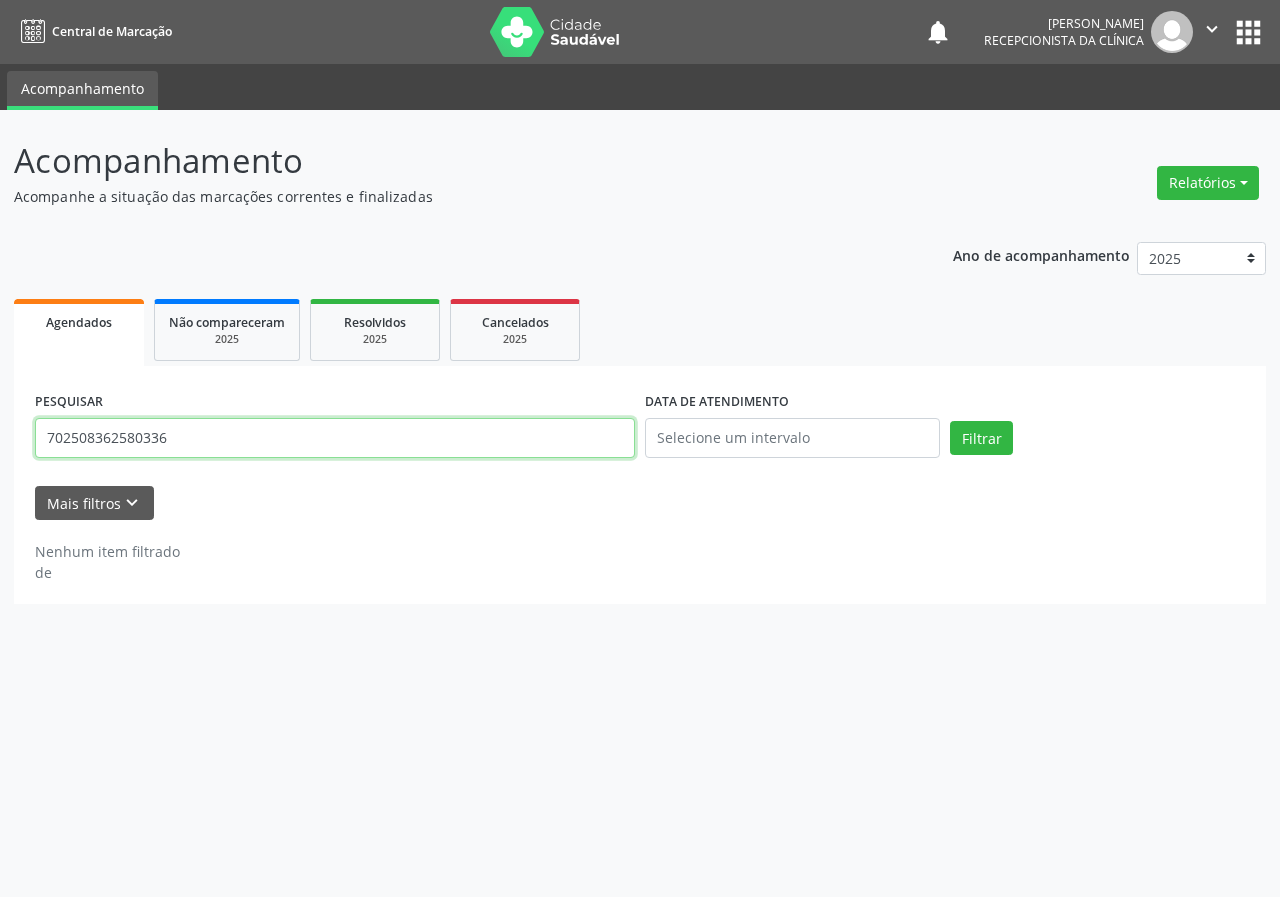 click on "702508362580336" at bounding box center [335, 438] 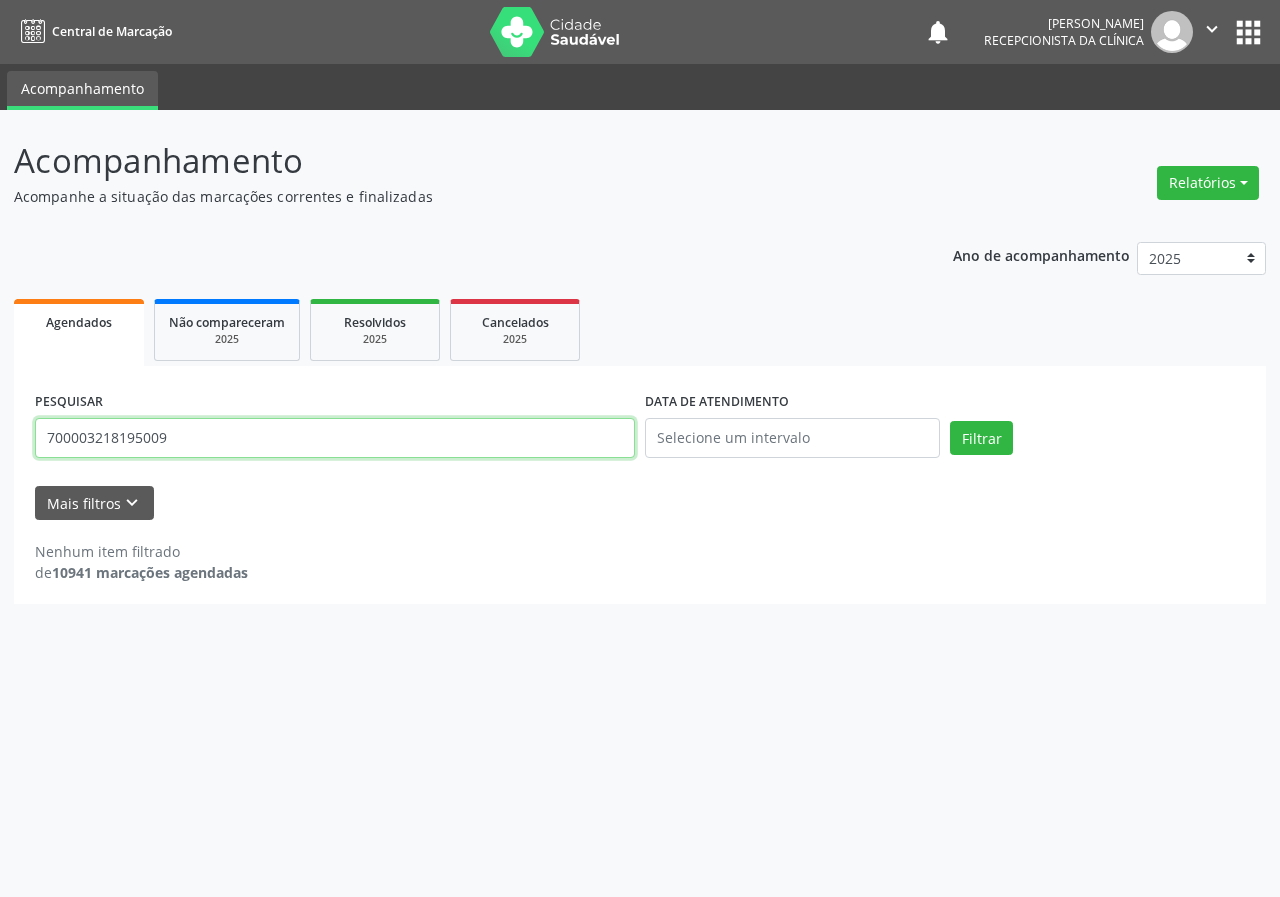 click on "Filtrar" at bounding box center (981, 438) 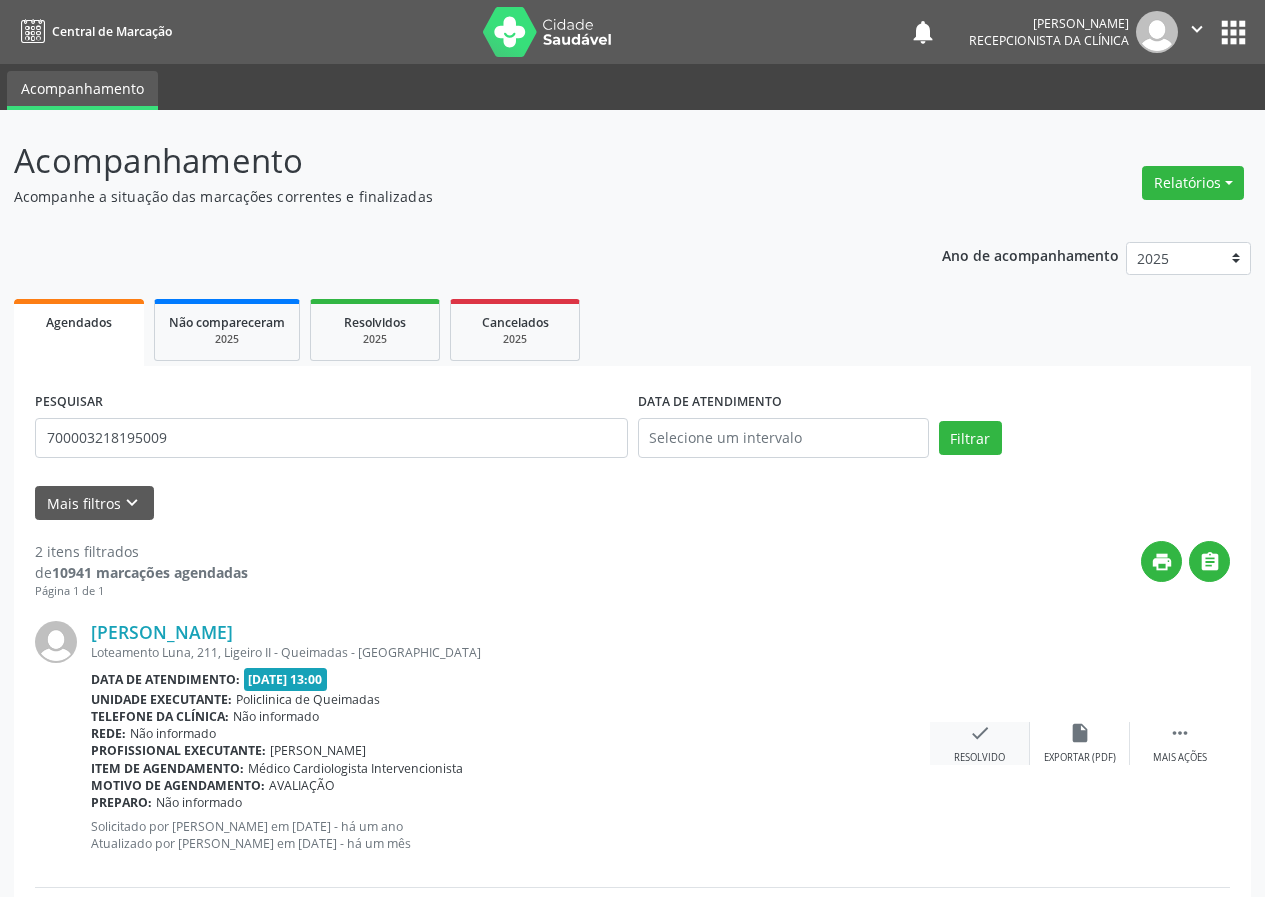 click on "check
Resolvido" at bounding box center [980, 743] 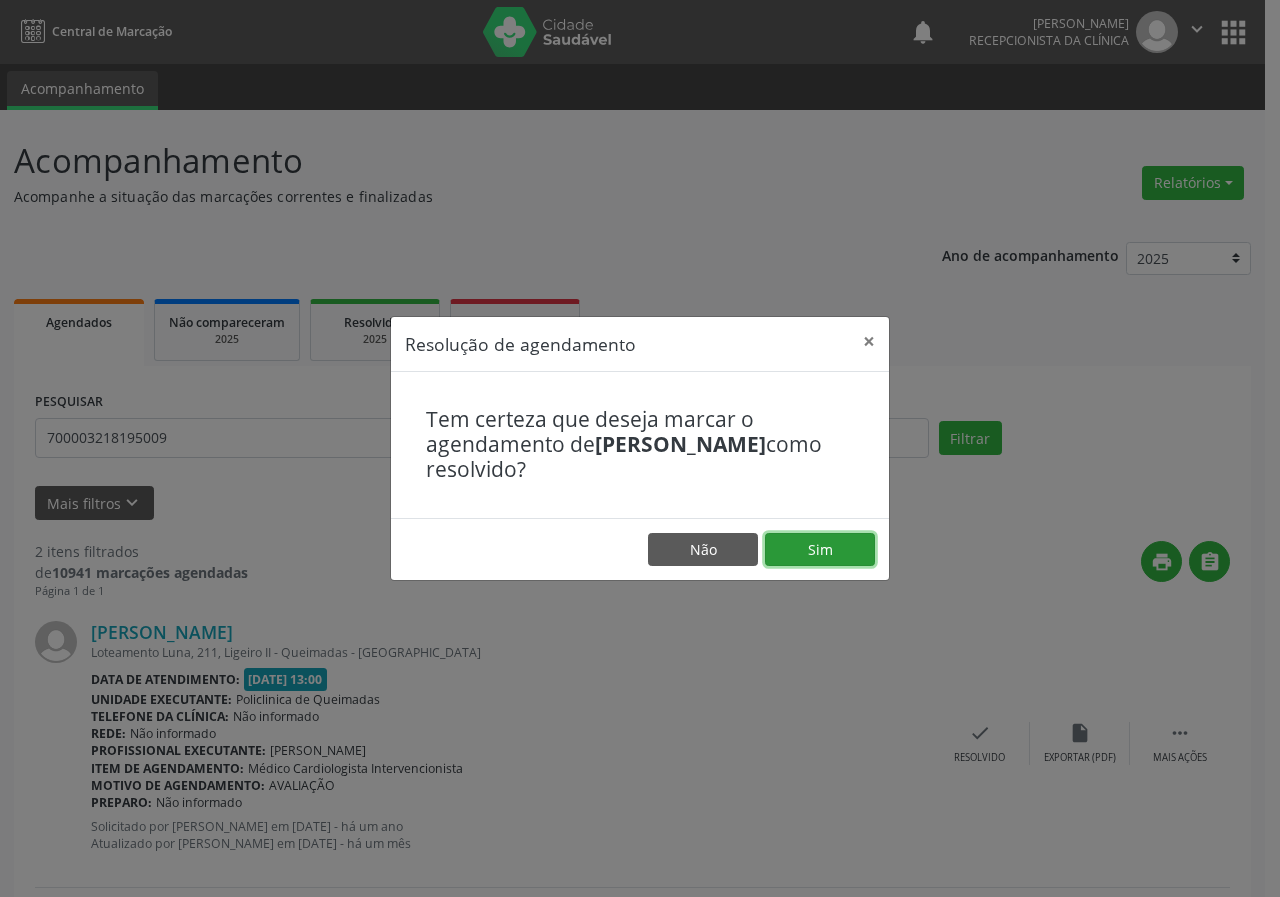 click on "Sim" at bounding box center (820, 550) 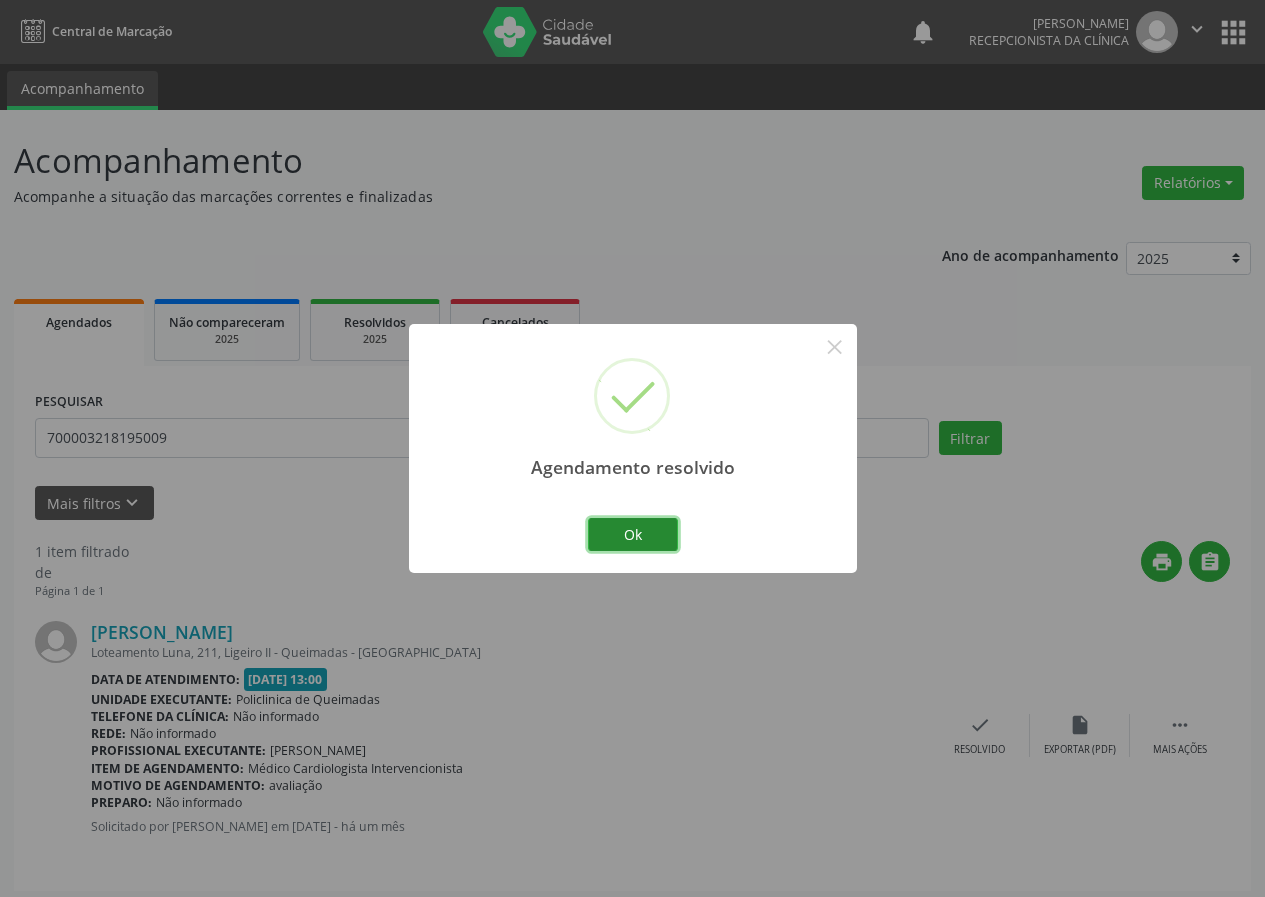 click on "Ok" at bounding box center (633, 535) 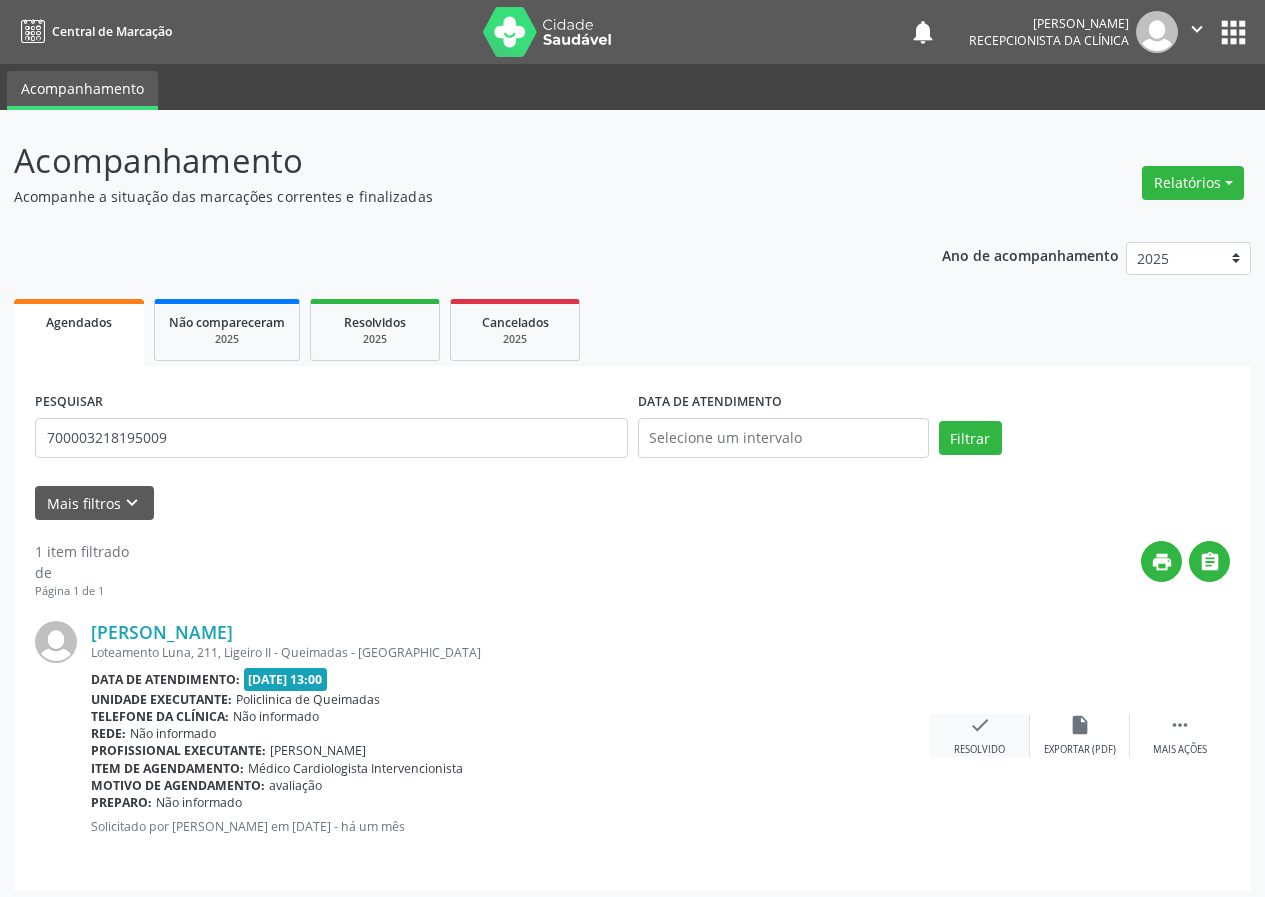 click on "check" at bounding box center [980, 725] 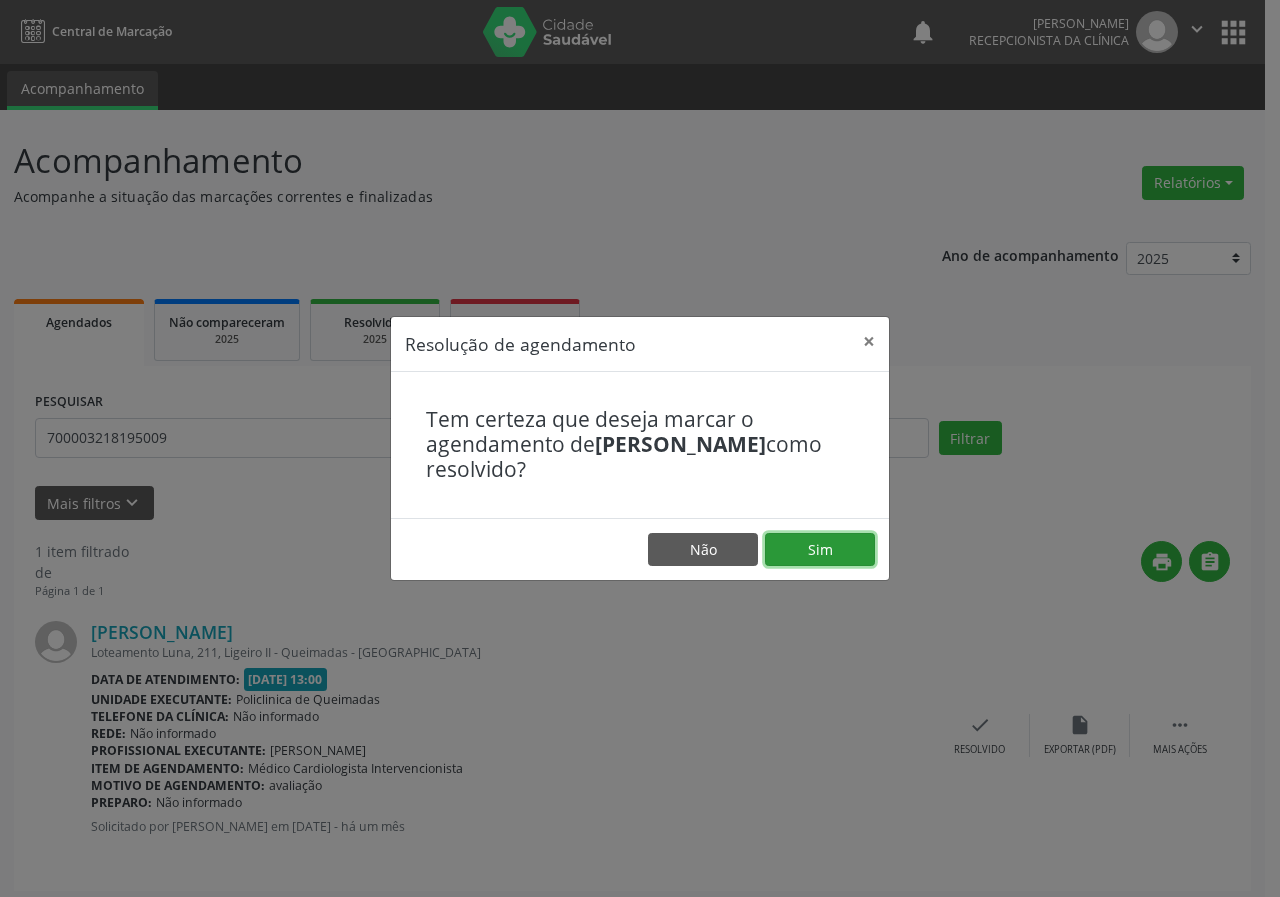 click on "Sim" at bounding box center [820, 550] 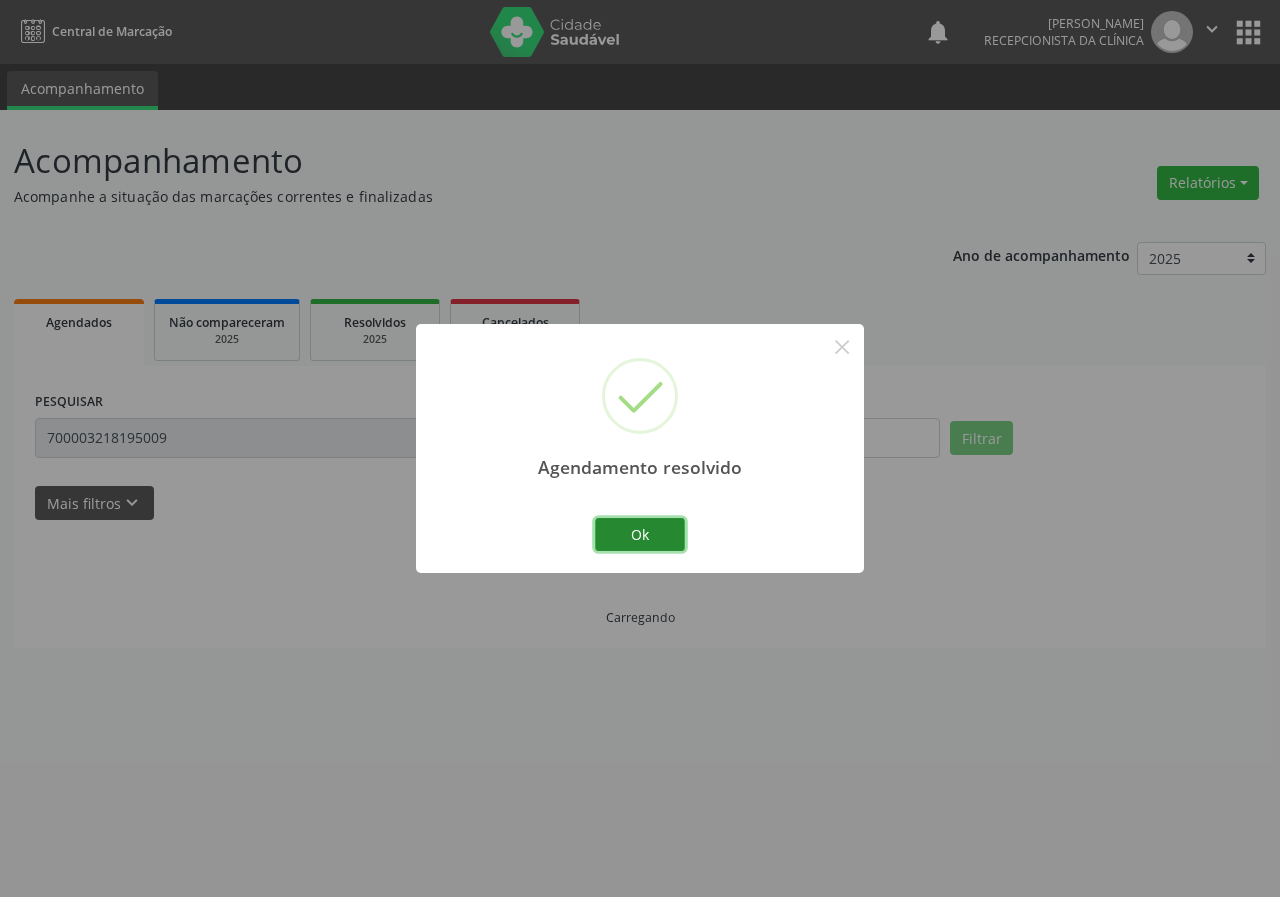 click on "Ok" at bounding box center [640, 535] 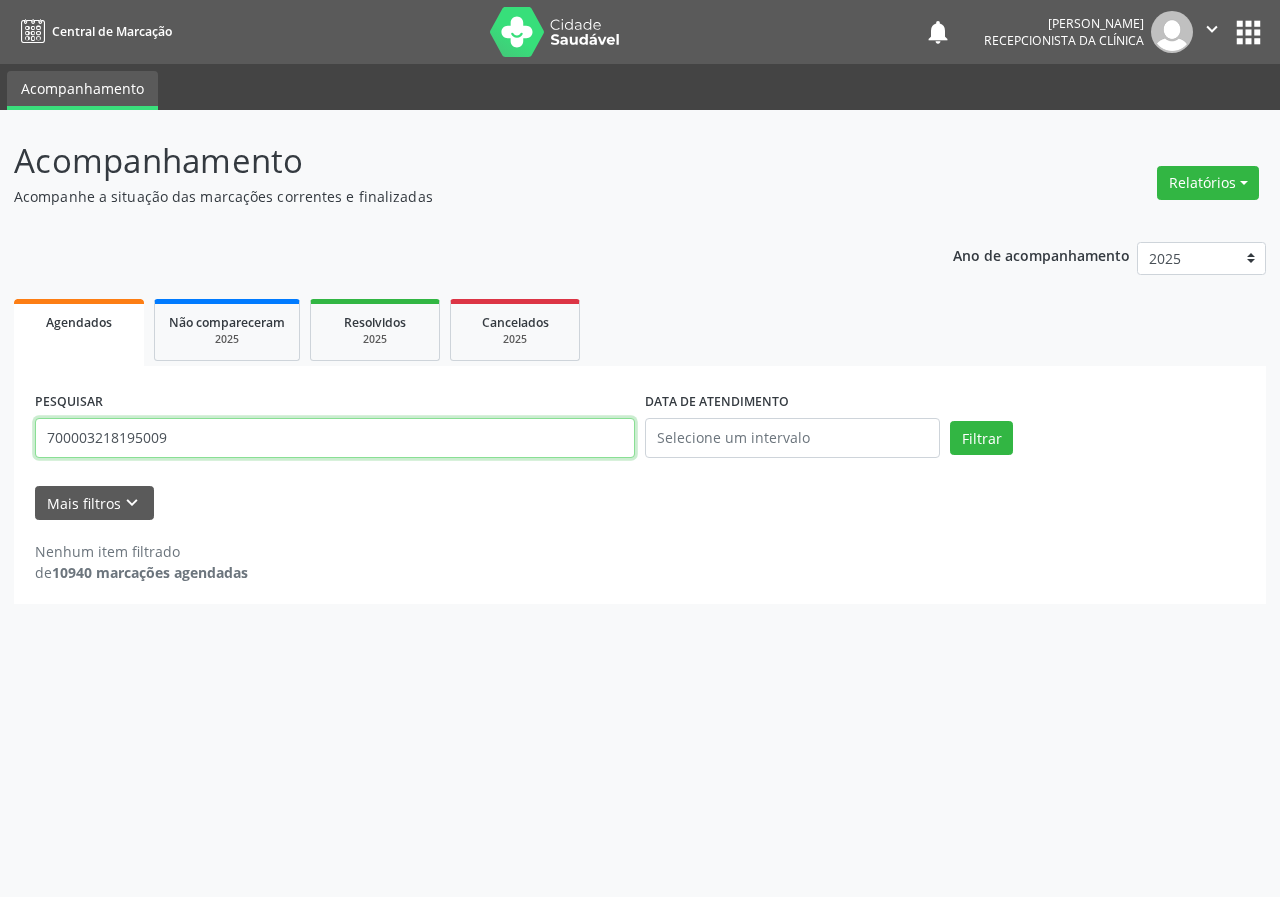 click on "700003218195009" at bounding box center (335, 438) 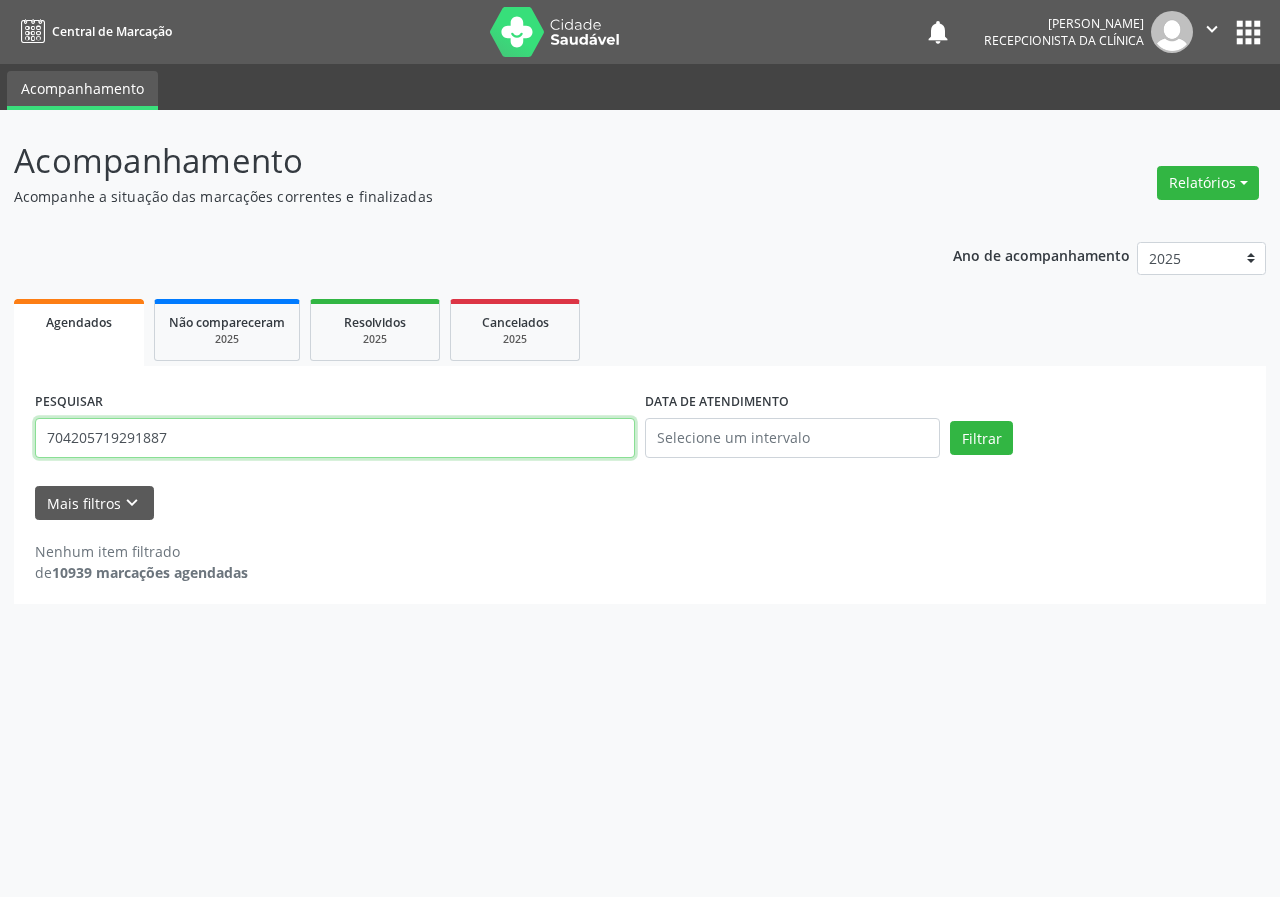 click on "Filtrar" at bounding box center [981, 438] 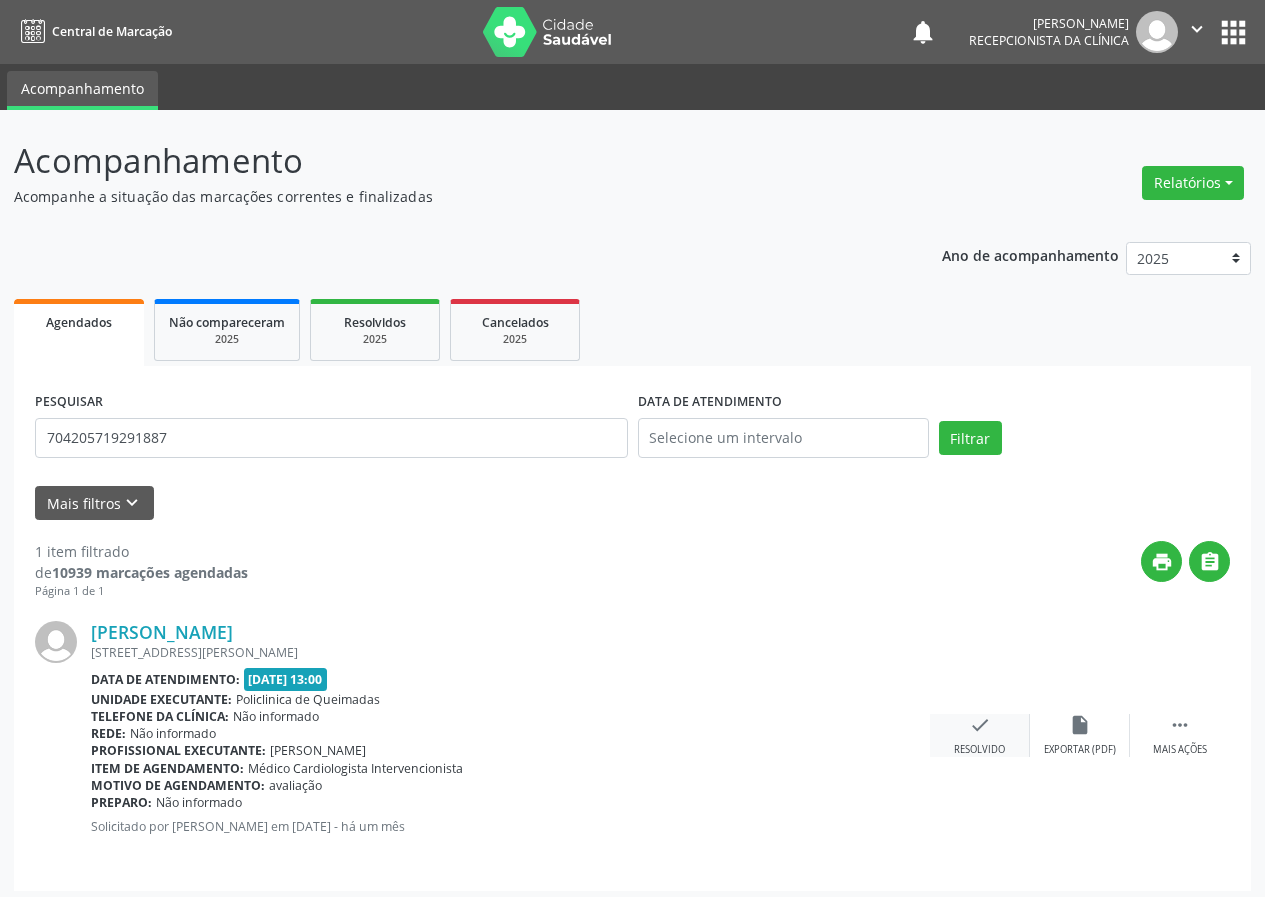 click on "check" at bounding box center [980, 725] 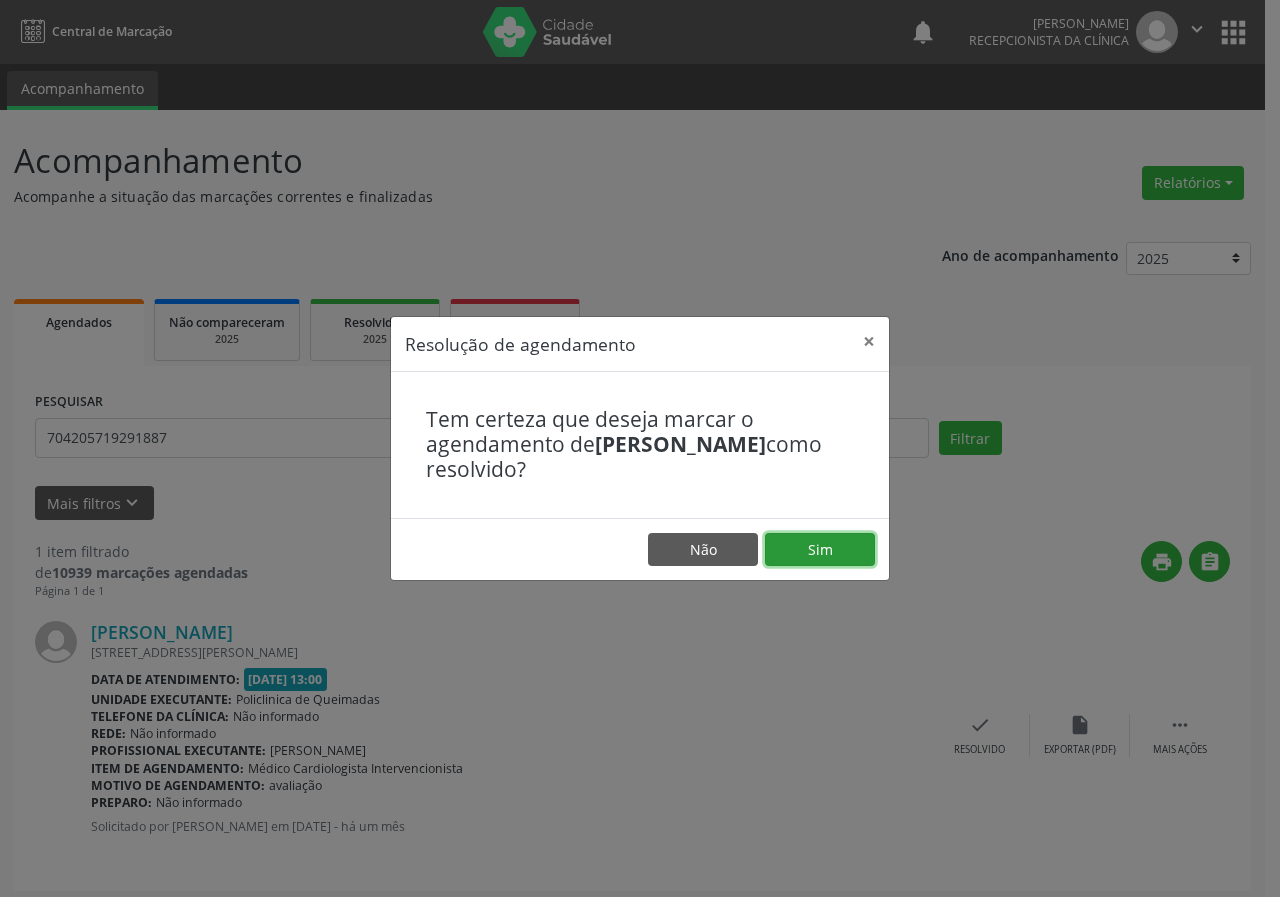 click on "Sim" at bounding box center (820, 550) 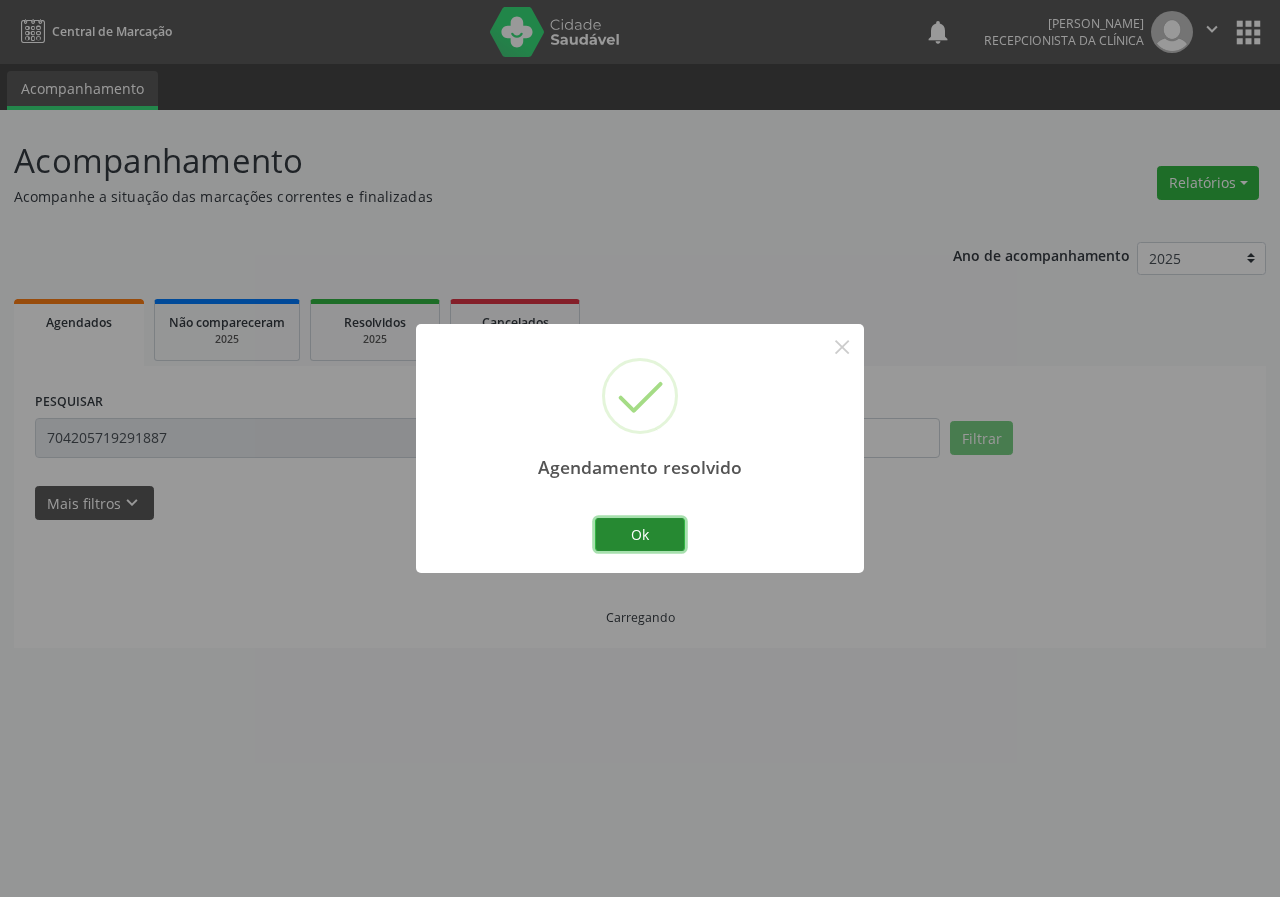 click on "Ok" at bounding box center [640, 535] 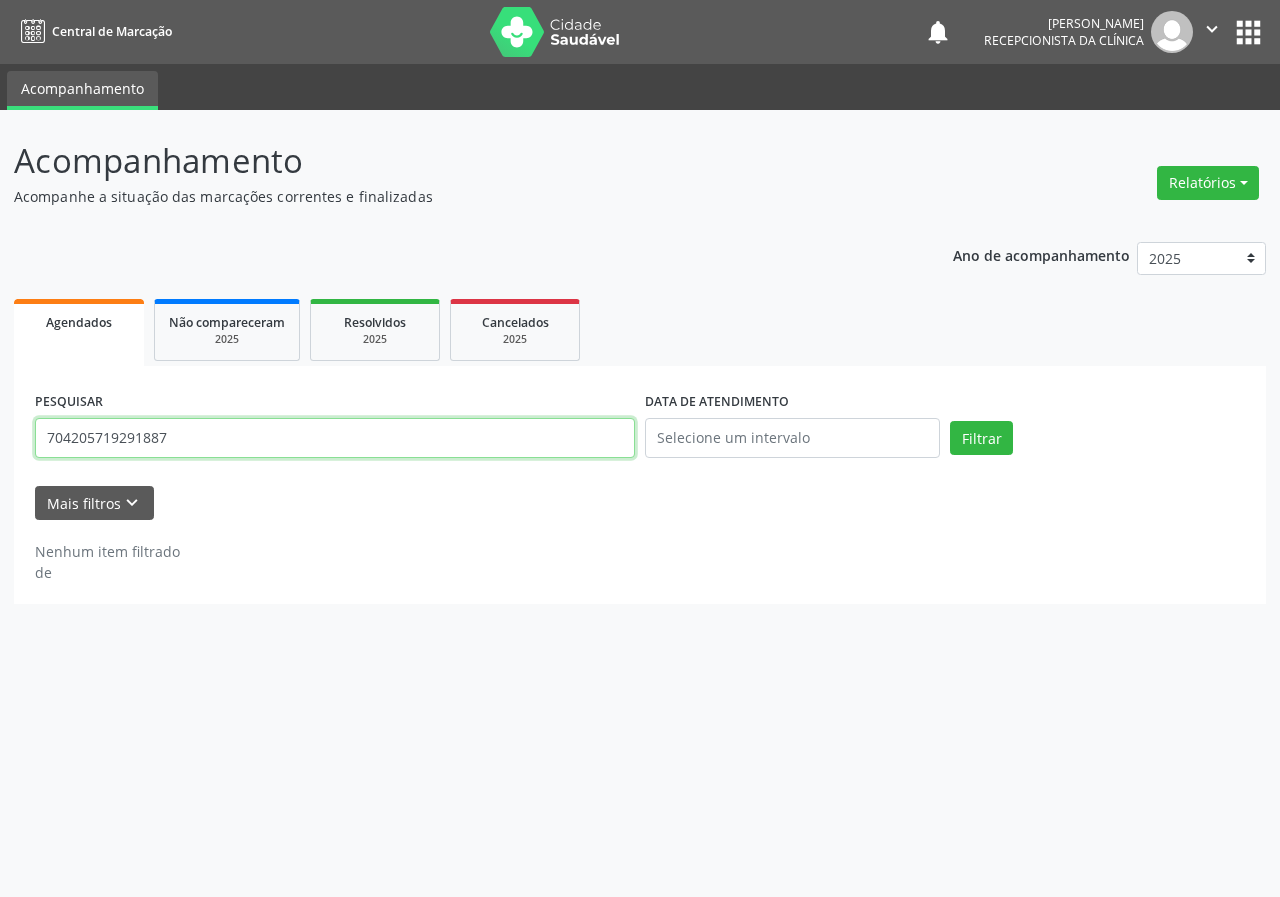 click on "704205719291887" at bounding box center [335, 438] 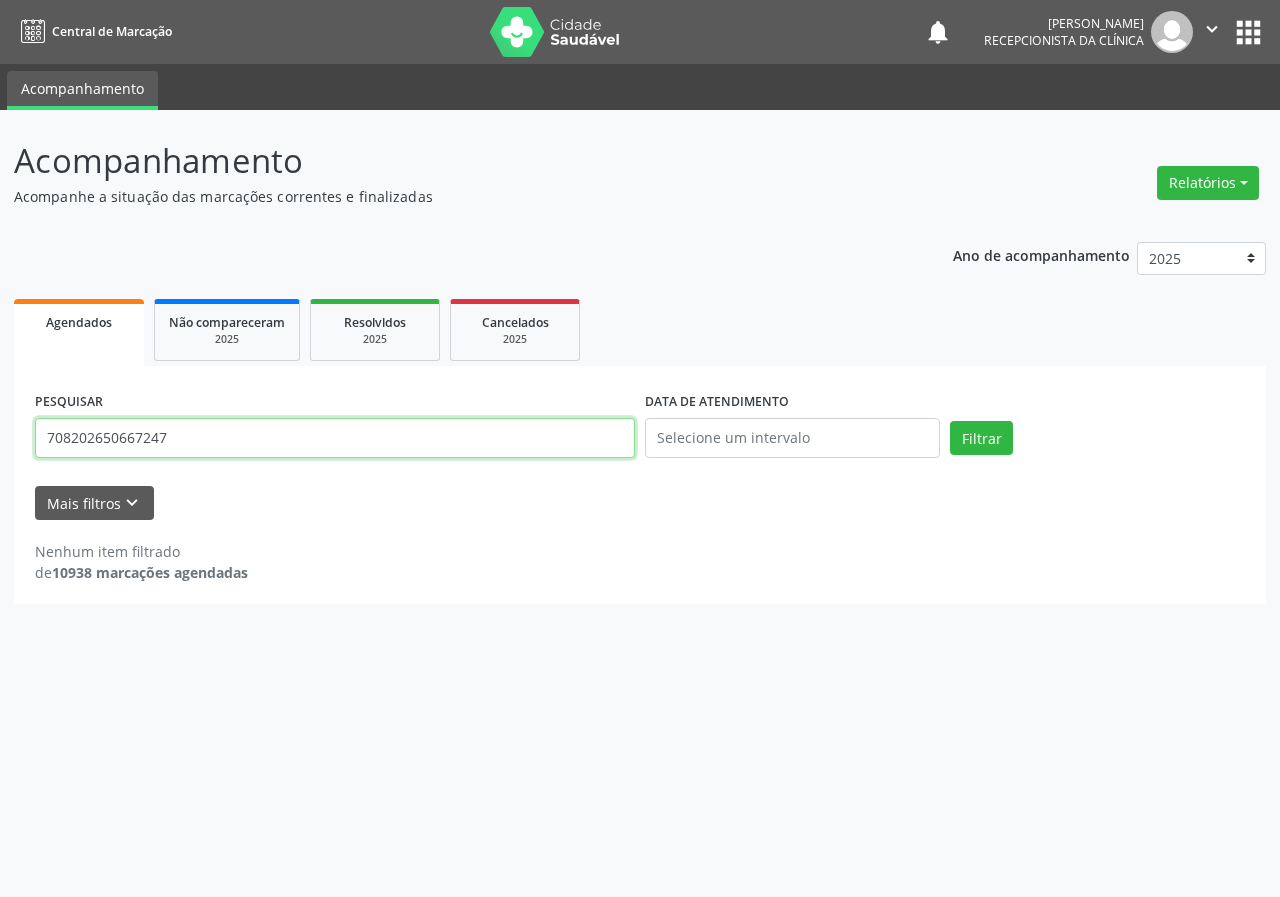 click on "Filtrar" at bounding box center [981, 438] 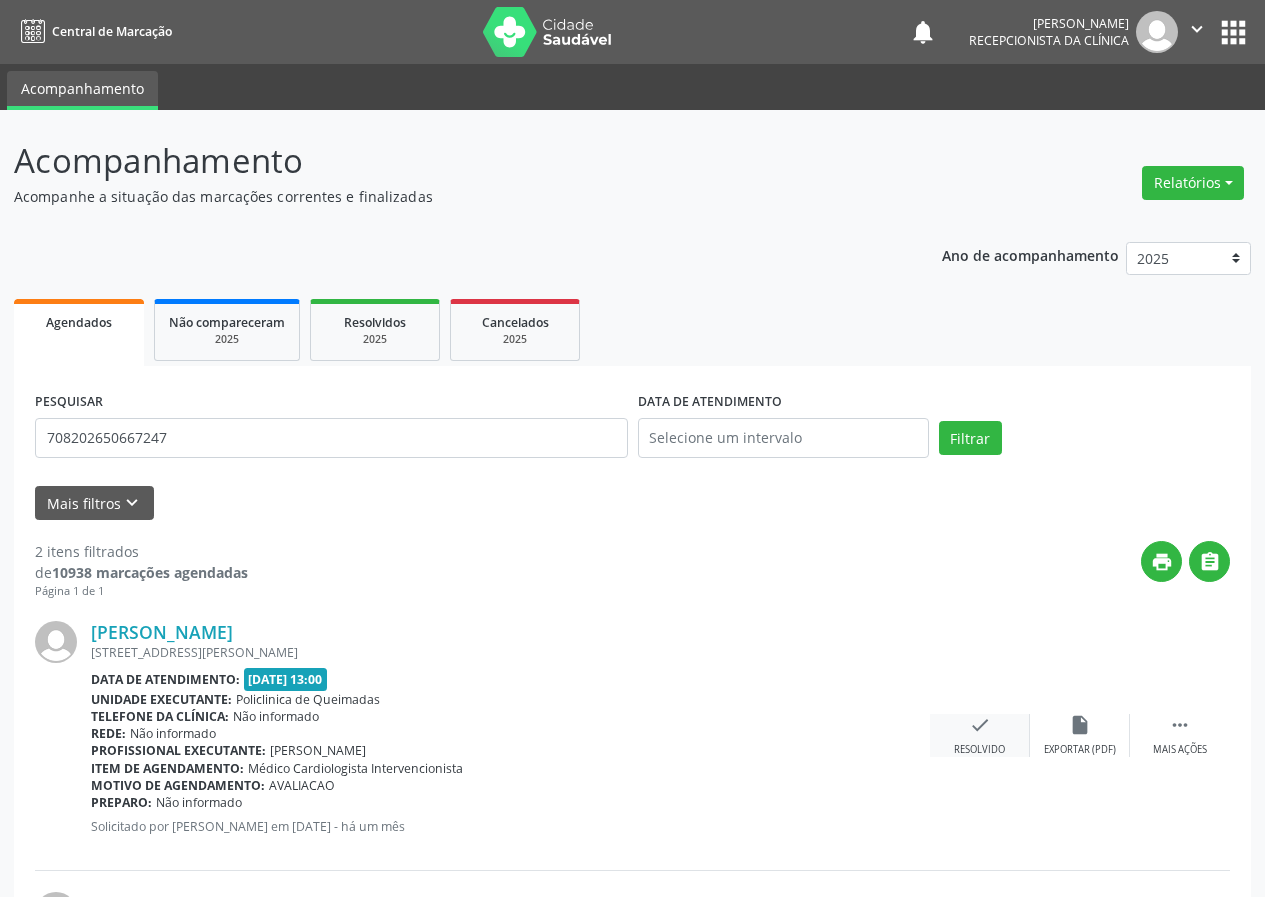 click on "check
Resolvido" at bounding box center (980, 735) 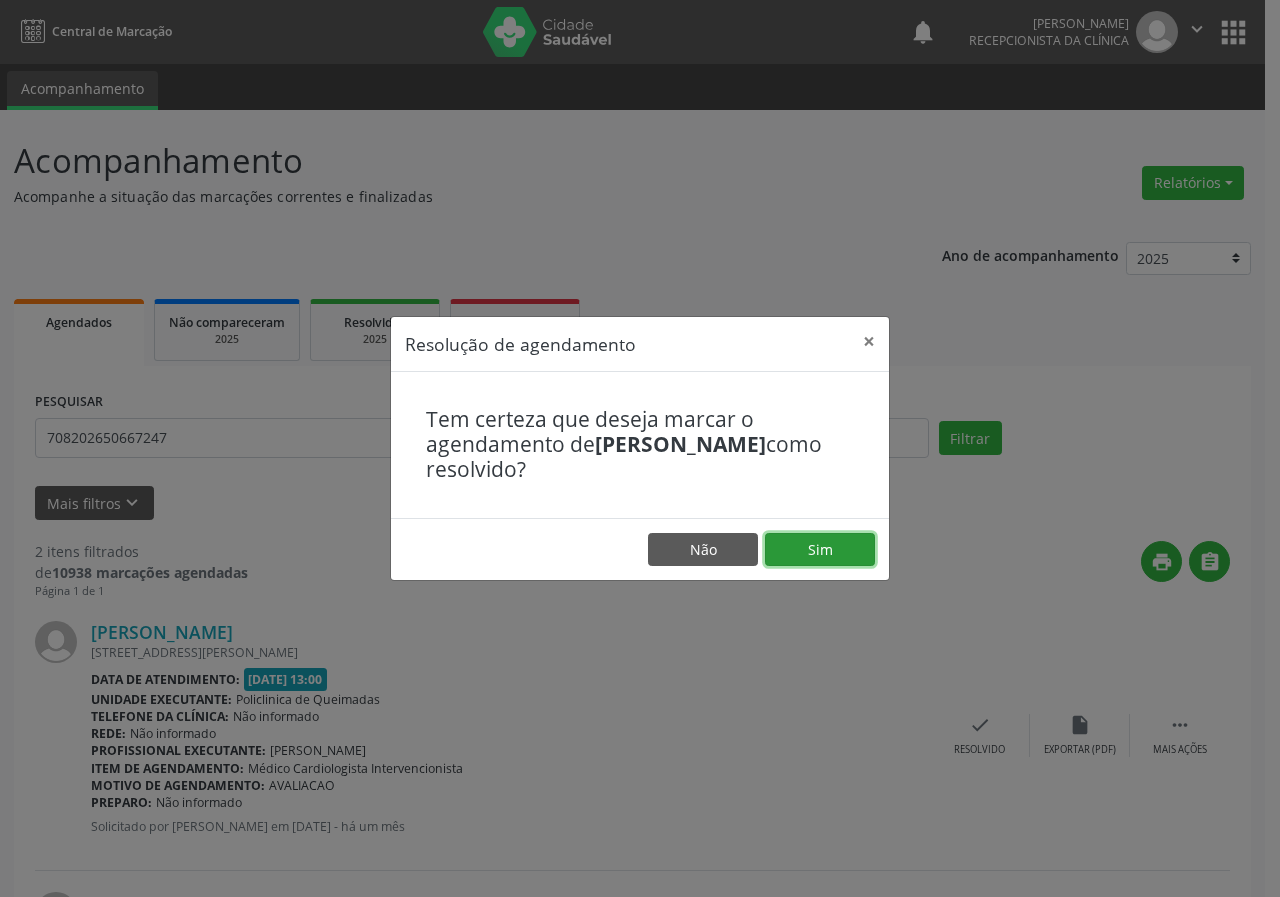 click on "Sim" at bounding box center [820, 550] 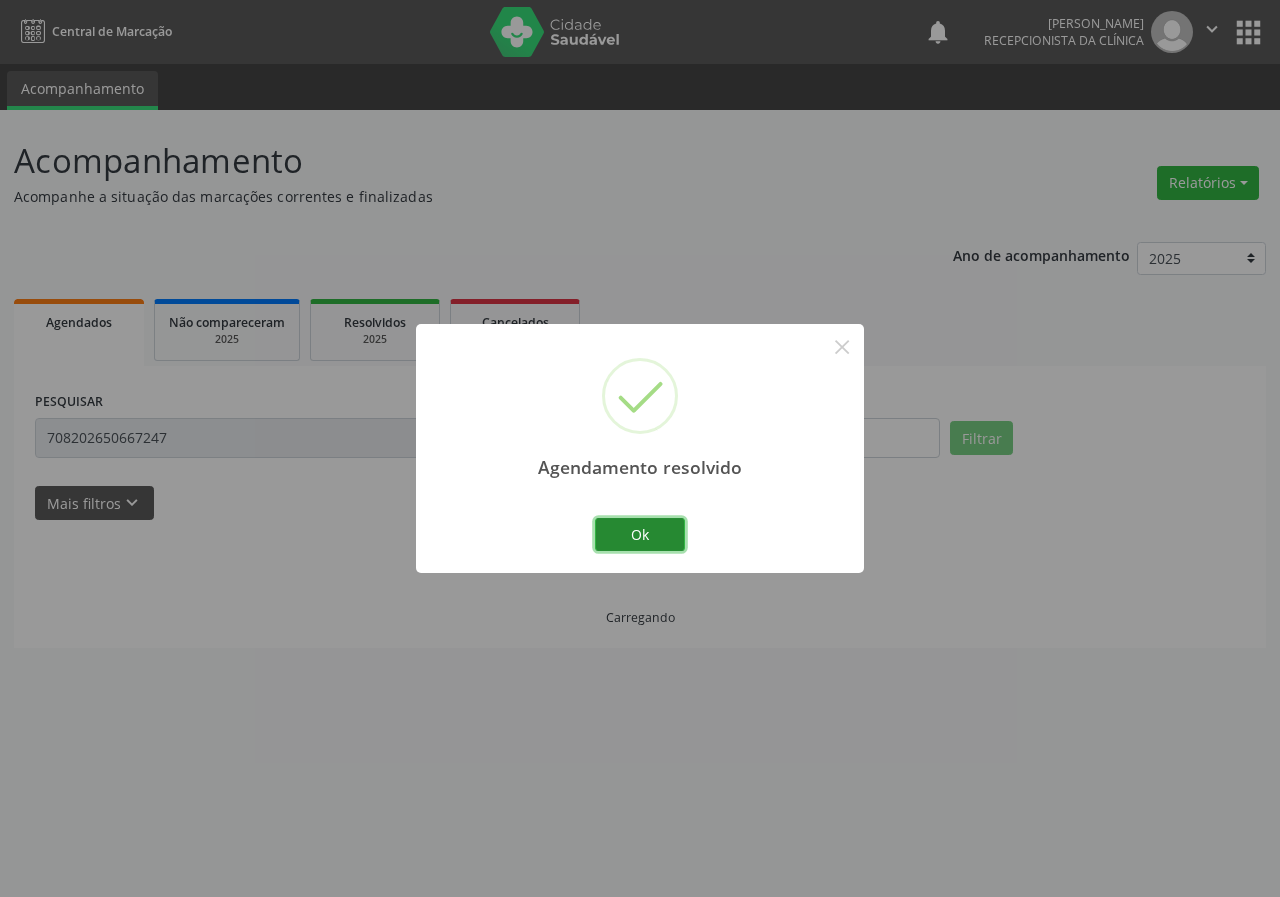 click on "Ok" at bounding box center [640, 535] 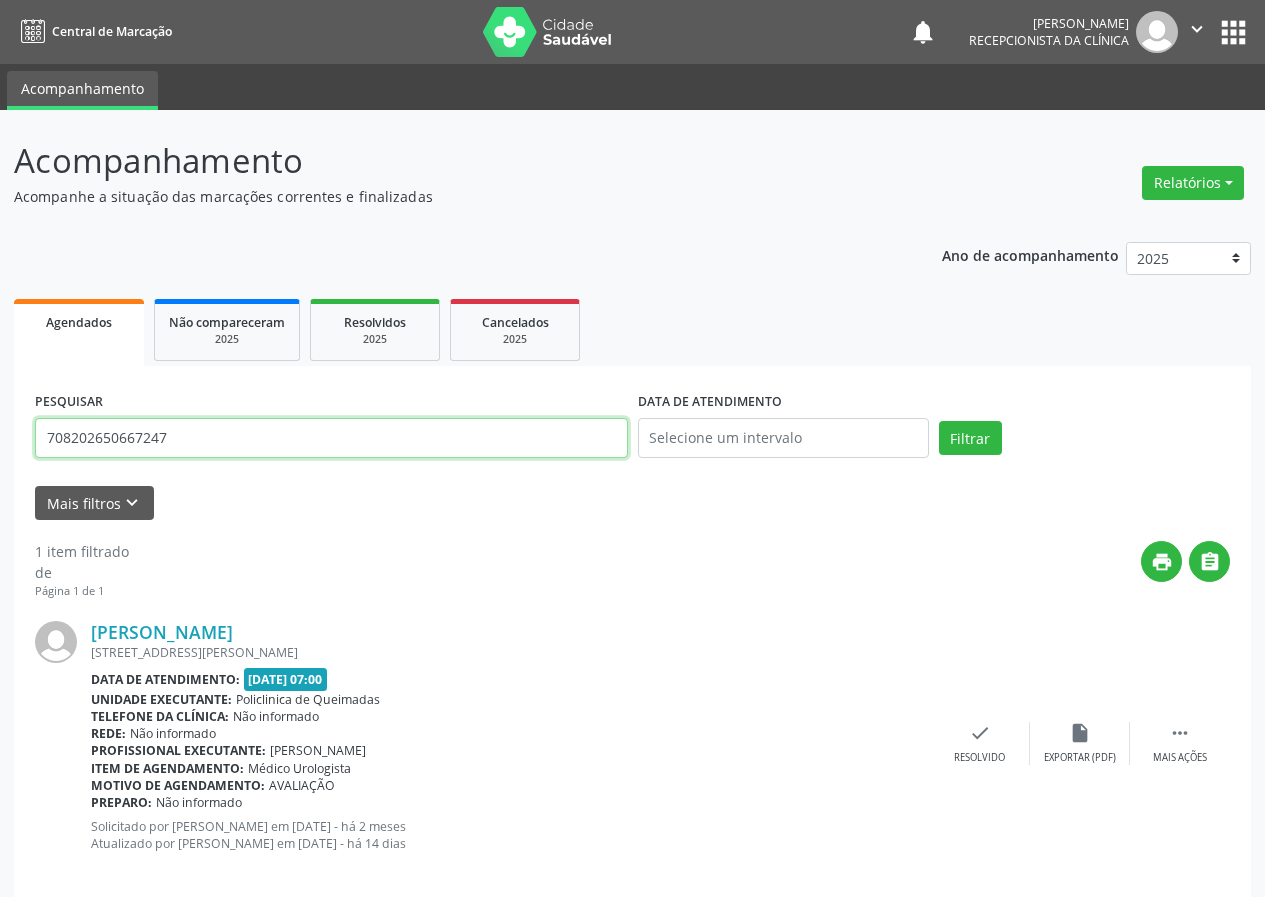 click on "708202650667247" at bounding box center (331, 438) 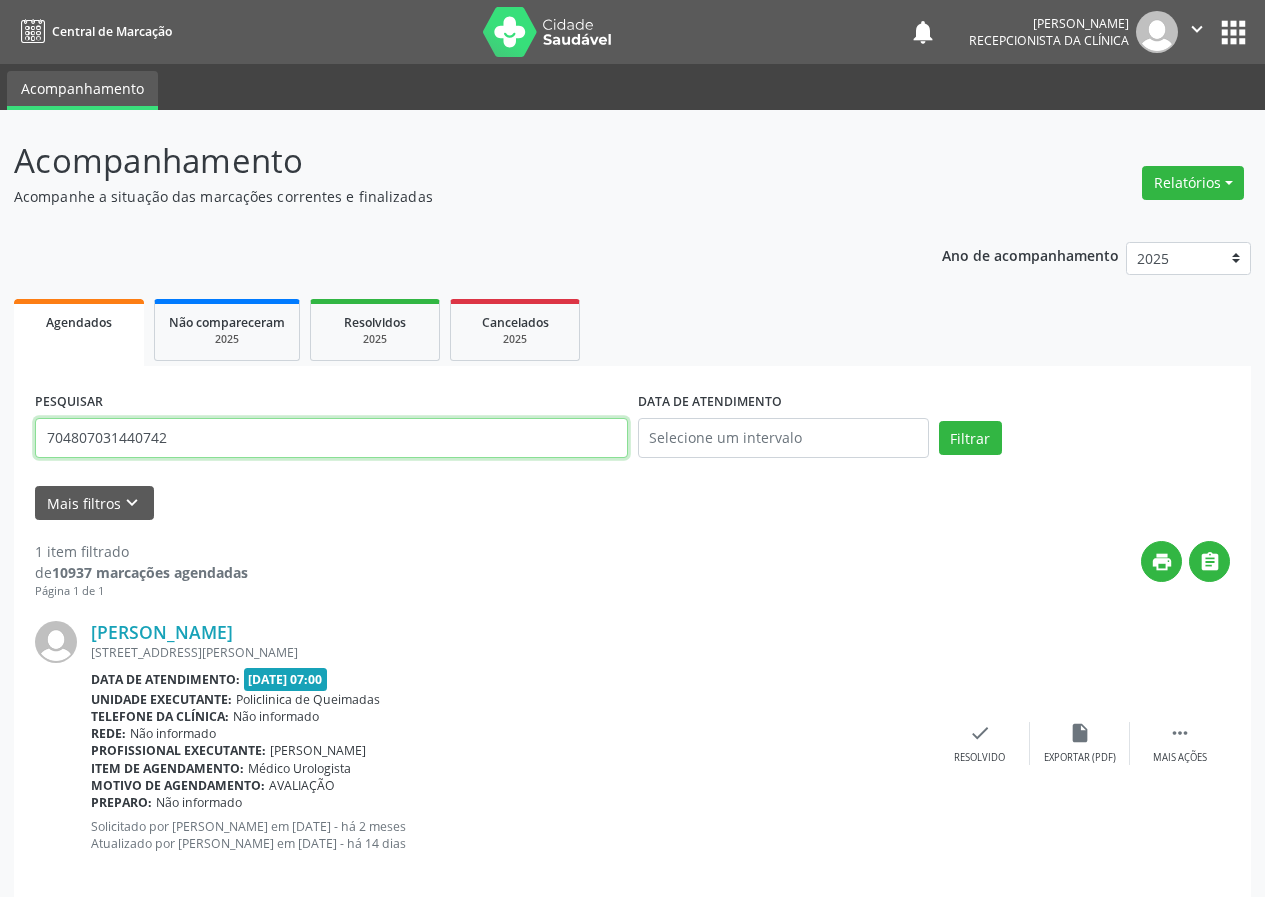 click on "Filtrar" at bounding box center (970, 438) 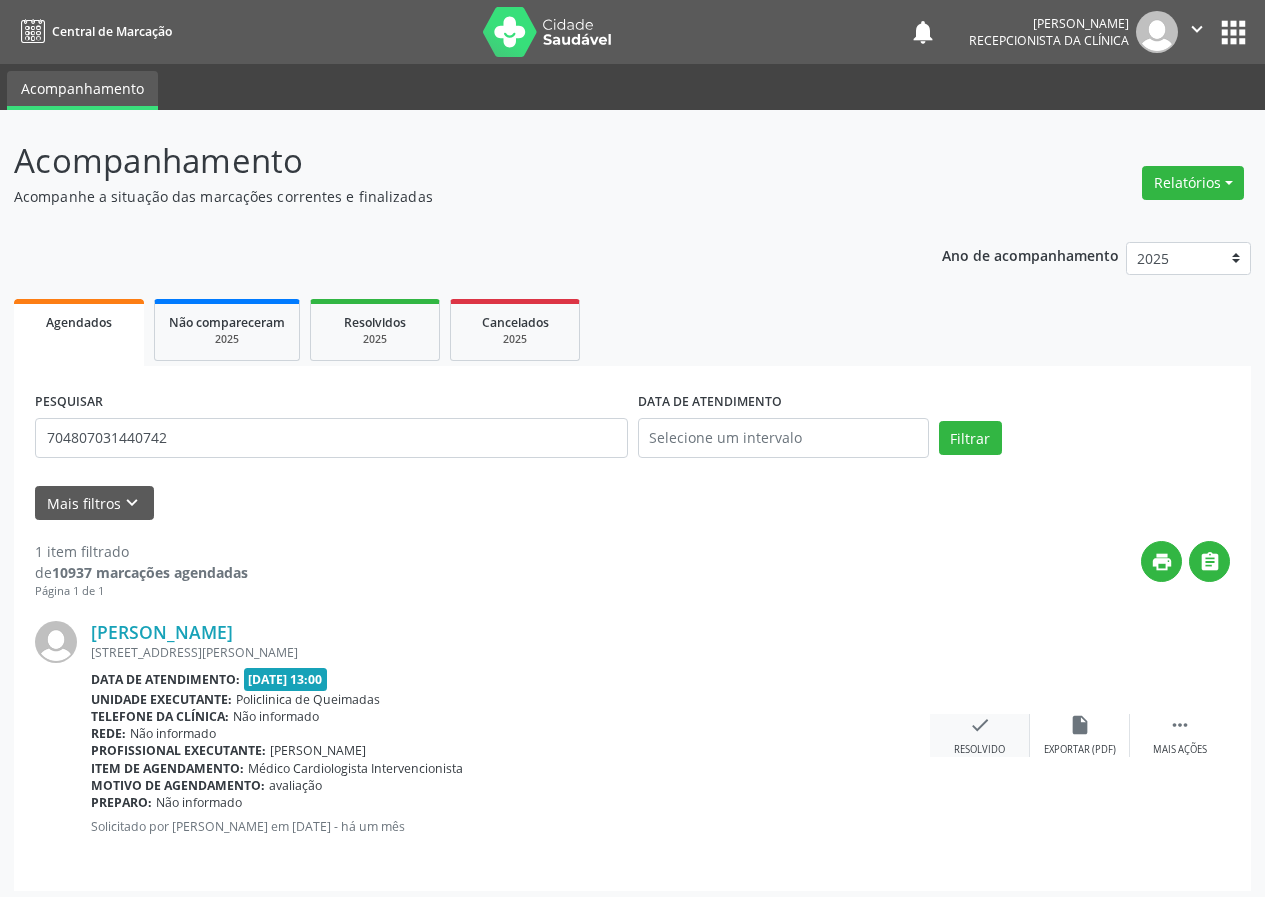 click on "check" at bounding box center [980, 725] 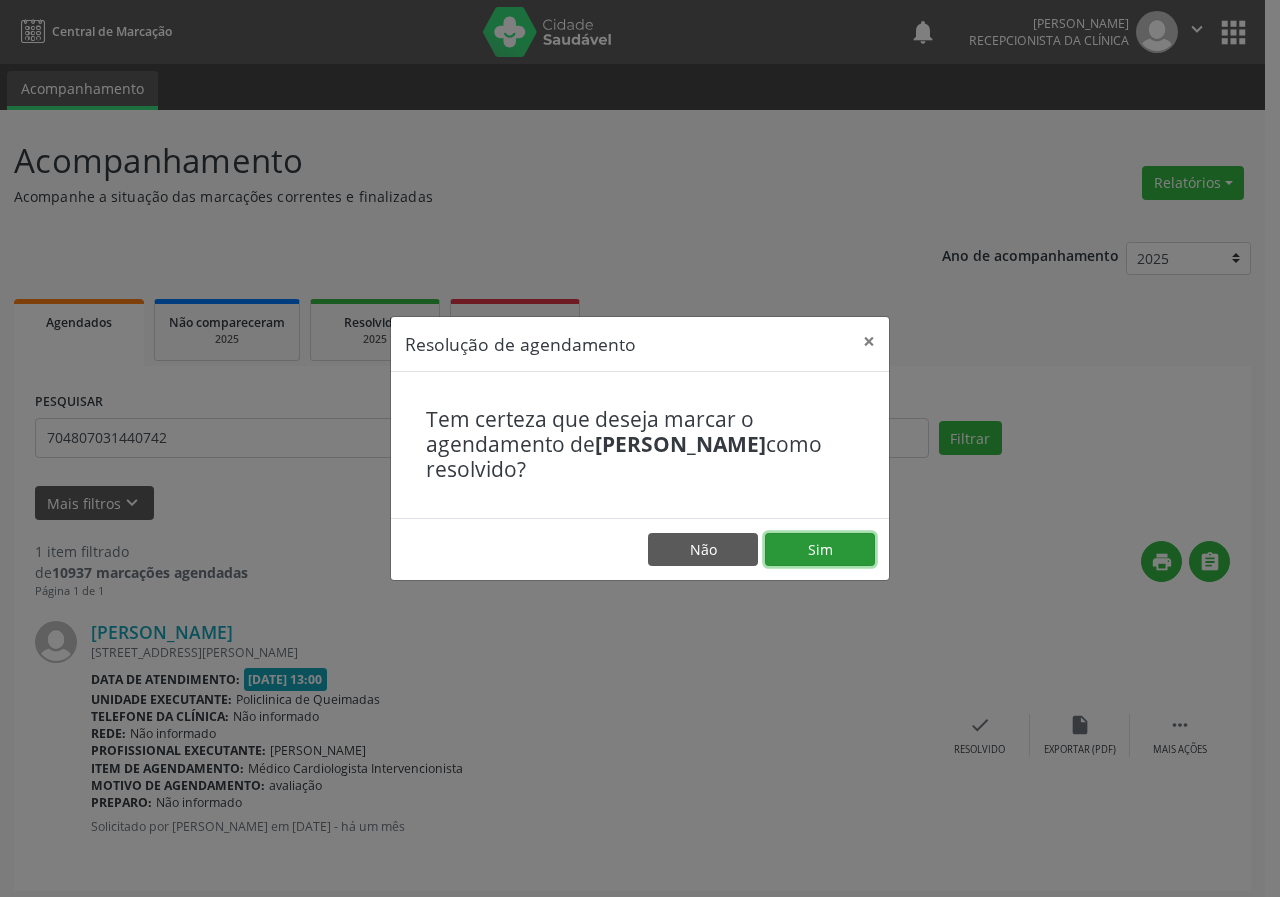 click on "Sim" at bounding box center [820, 550] 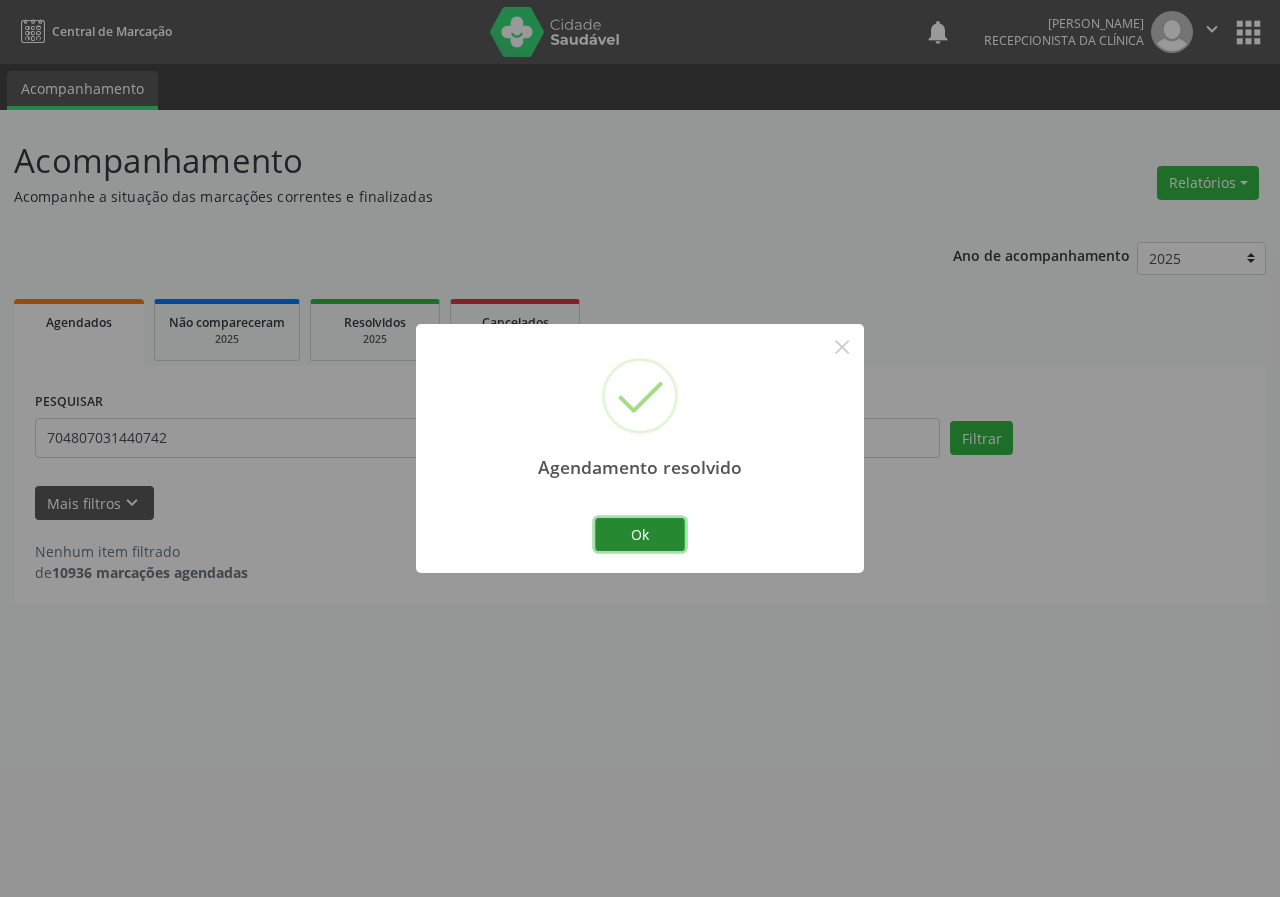 click on "Ok" at bounding box center [640, 535] 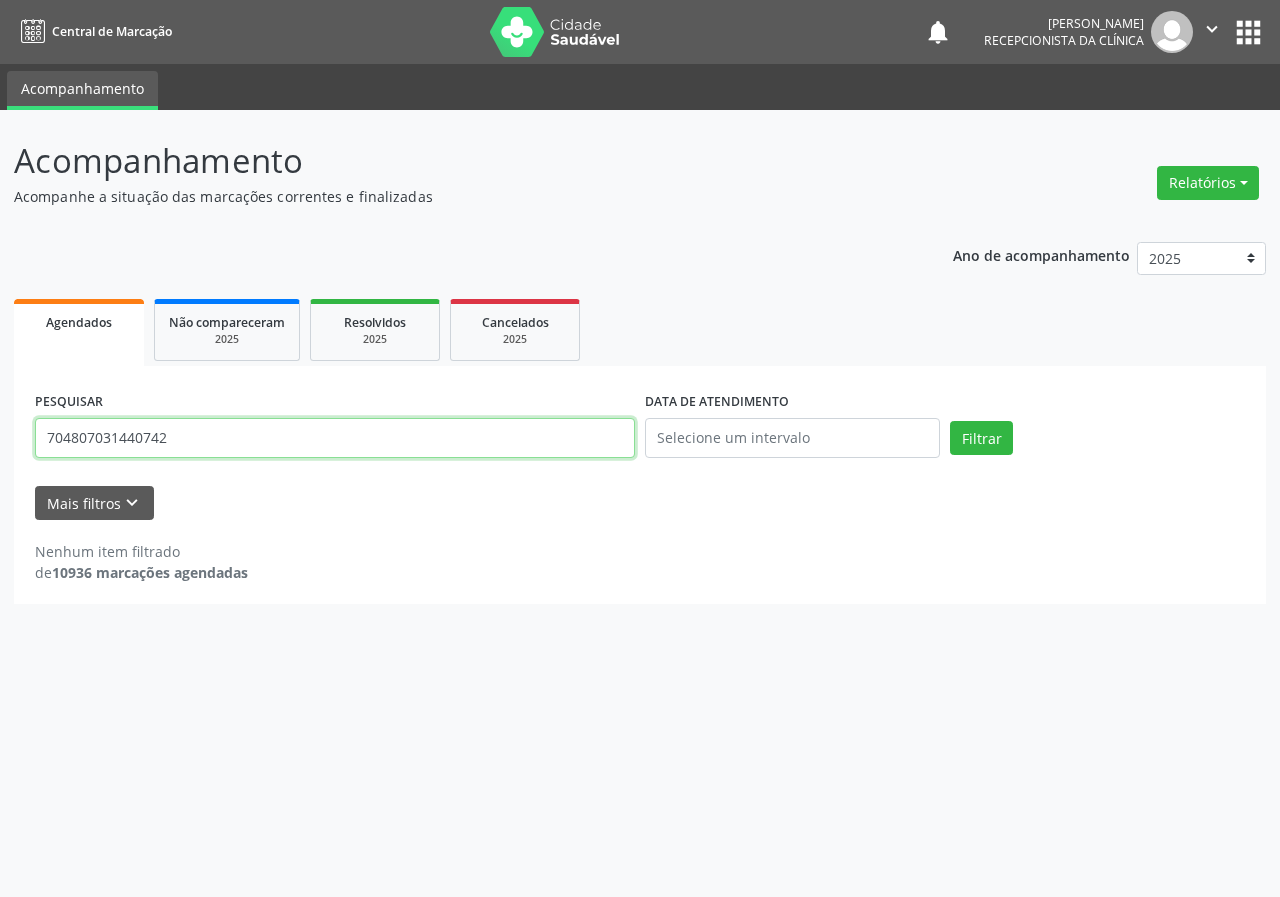 click on "704807031440742" at bounding box center [335, 438] 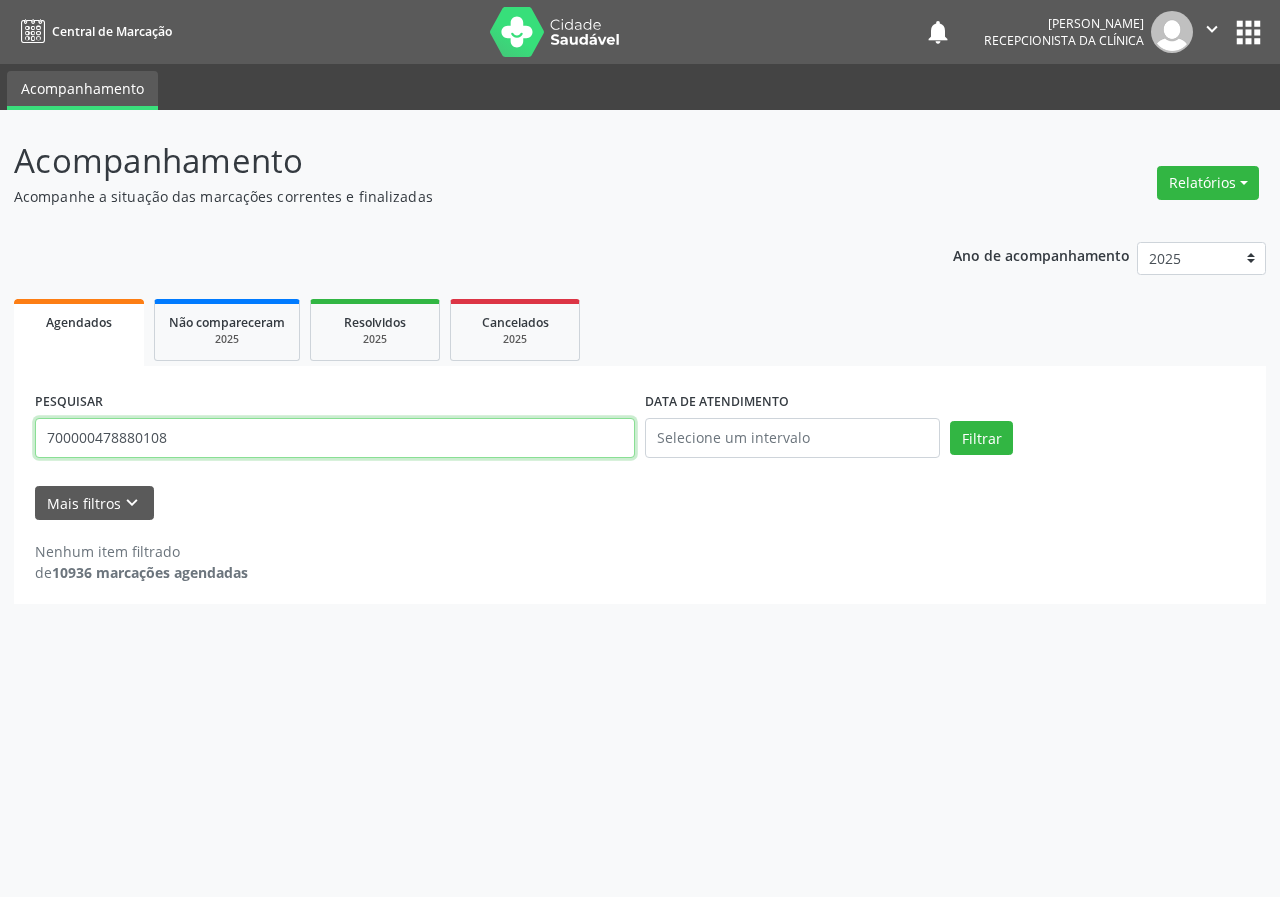 type on "700000478880108" 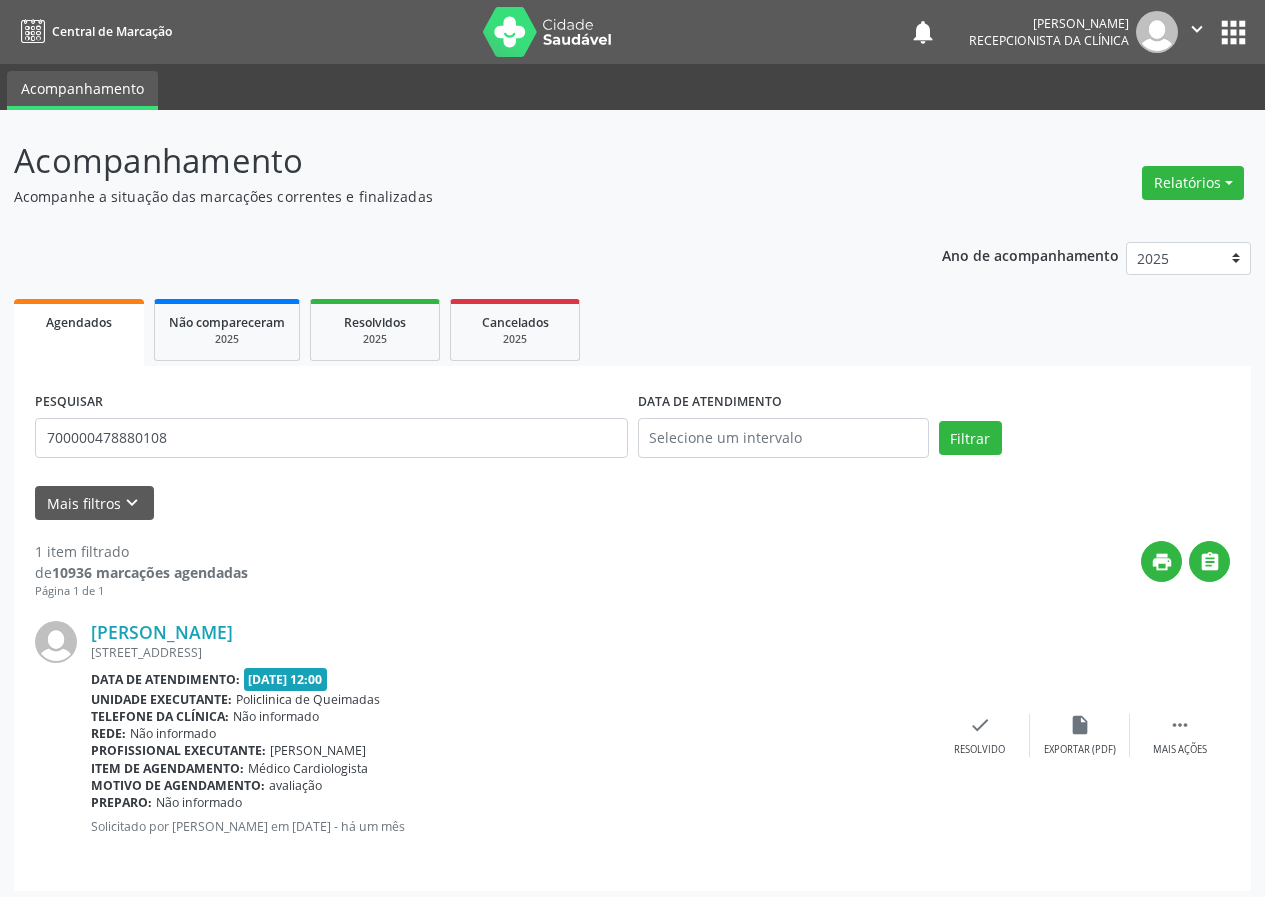click on "[PERSON_NAME]
[STREET_ADDRESS]
Data de atendimento:
[DATE] 12:00
Unidade executante:
Policlinica de Queimadas
Telefone da clínica:
Não informado
Rede:
Não informado
Profissional executante:
[PERSON_NAME]
Item de agendamento:
Médico Cardiologista
Motivo de agendamento:
avaliação
Preparo:
Não informado
Solicitado por [PERSON_NAME] em [DATE] - há um mês

Mais ações
insert_drive_file
Exportar (PDF)
check
Resolvido" at bounding box center [632, 735] 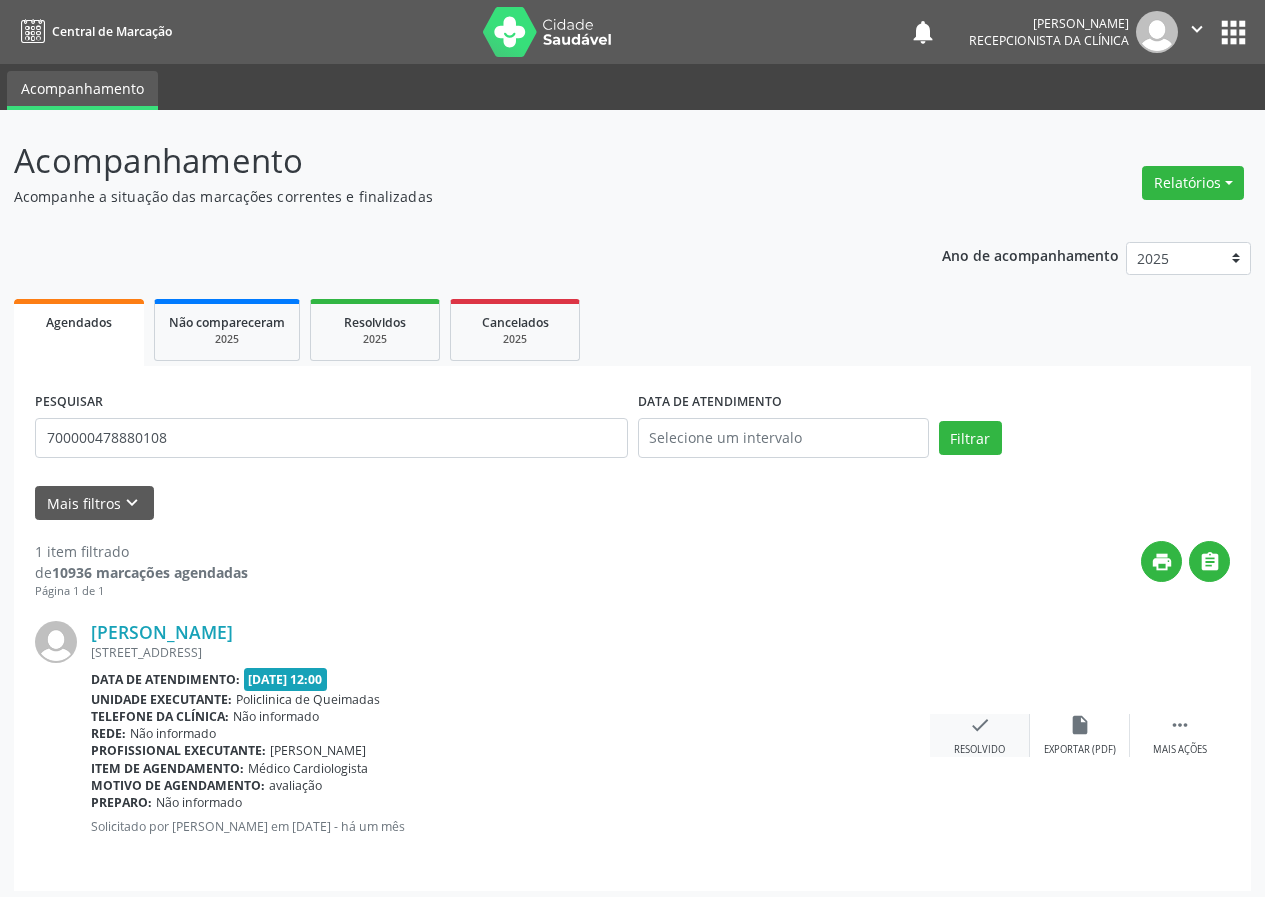 click on "check" at bounding box center (980, 725) 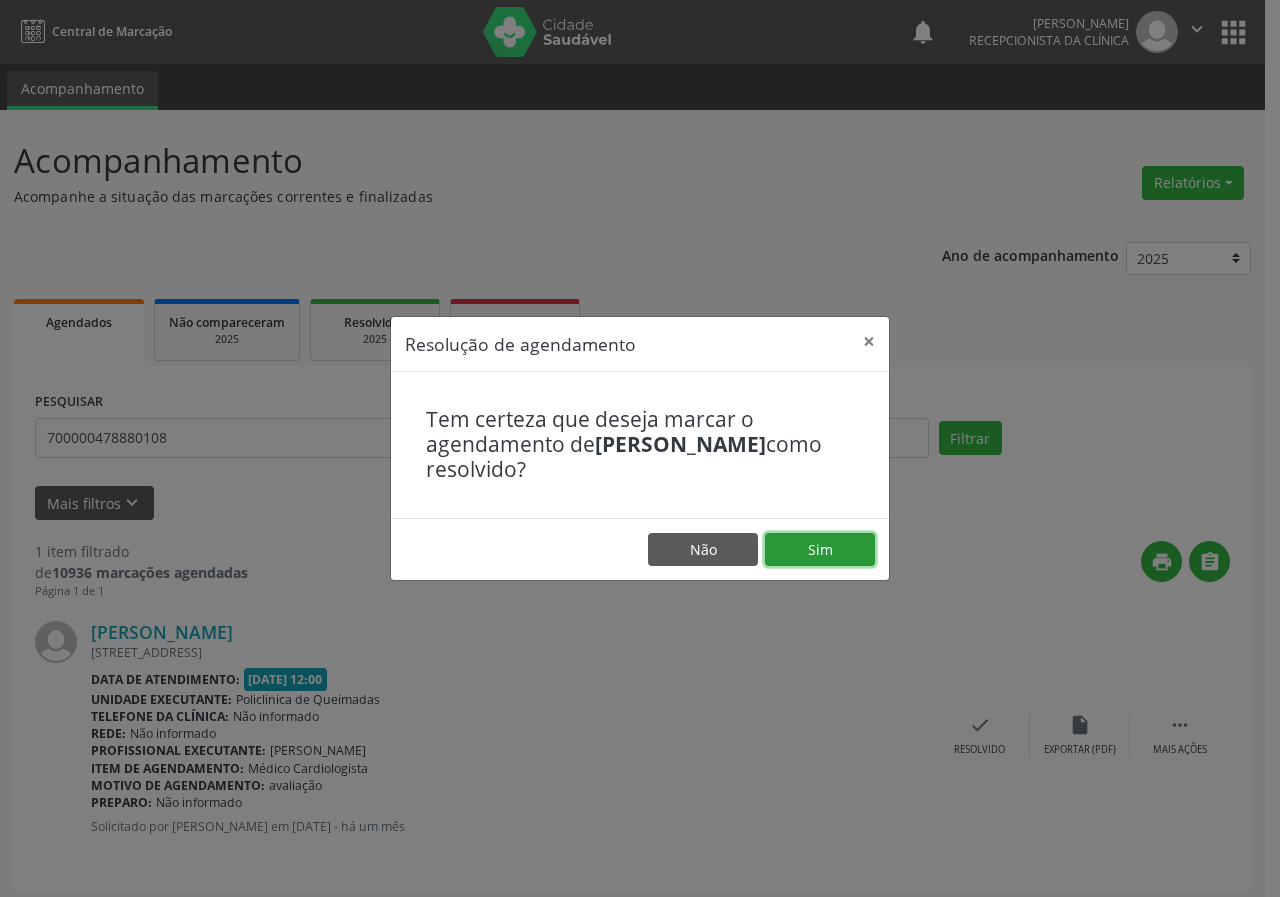 click on "Sim" at bounding box center (820, 550) 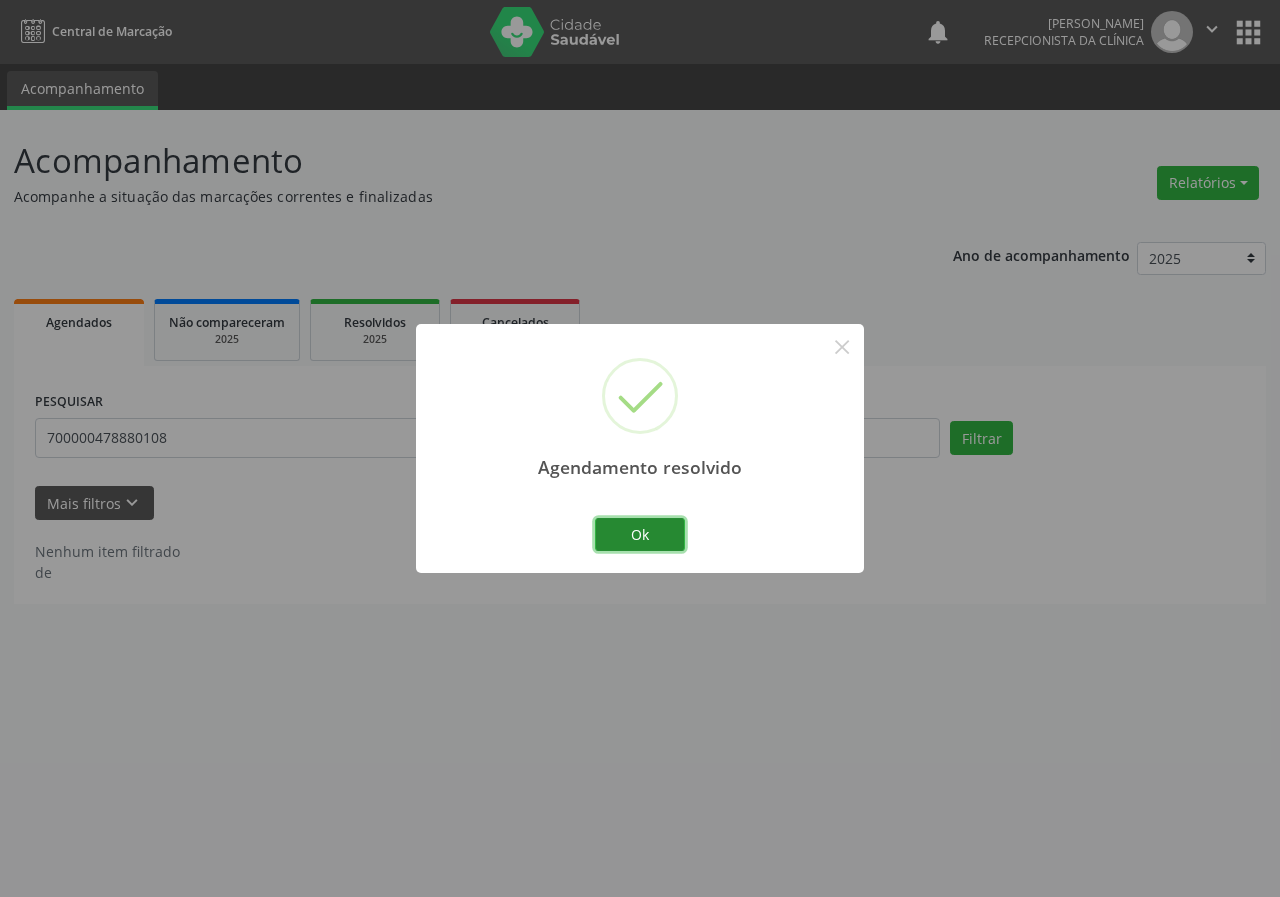 click on "Ok" at bounding box center (640, 535) 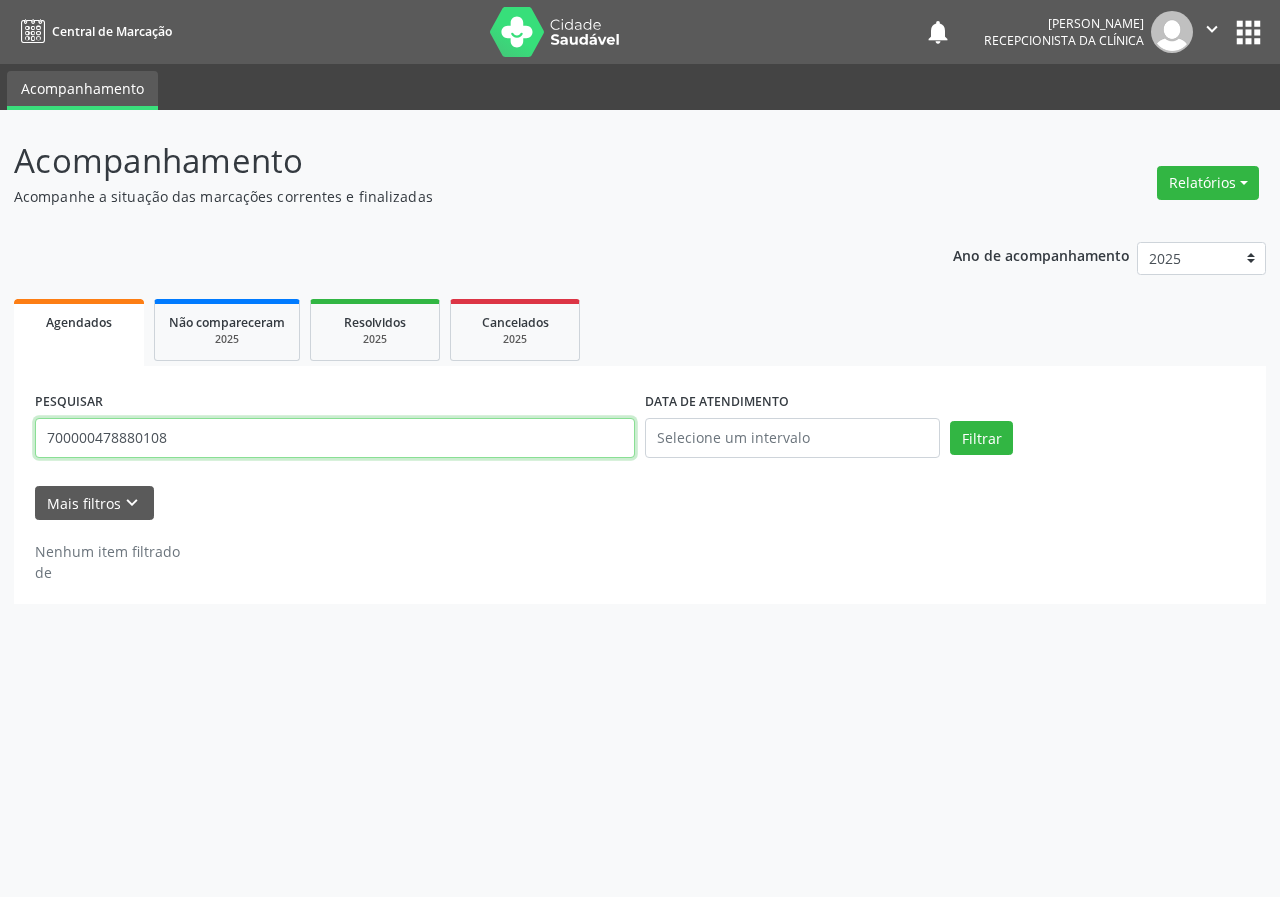 click on "700000478880108" at bounding box center [335, 438] 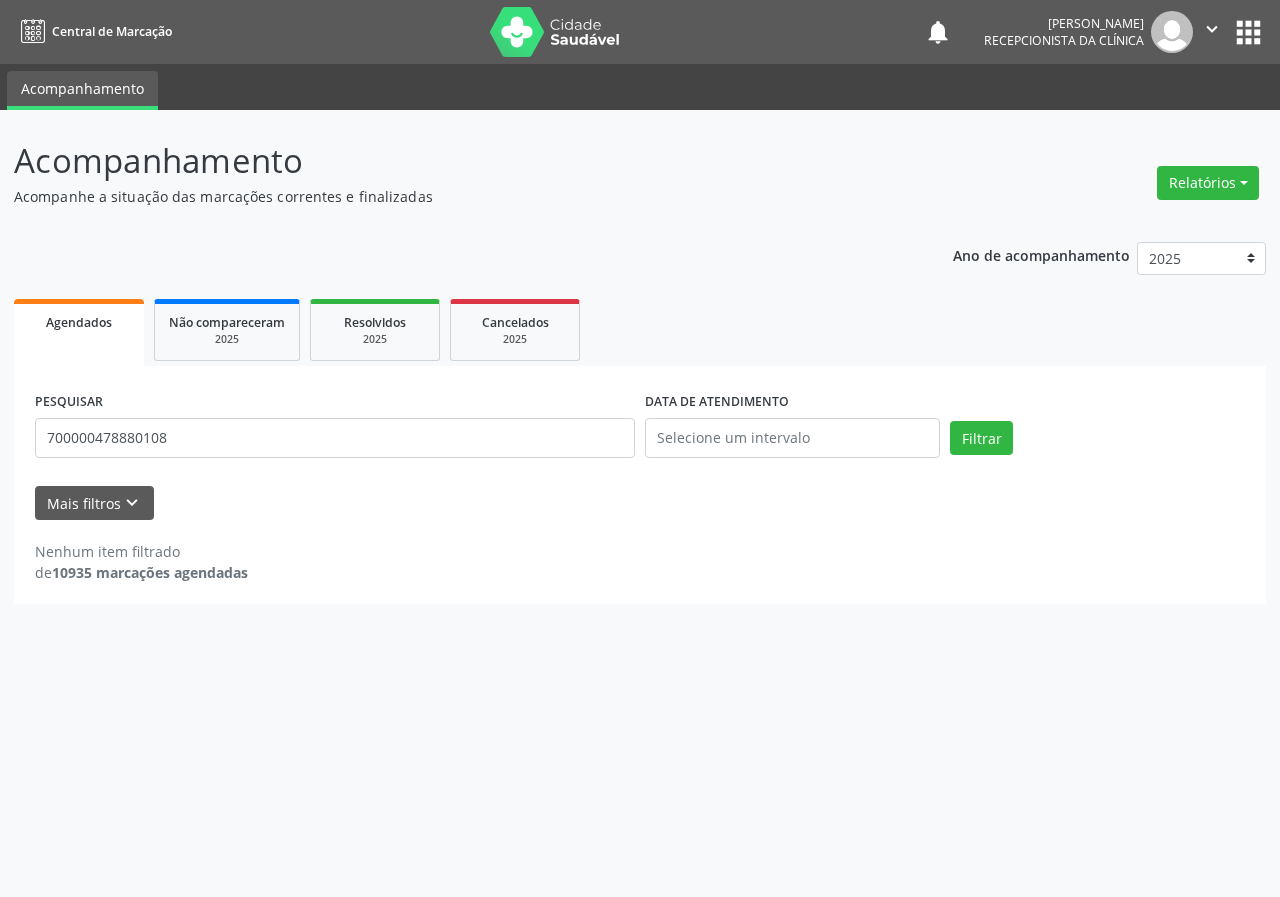 drag, startPoint x: 408, startPoint y: 451, endPoint x: 977, endPoint y: 328, distance: 582.1426 